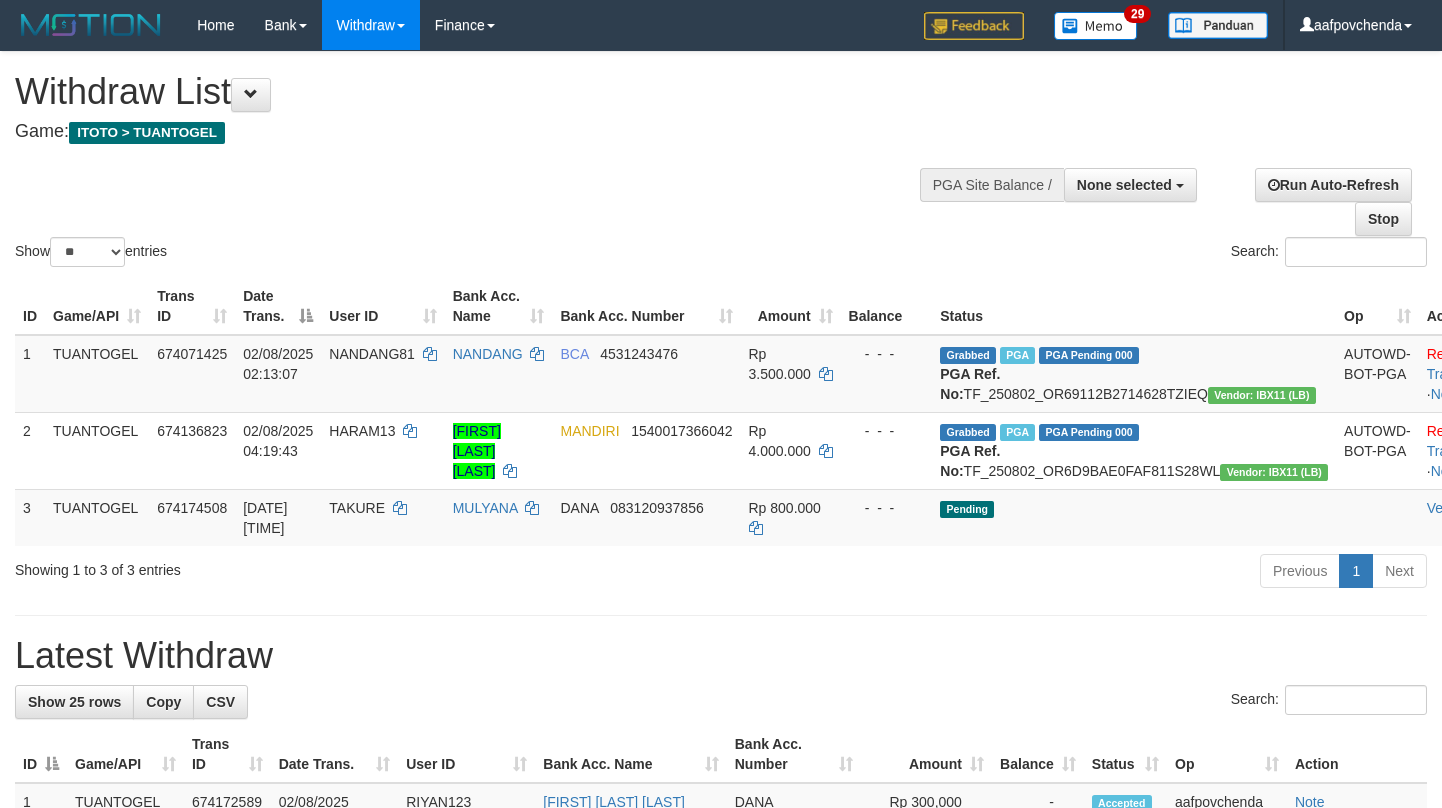 select 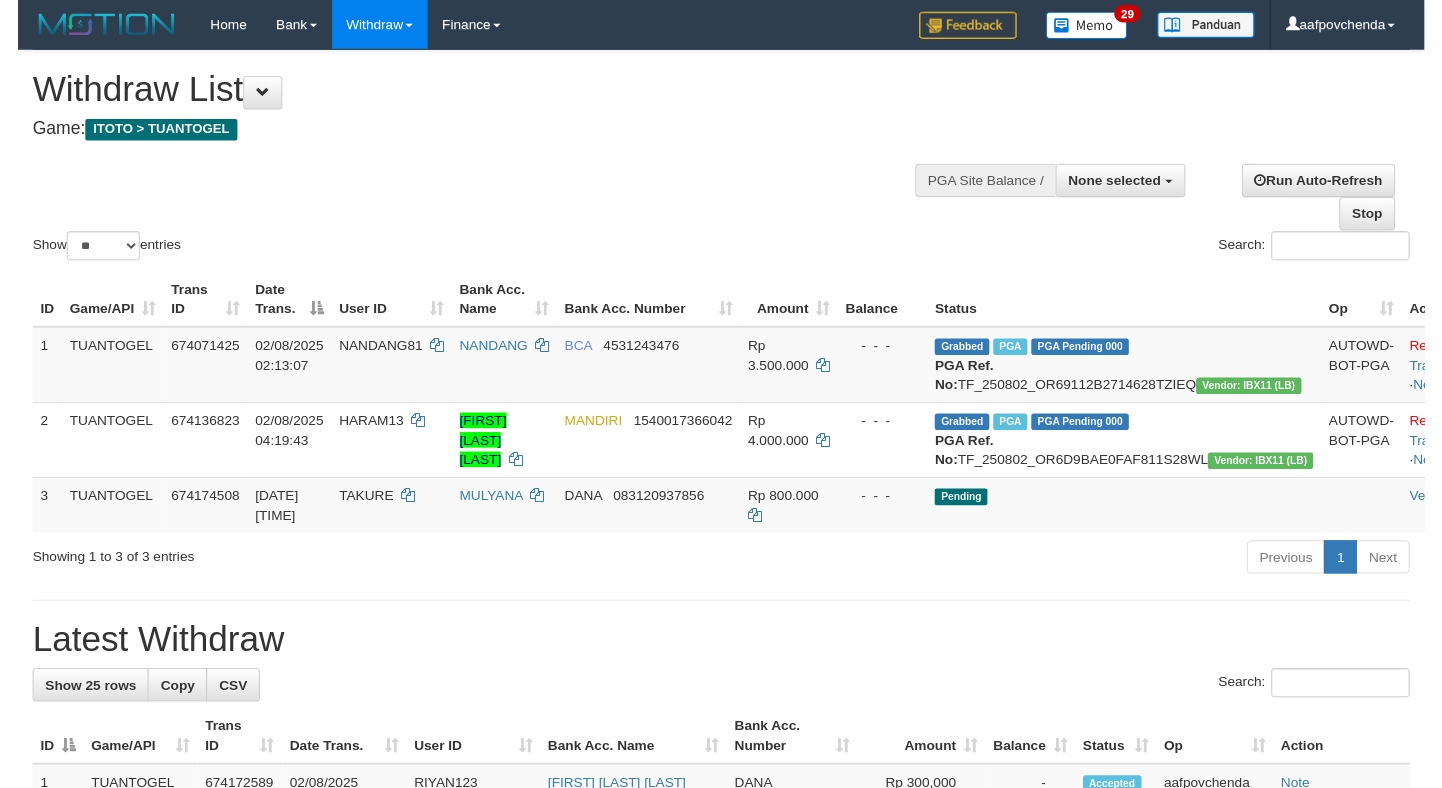 scroll, scrollTop: 0, scrollLeft: 0, axis: both 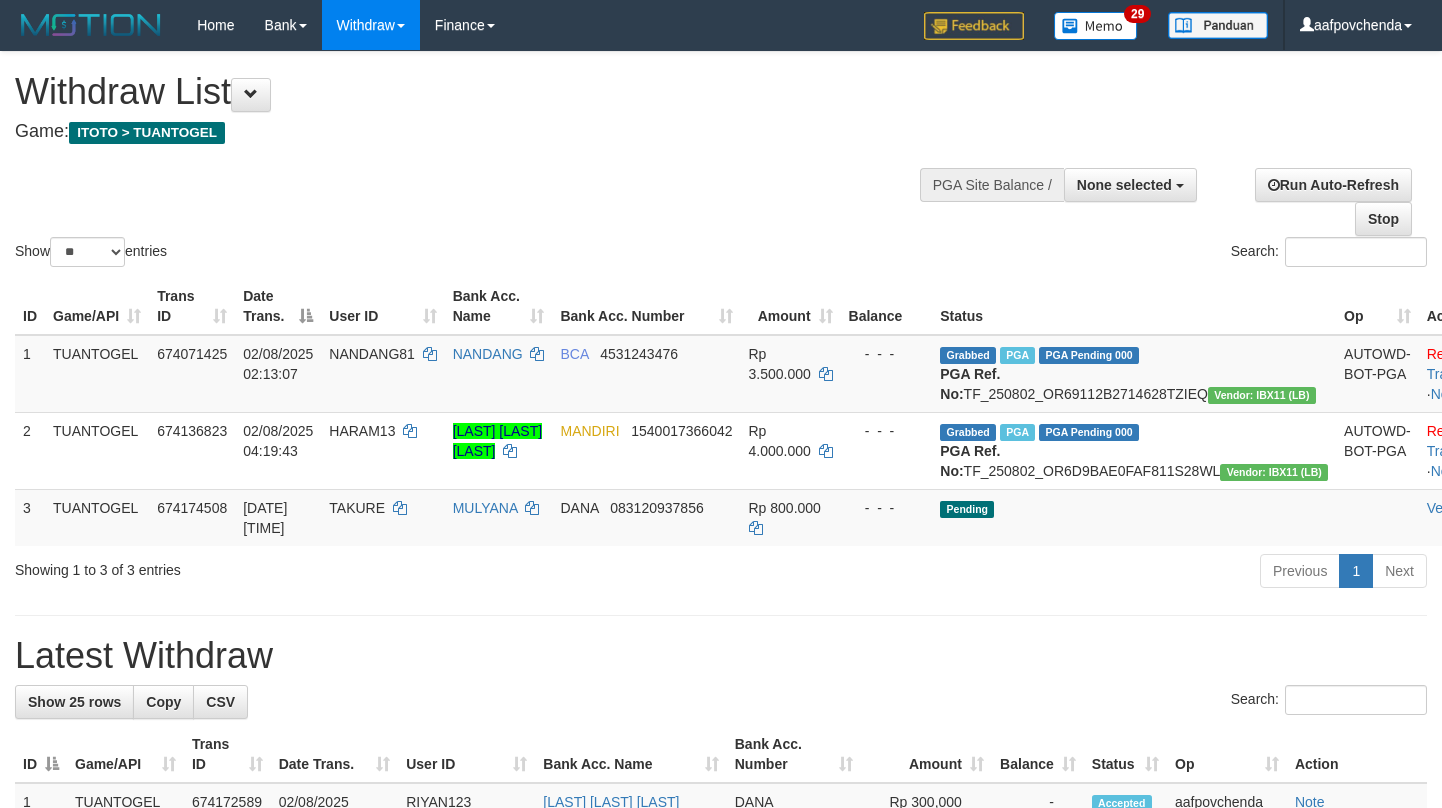select 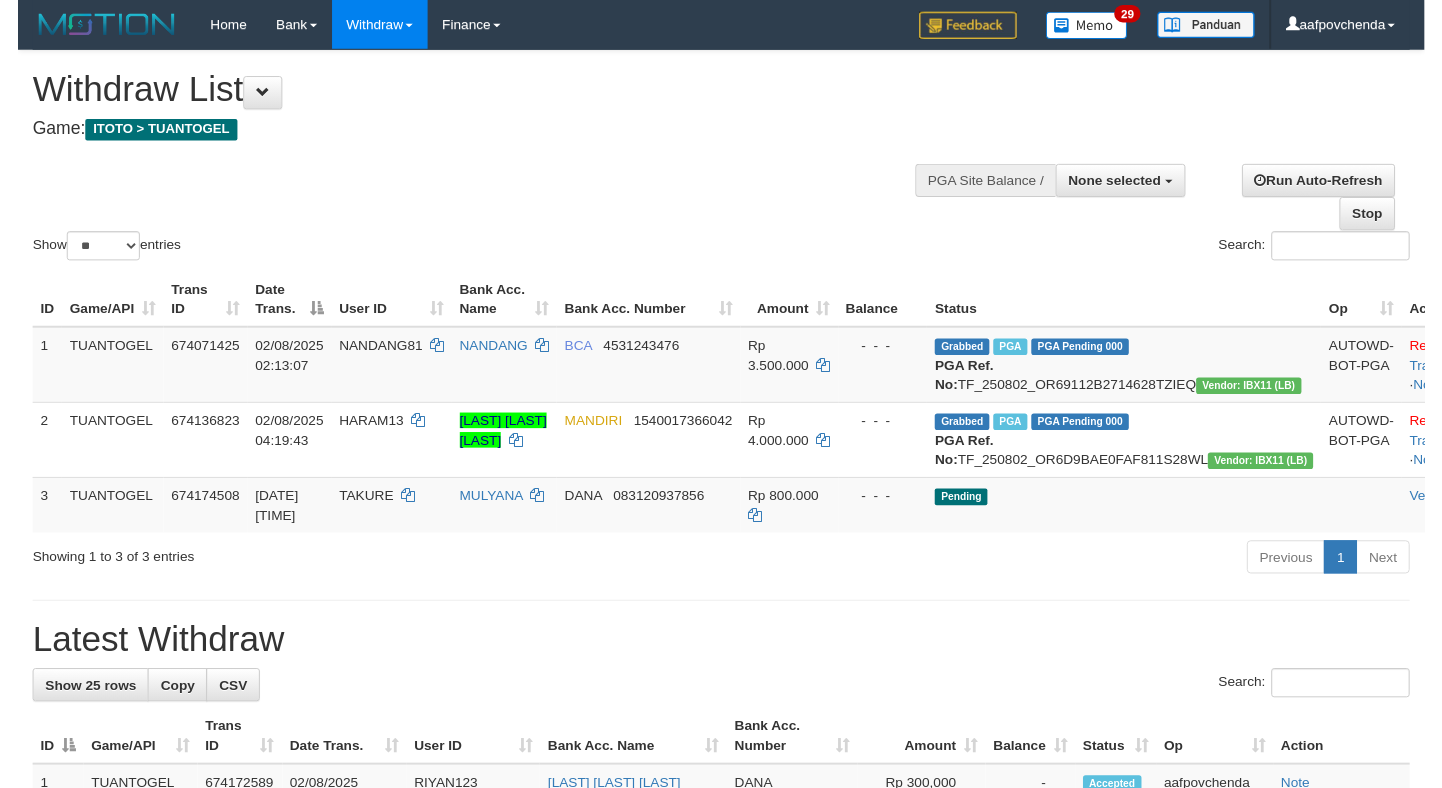 scroll, scrollTop: 0, scrollLeft: 0, axis: both 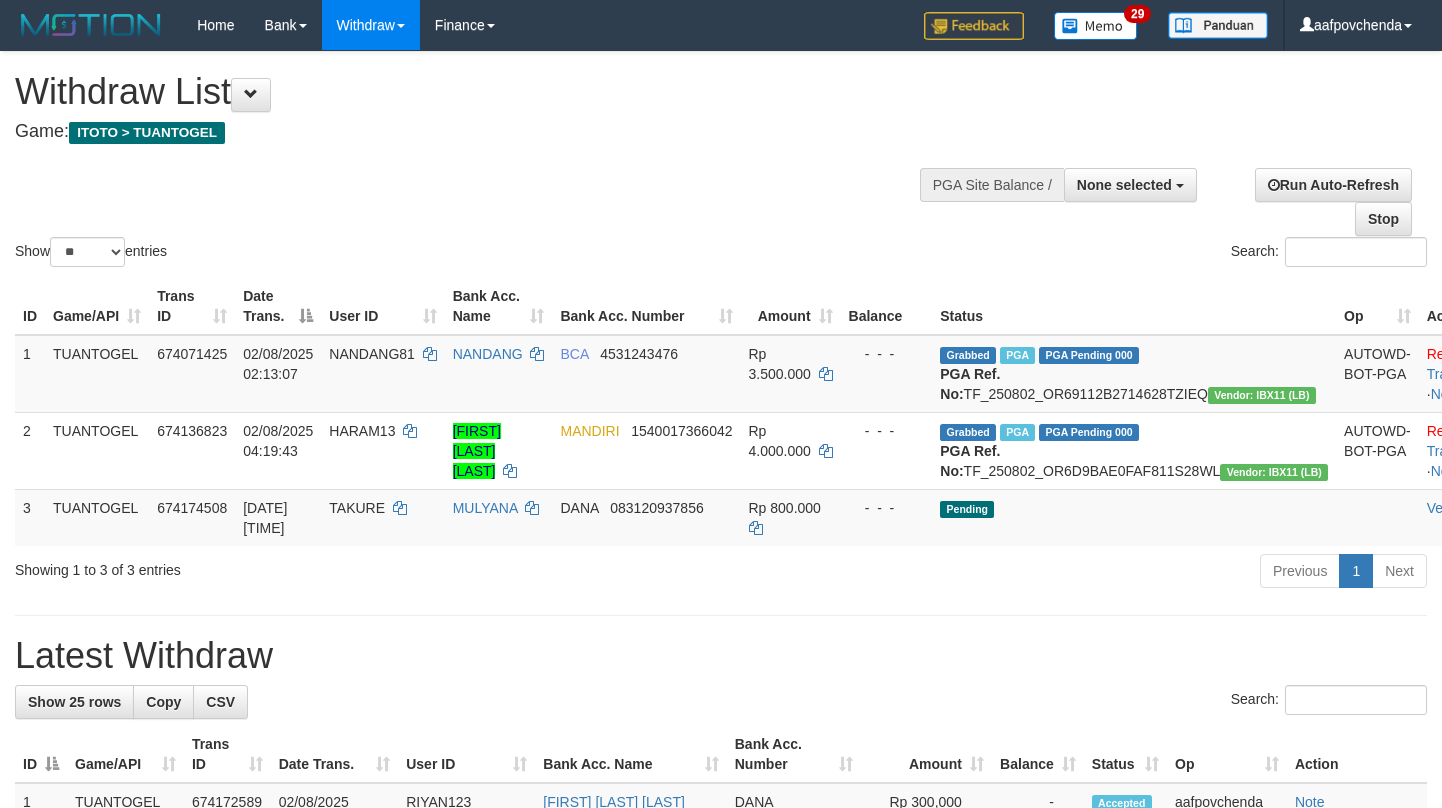 select 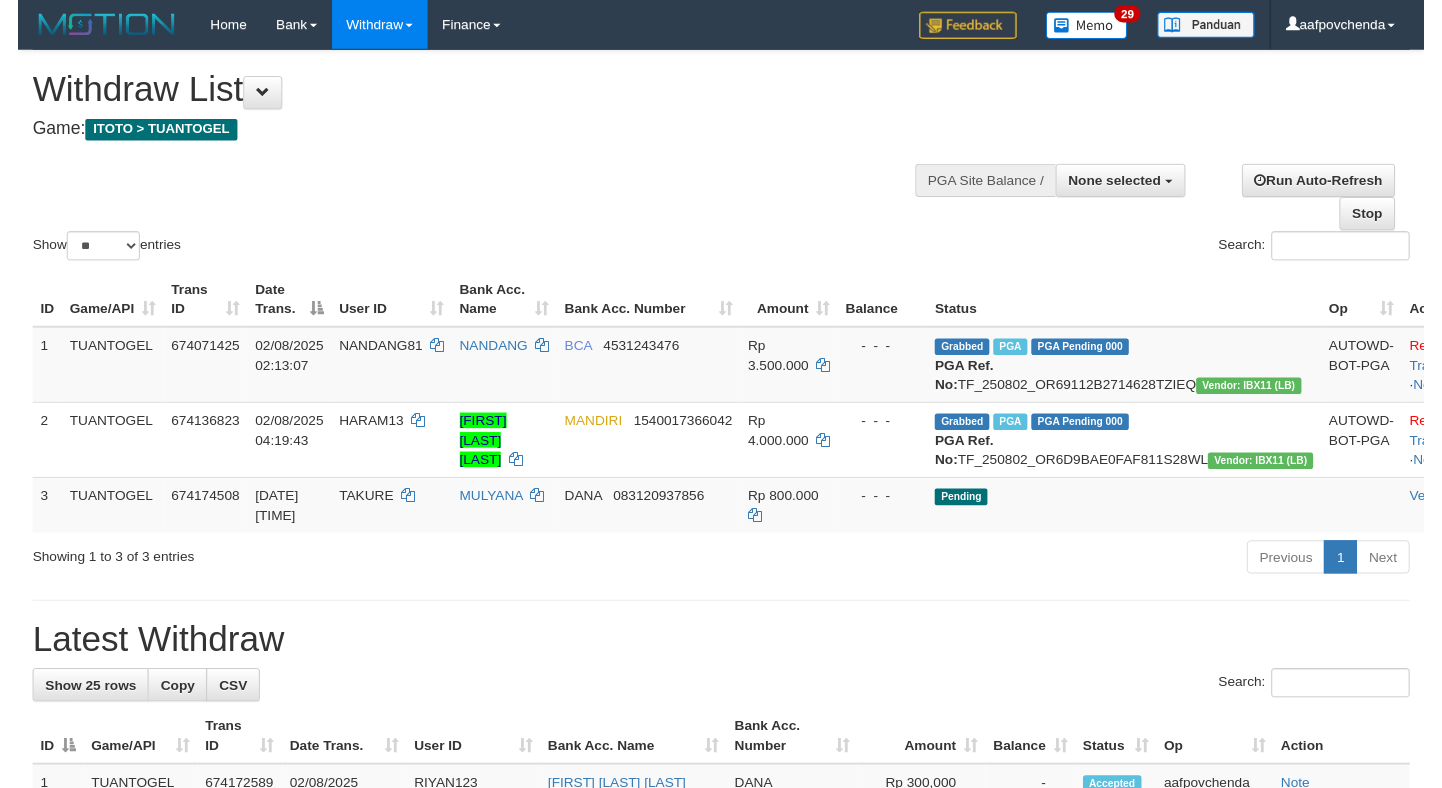 scroll, scrollTop: 0, scrollLeft: 0, axis: both 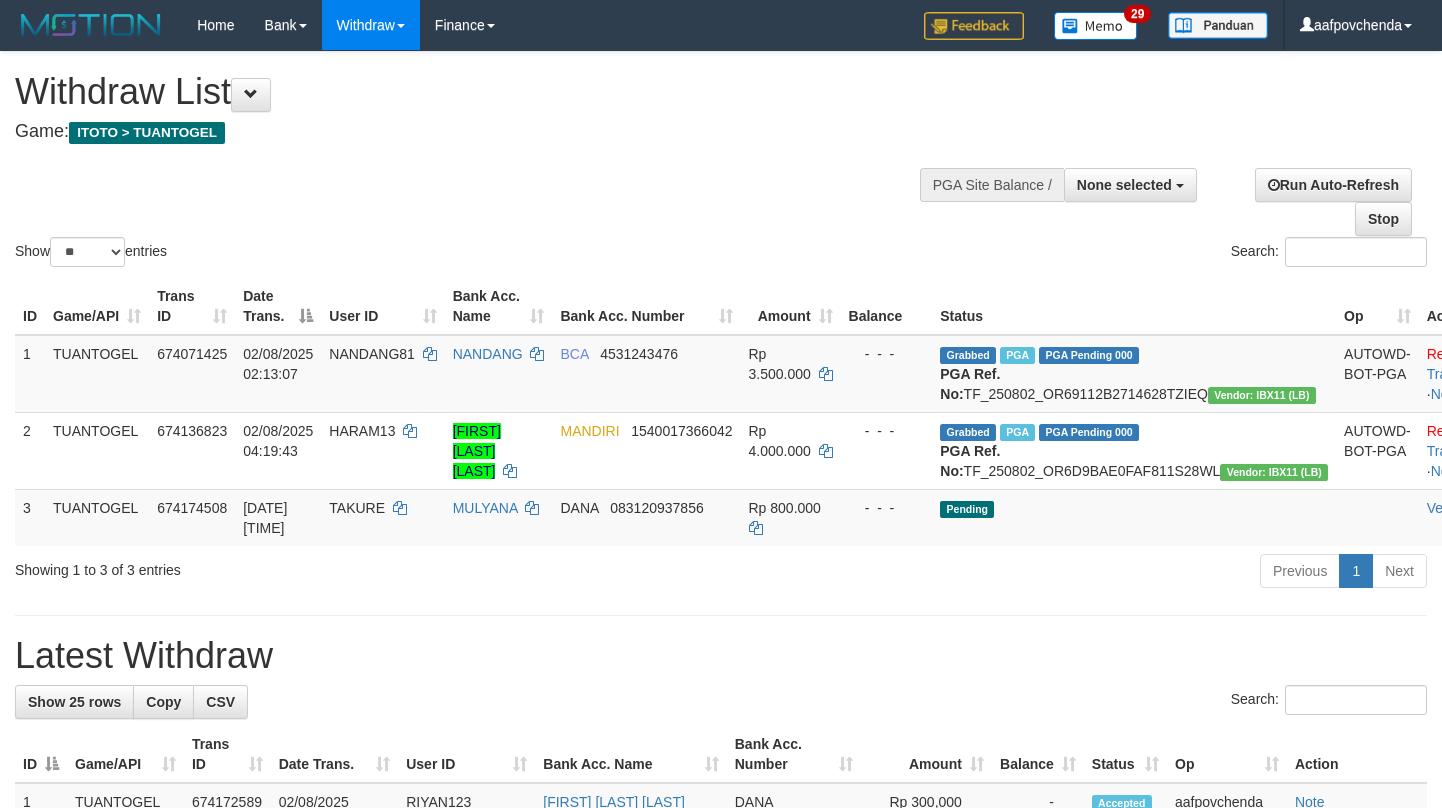 select 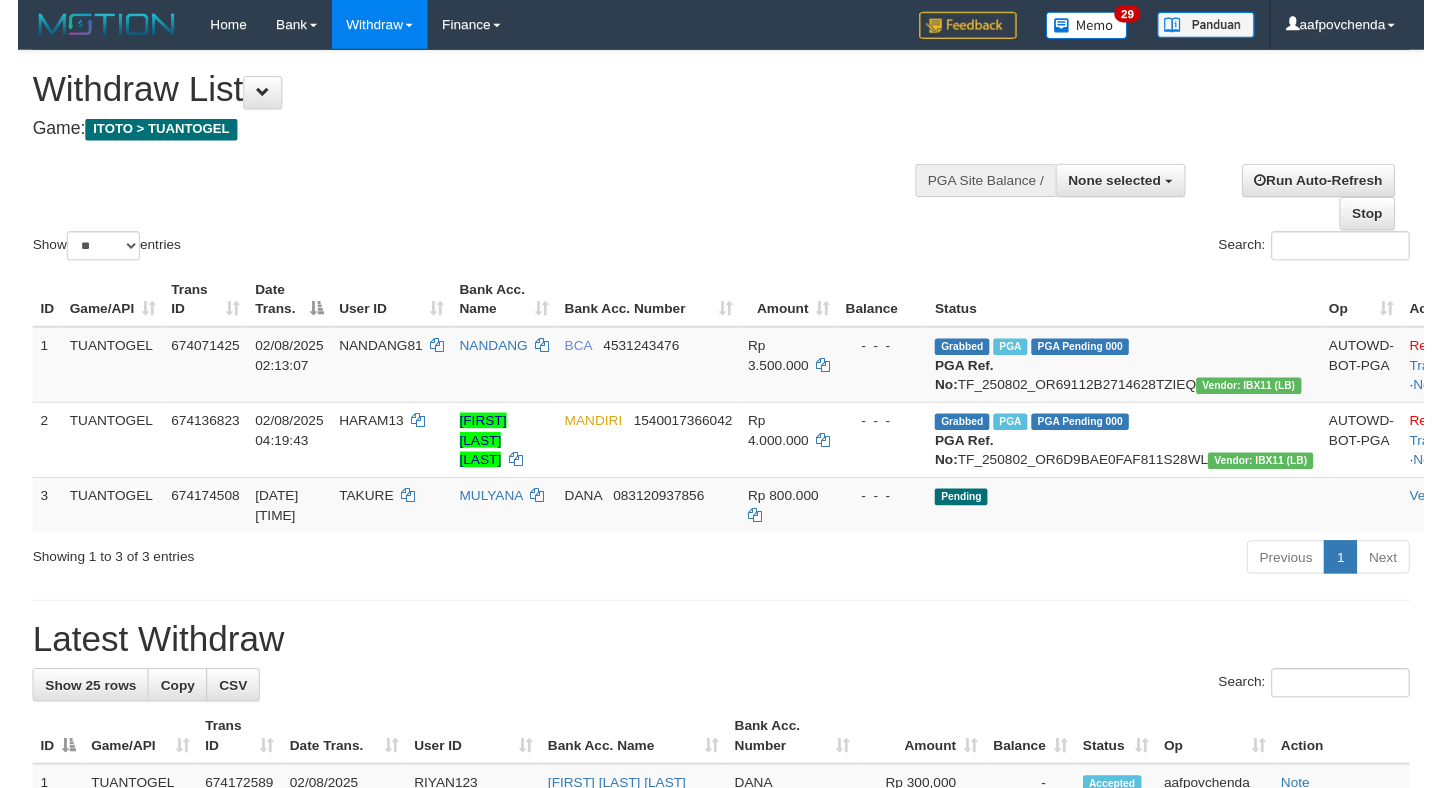 scroll, scrollTop: 0, scrollLeft: 0, axis: both 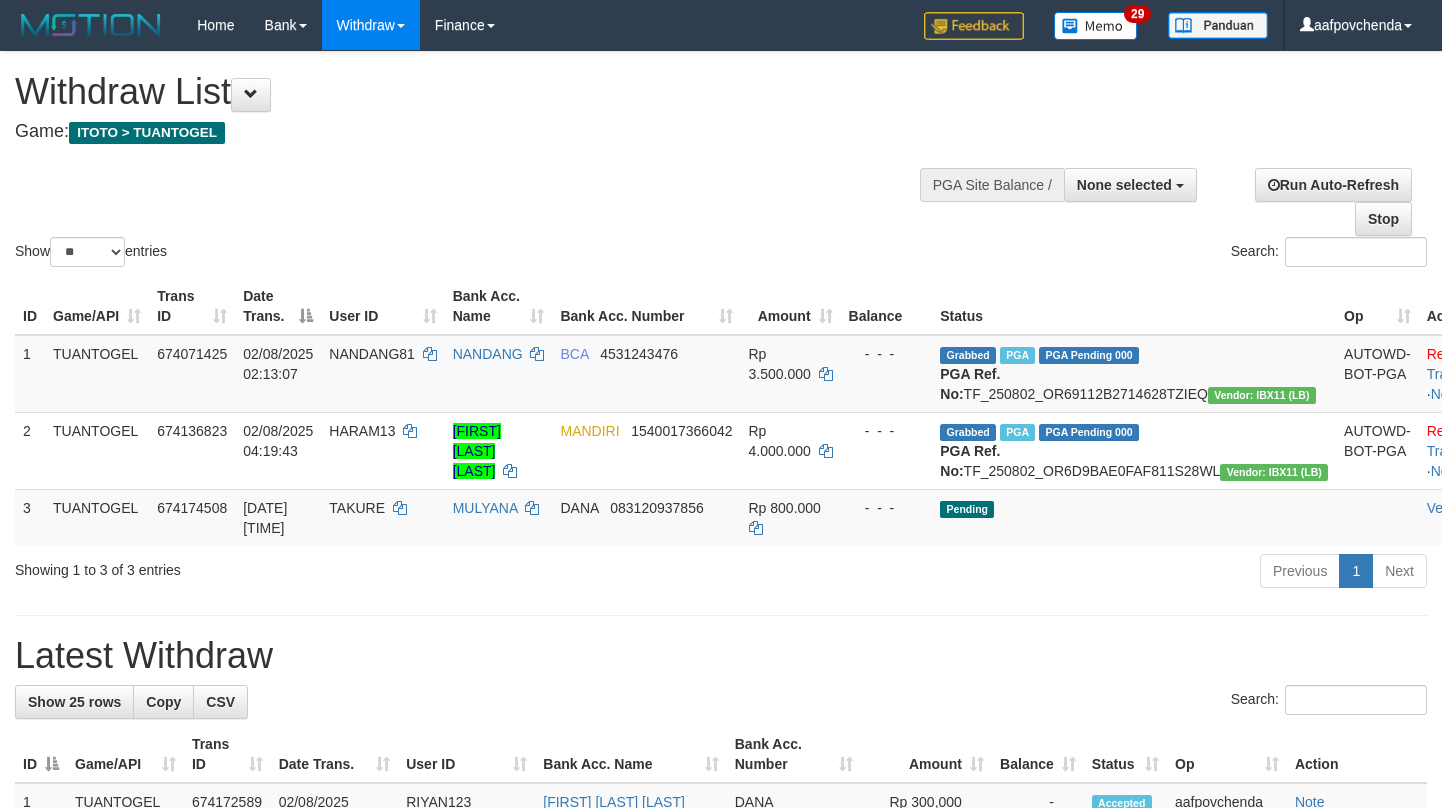 select 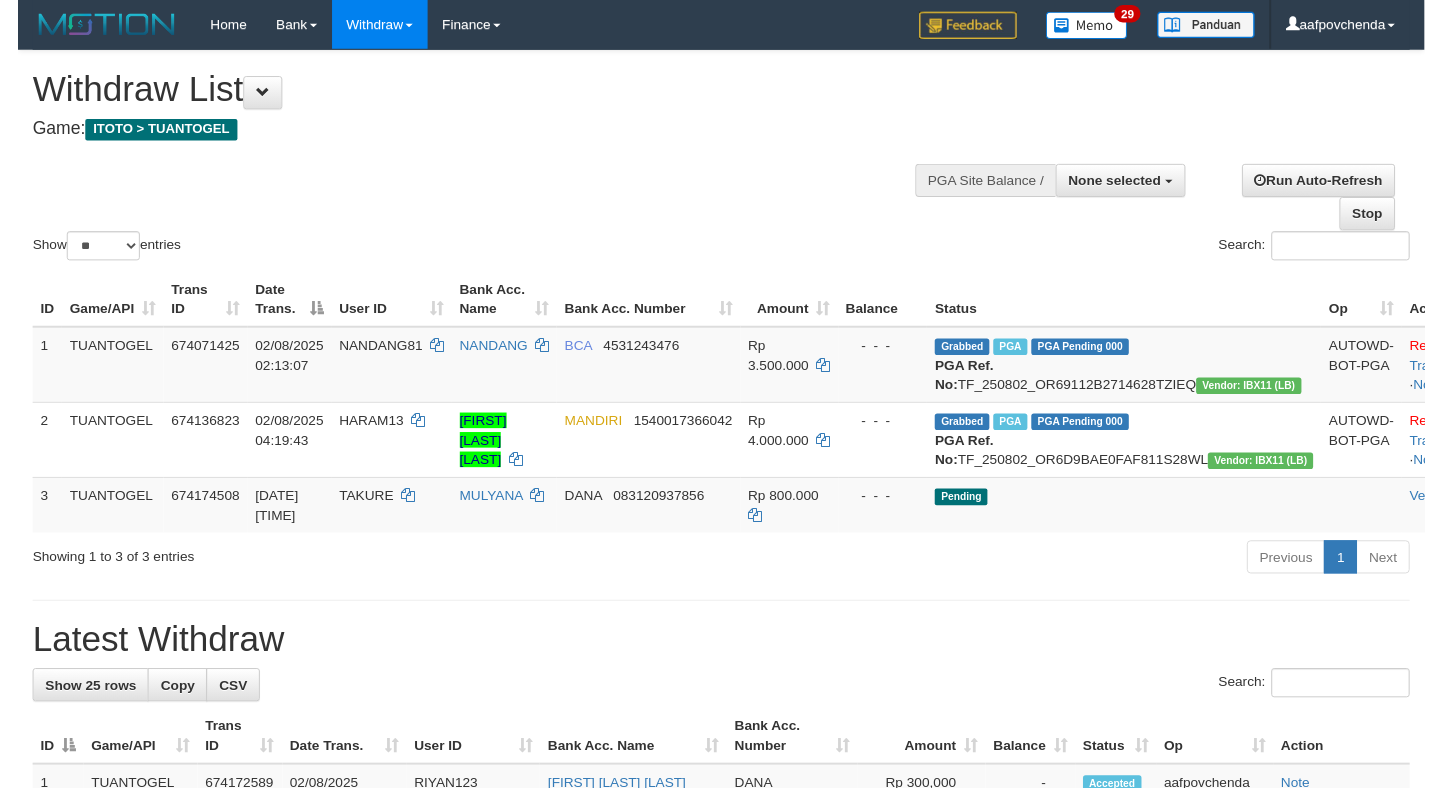scroll, scrollTop: 0, scrollLeft: 0, axis: both 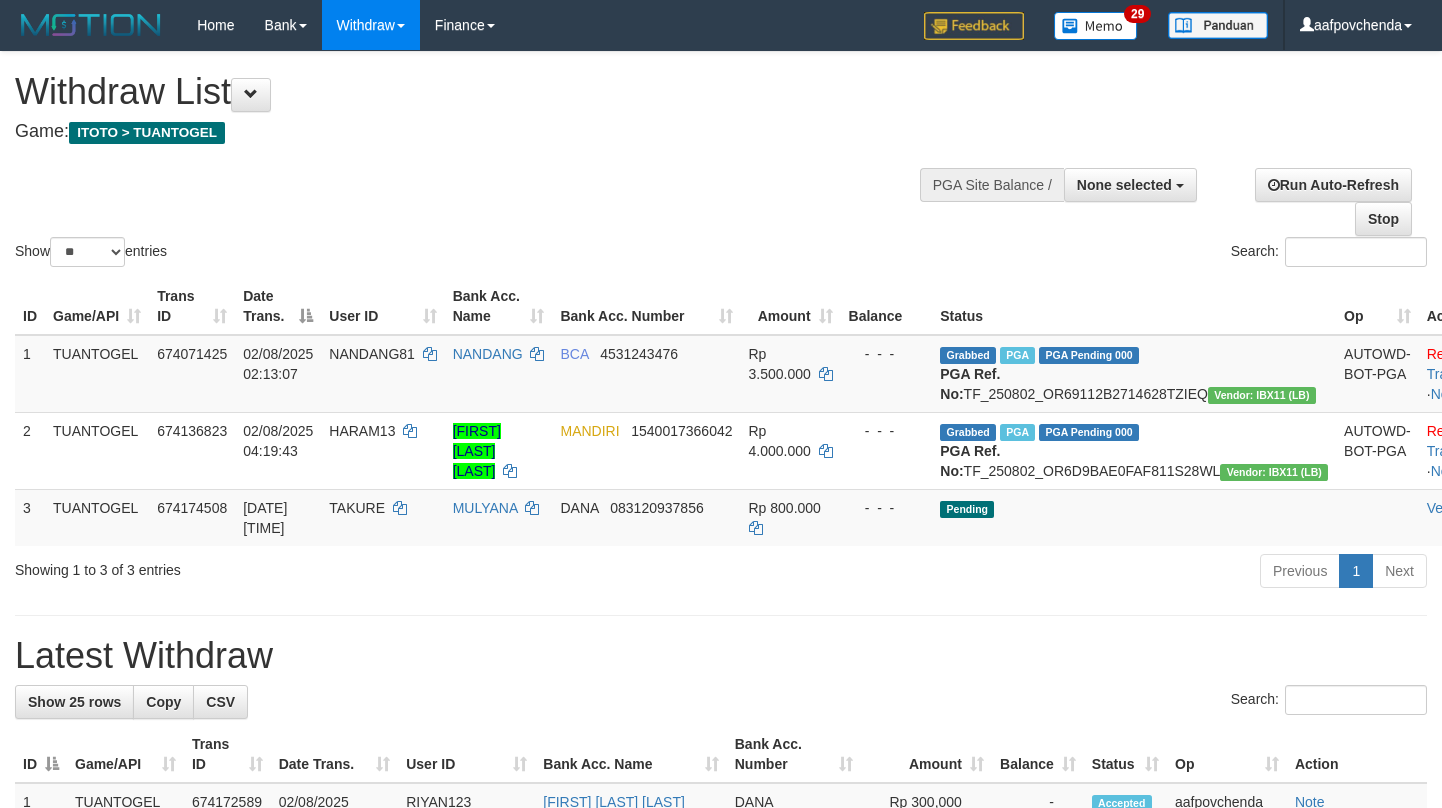 select 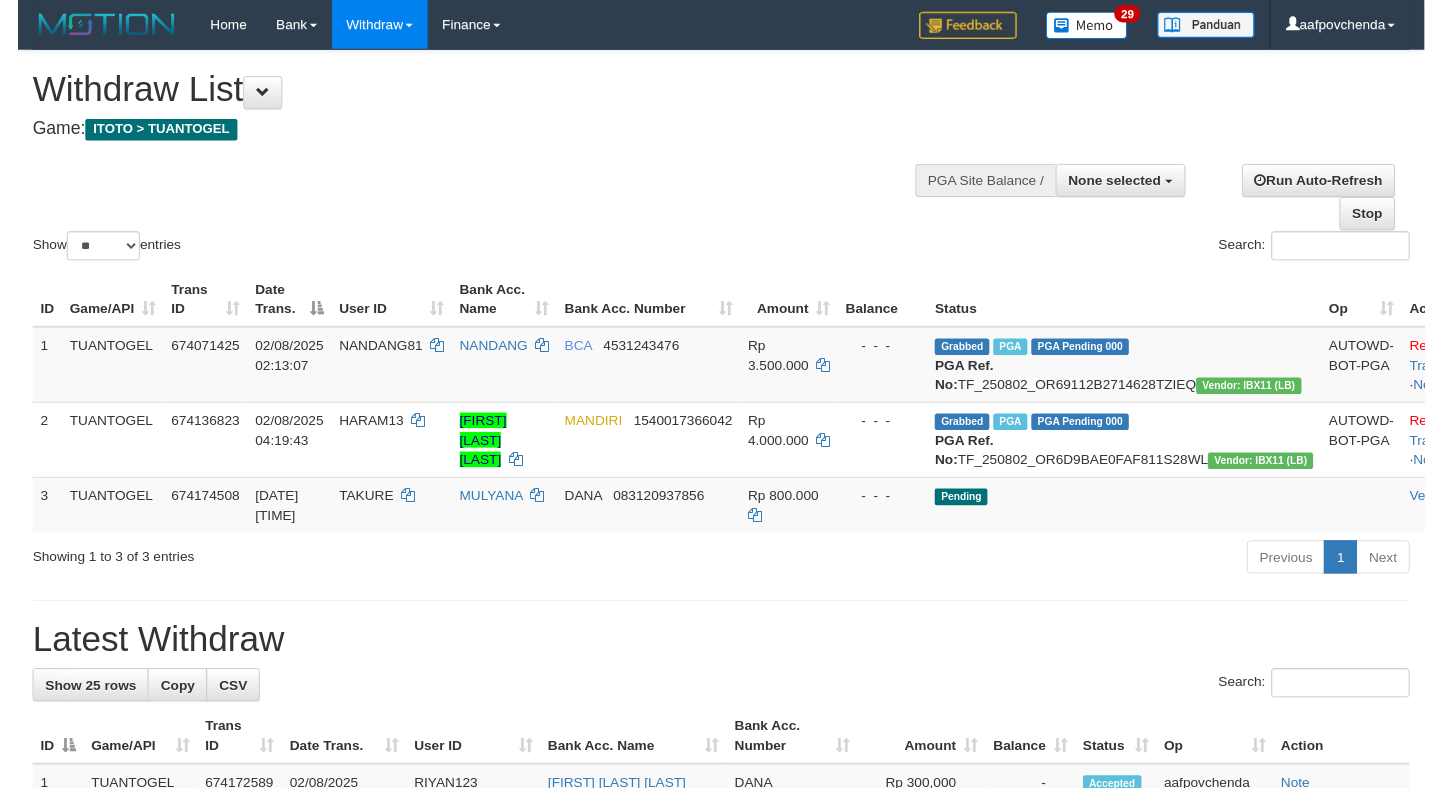 scroll, scrollTop: 0, scrollLeft: 0, axis: both 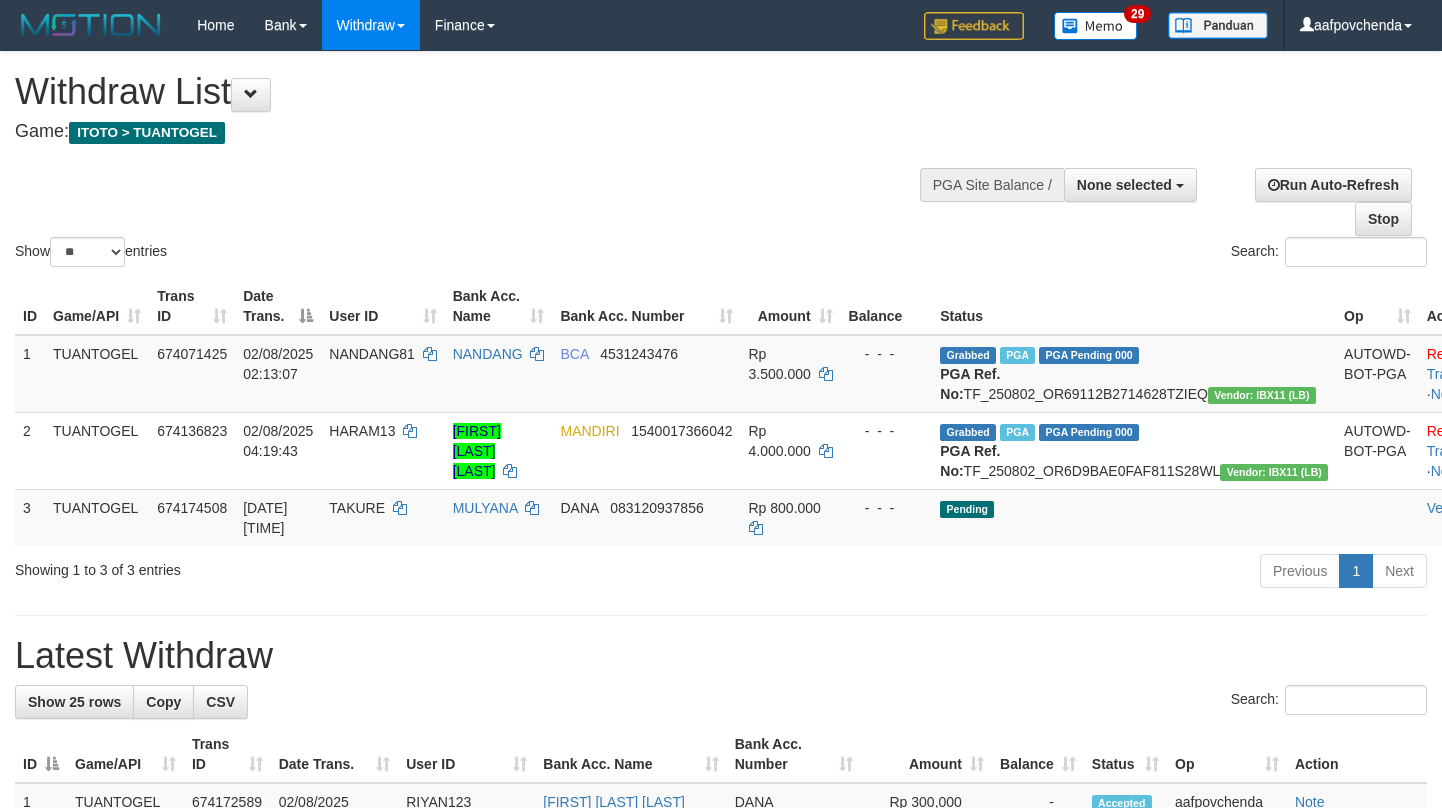 select 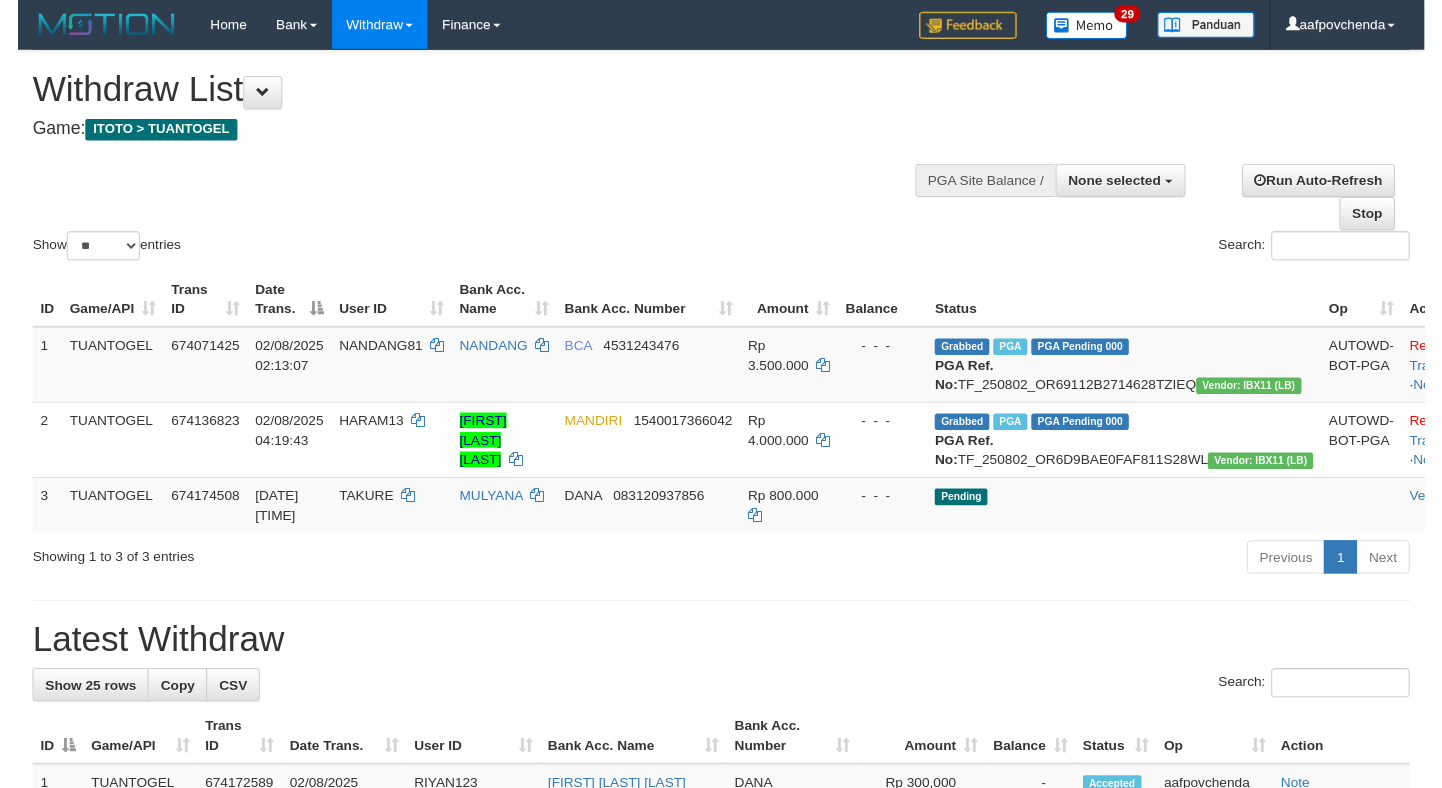 scroll, scrollTop: 0, scrollLeft: 0, axis: both 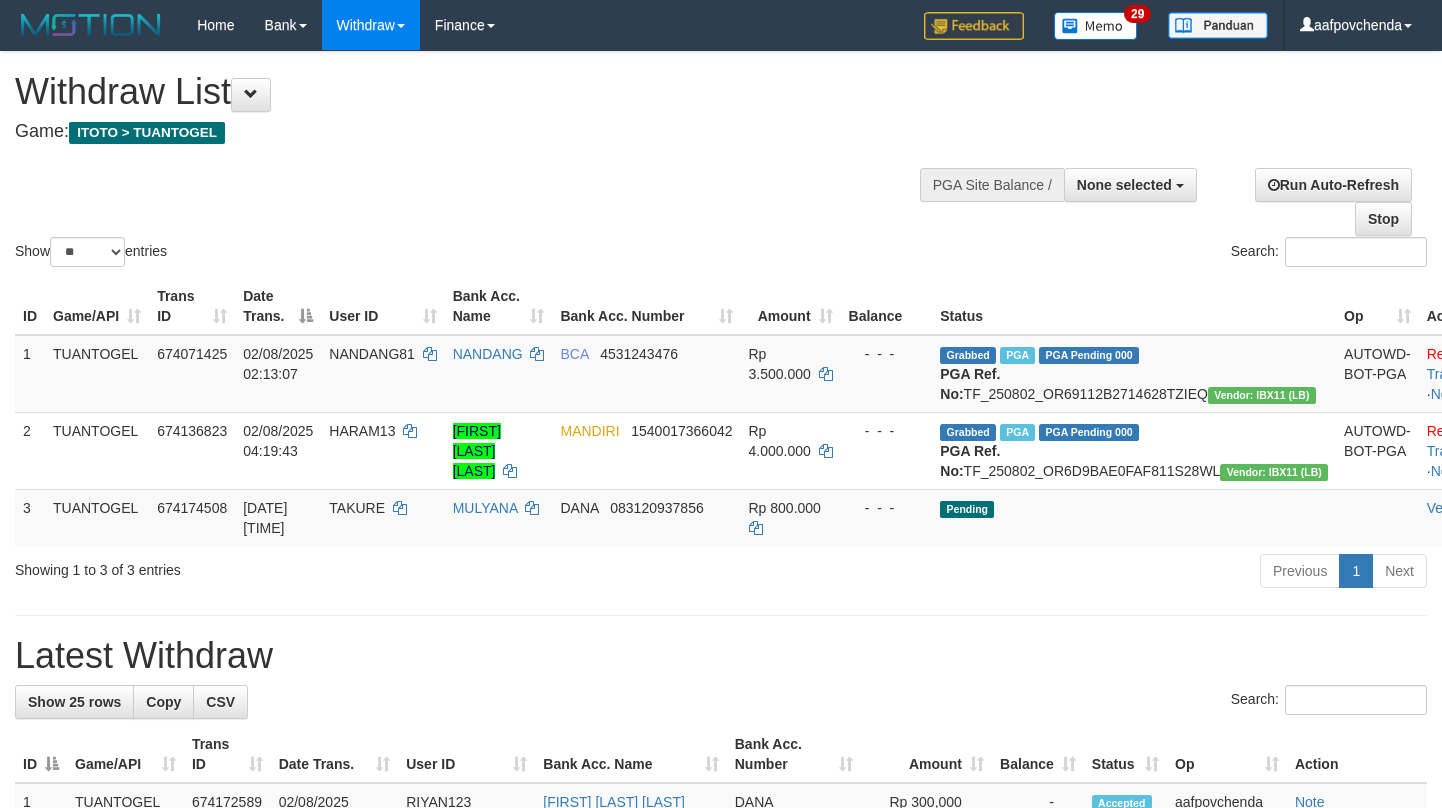 select 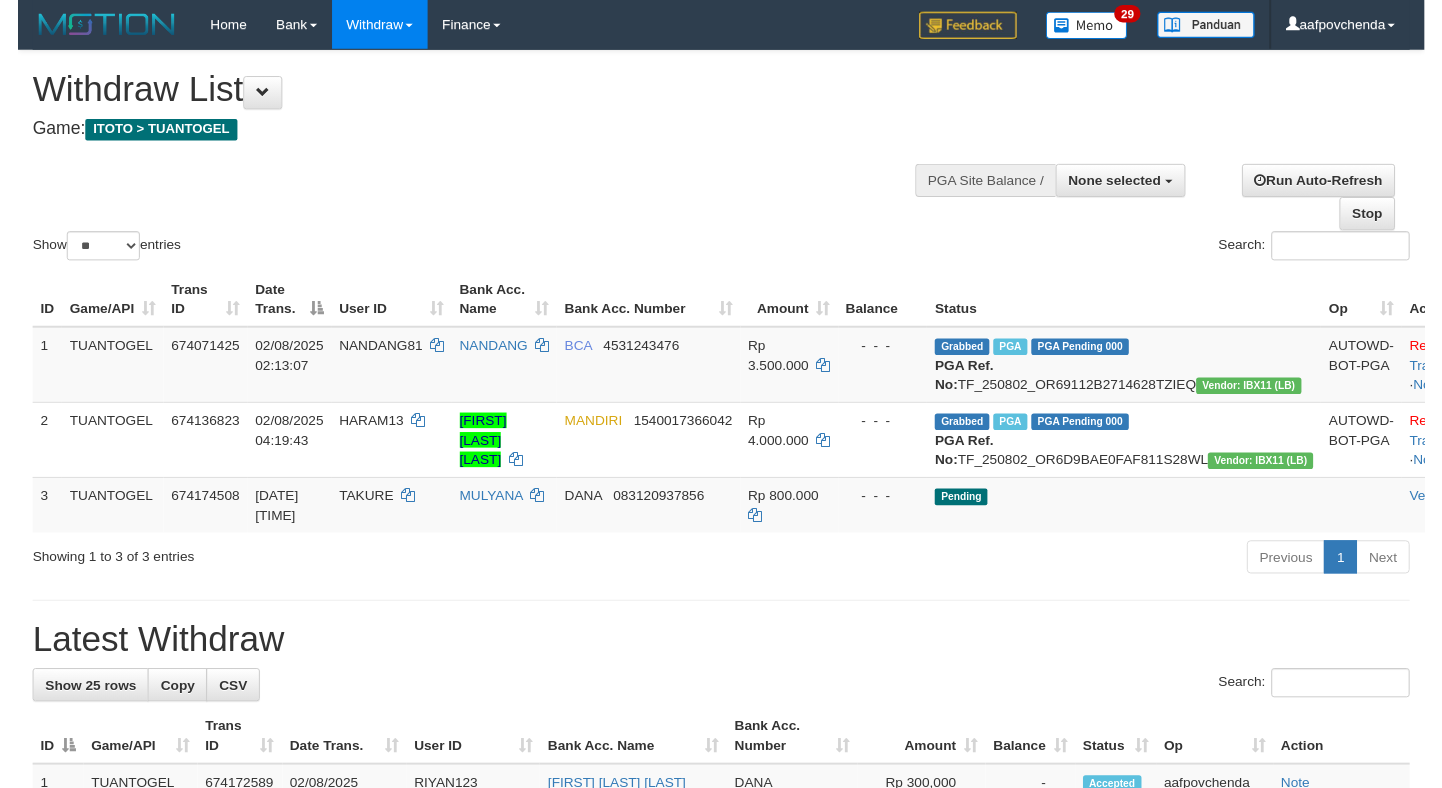 scroll, scrollTop: 0, scrollLeft: 0, axis: both 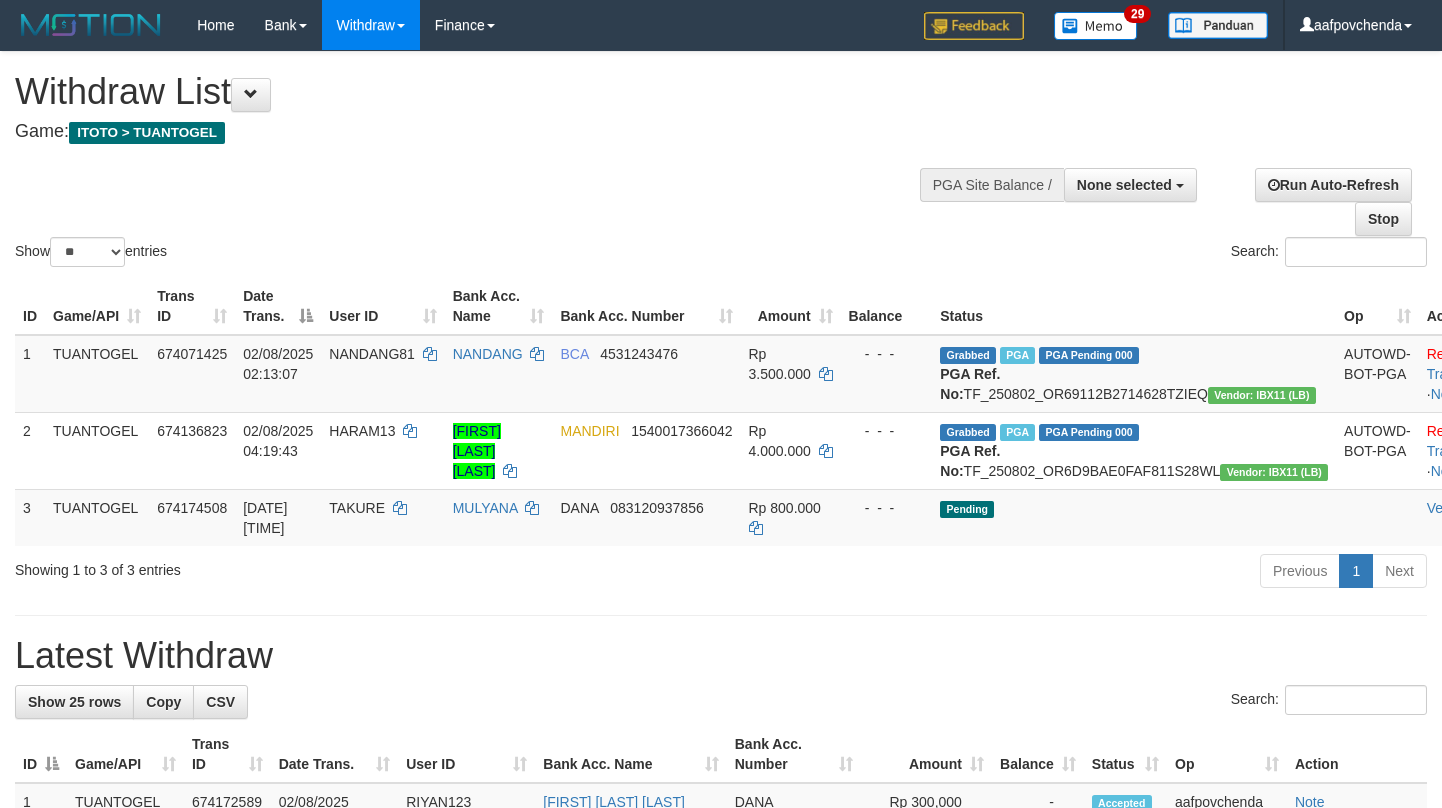 select 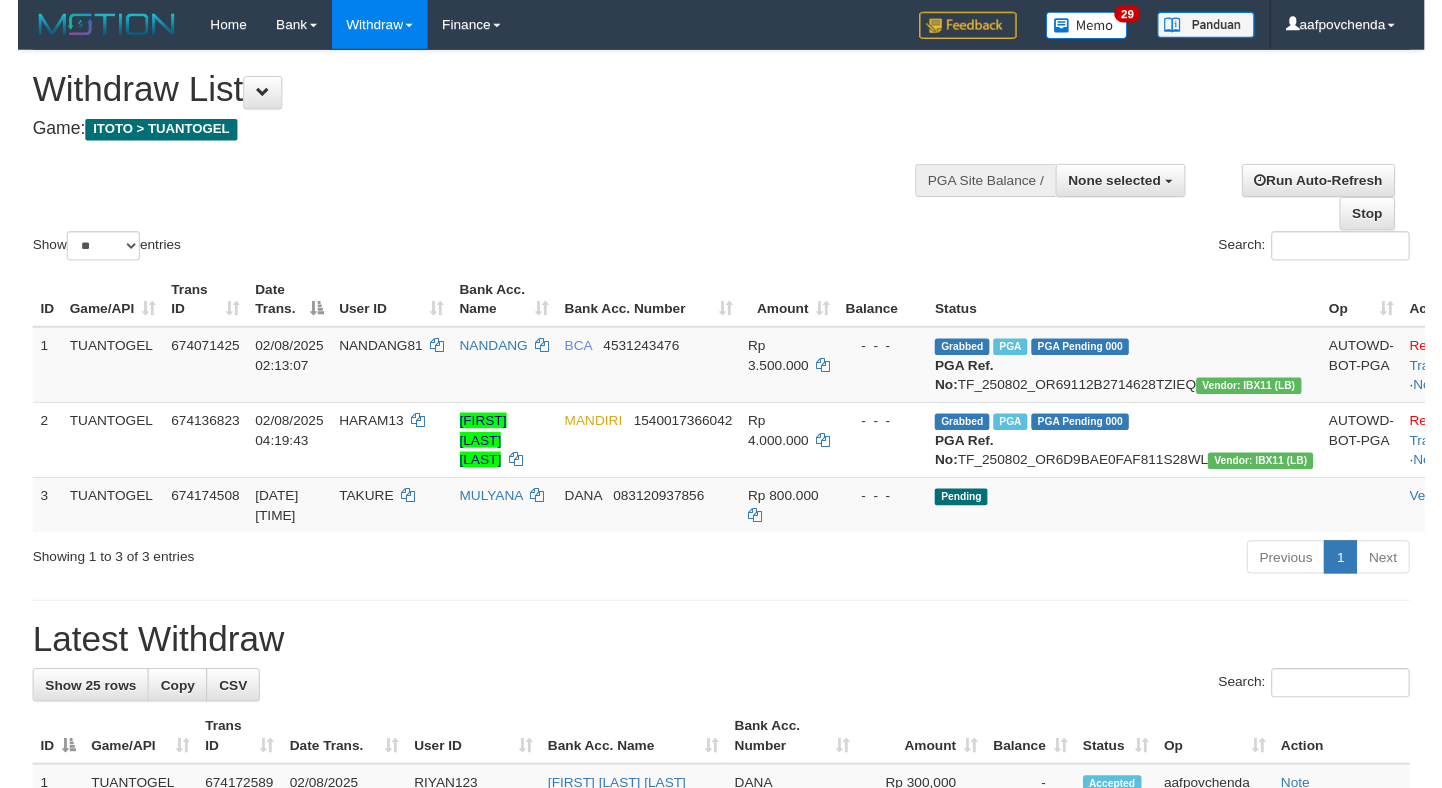 scroll, scrollTop: 0, scrollLeft: 0, axis: both 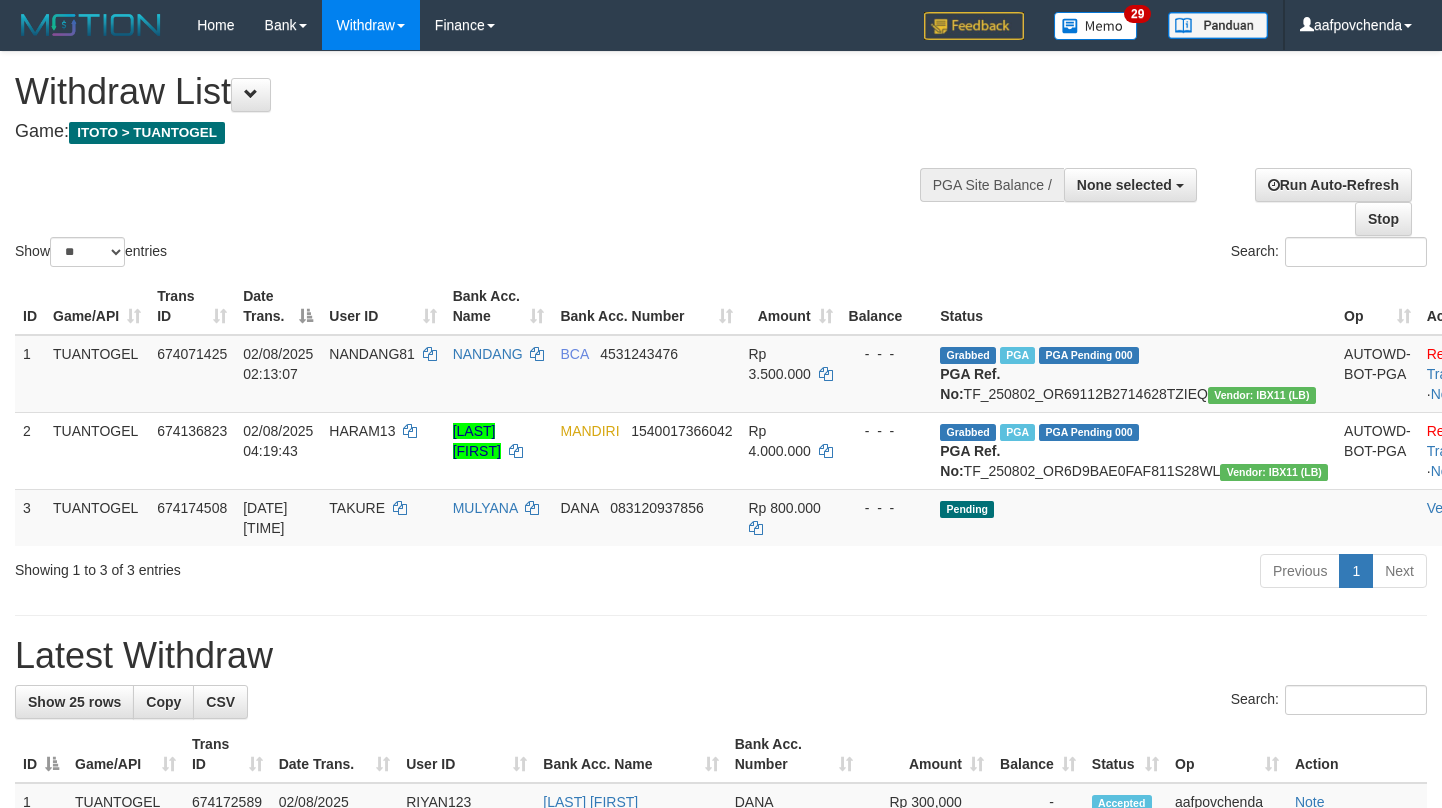 select 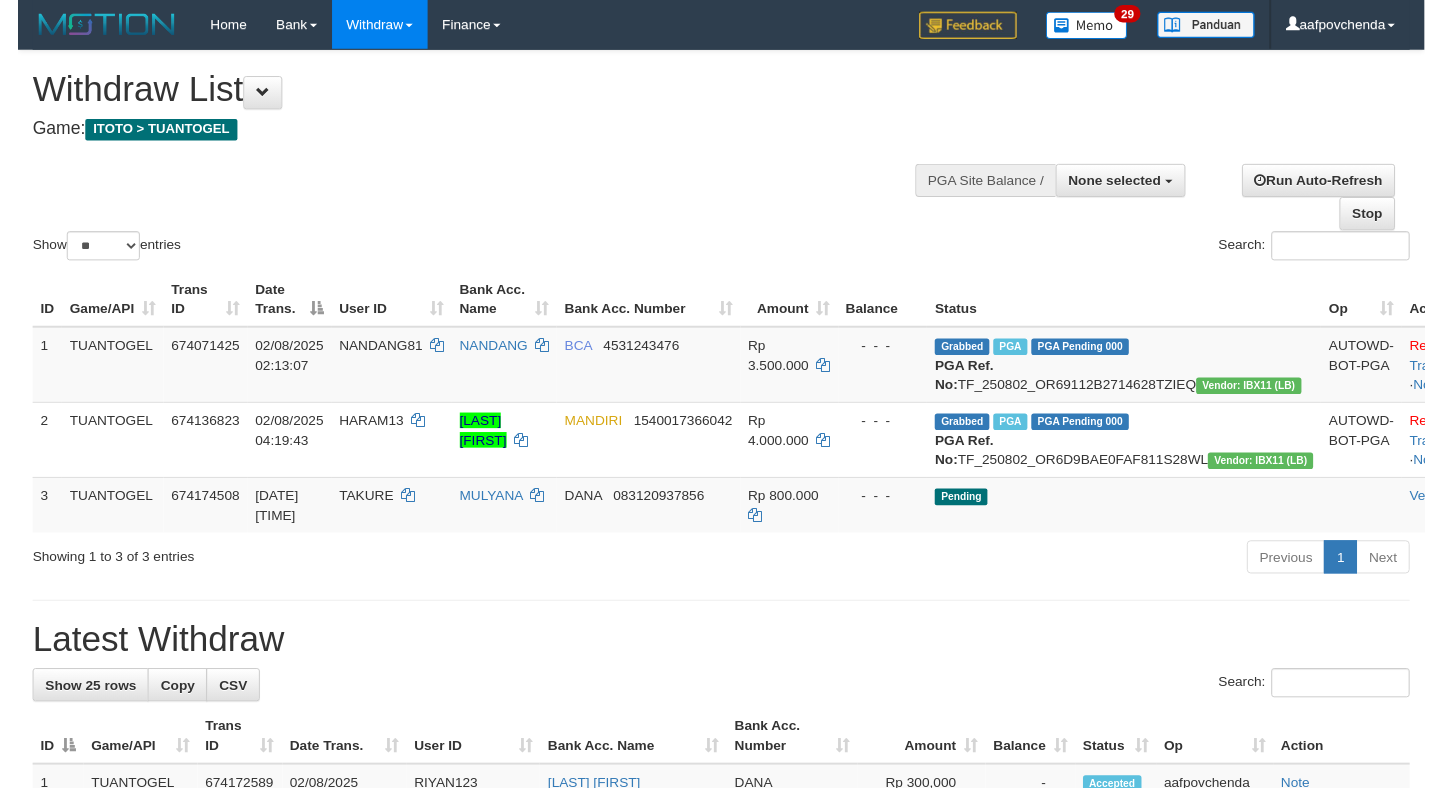 scroll, scrollTop: 0, scrollLeft: 0, axis: both 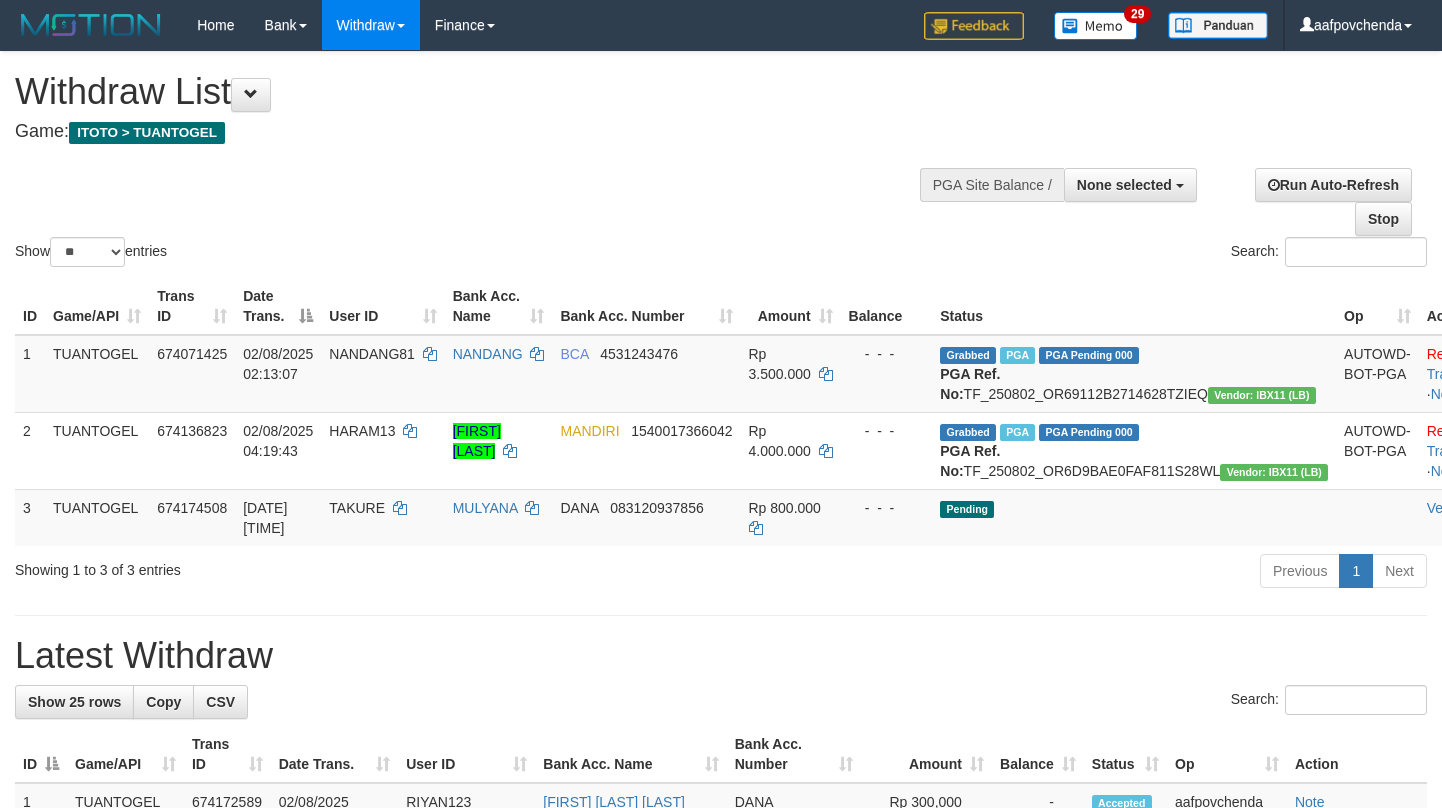 select 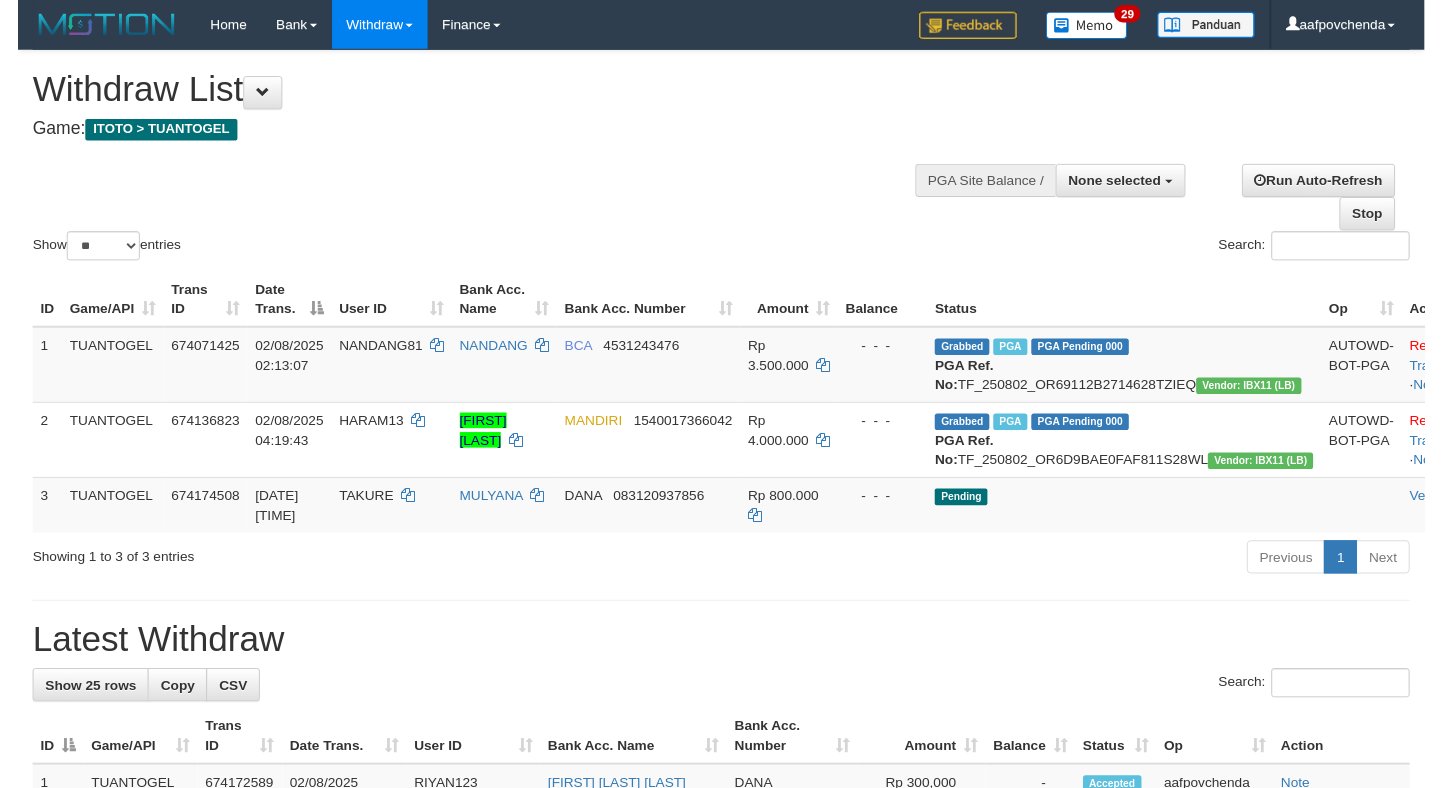 scroll, scrollTop: 0, scrollLeft: 0, axis: both 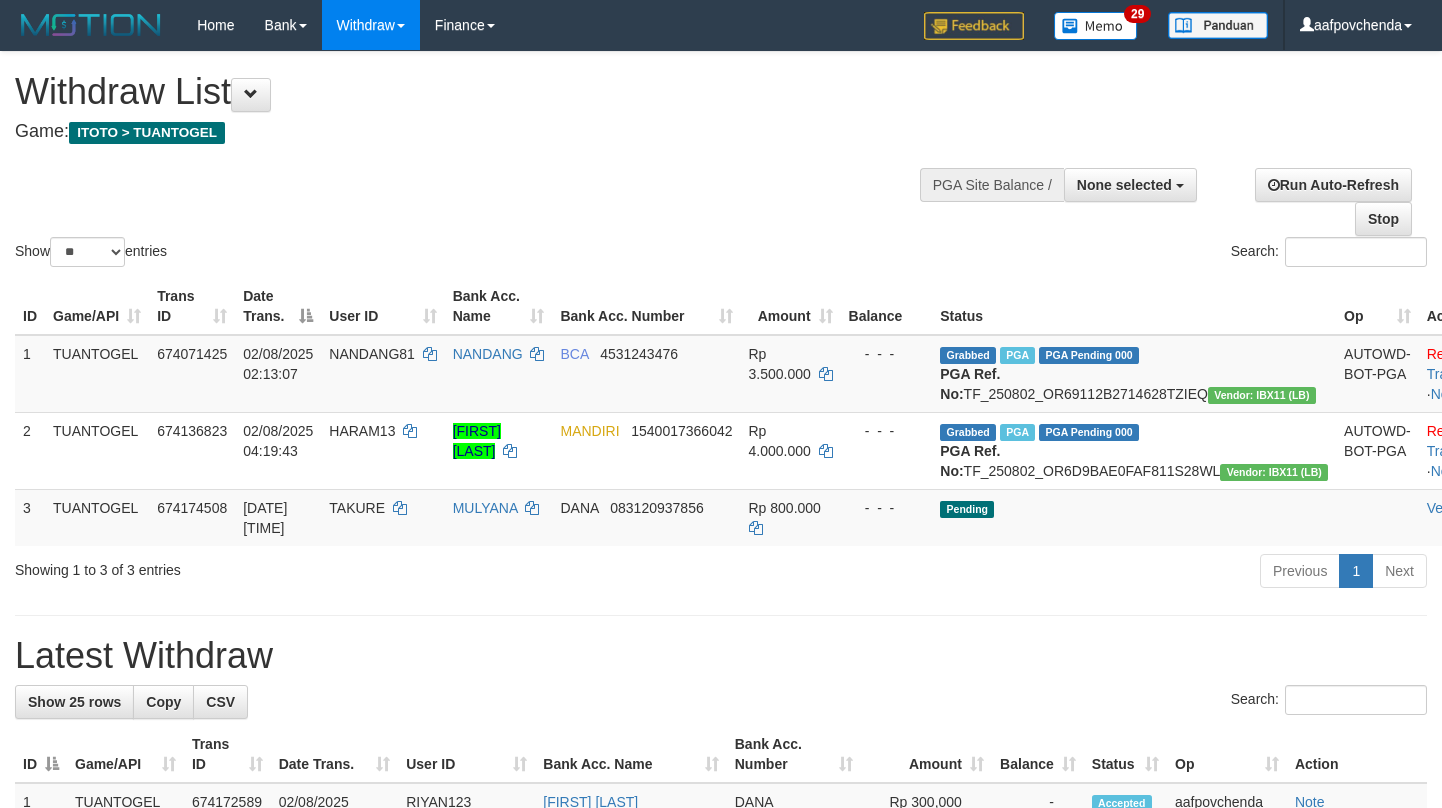 select 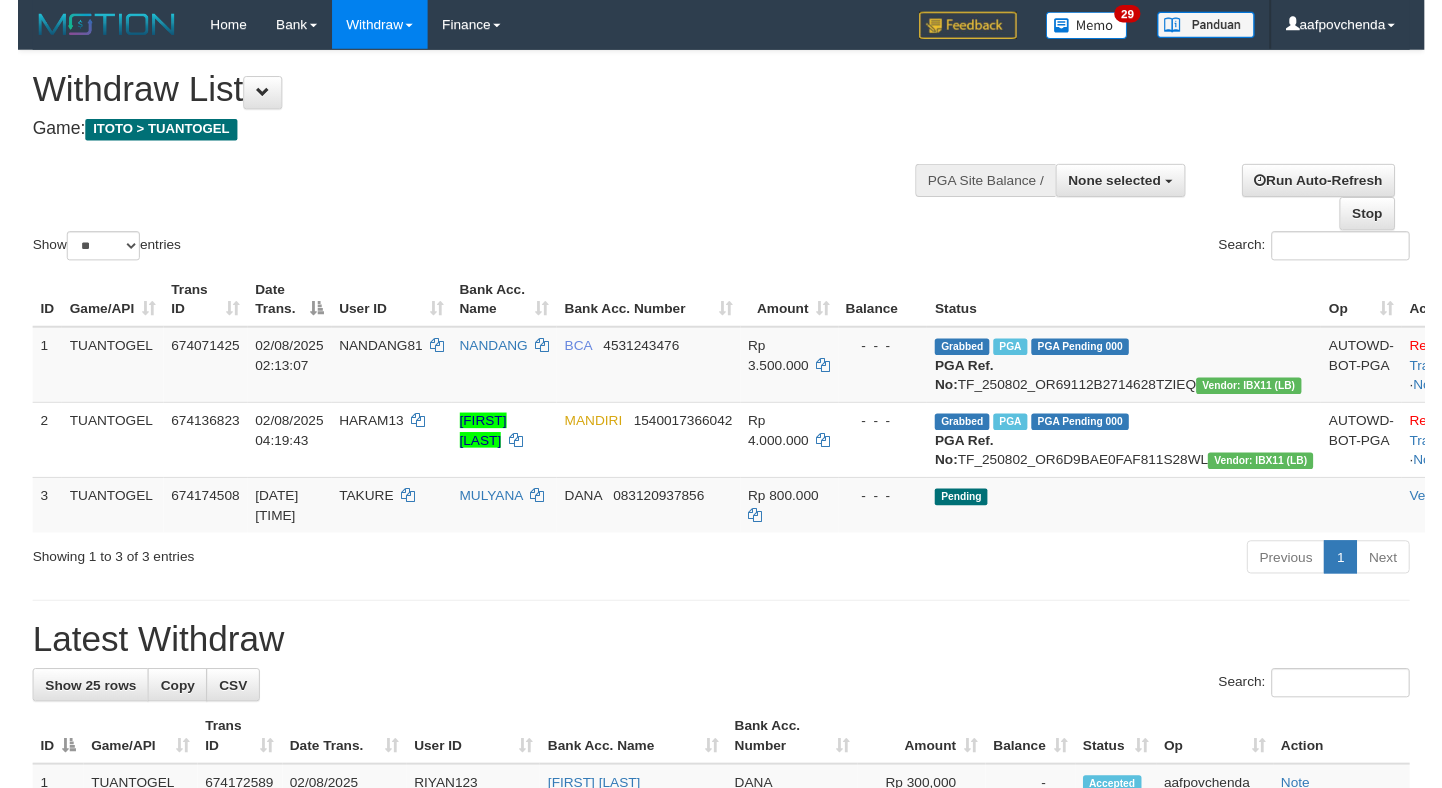 scroll, scrollTop: 0, scrollLeft: 0, axis: both 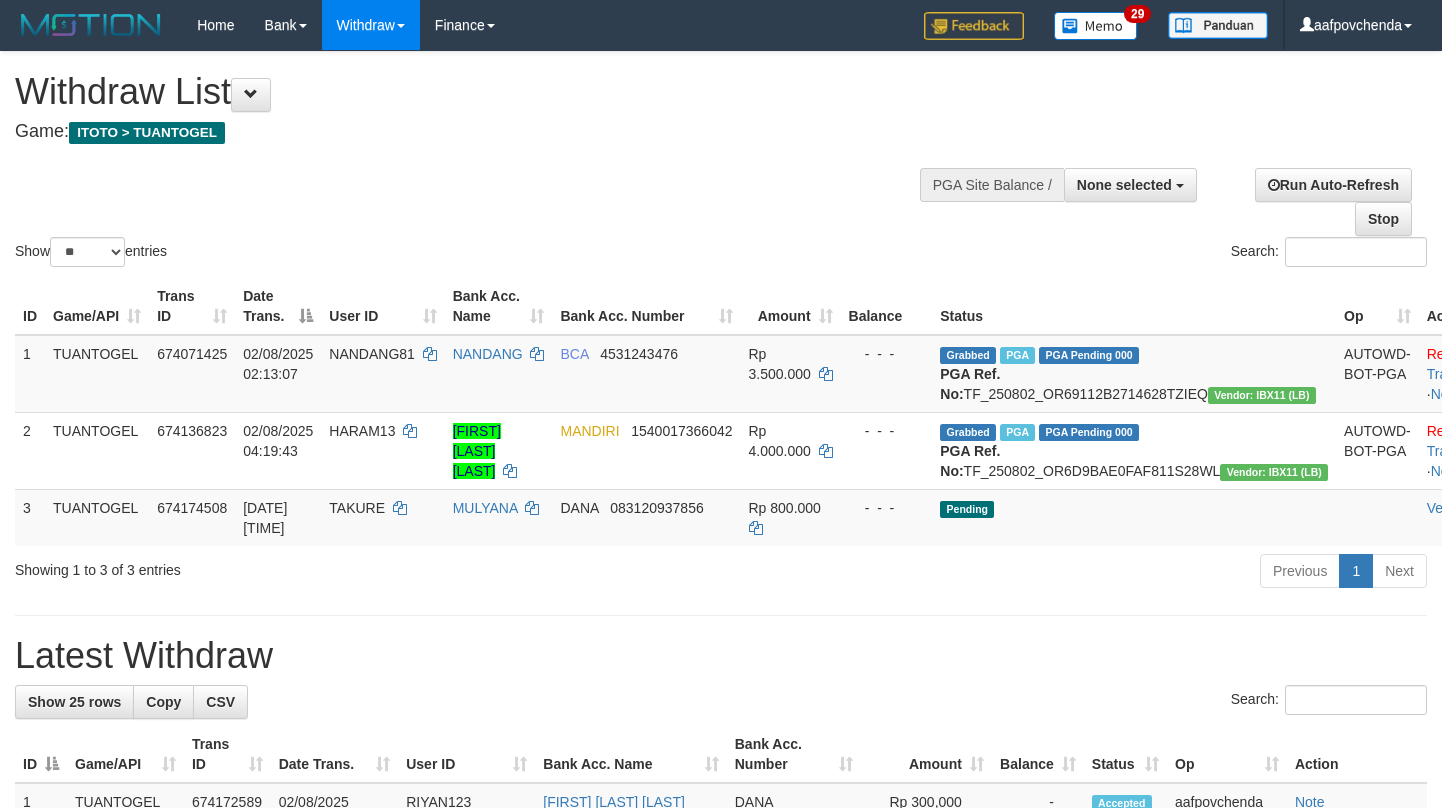 select 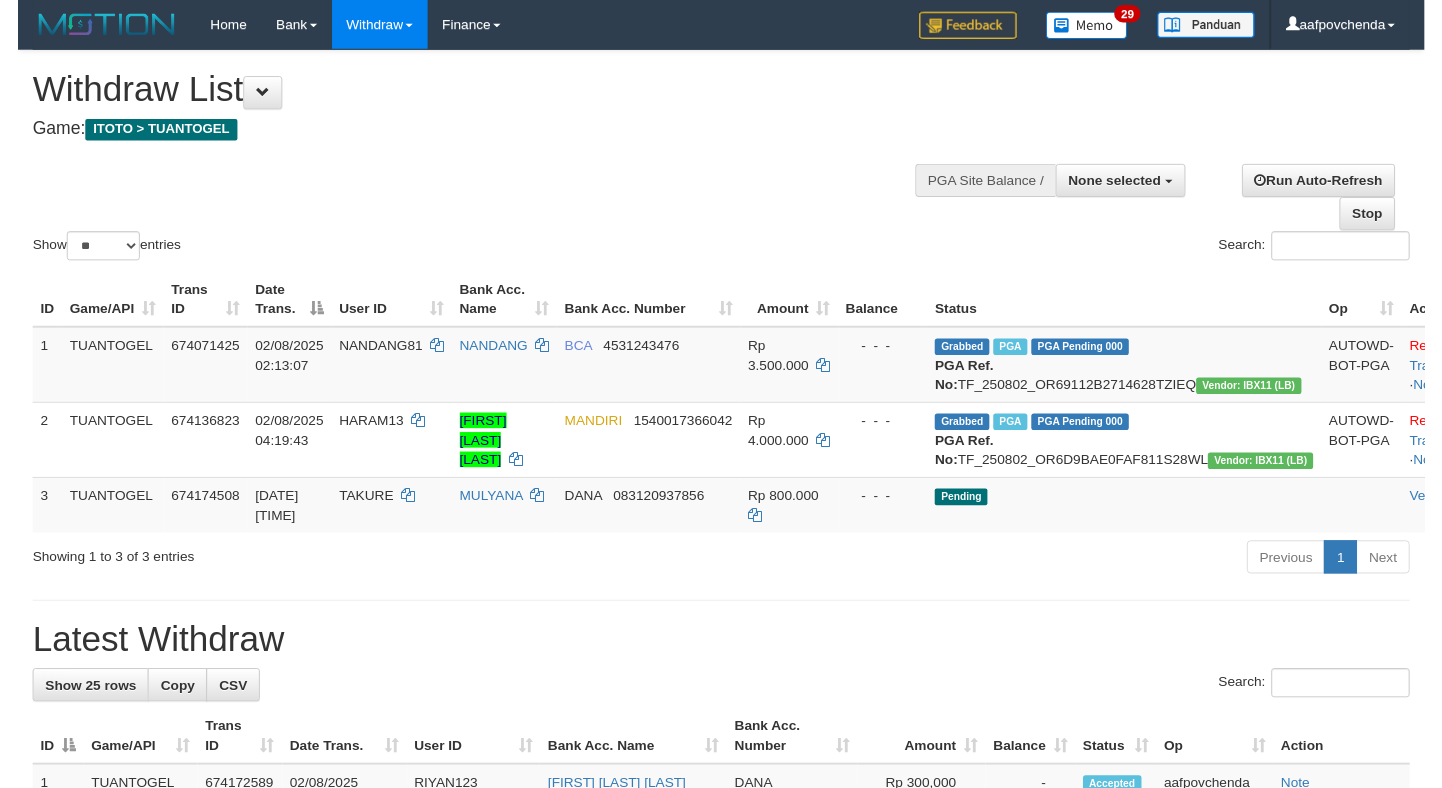 scroll, scrollTop: 0, scrollLeft: 0, axis: both 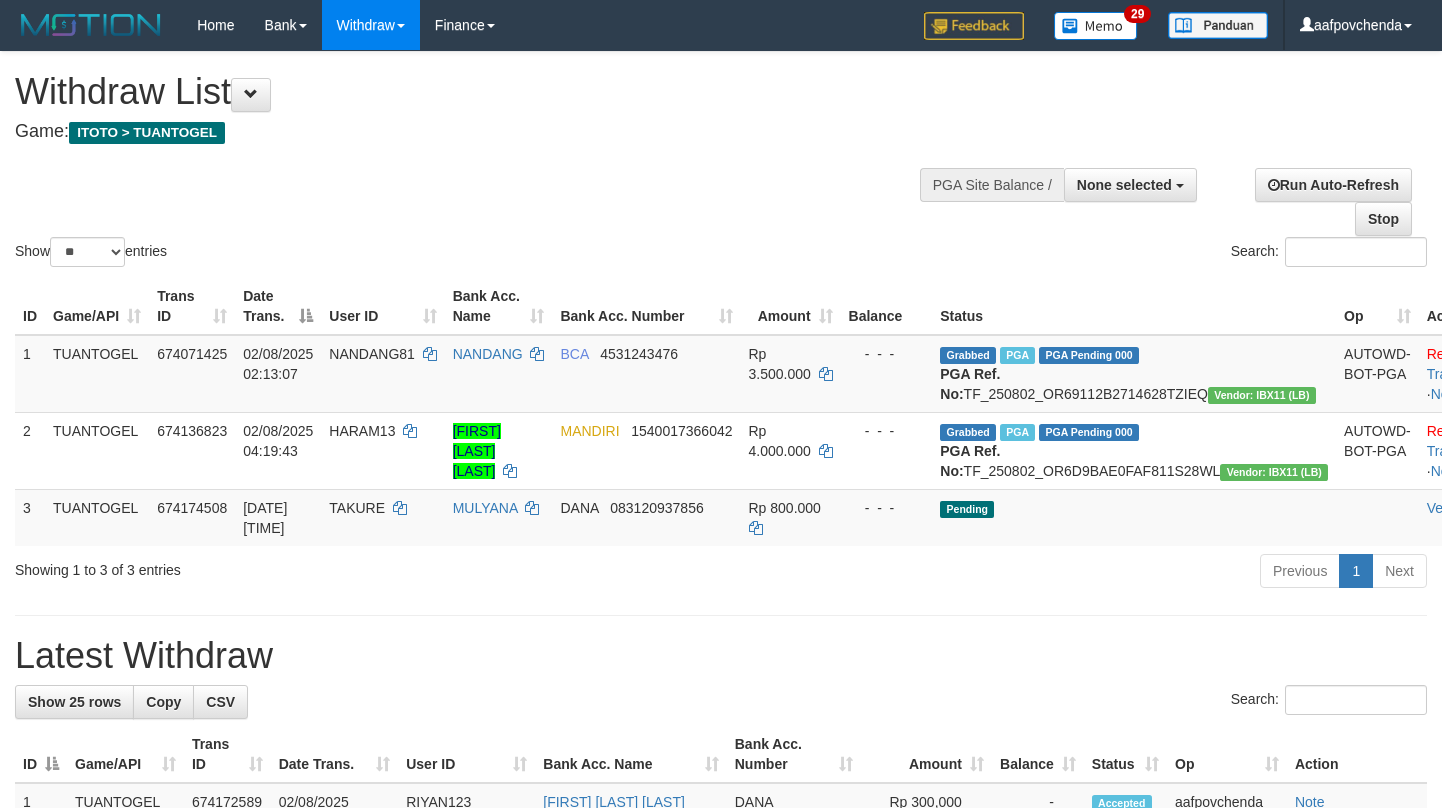 select 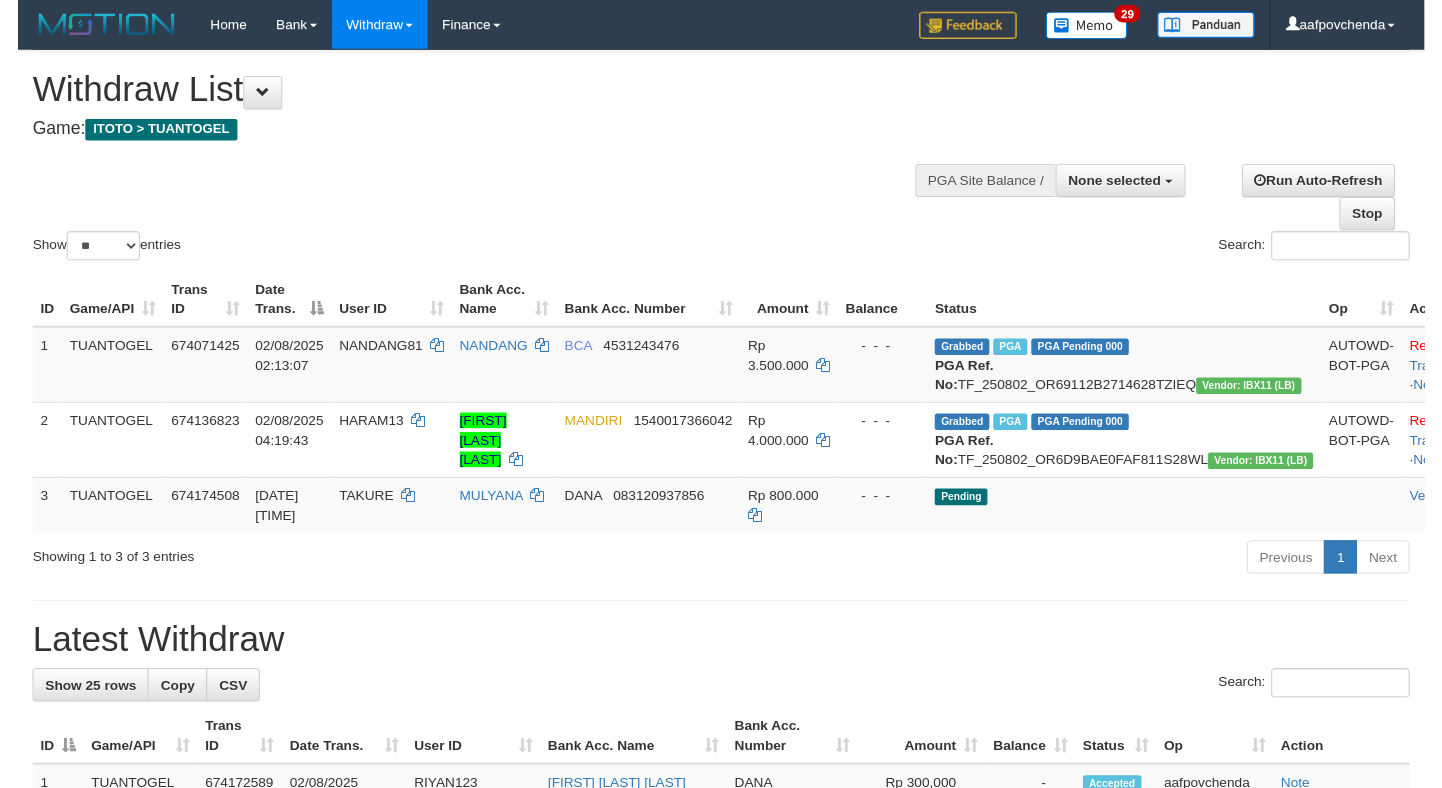 scroll, scrollTop: 0, scrollLeft: 0, axis: both 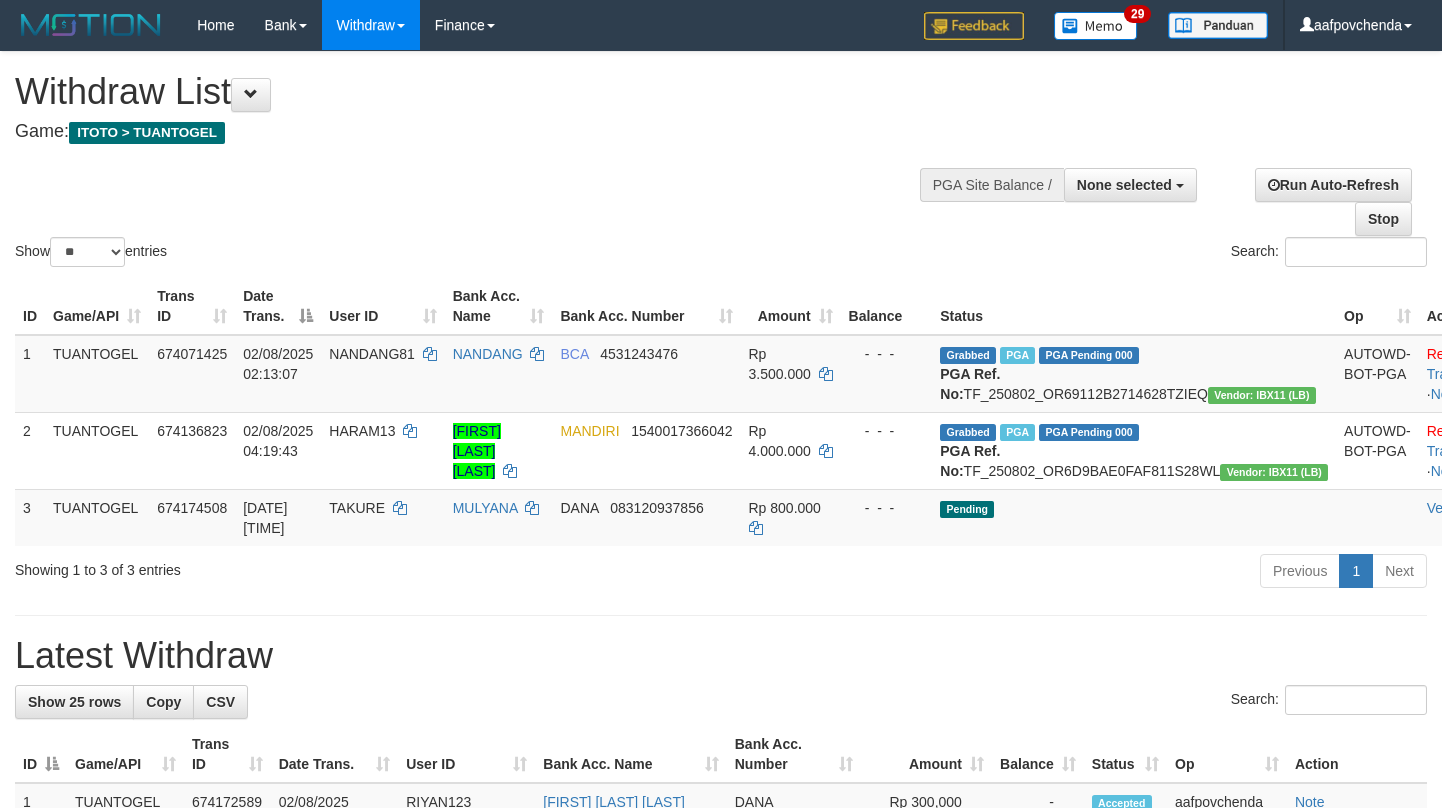select 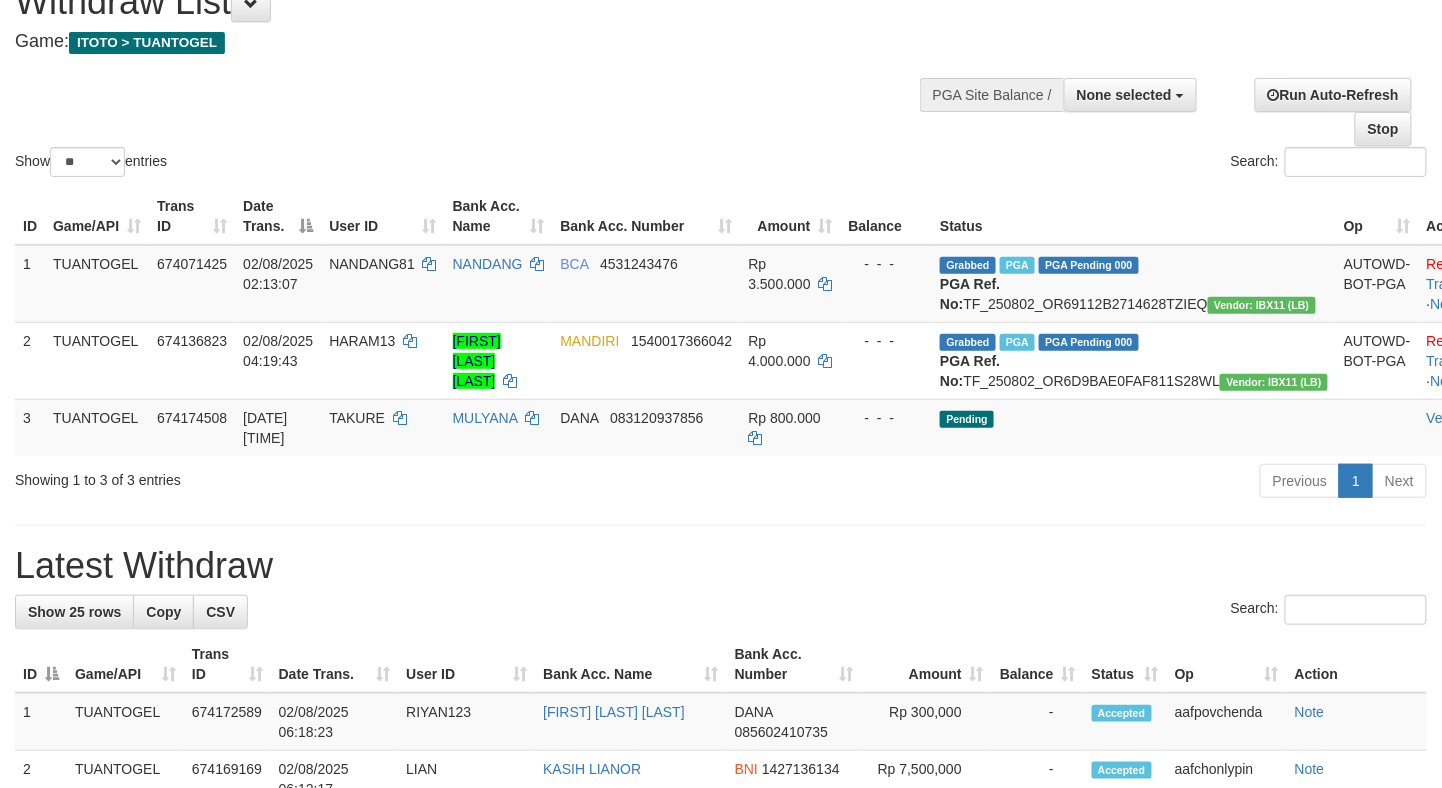 scroll, scrollTop: 89, scrollLeft: 0, axis: vertical 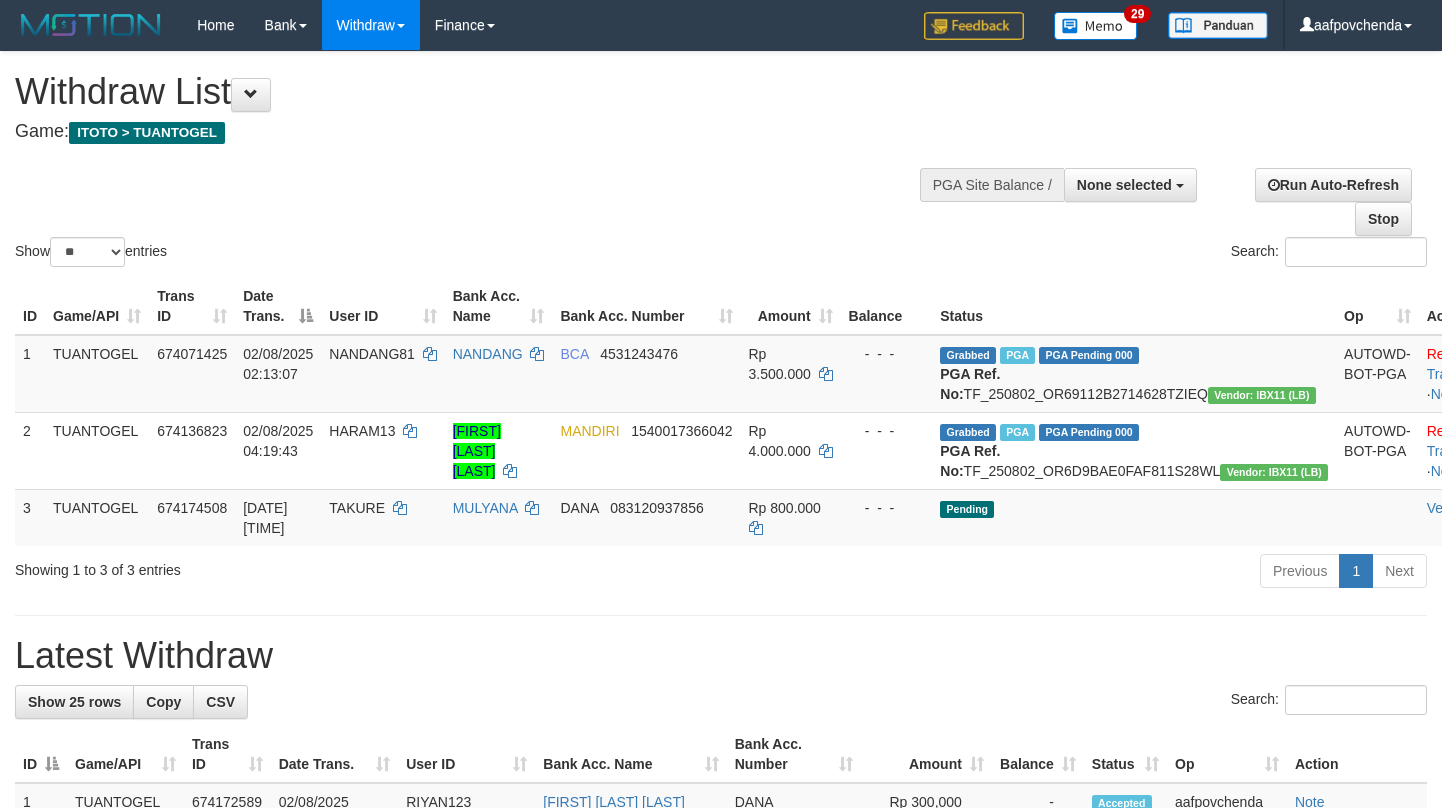 select 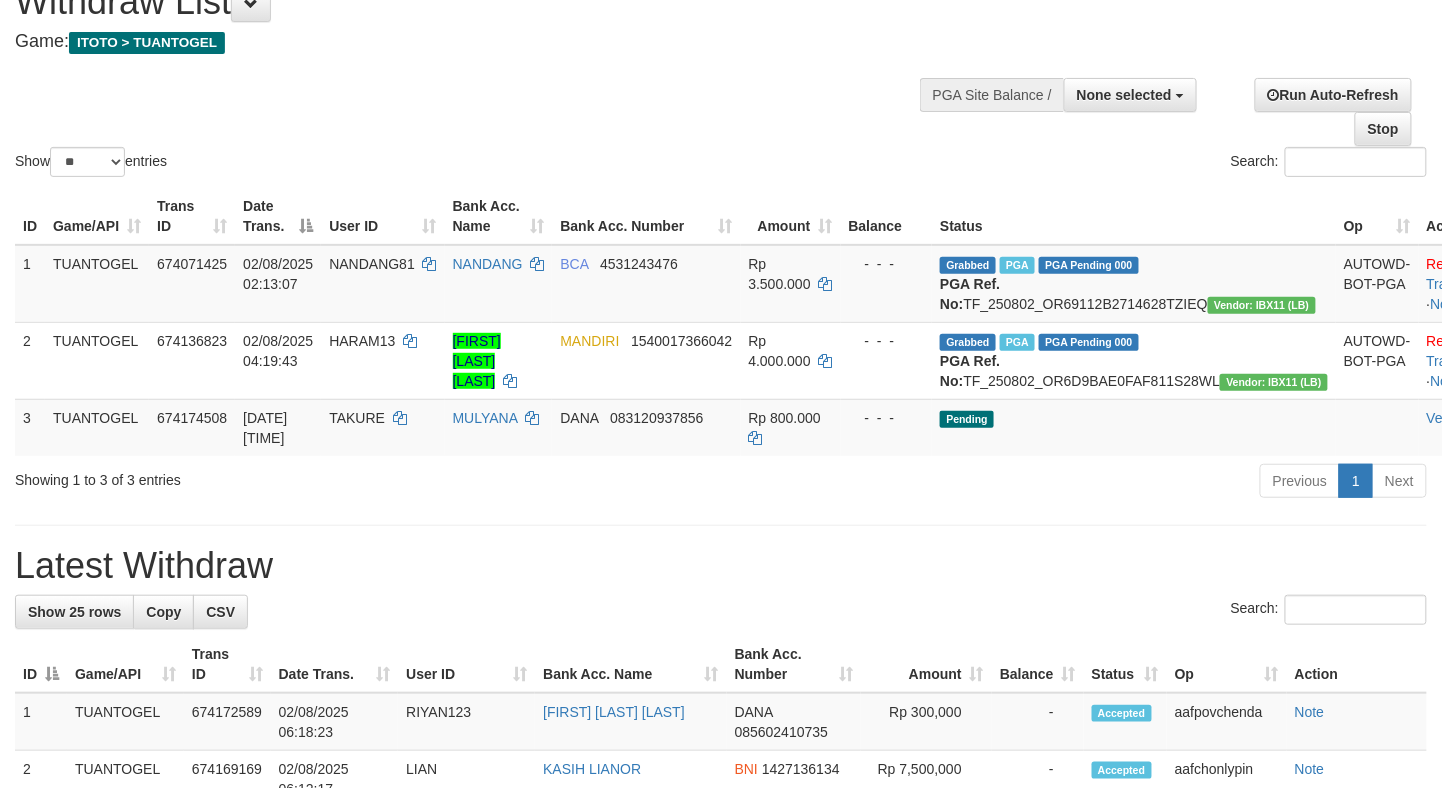 scroll, scrollTop: 89, scrollLeft: 0, axis: vertical 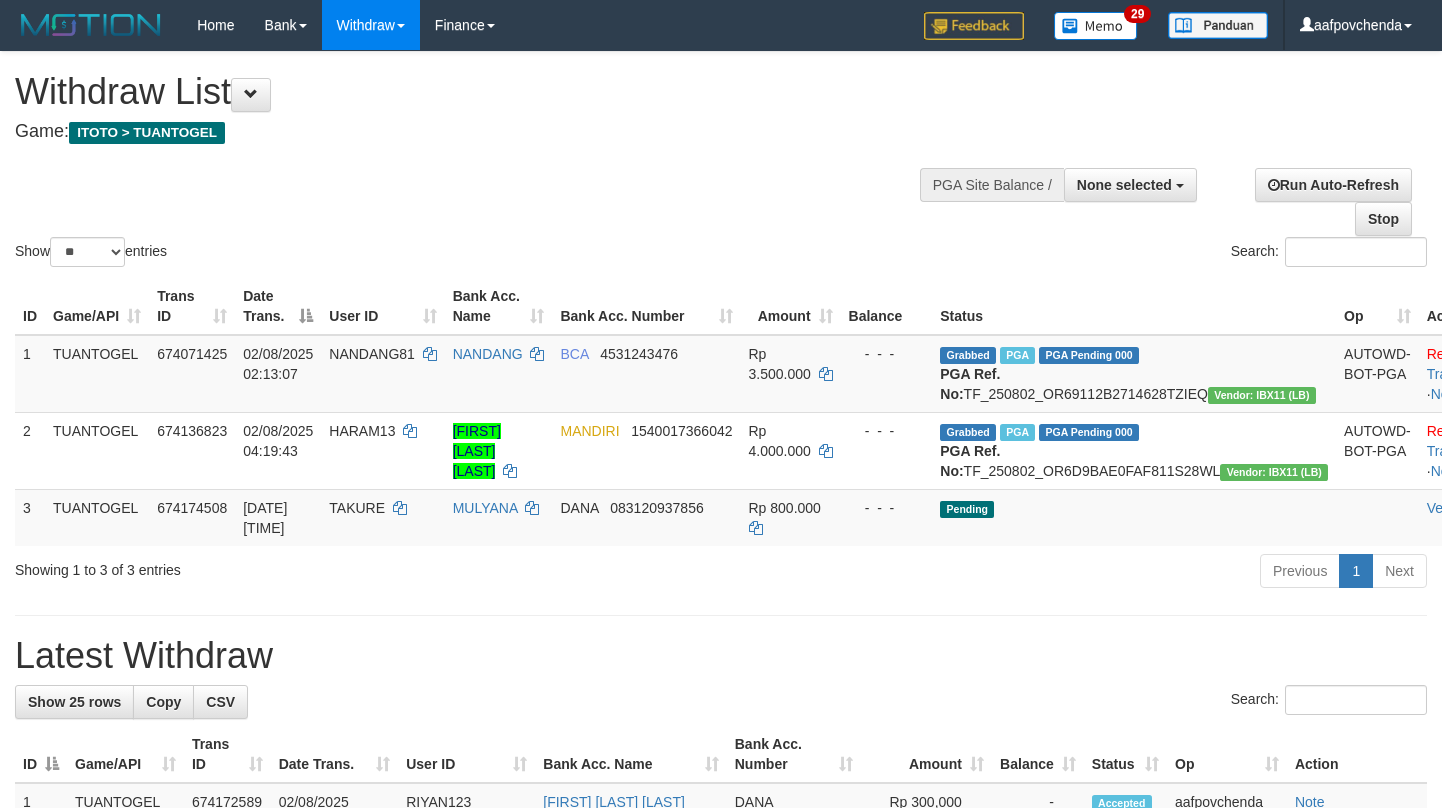 select 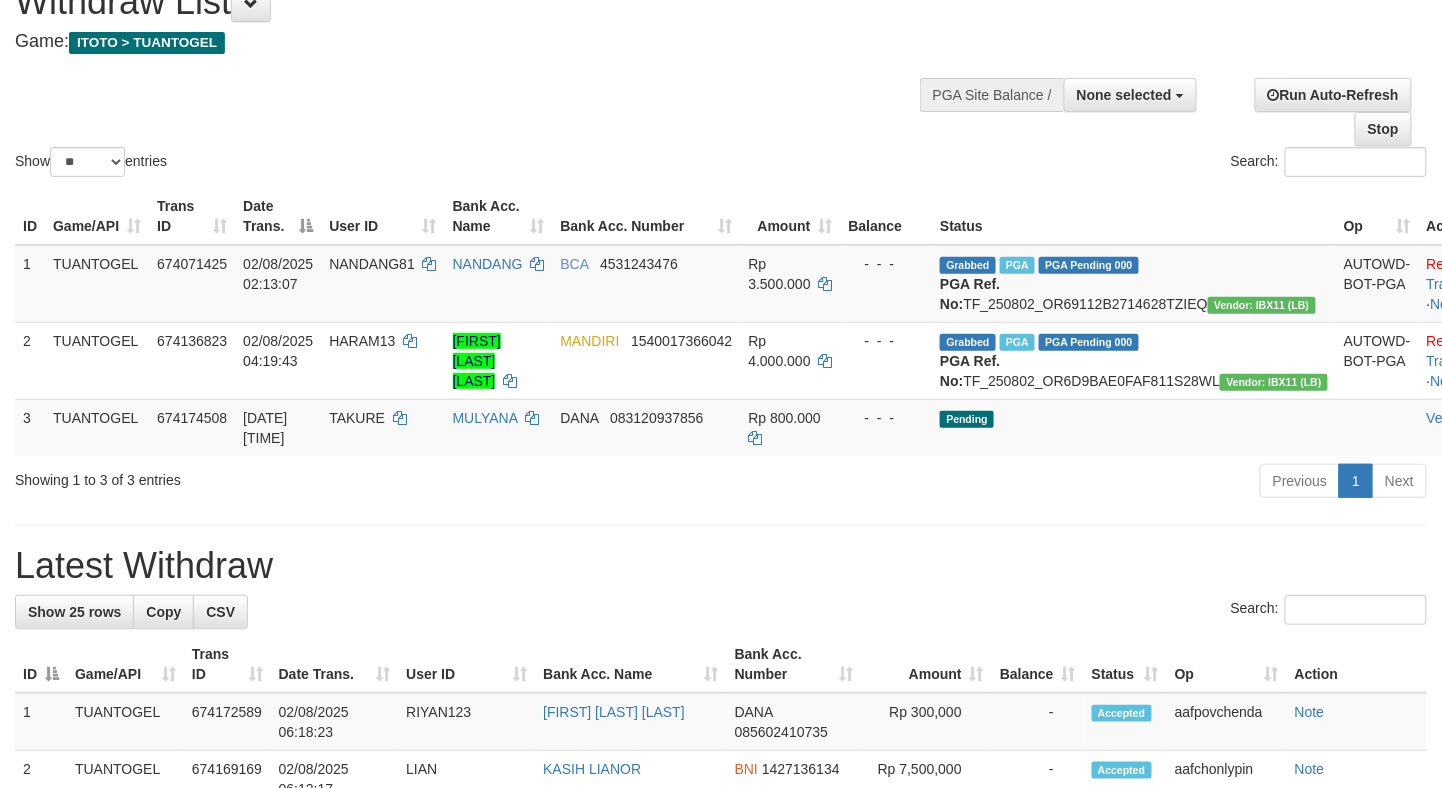 scroll, scrollTop: 89, scrollLeft: 0, axis: vertical 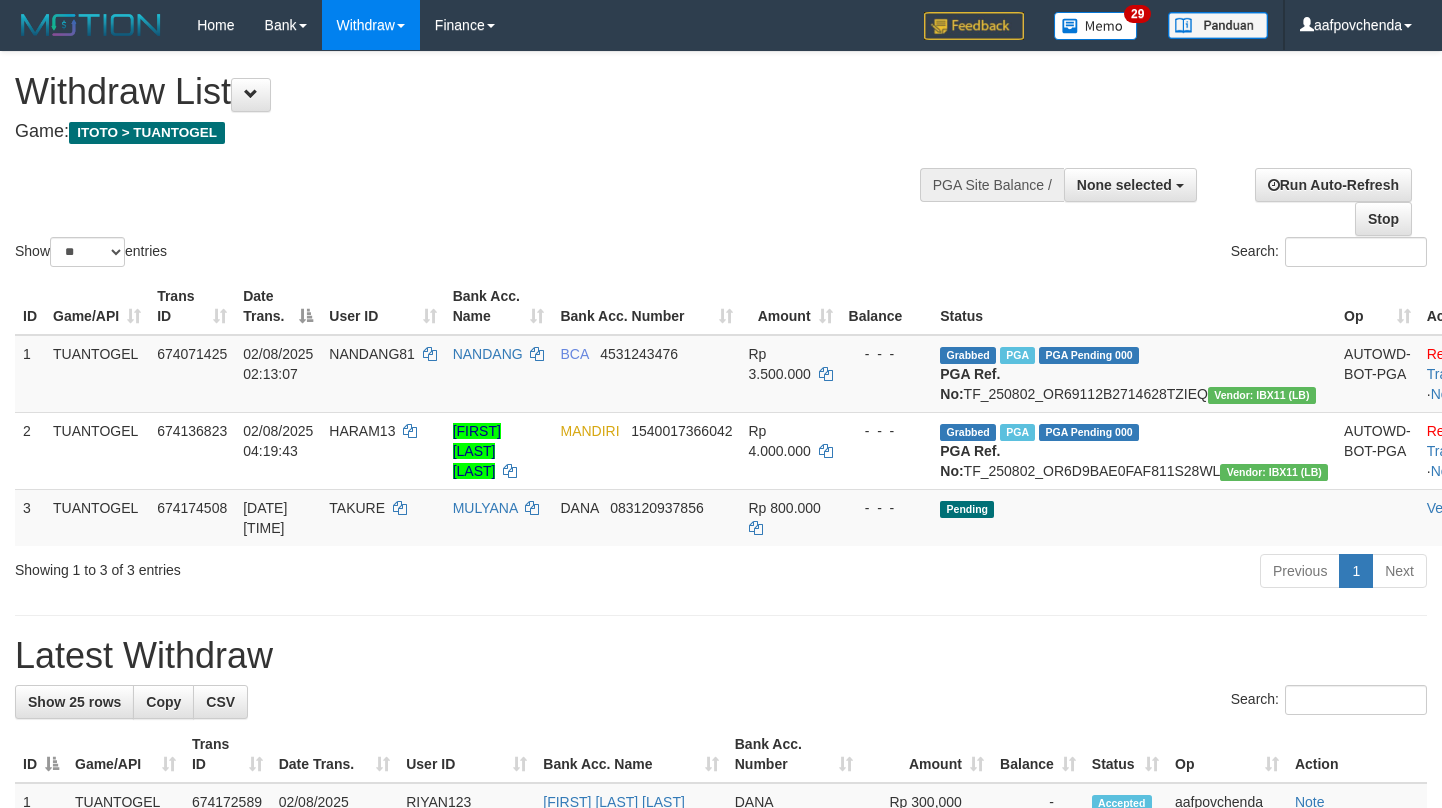 select 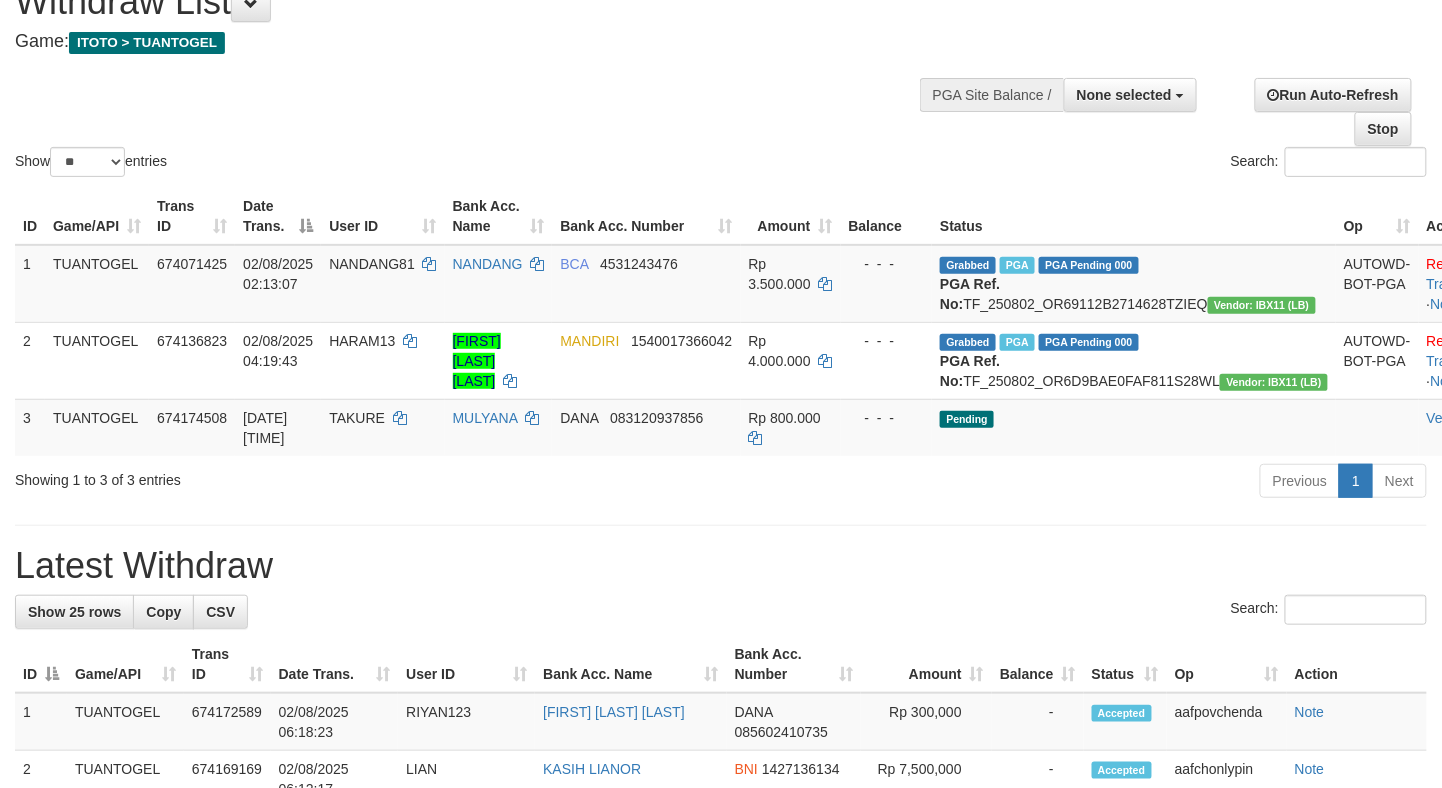 scroll, scrollTop: 89, scrollLeft: 0, axis: vertical 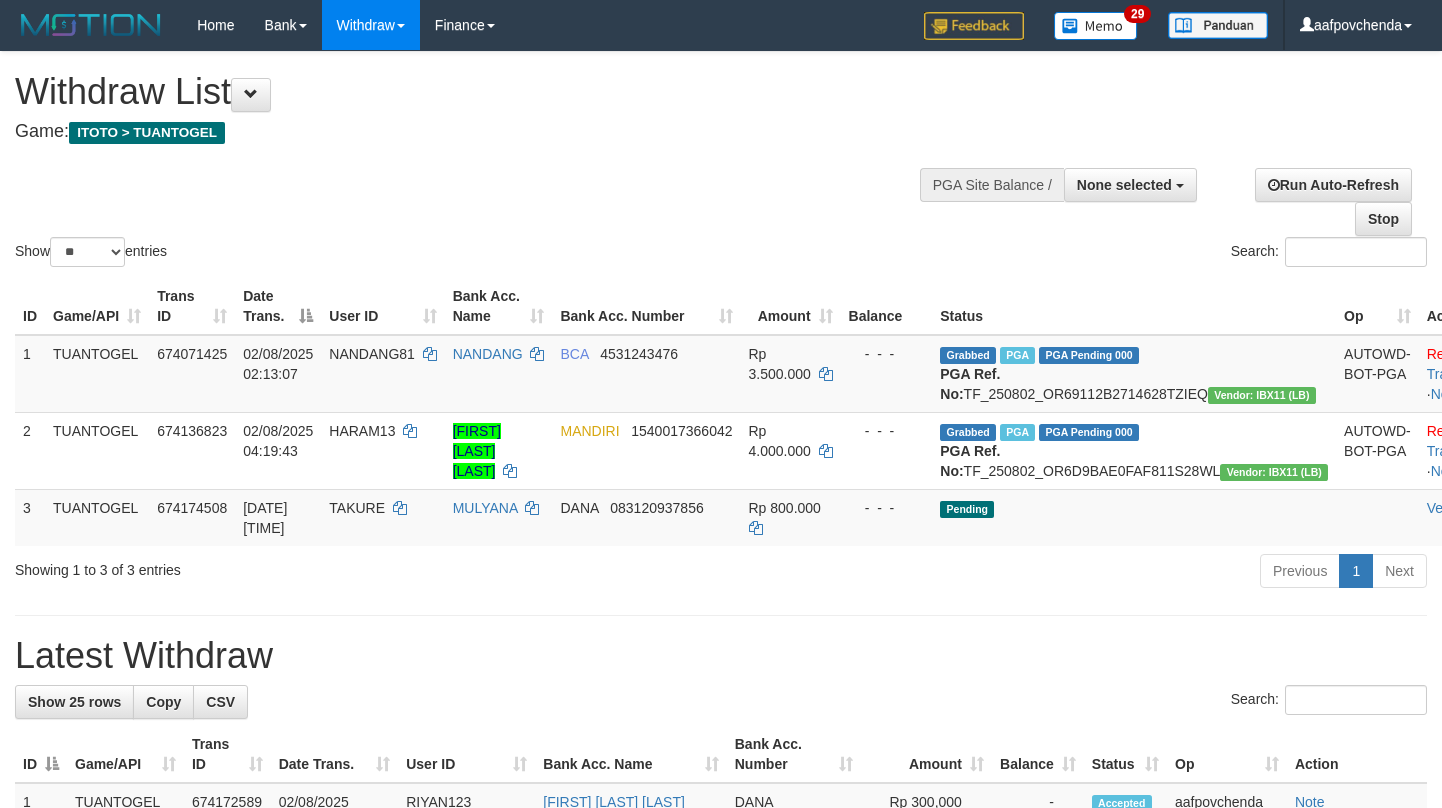 select 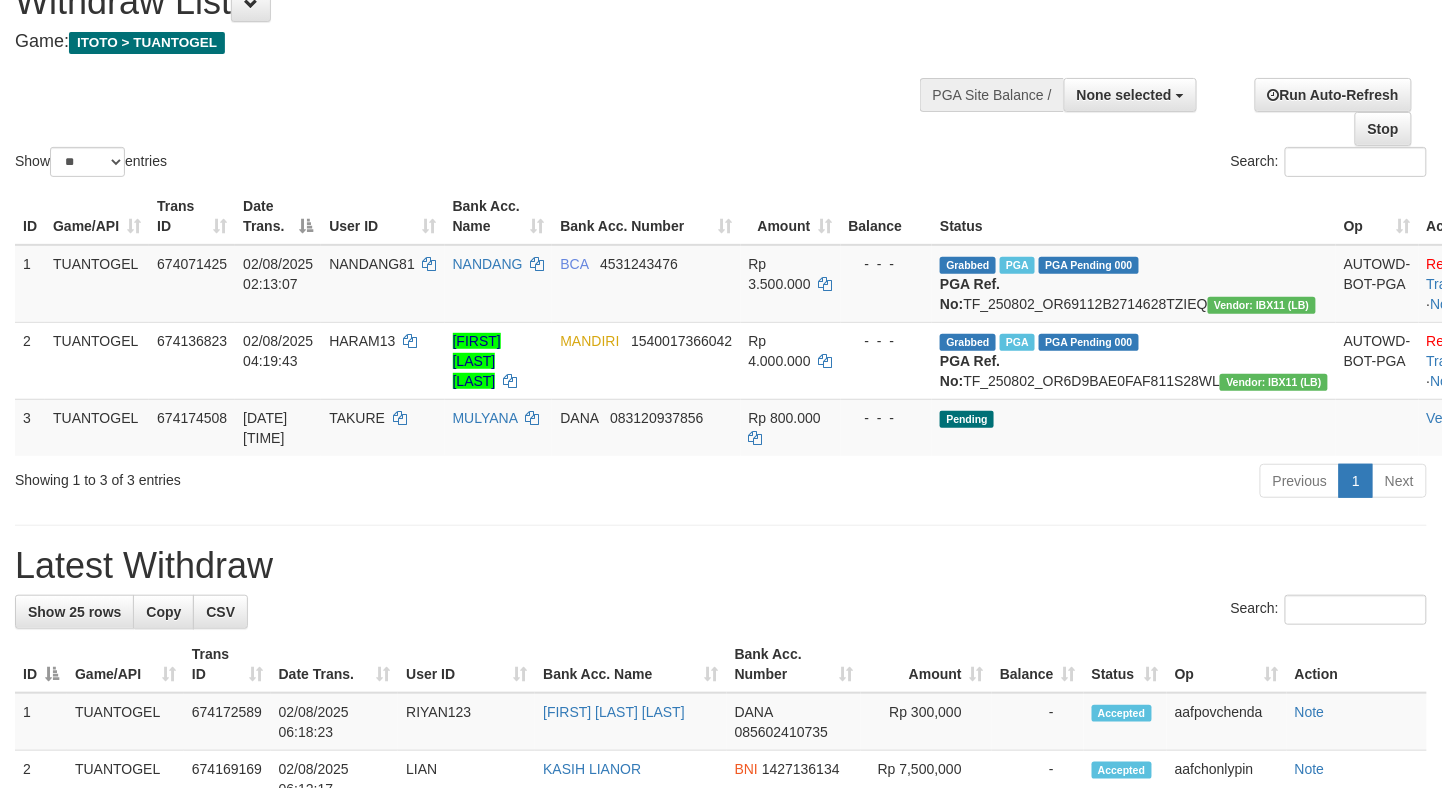 scroll, scrollTop: 89, scrollLeft: 0, axis: vertical 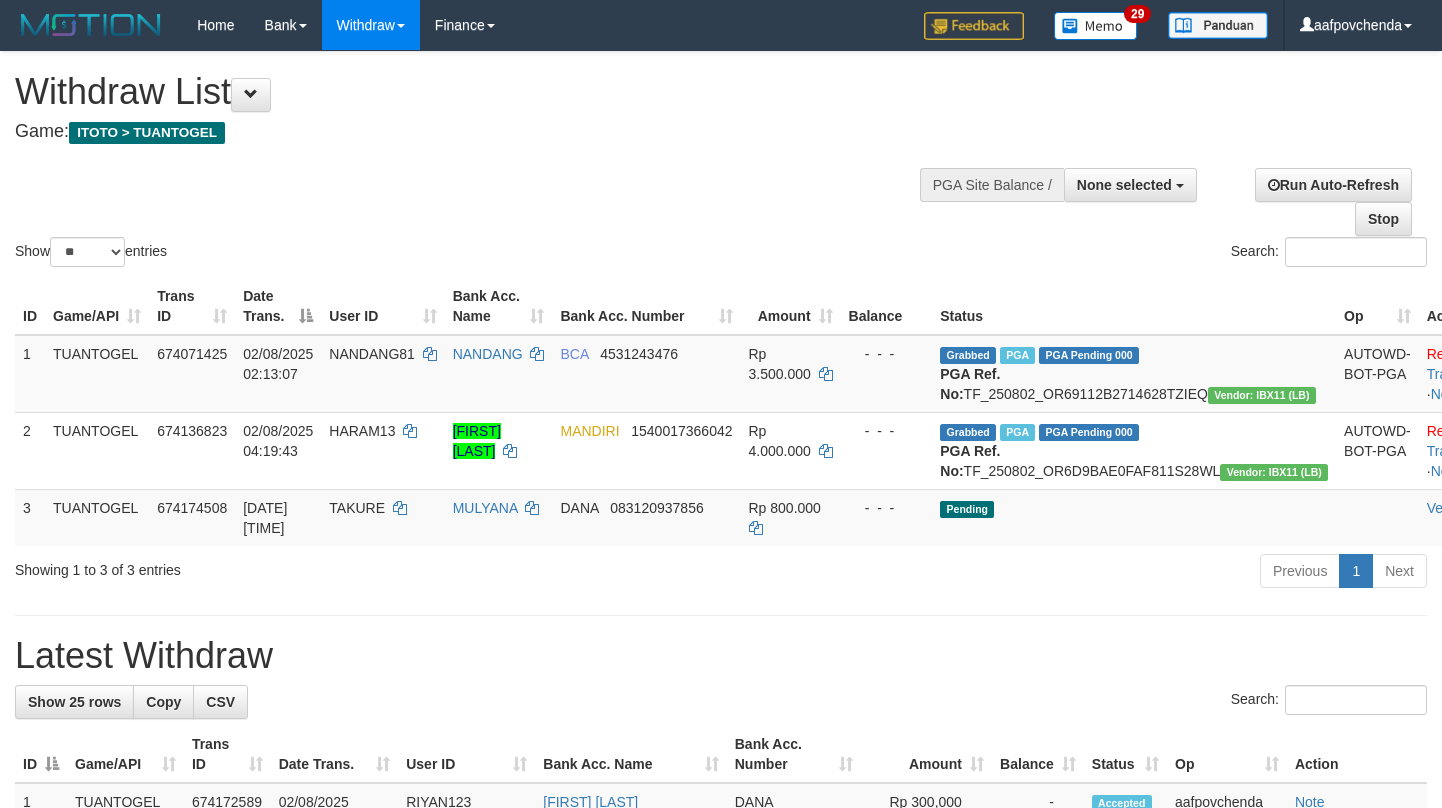 select 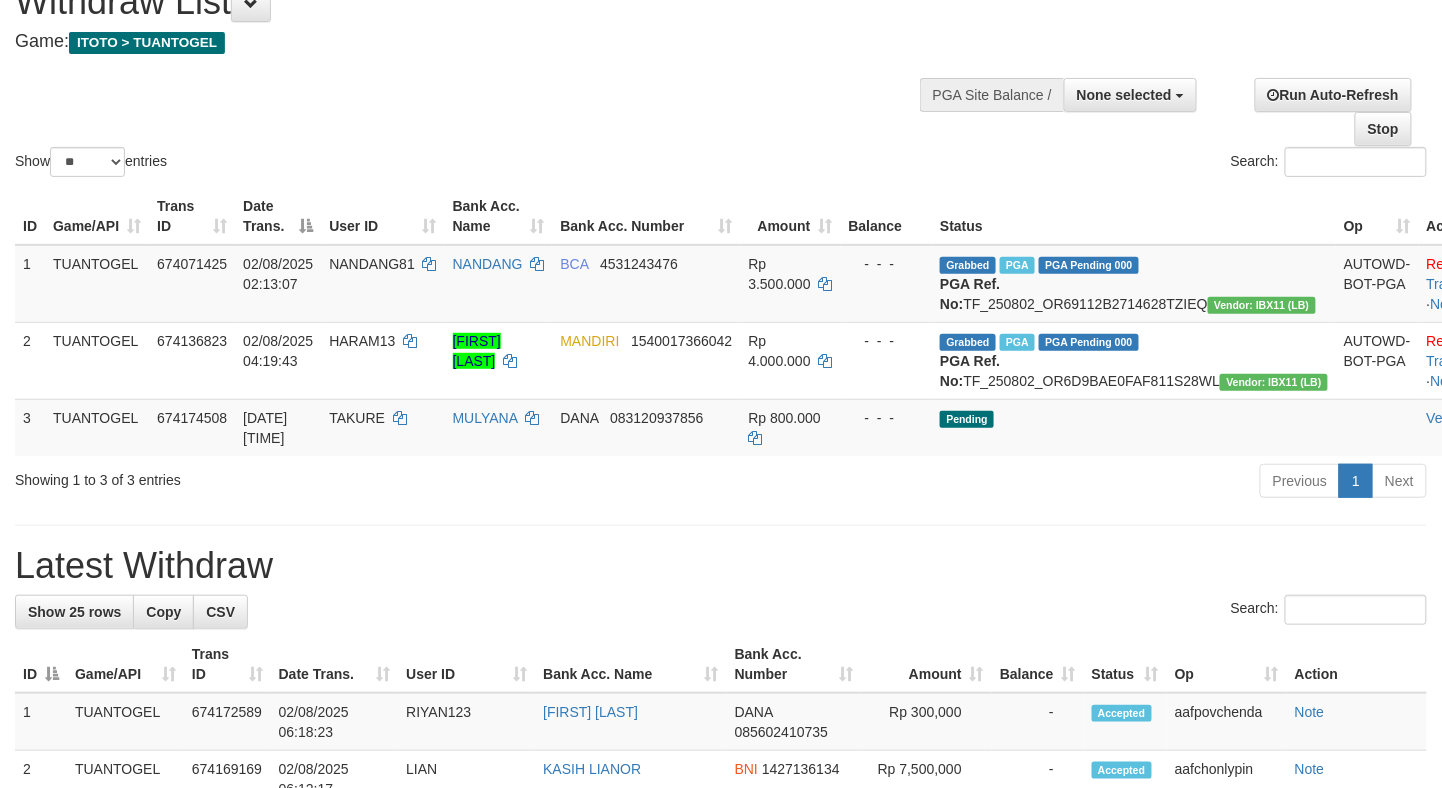 scroll, scrollTop: 89, scrollLeft: 0, axis: vertical 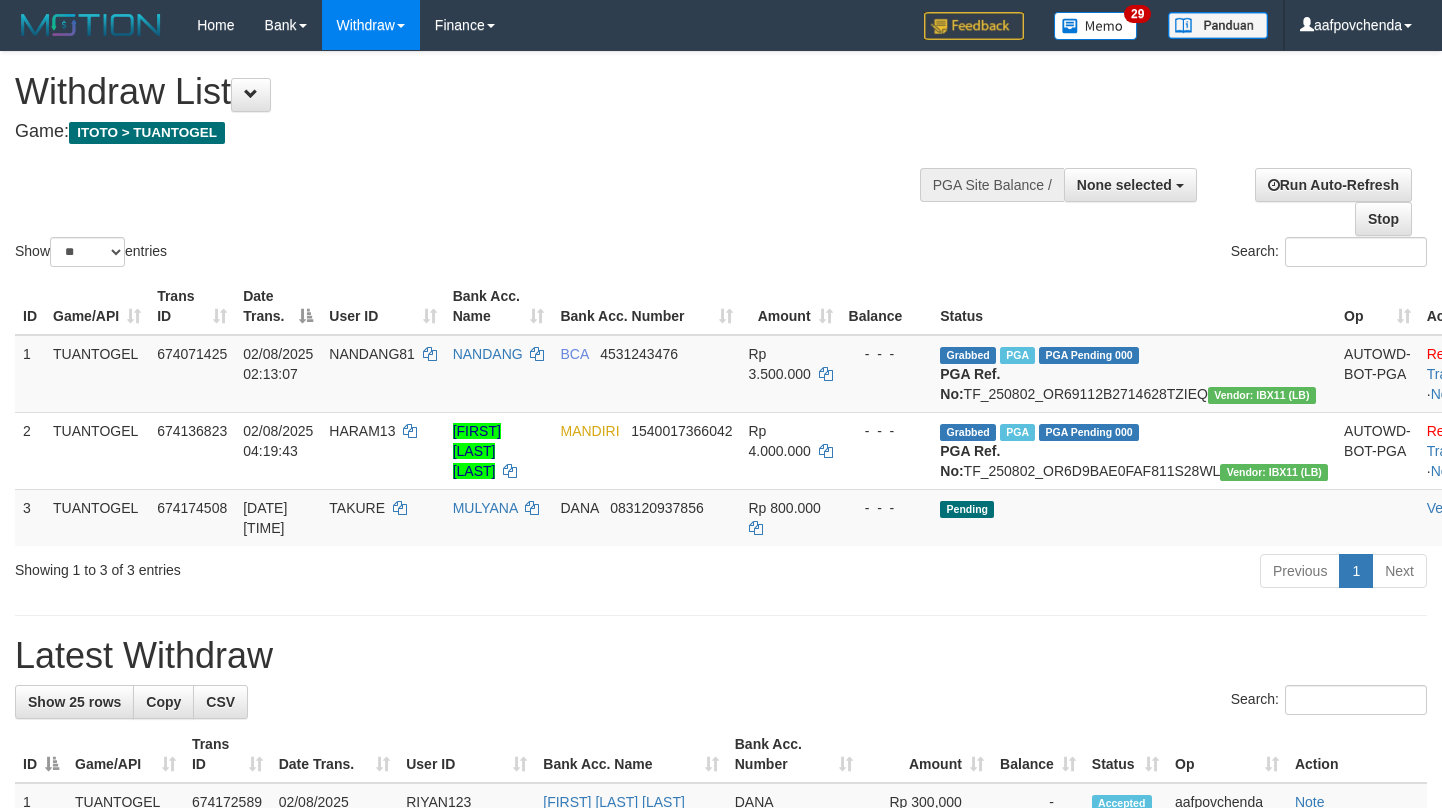 select 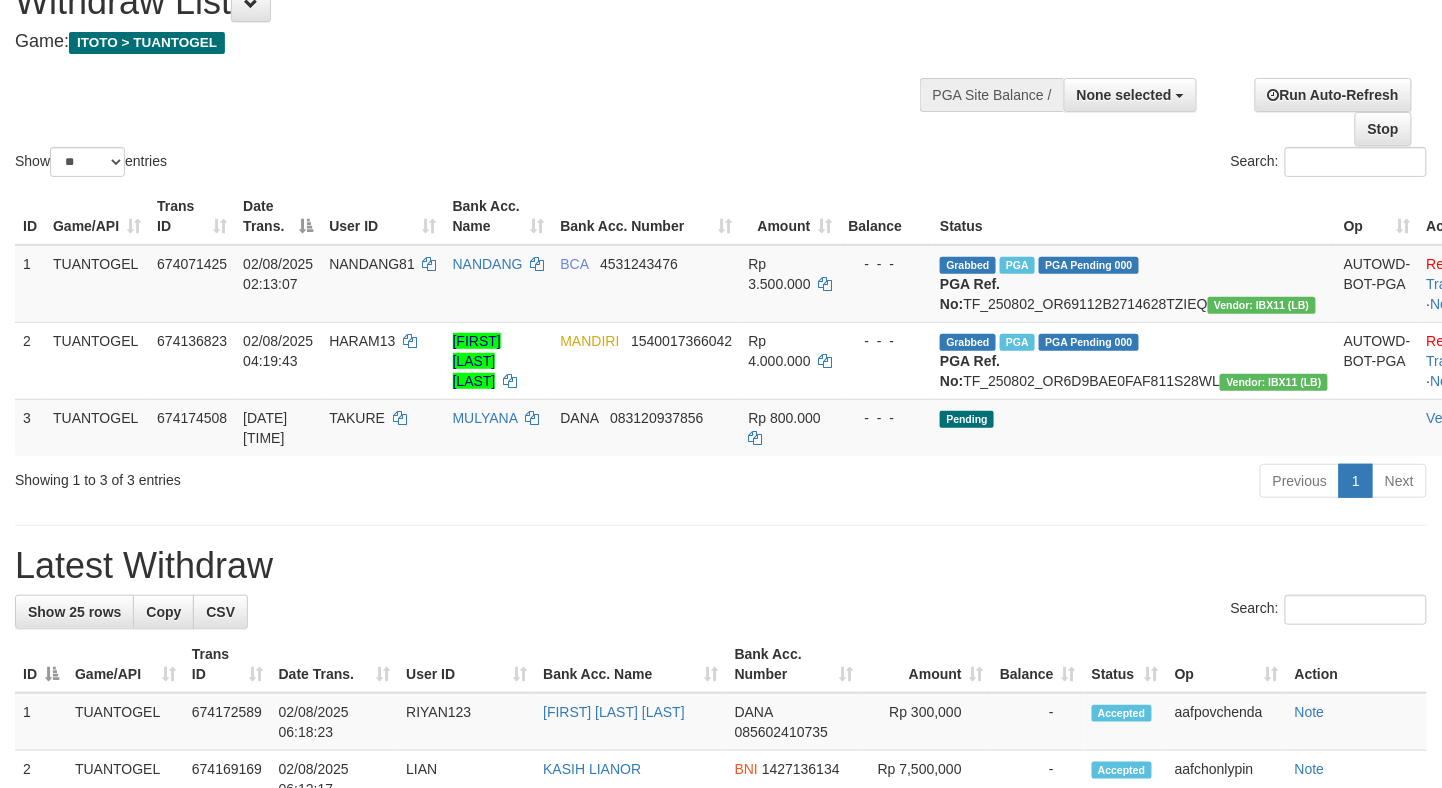 scroll, scrollTop: 89, scrollLeft: 0, axis: vertical 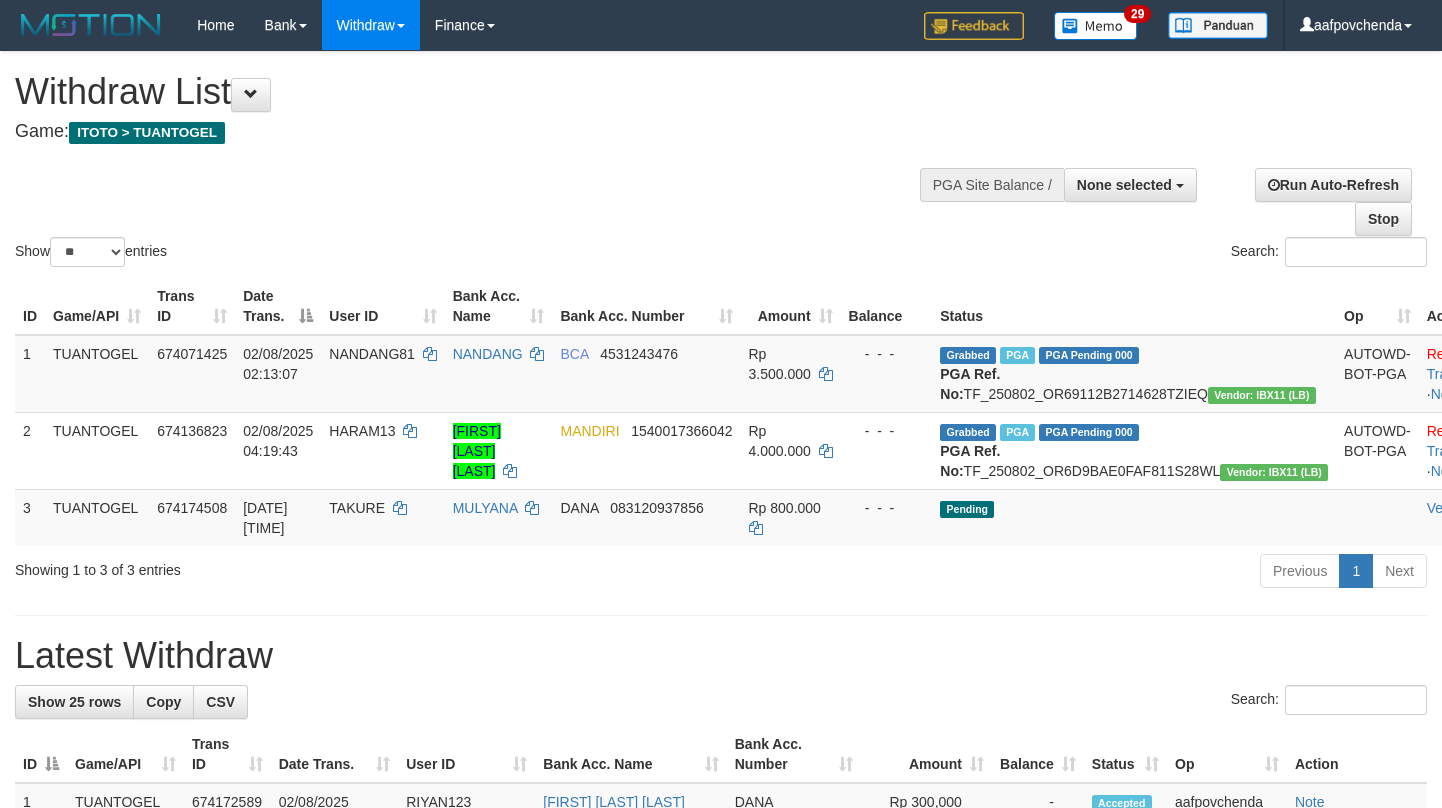 select 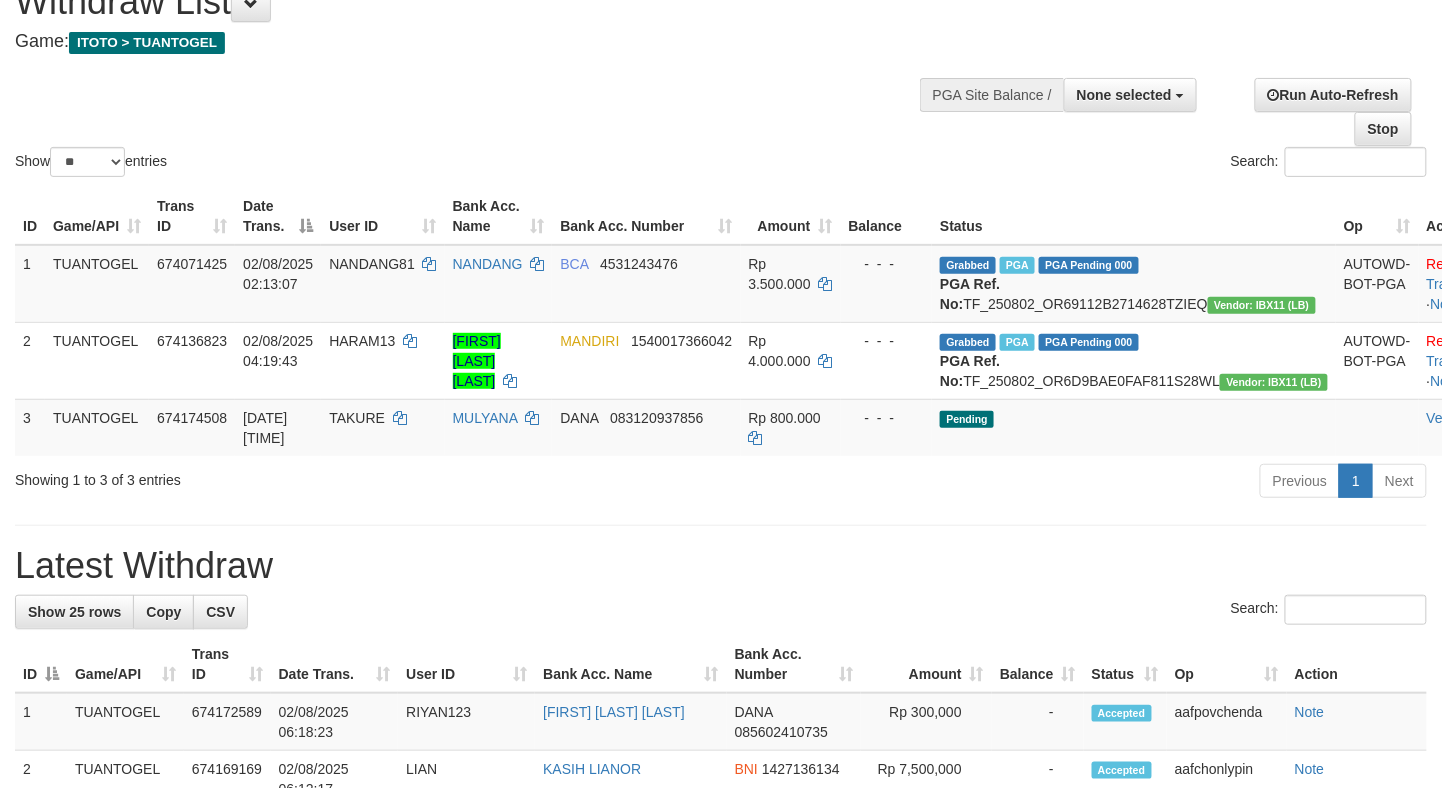 scroll, scrollTop: 89, scrollLeft: 0, axis: vertical 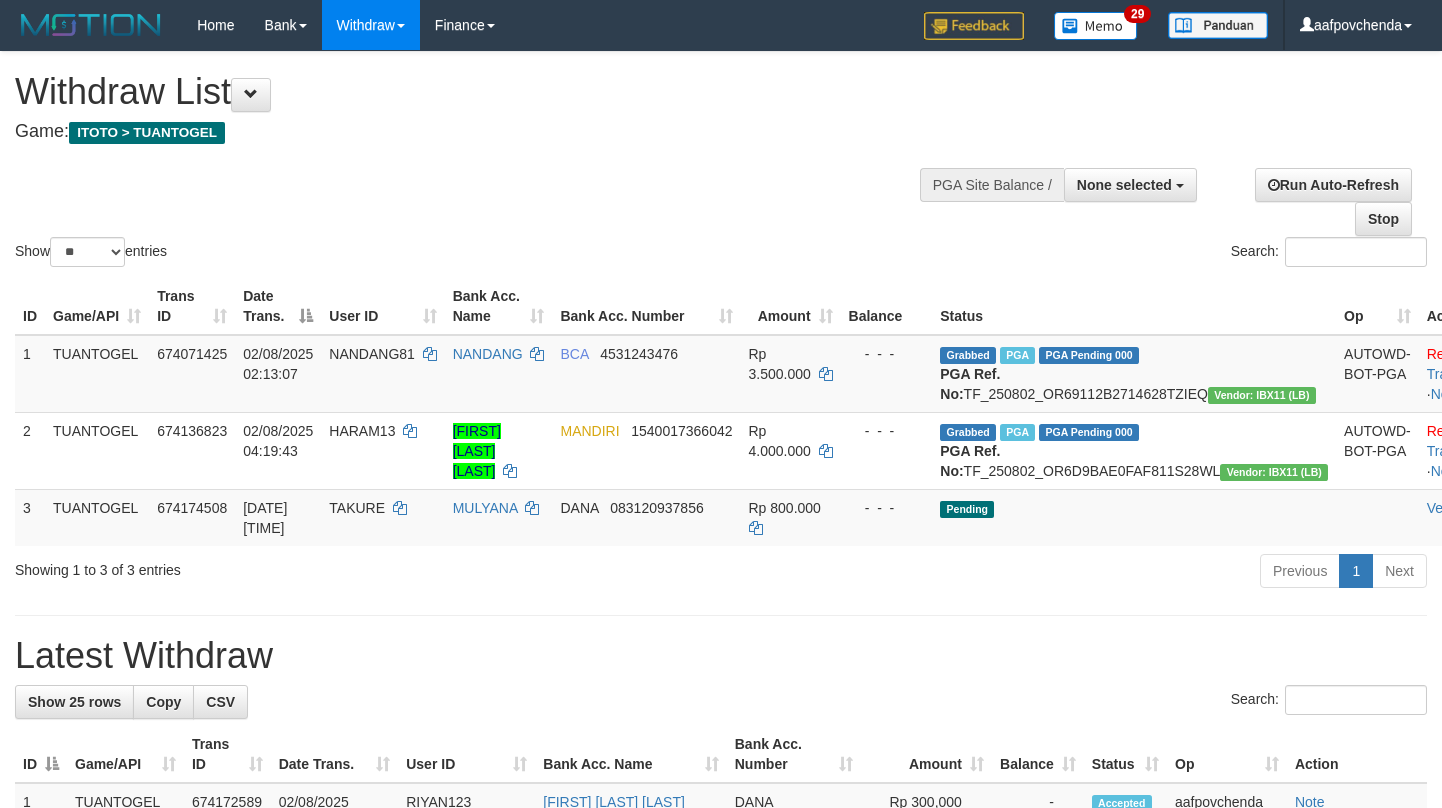 select 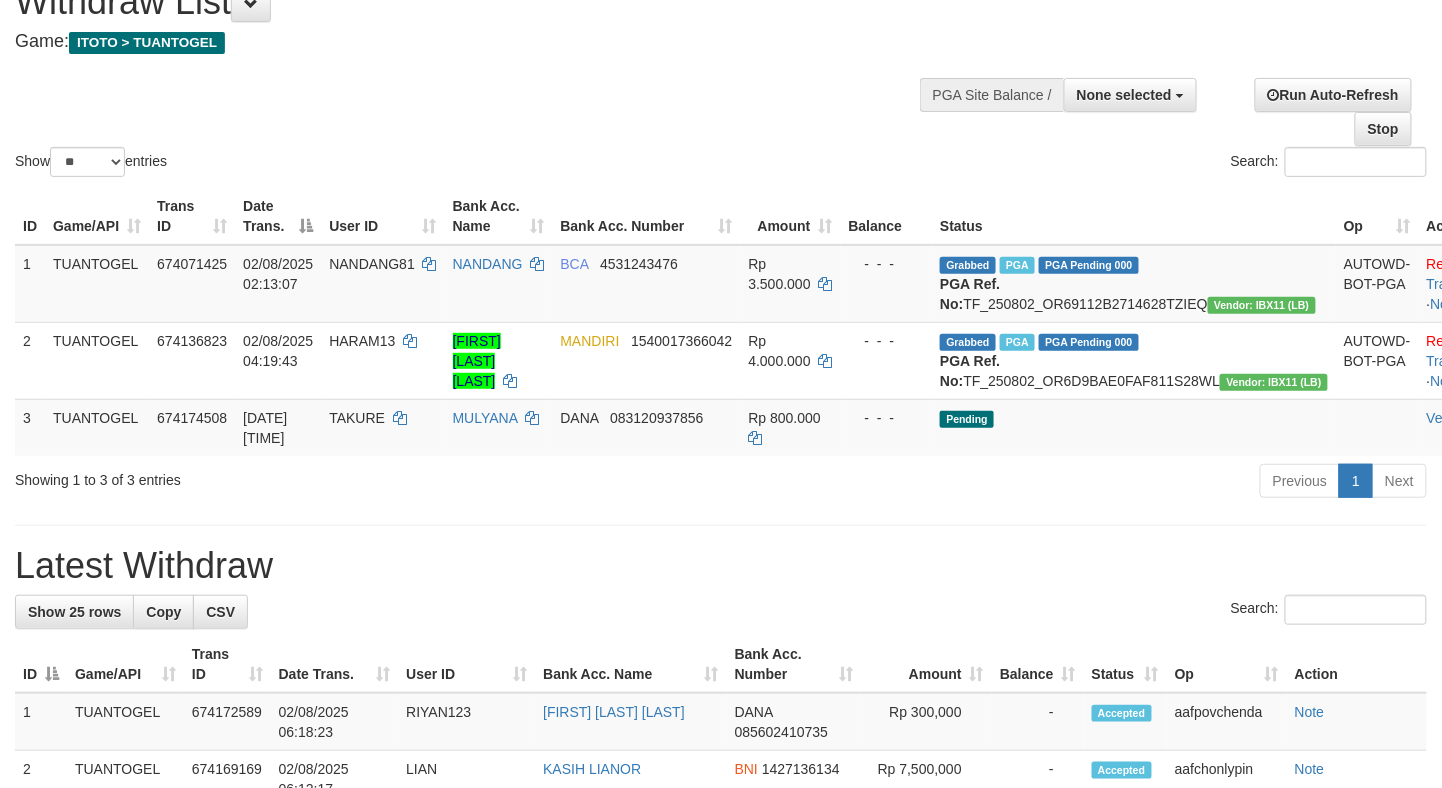 scroll, scrollTop: 89, scrollLeft: 0, axis: vertical 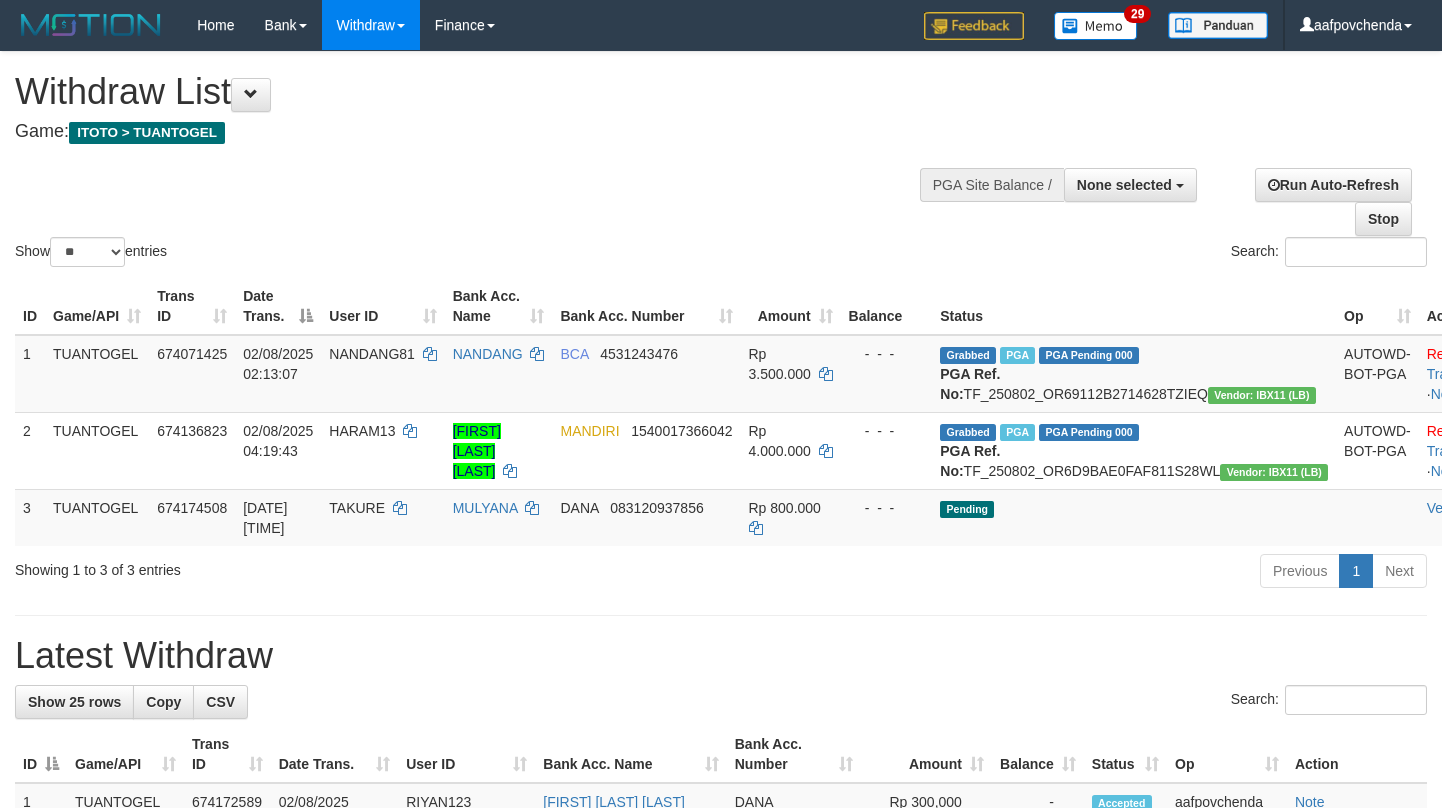 select 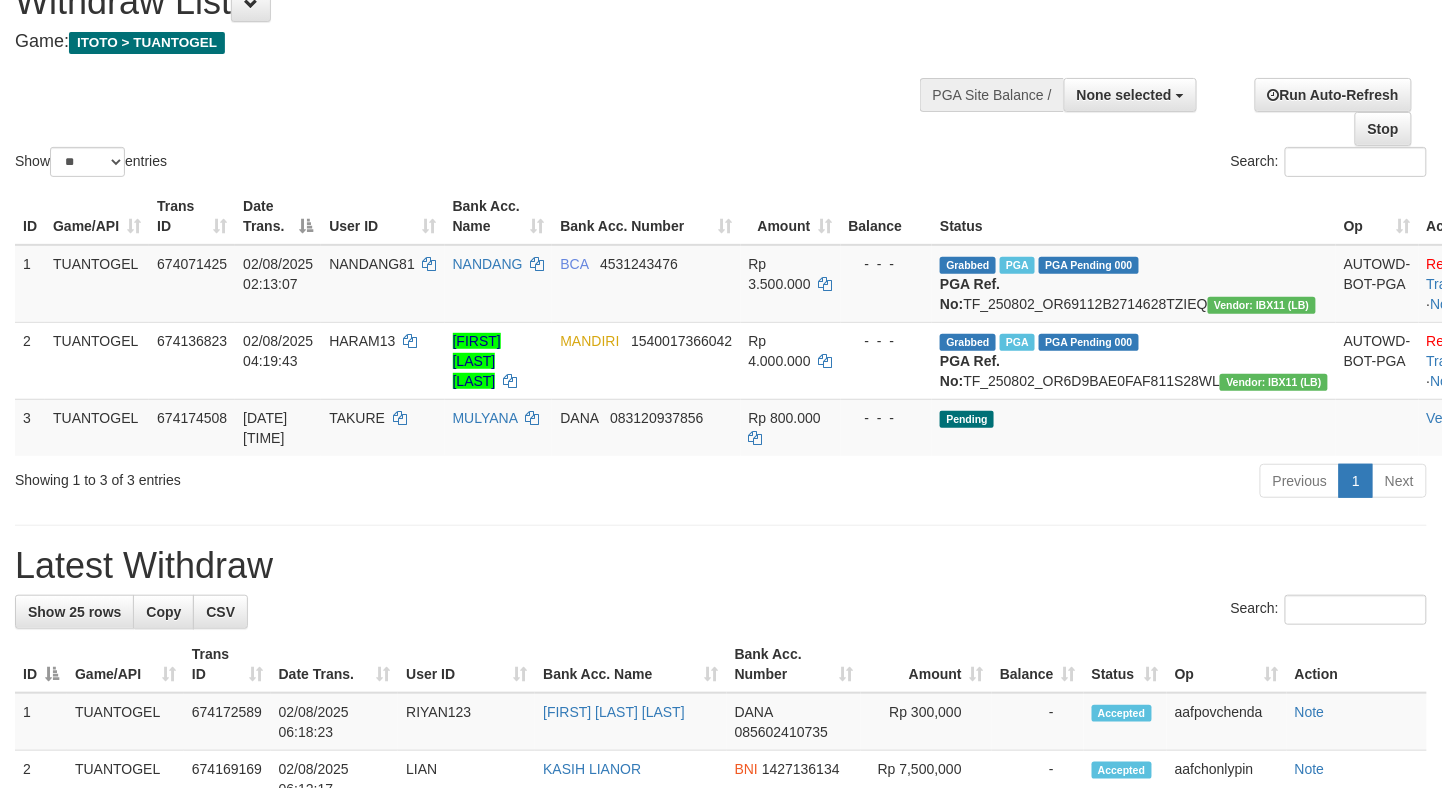 scroll, scrollTop: 89, scrollLeft: 0, axis: vertical 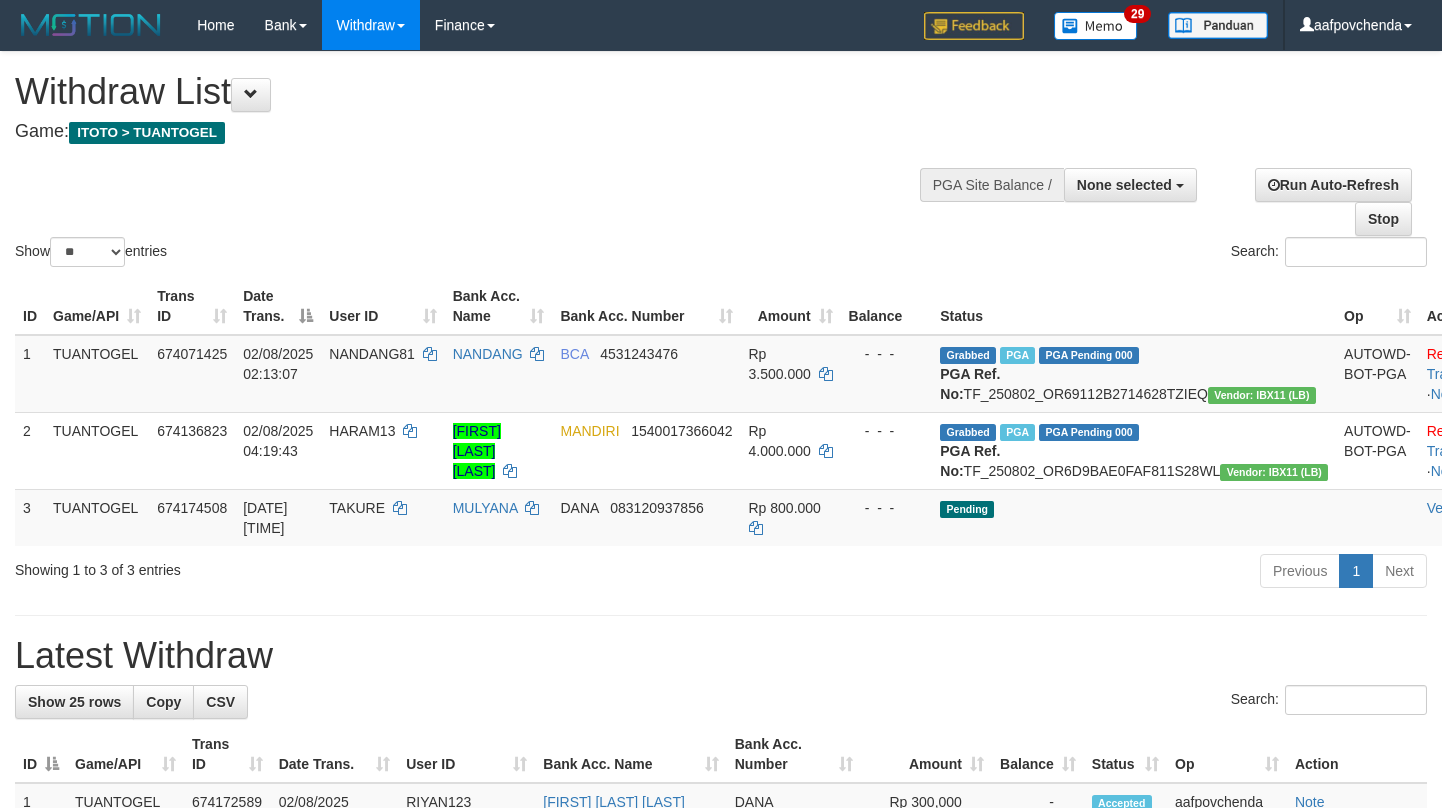 select 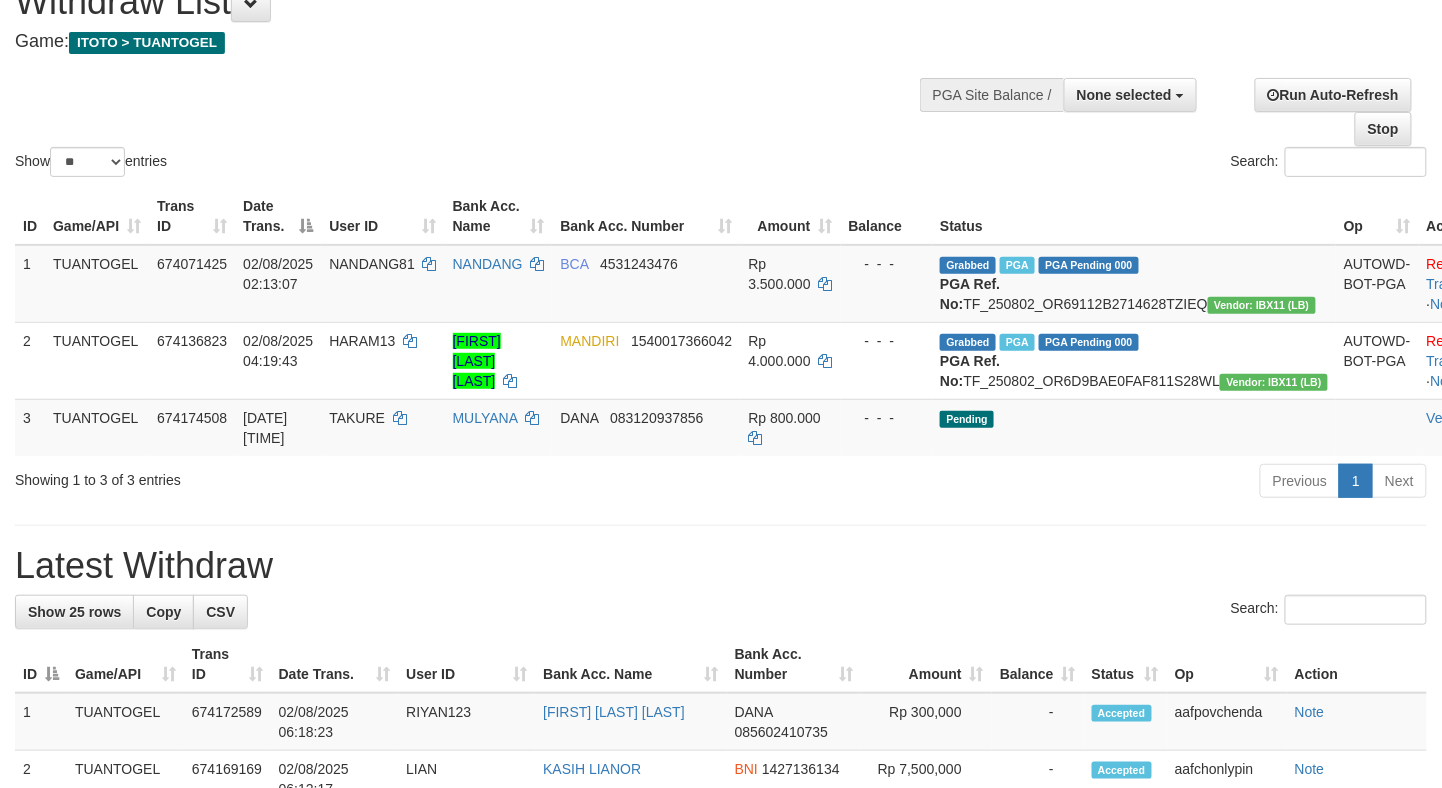 scroll, scrollTop: 89, scrollLeft: 0, axis: vertical 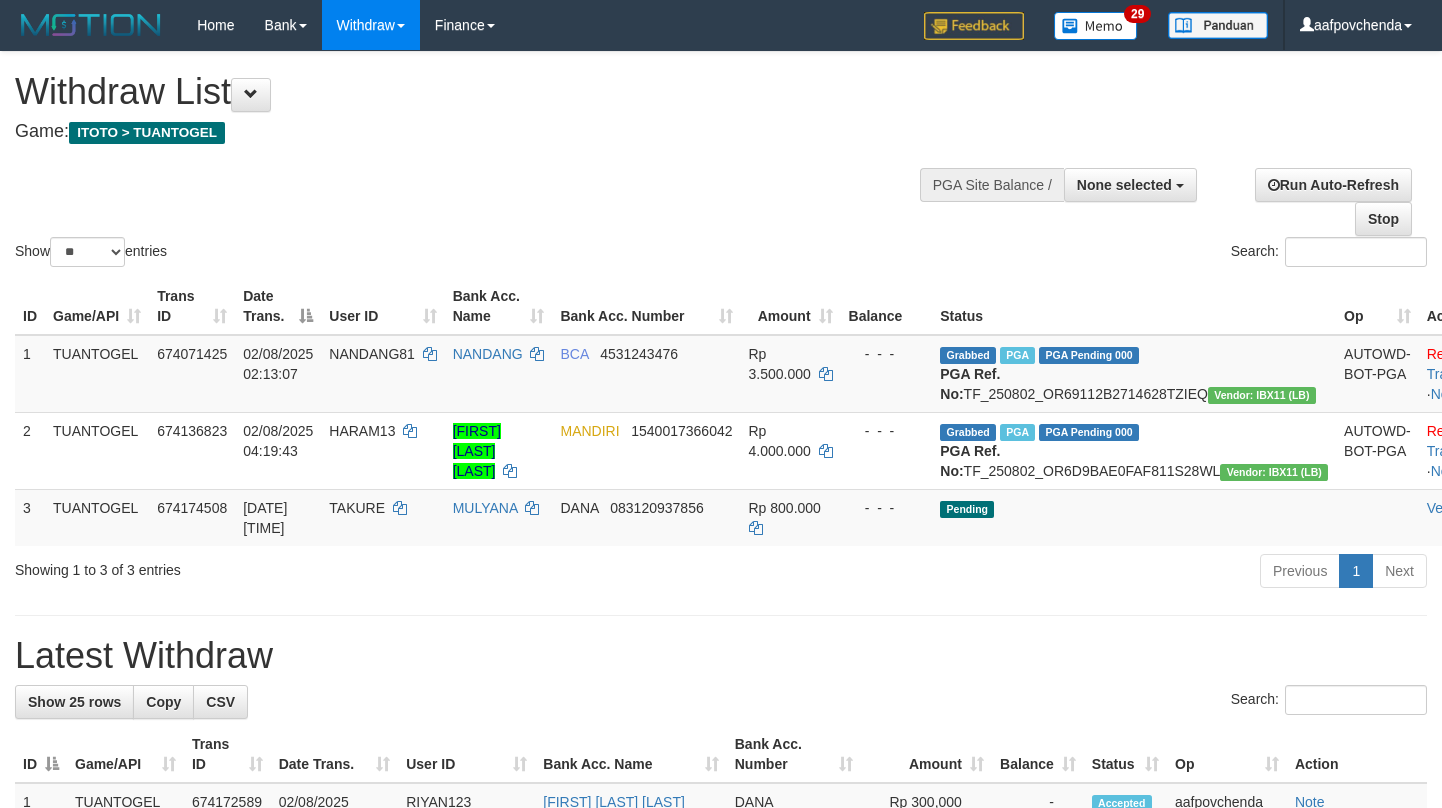 select 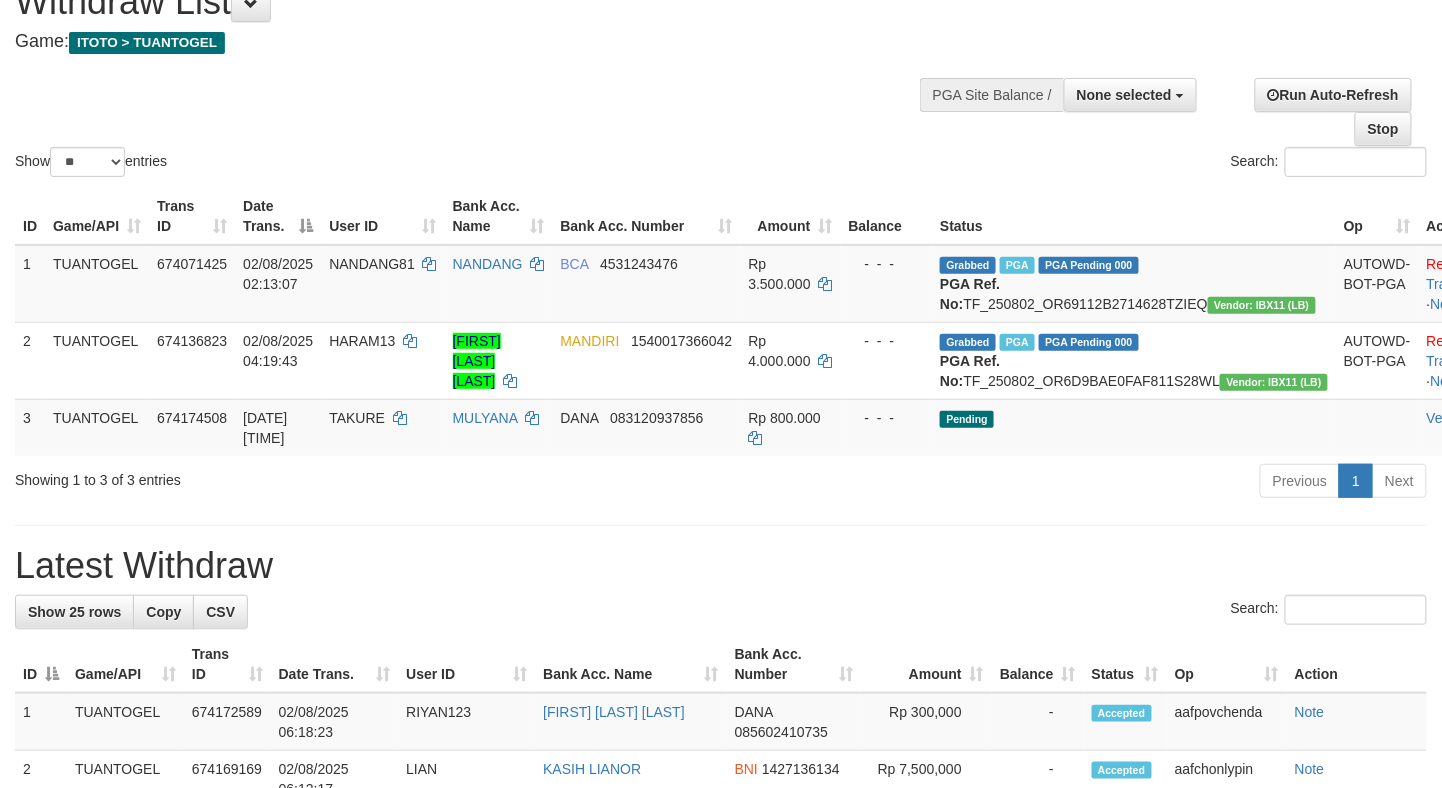 scroll, scrollTop: 89, scrollLeft: 0, axis: vertical 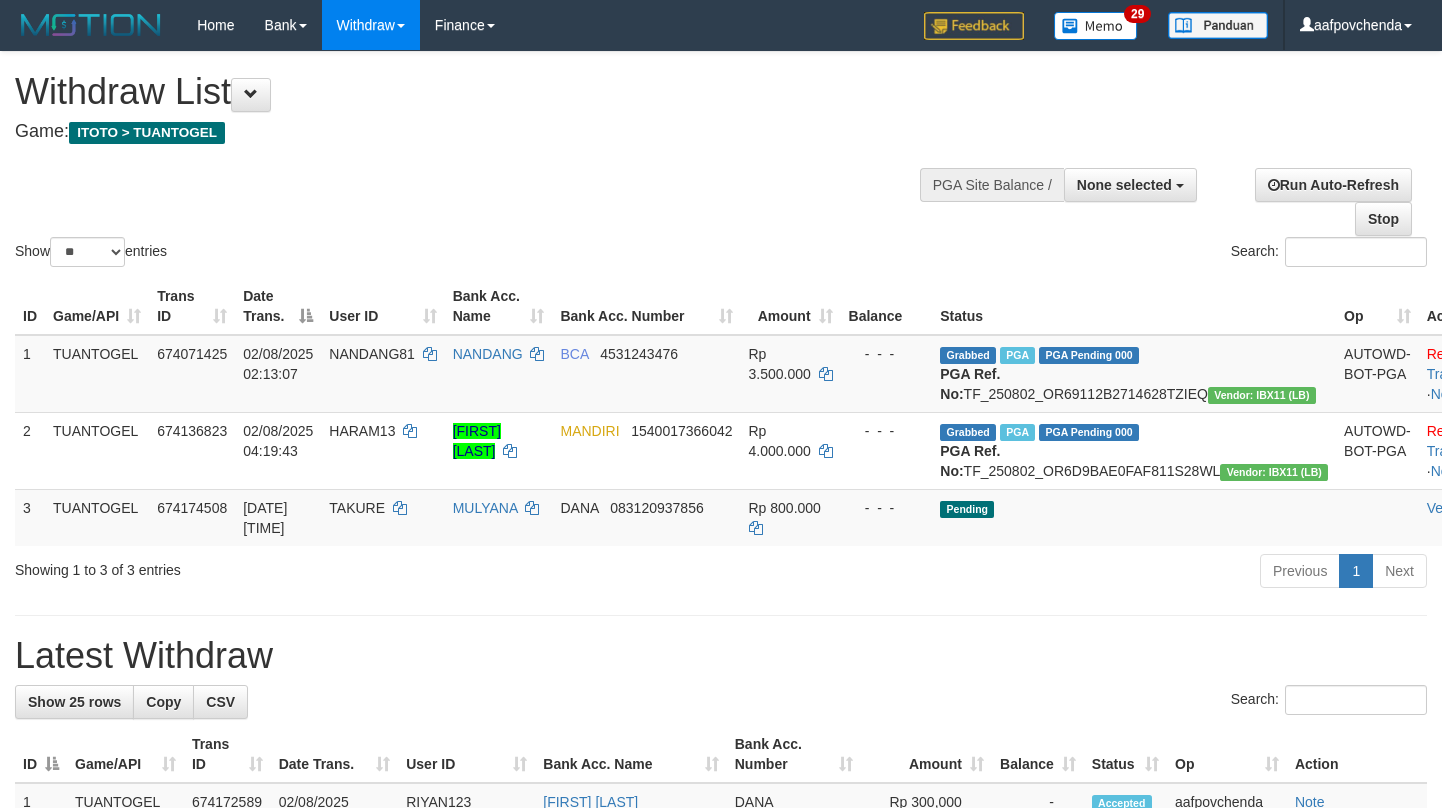 select 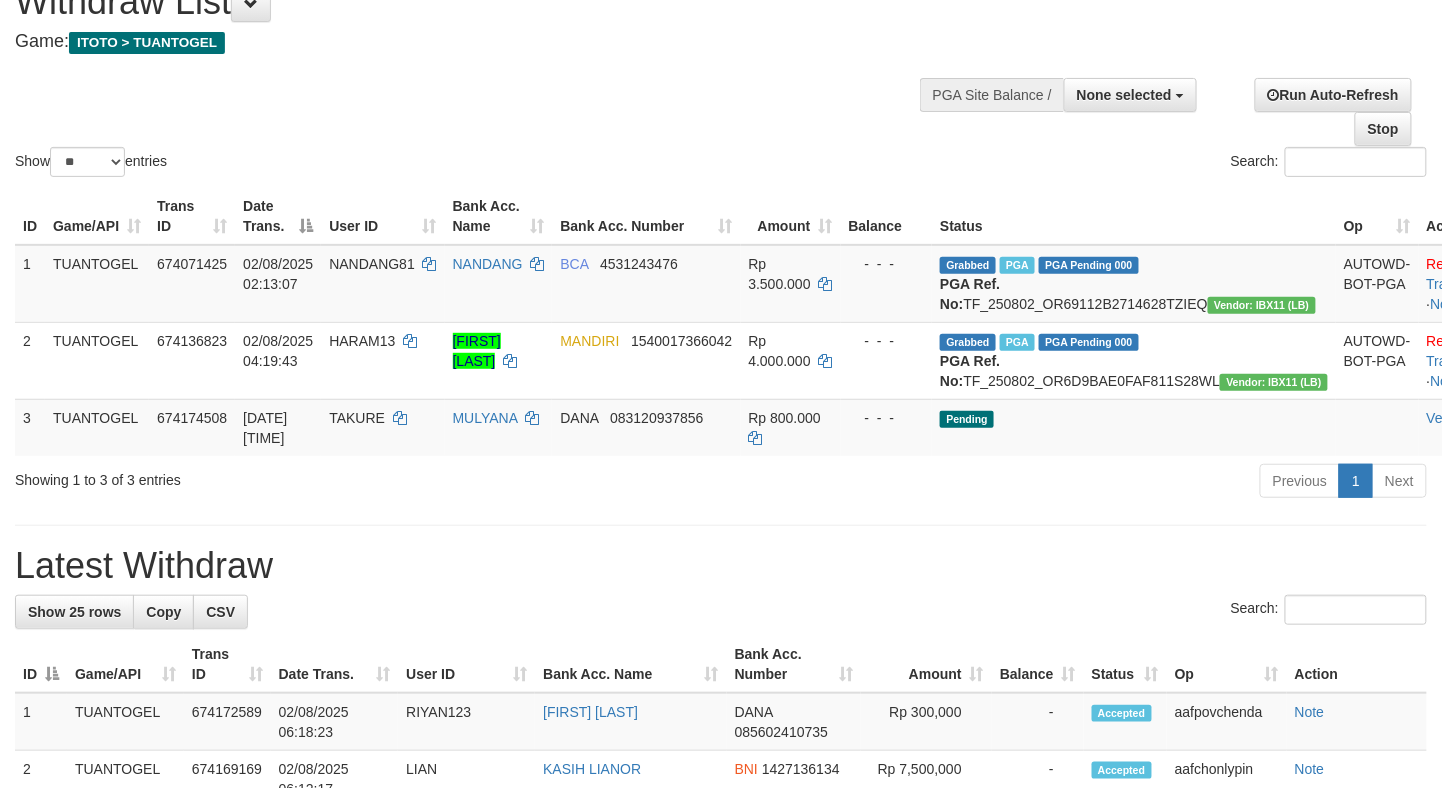scroll, scrollTop: 89, scrollLeft: 0, axis: vertical 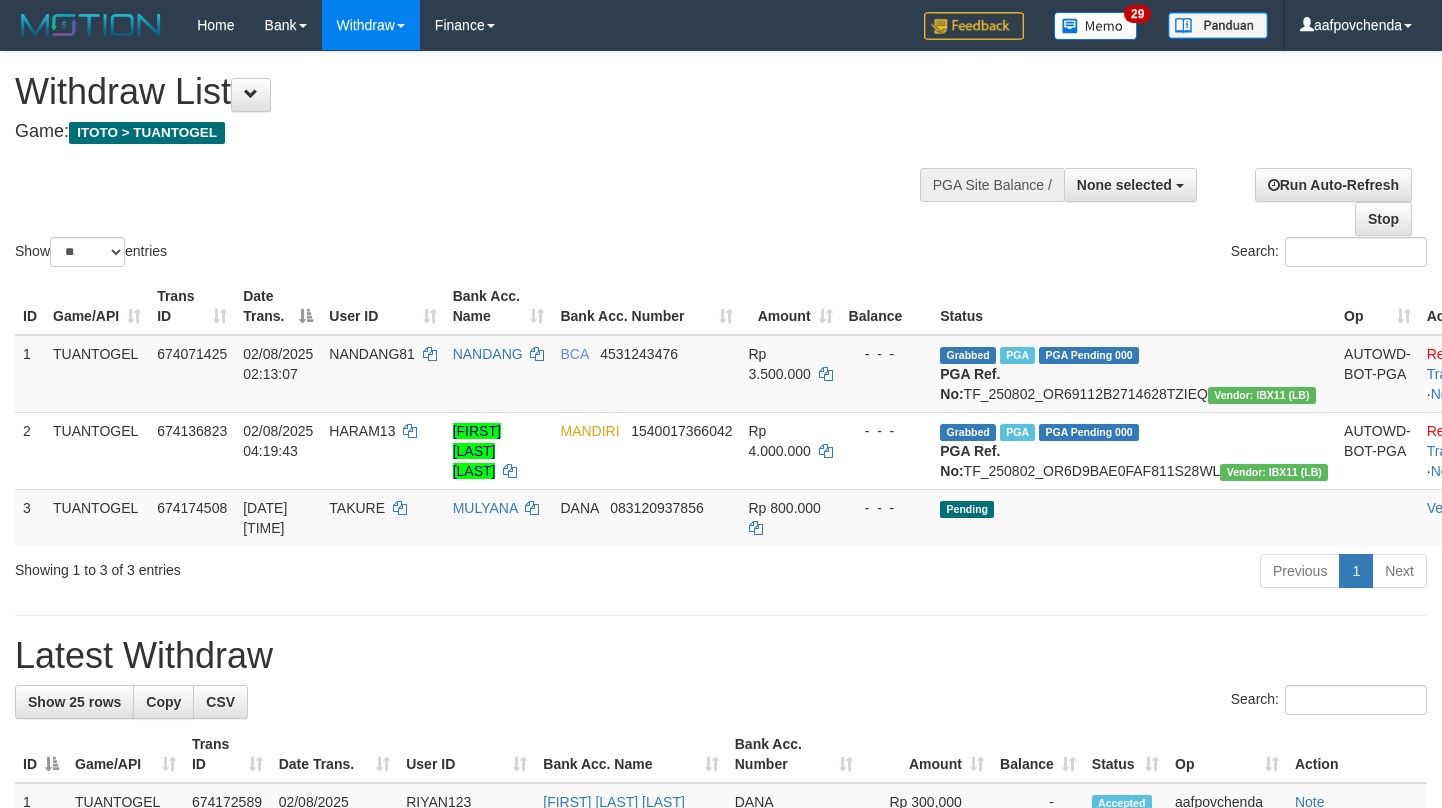 select 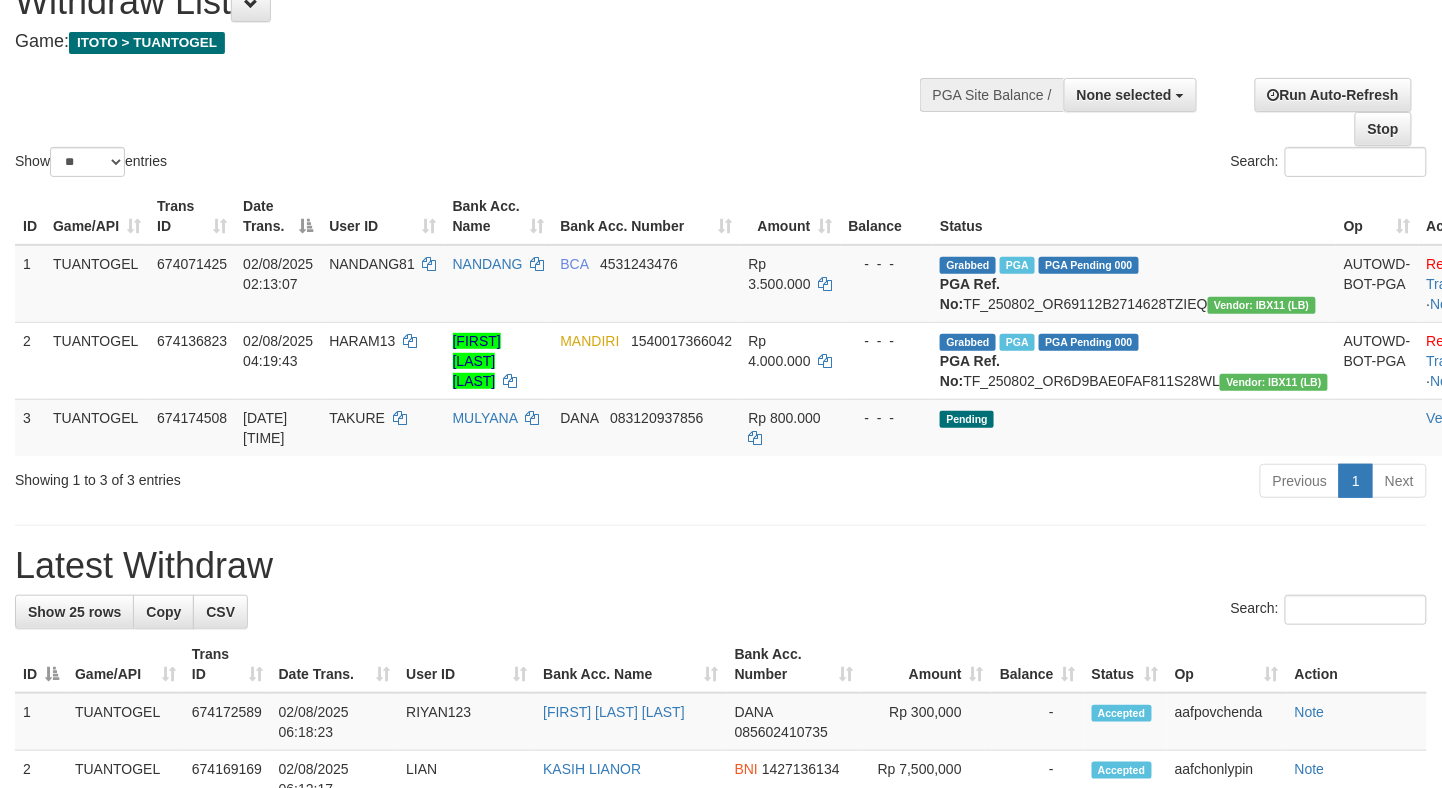 scroll, scrollTop: 89, scrollLeft: 0, axis: vertical 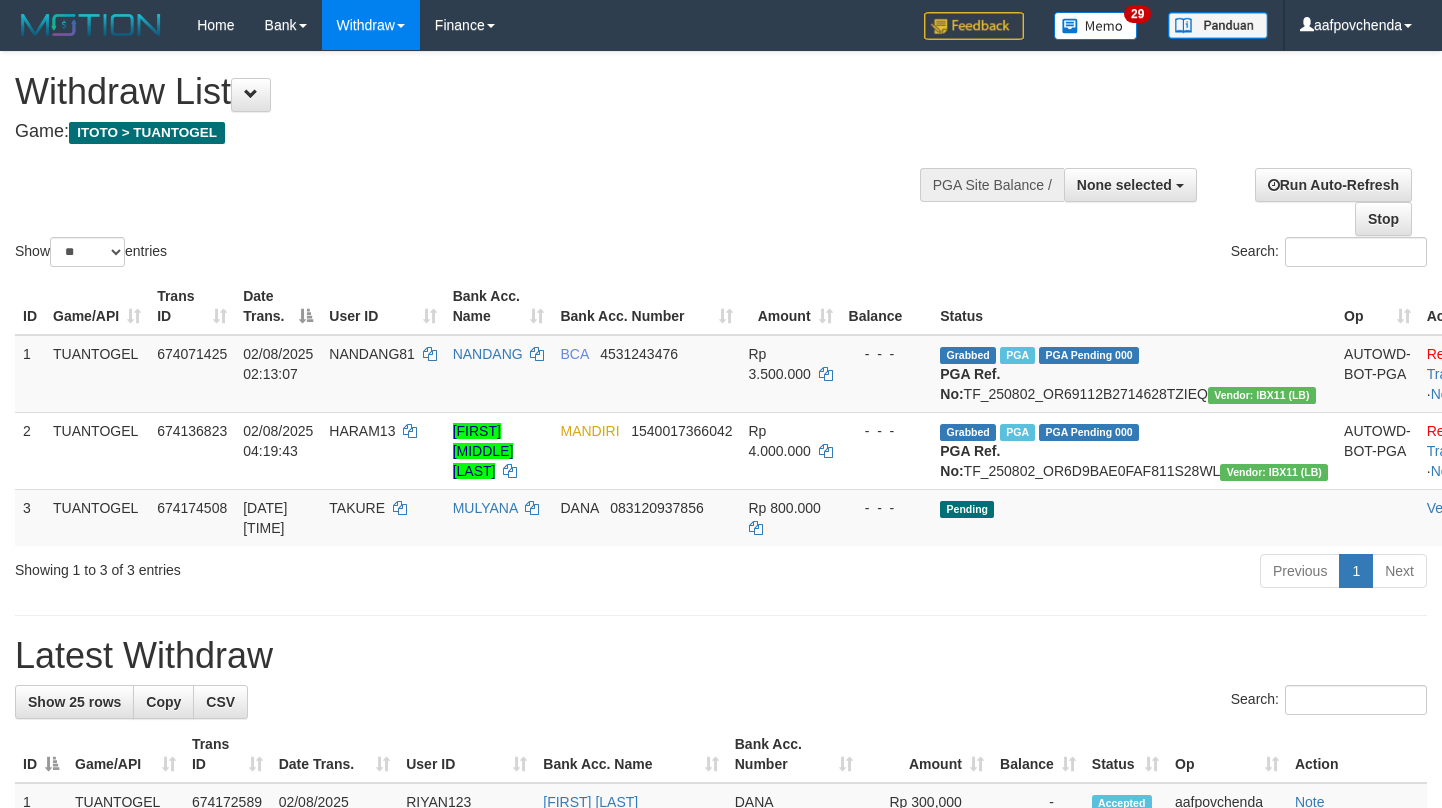 select 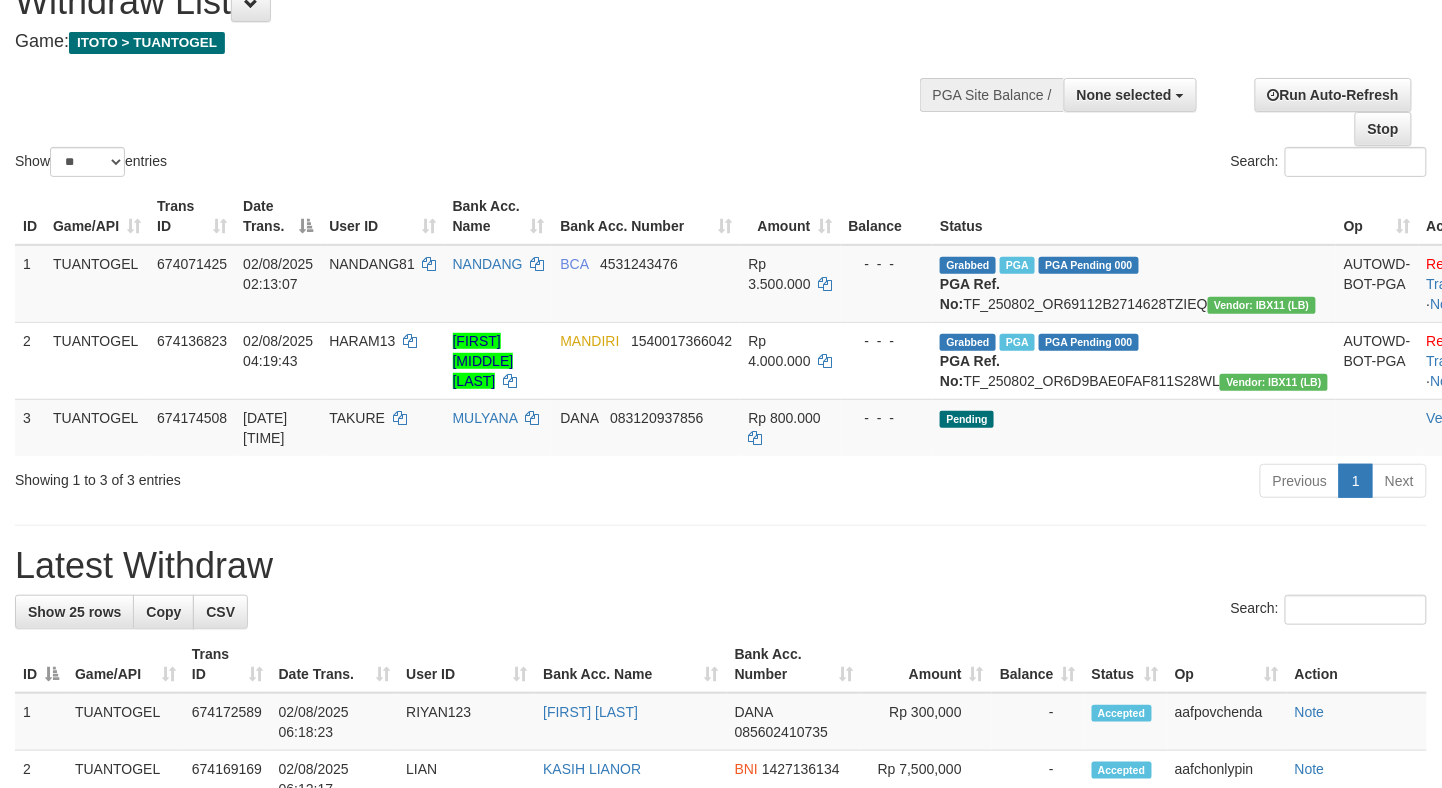 scroll, scrollTop: 89, scrollLeft: 0, axis: vertical 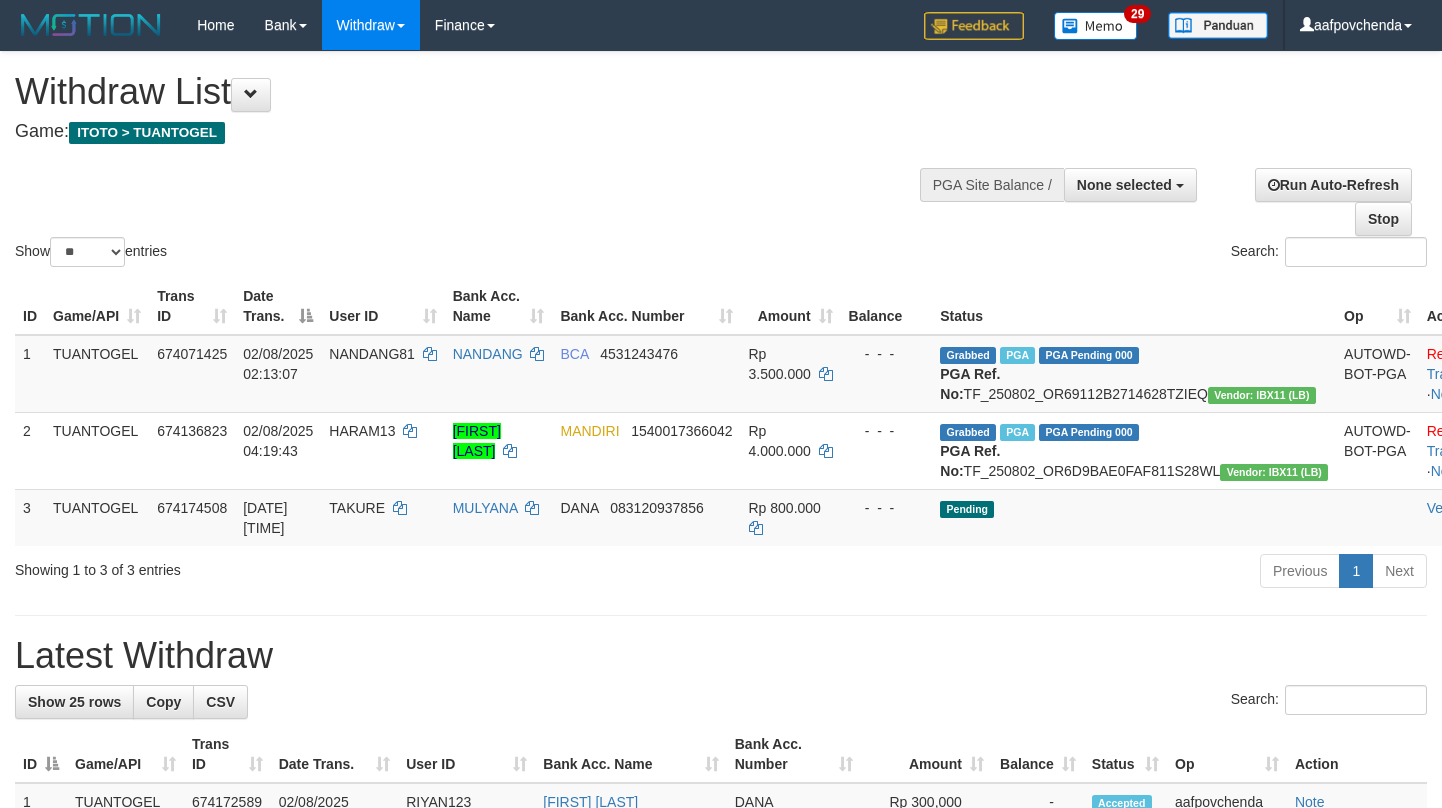 select 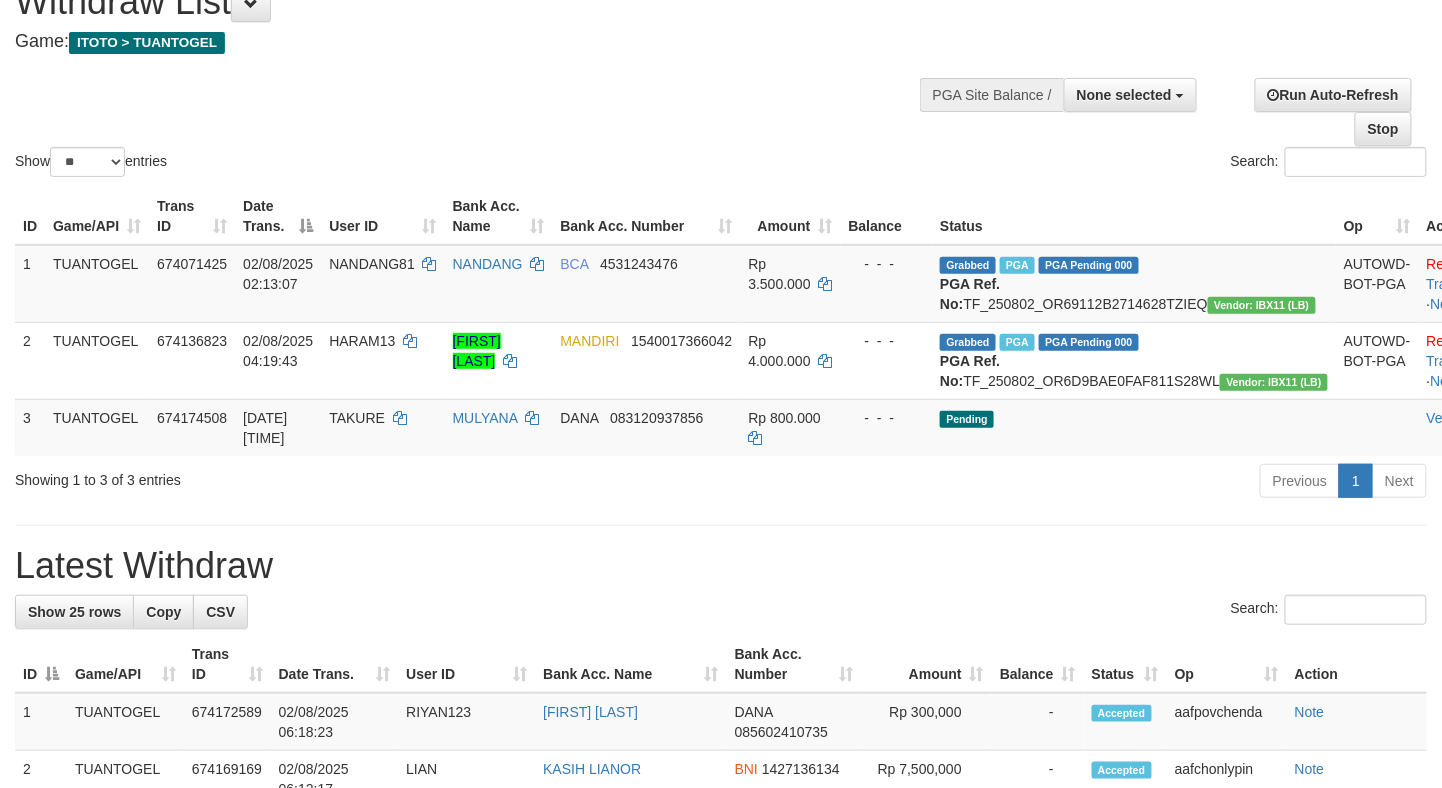 scroll, scrollTop: 89, scrollLeft: 0, axis: vertical 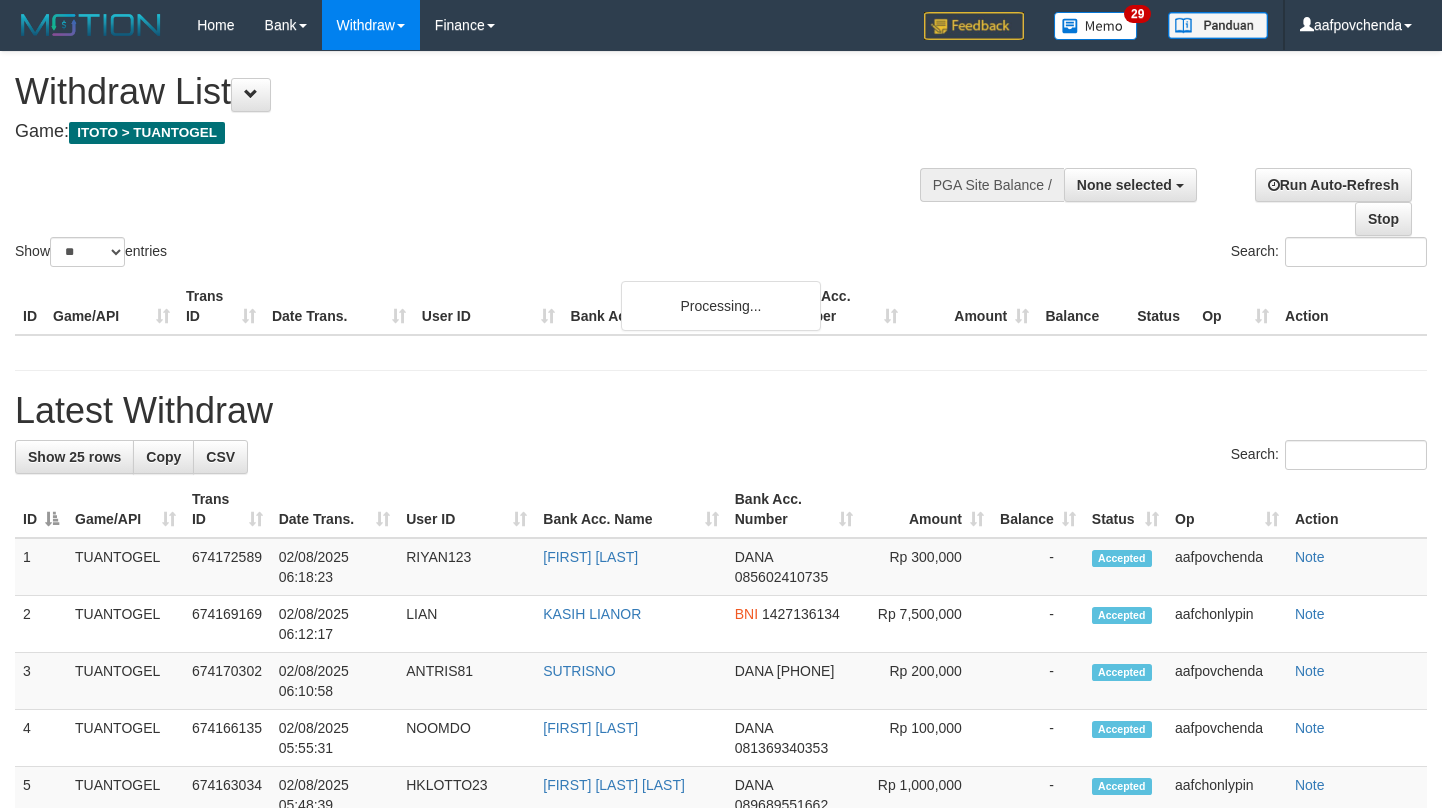 select 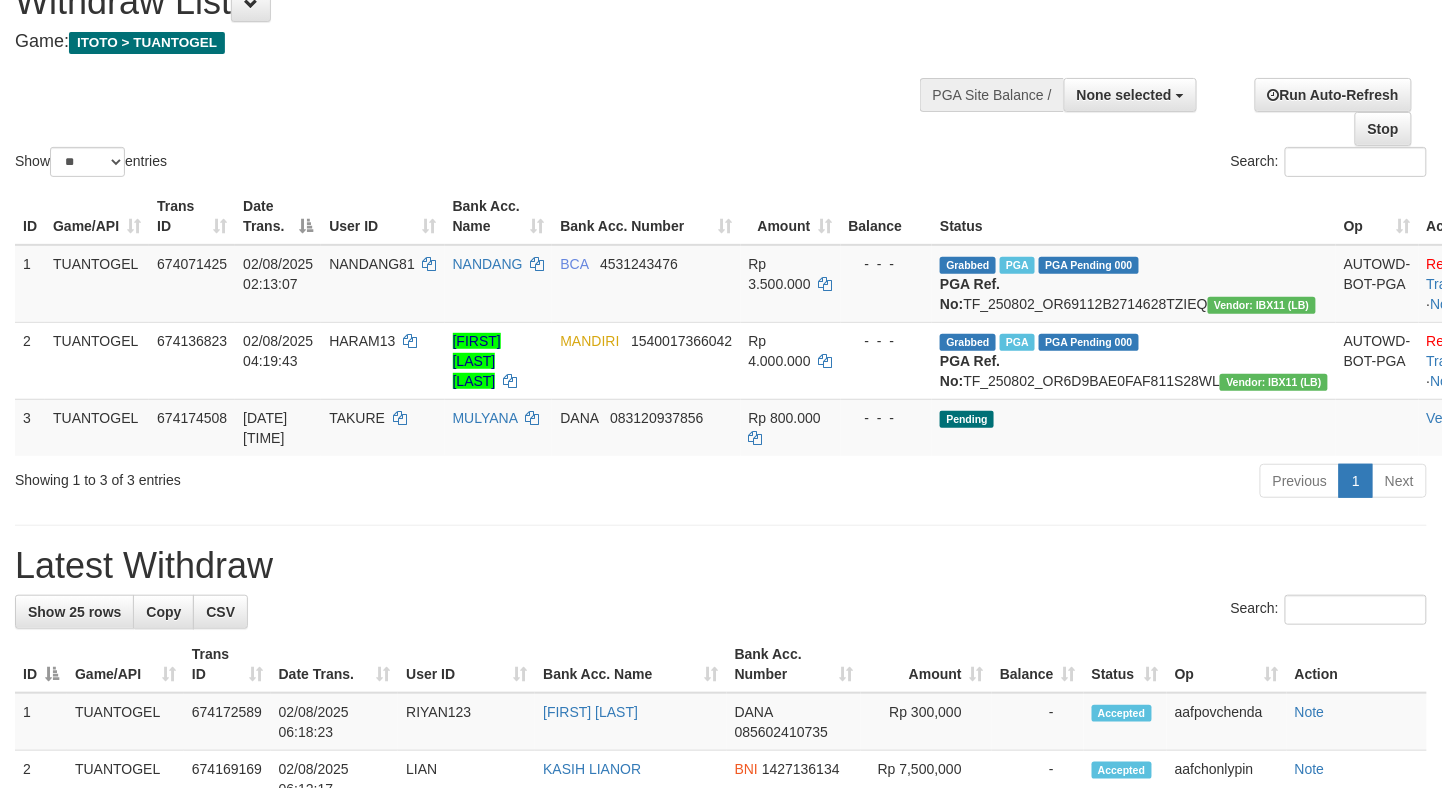 scroll, scrollTop: 89, scrollLeft: 0, axis: vertical 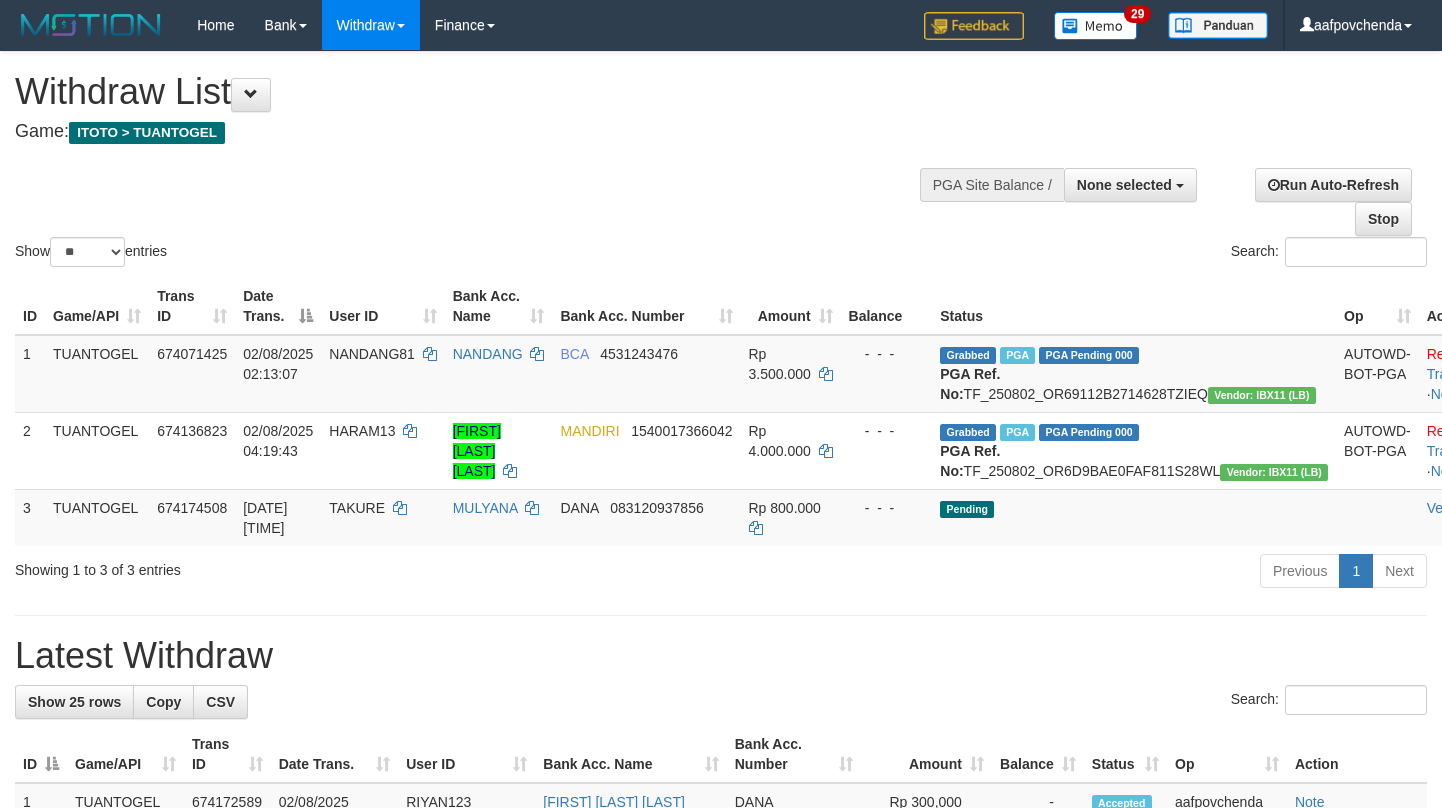 select 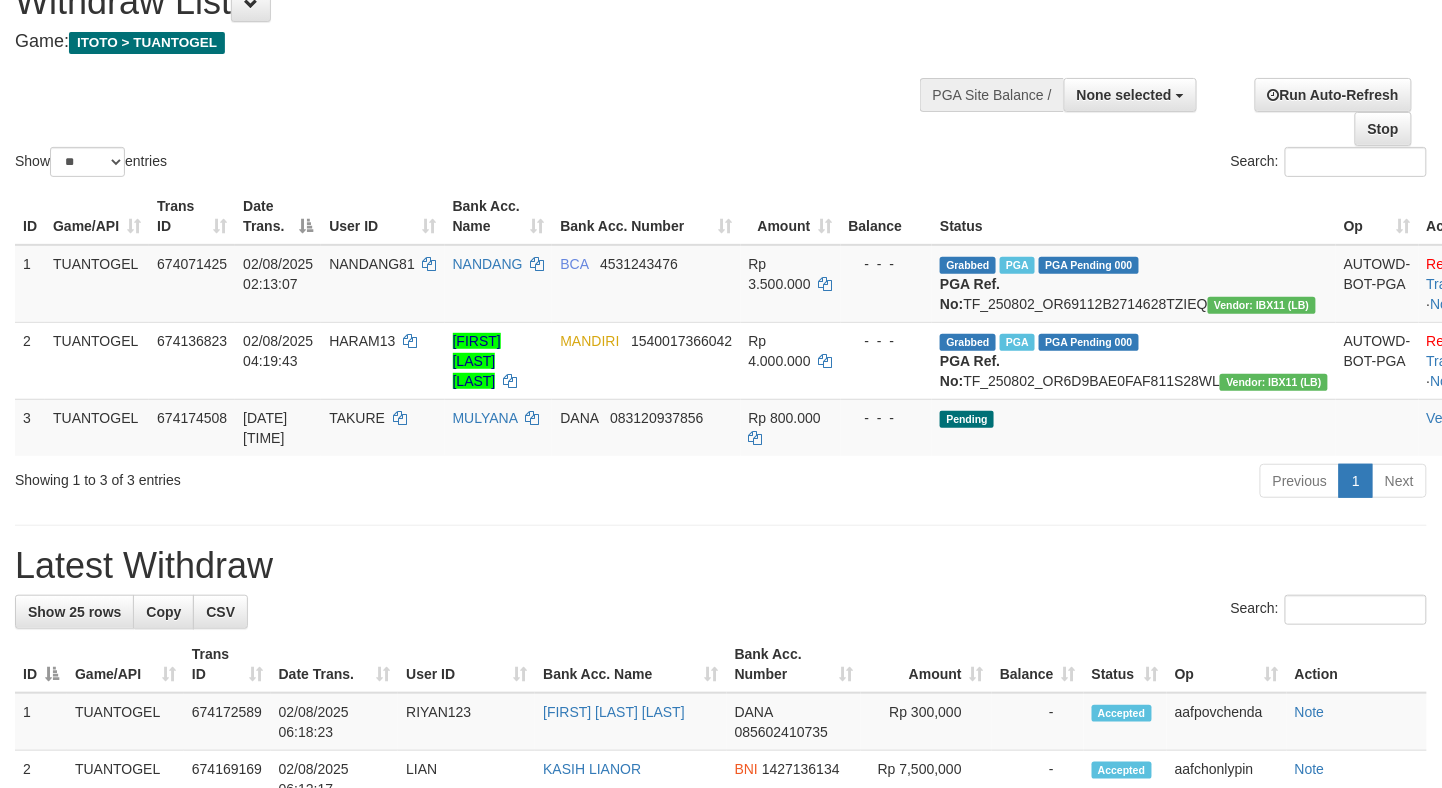 scroll, scrollTop: 89, scrollLeft: 0, axis: vertical 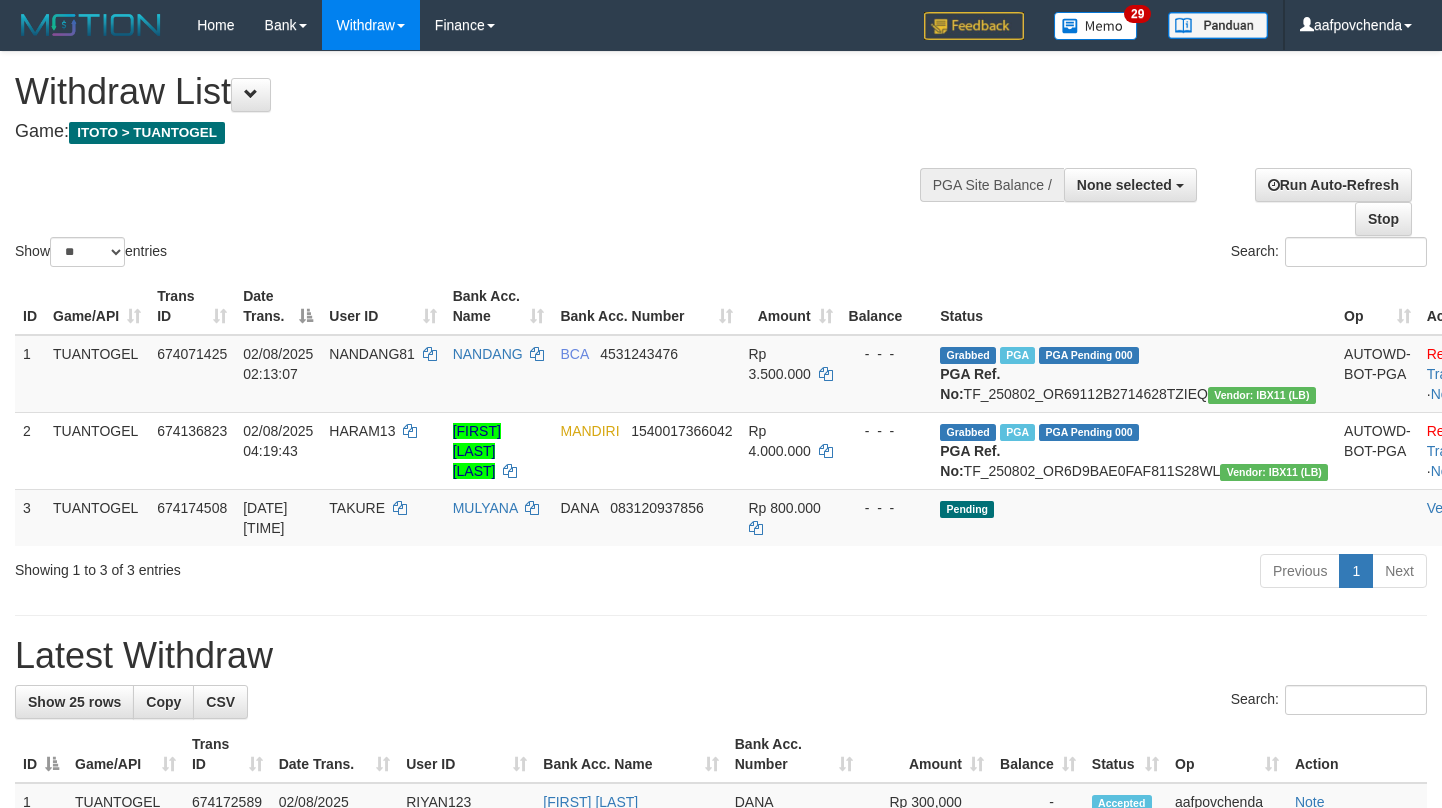 select 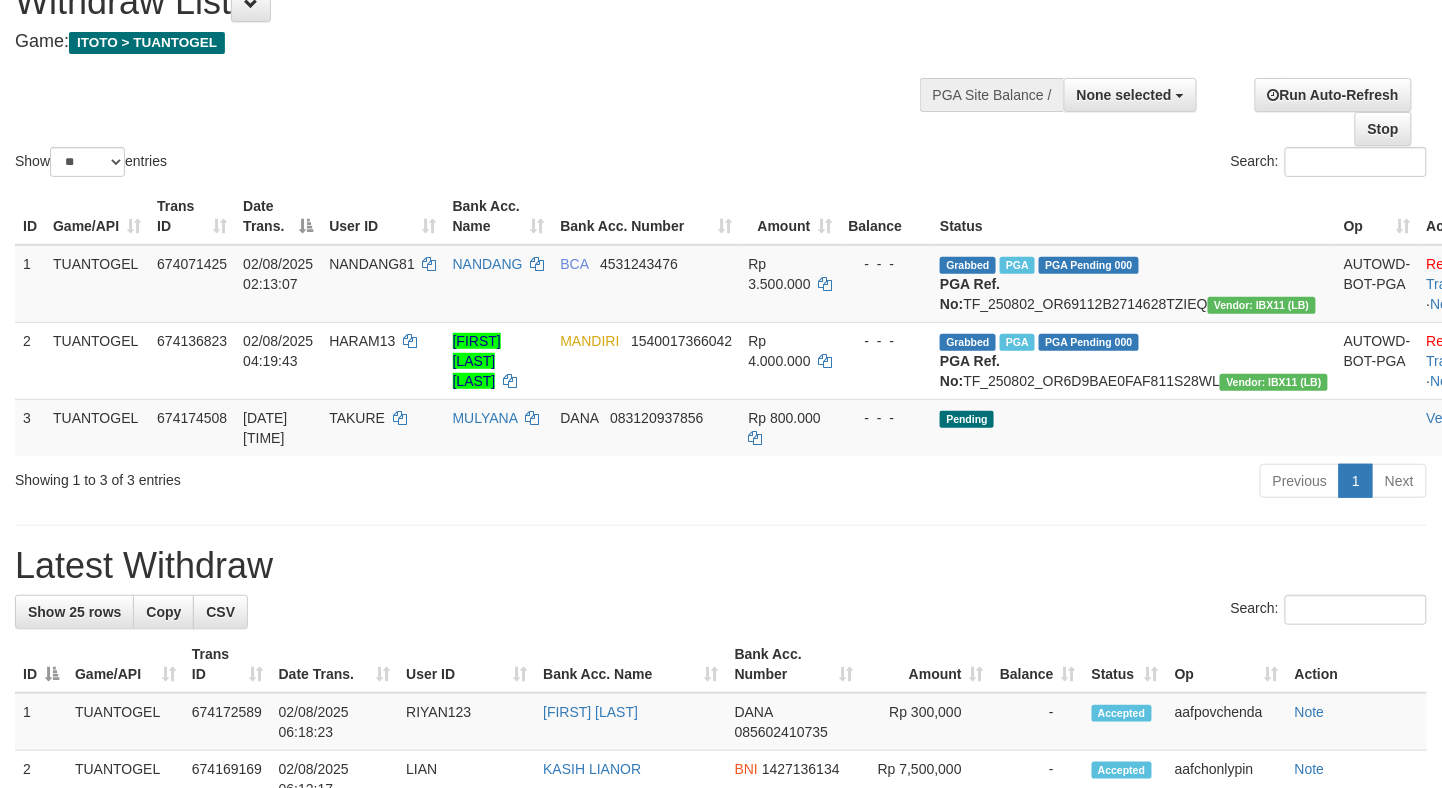 scroll, scrollTop: 89, scrollLeft: 0, axis: vertical 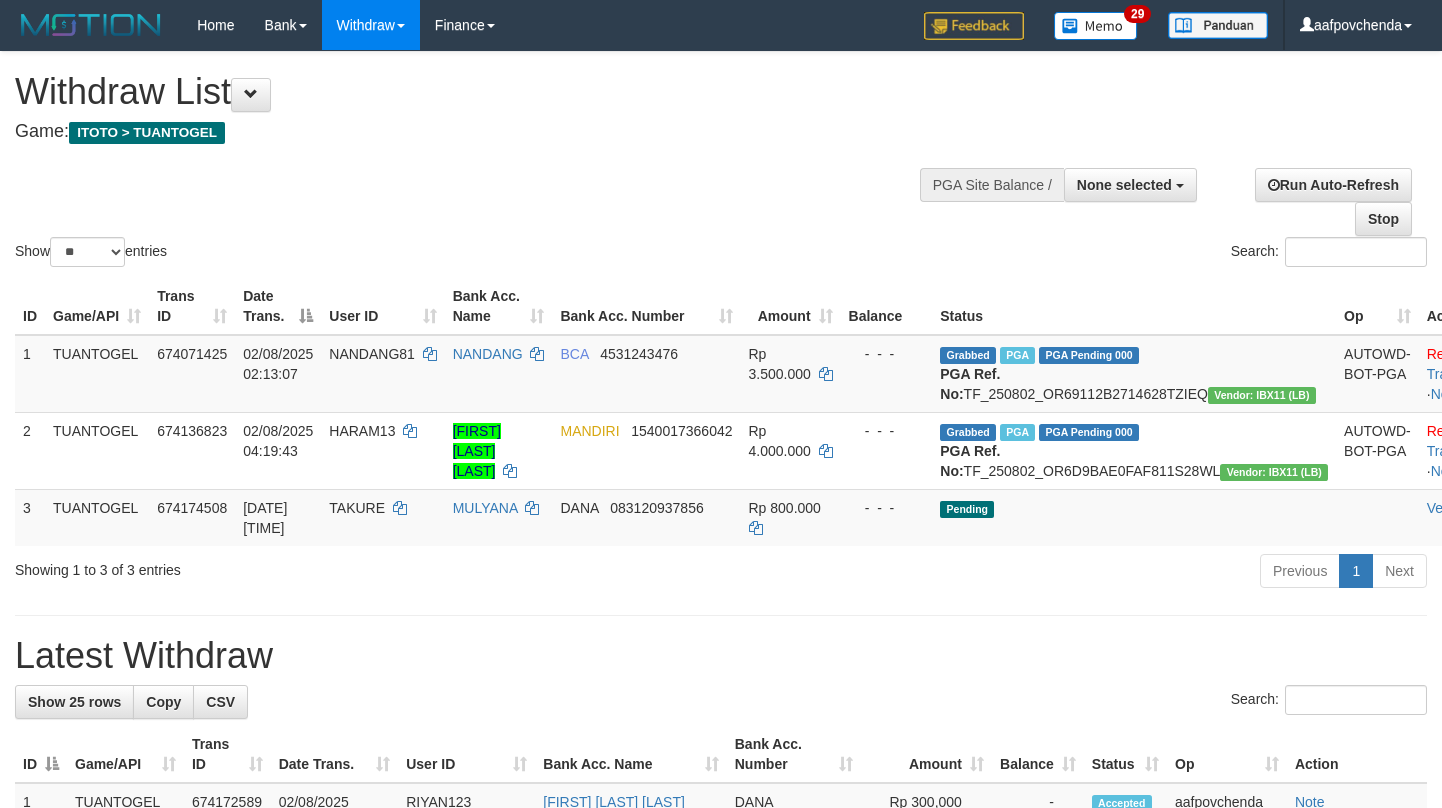 select 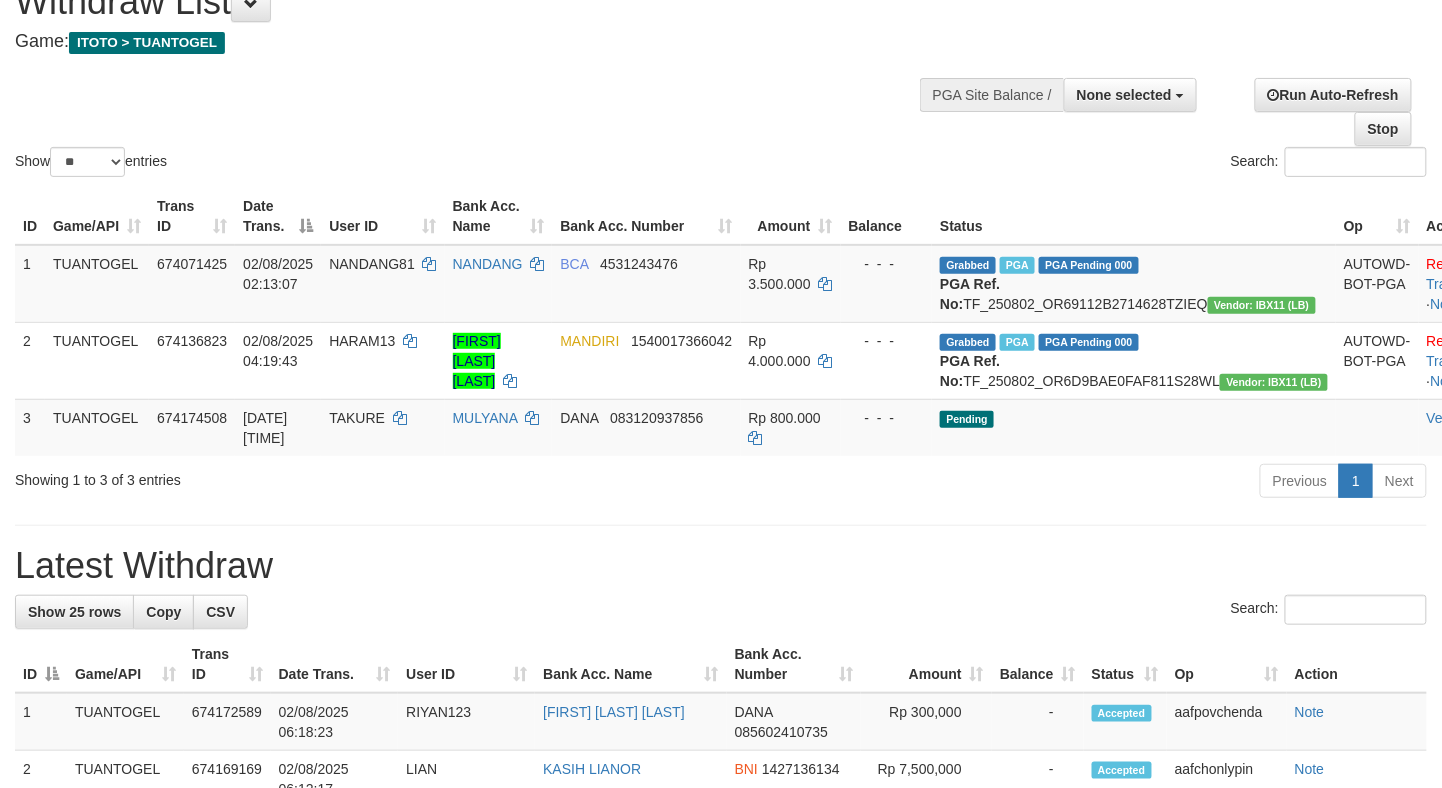 scroll, scrollTop: 89, scrollLeft: 0, axis: vertical 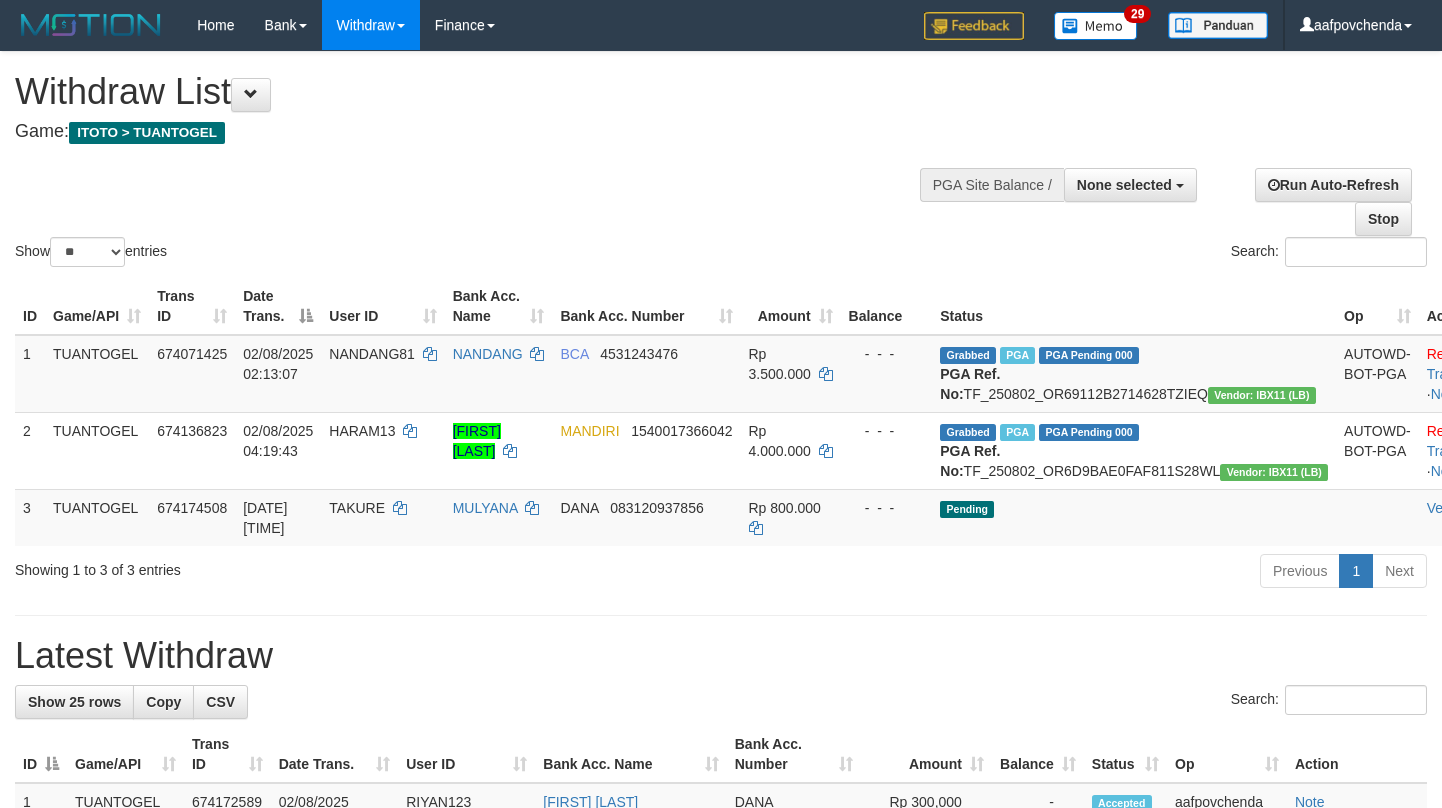 select 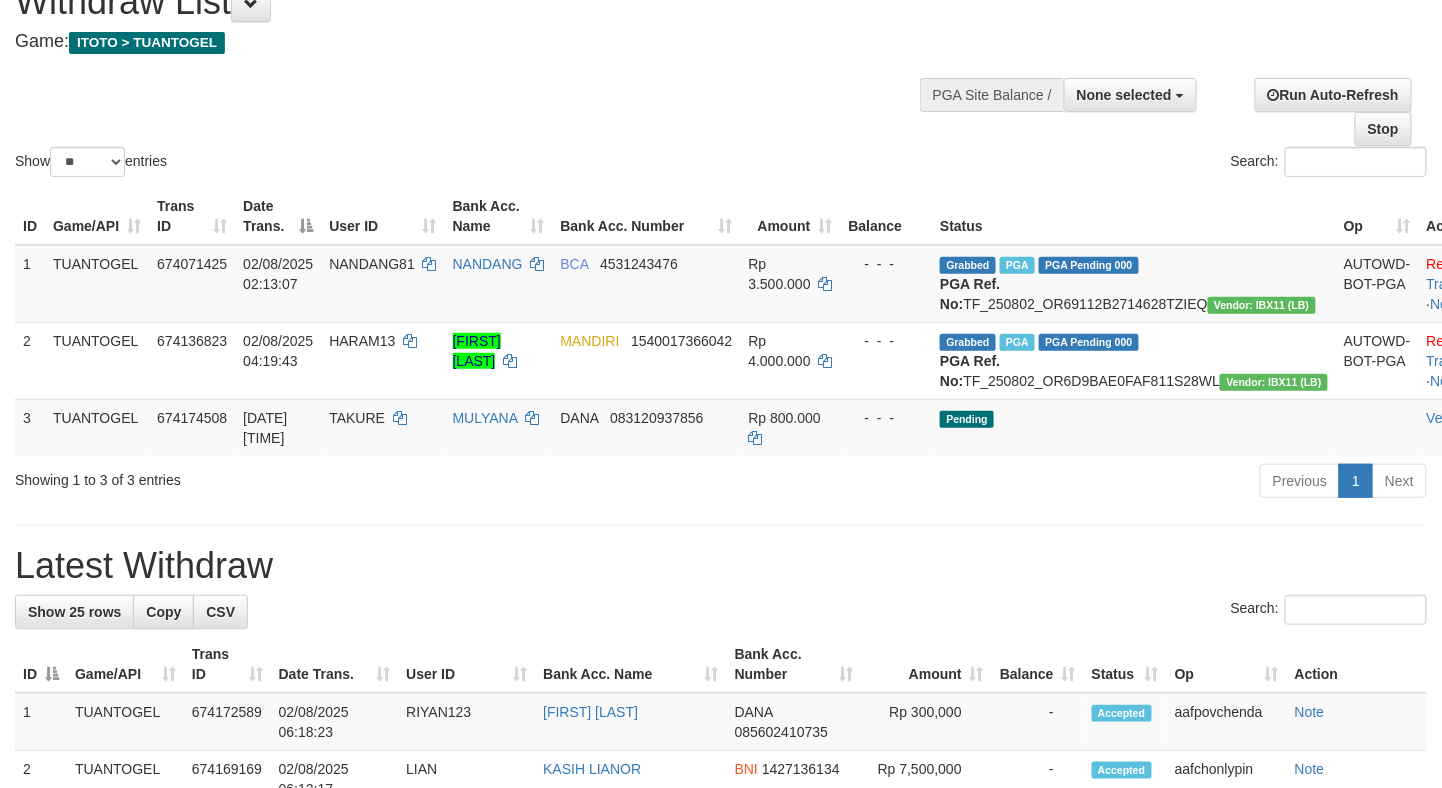 scroll, scrollTop: 89, scrollLeft: 0, axis: vertical 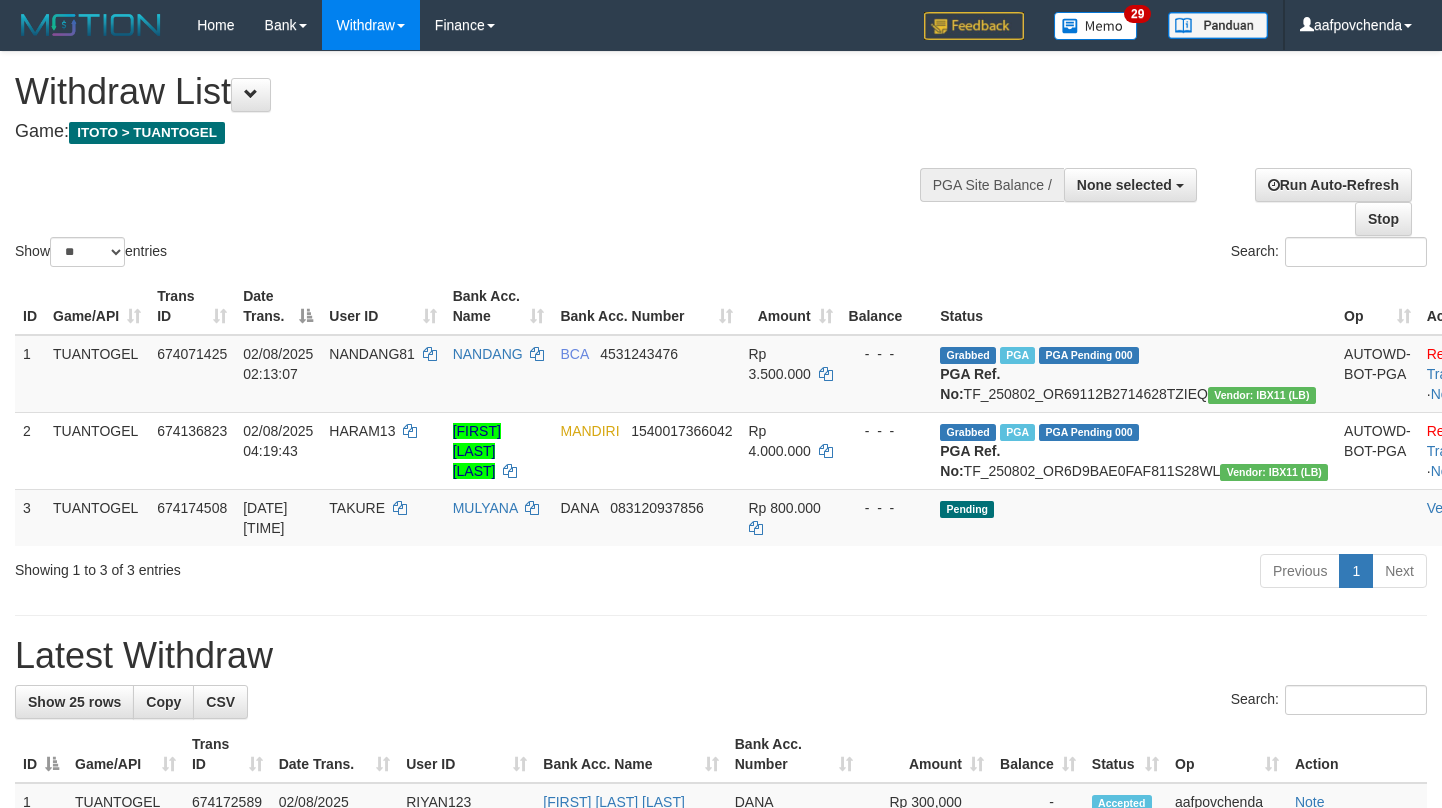 select 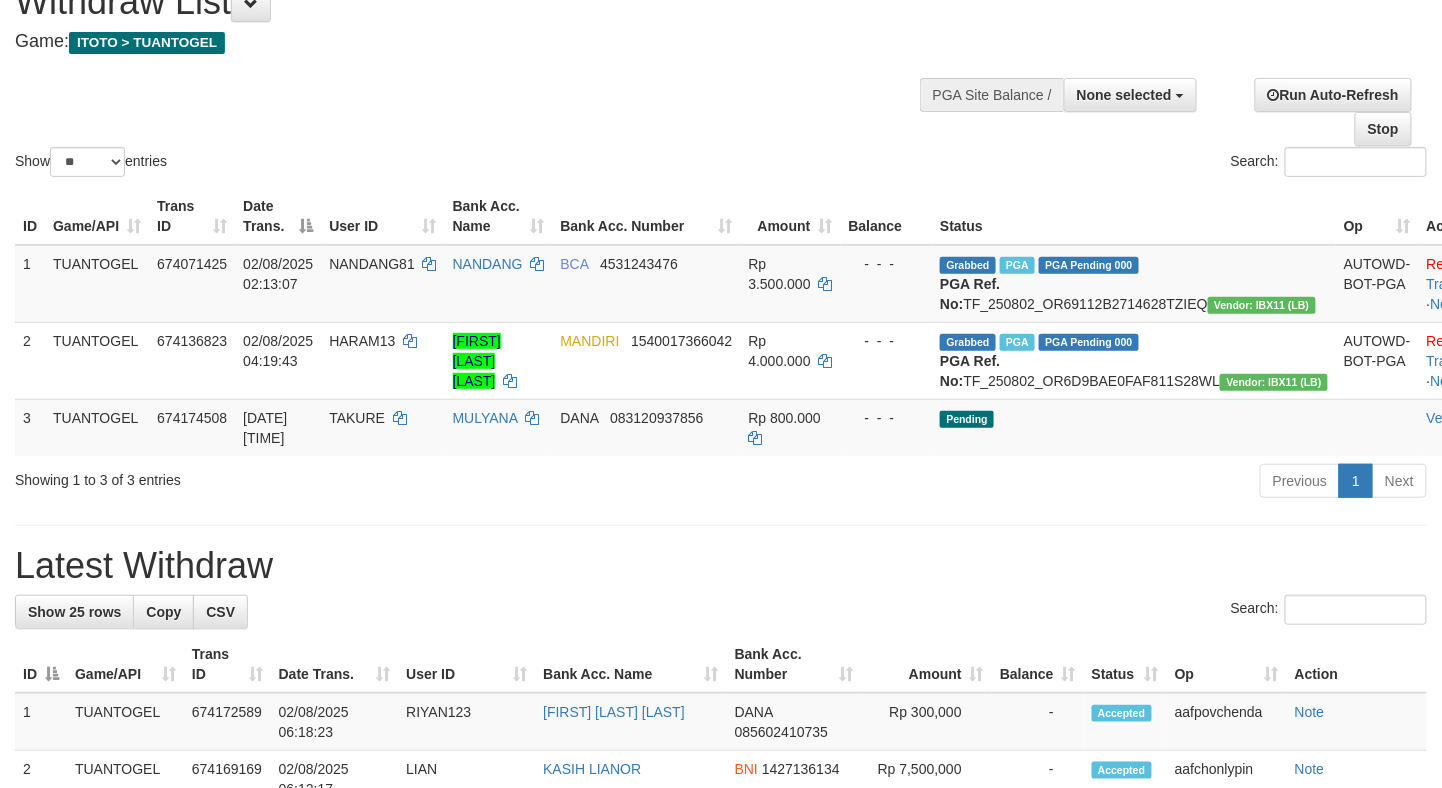 scroll, scrollTop: 89, scrollLeft: 0, axis: vertical 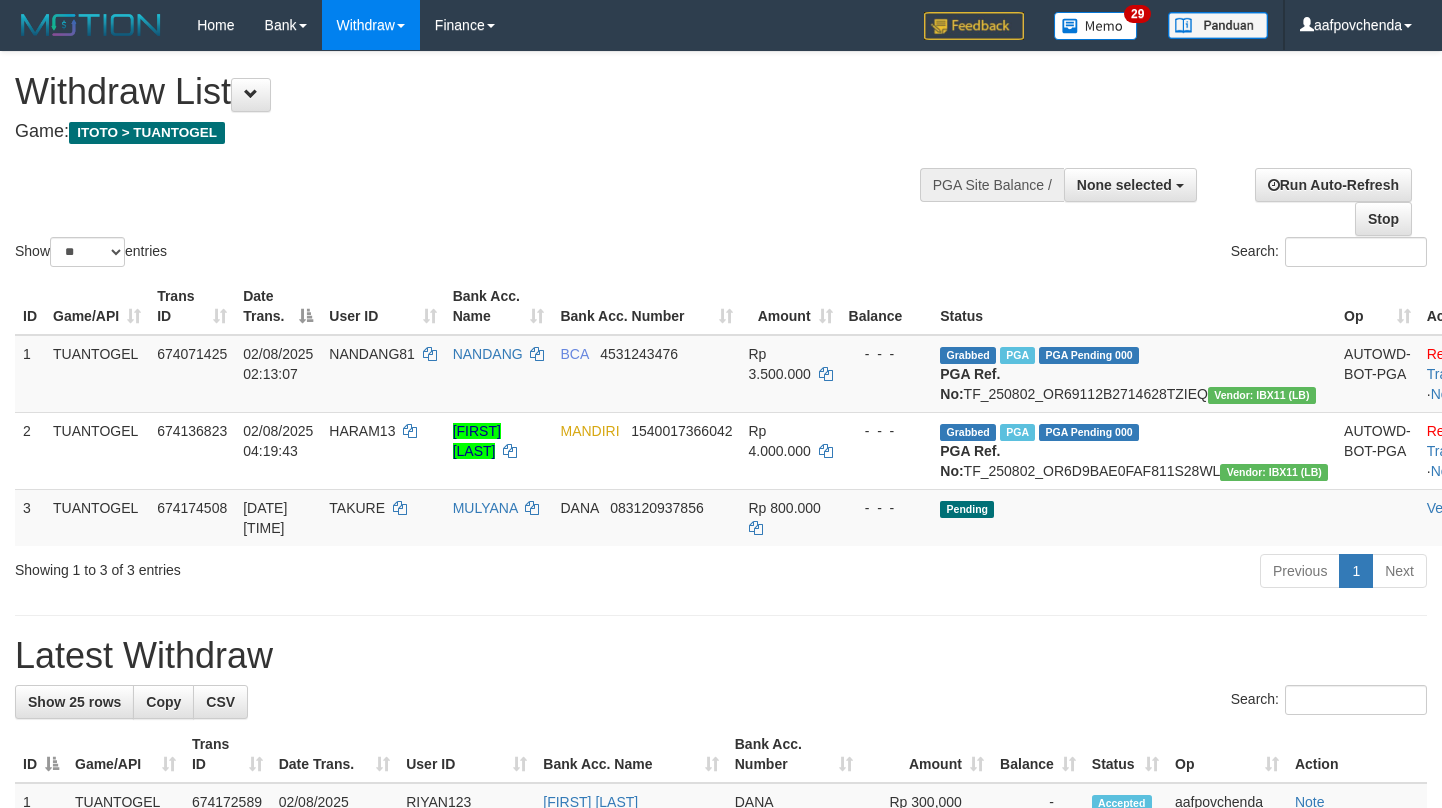 select 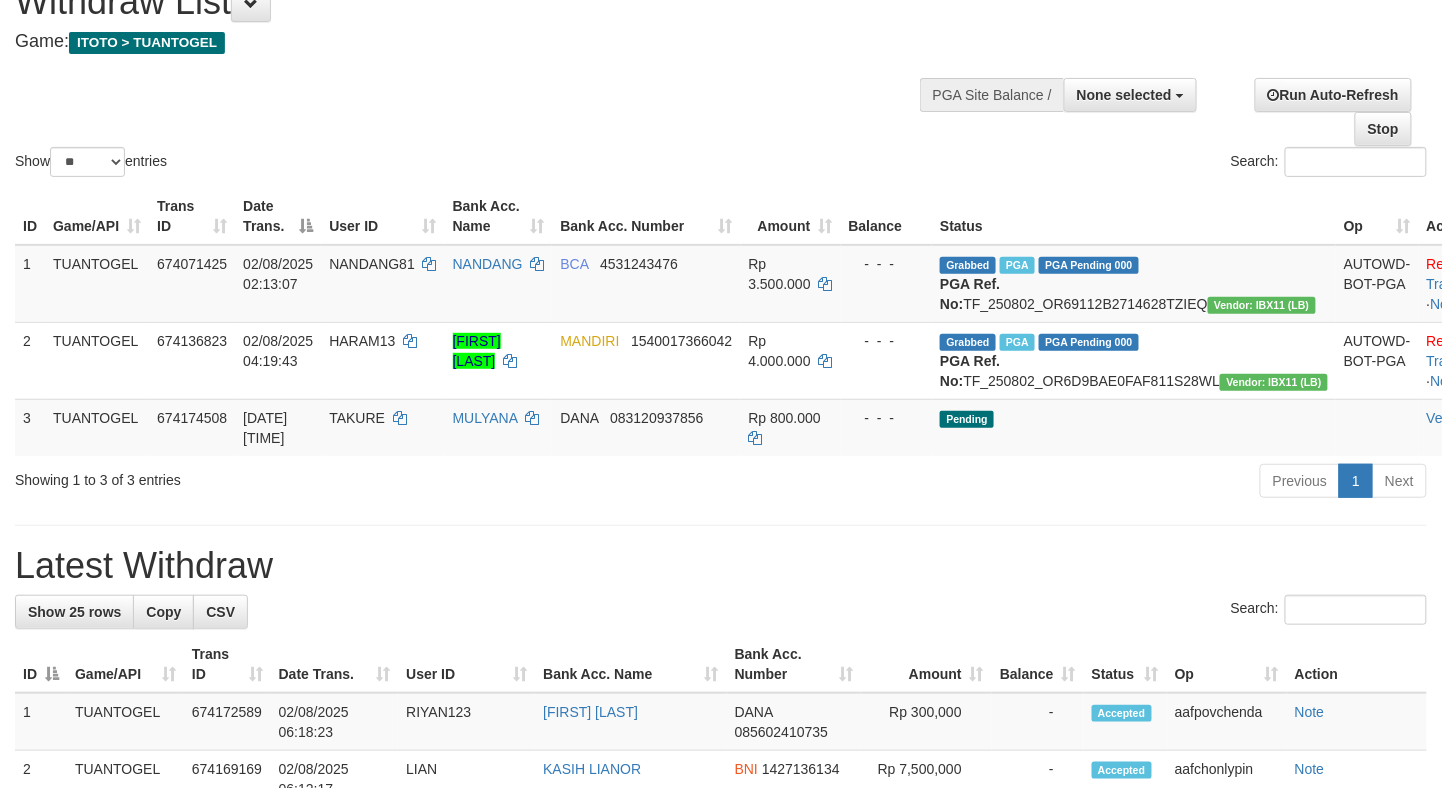 scroll, scrollTop: 89, scrollLeft: 0, axis: vertical 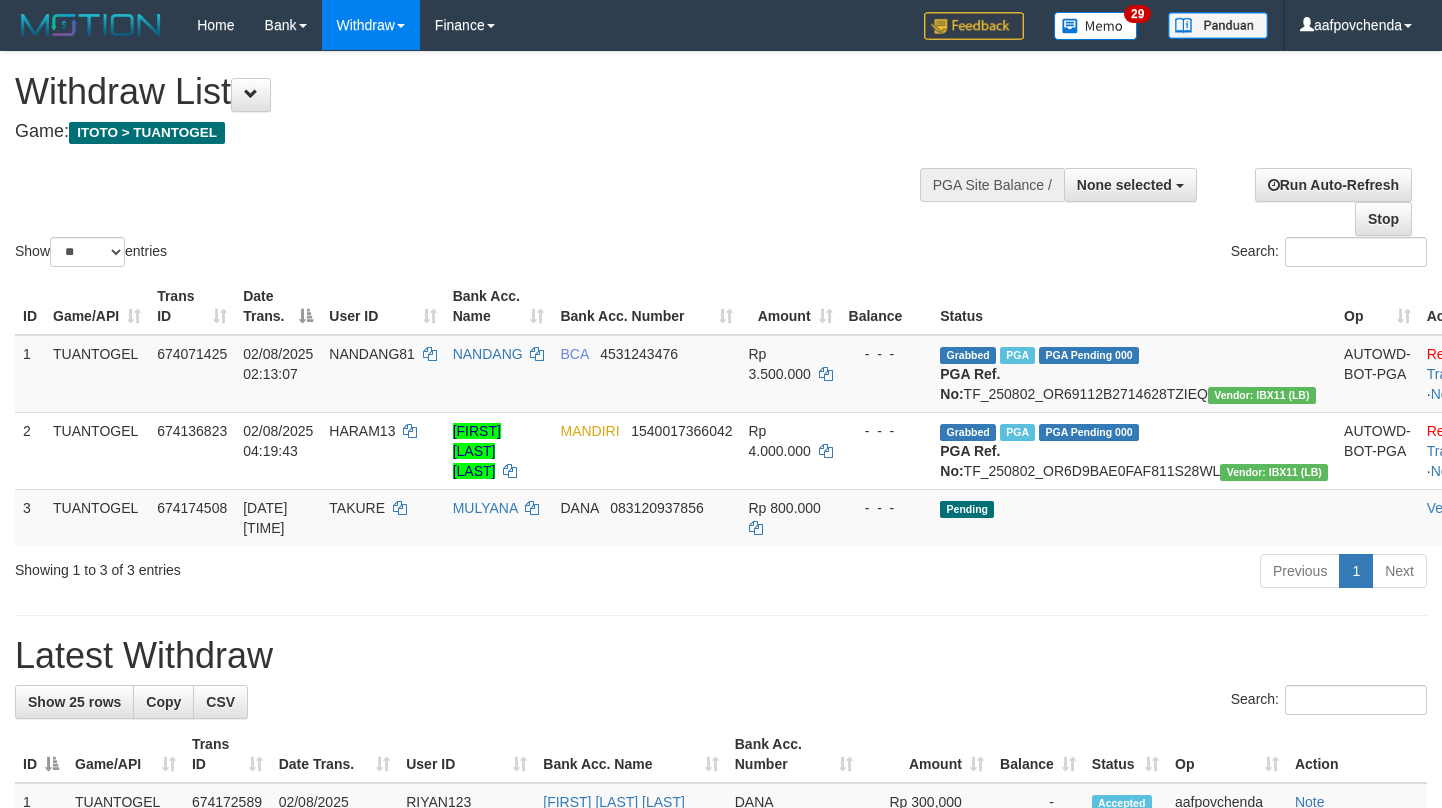 select 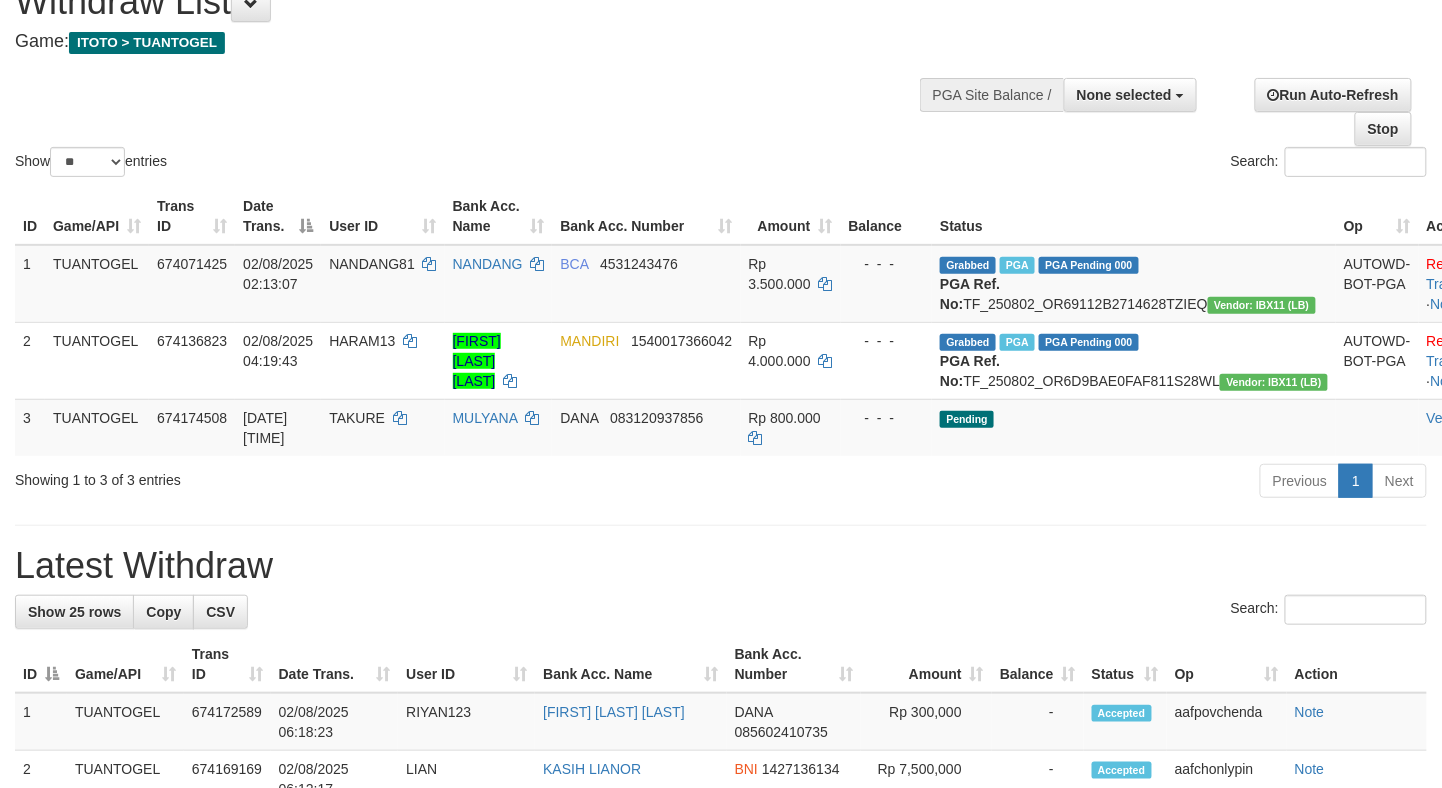 scroll, scrollTop: 89, scrollLeft: 0, axis: vertical 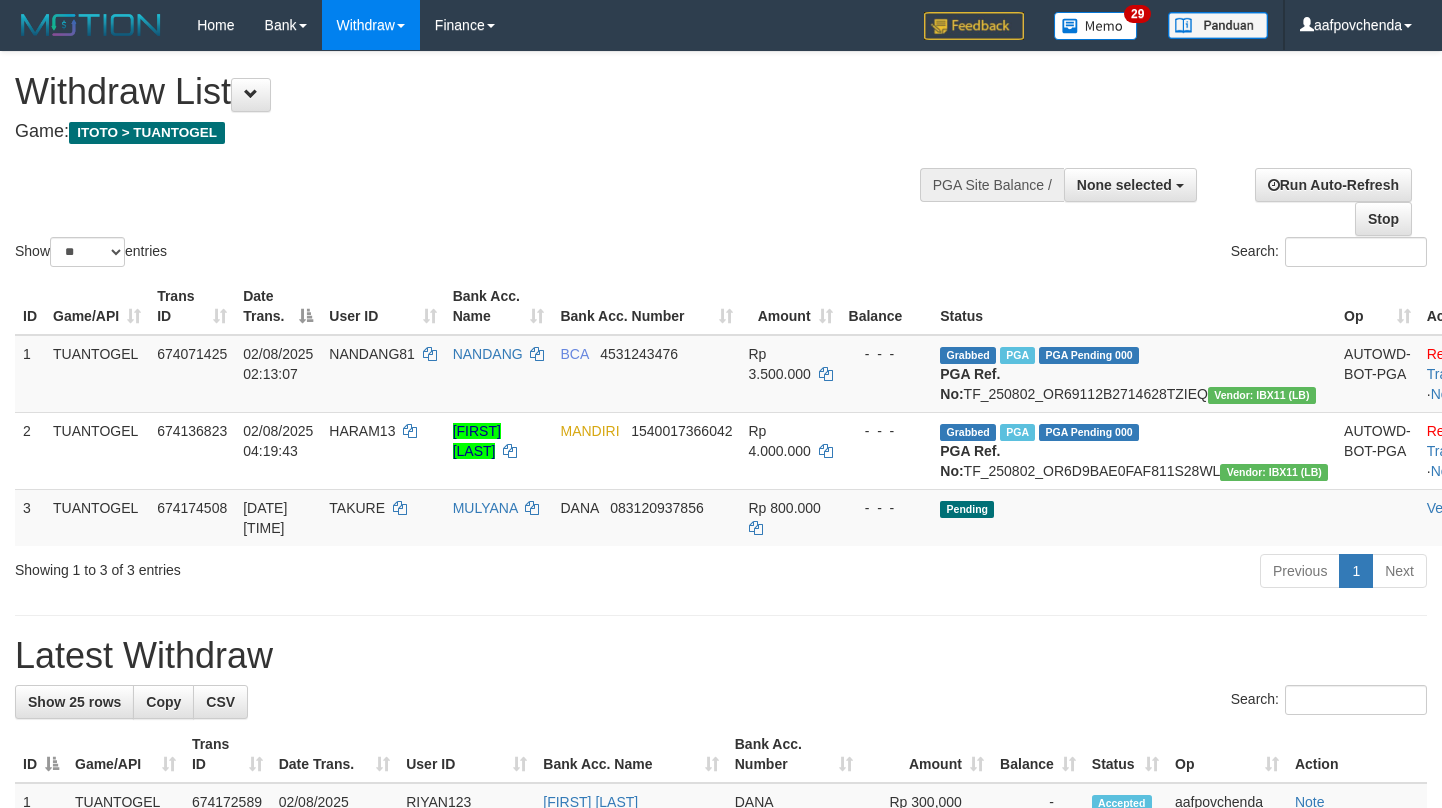 select 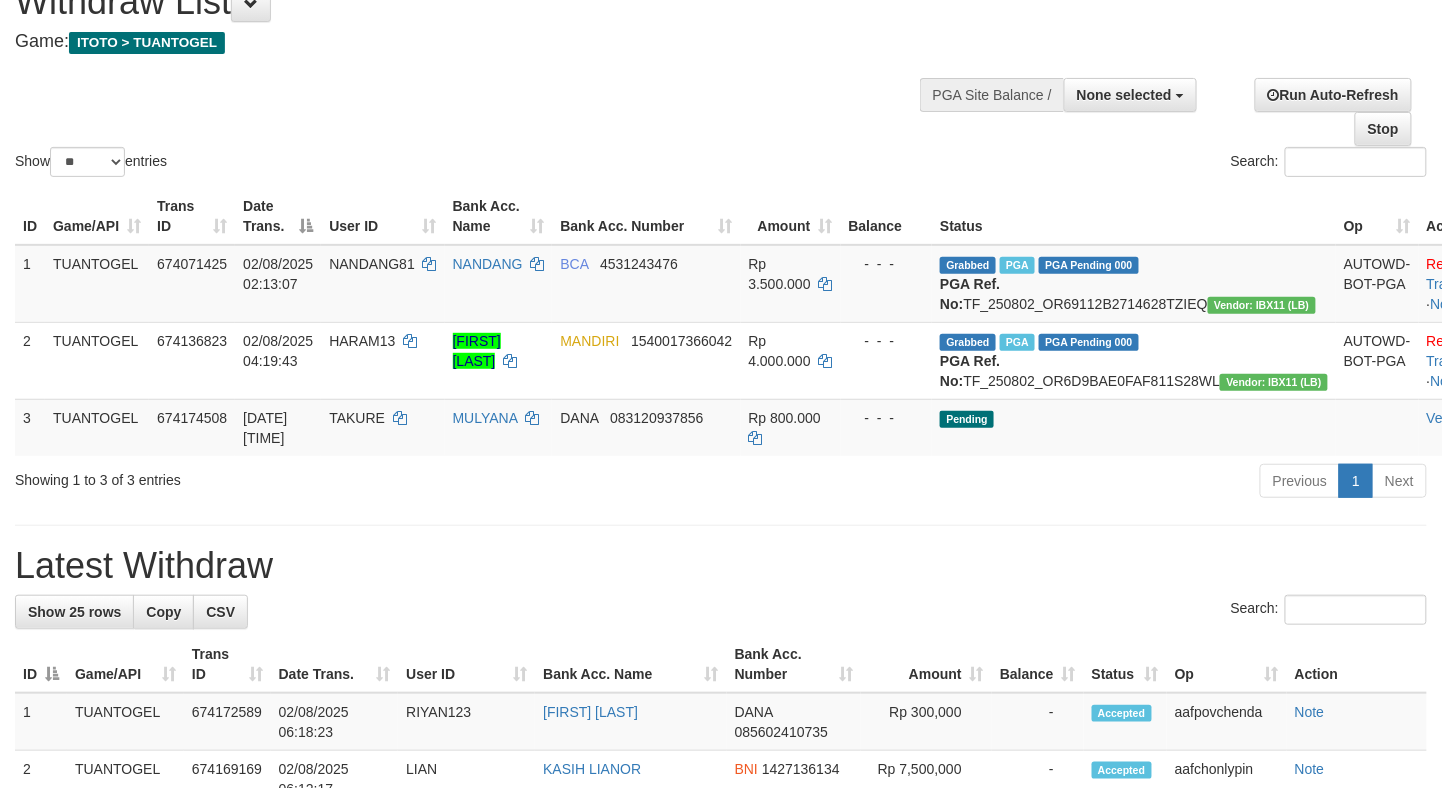 scroll, scrollTop: 89, scrollLeft: 0, axis: vertical 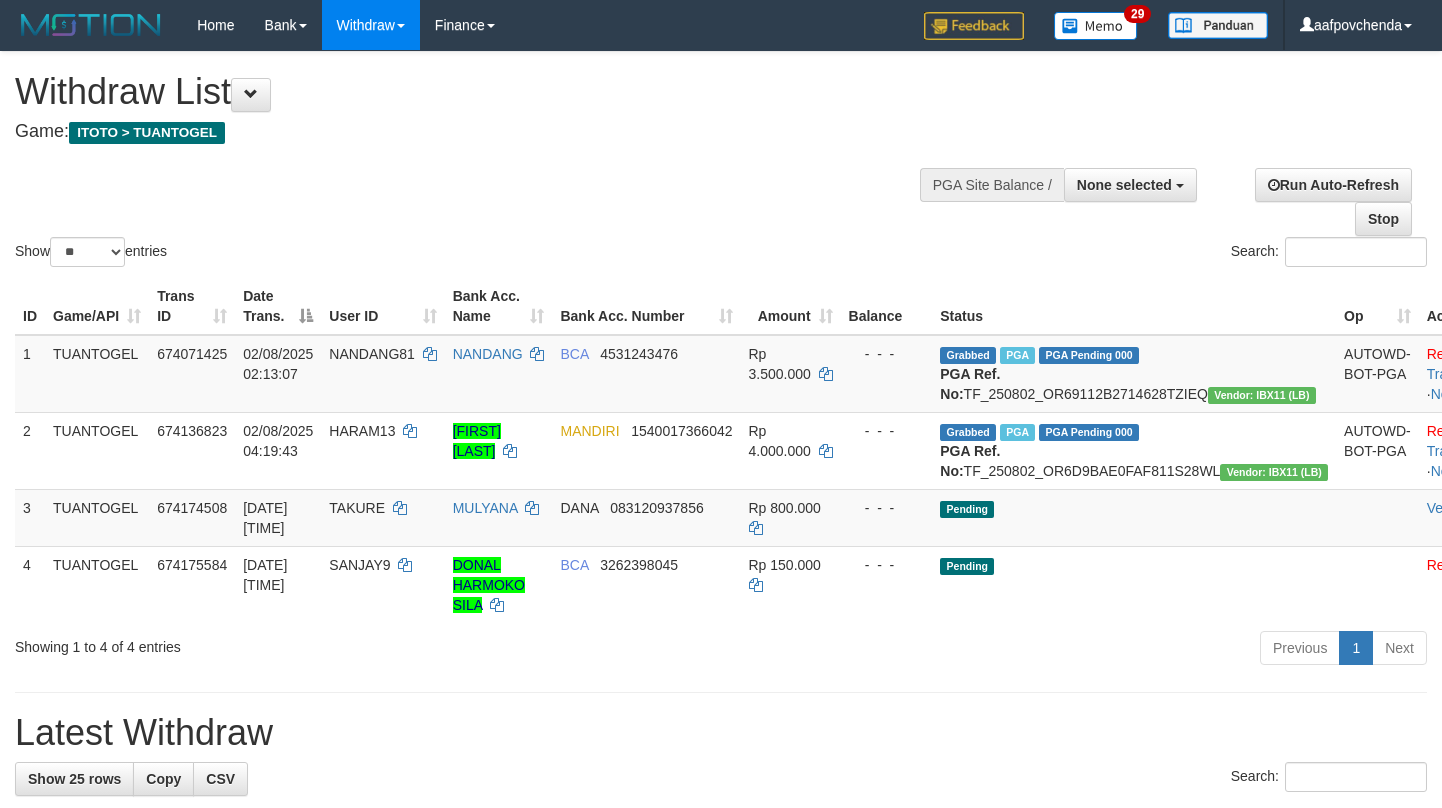 select 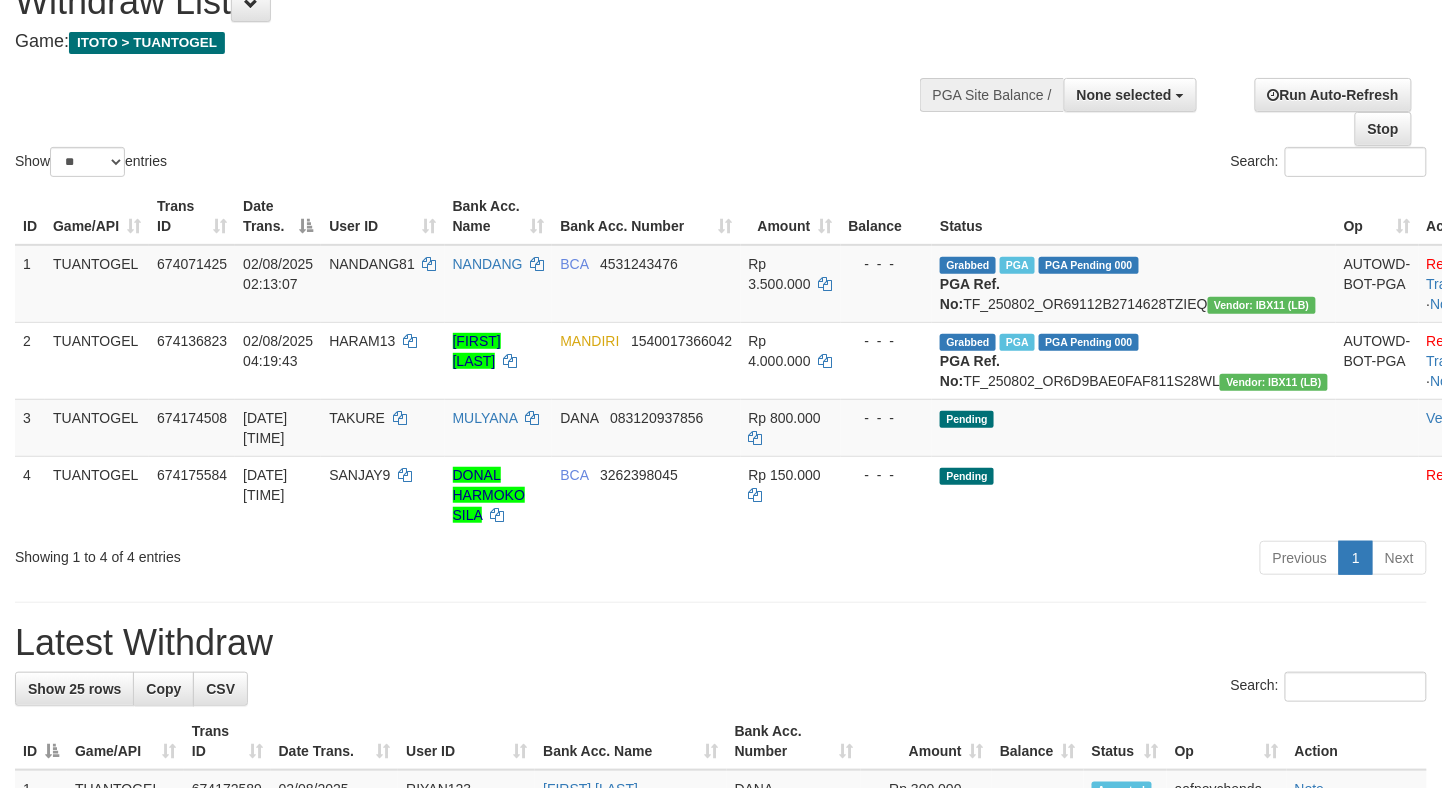 scroll, scrollTop: 89, scrollLeft: 0, axis: vertical 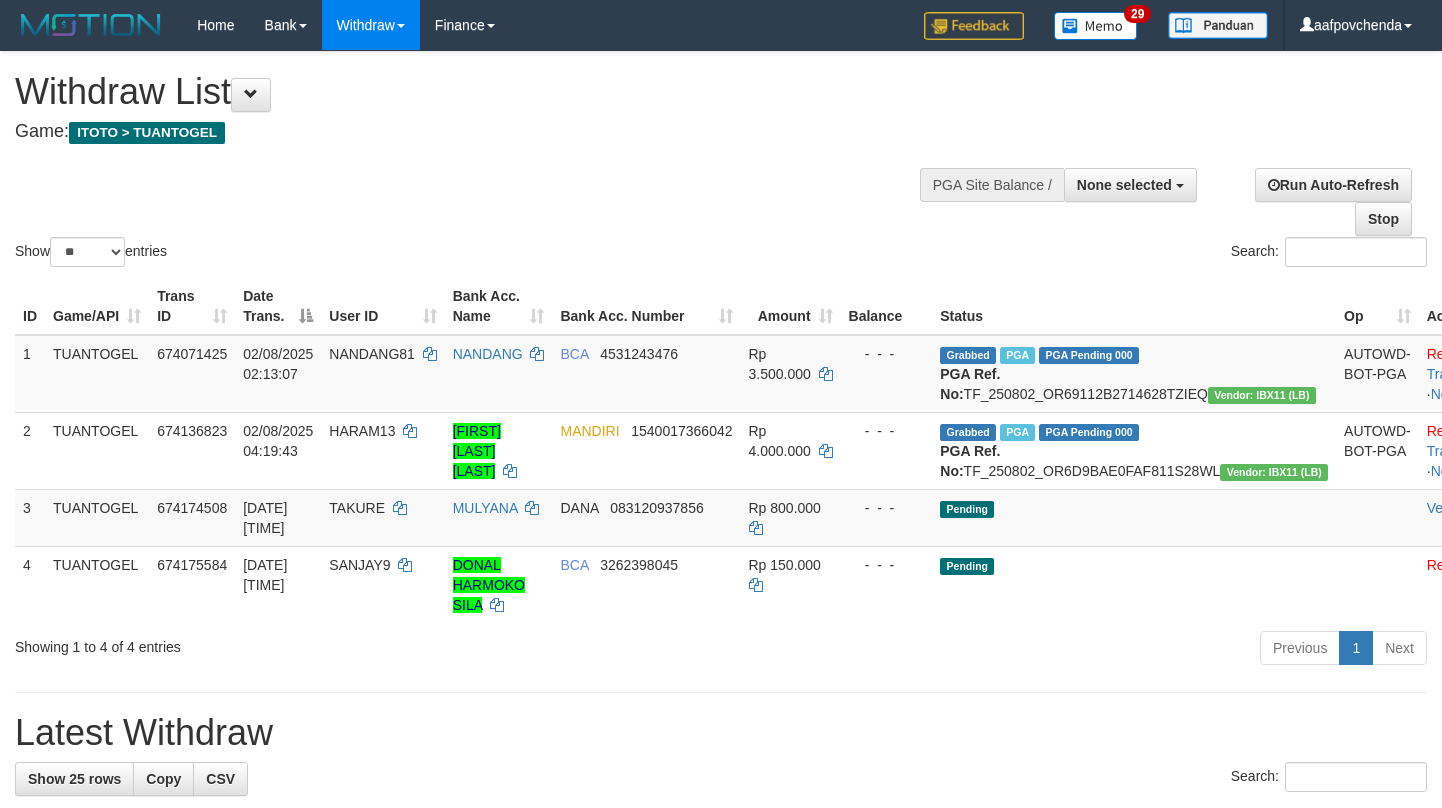 select 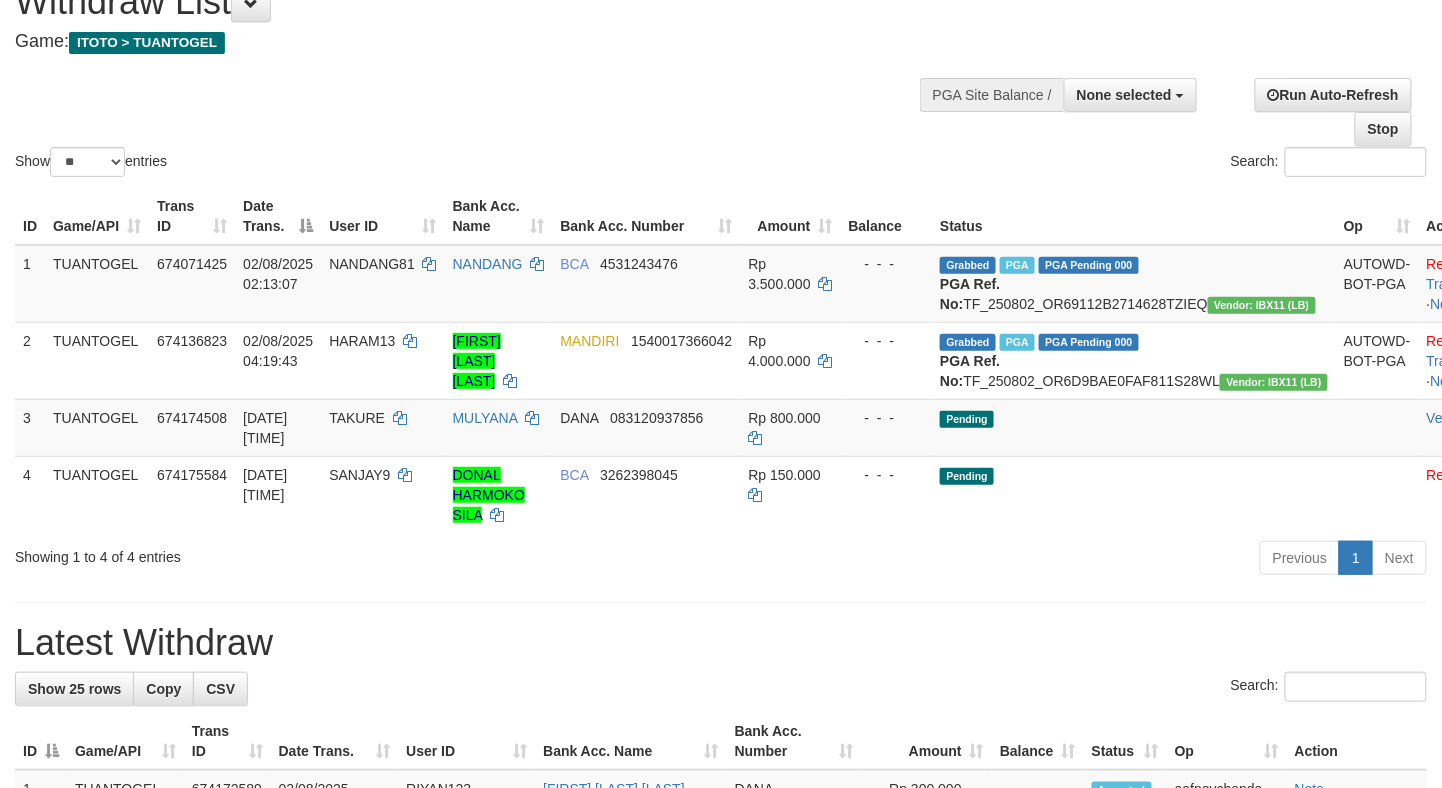 scroll, scrollTop: 89, scrollLeft: 0, axis: vertical 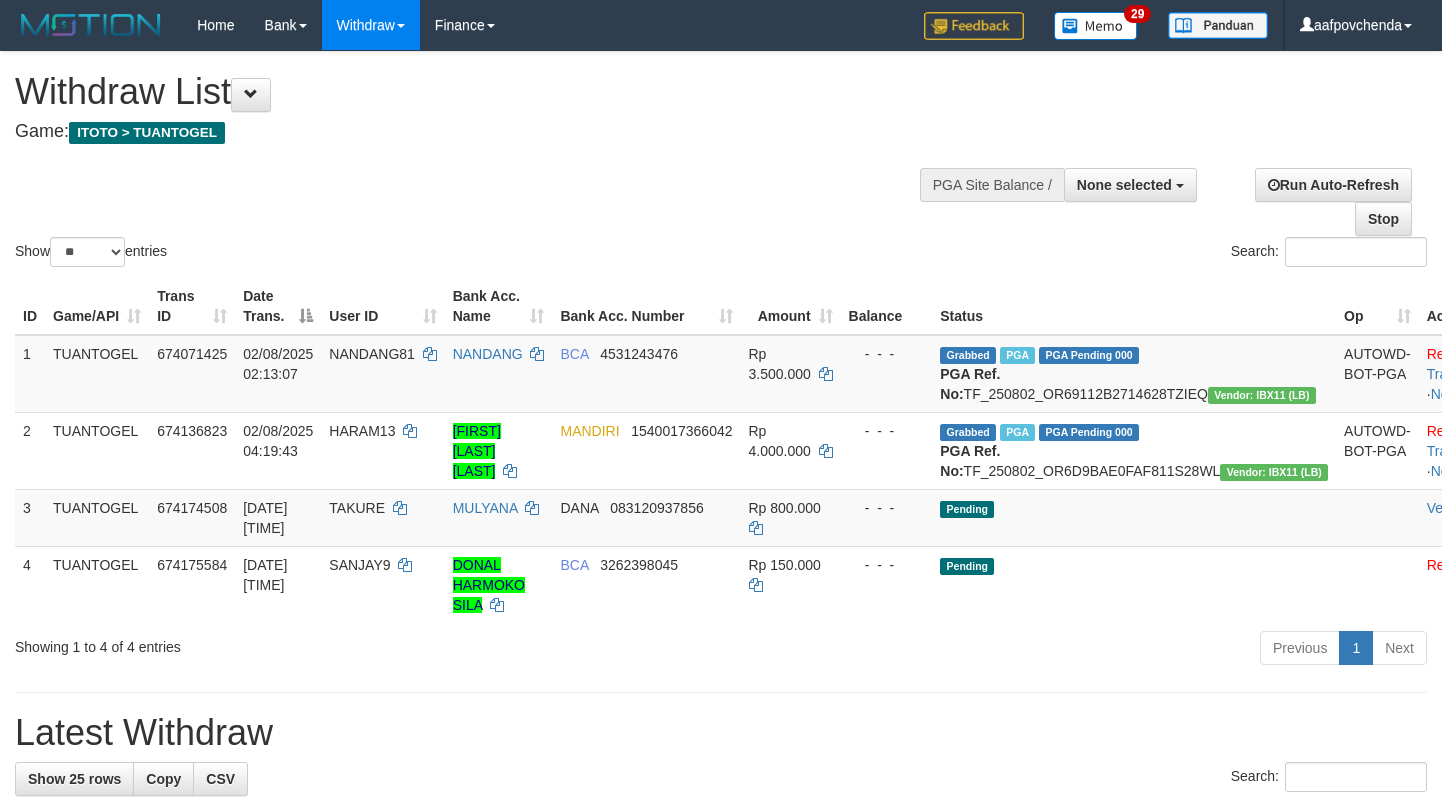 select 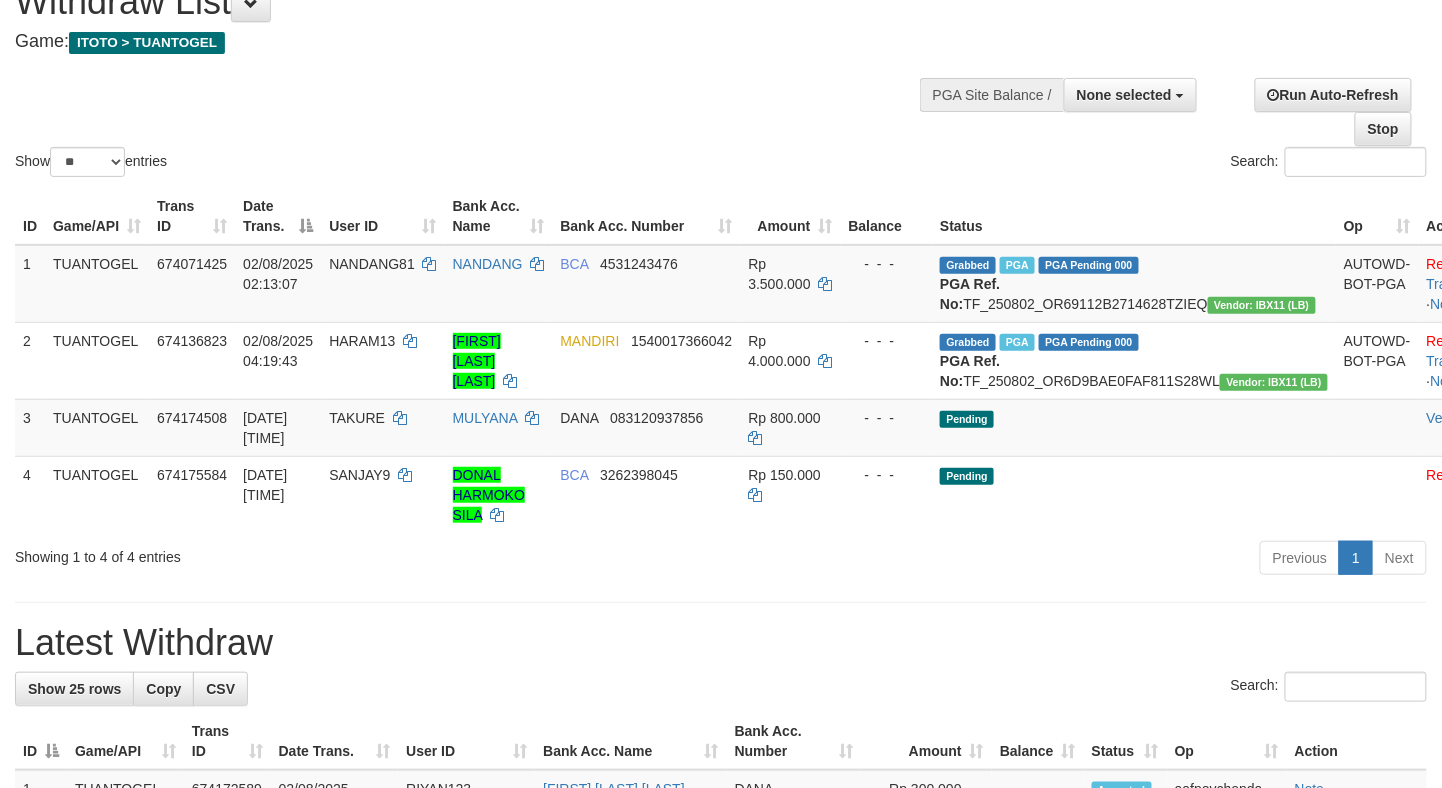 scroll, scrollTop: 89, scrollLeft: 0, axis: vertical 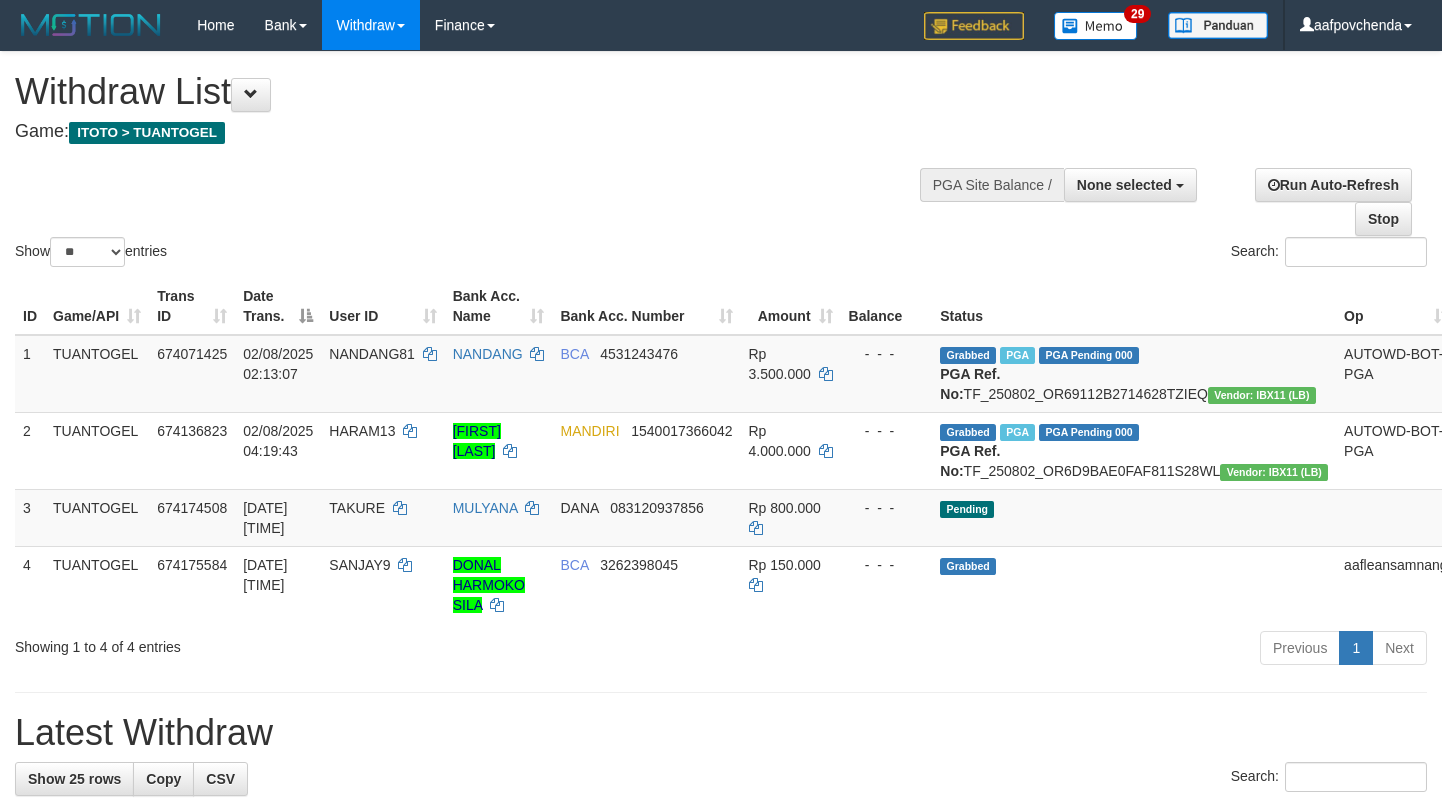 select 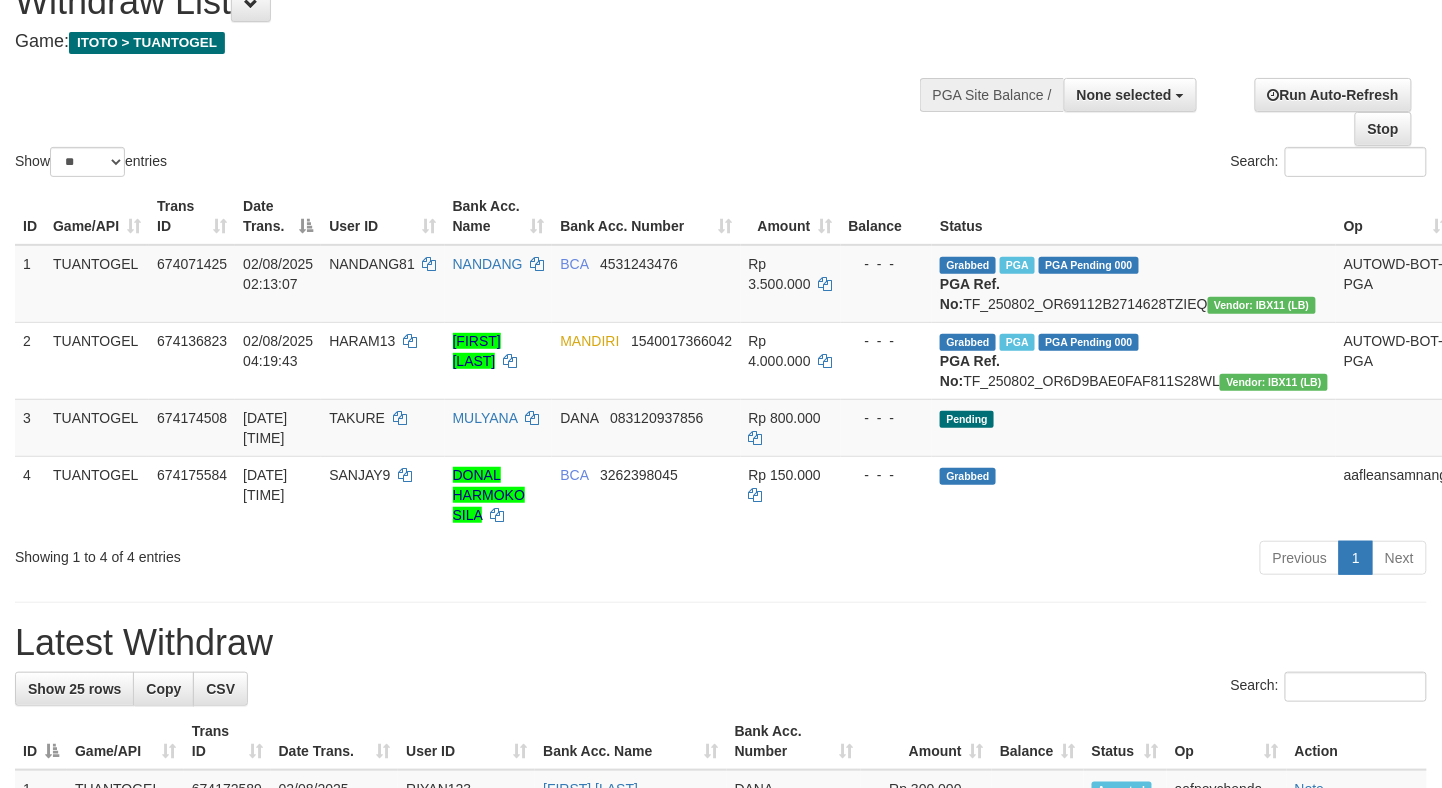 scroll, scrollTop: 89, scrollLeft: 0, axis: vertical 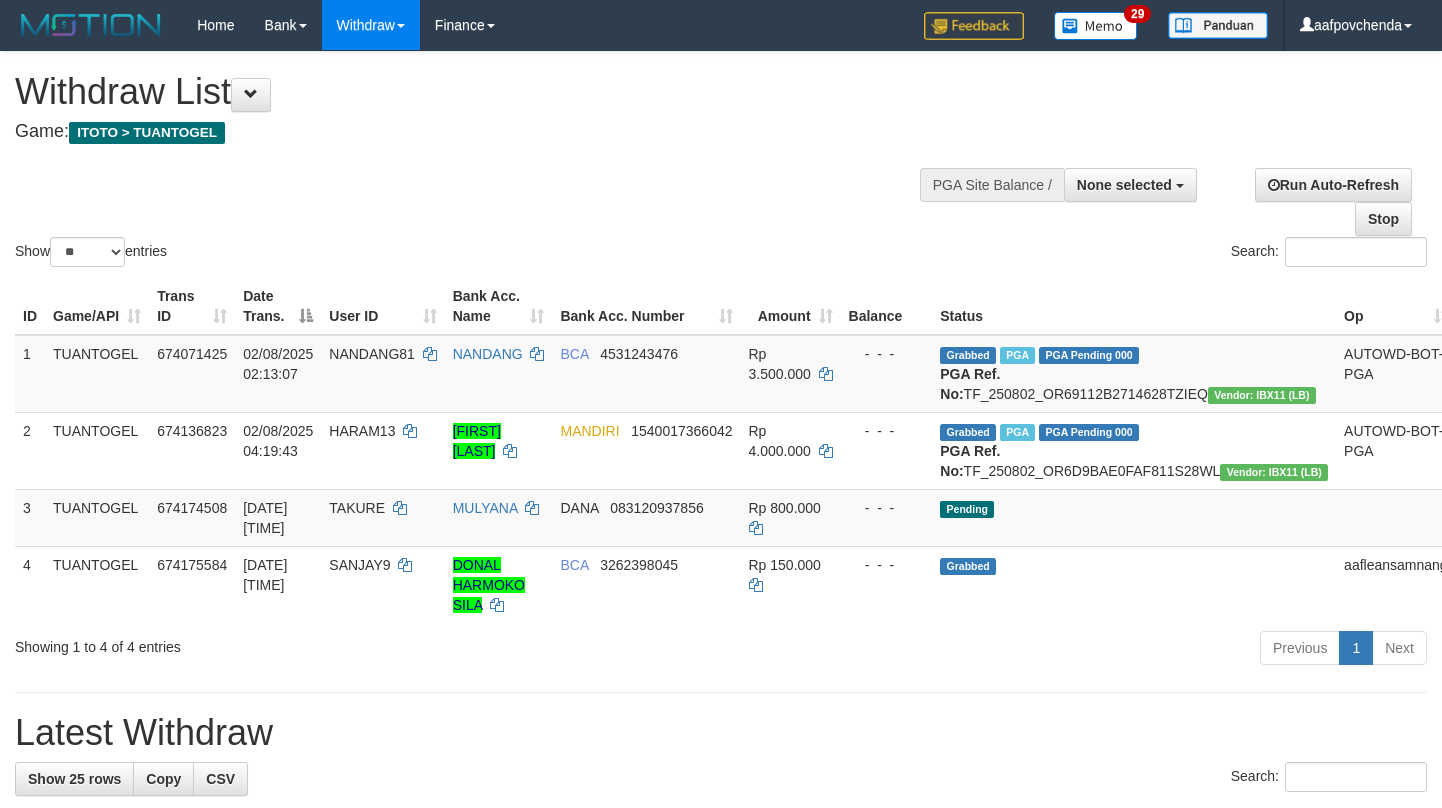 select 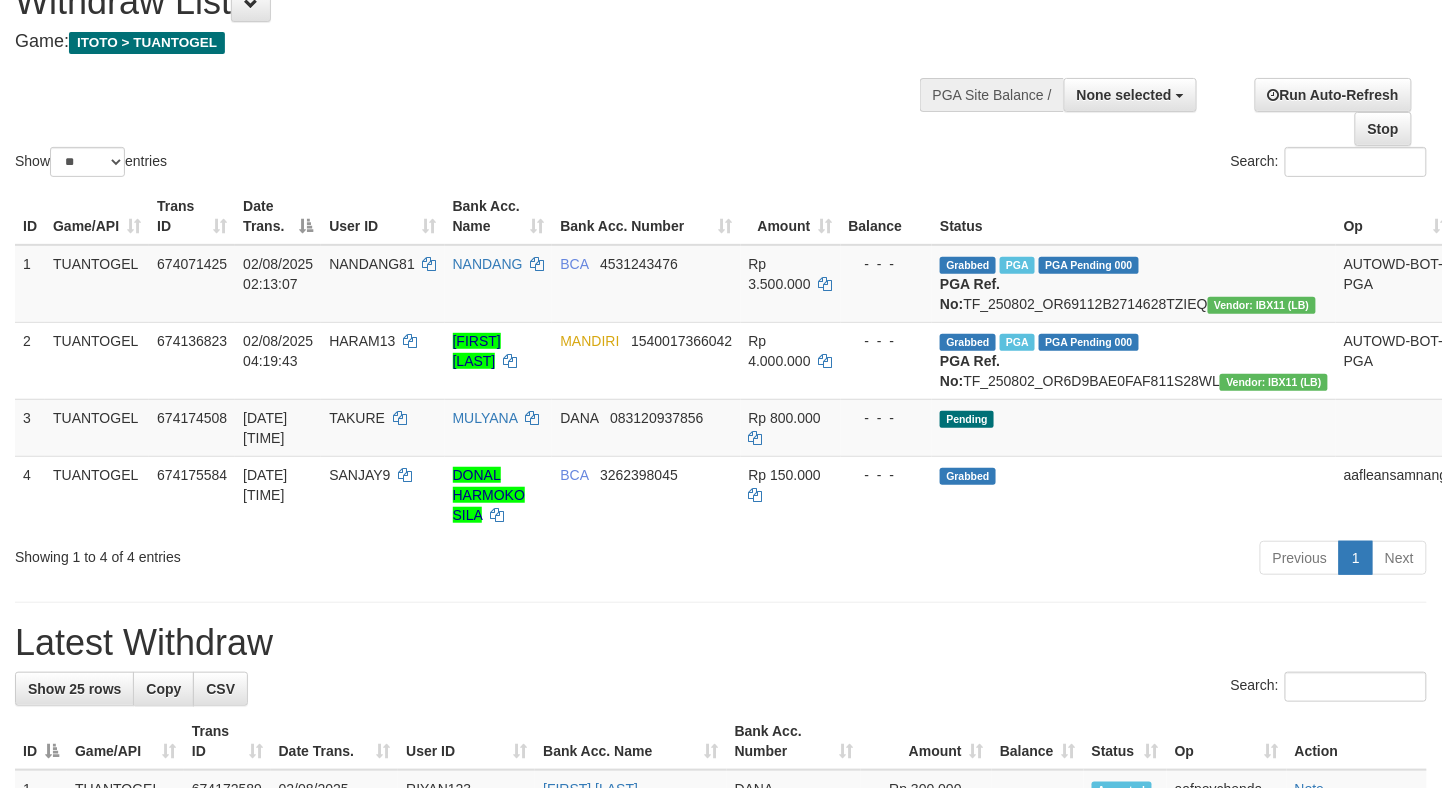 scroll, scrollTop: 89, scrollLeft: 0, axis: vertical 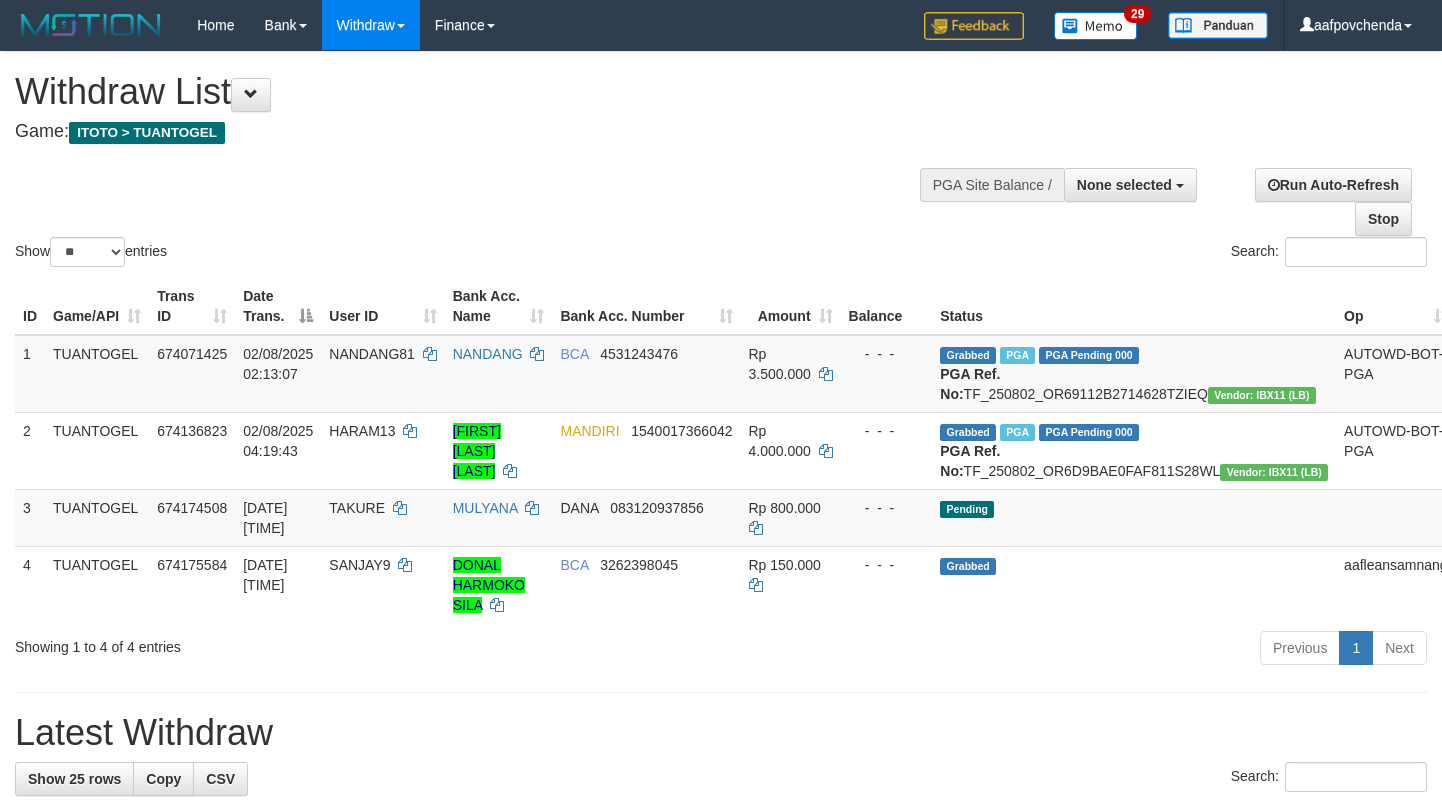 select 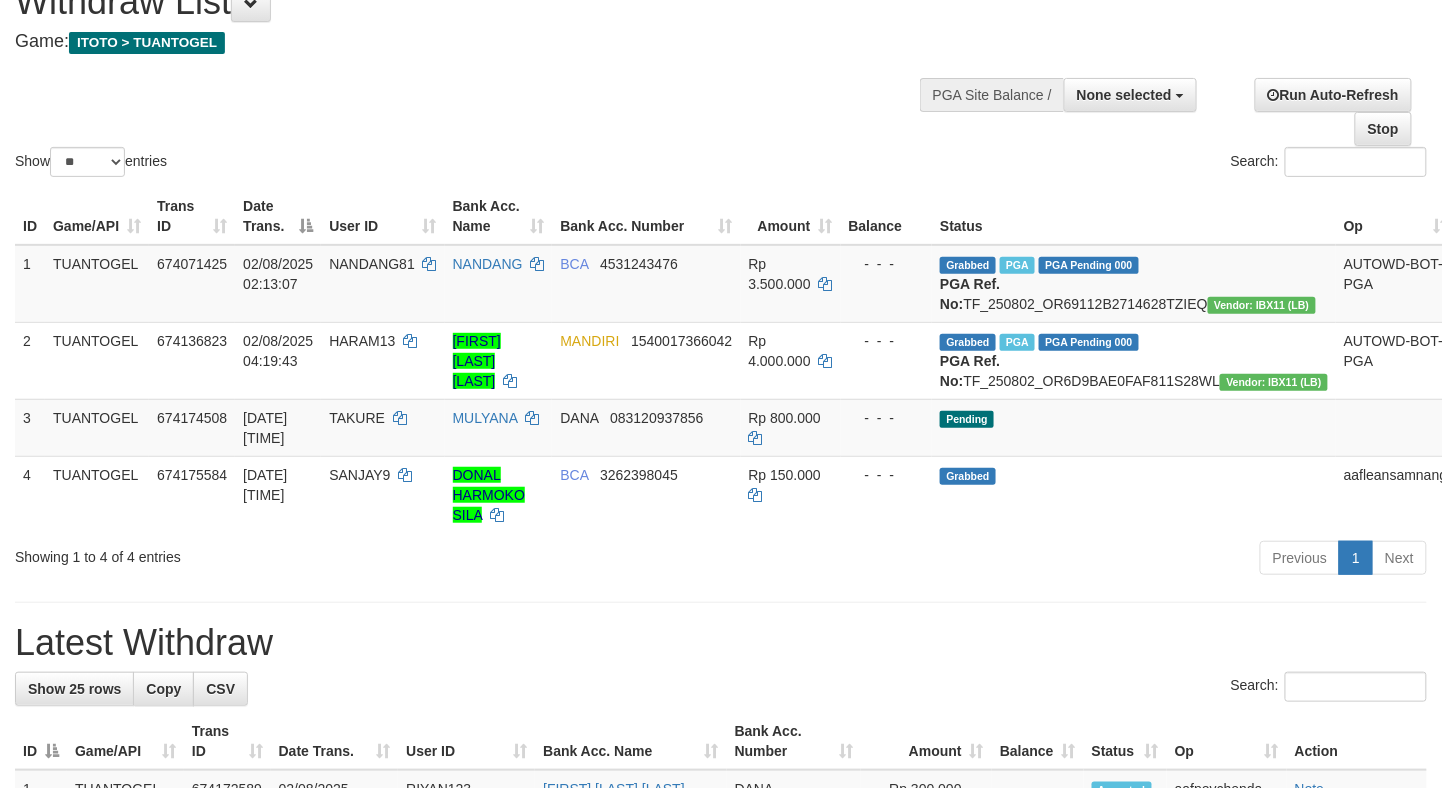 scroll, scrollTop: 89, scrollLeft: 0, axis: vertical 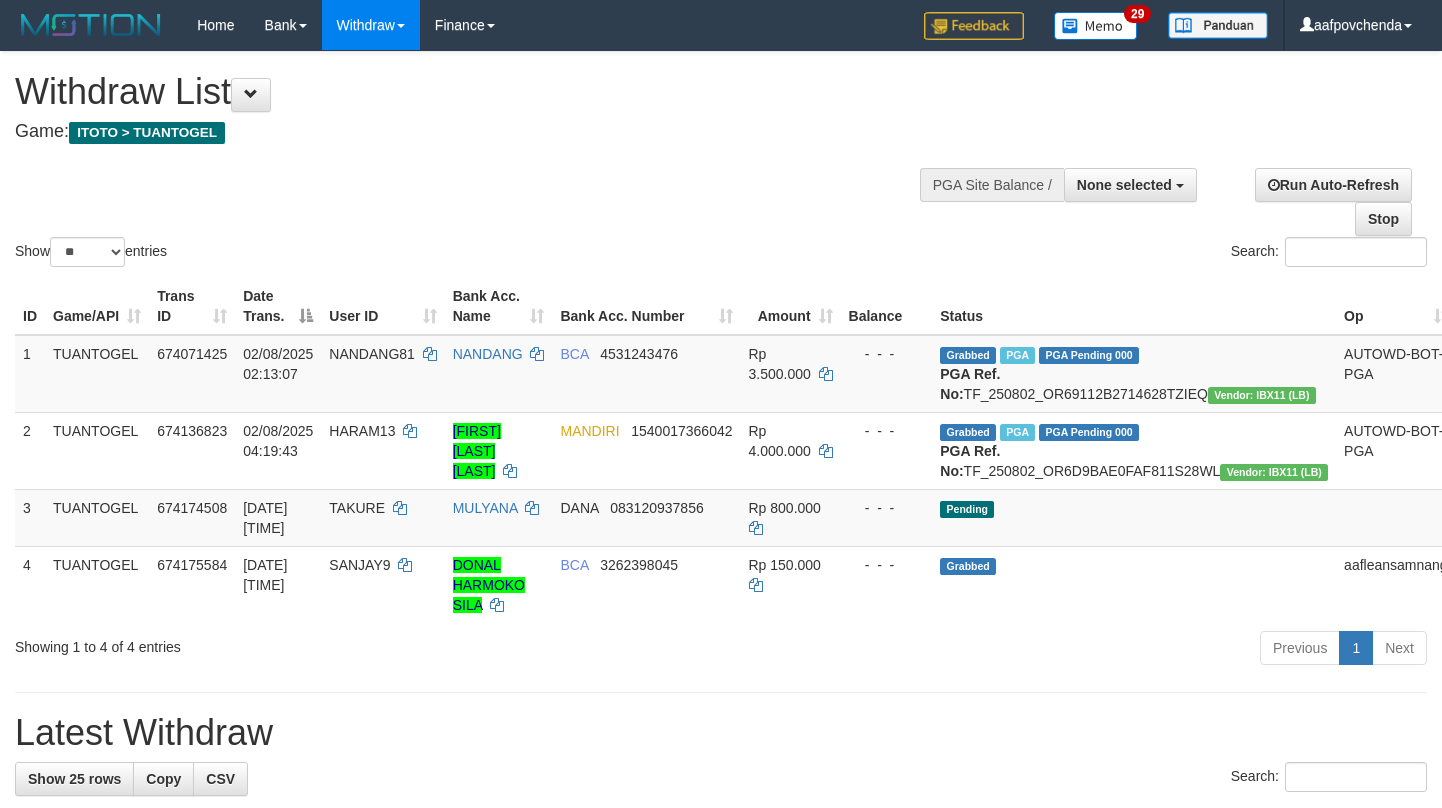 select 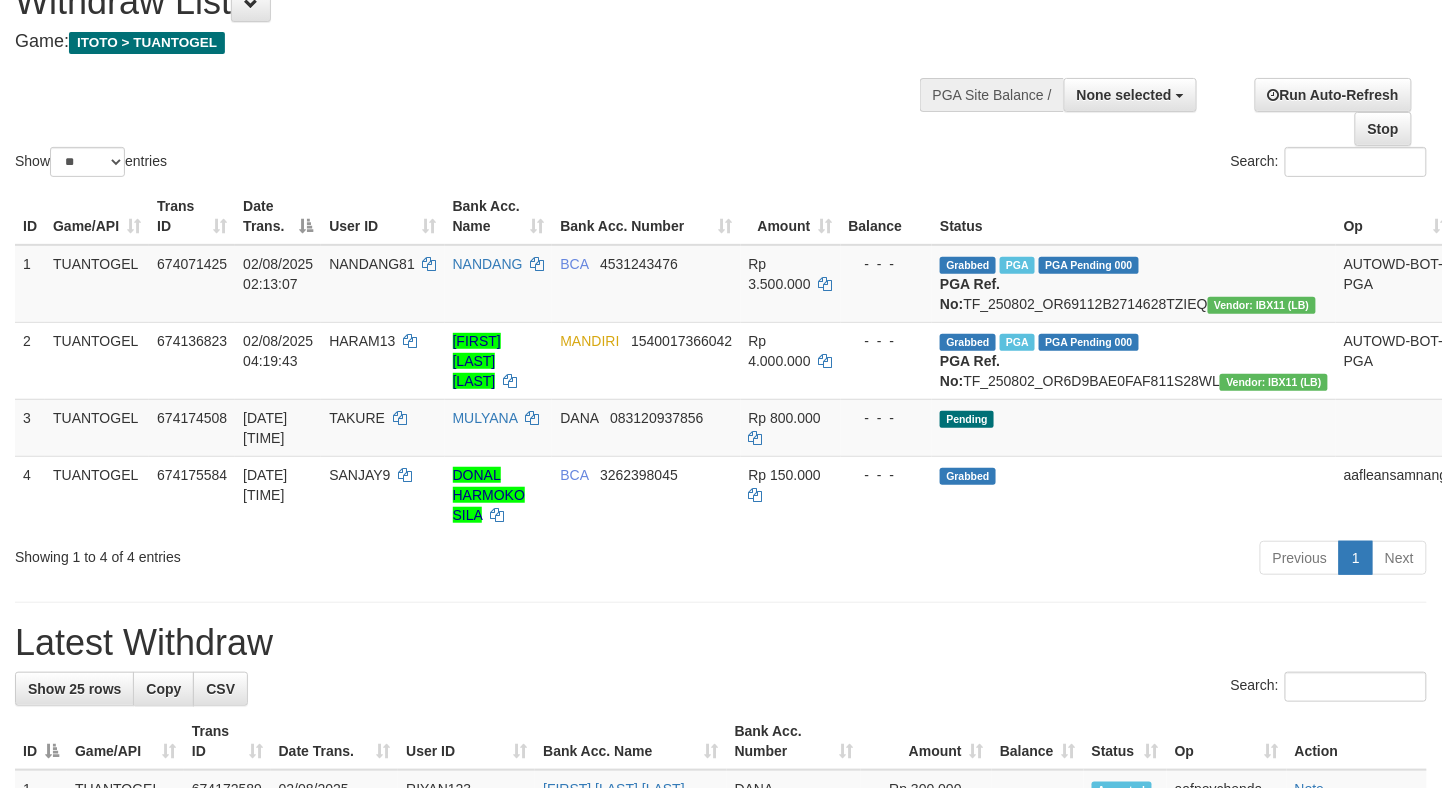 scroll, scrollTop: 89, scrollLeft: 0, axis: vertical 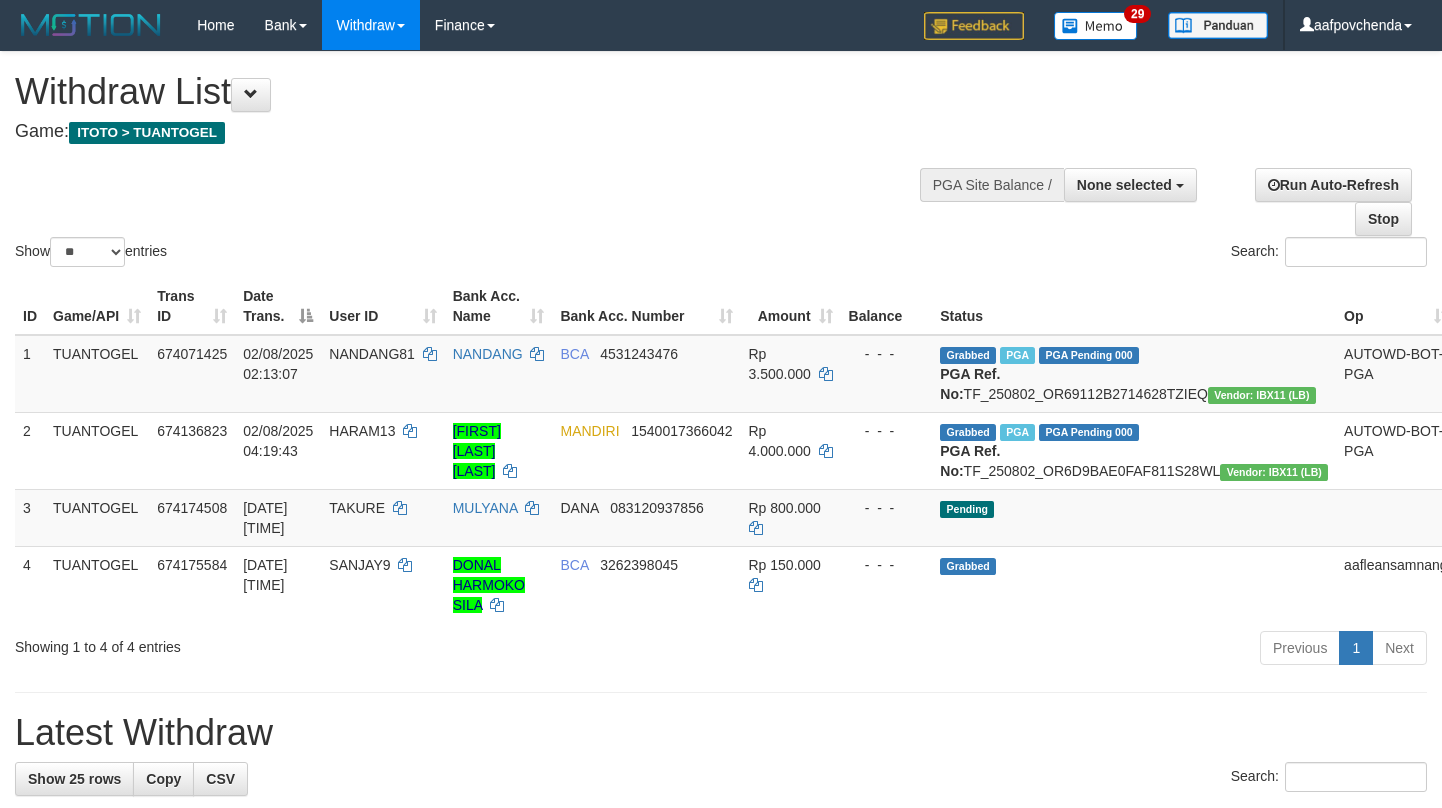 select 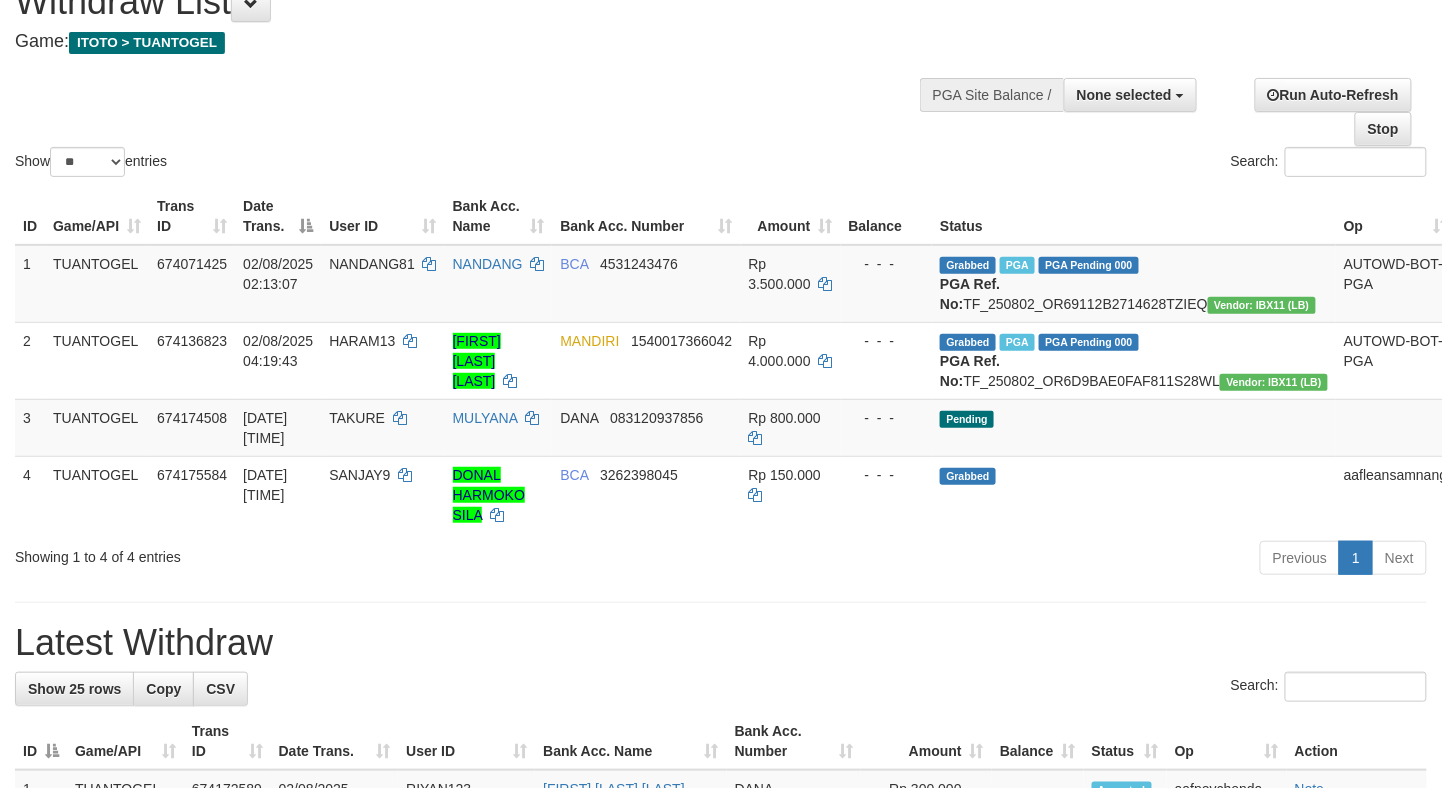 scroll, scrollTop: 89, scrollLeft: 0, axis: vertical 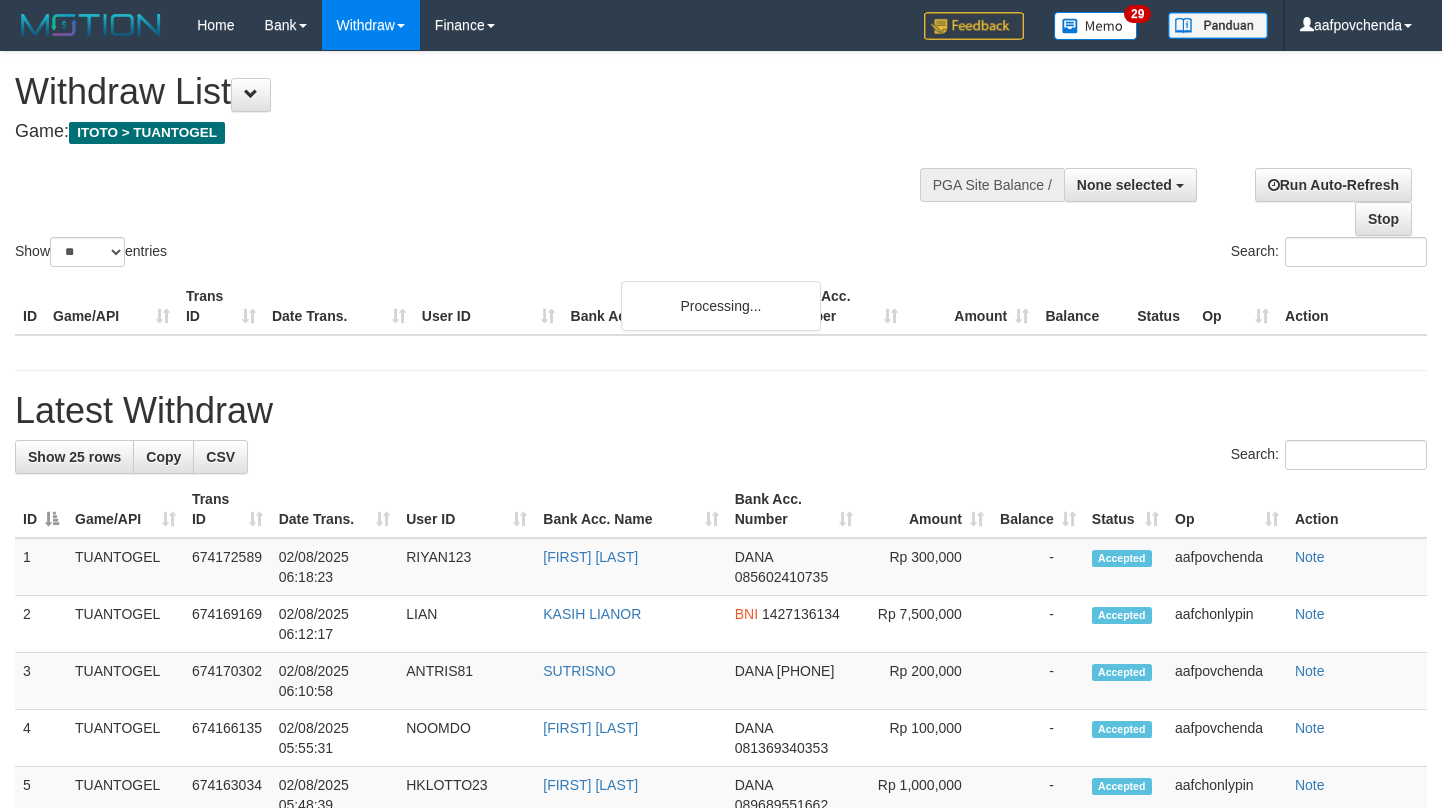 select 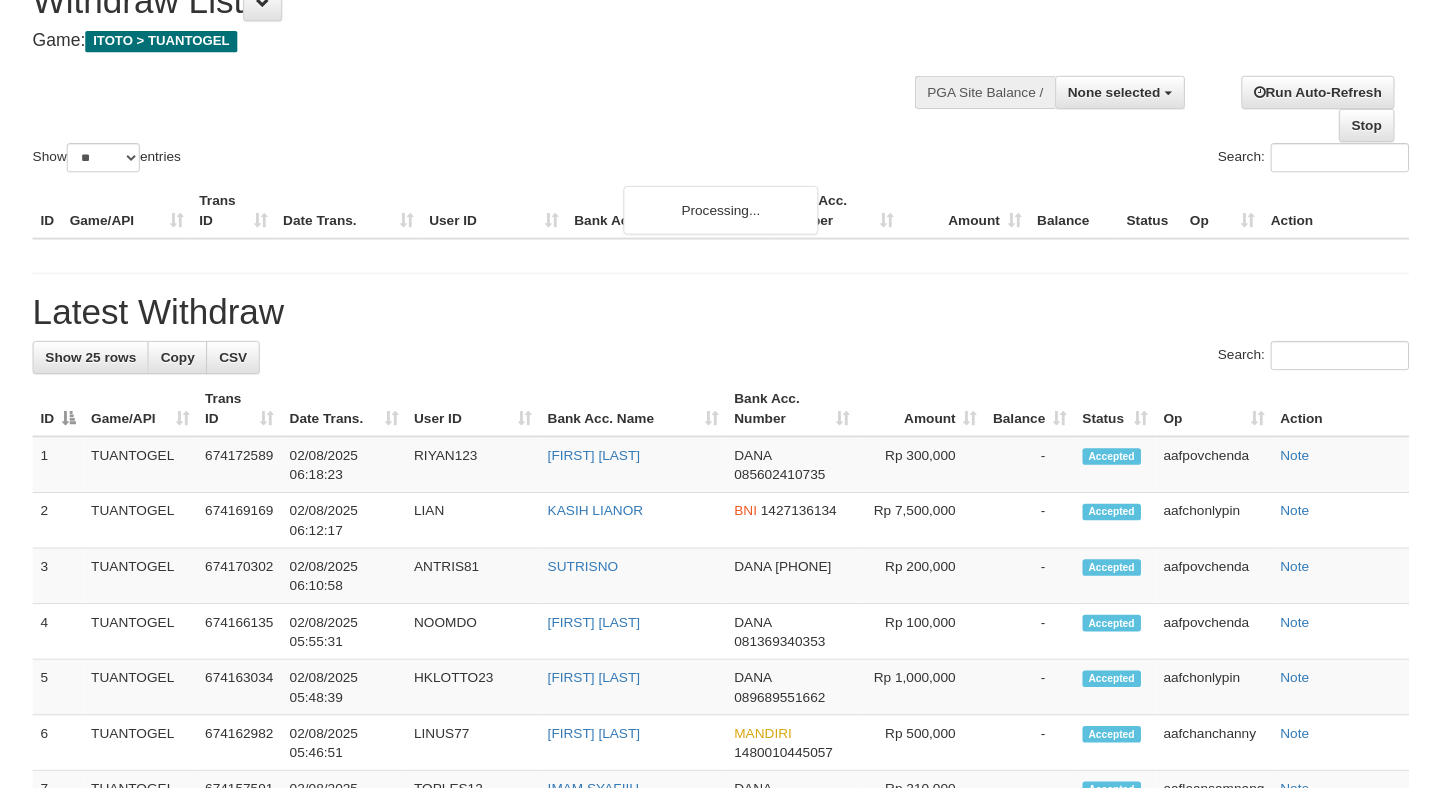 scroll, scrollTop: 89, scrollLeft: 0, axis: vertical 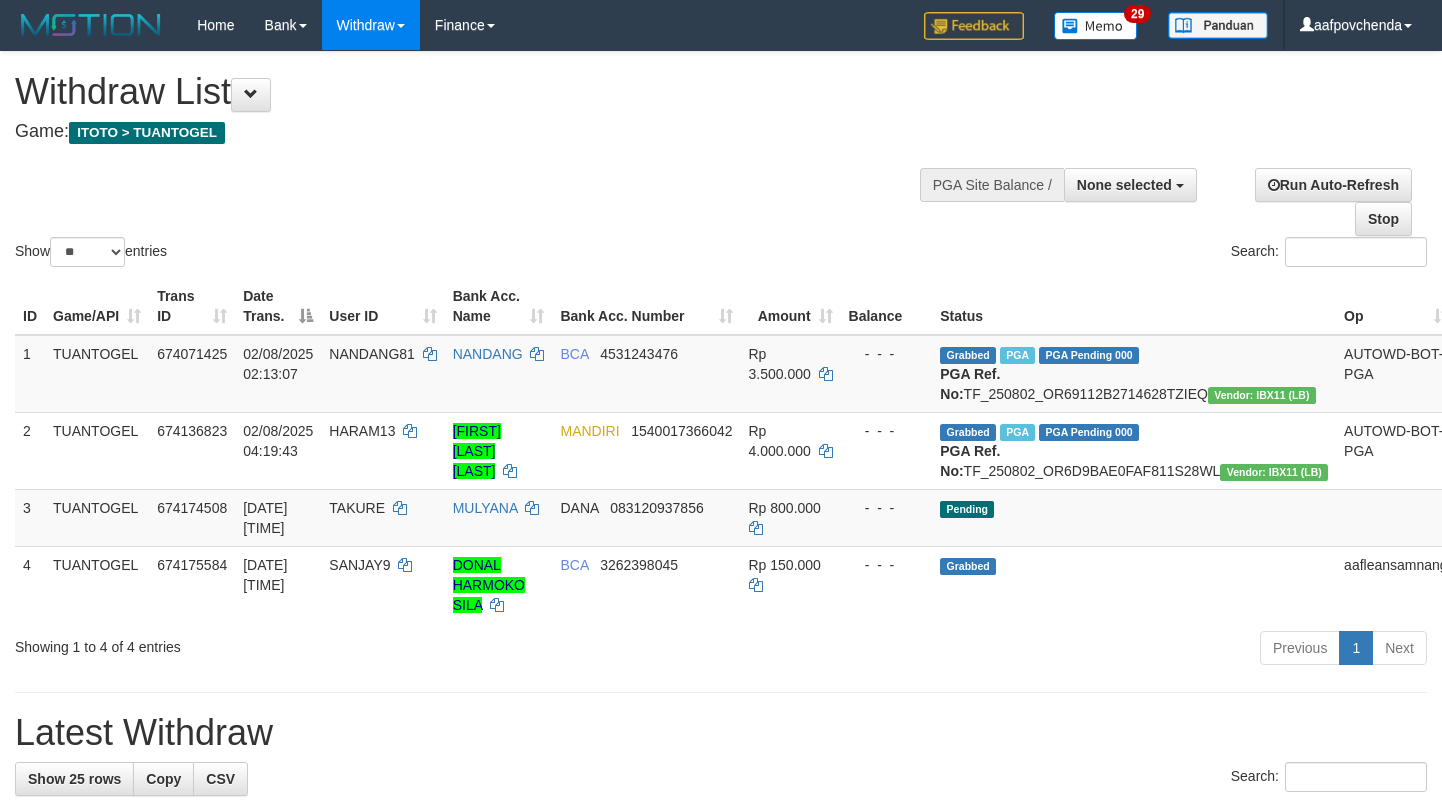 select 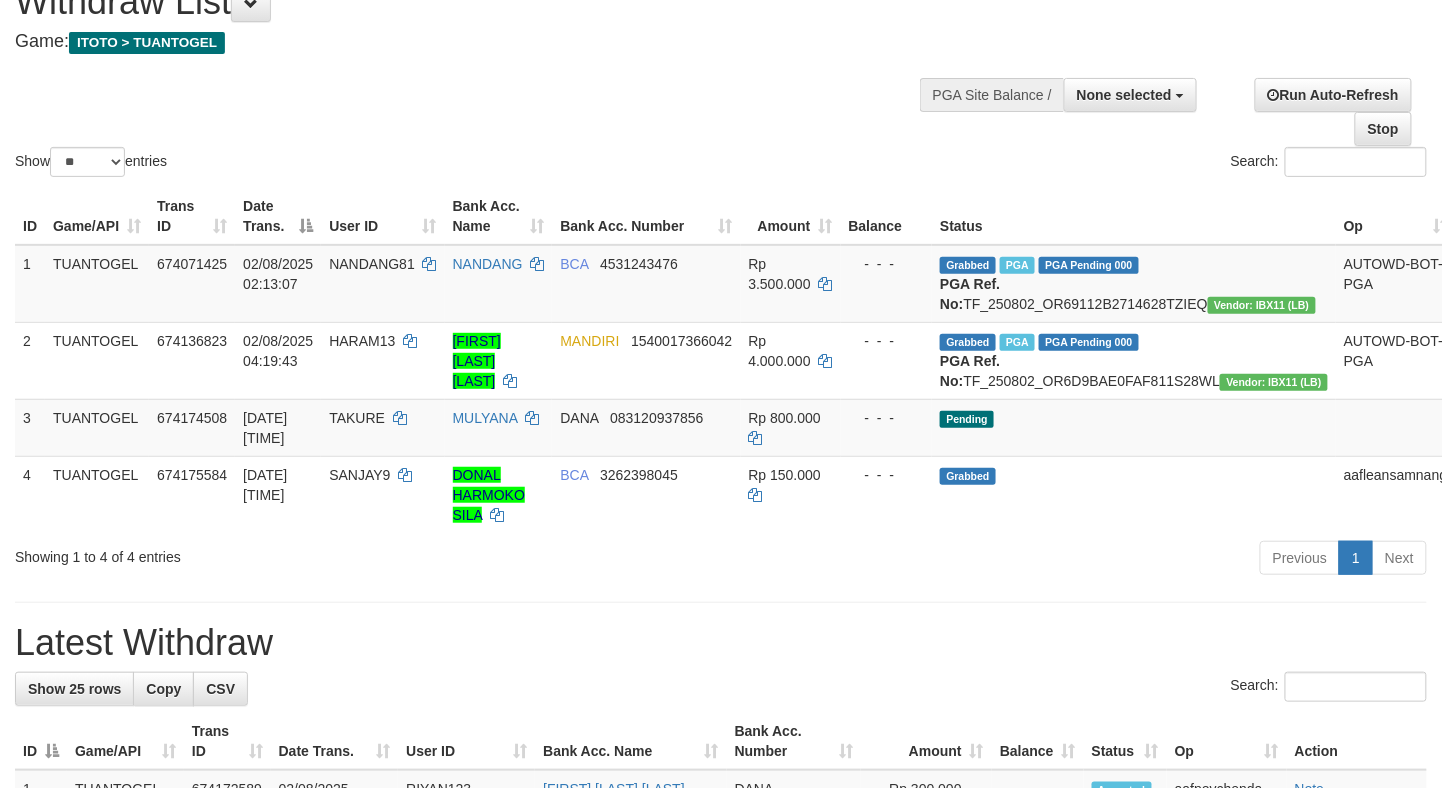 scroll, scrollTop: 89, scrollLeft: 0, axis: vertical 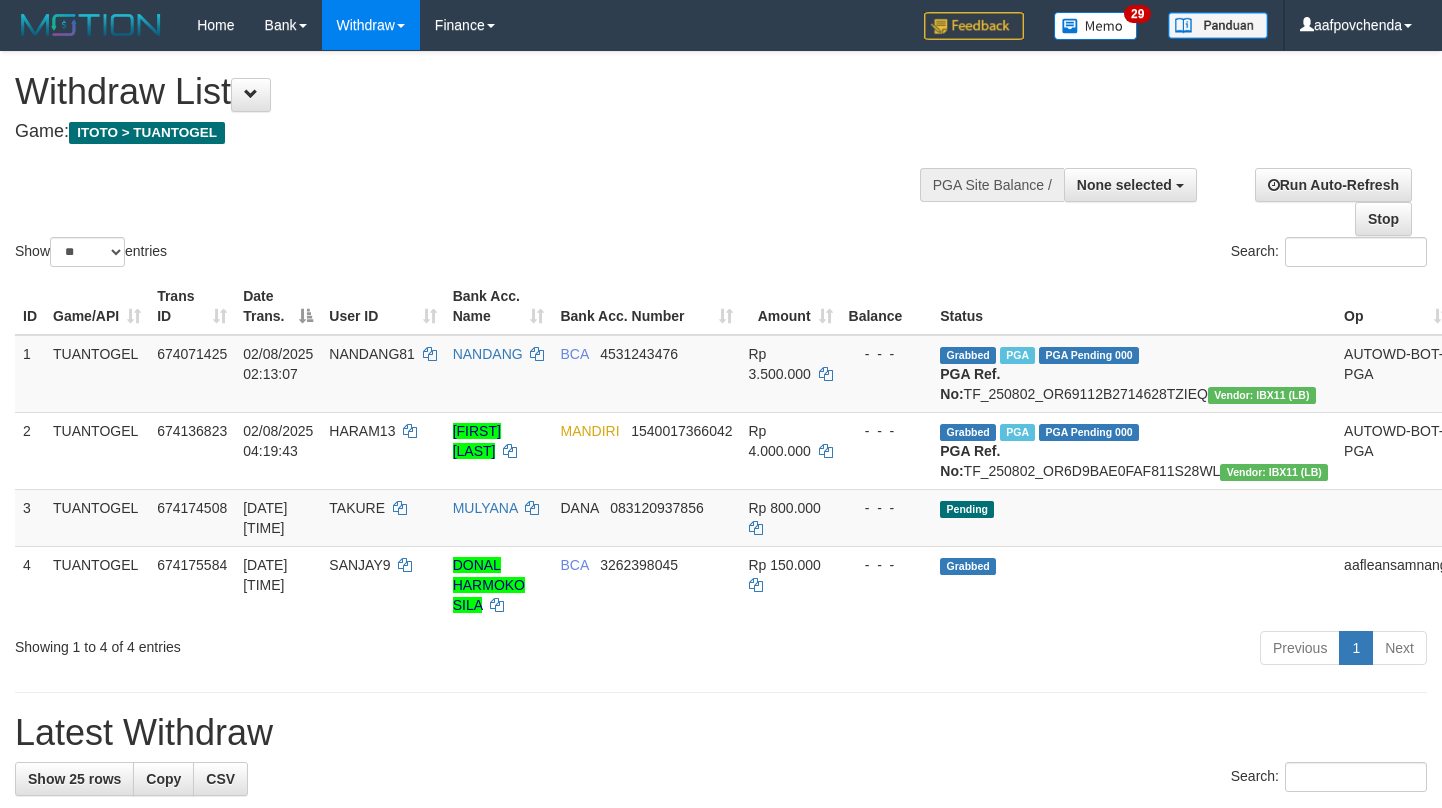 select 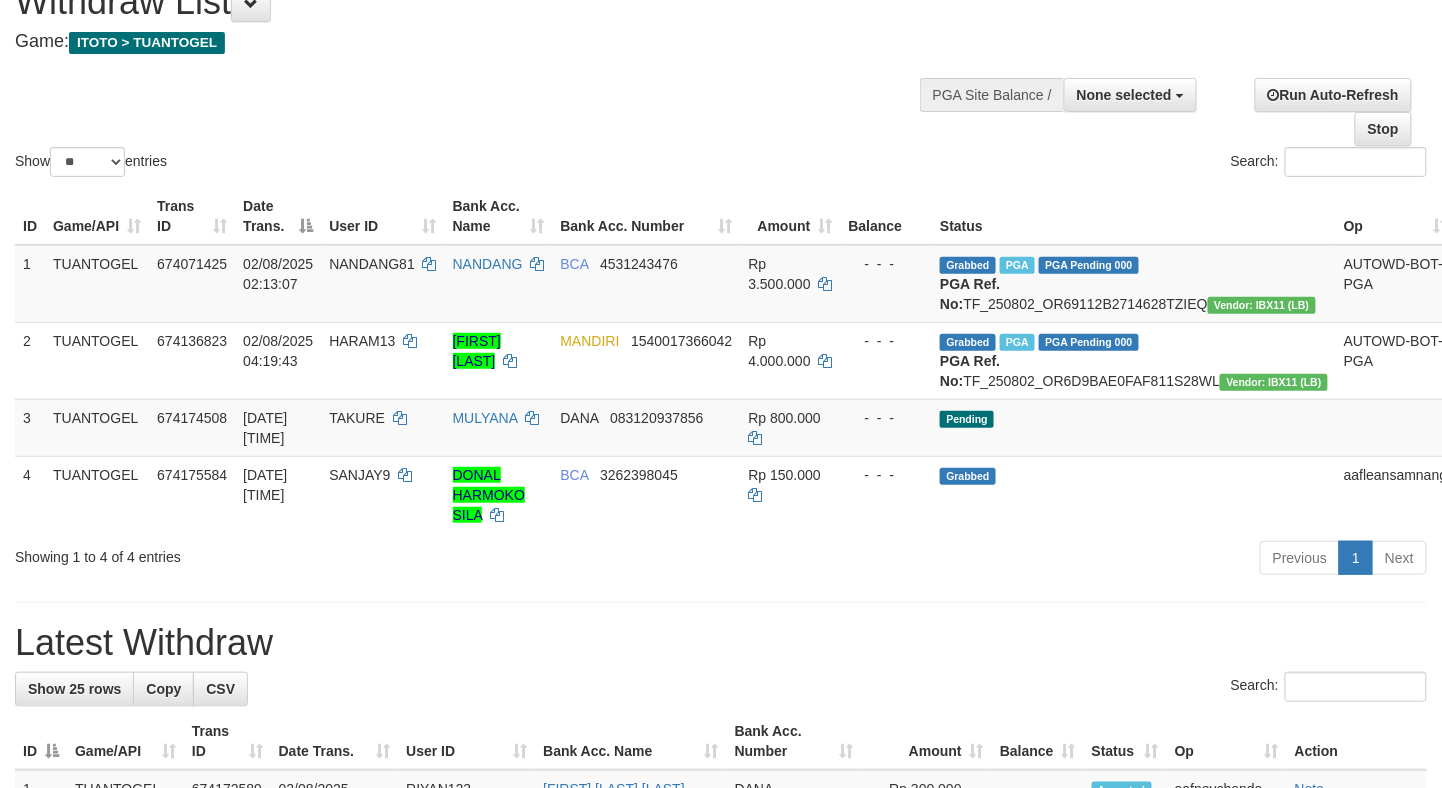 scroll, scrollTop: 89, scrollLeft: 0, axis: vertical 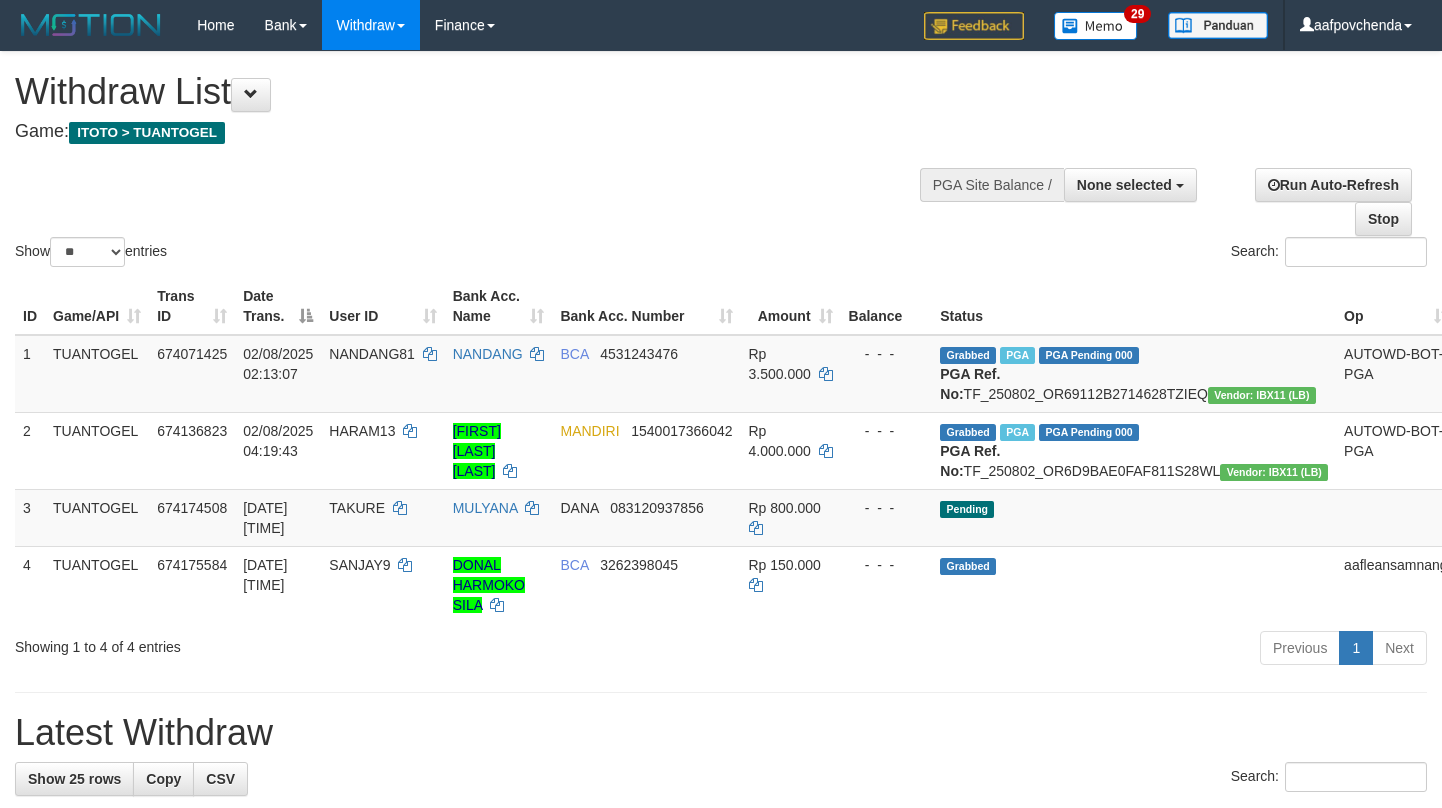 select 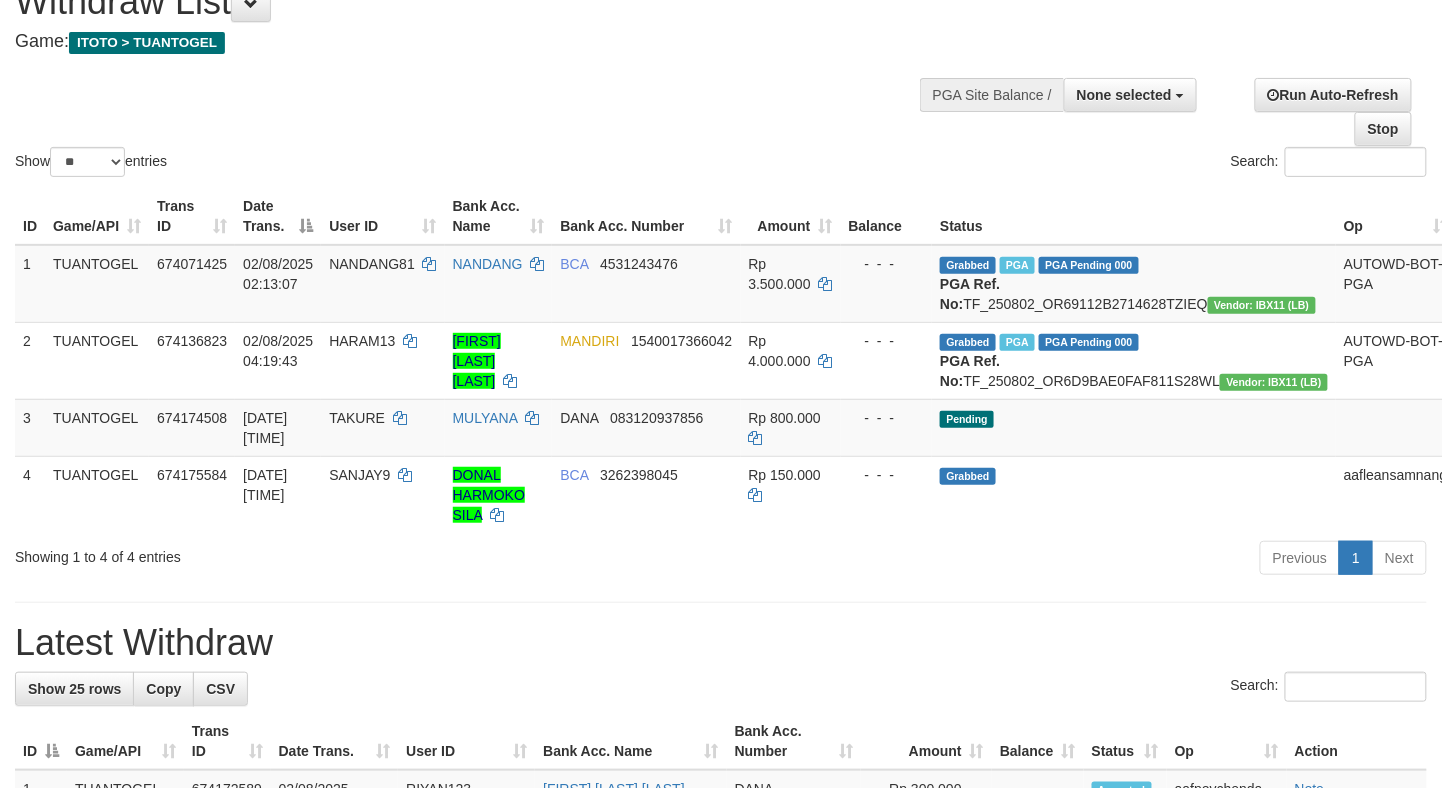 scroll, scrollTop: 89, scrollLeft: 0, axis: vertical 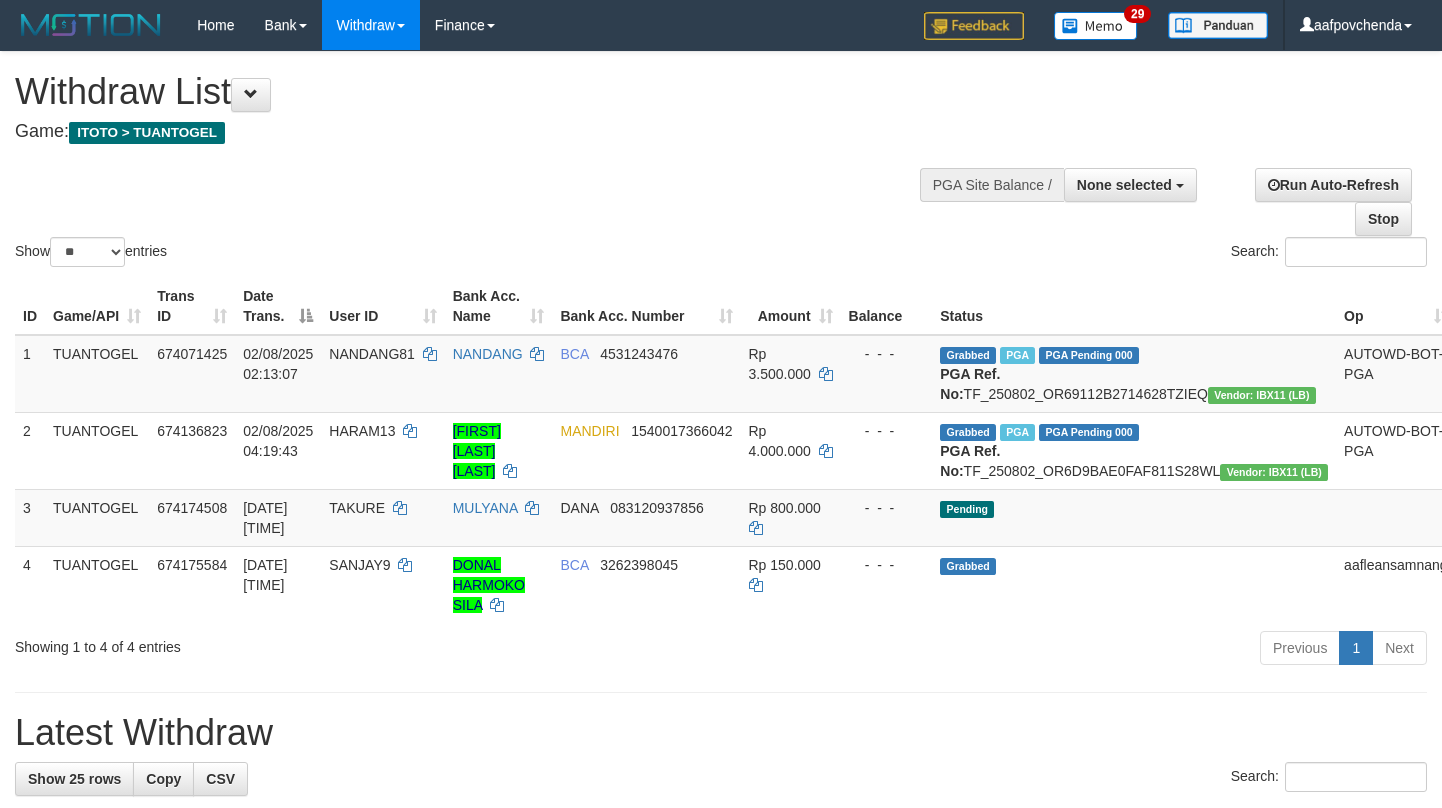 select 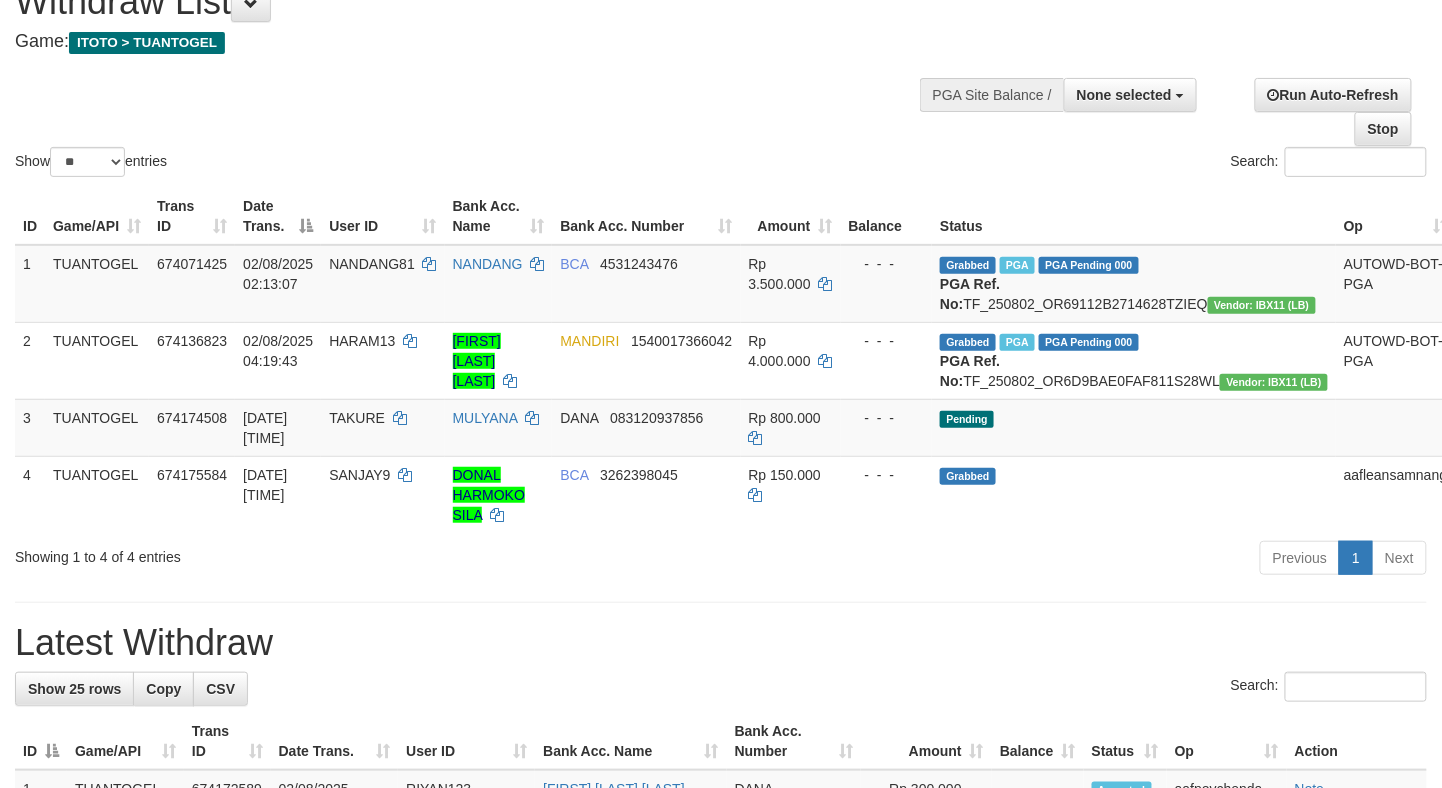 scroll, scrollTop: 89, scrollLeft: 0, axis: vertical 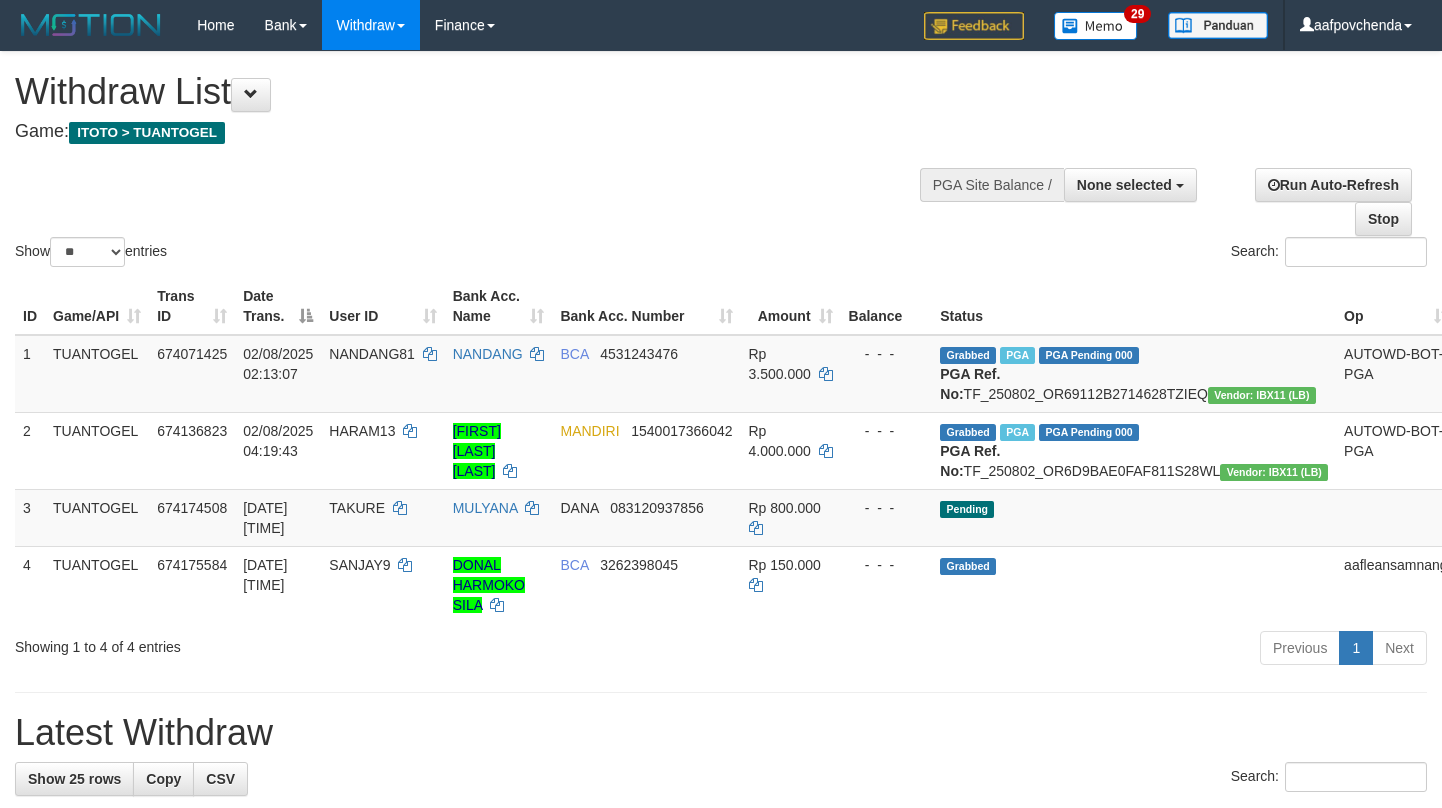 select 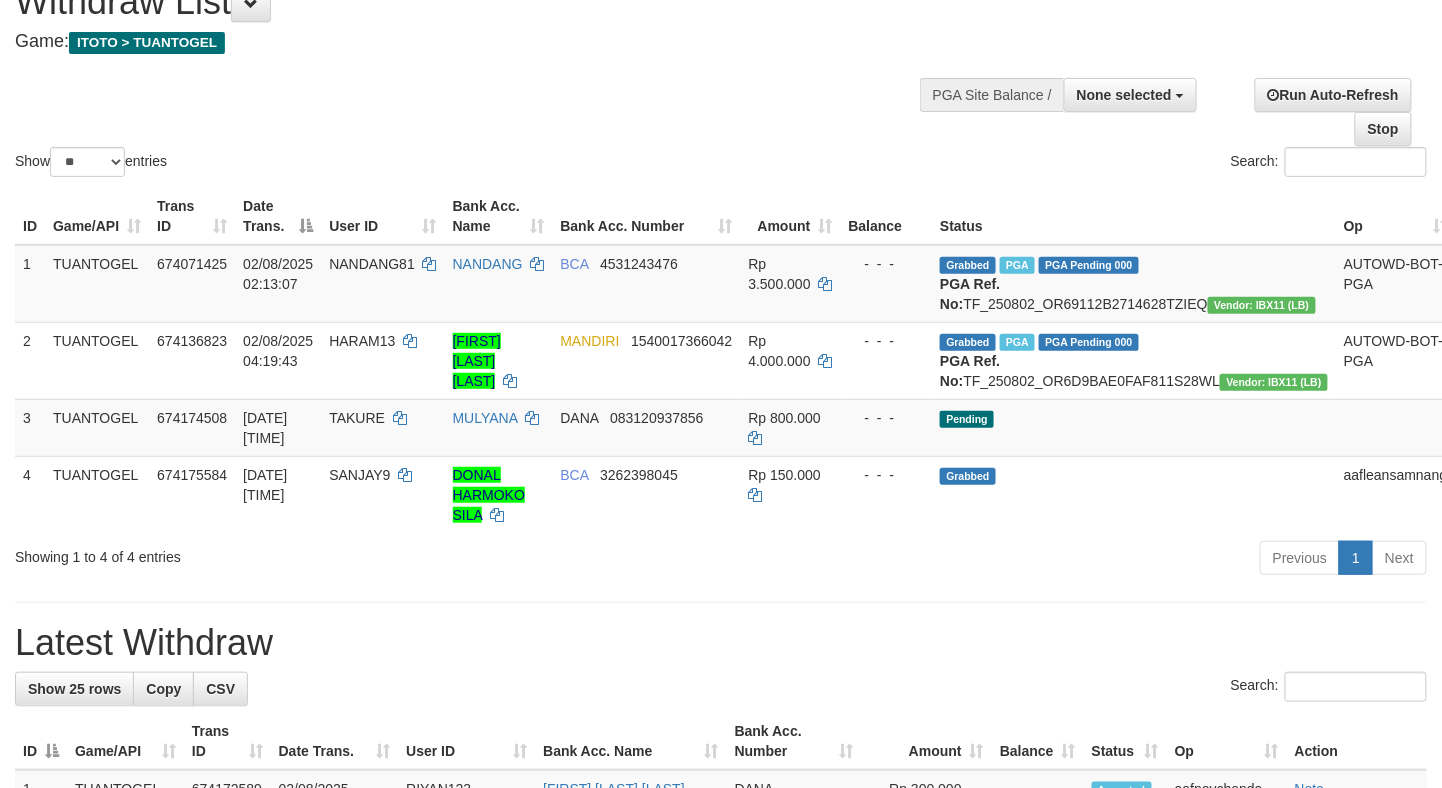 scroll, scrollTop: 89, scrollLeft: 0, axis: vertical 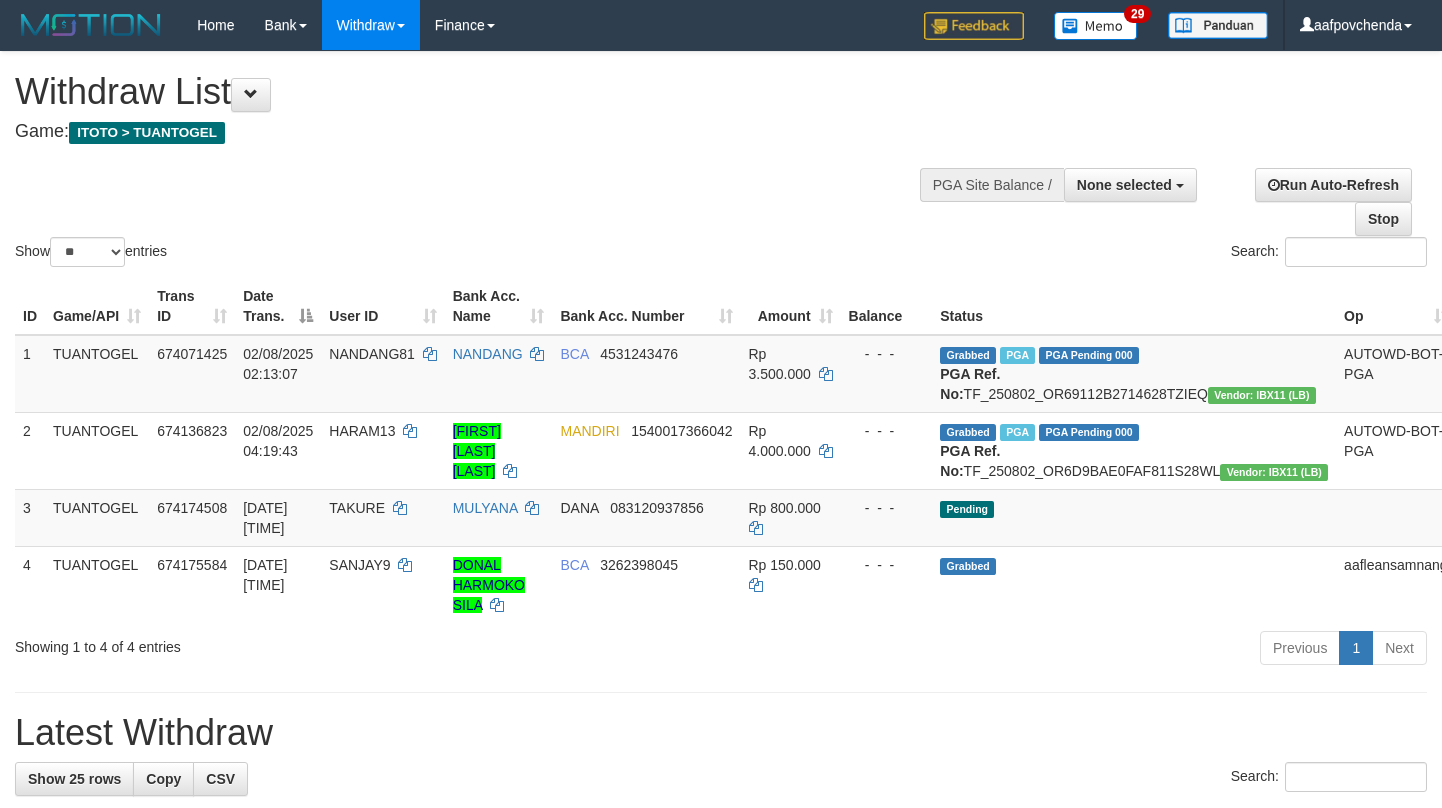 select 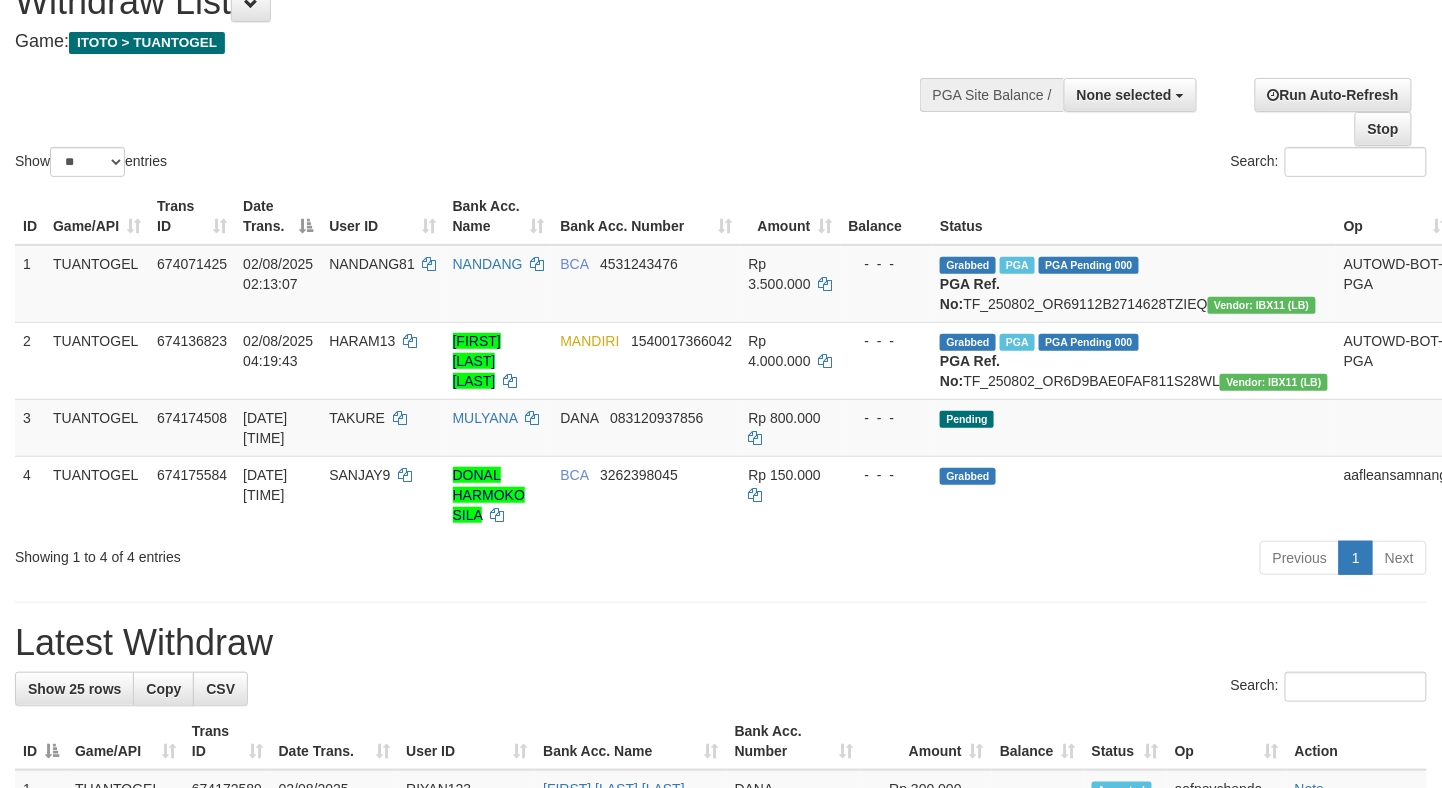 scroll, scrollTop: 89, scrollLeft: 0, axis: vertical 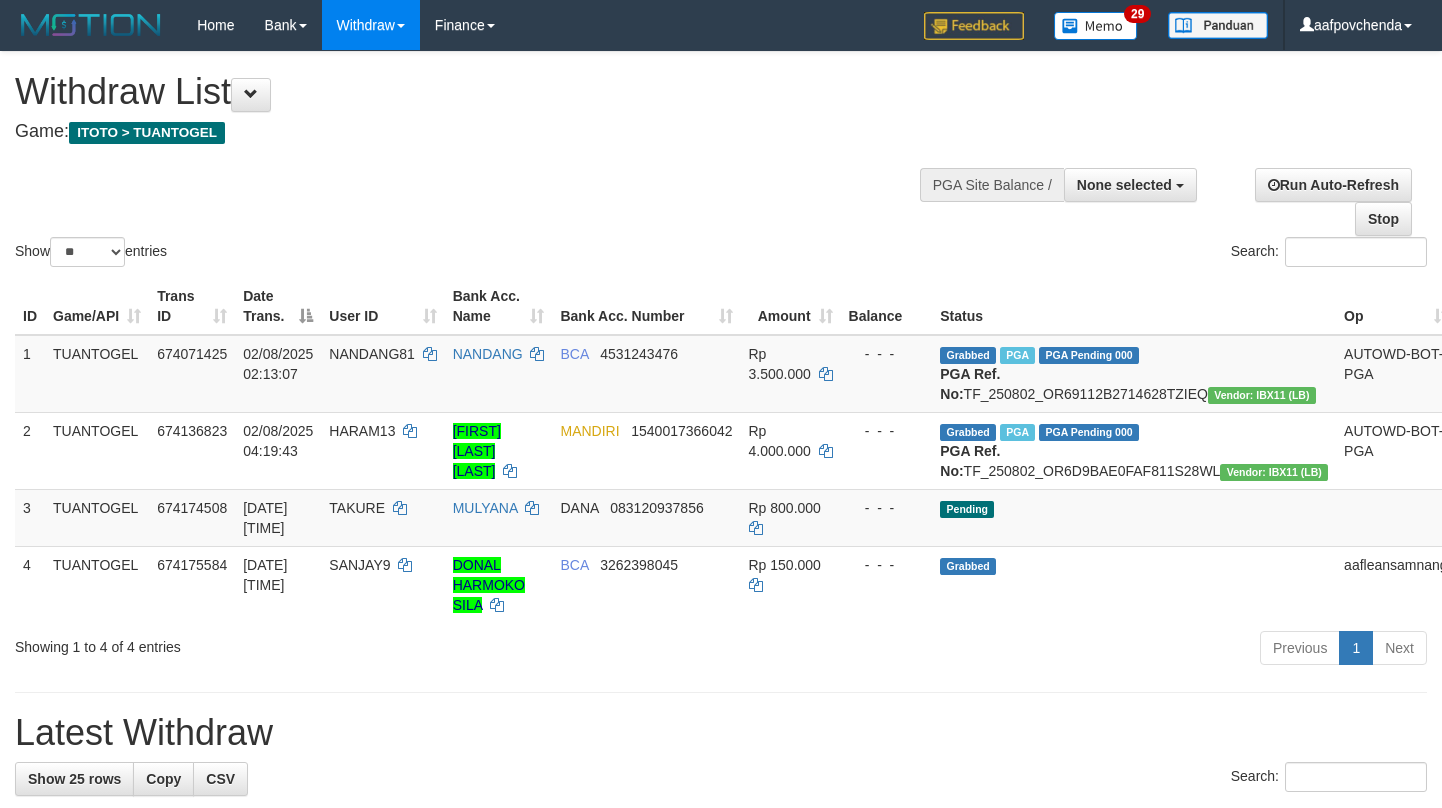 select 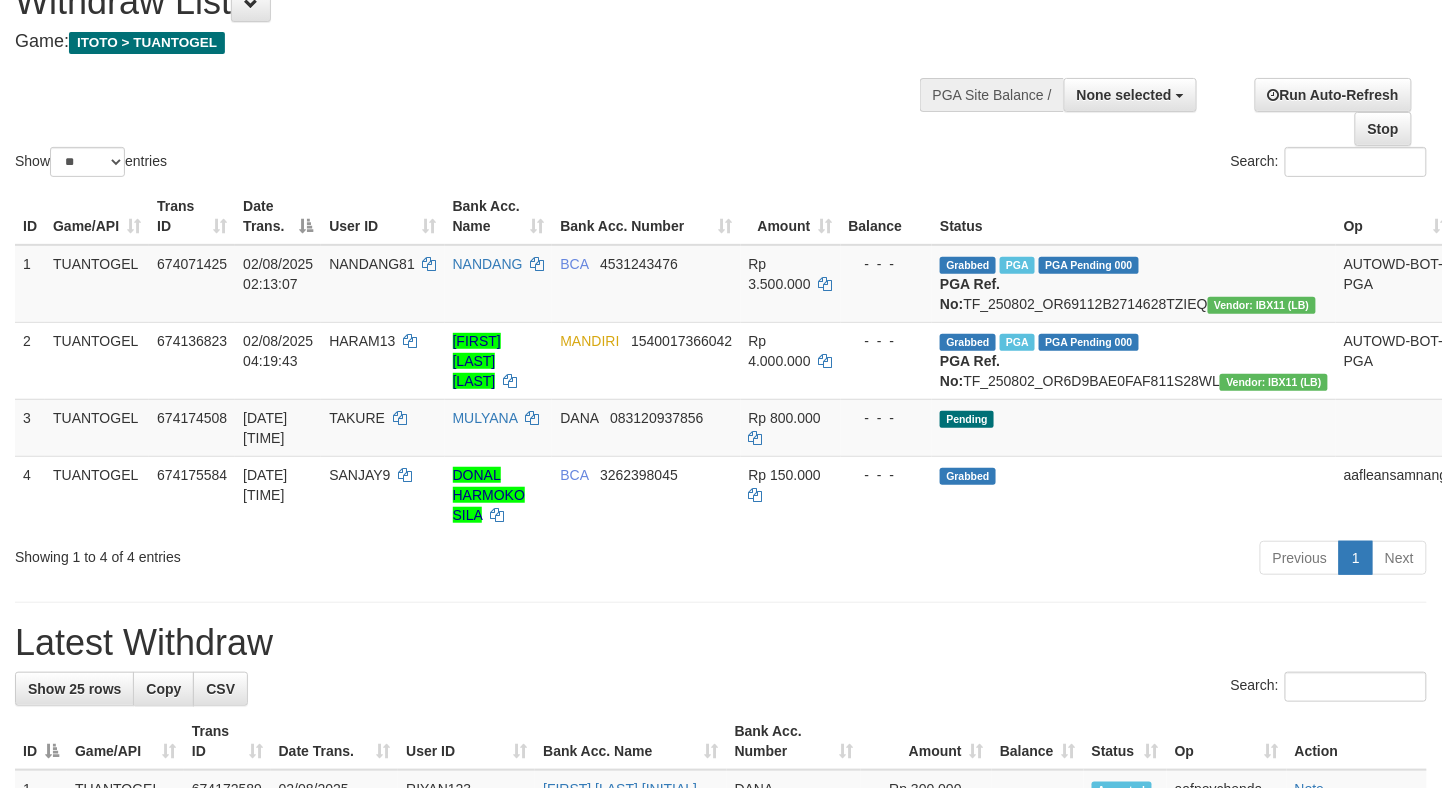 scroll, scrollTop: 89, scrollLeft: 0, axis: vertical 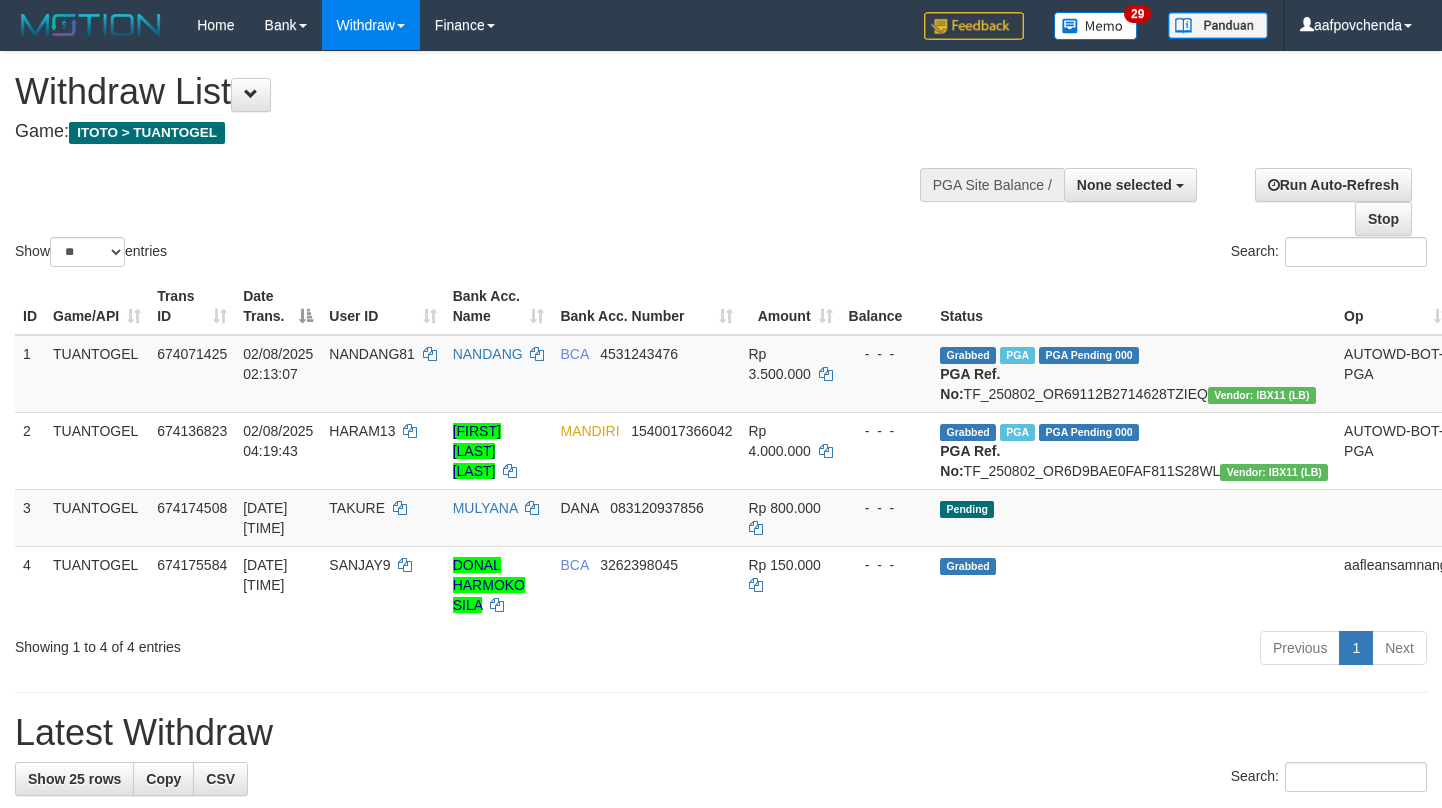 select 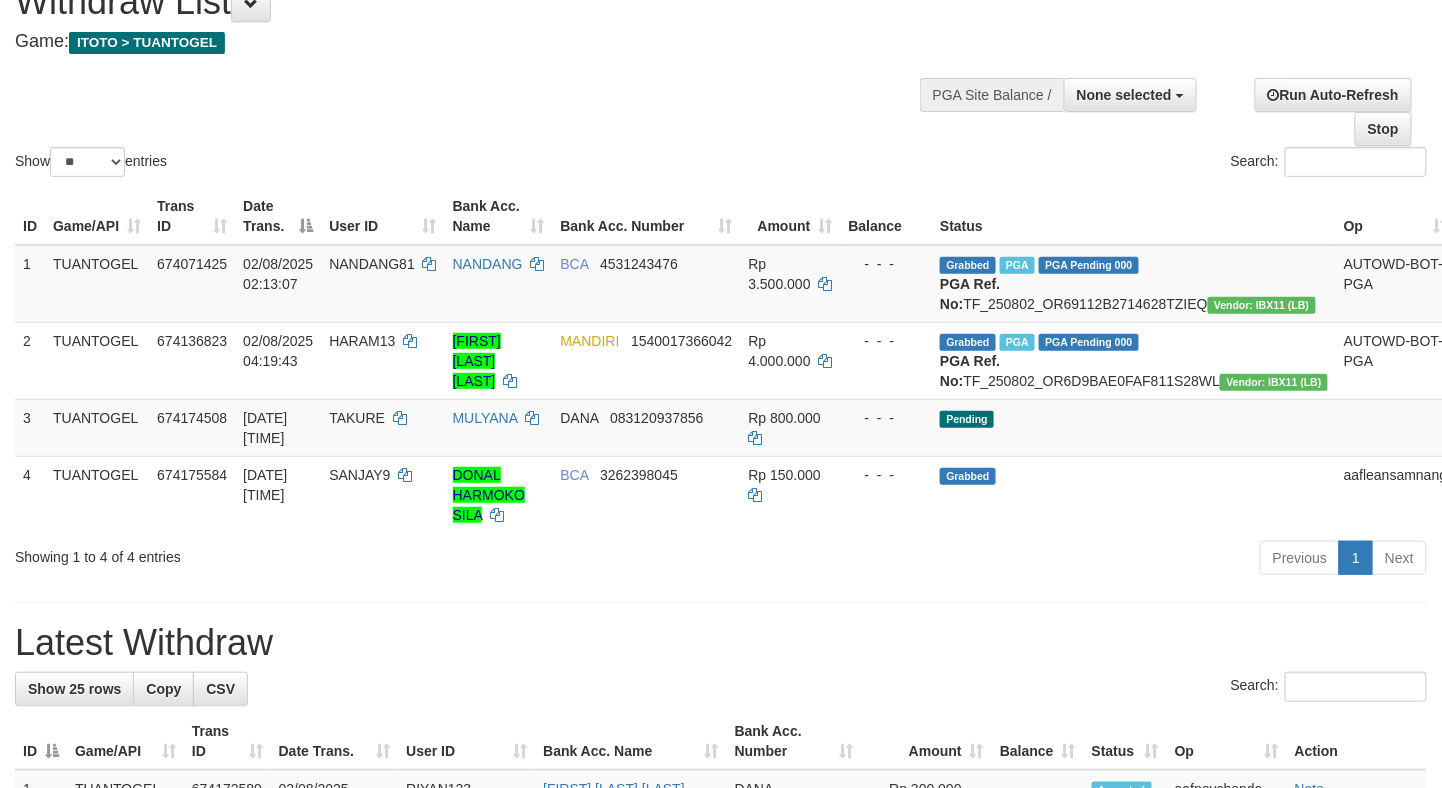 scroll, scrollTop: 89, scrollLeft: 0, axis: vertical 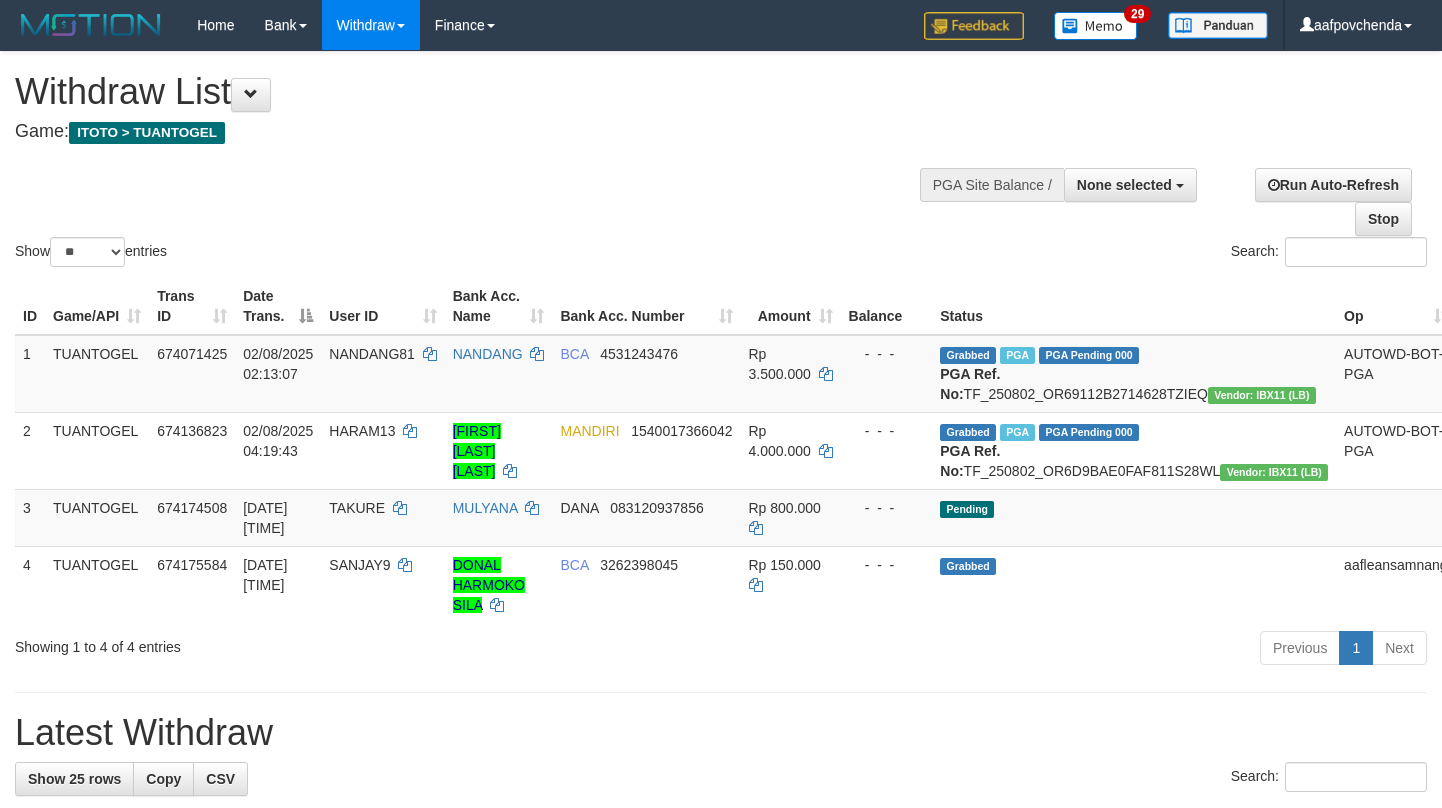 select 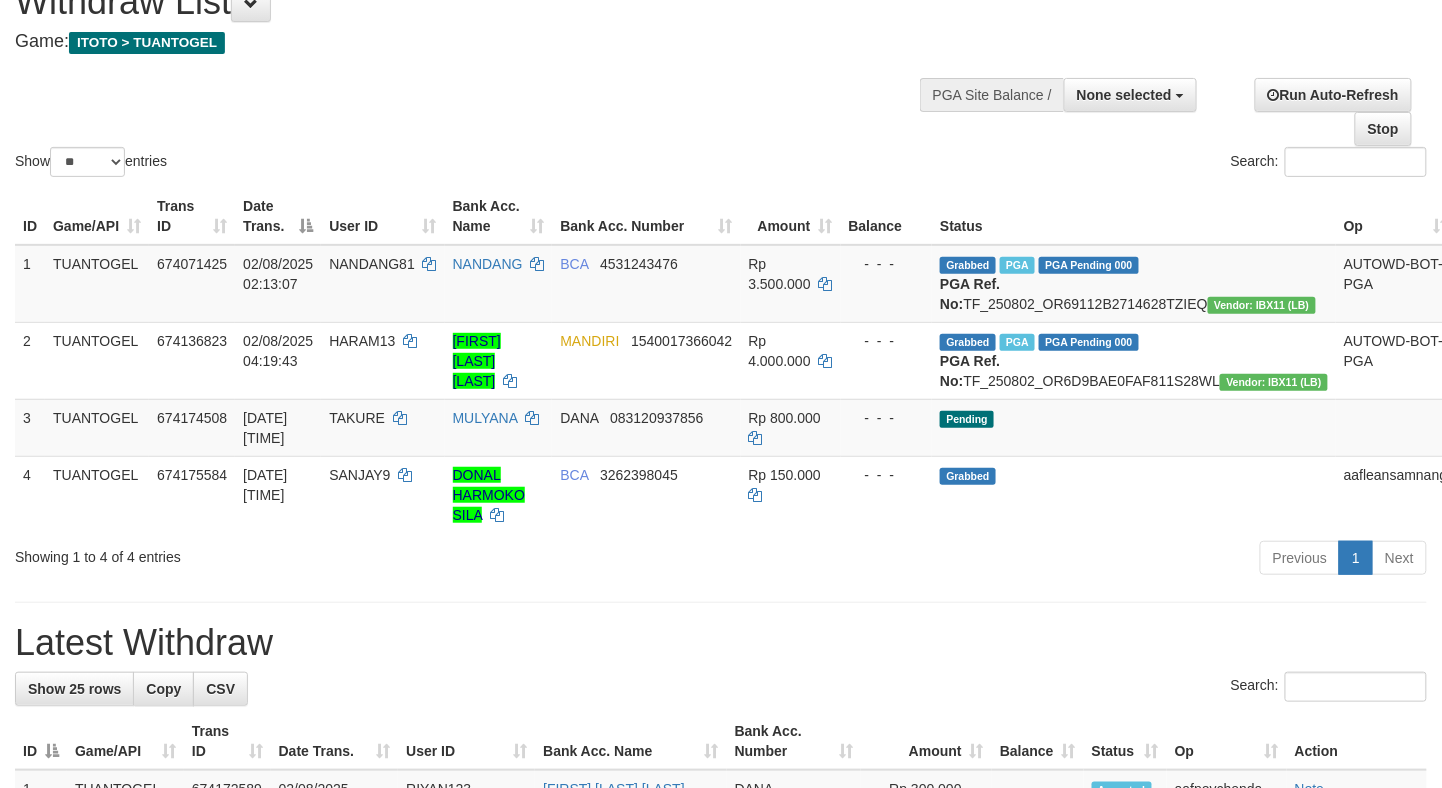 scroll, scrollTop: 89, scrollLeft: 0, axis: vertical 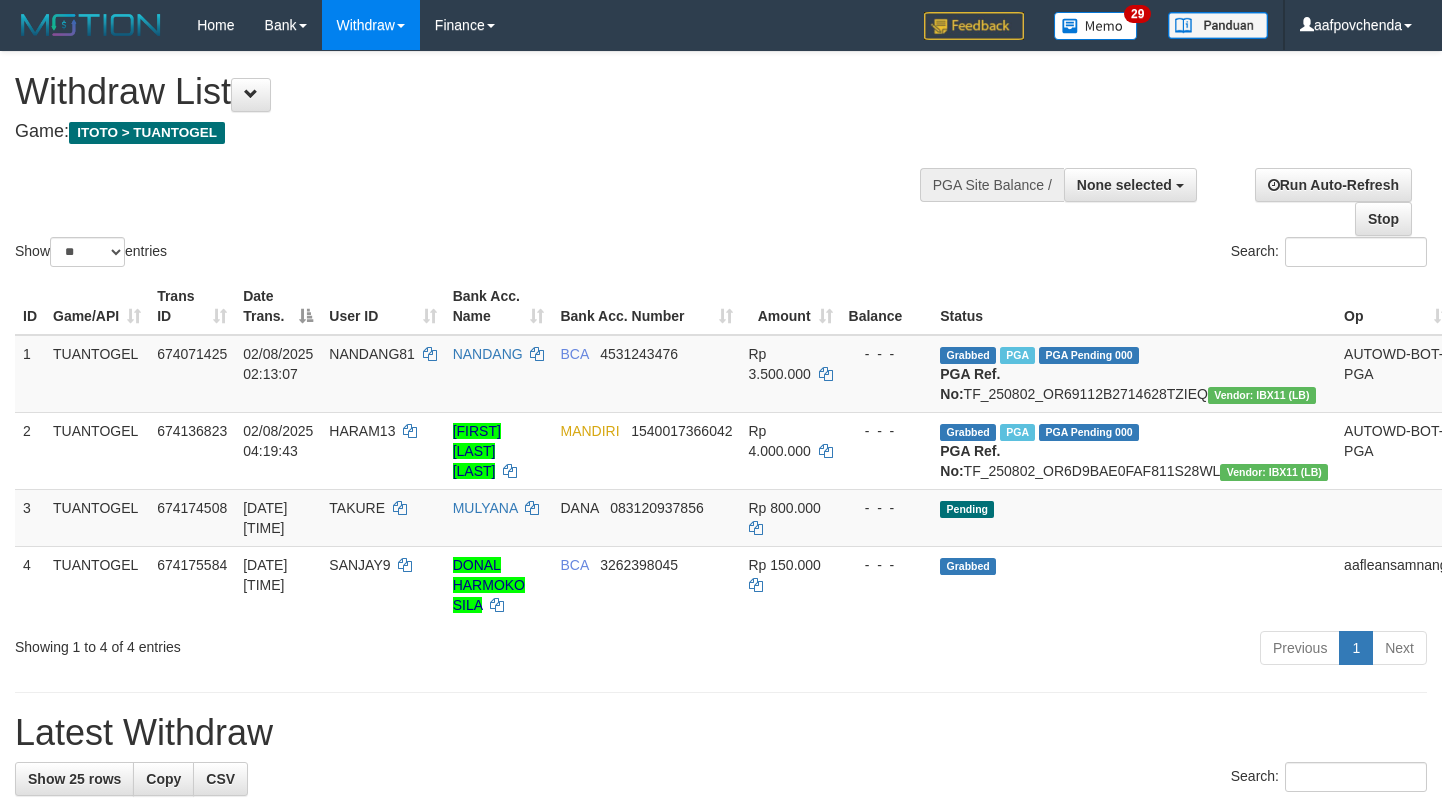 select 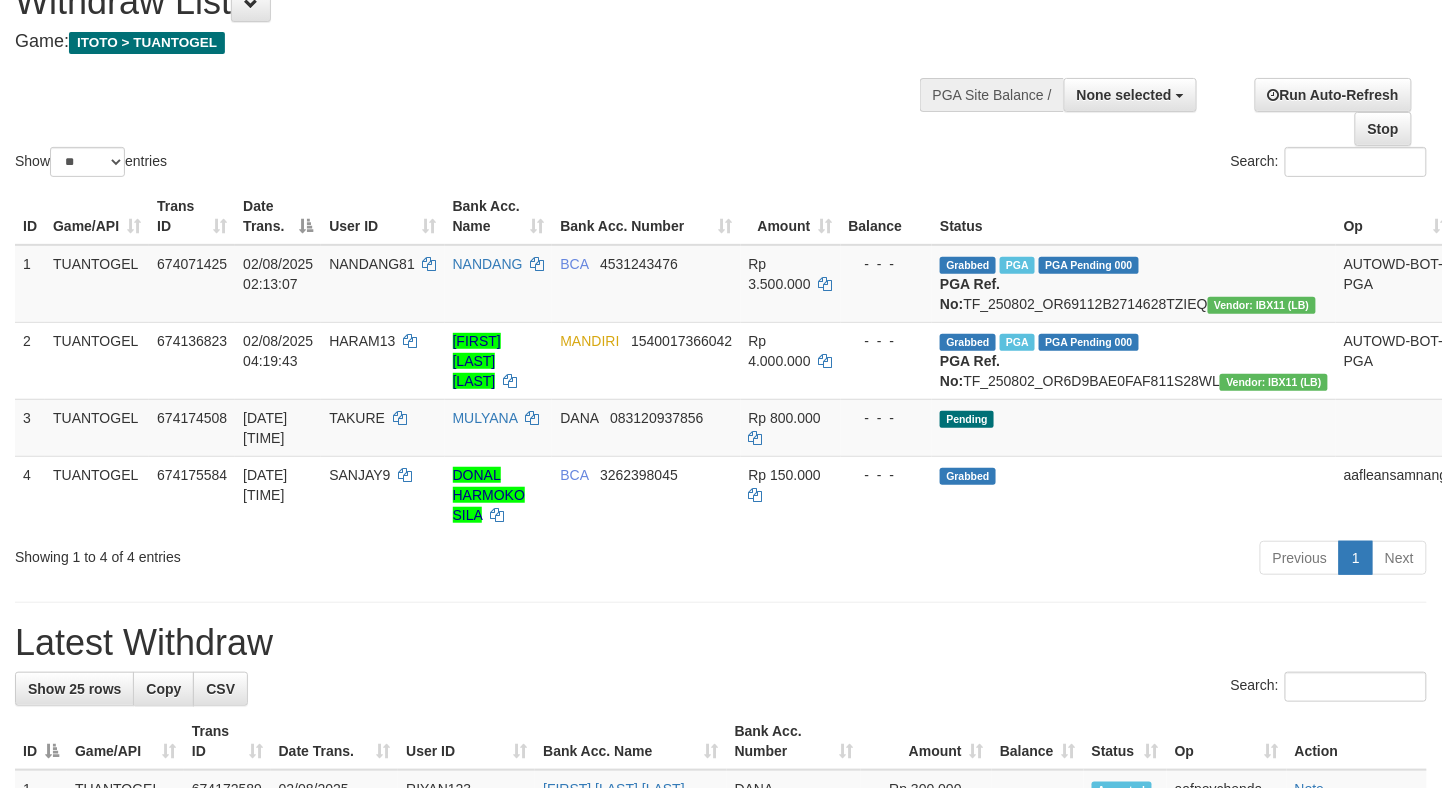 scroll, scrollTop: 89, scrollLeft: 0, axis: vertical 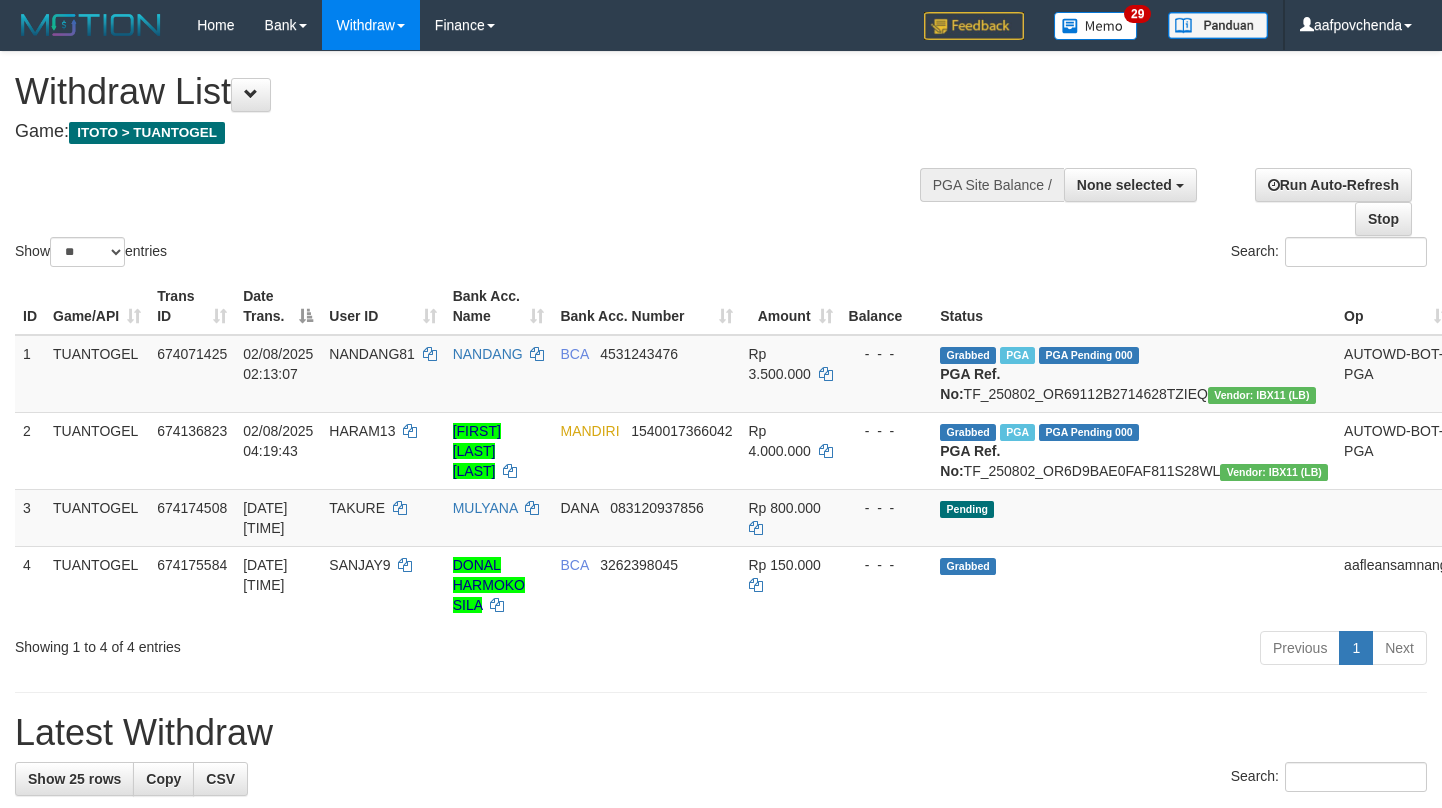 select 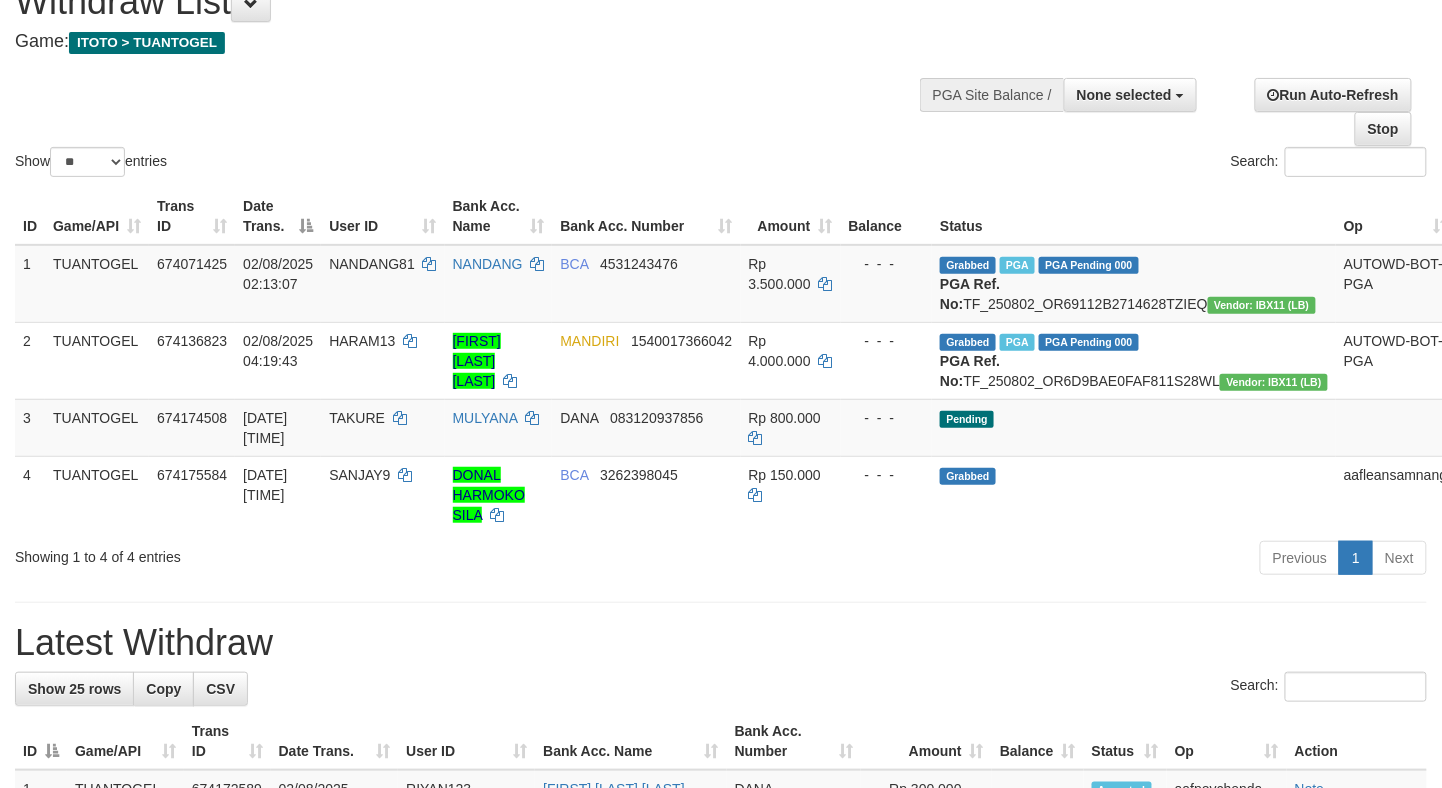 scroll, scrollTop: 89, scrollLeft: 0, axis: vertical 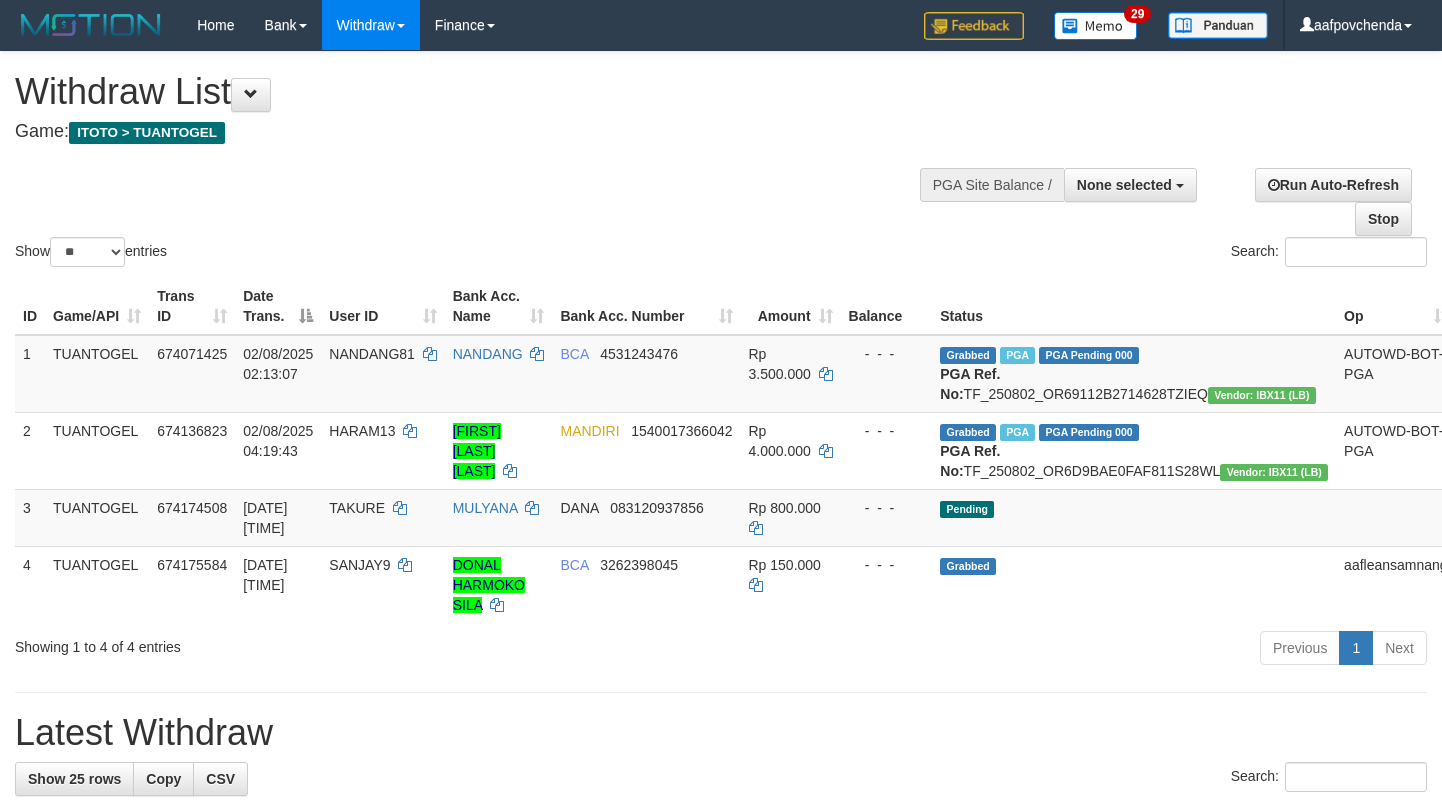 select 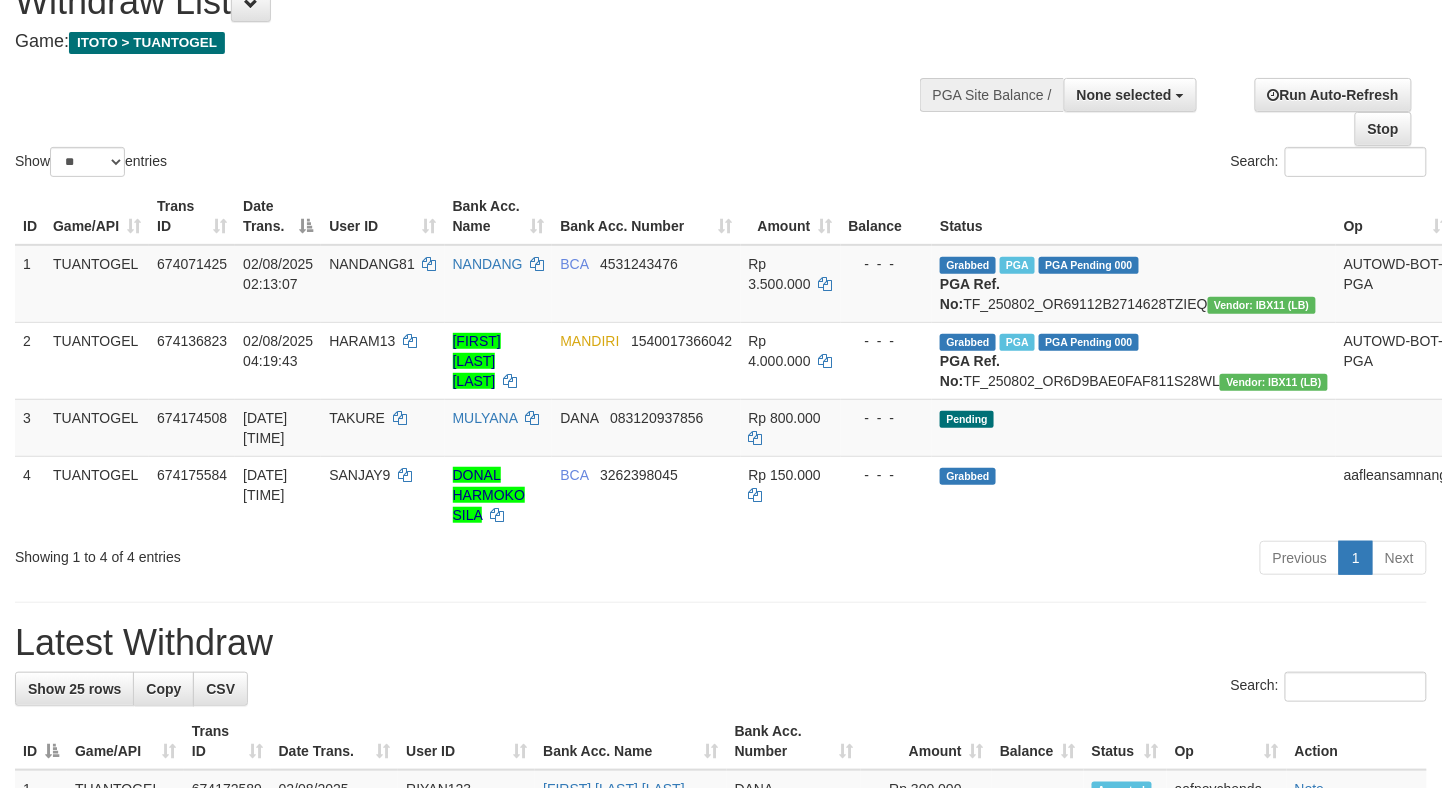 scroll, scrollTop: 89, scrollLeft: 0, axis: vertical 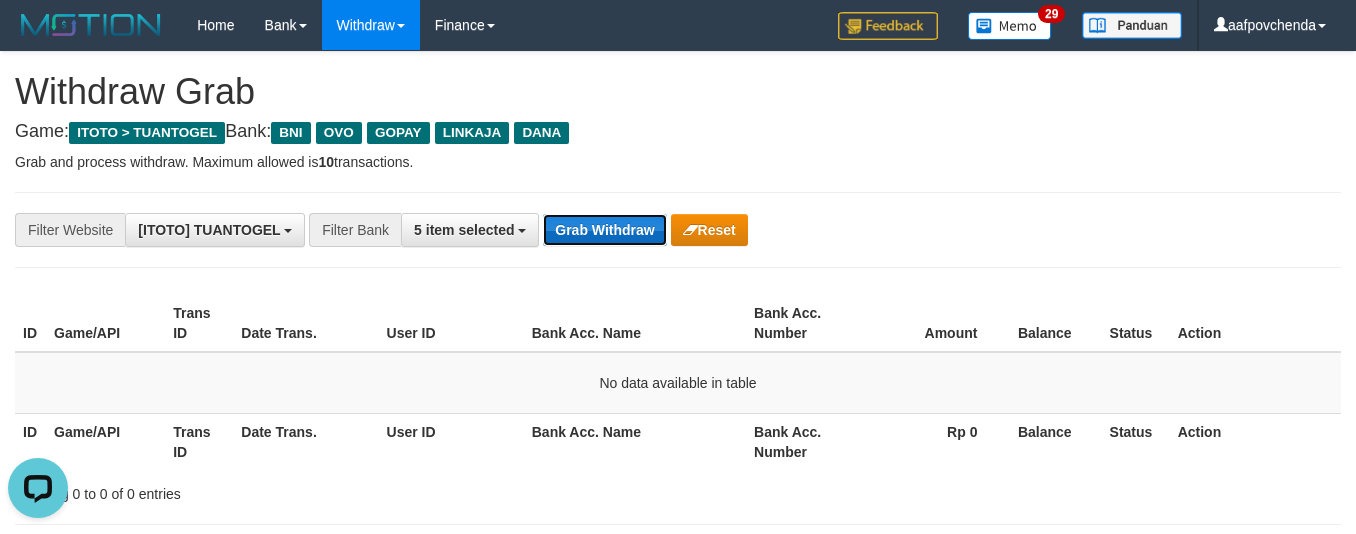 click on "Grab Withdraw" at bounding box center [604, 230] 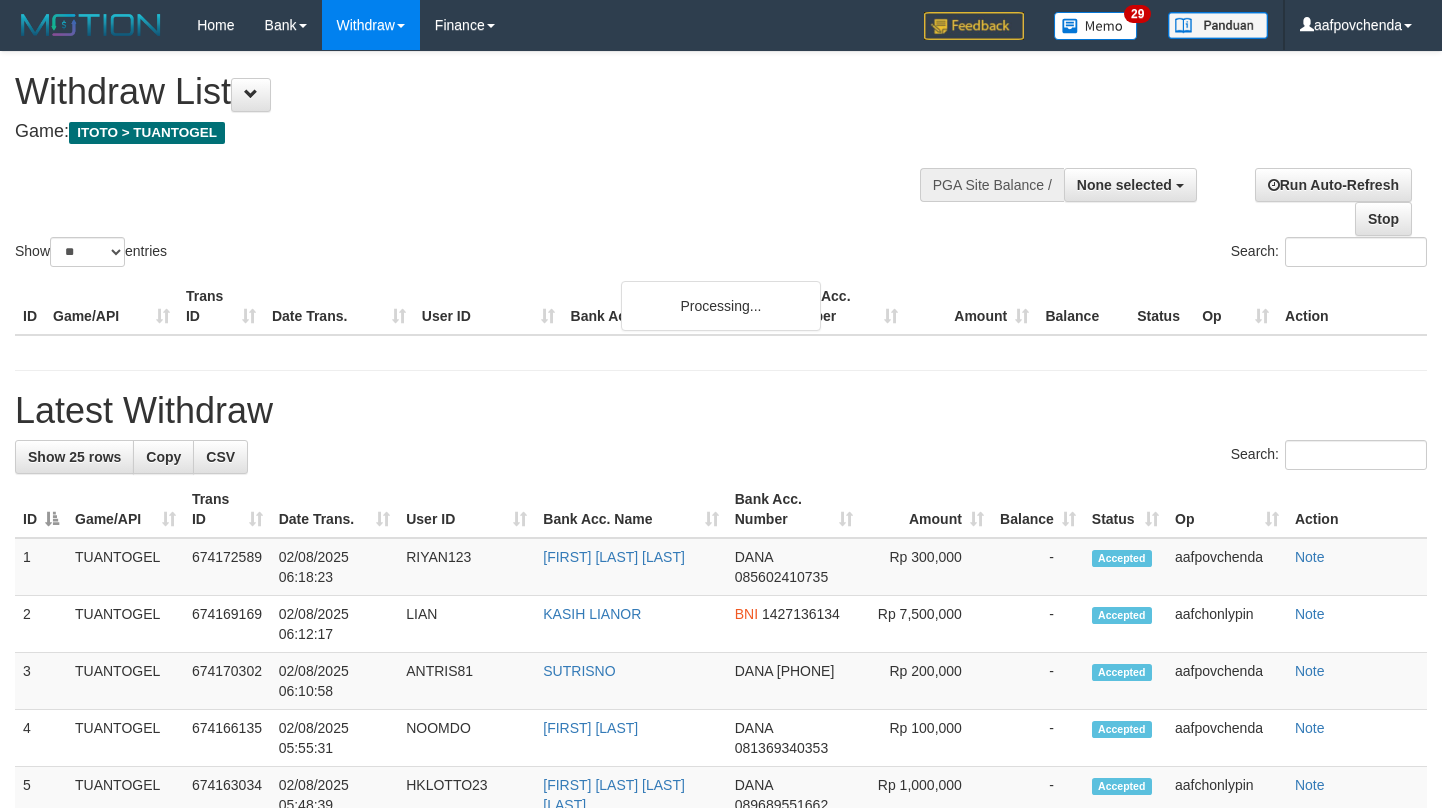 select 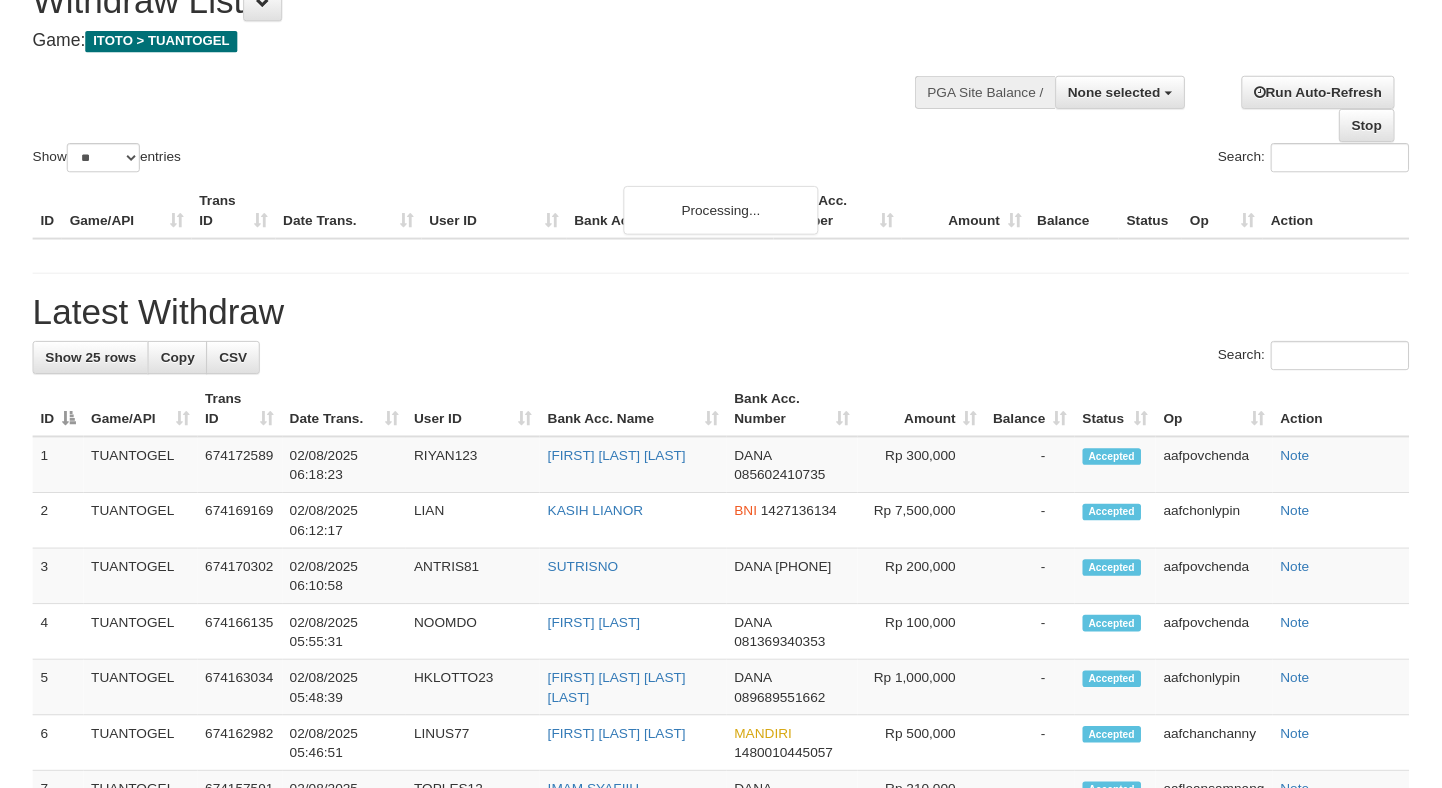scroll, scrollTop: 89, scrollLeft: 0, axis: vertical 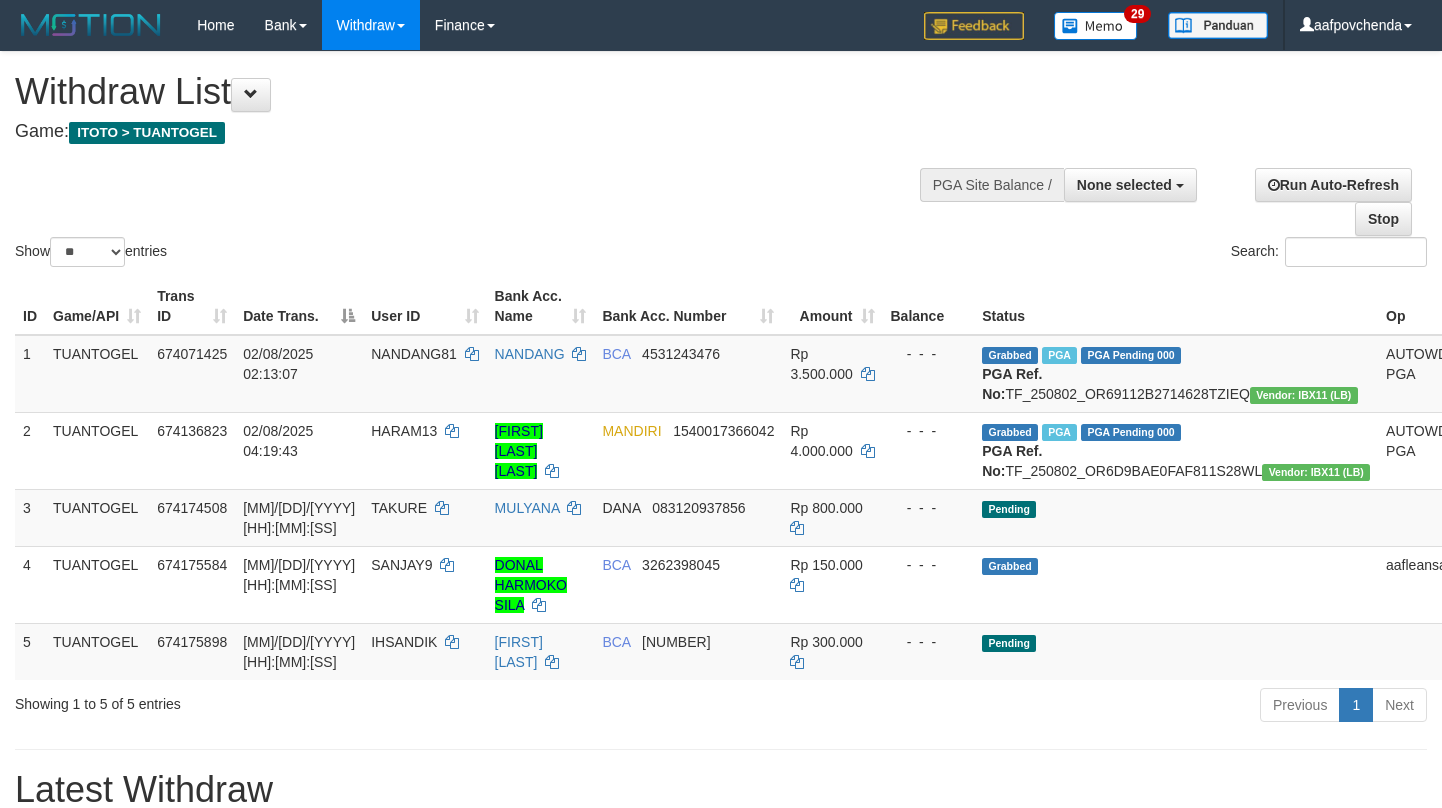 select 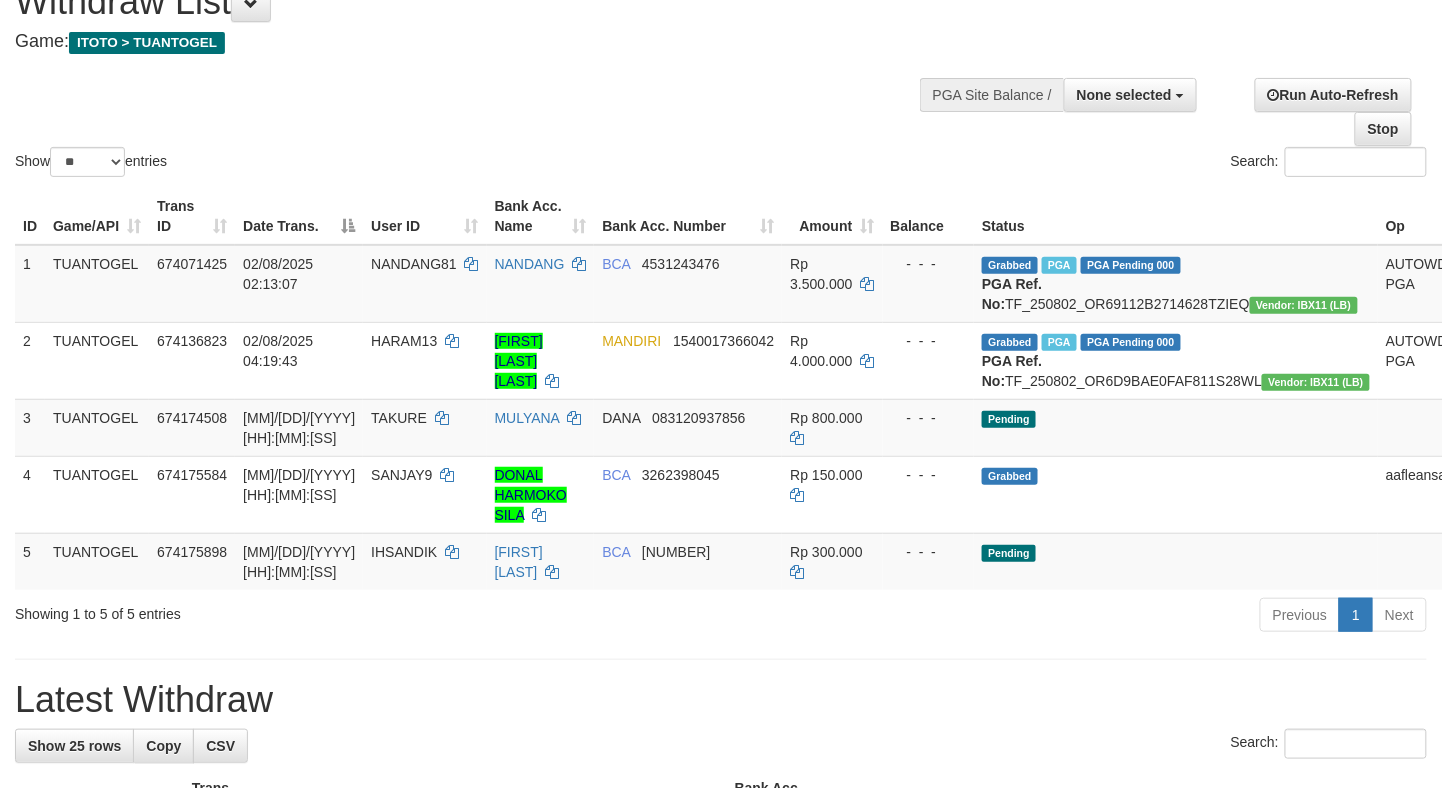 scroll, scrollTop: 89, scrollLeft: 0, axis: vertical 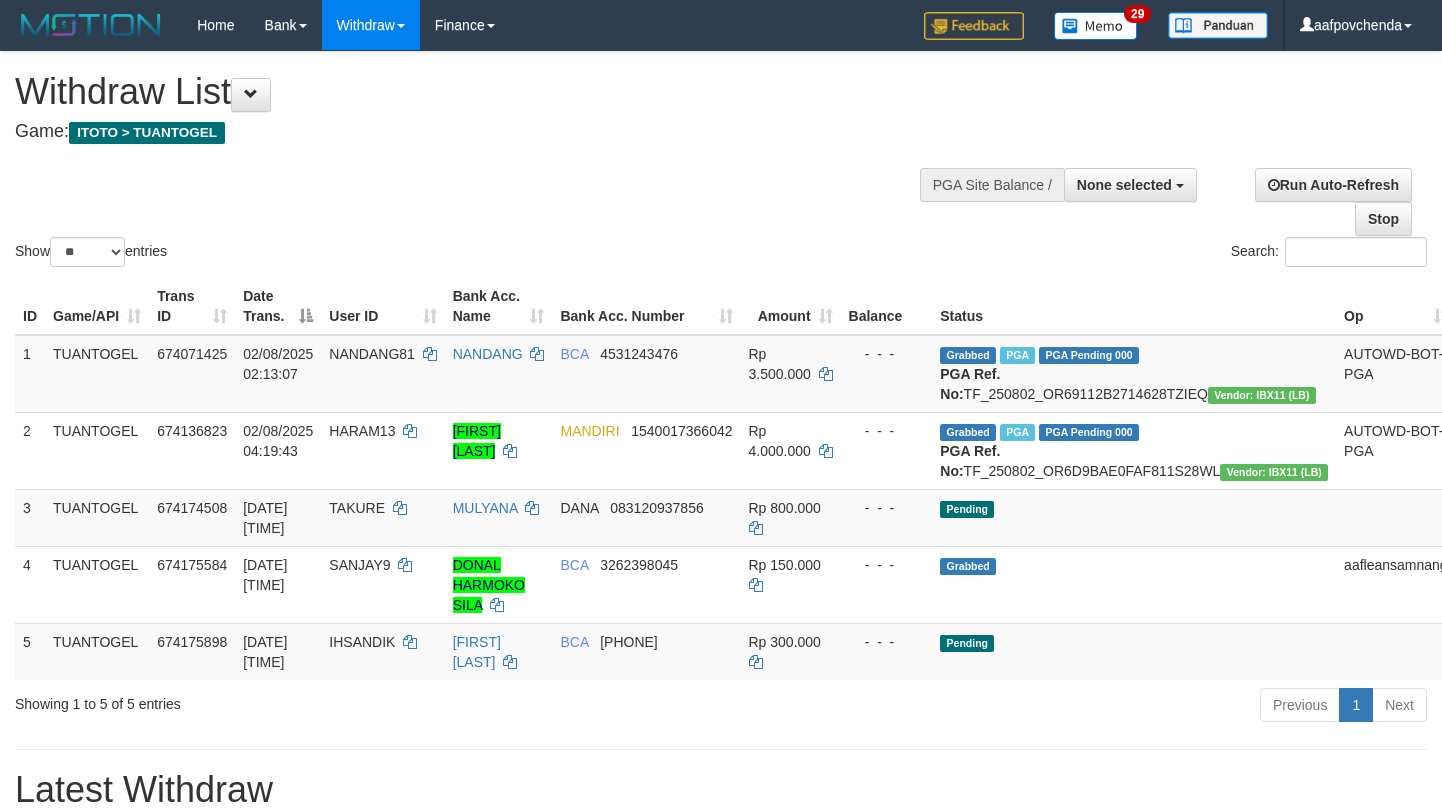 select 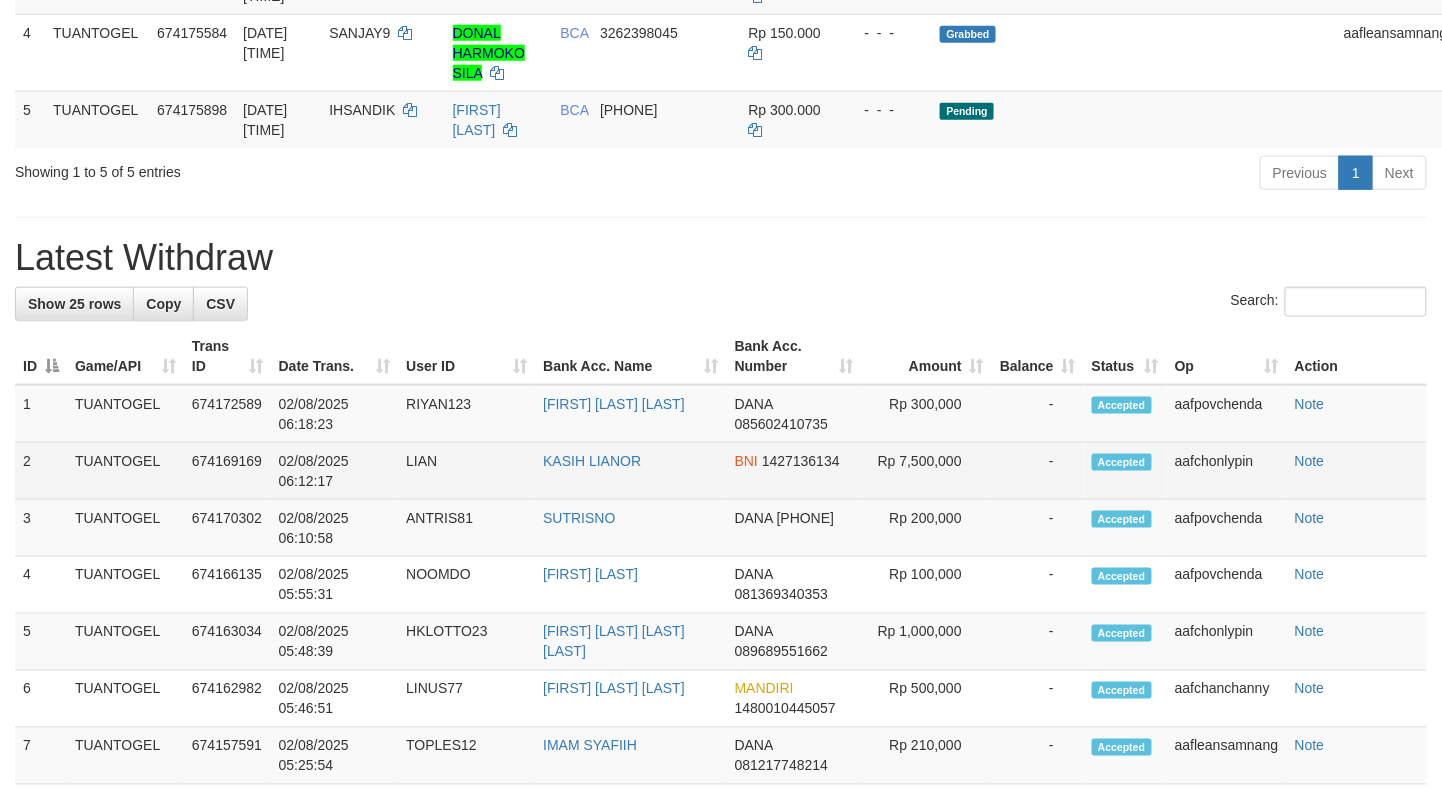 scroll, scrollTop: 533, scrollLeft: 0, axis: vertical 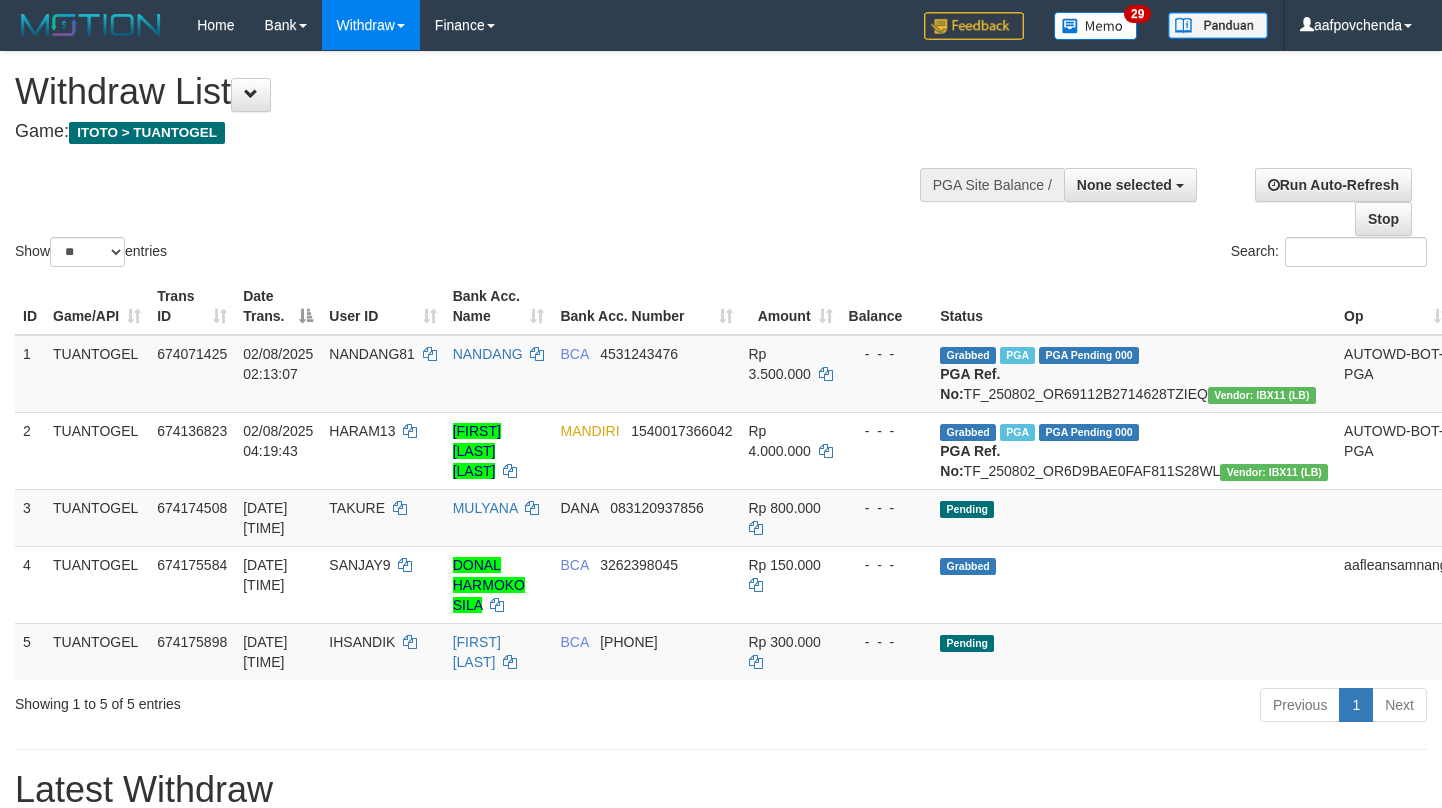 select 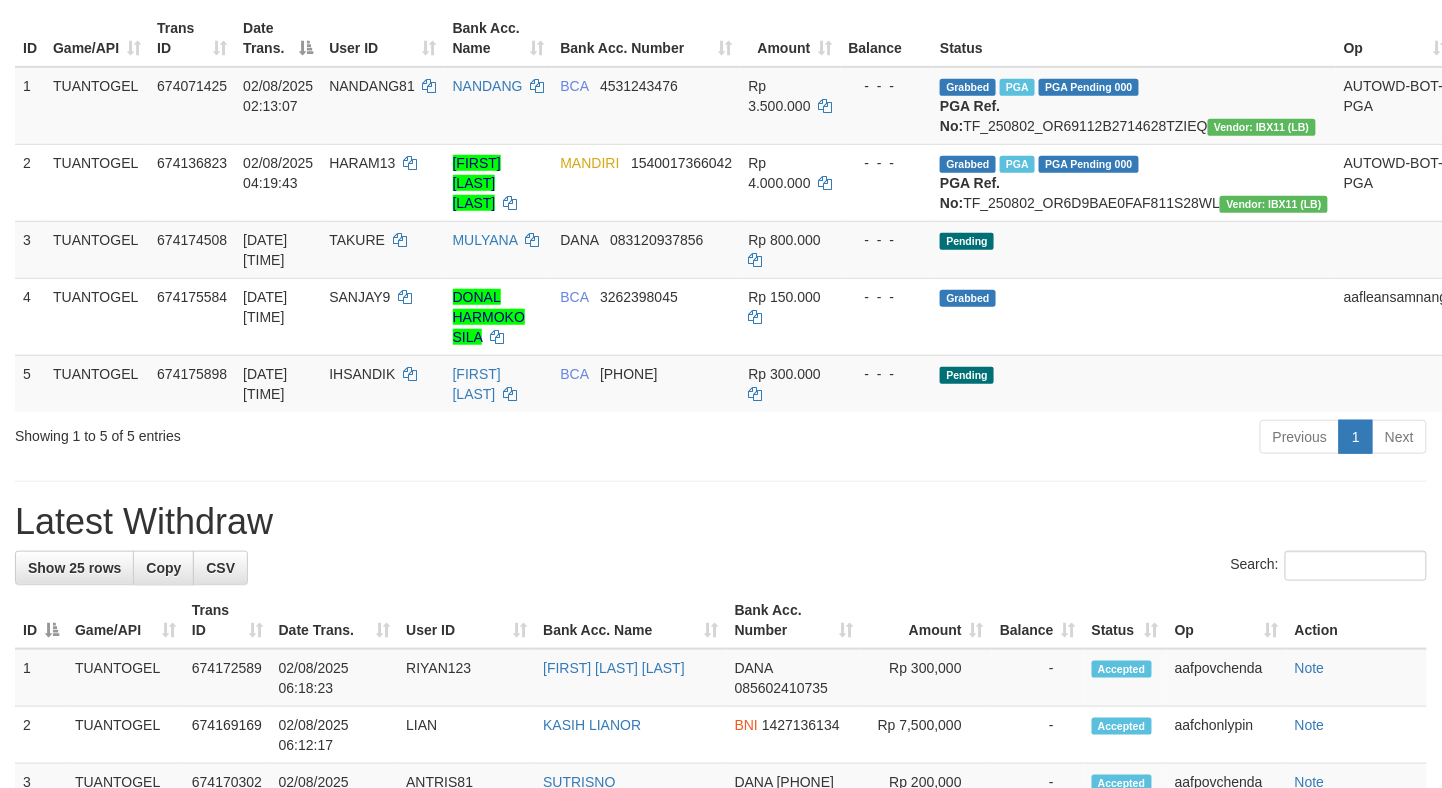 scroll, scrollTop: 222, scrollLeft: 0, axis: vertical 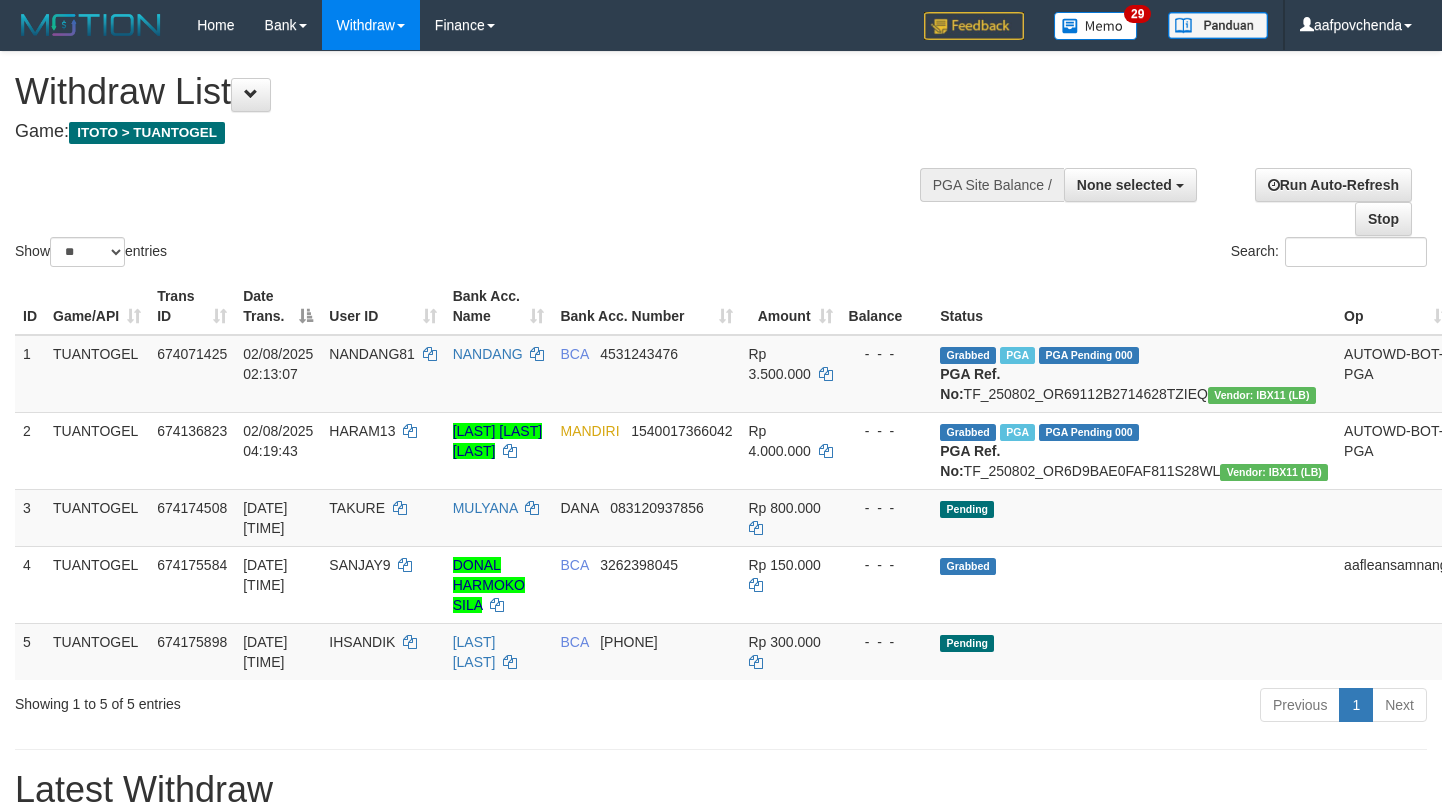 select 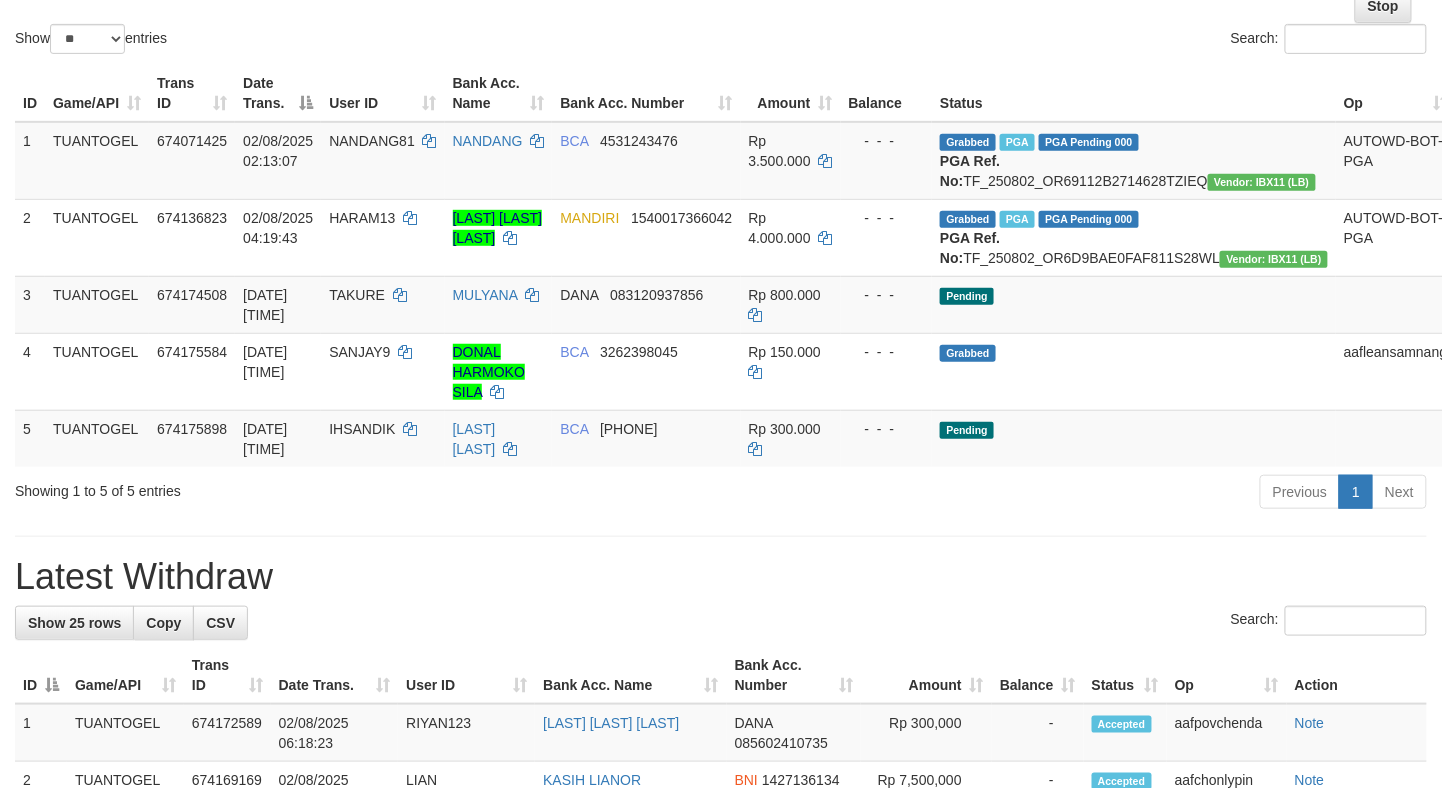scroll, scrollTop: 222, scrollLeft: 0, axis: vertical 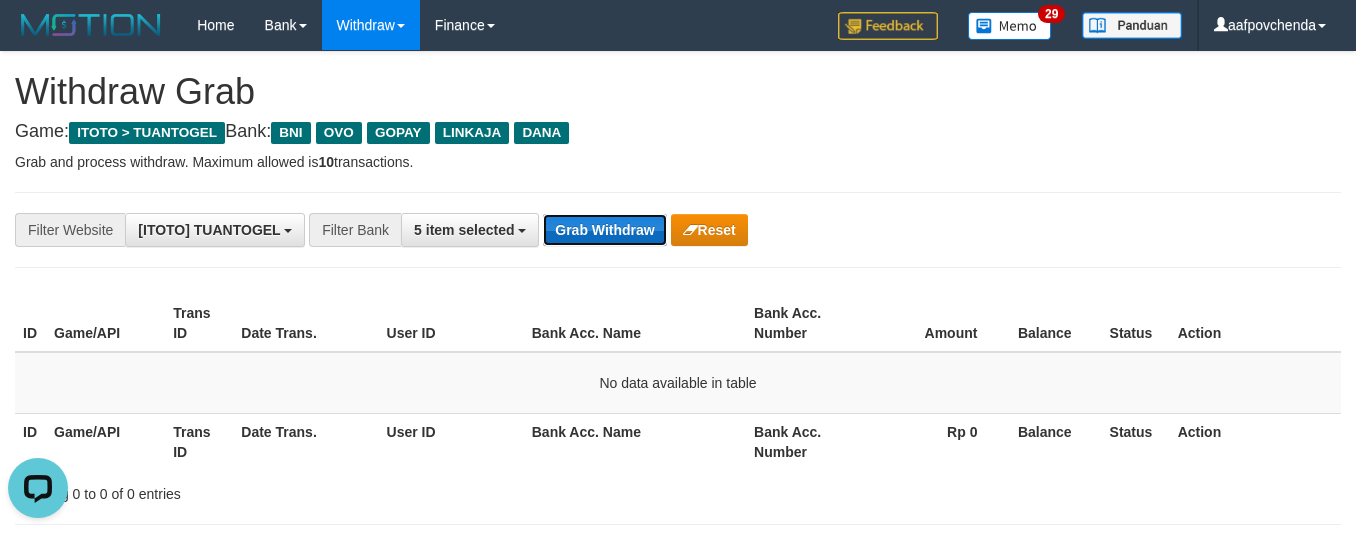 click on "Grab Withdraw" at bounding box center [604, 230] 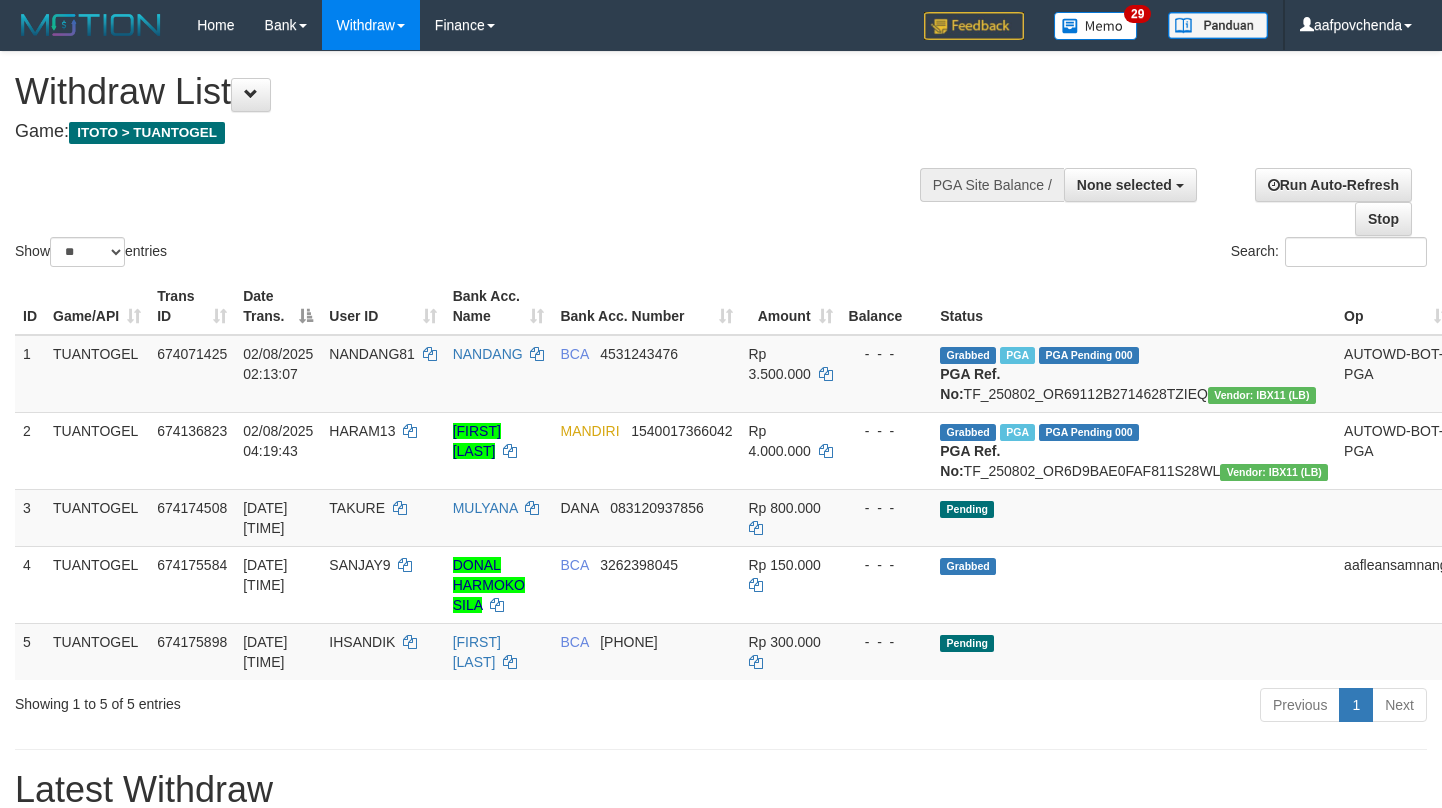 select 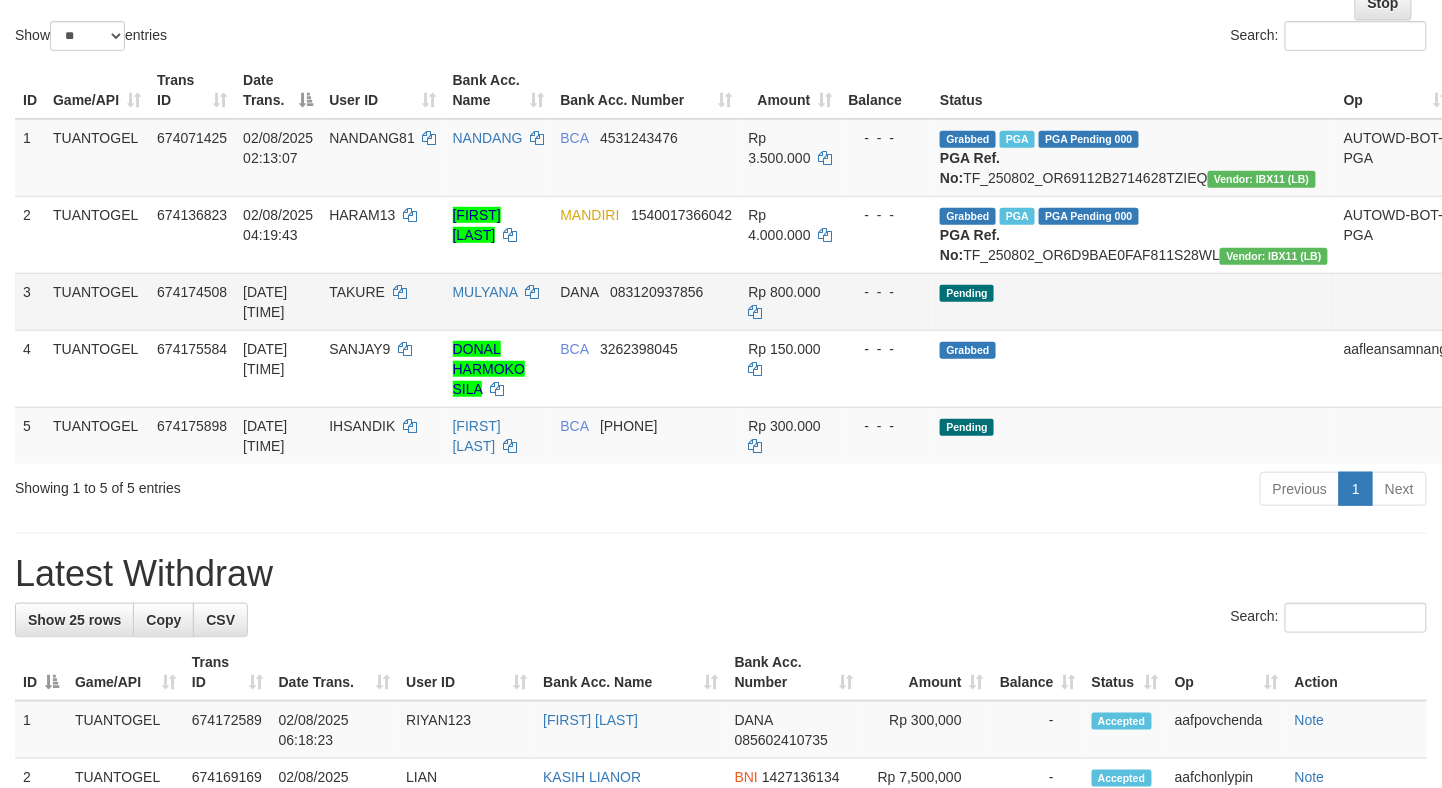 scroll, scrollTop: 222, scrollLeft: 0, axis: vertical 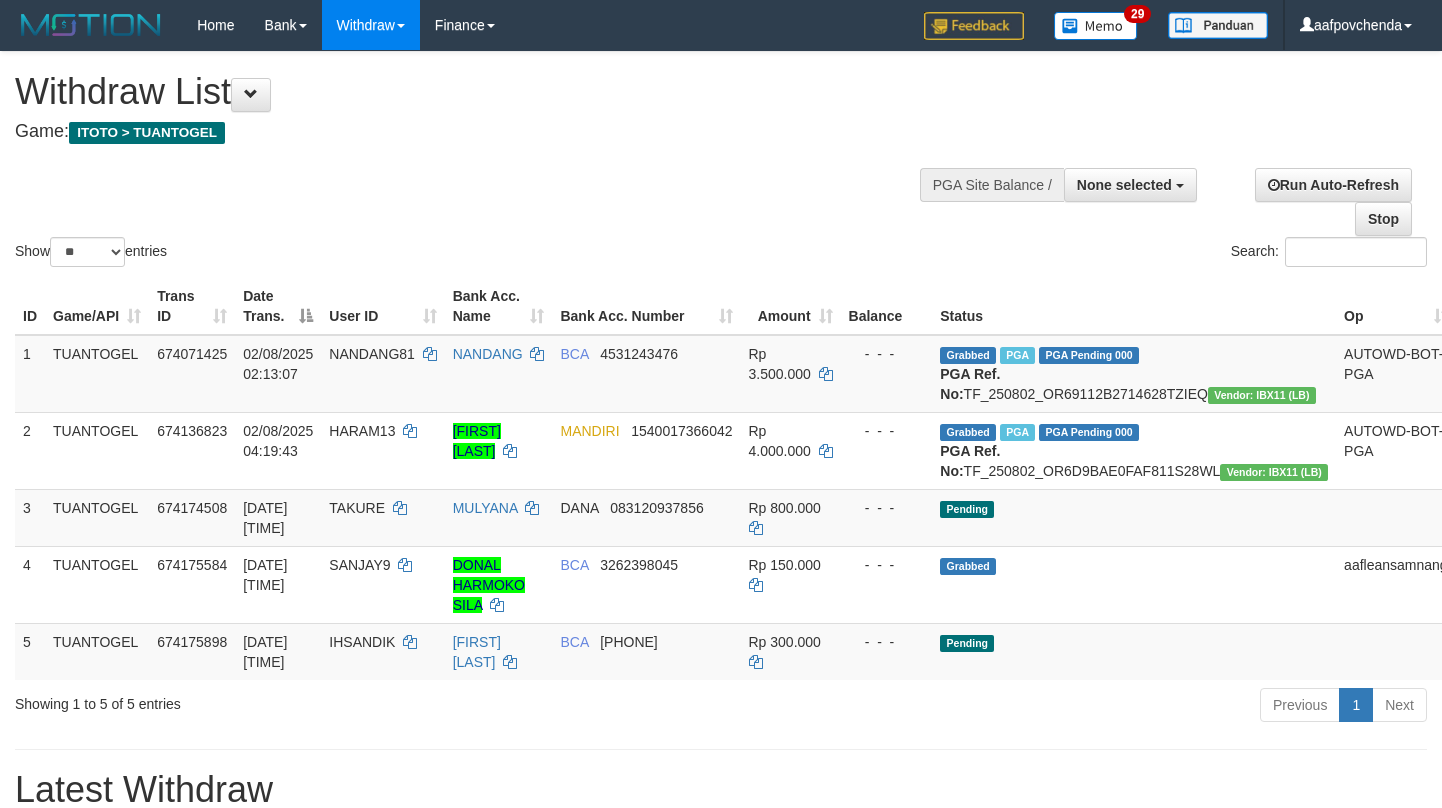 select 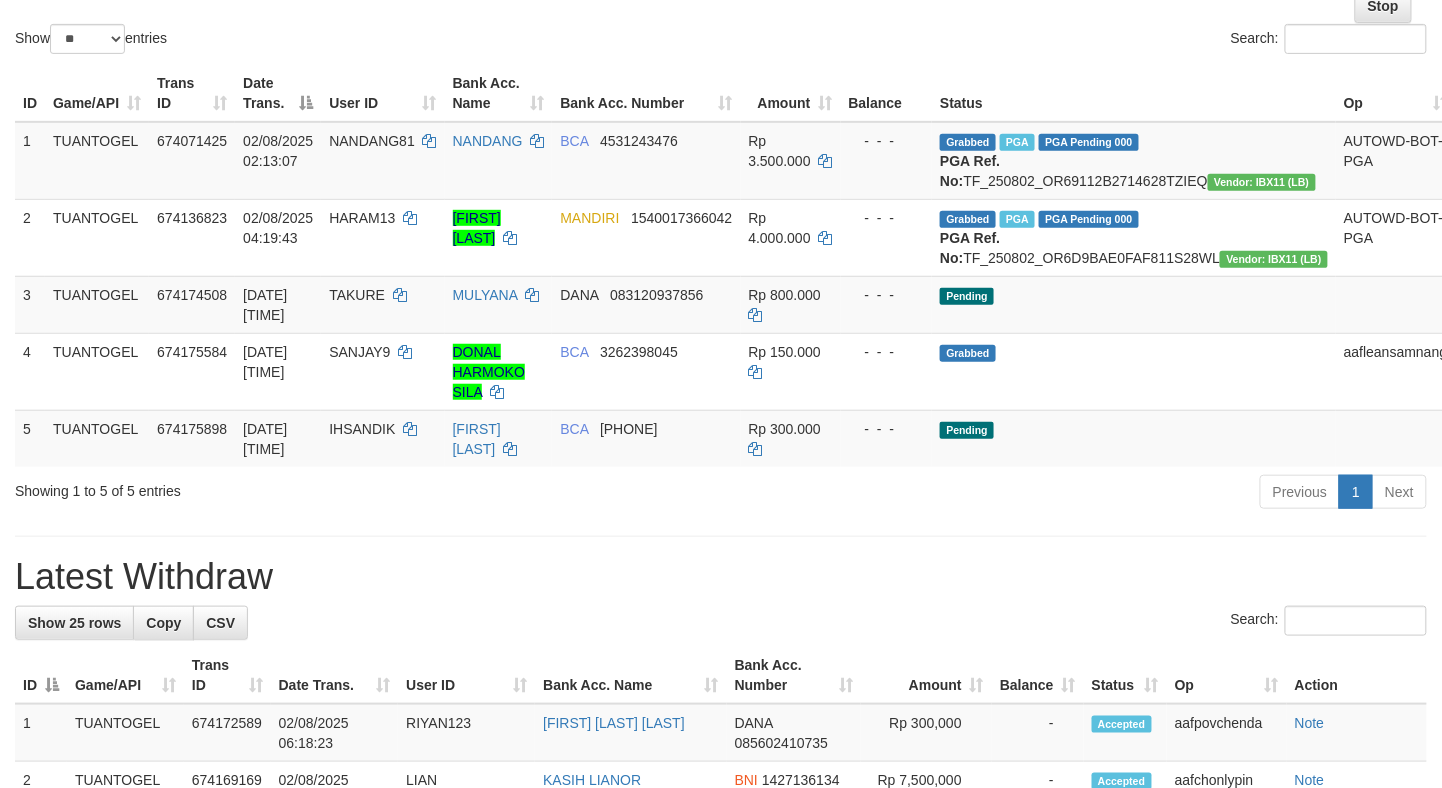 scroll, scrollTop: 222, scrollLeft: 0, axis: vertical 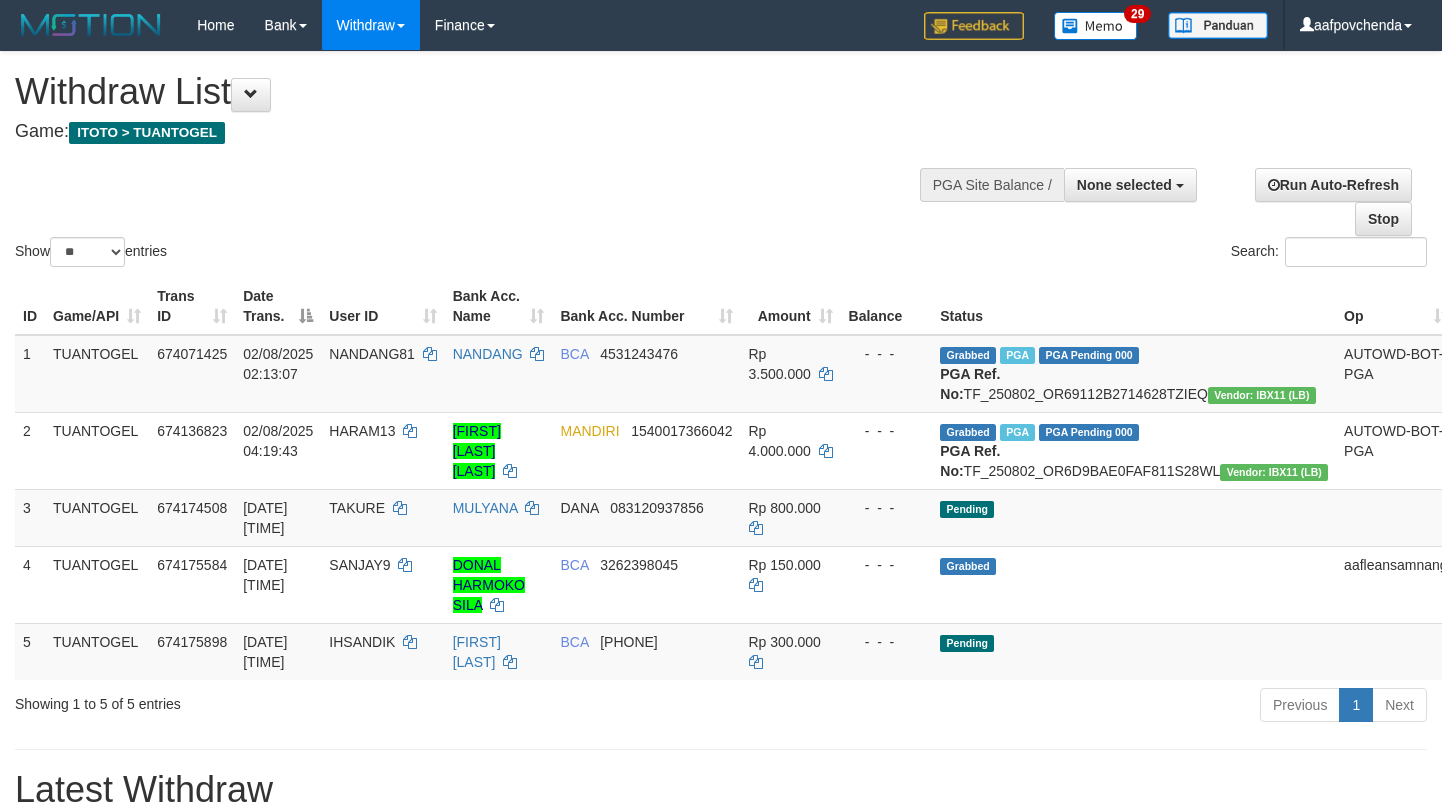 select 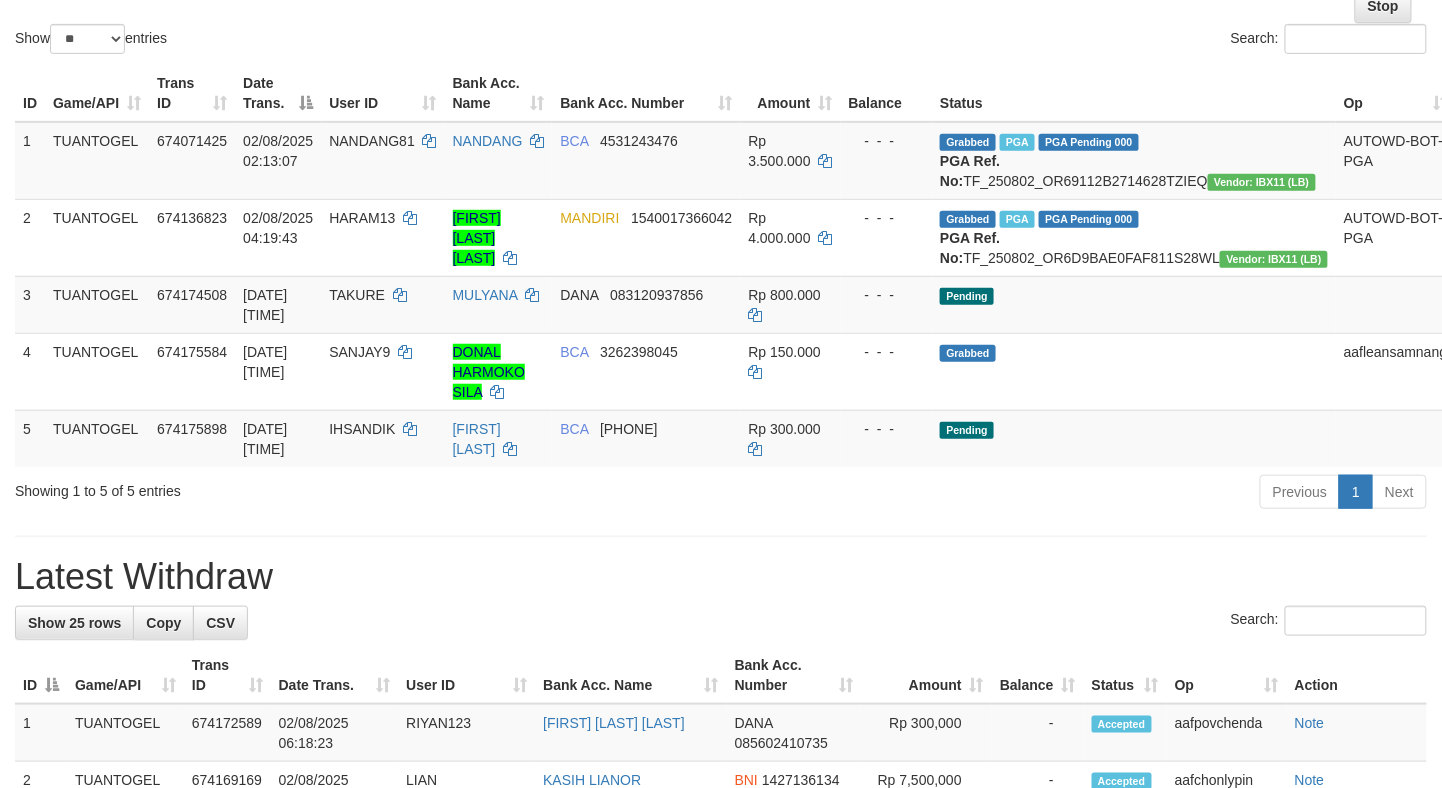 scroll, scrollTop: 222, scrollLeft: 0, axis: vertical 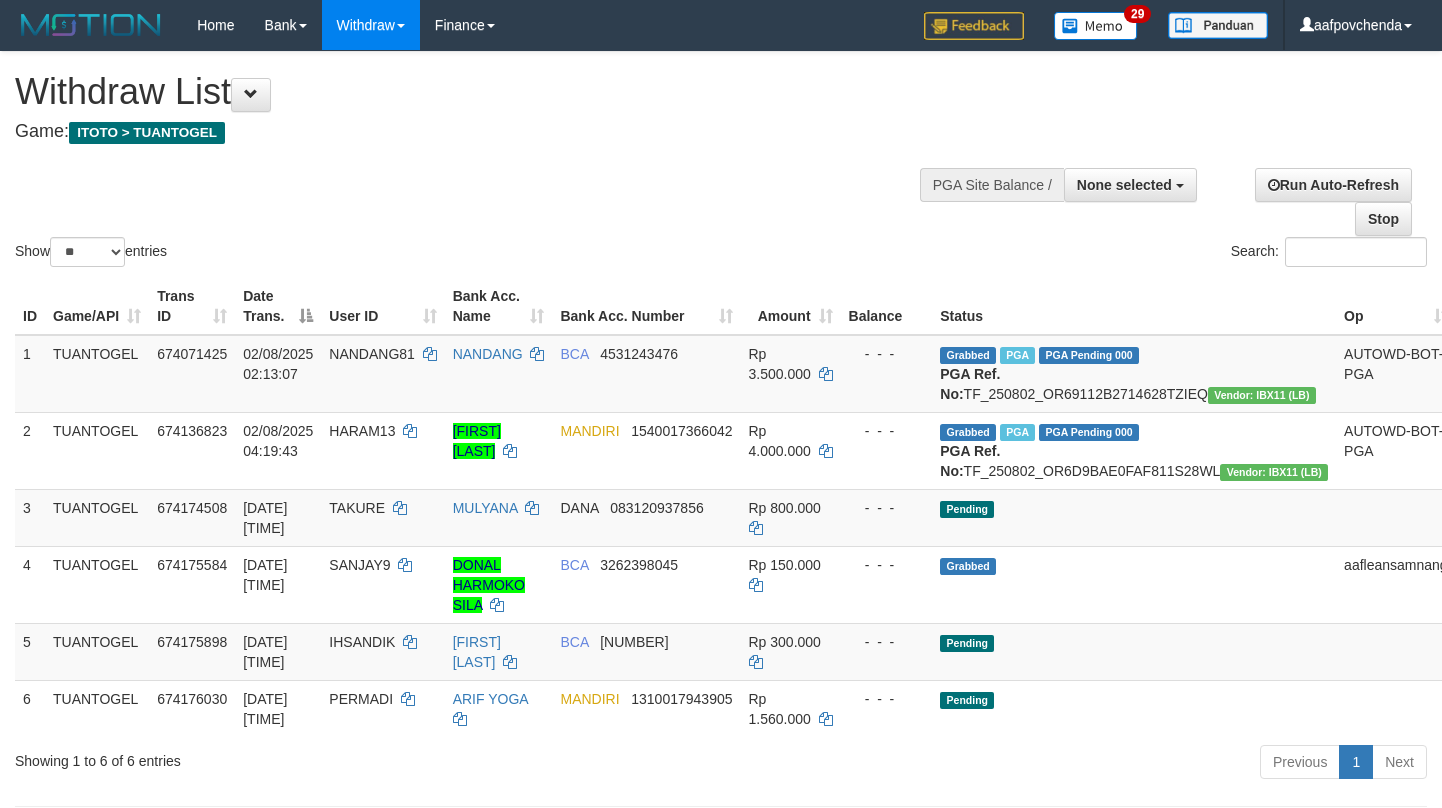 select 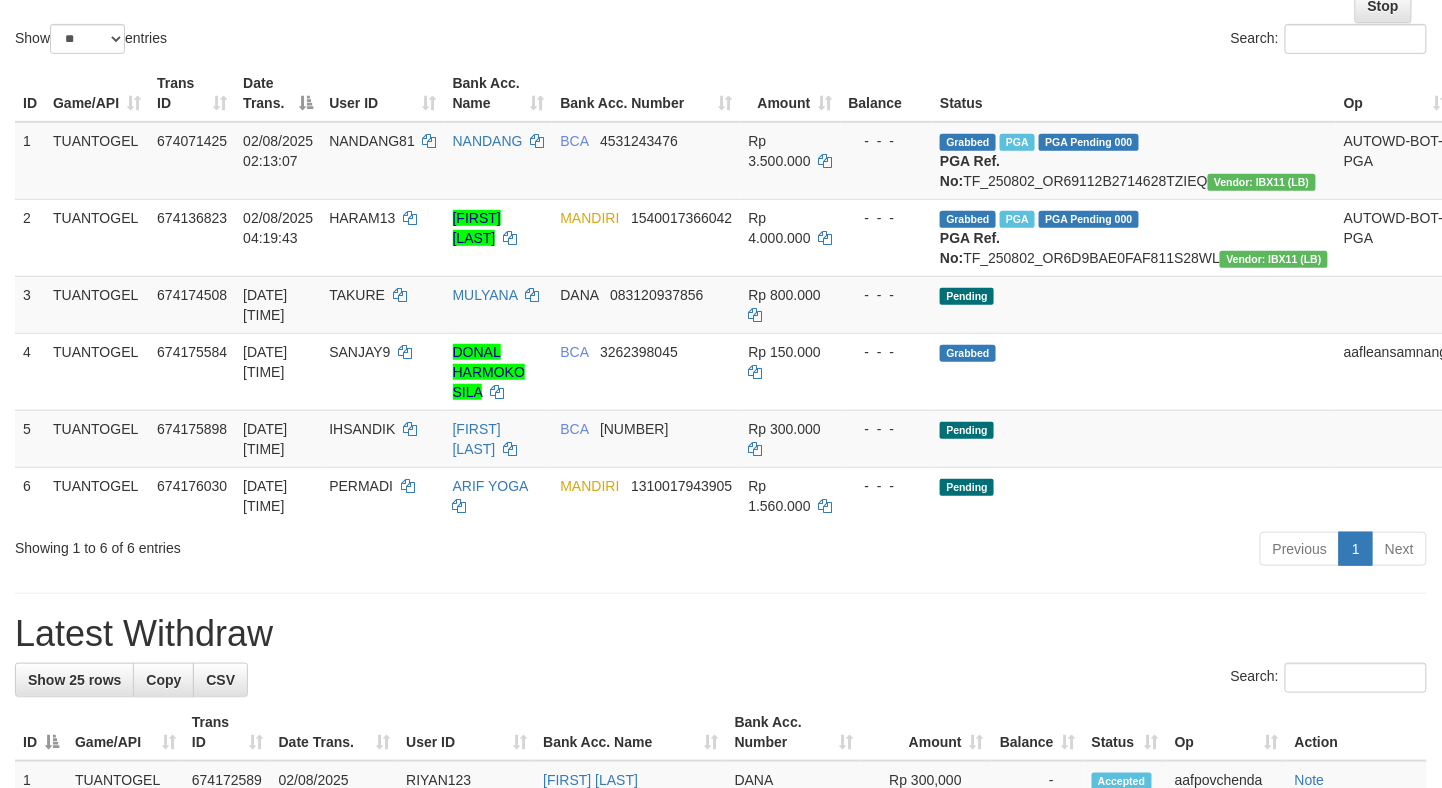 scroll, scrollTop: 222, scrollLeft: 0, axis: vertical 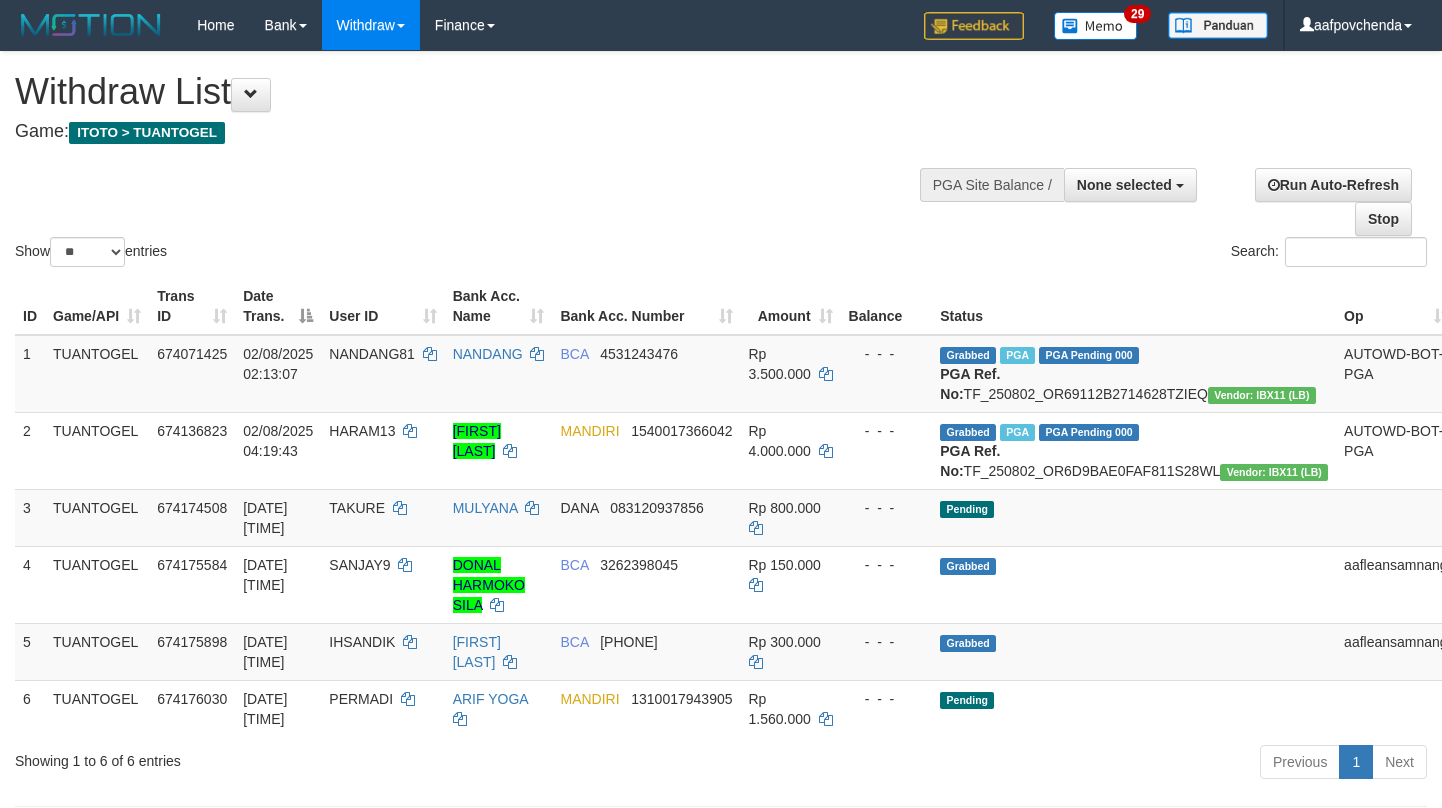 select 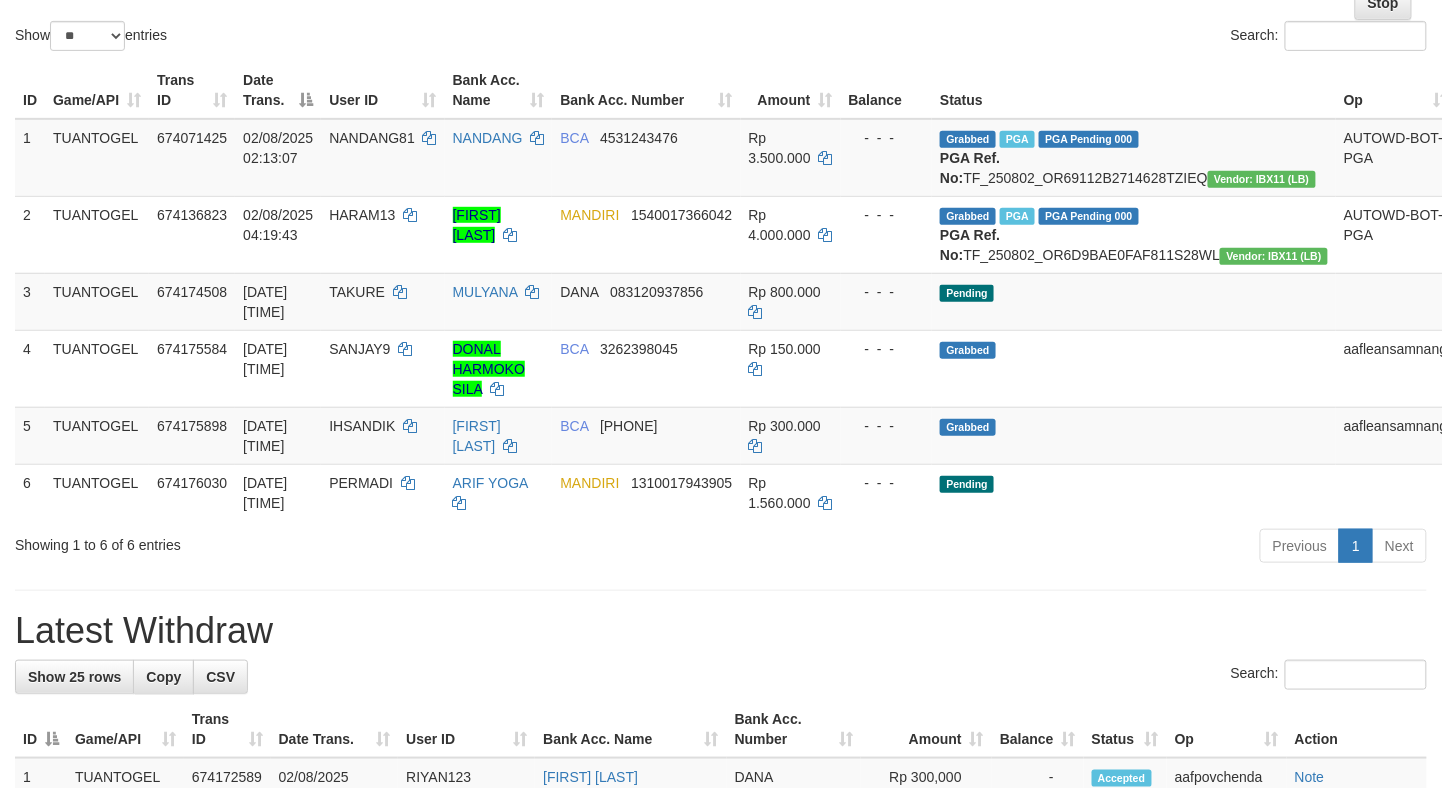 scroll, scrollTop: 222, scrollLeft: 0, axis: vertical 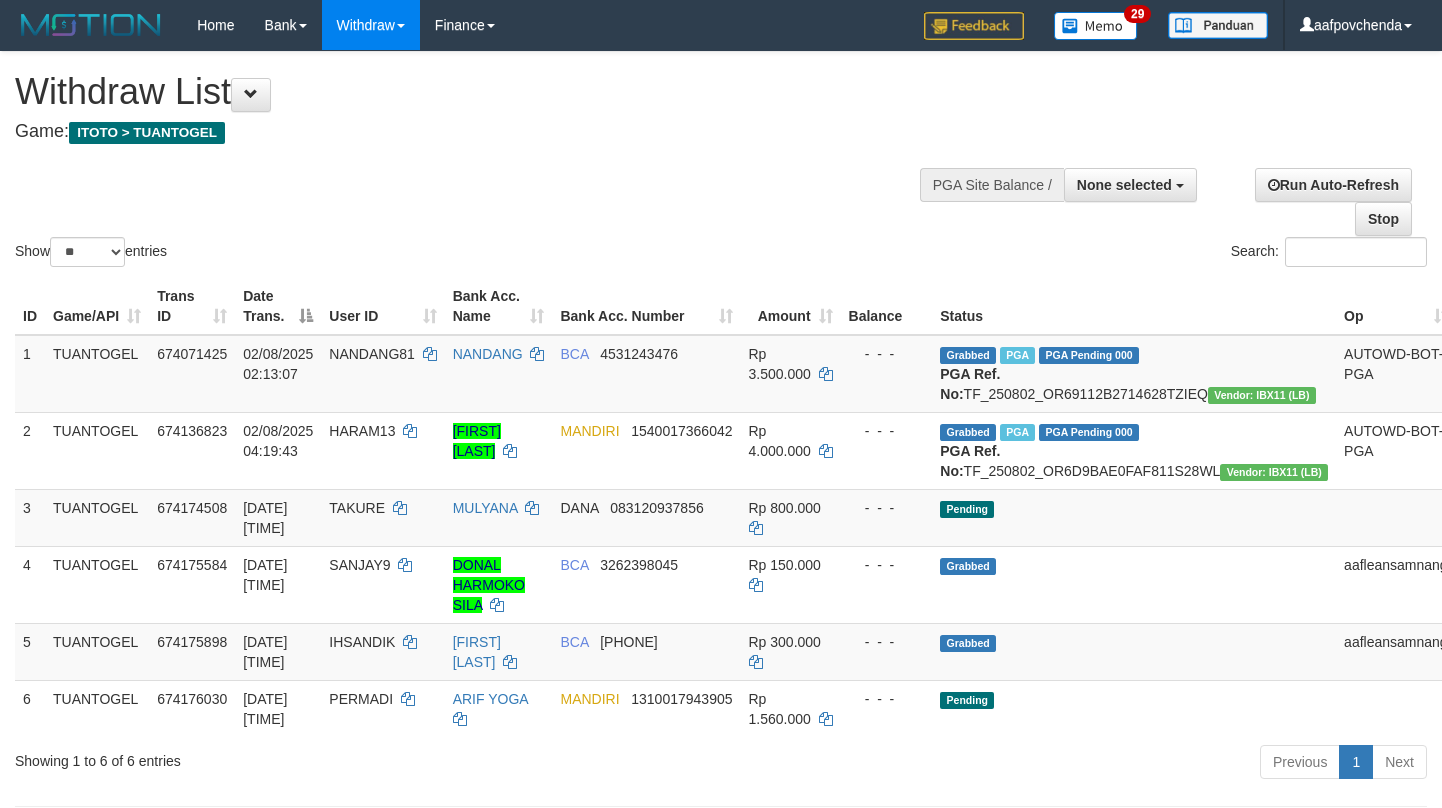 select 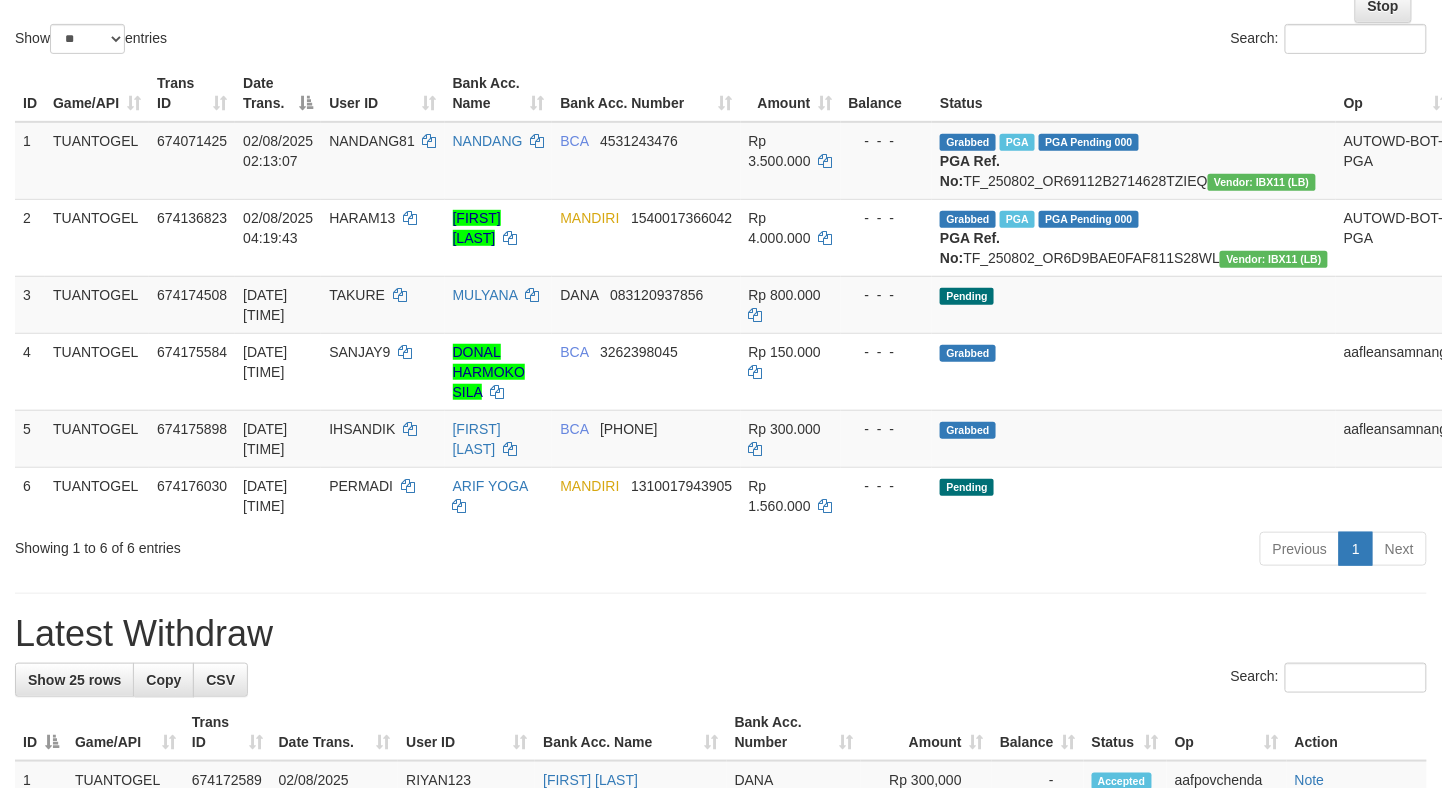 scroll, scrollTop: 222, scrollLeft: 0, axis: vertical 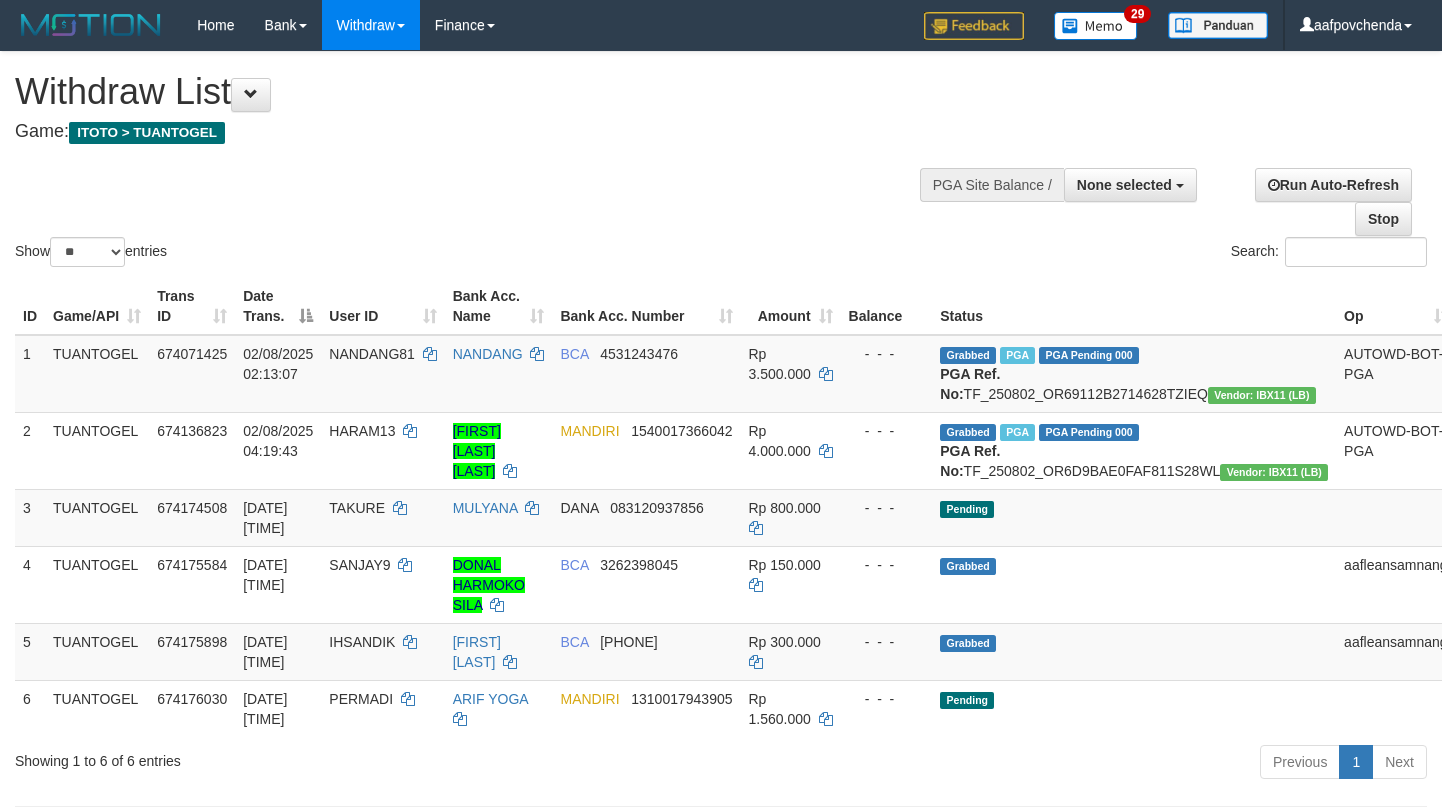 select 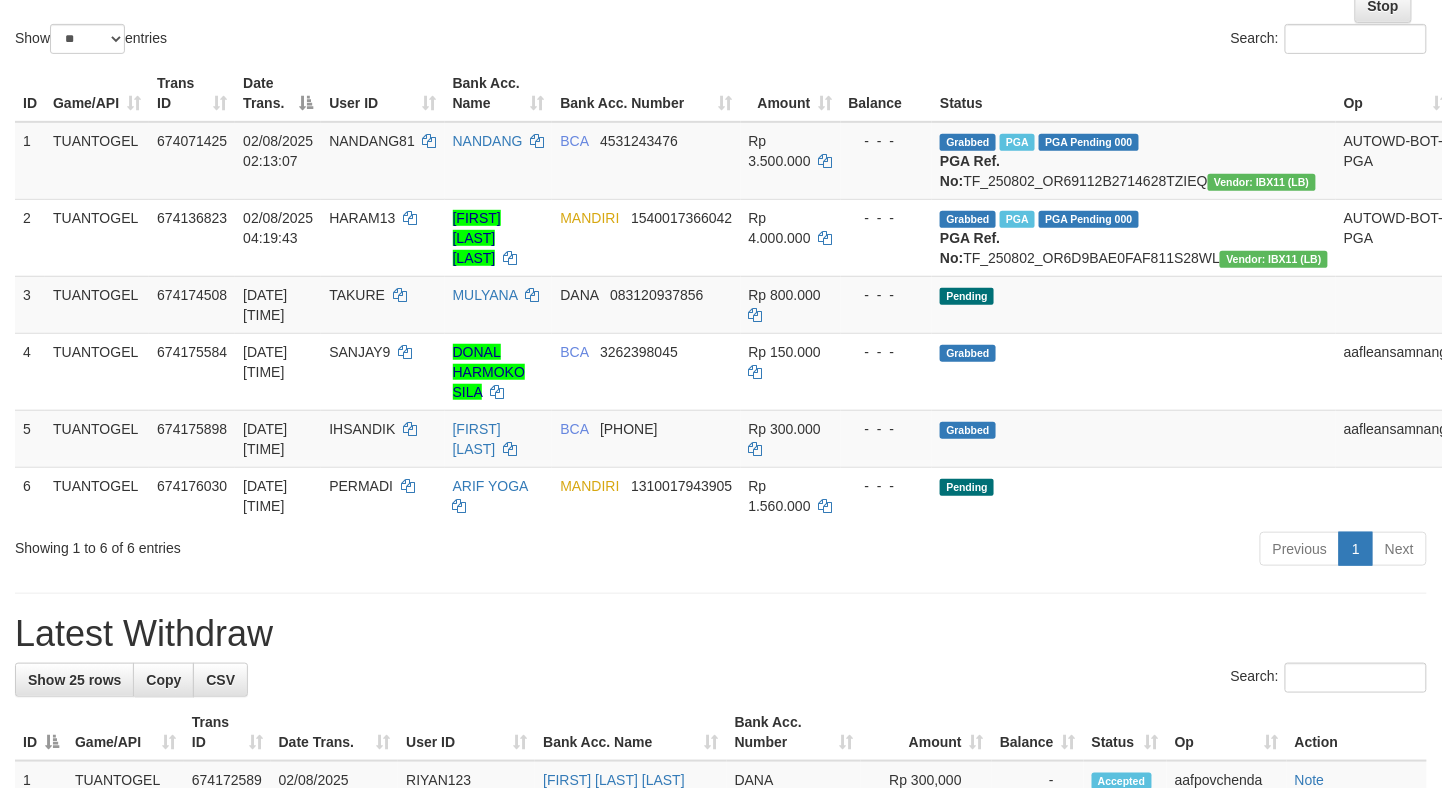 scroll, scrollTop: 222, scrollLeft: 0, axis: vertical 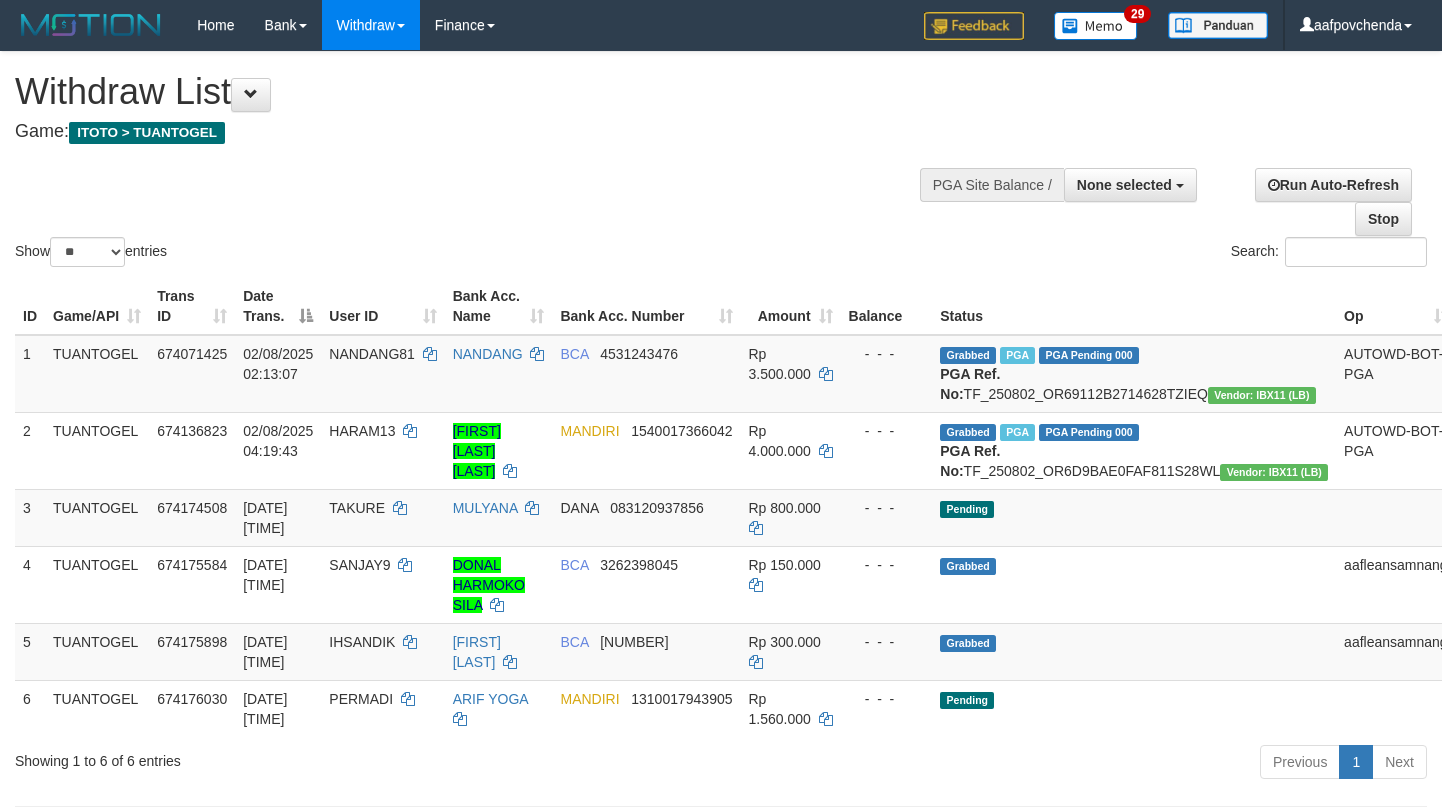 select 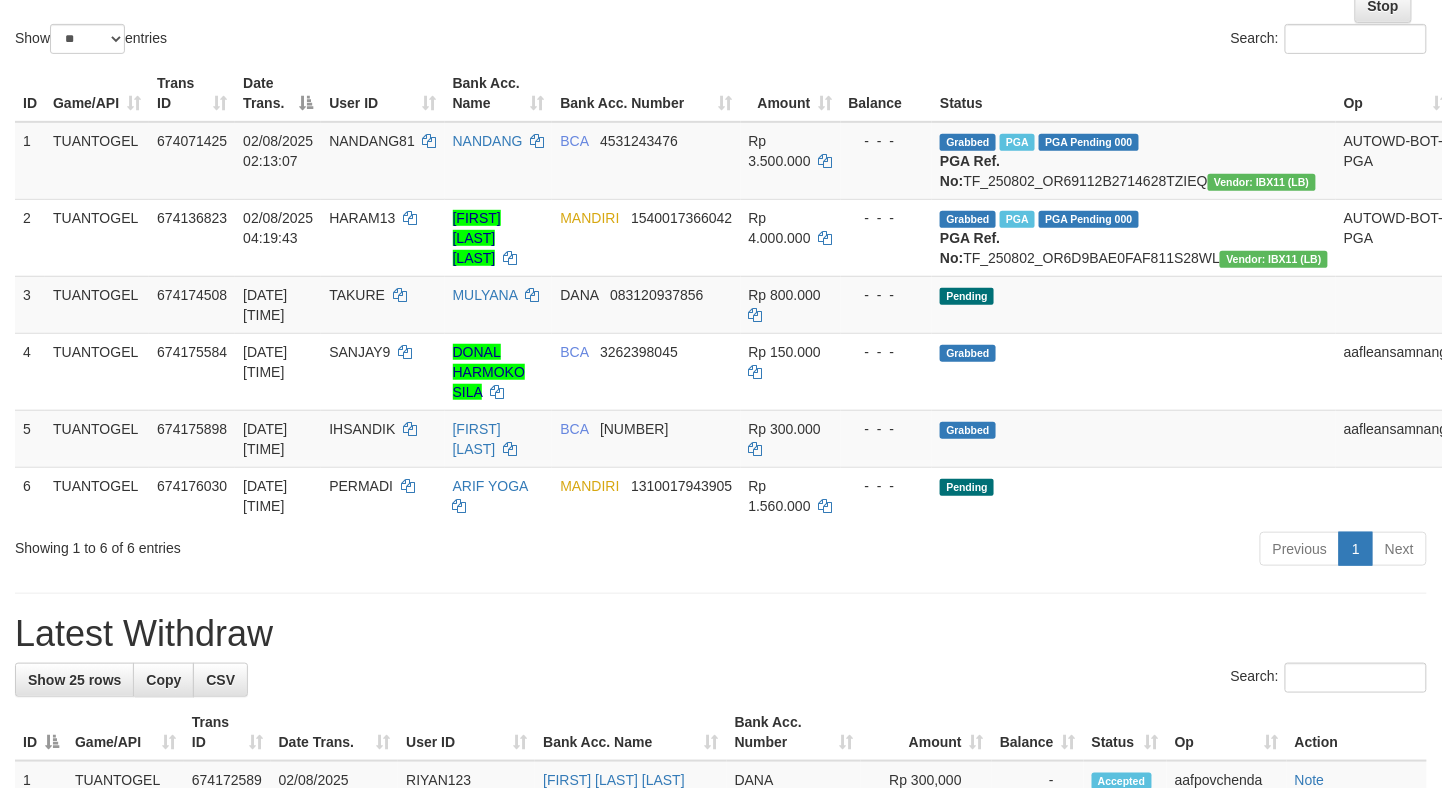 scroll, scrollTop: 222, scrollLeft: 0, axis: vertical 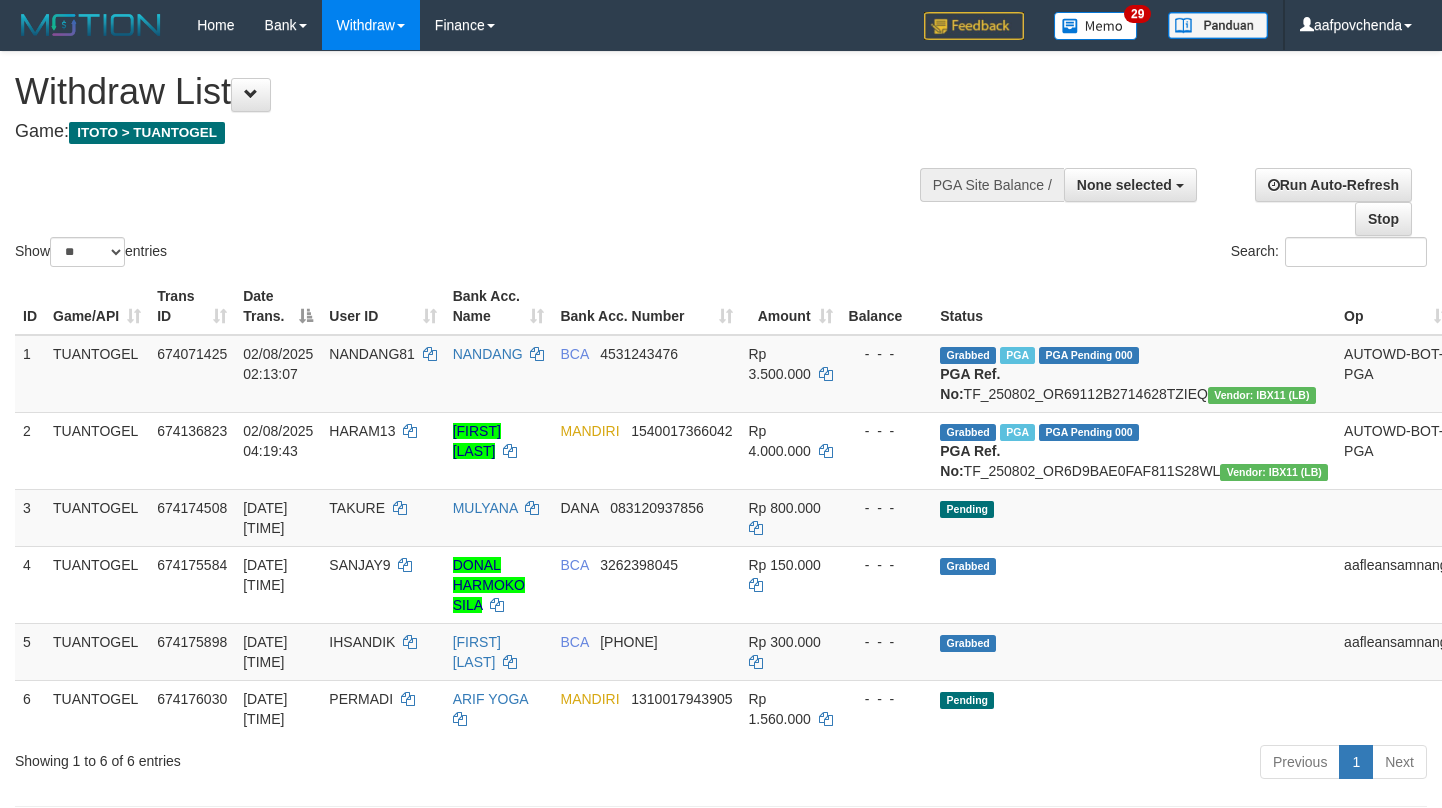 select 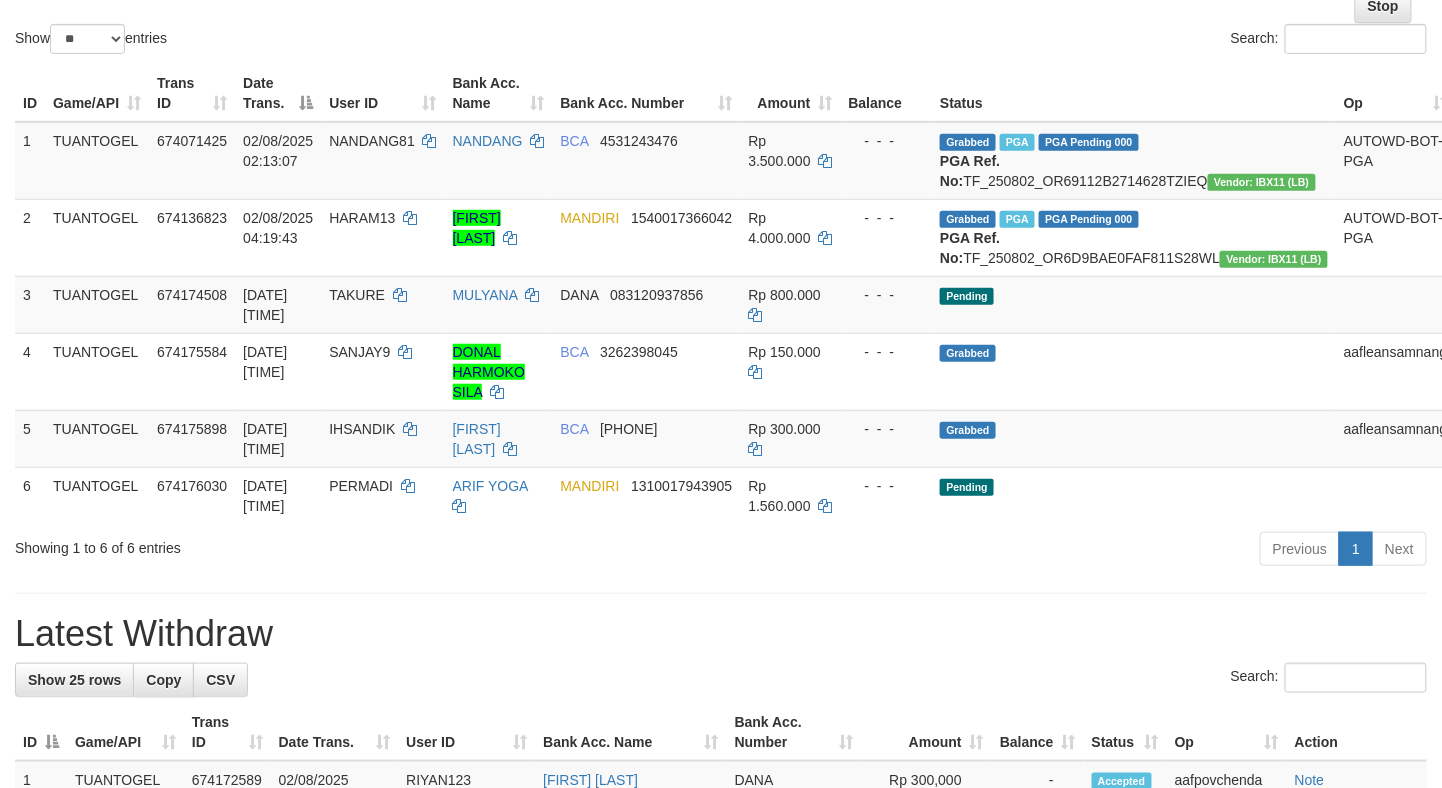 scroll, scrollTop: 222, scrollLeft: 0, axis: vertical 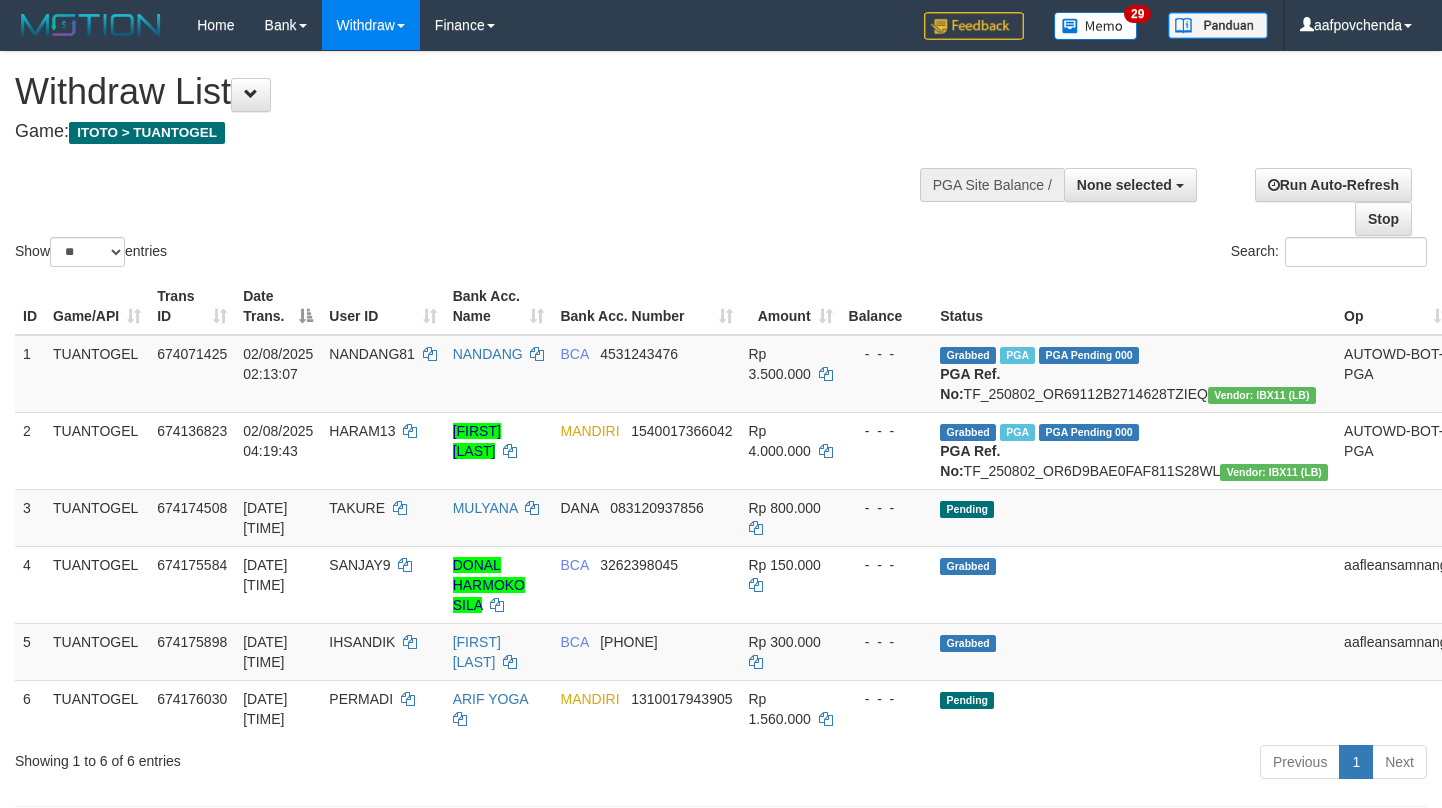 select 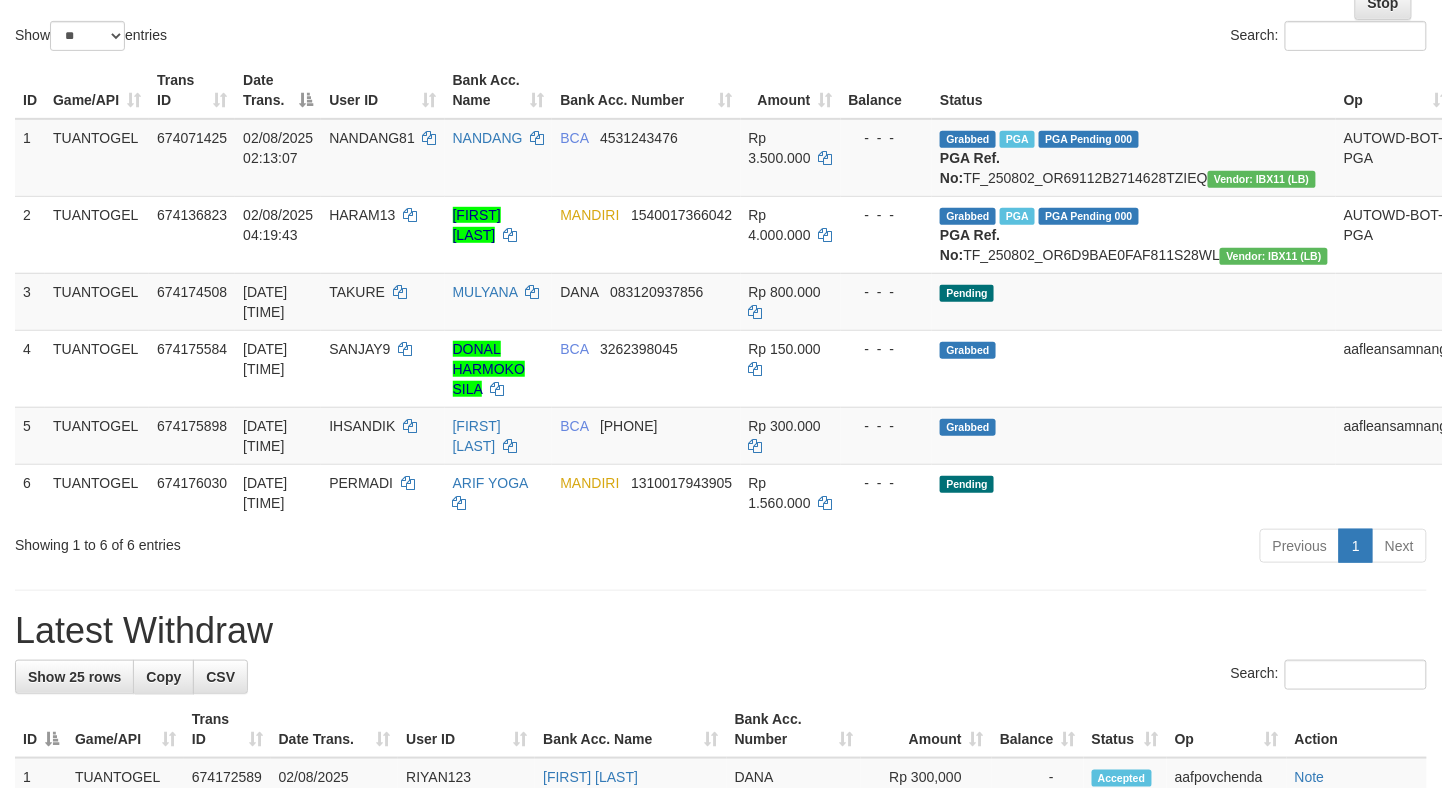 scroll, scrollTop: 222, scrollLeft: 0, axis: vertical 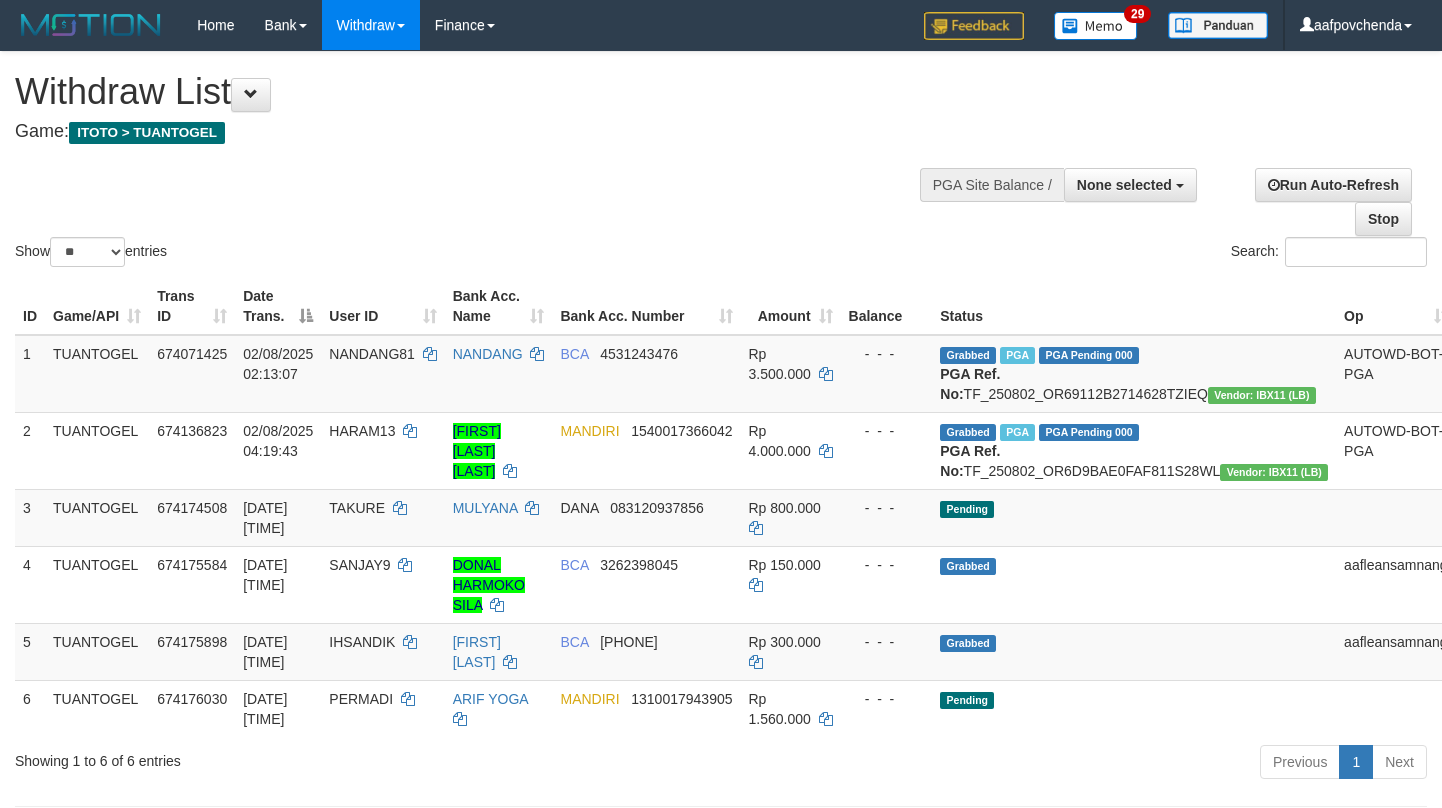 select 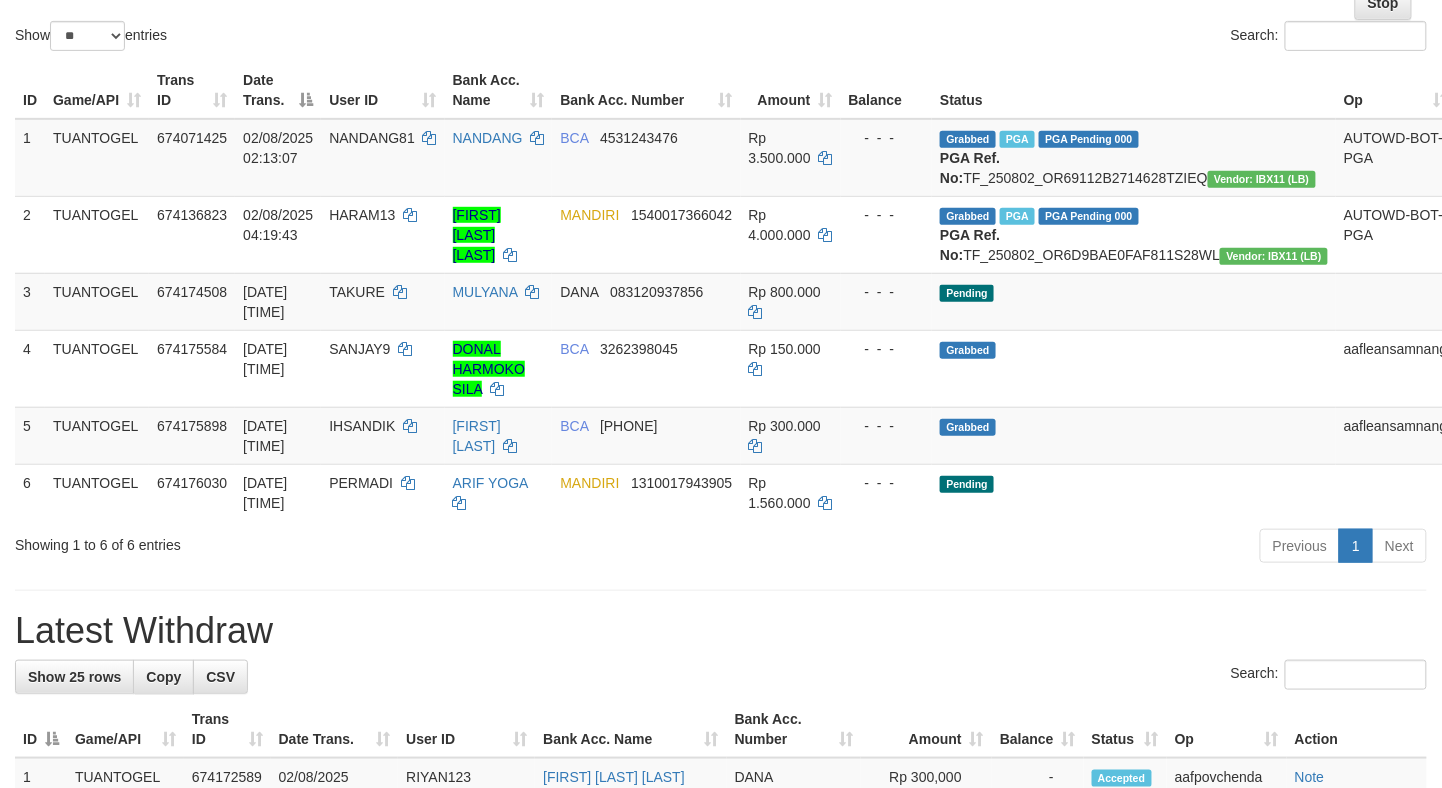 scroll, scrollTop: 222, scrollLeft: 0, axis: vertical 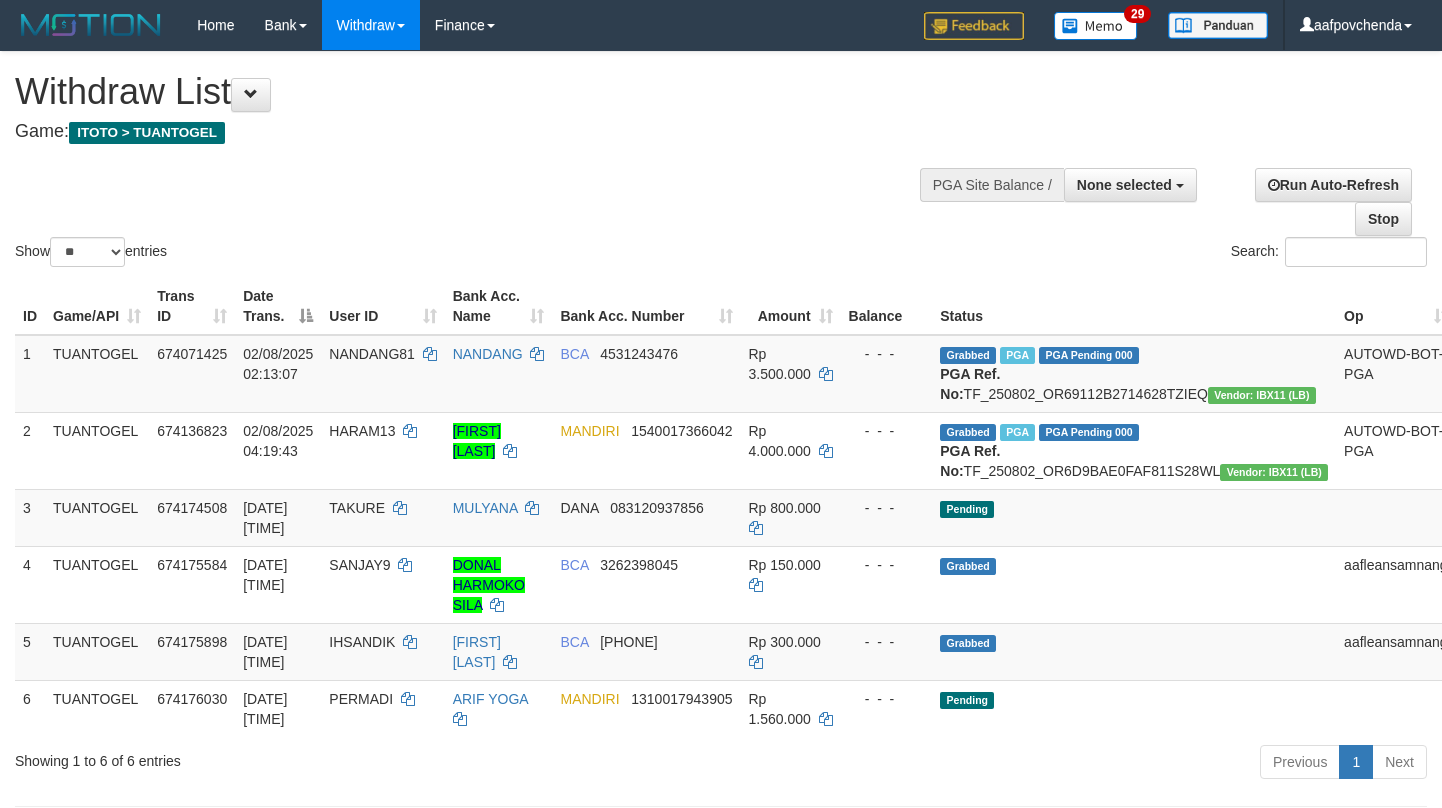 select 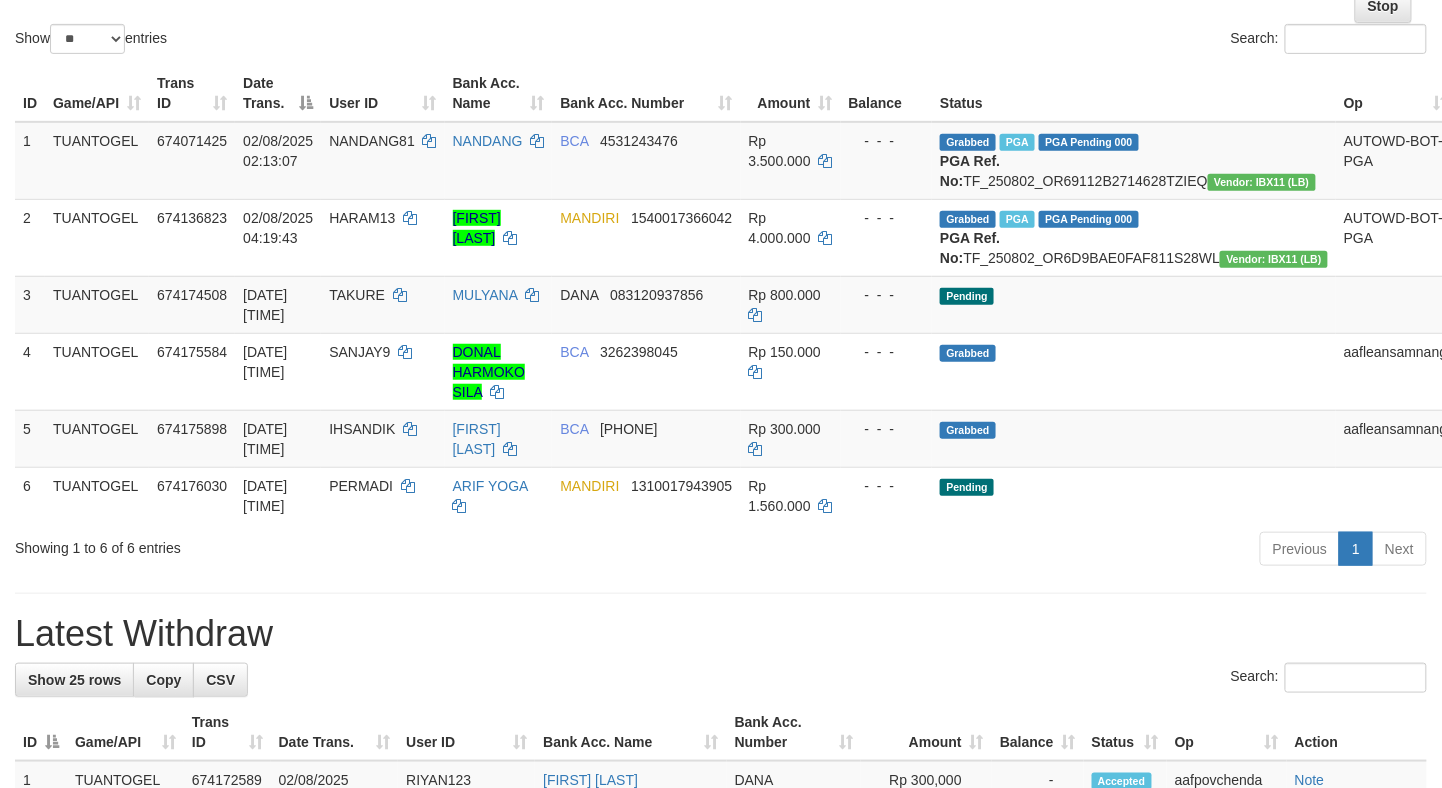 scroll, scrollTop: 222, scrollLeft: 0, axis: vertical 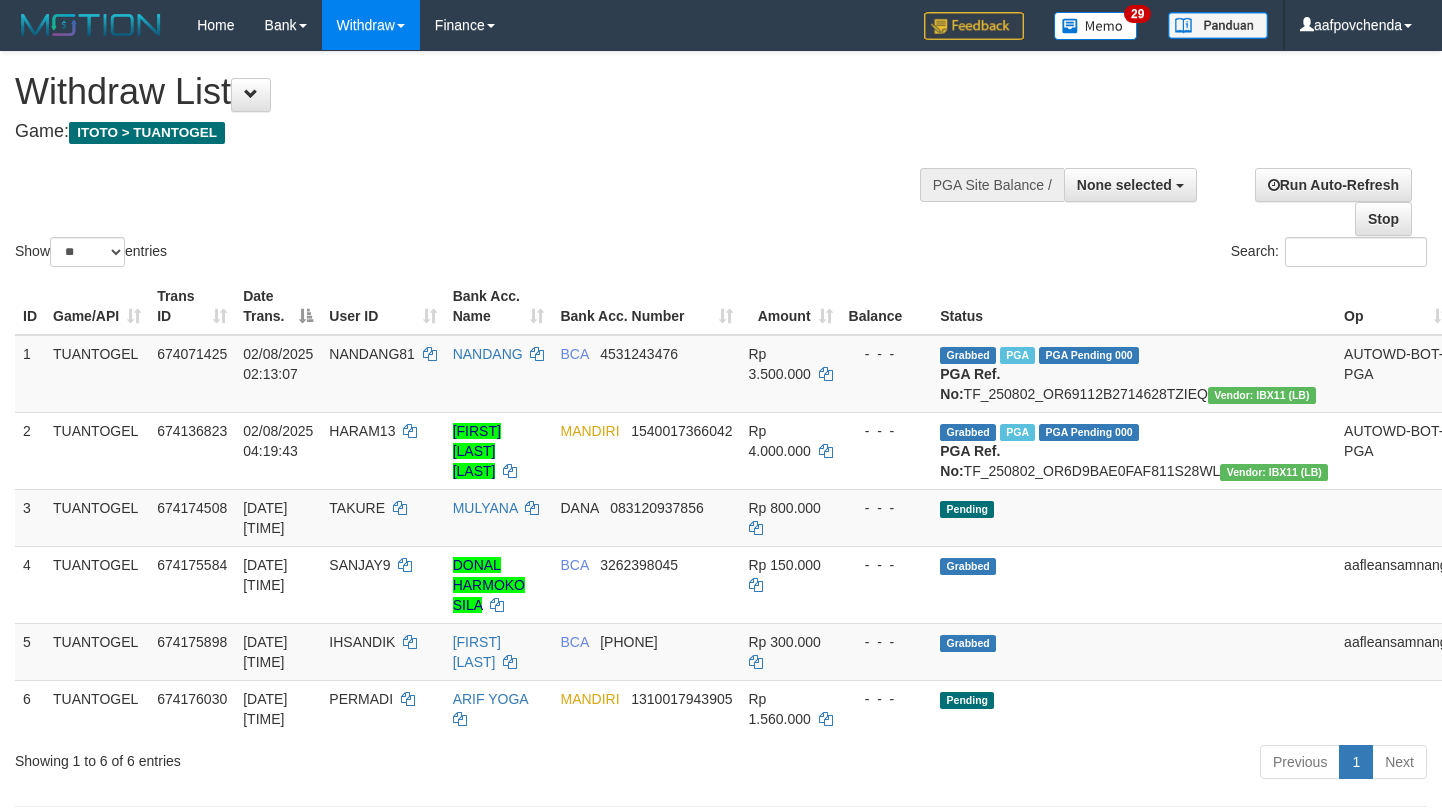 select 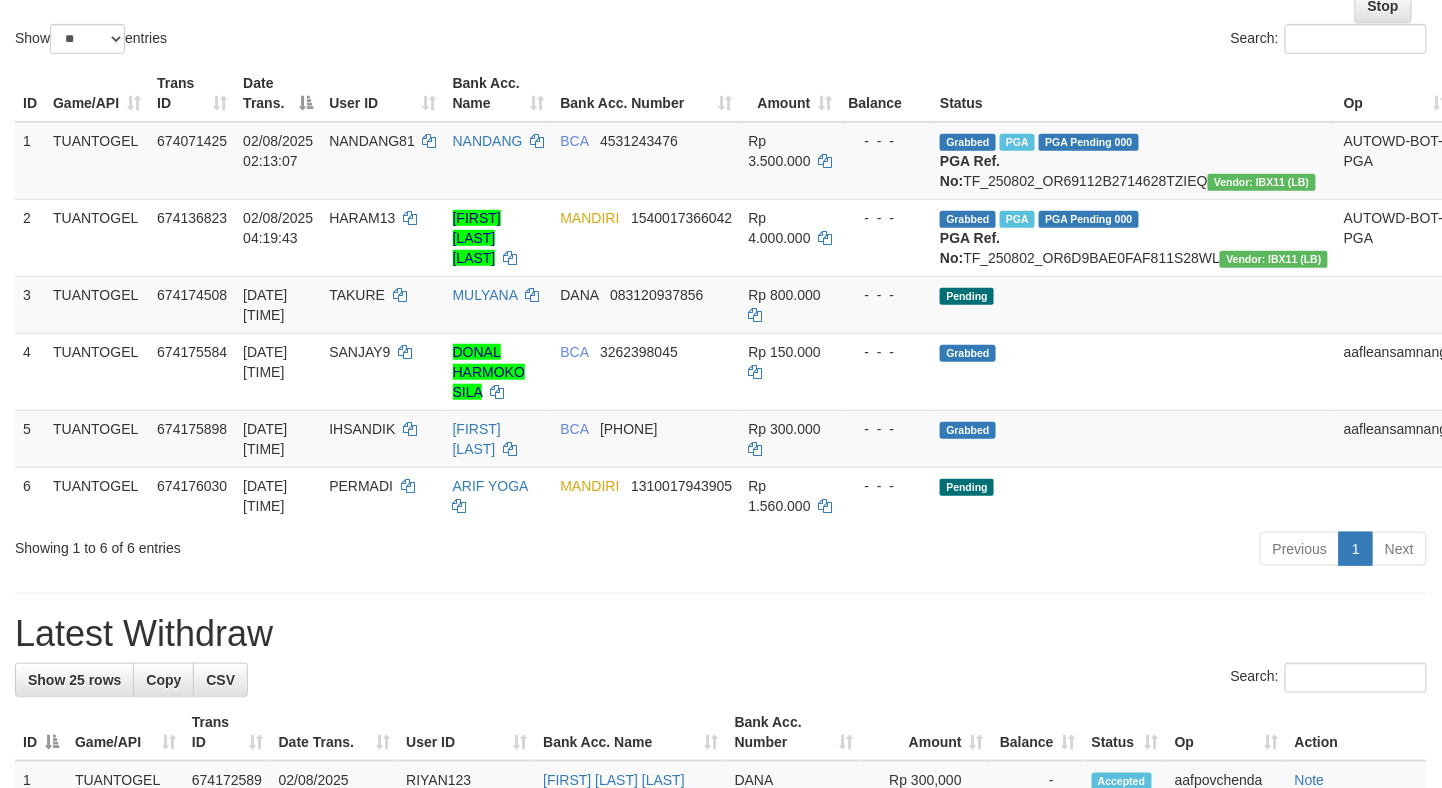 scroll, scrollTop: 222, scrollLeft: 0, axis: vertical 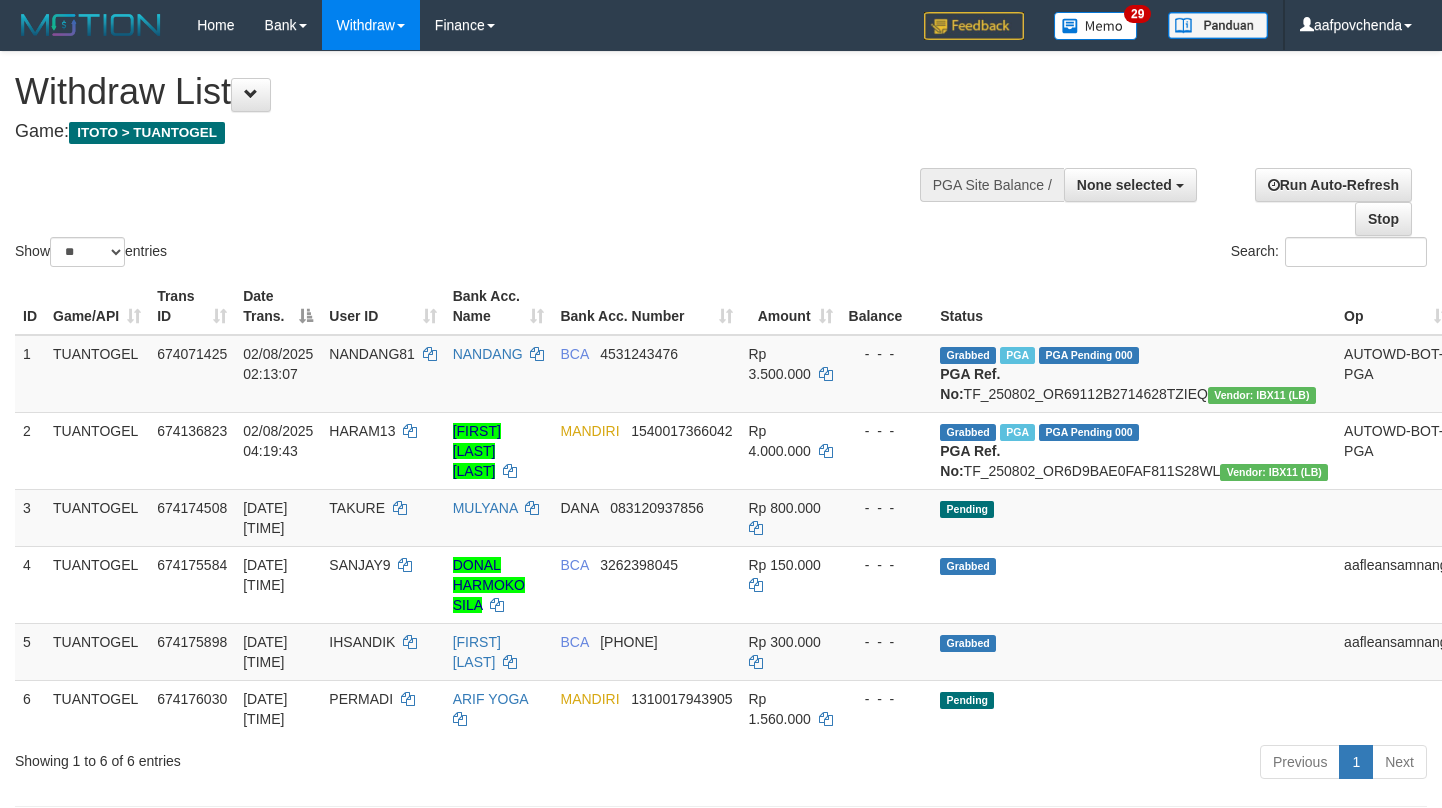 select 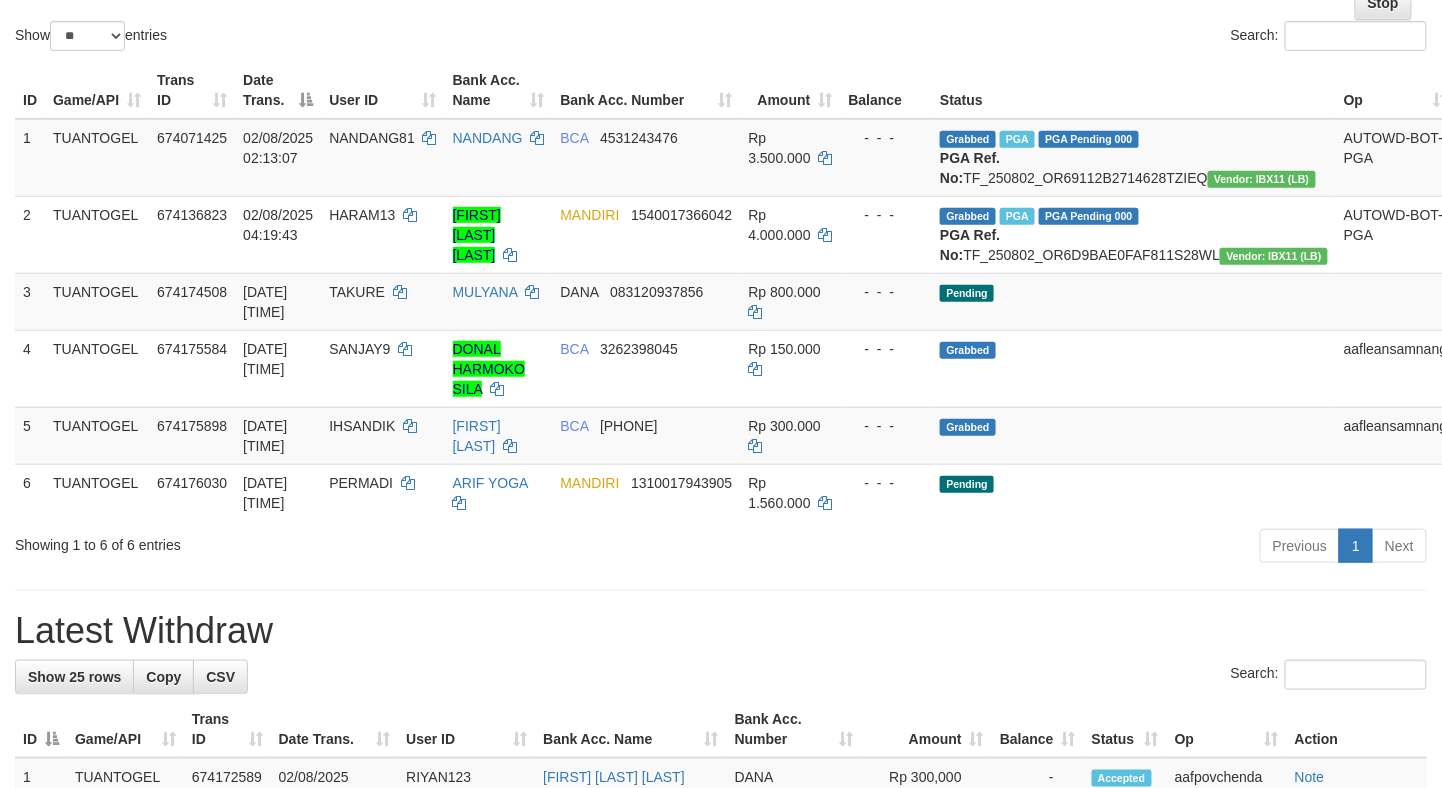 scroll, scrollTop: 222, scrollLeft: 0, axis: vertical 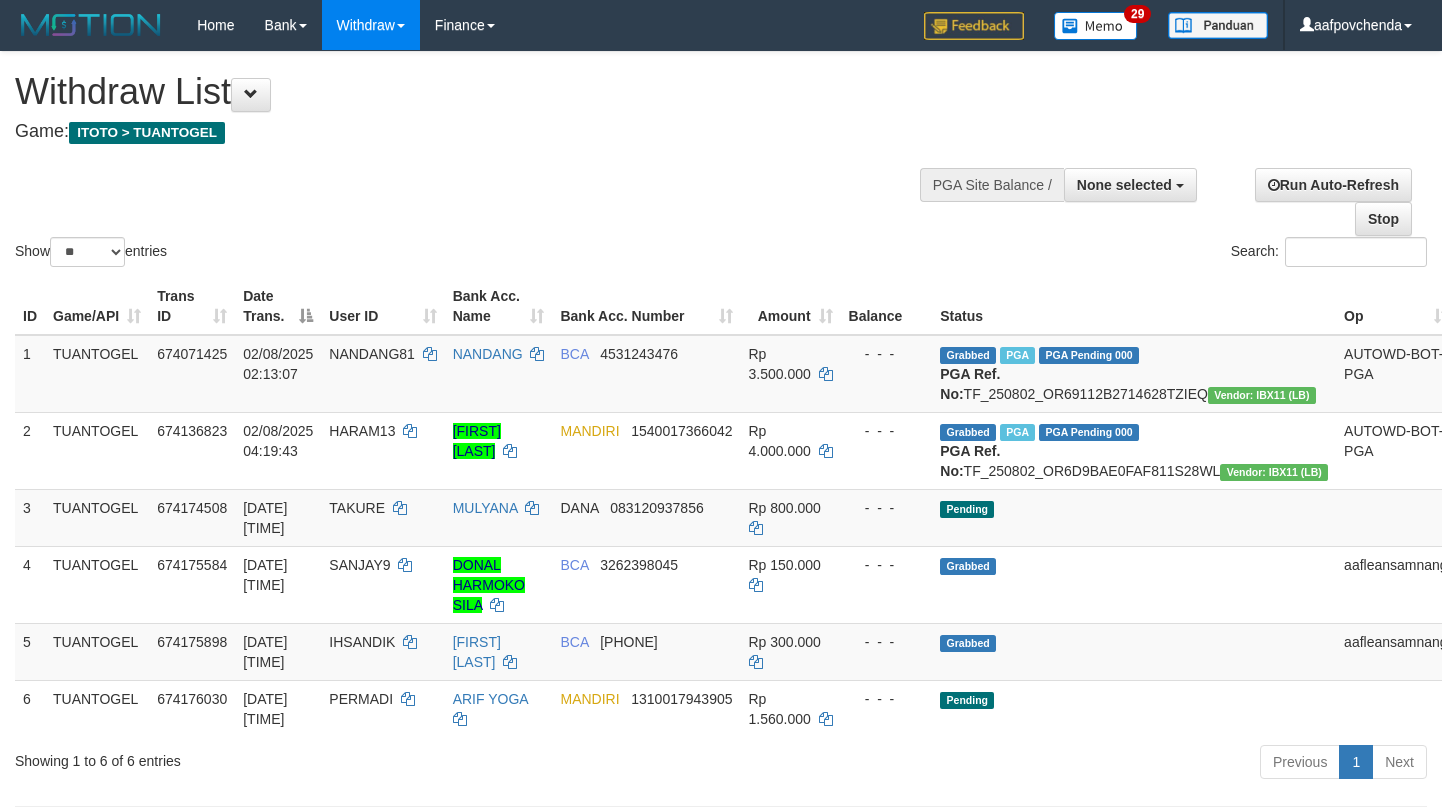 select 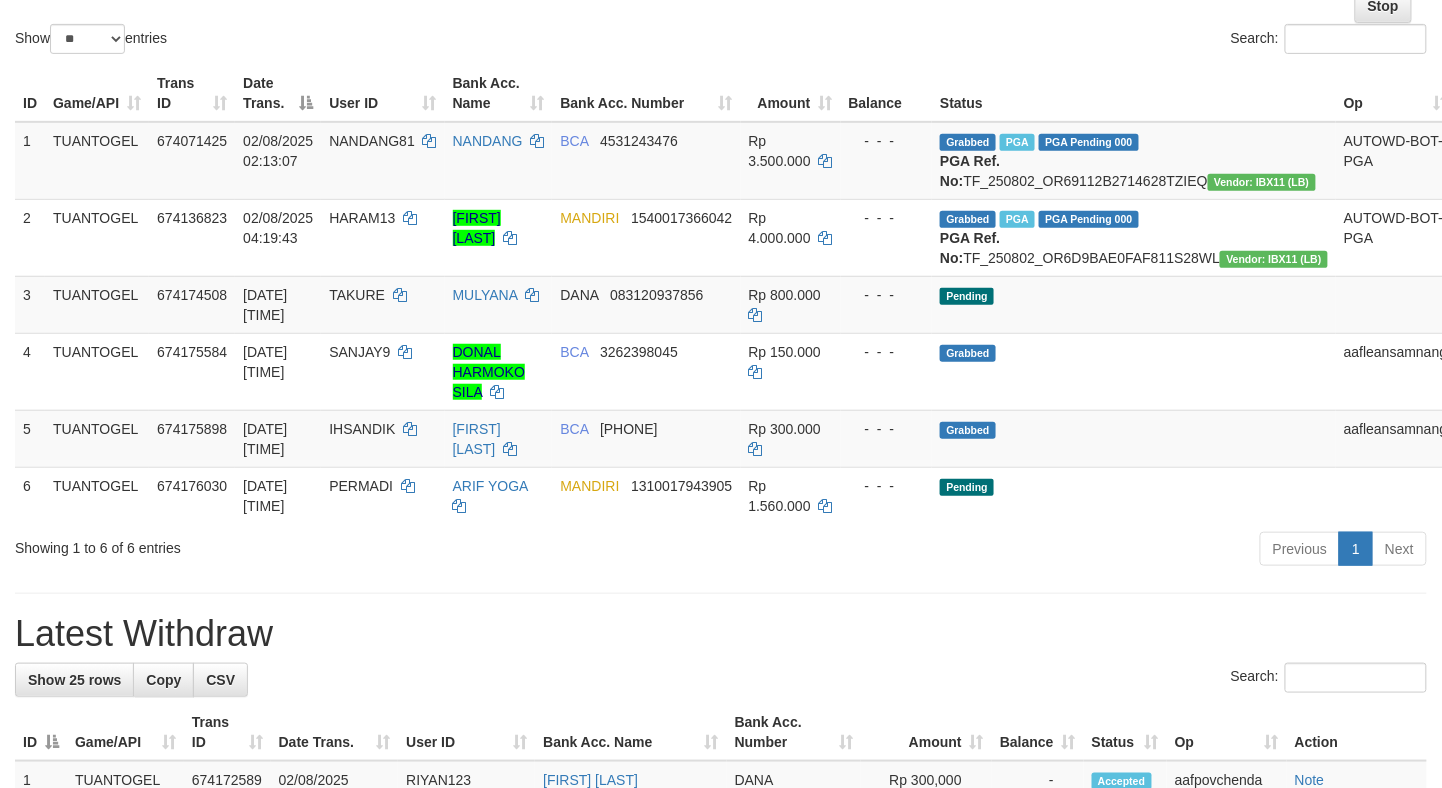 scroll, scrollTop: 222, scrollLeft: 0, axis: vertical 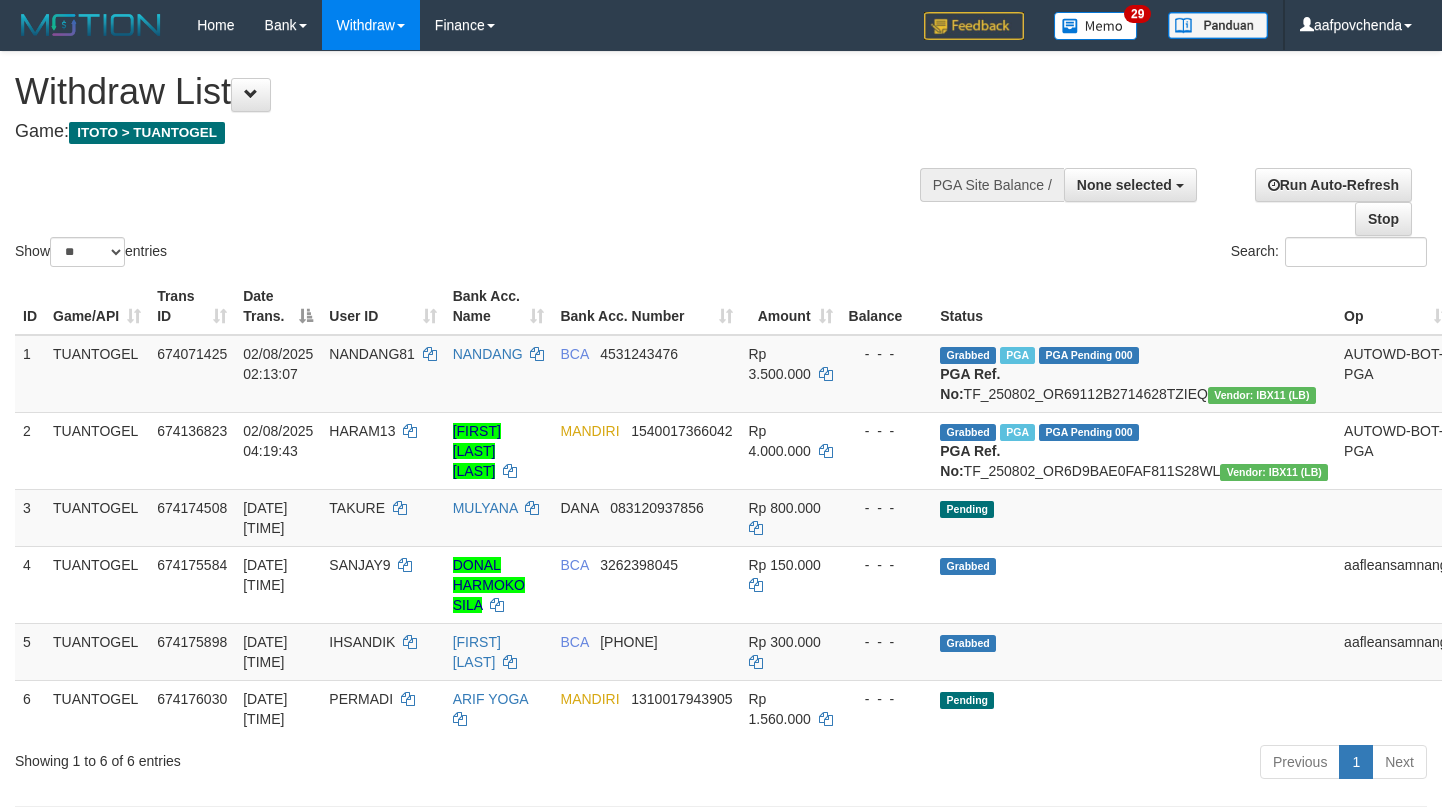 select 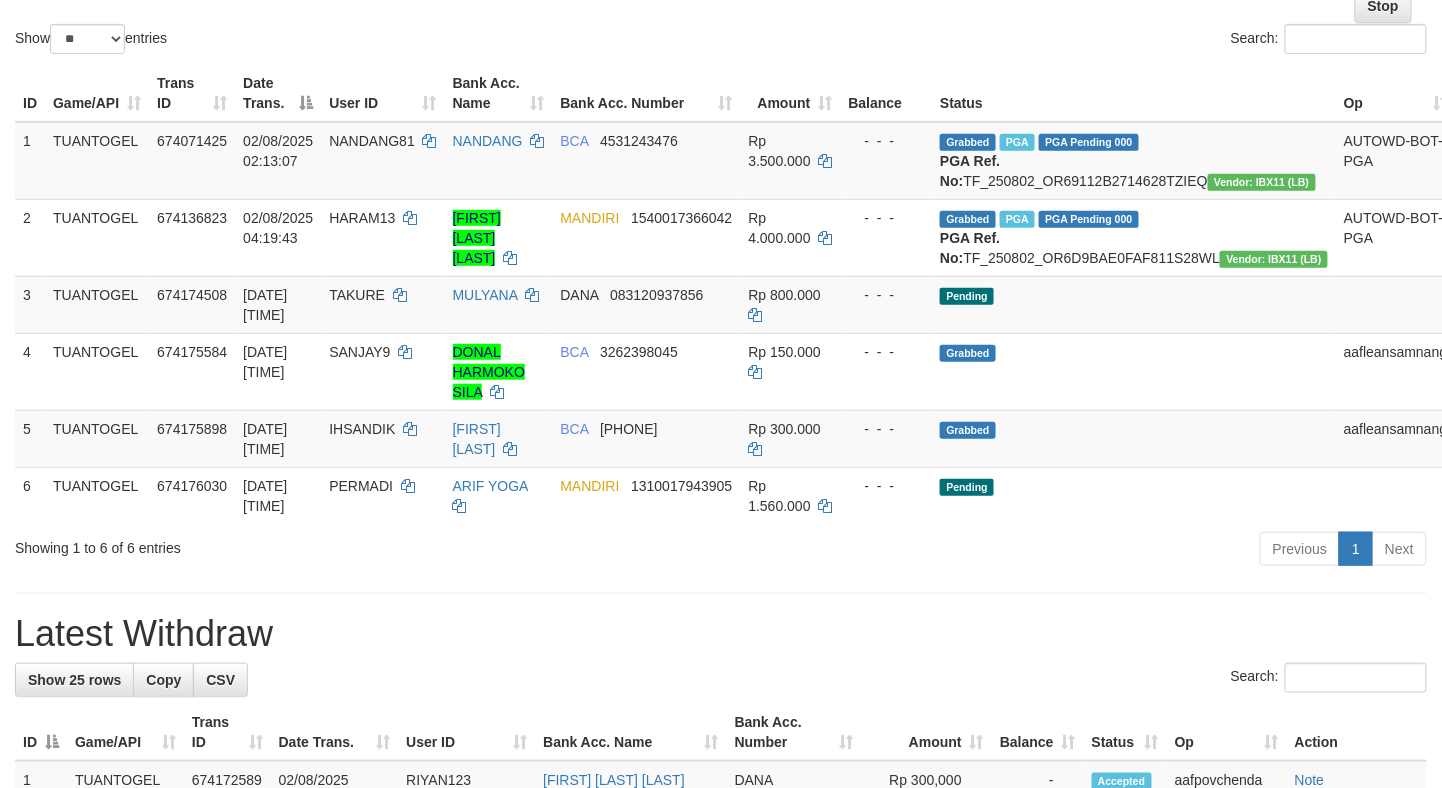scroll, scrollTop: 222, scrollLeft: 0, axis: vertical 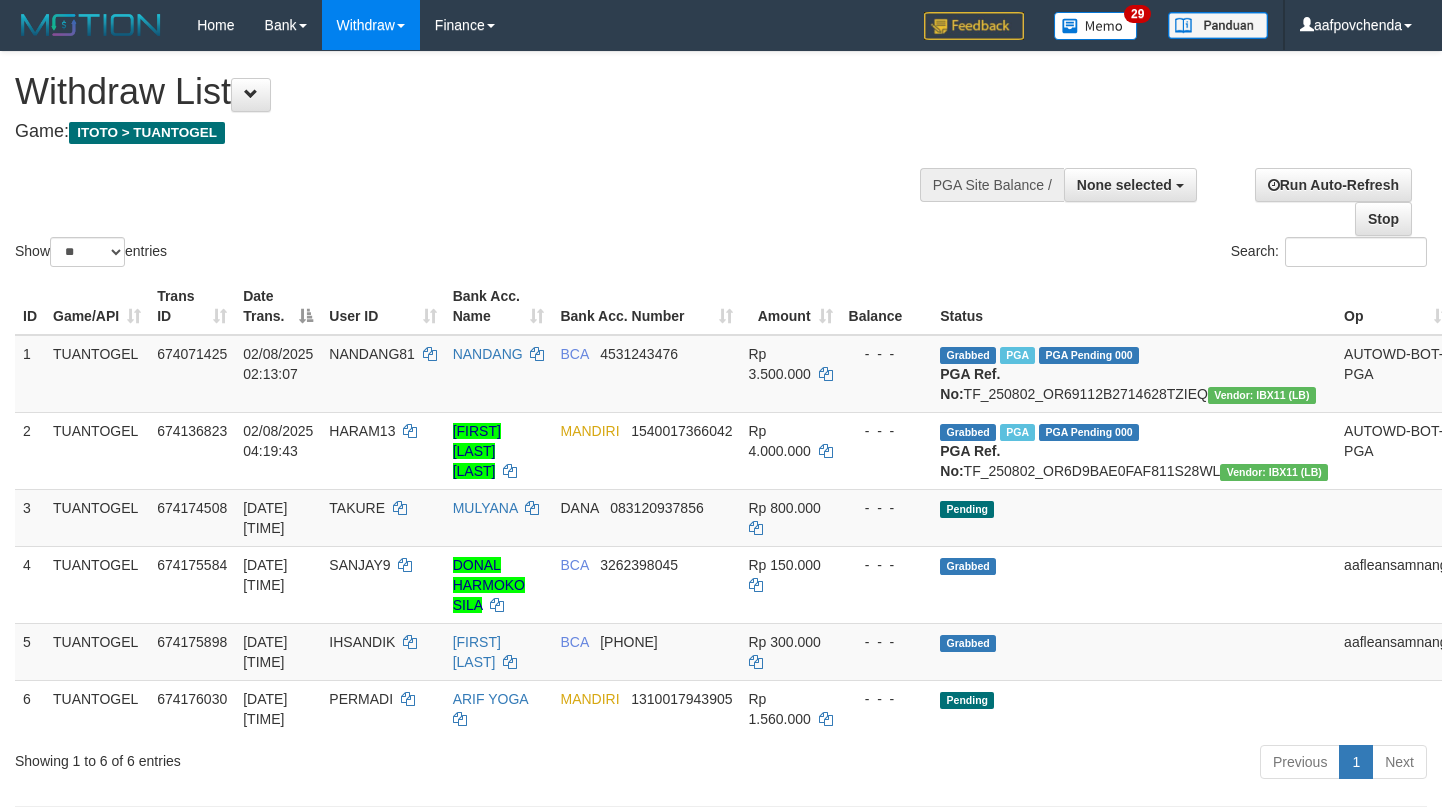 select 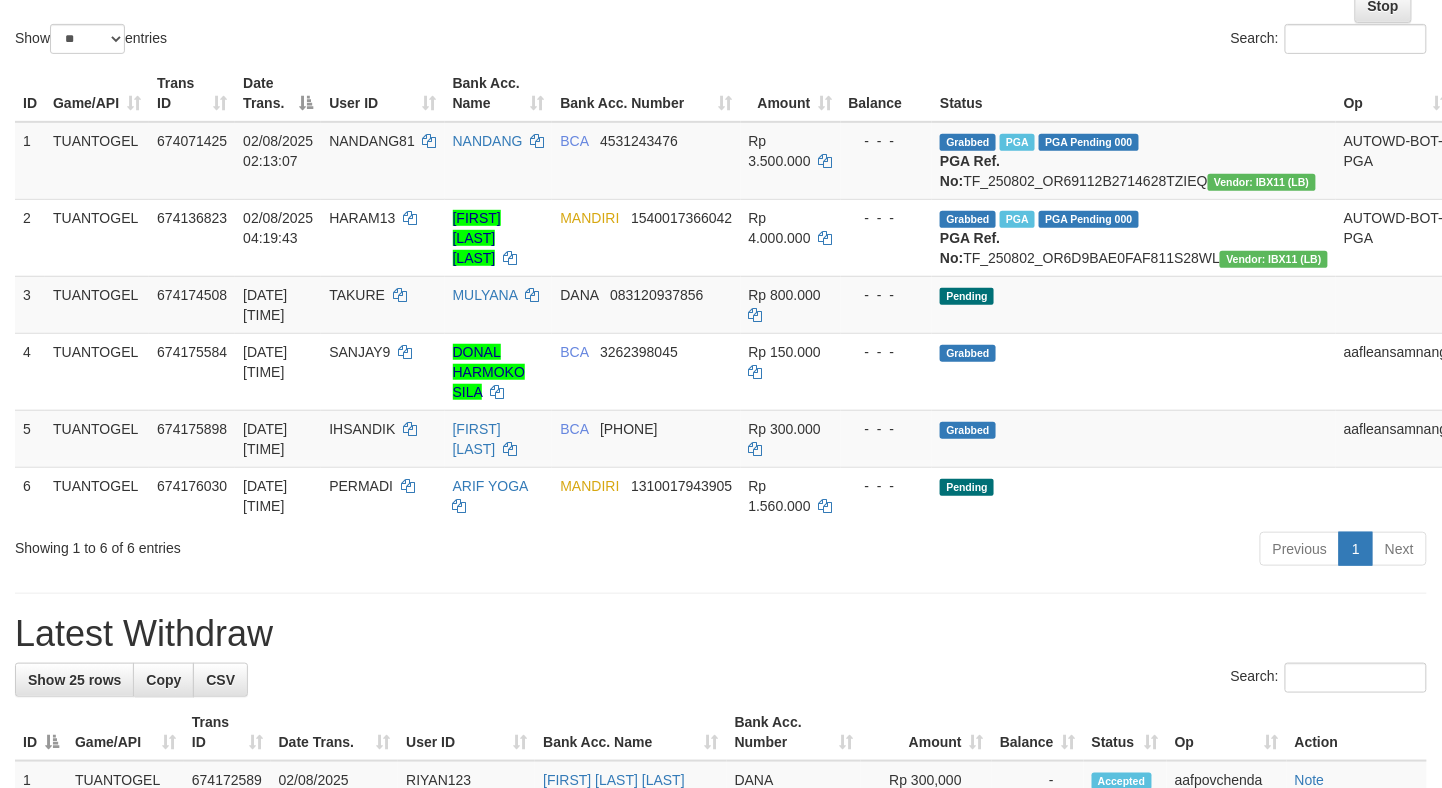 scroll, scrollTop: 222, scrollLeft: 0, axis: vertical 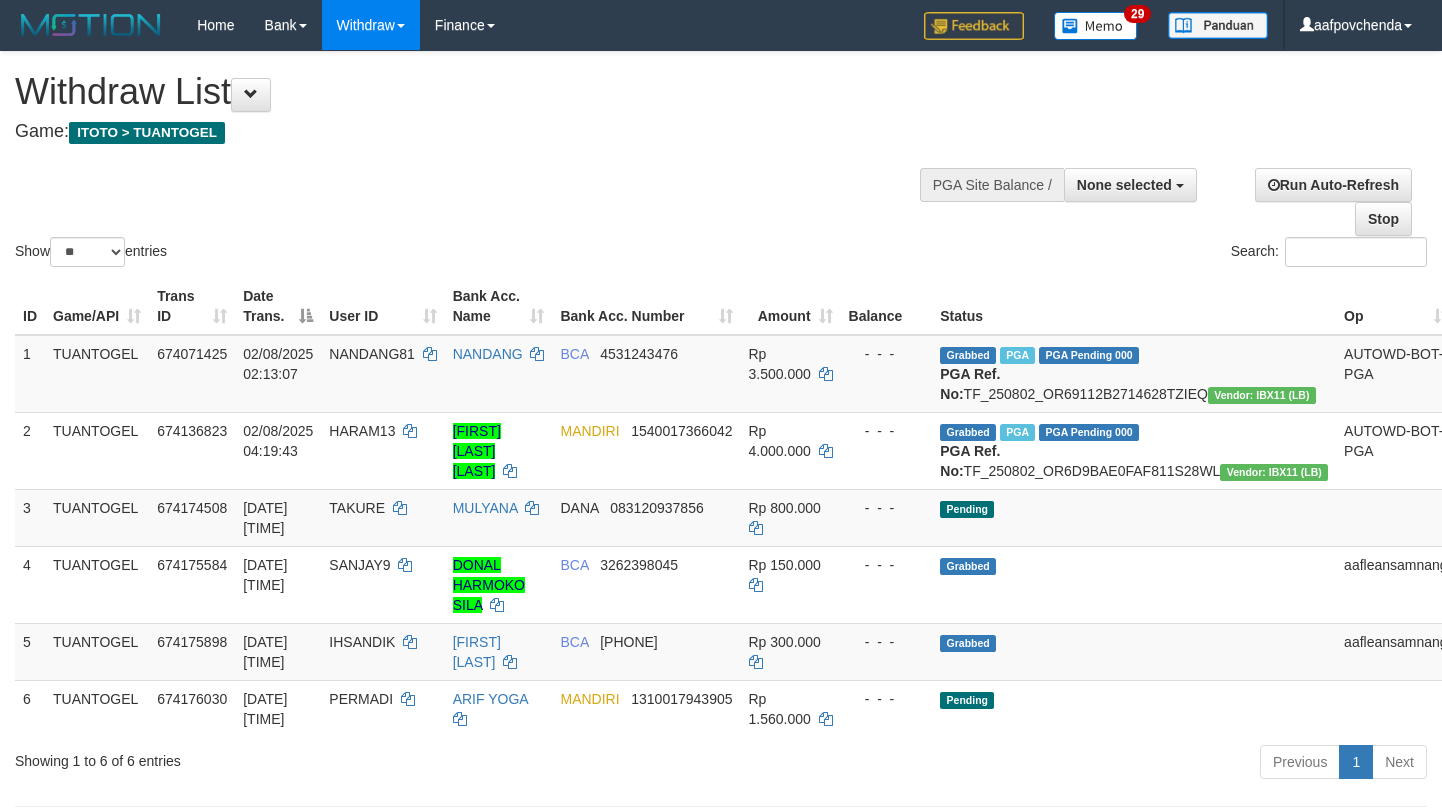 select 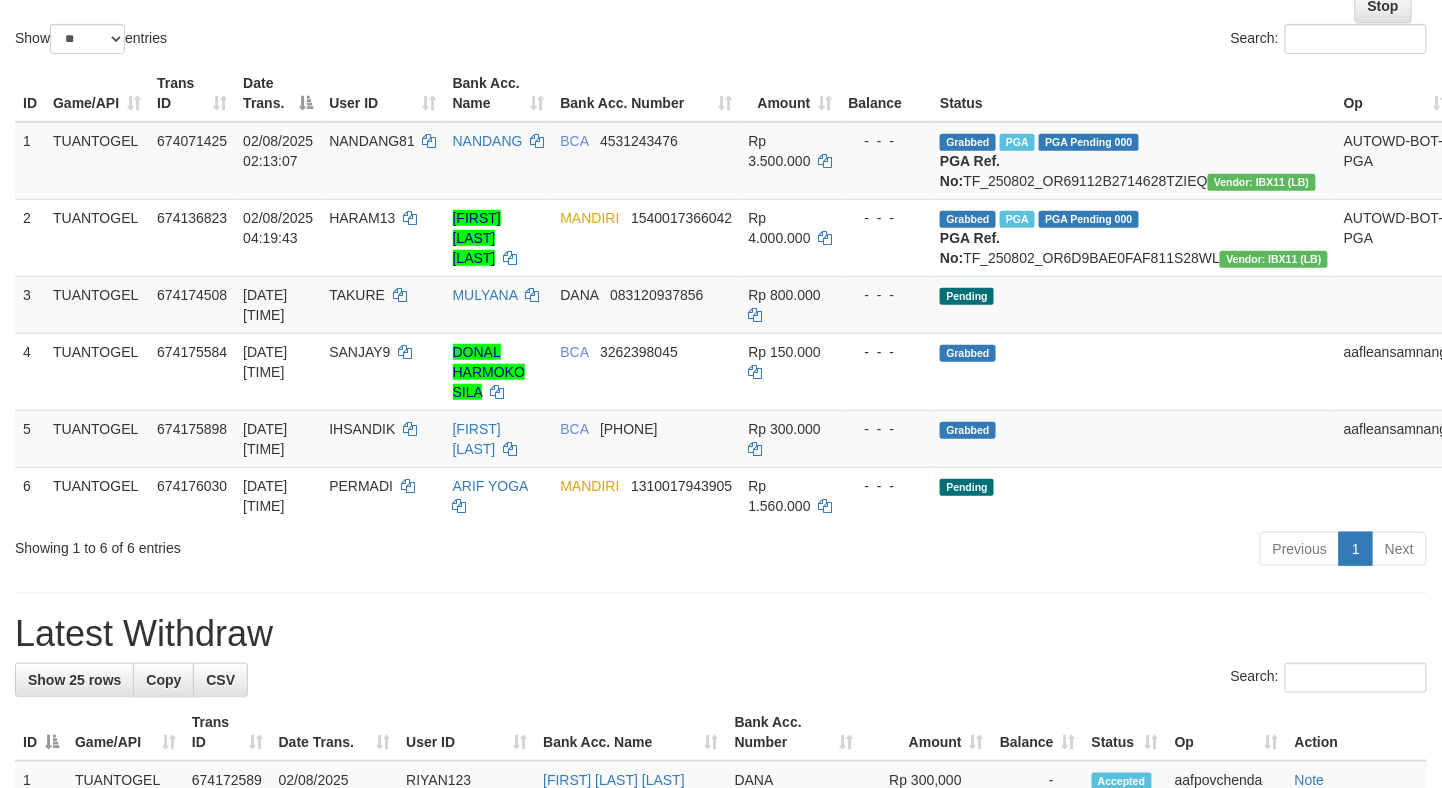 scroll, scrollTop: 222, scrollLeft: 0, axis: vertical 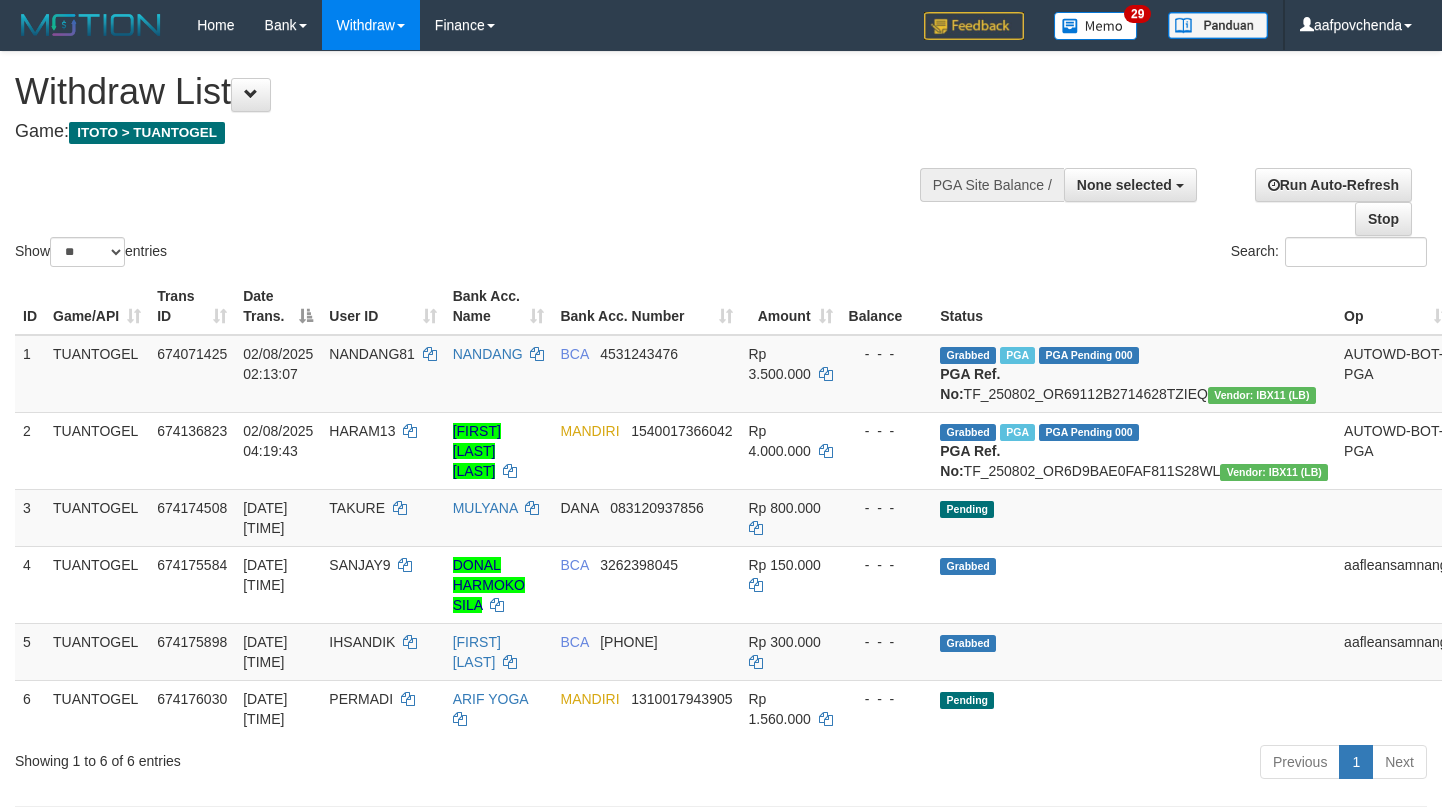select 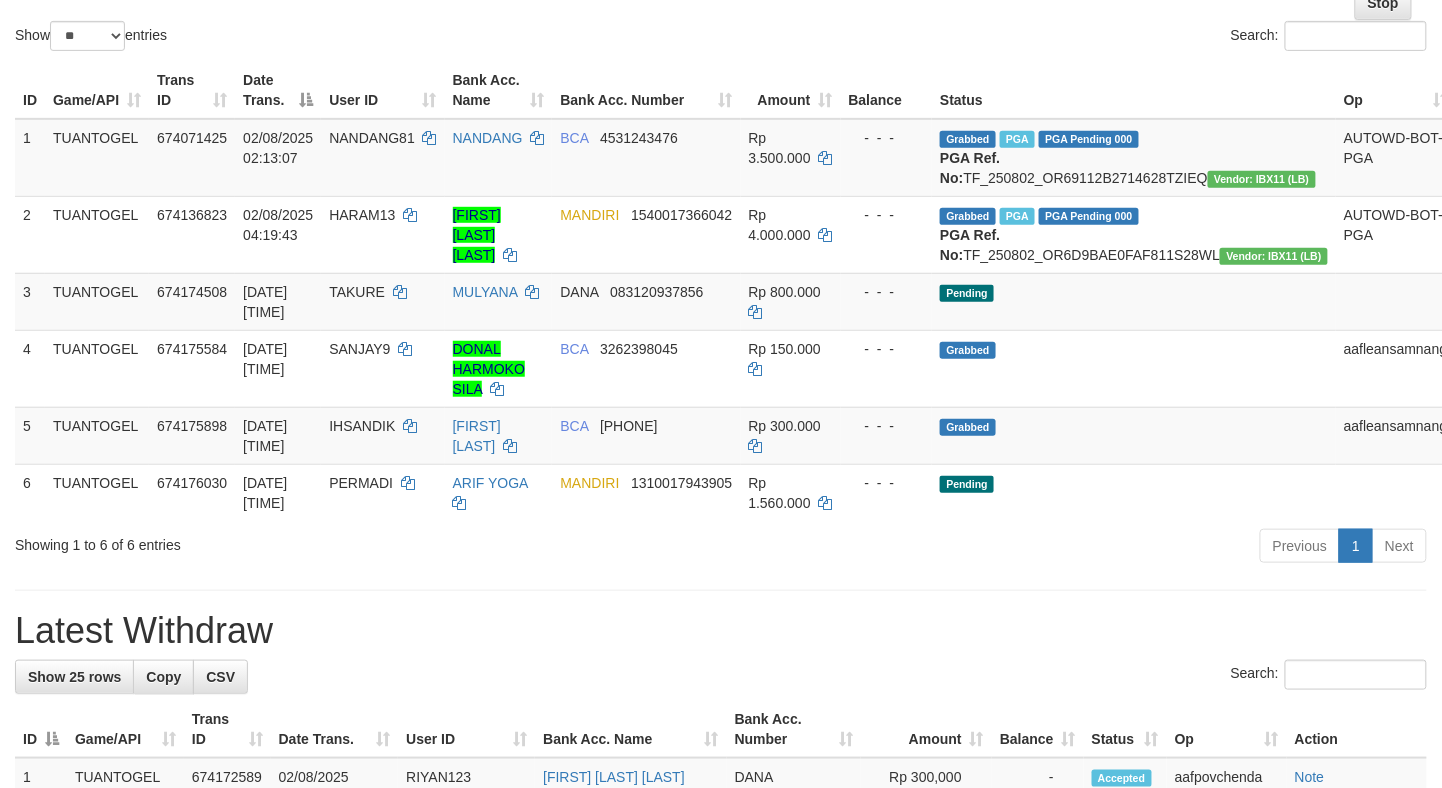 scroll, scrollTop: 222, scrollLeft: 0, axis: vertical 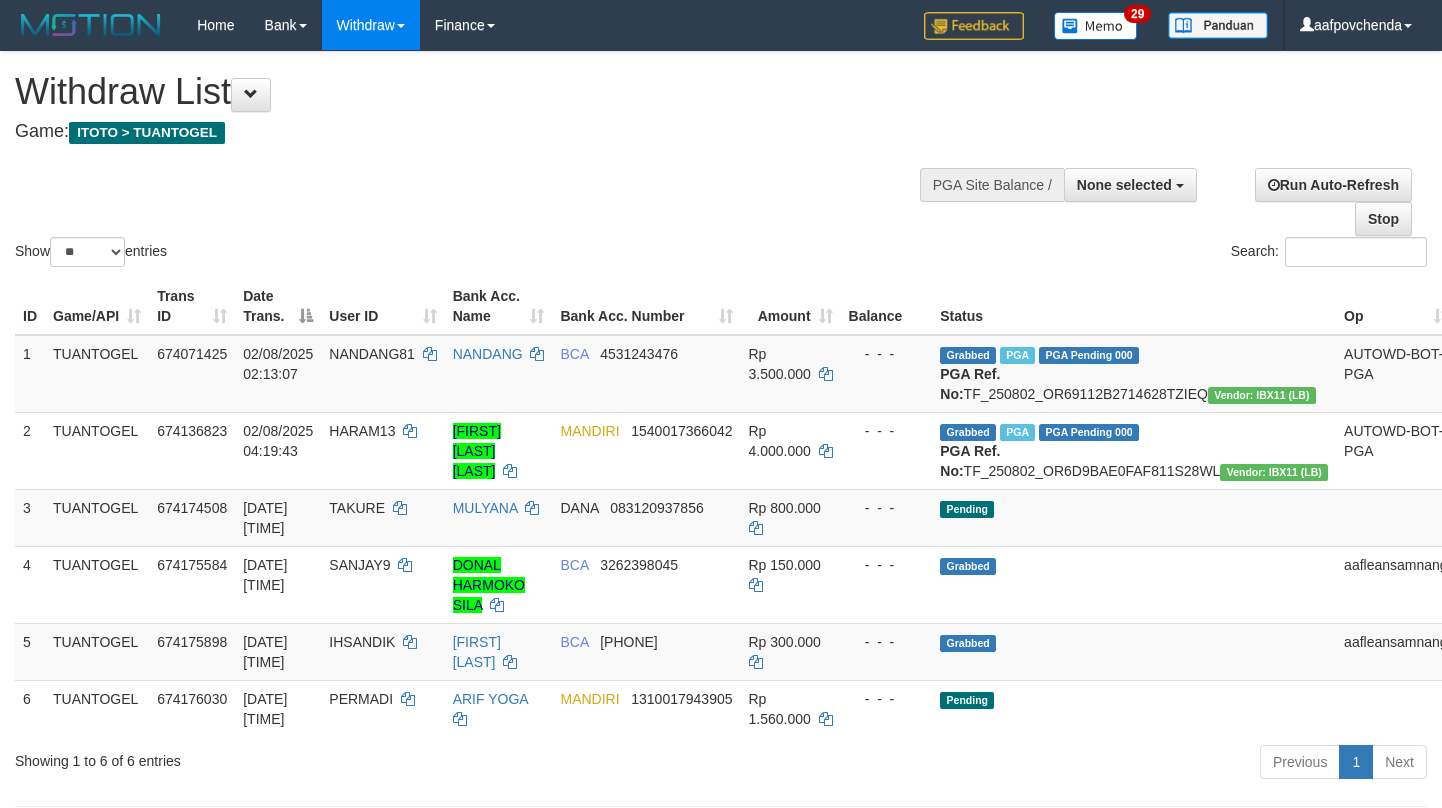 select 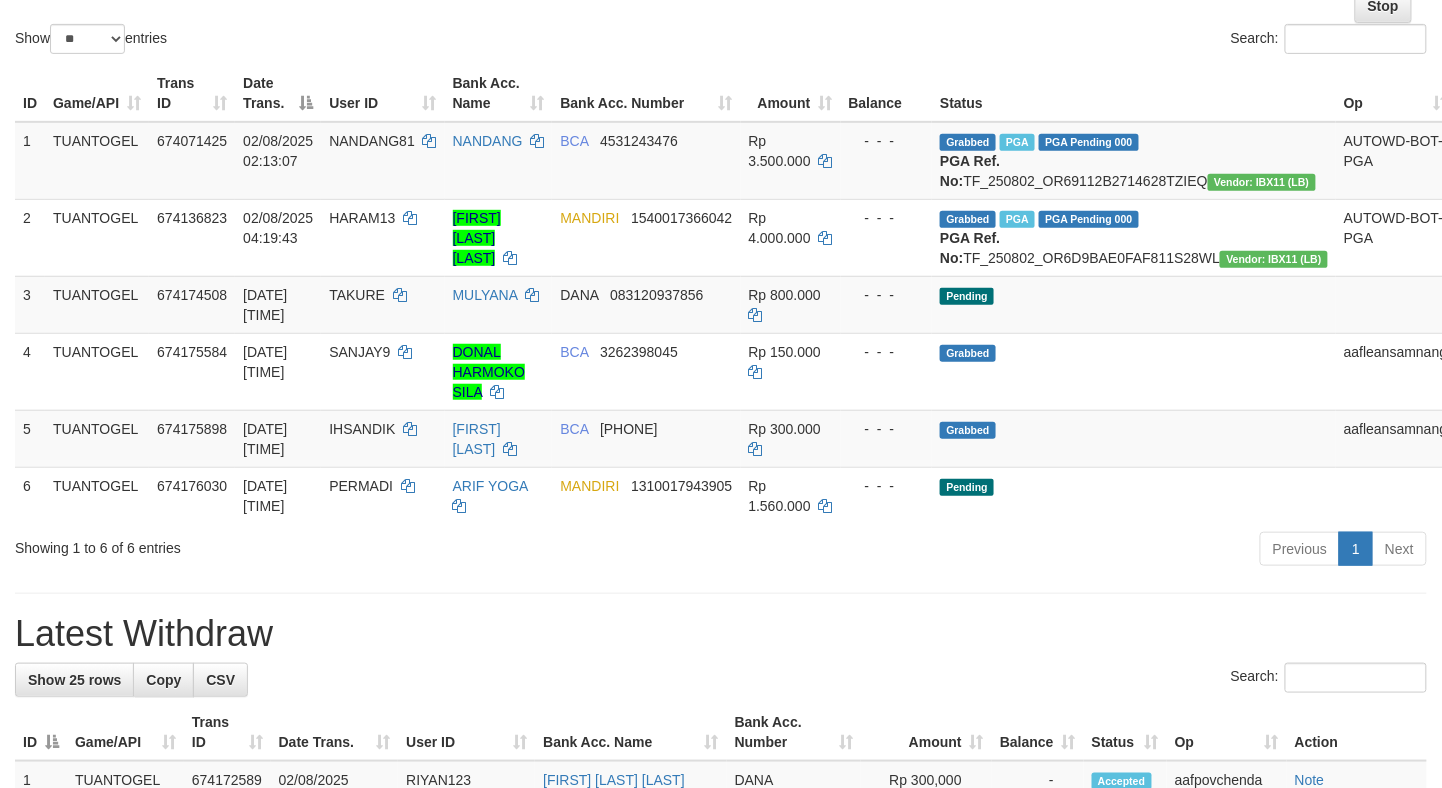 scroll, scrollTop: 222, scrollLeft: 0, axis: vertical 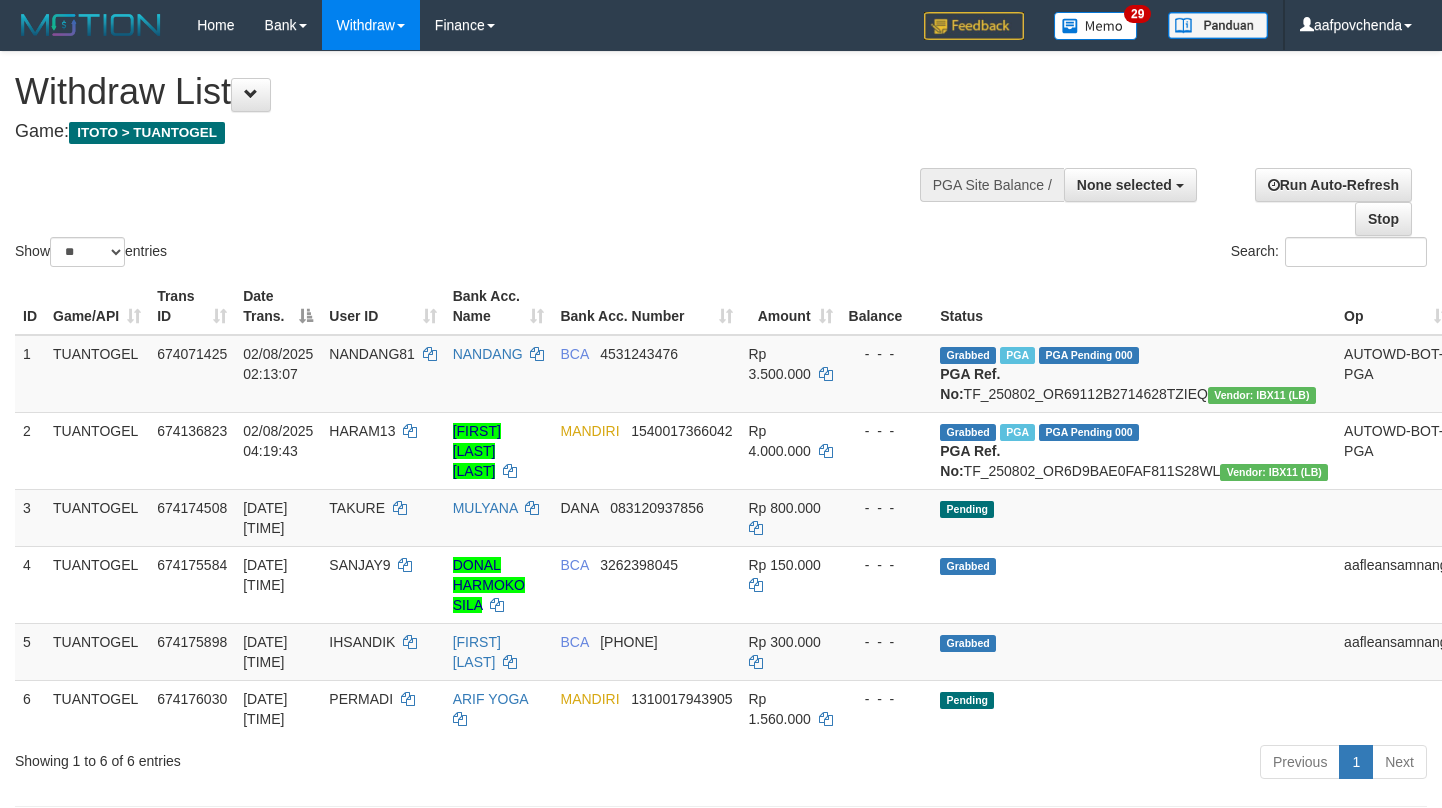 select 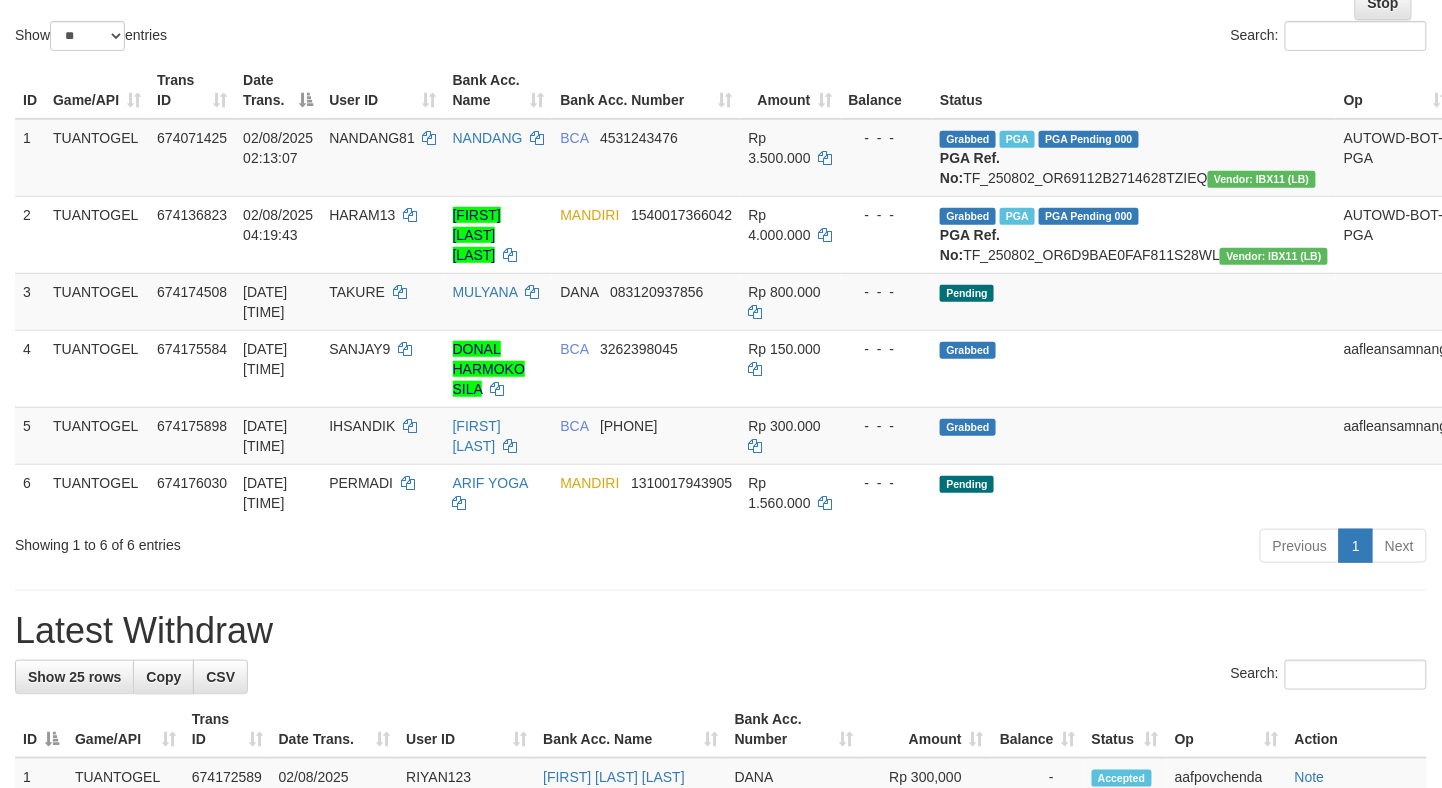 scroll, scrollTop: 222, scrollLeft: 0, axis: vertical 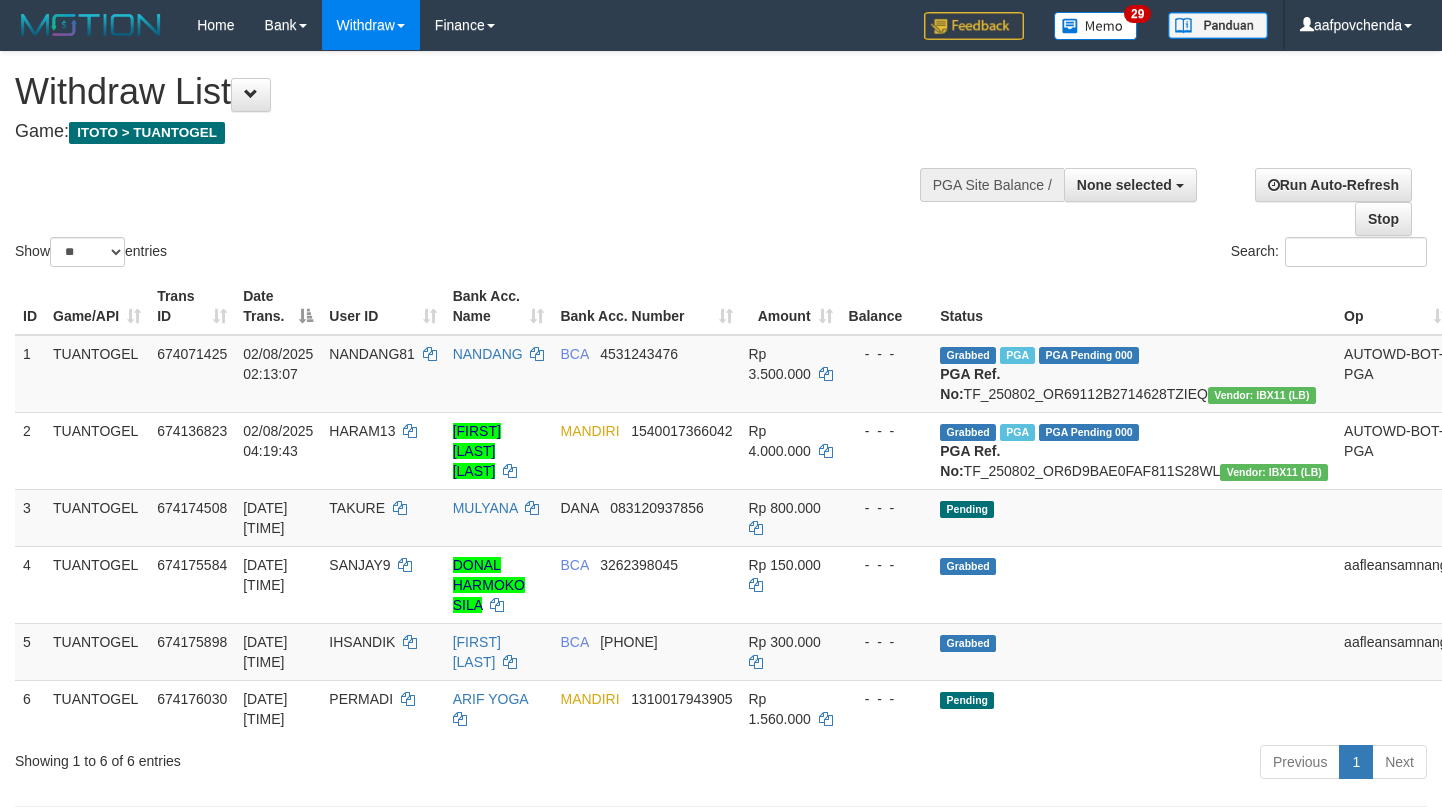 select 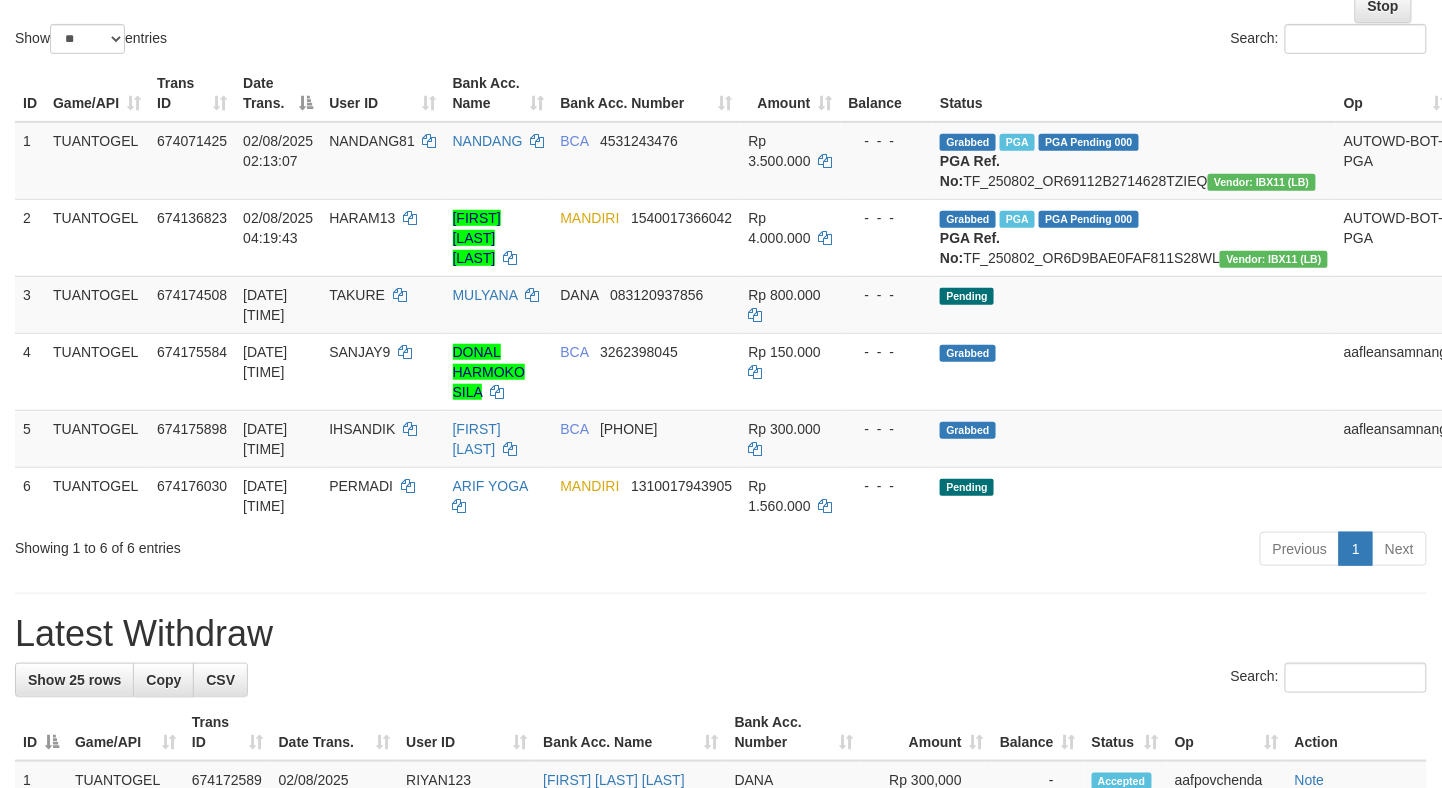 scroll, scrollTop: 222, scrollLeft: 0, axis: vertical 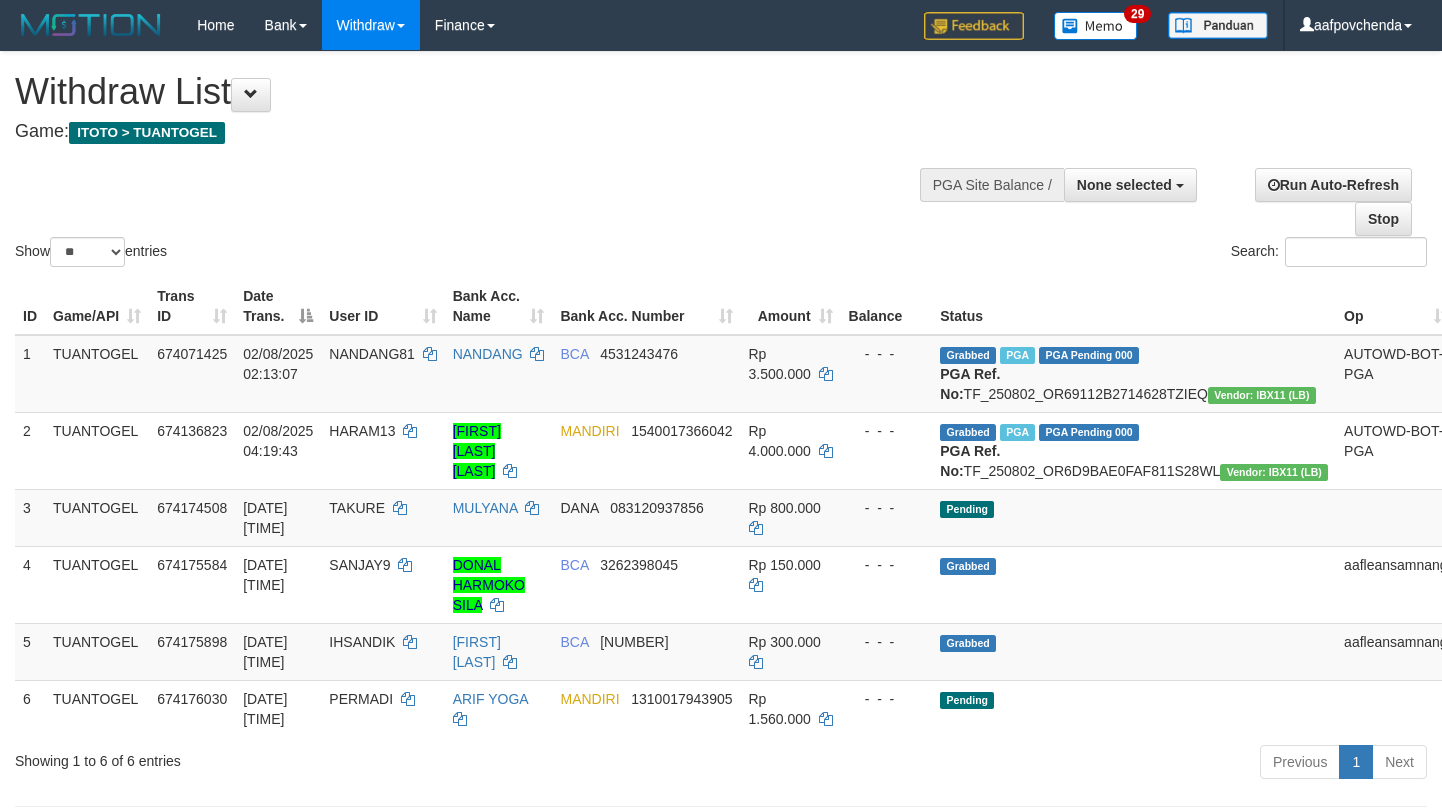select 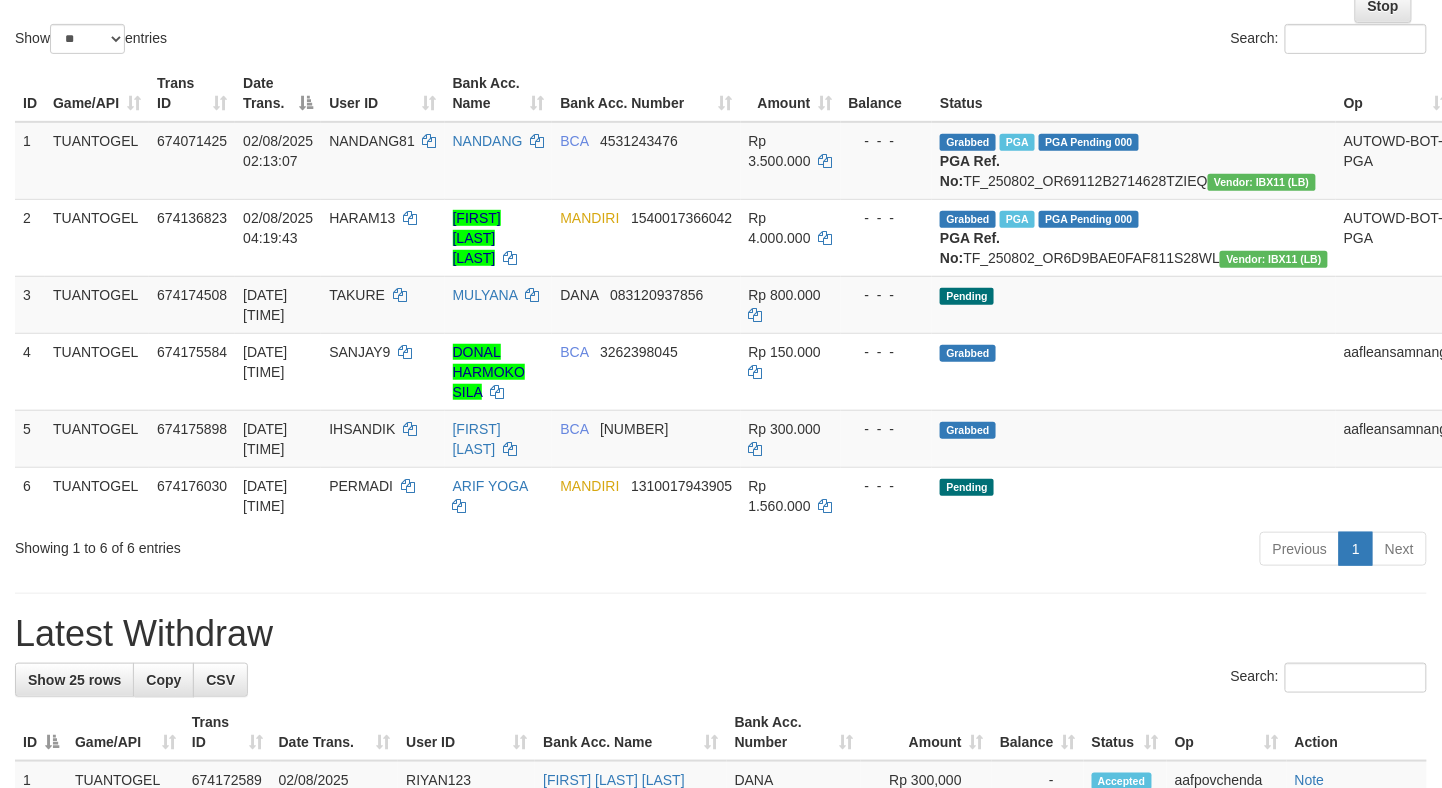 scroll, scrollTop: 222, scrollLeft: 0, axis: vertical 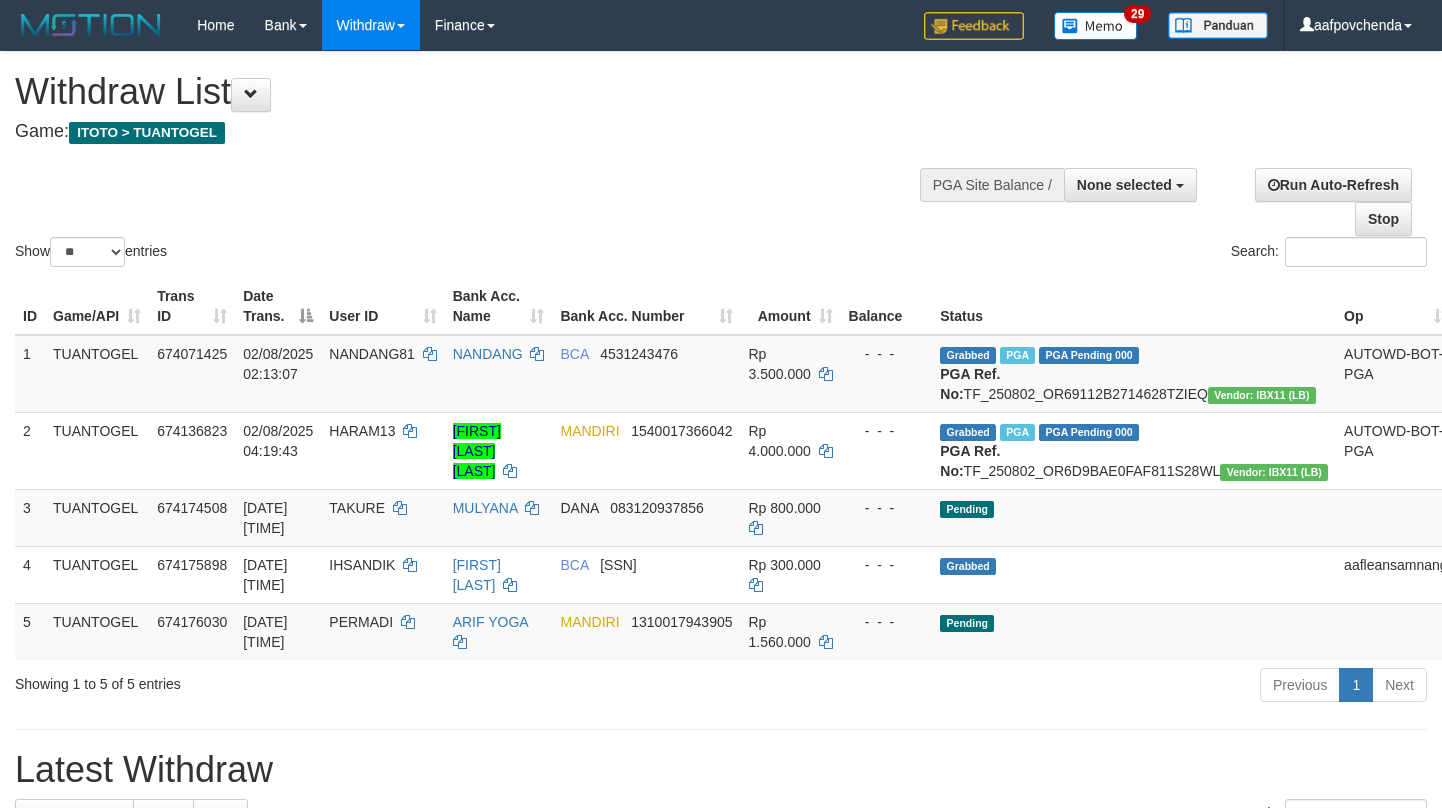 select 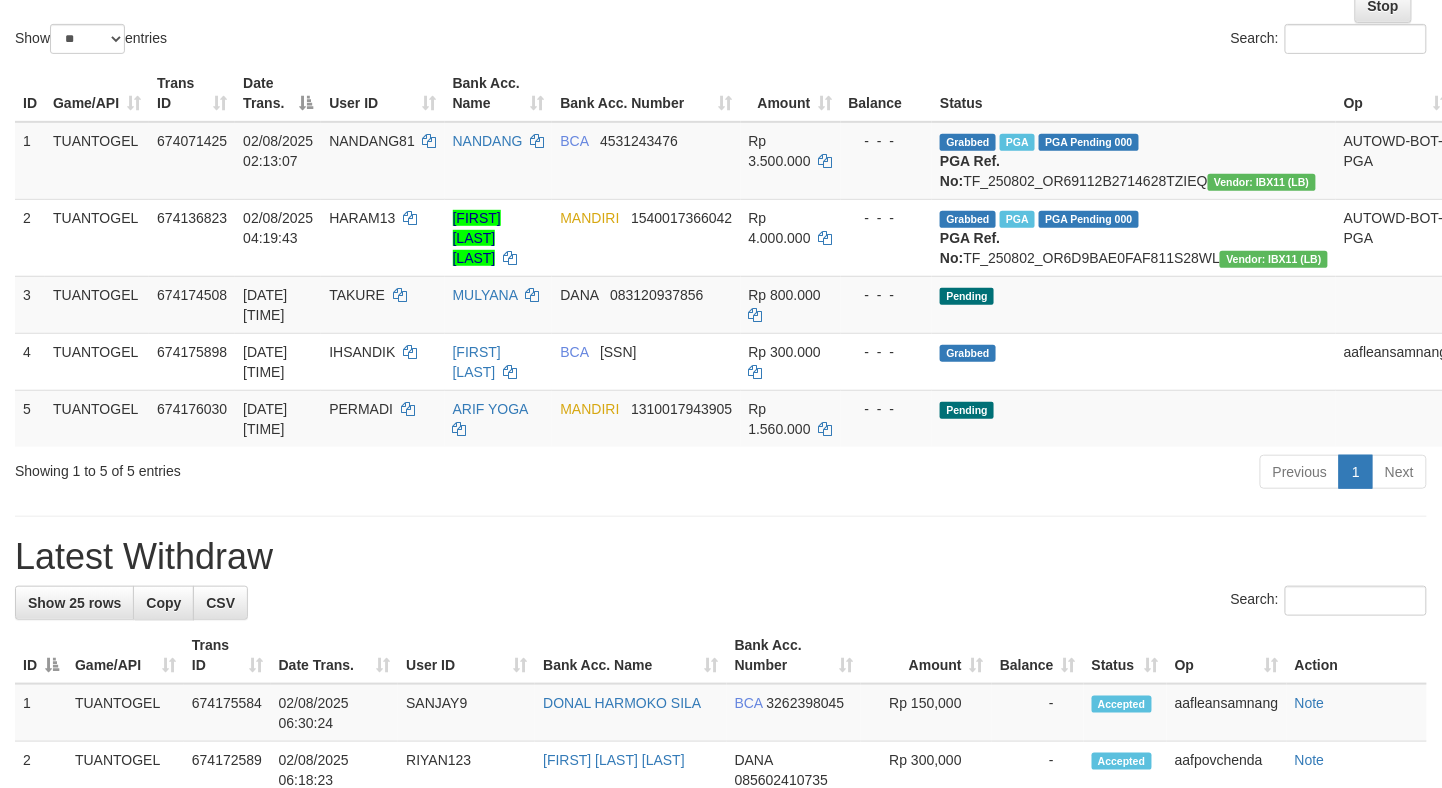 scroll, scrollTop: 222, scrollLeft: 0, axis: vertical 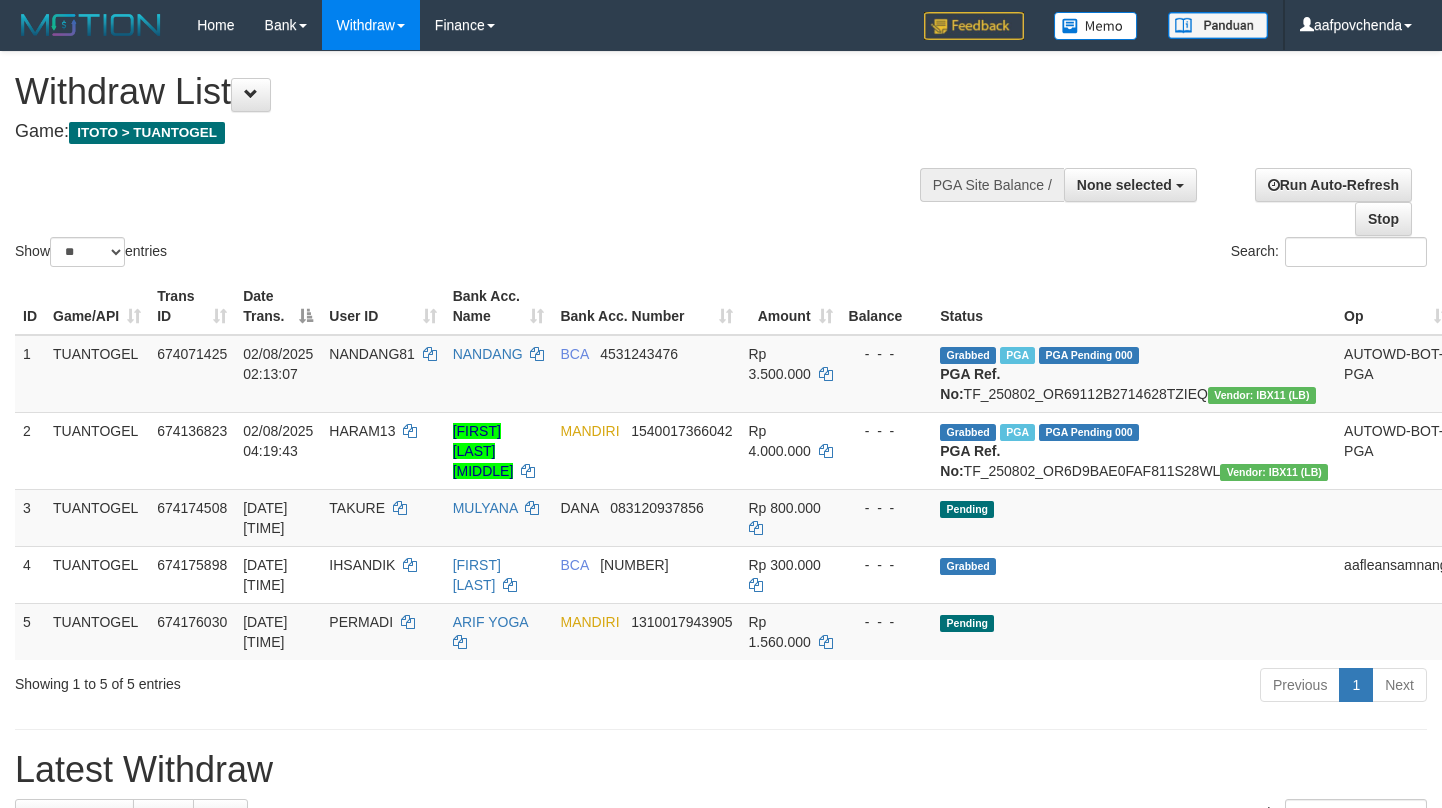 select 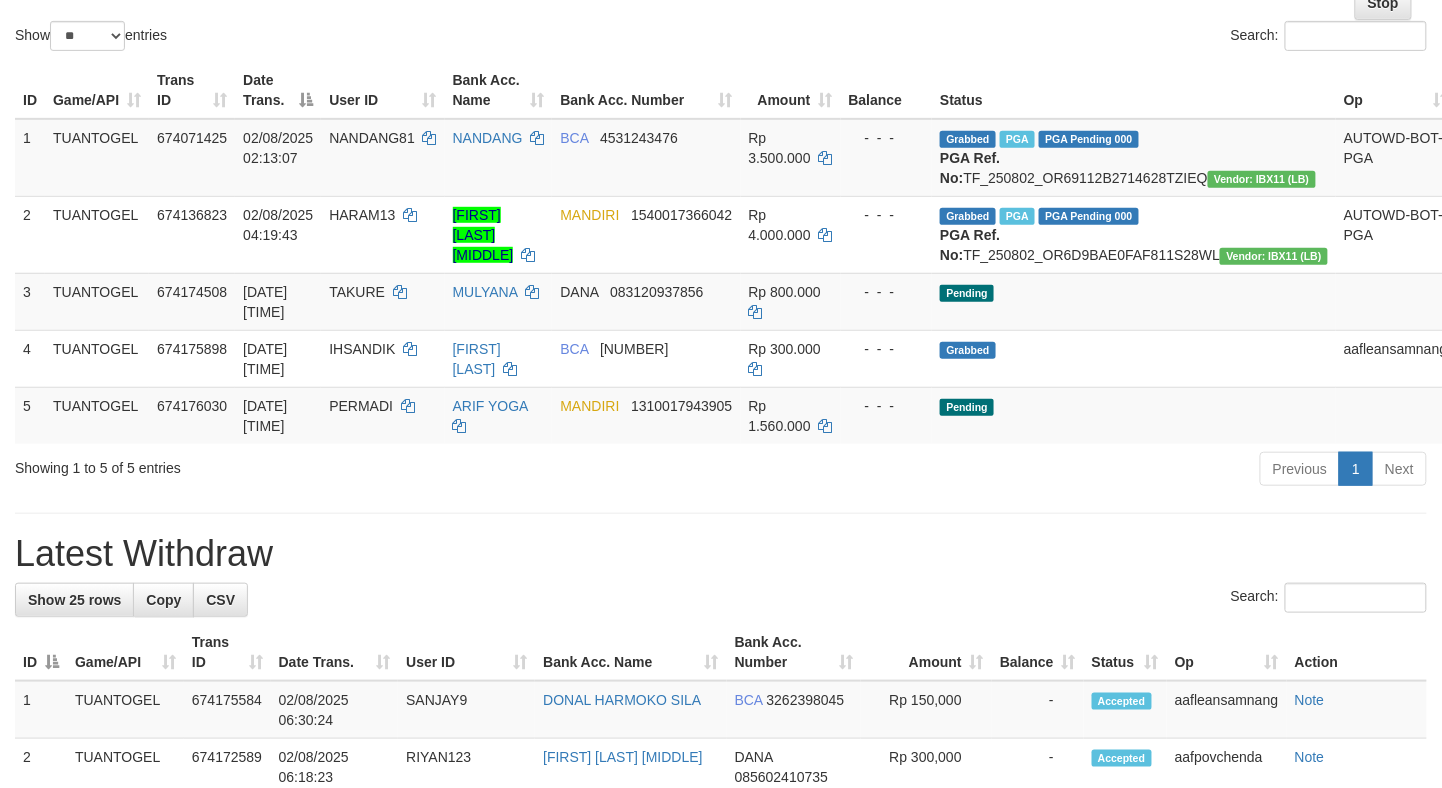 scroll, scrollTop: 222, scrollLeft: 0, axis: vertical 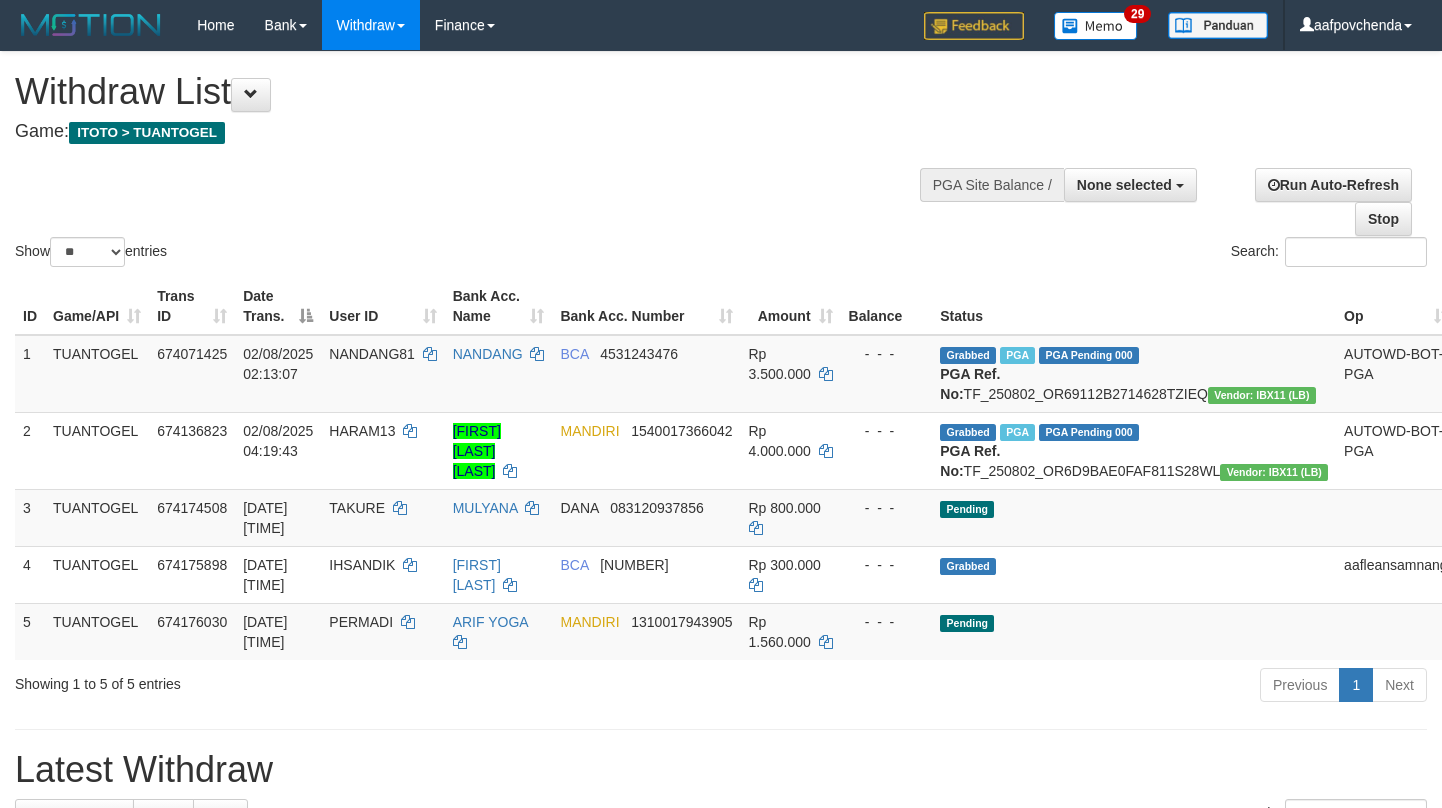 select 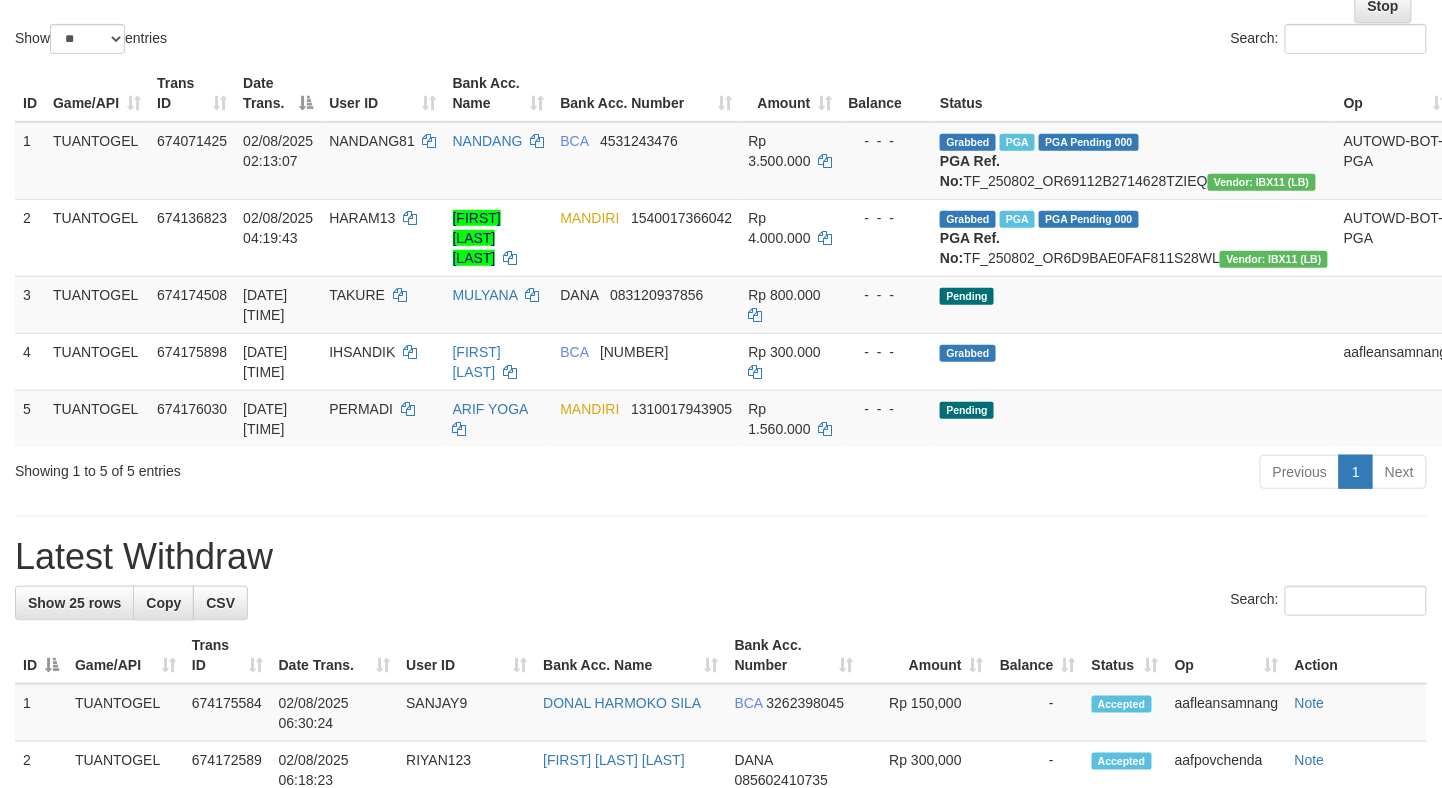 scroll, scrollTop: 222, scrollLeft: 0, axis: vertical 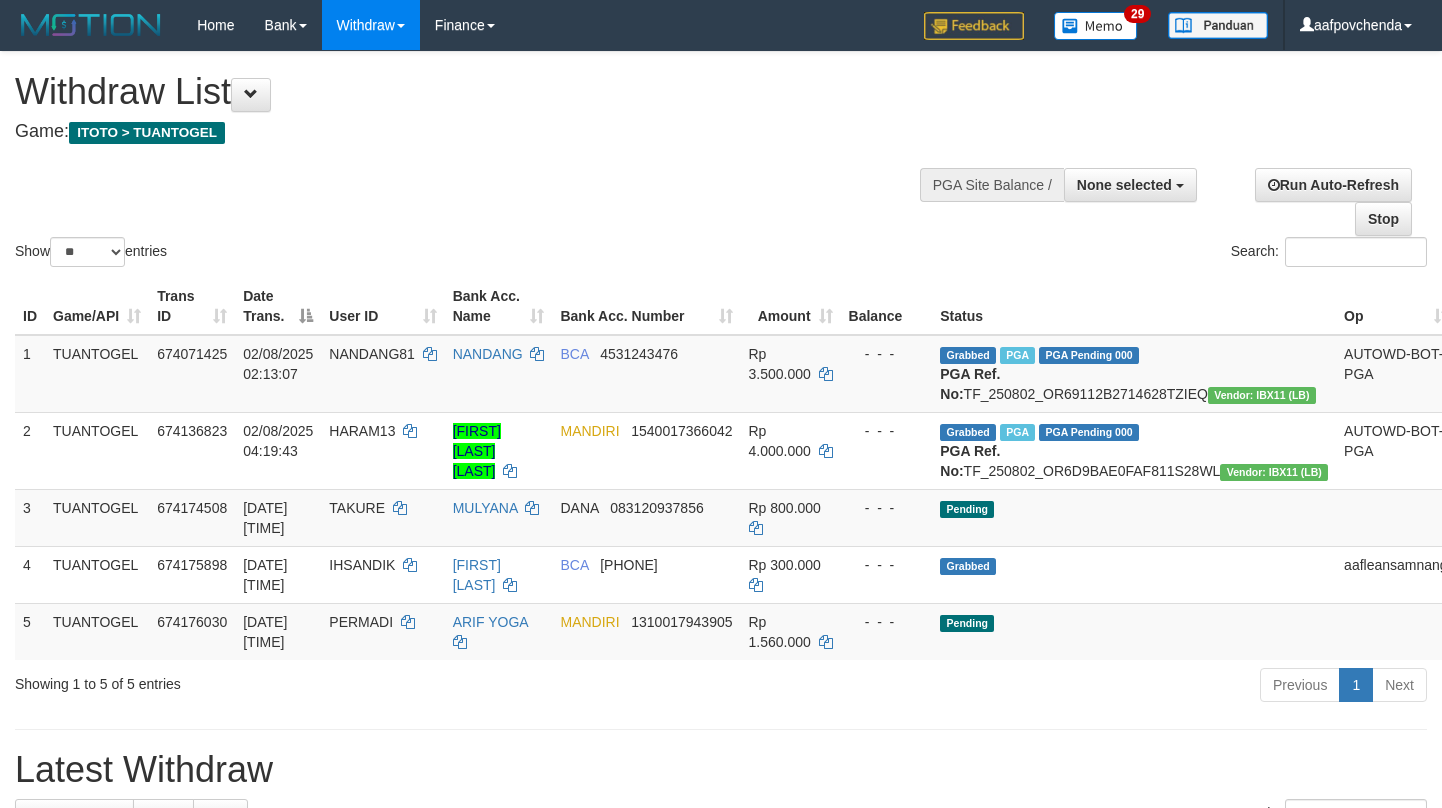select 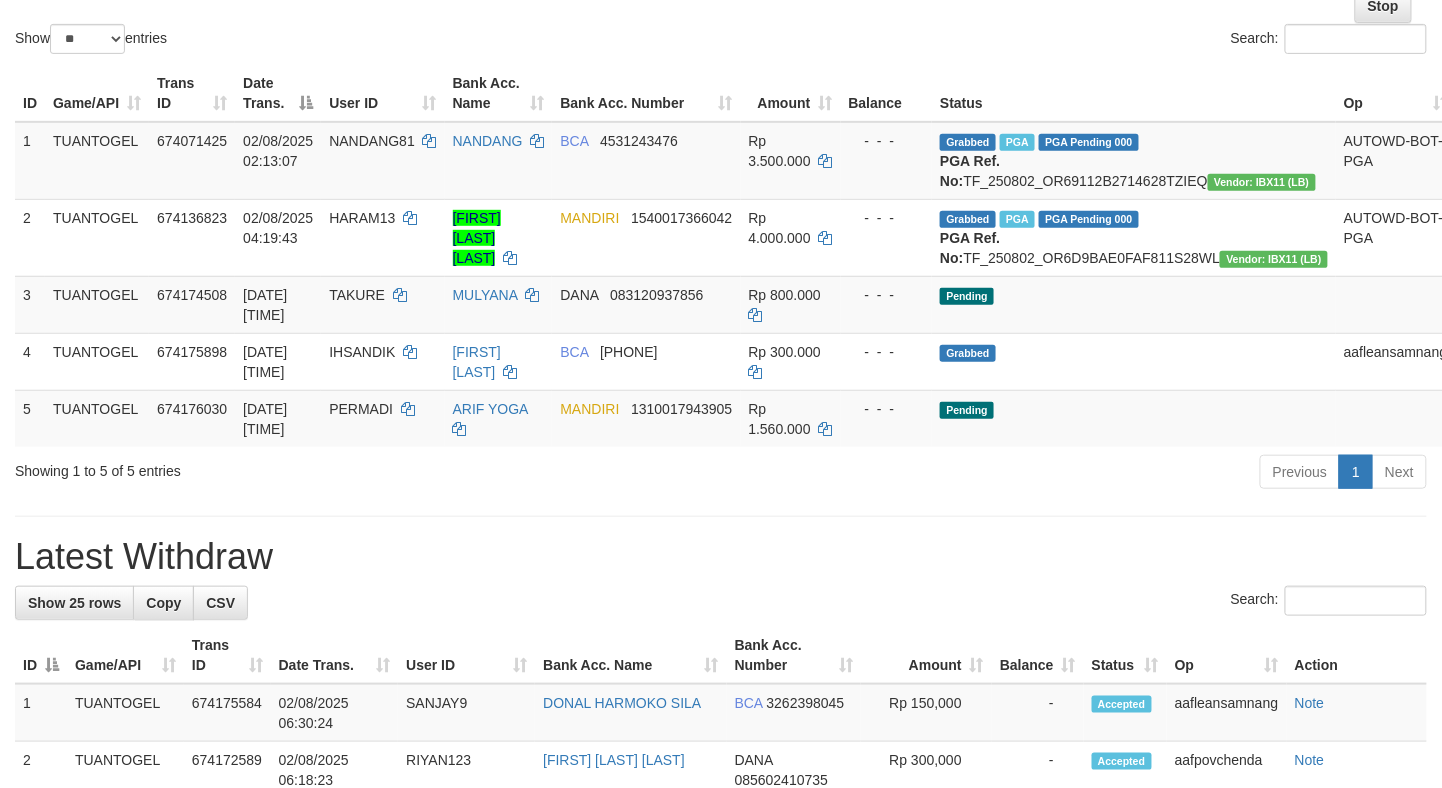 scroll, scrollTop: 222, scrollLeft: 0, axis: vertical 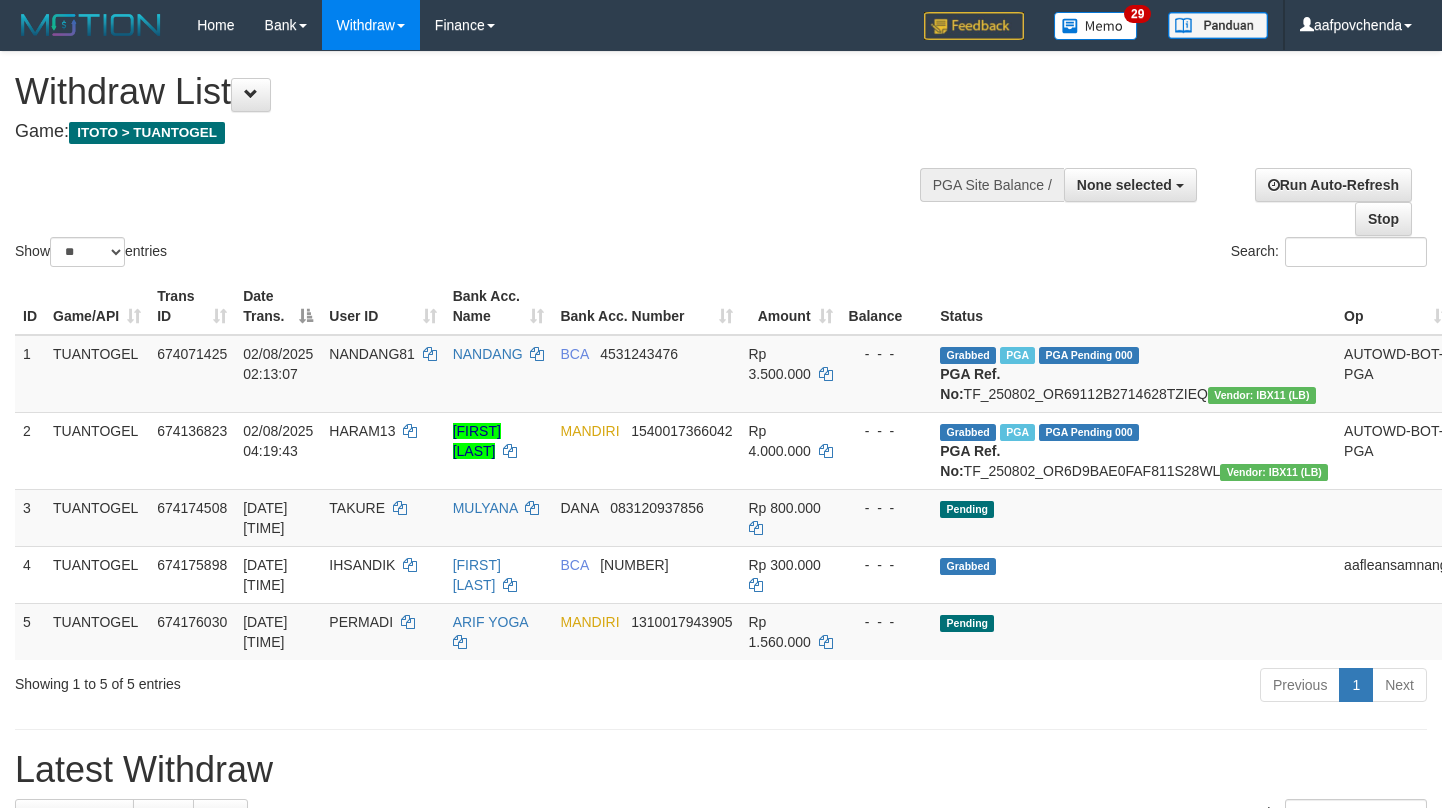 select 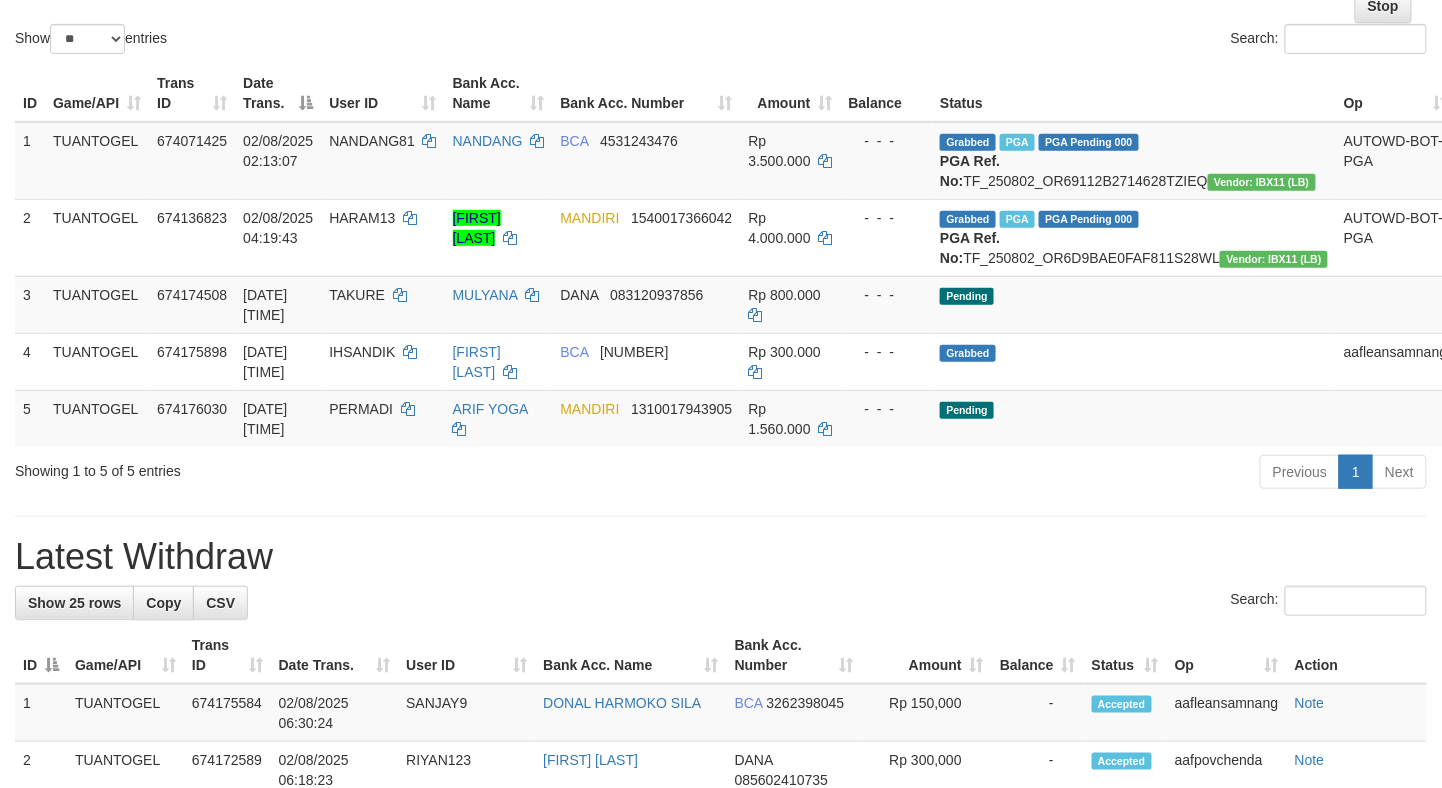 scroll, scrollTop: 222, scrollLeft: 0, axis: vertical 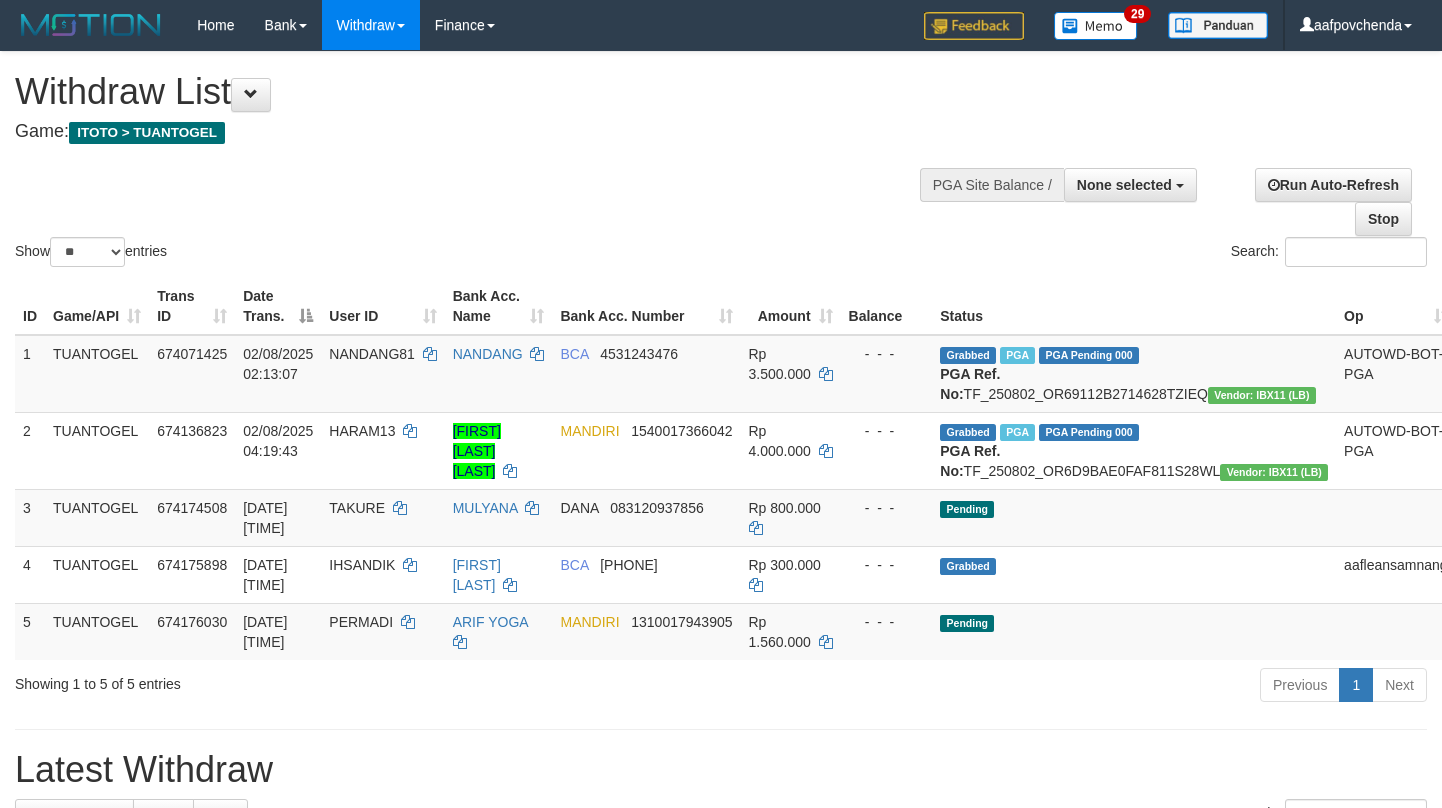select 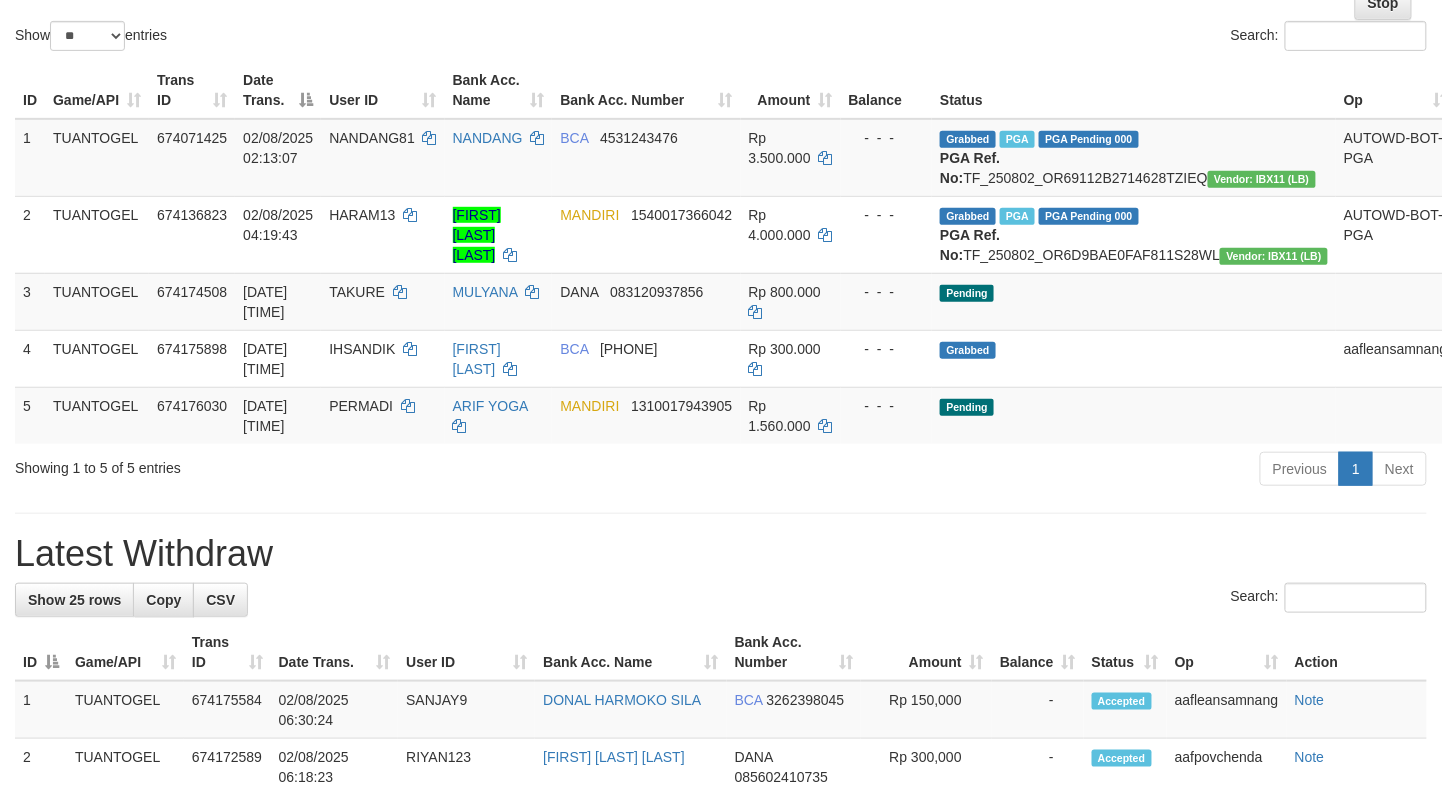 scroll, scrollTop: 222, scrollLeft: 0, axis: vertical 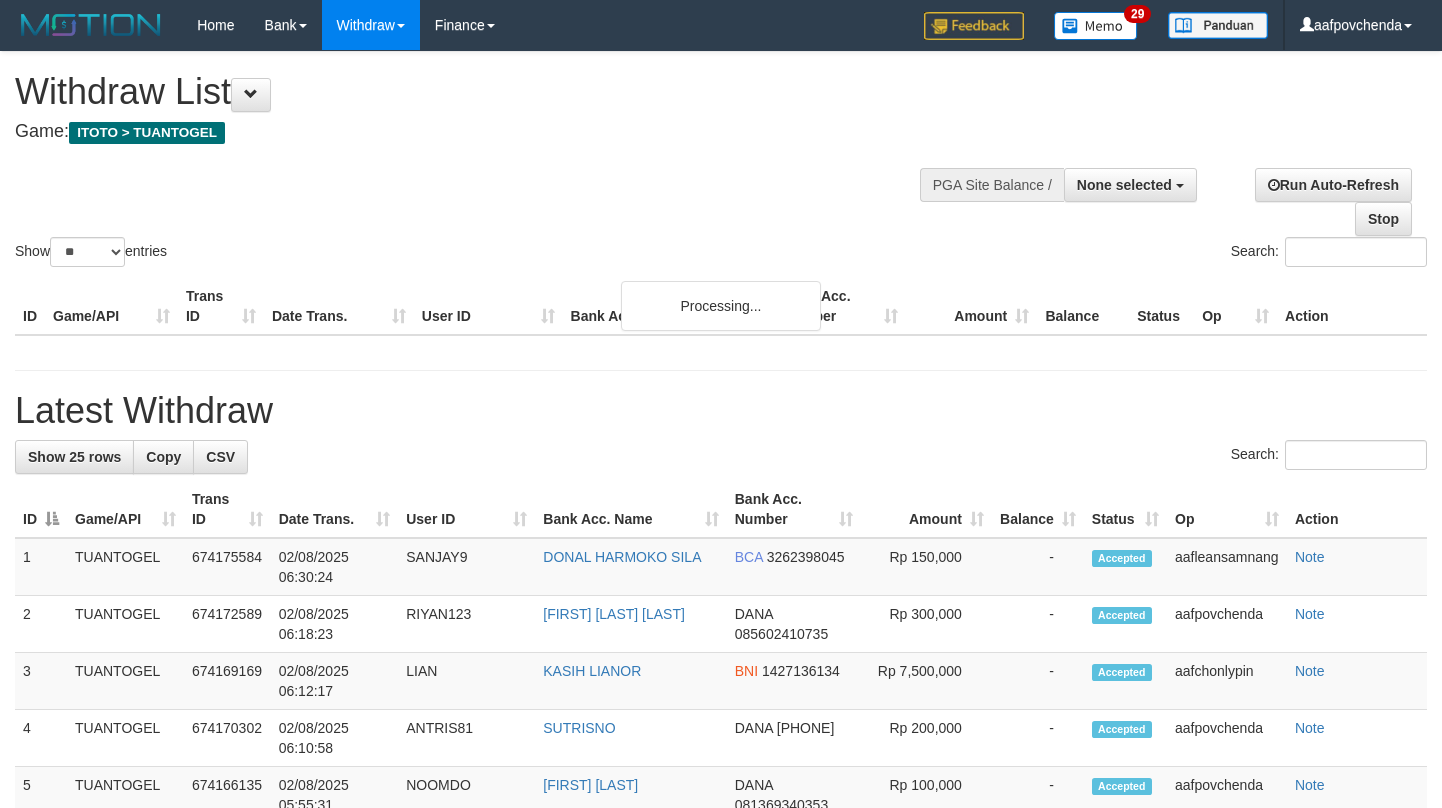 select 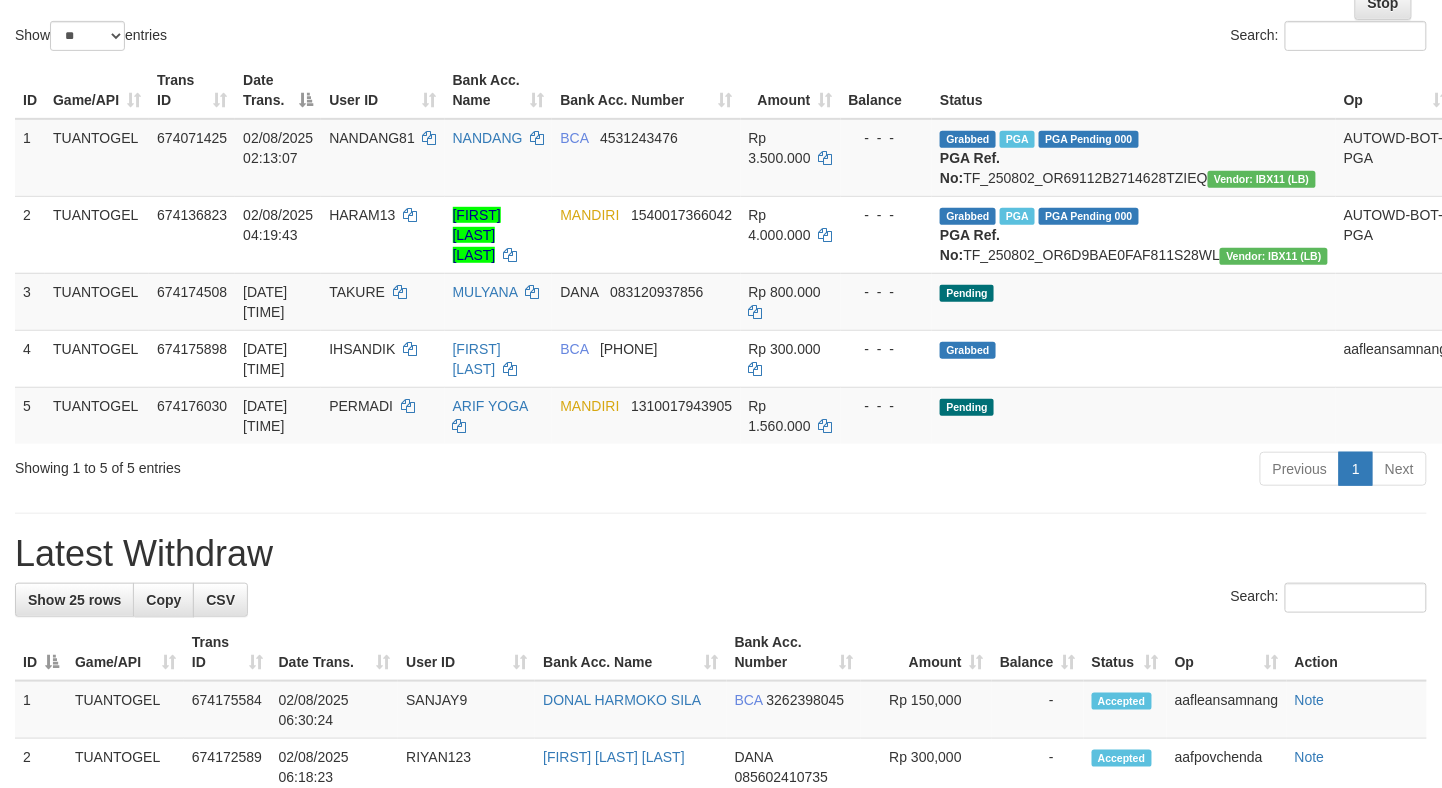 scroll, scrollTop: 222, scrollLeft: 0, axis: vertical 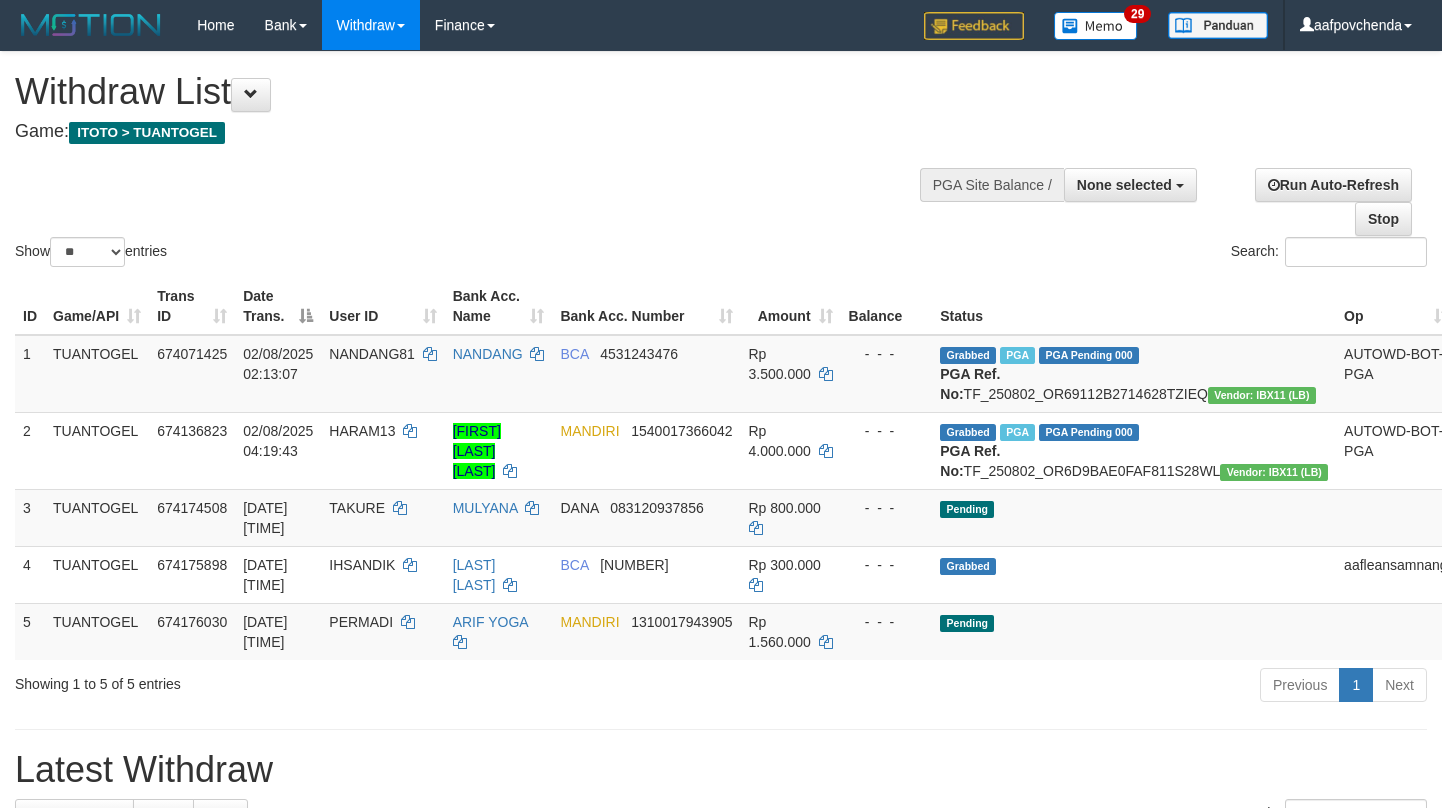 select 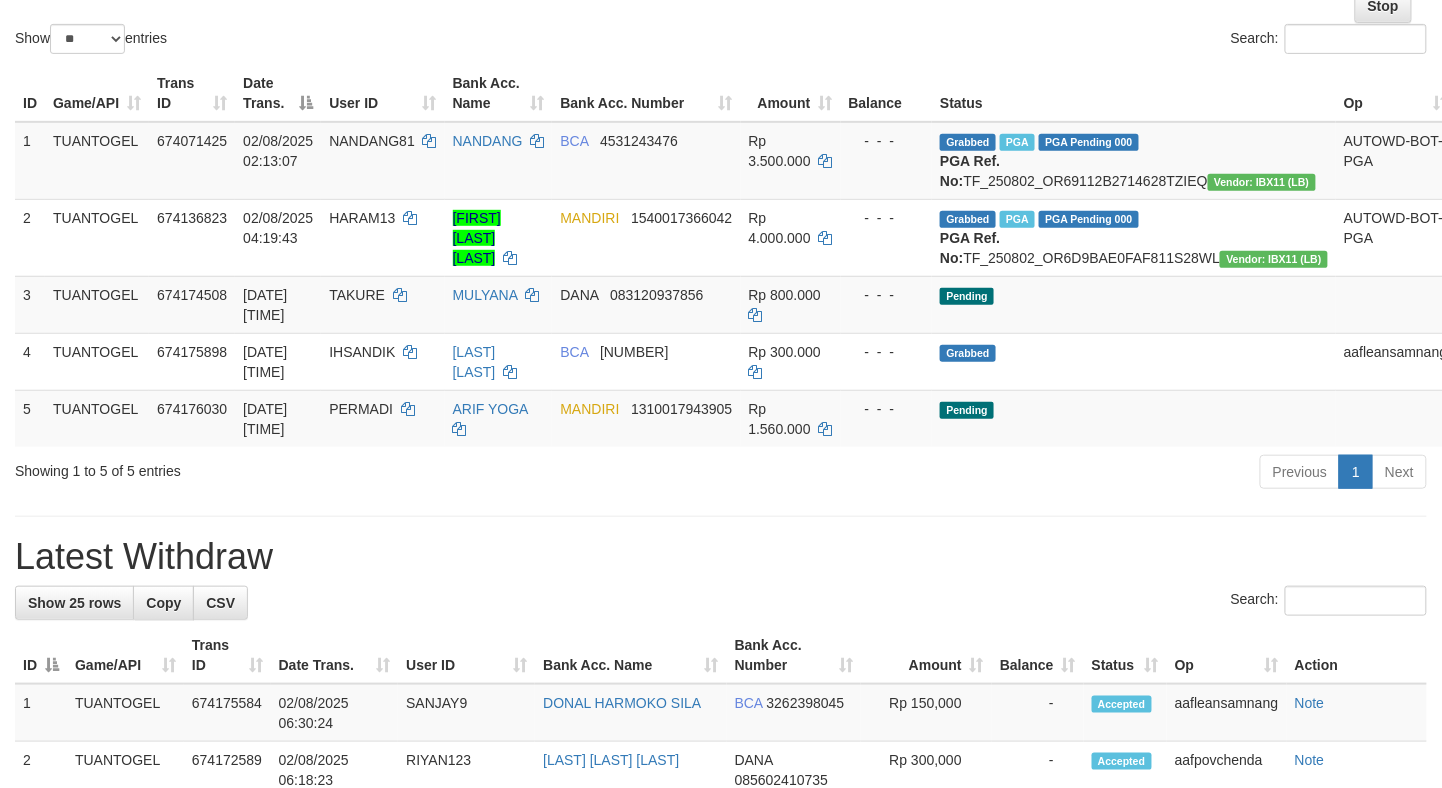 scroll, scrollTop: 222, scrollLeft: 0, axis: vertical 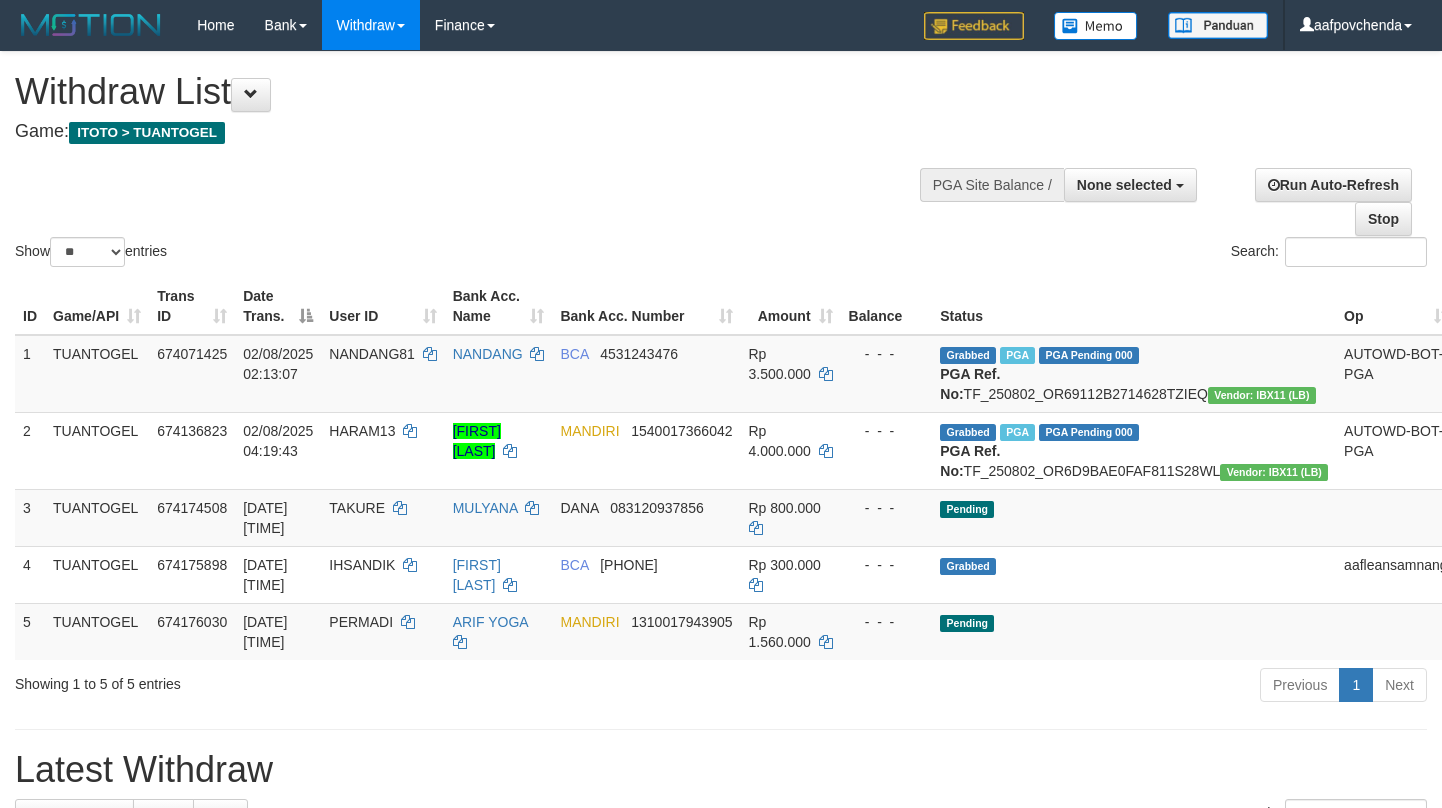 select 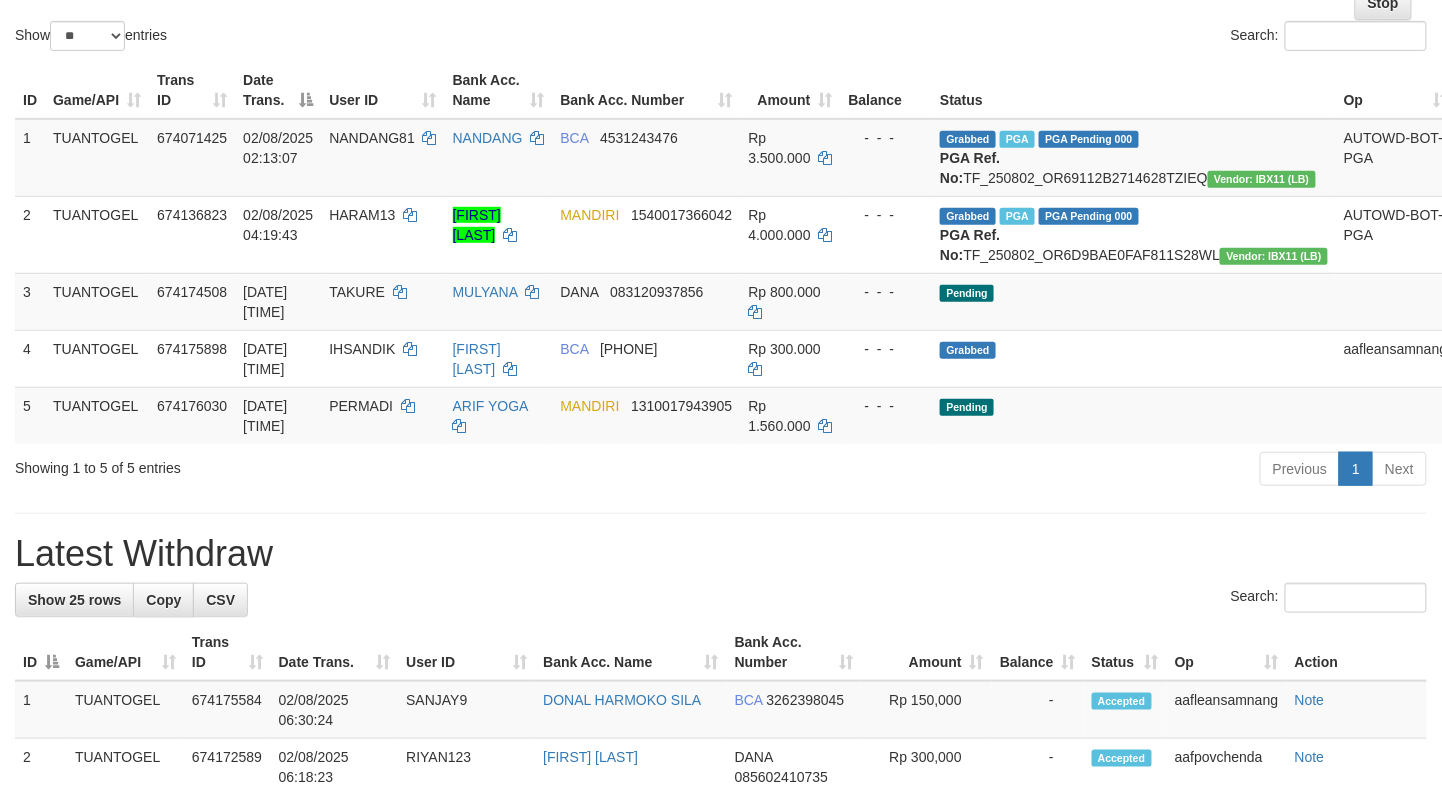 scroll, scrollTop: 222, scrollLeft: 0, axis: vertical 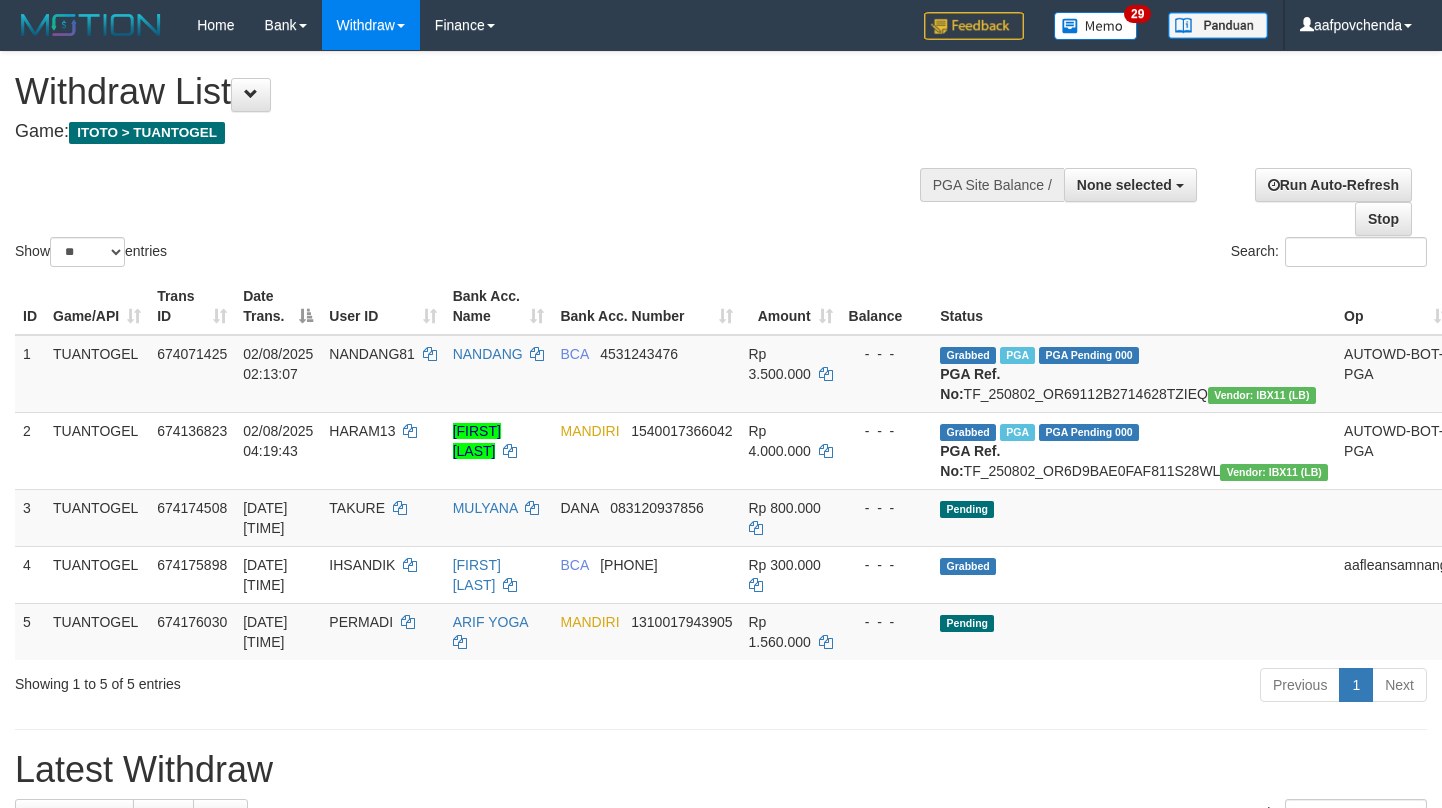 select 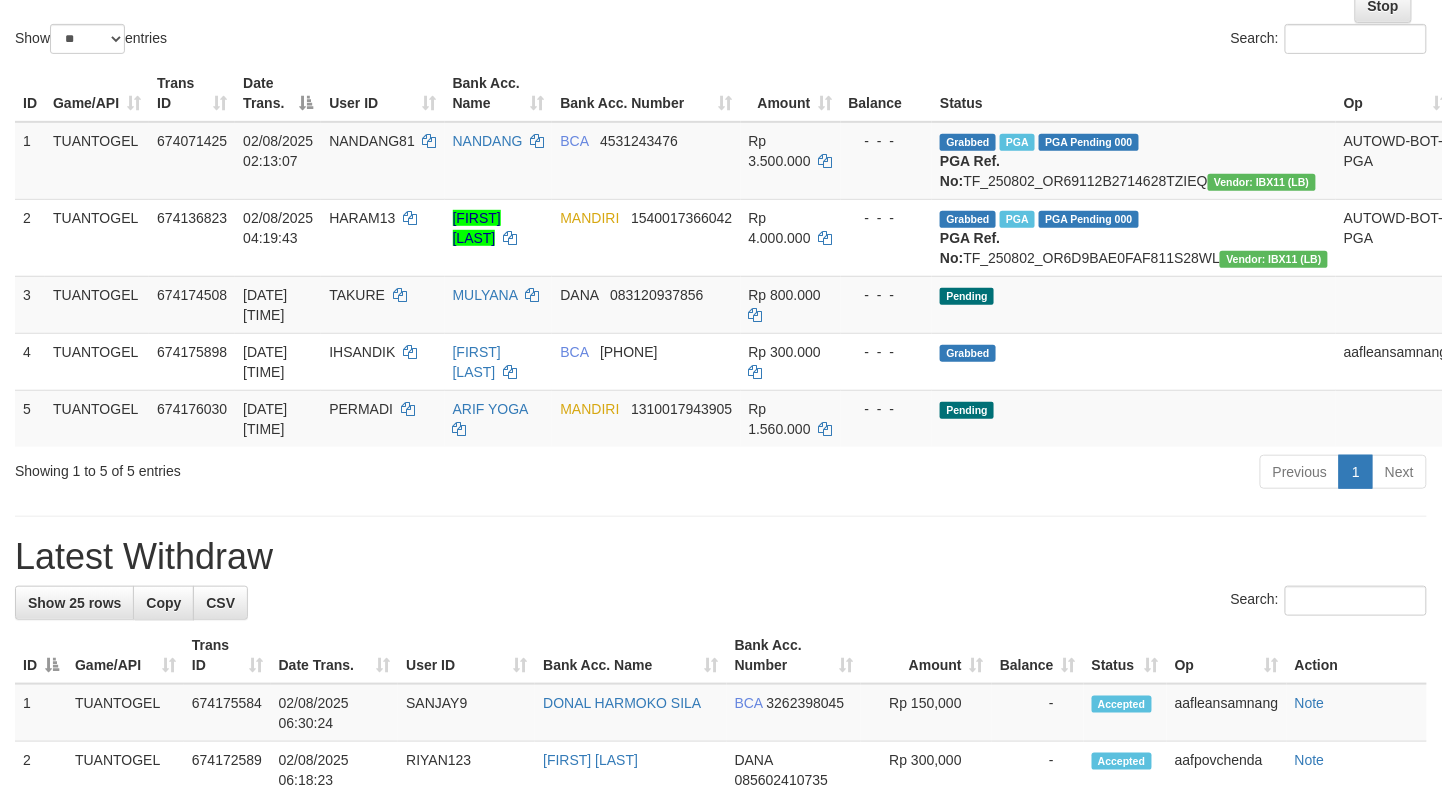 scroll, scrollTop: 222, scrollLeft: 0, axis: vertical 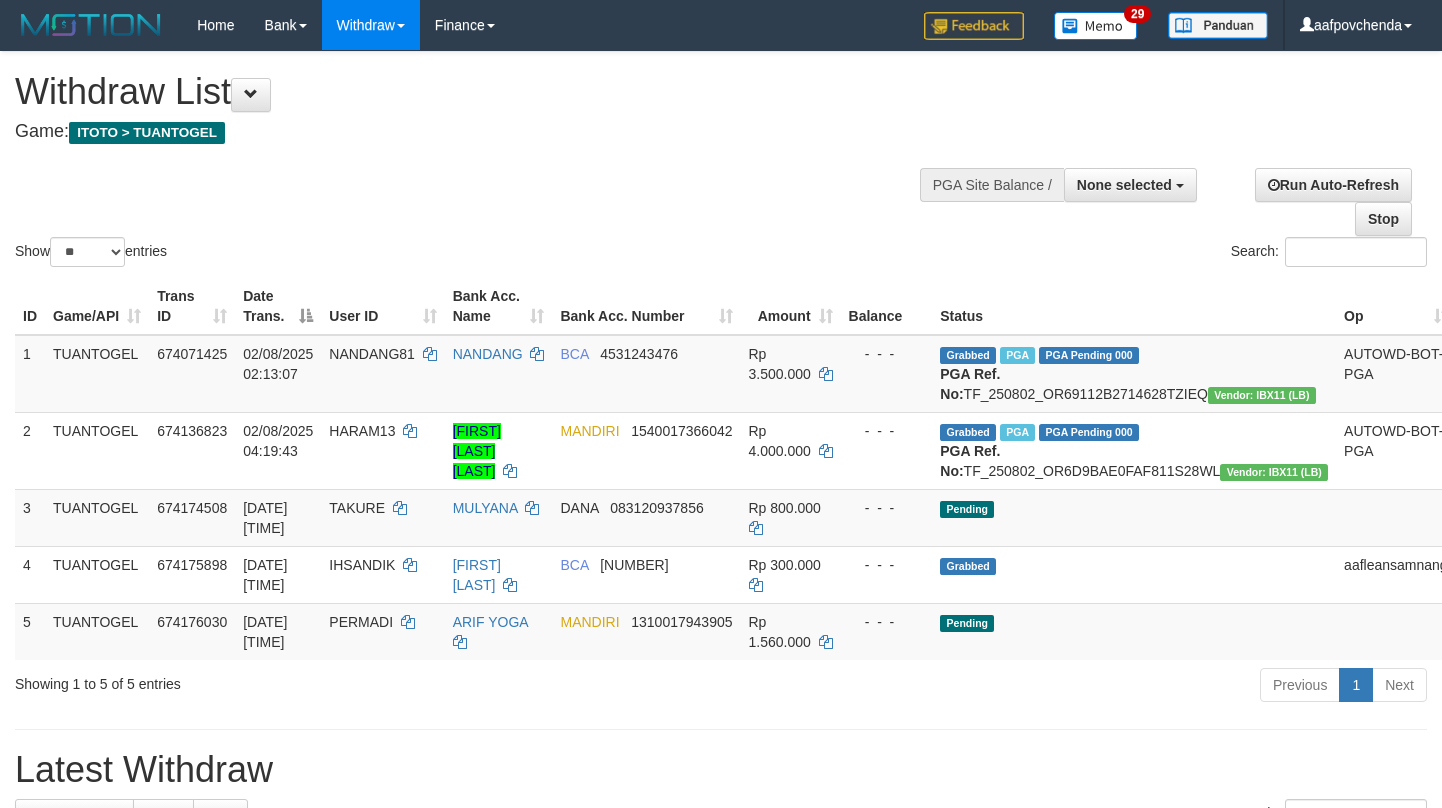 select 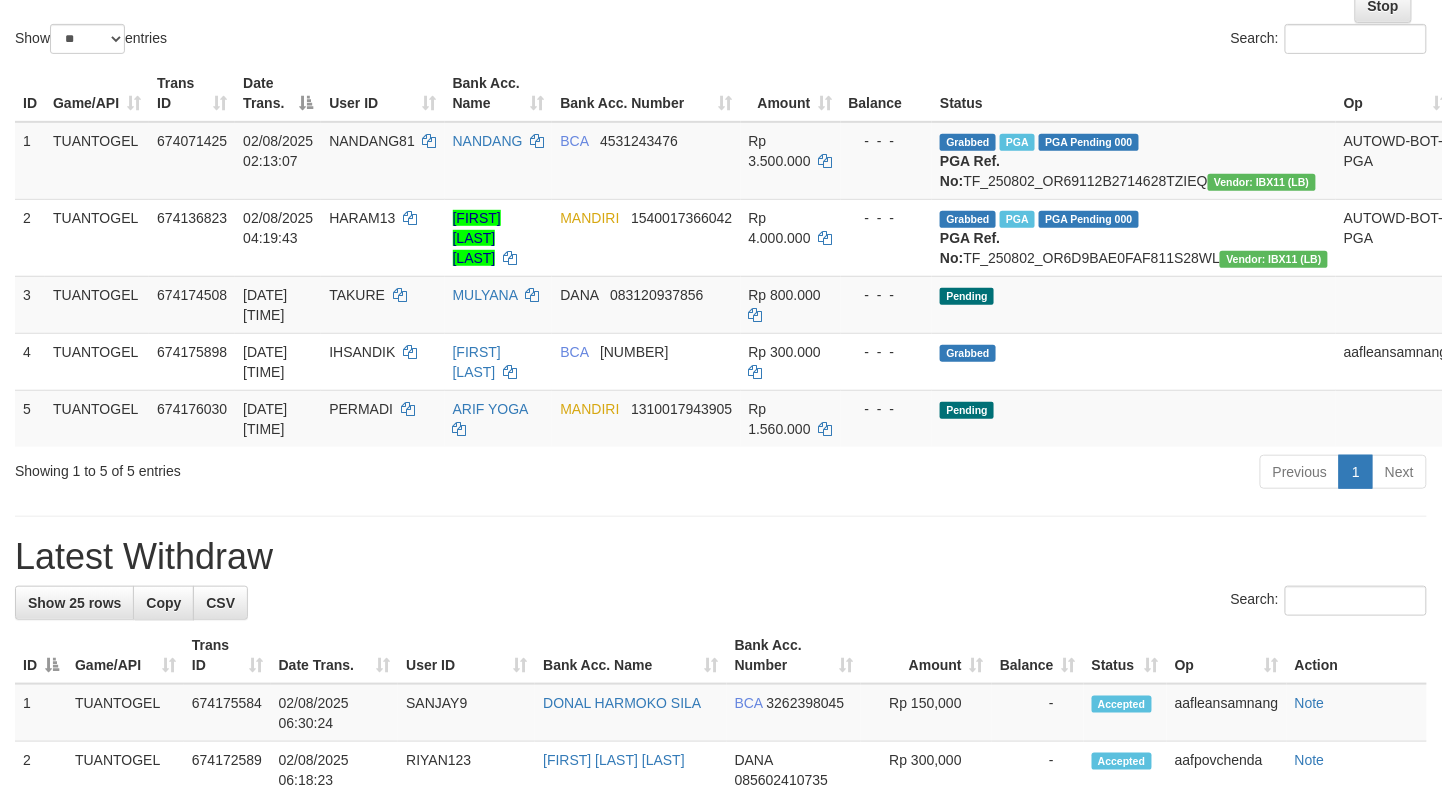 scroll, scrollTop: 222, scrollLeft: 0, axis: vertical 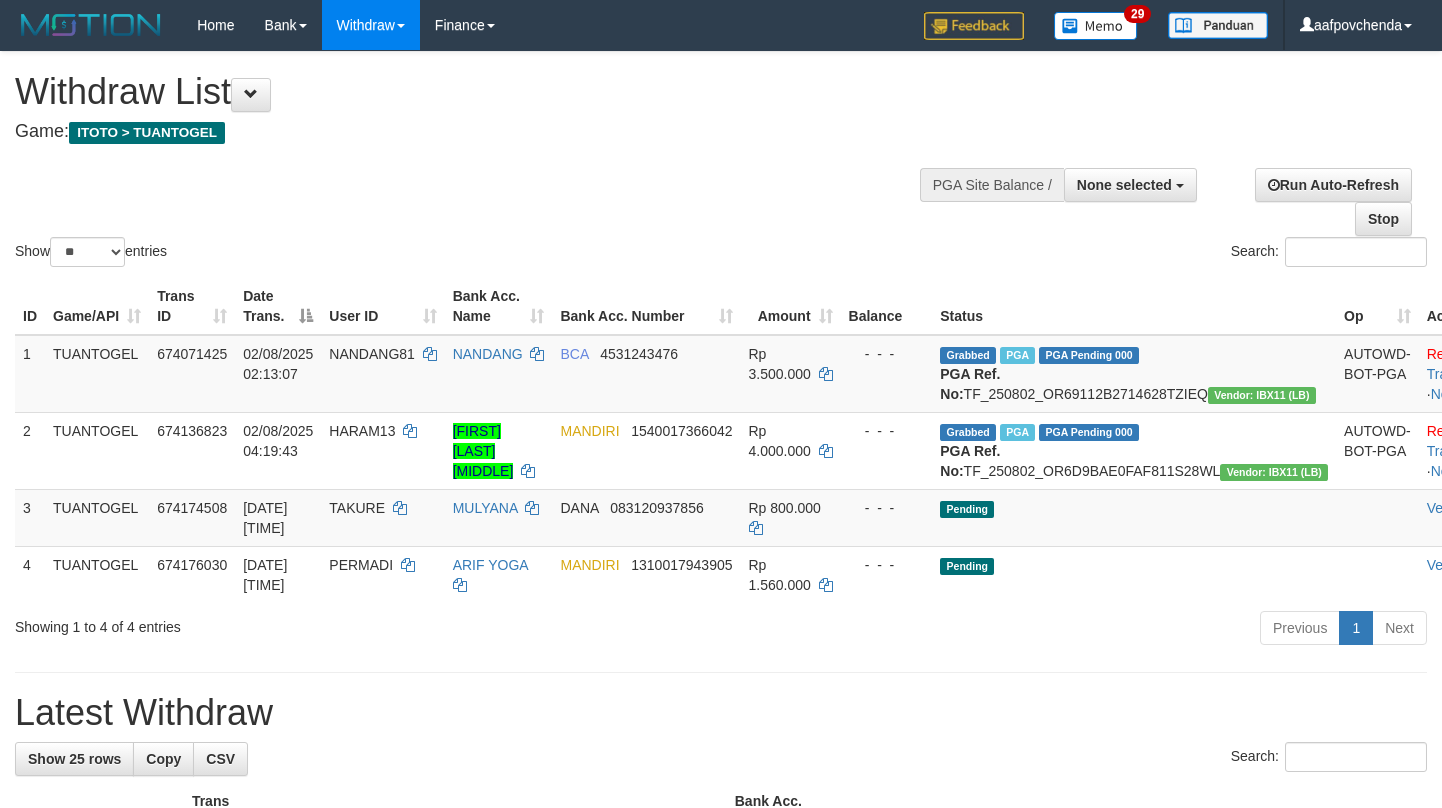 select 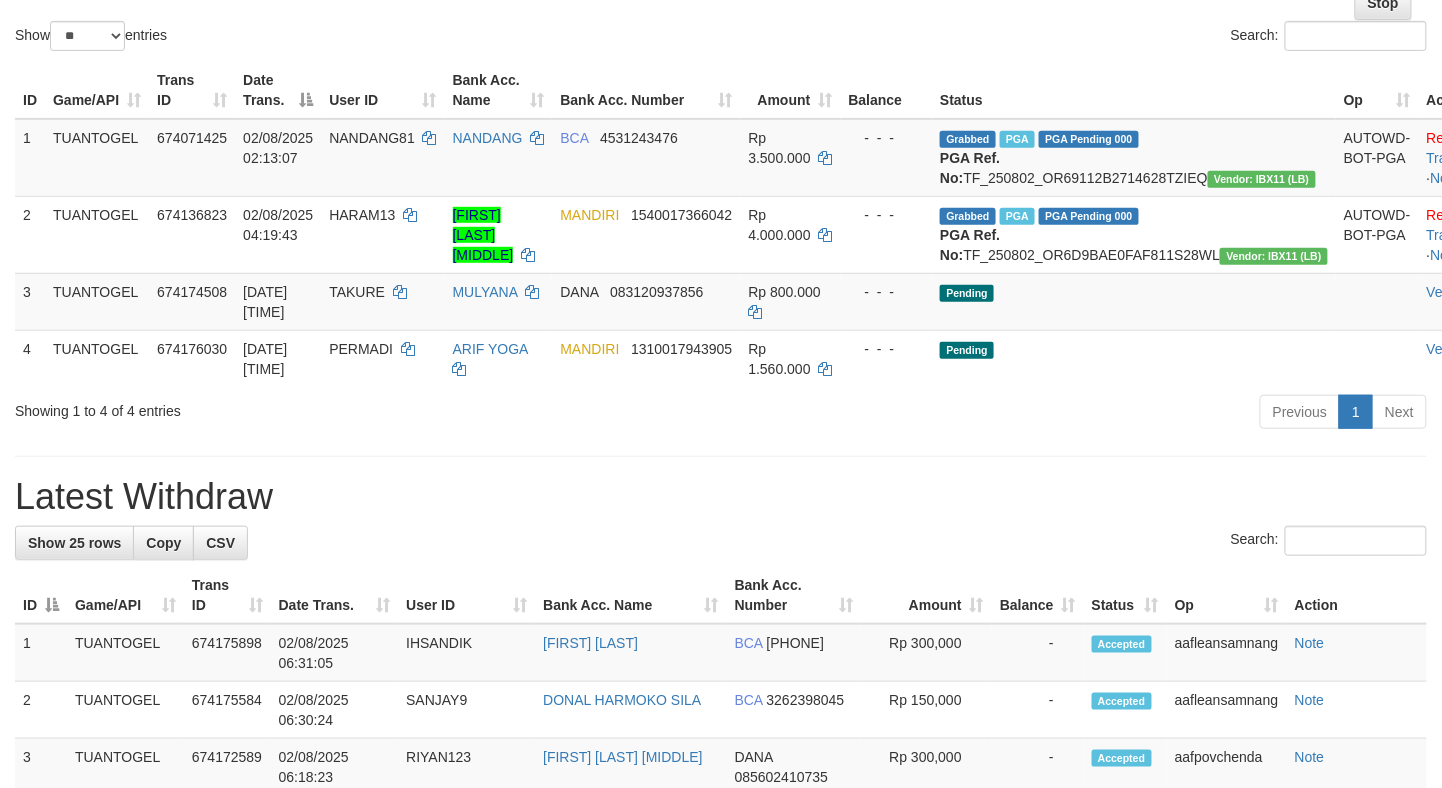 scroll, scrollTop: 222, scrollLeft: 0, axis: vertical 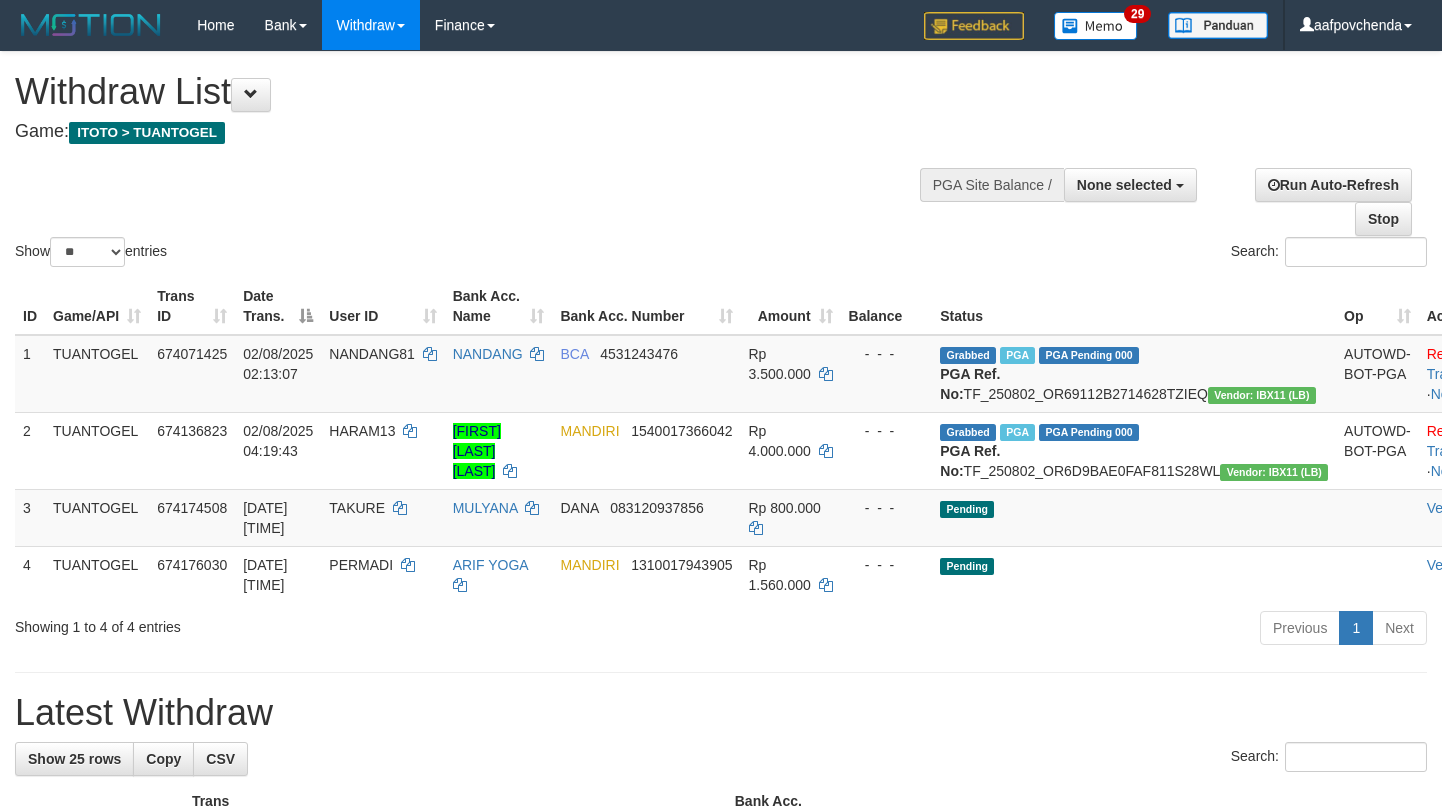 select 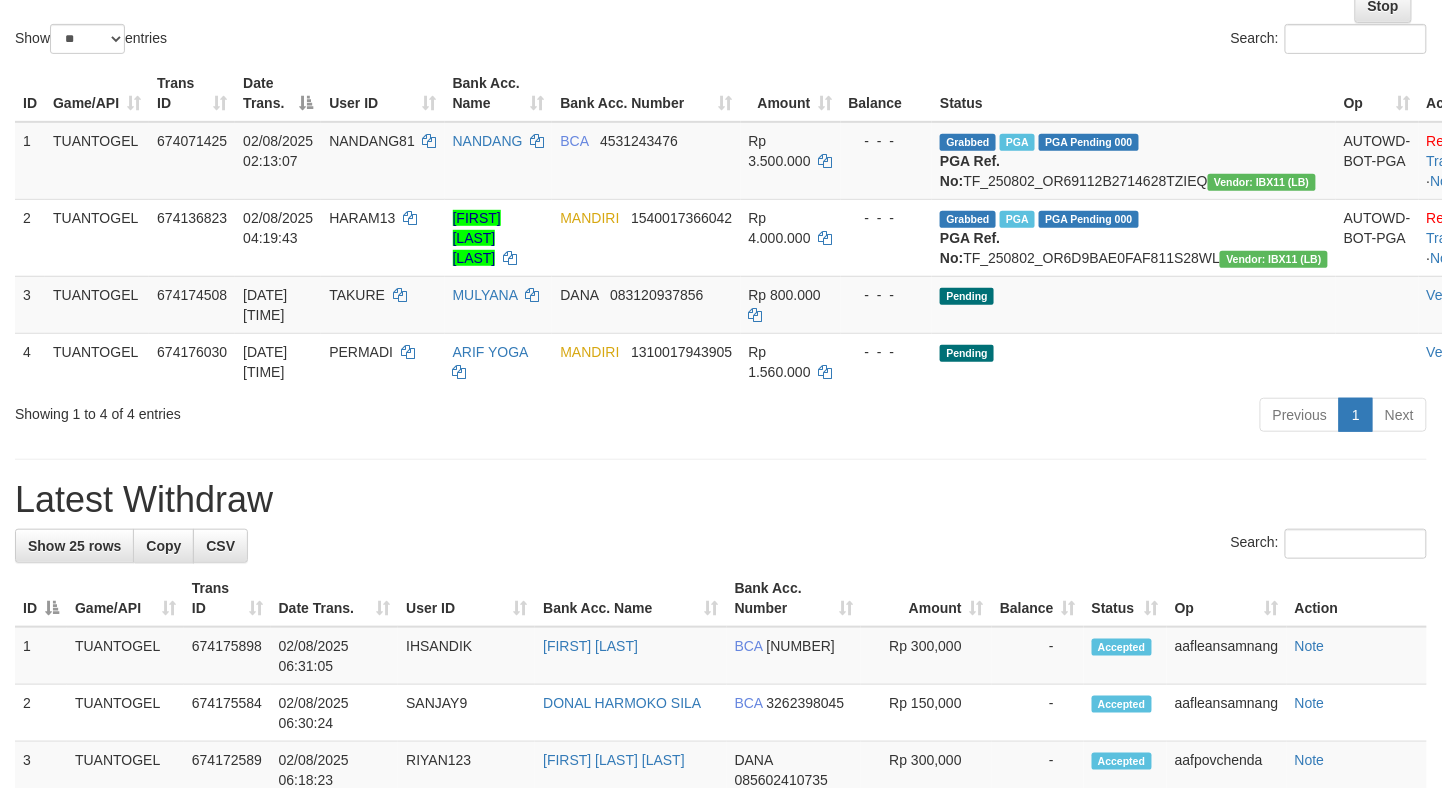 scroll, scrollTop: 222, scrollLeft: 0, axis: vertical 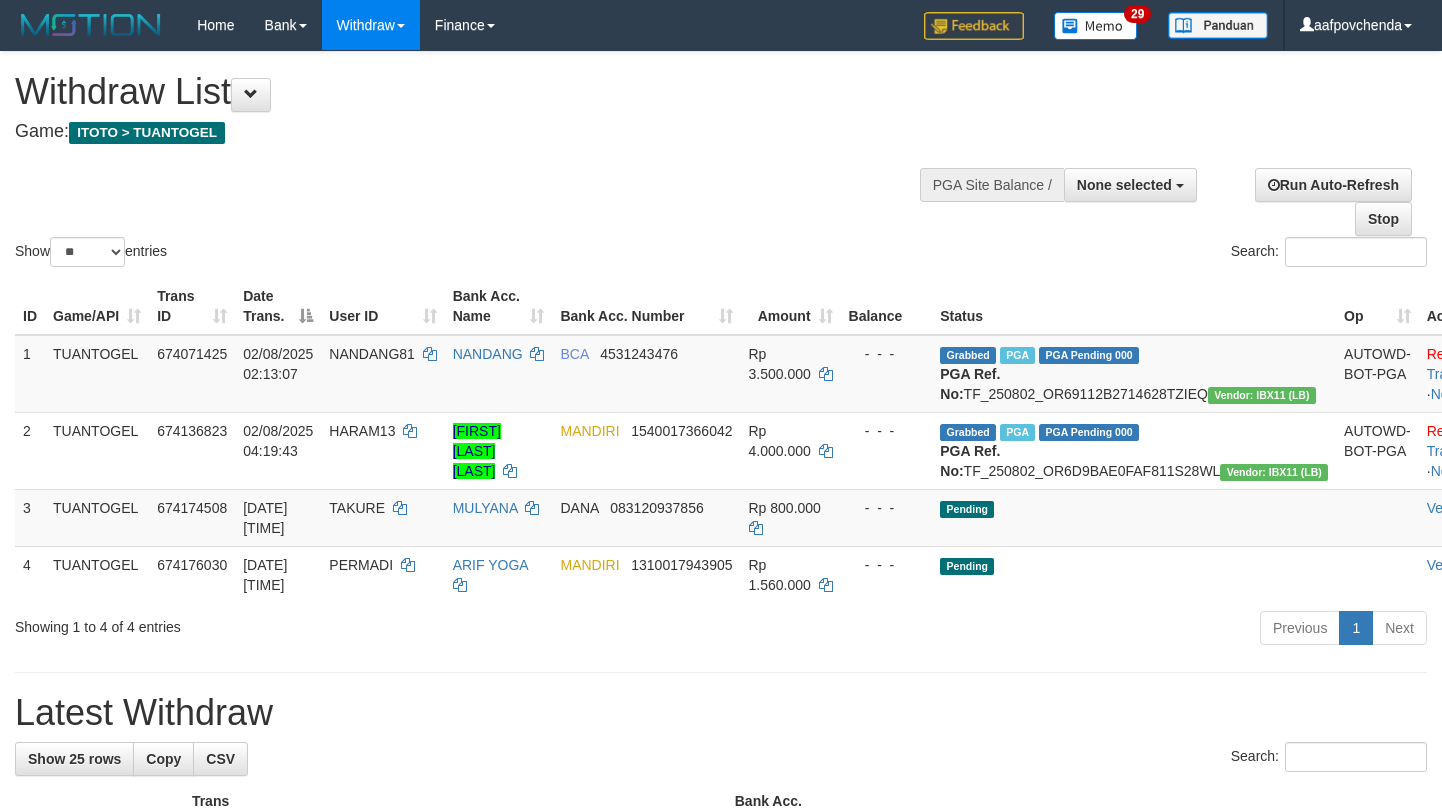 select 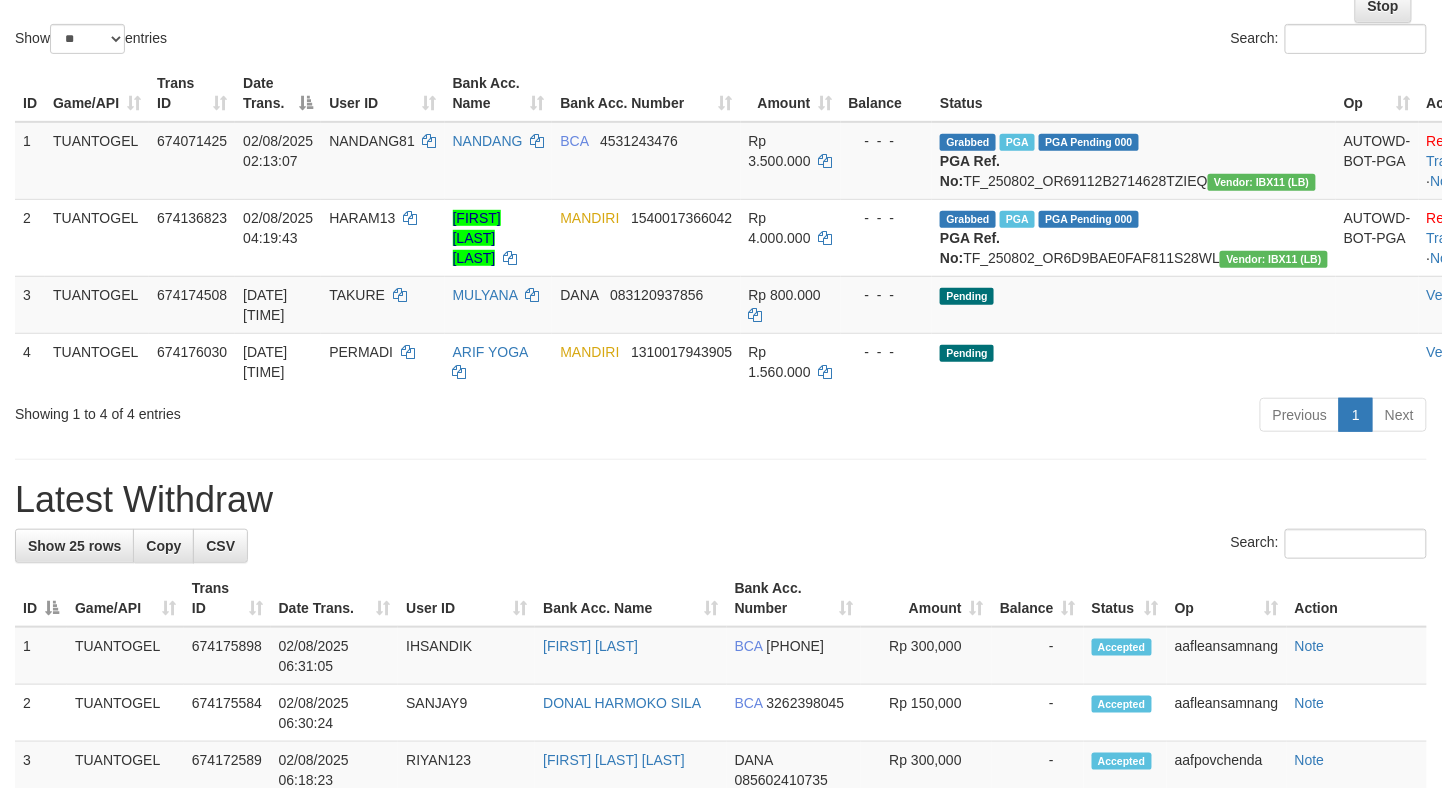scroll, scrollTop: 222, scrollLeft: 0, axis: vertical 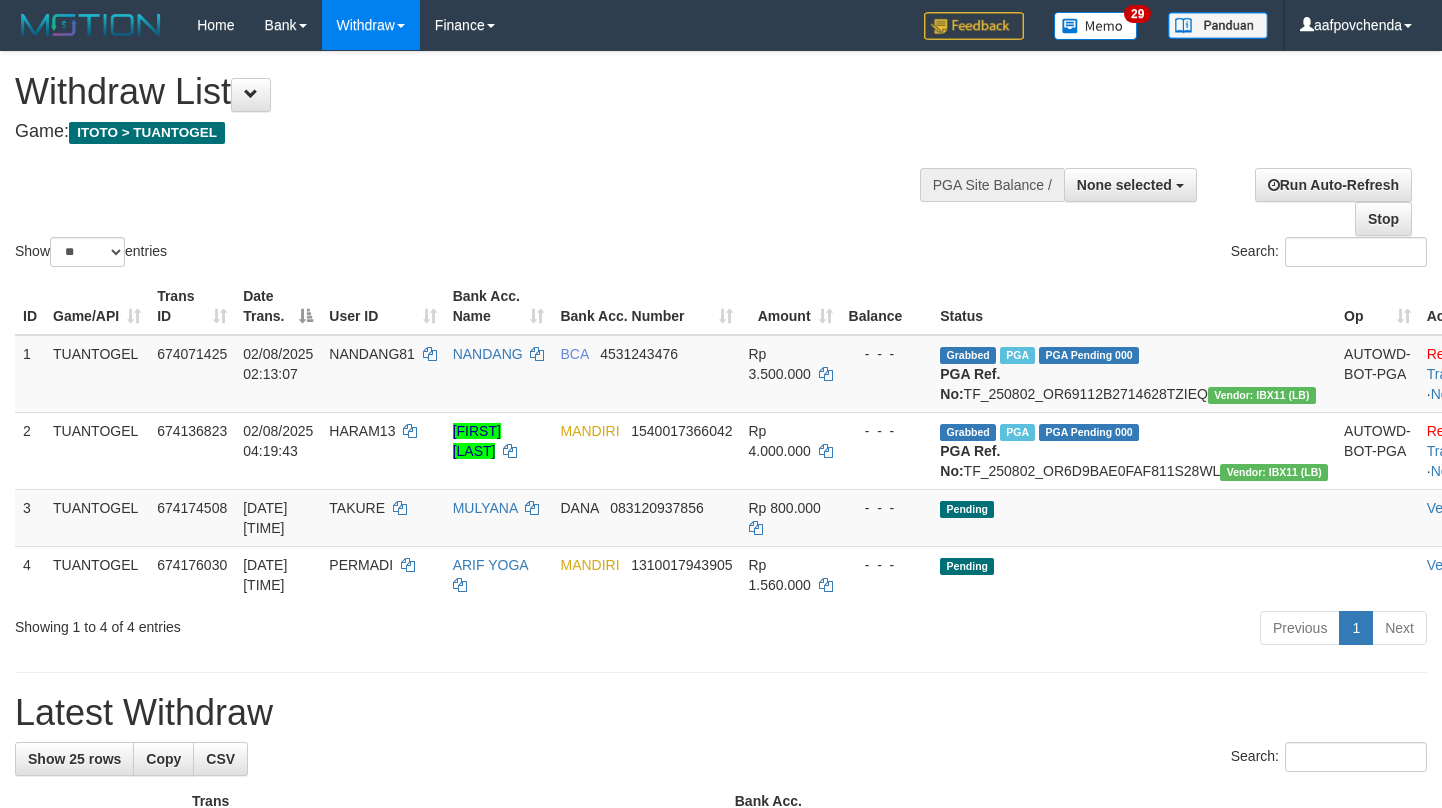 select 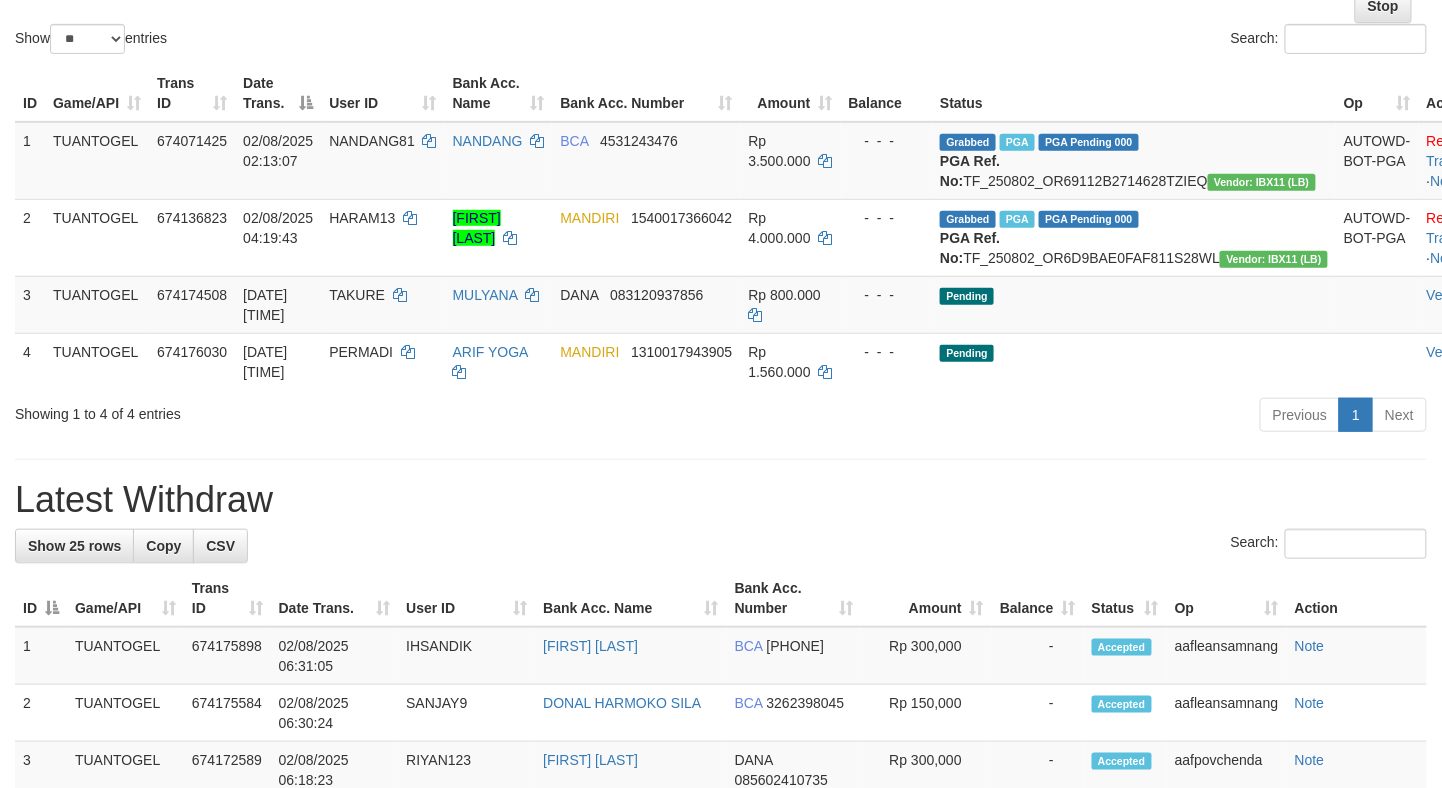 scroll, scrollTop: 222, scrollLeft: 0, axis: vertical 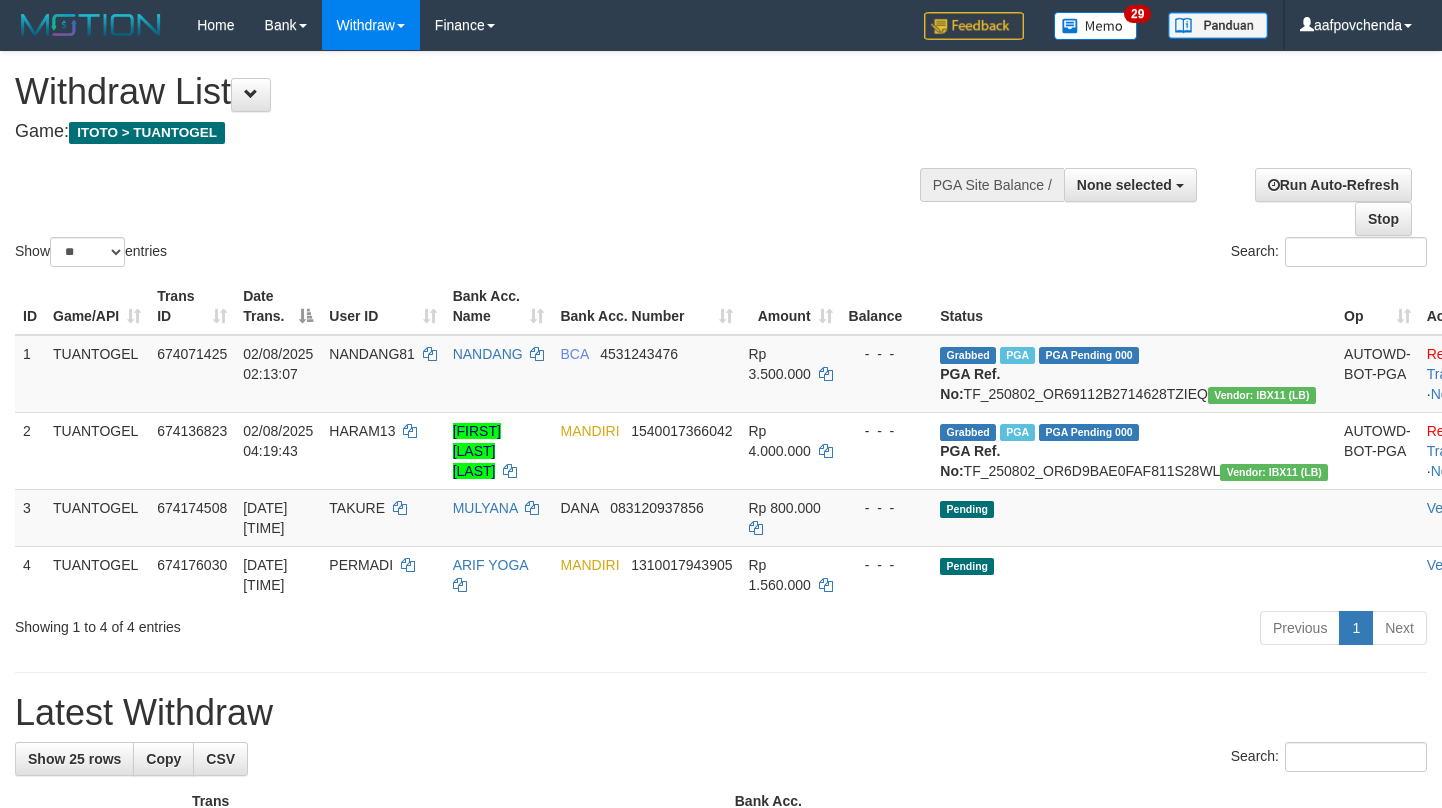 select 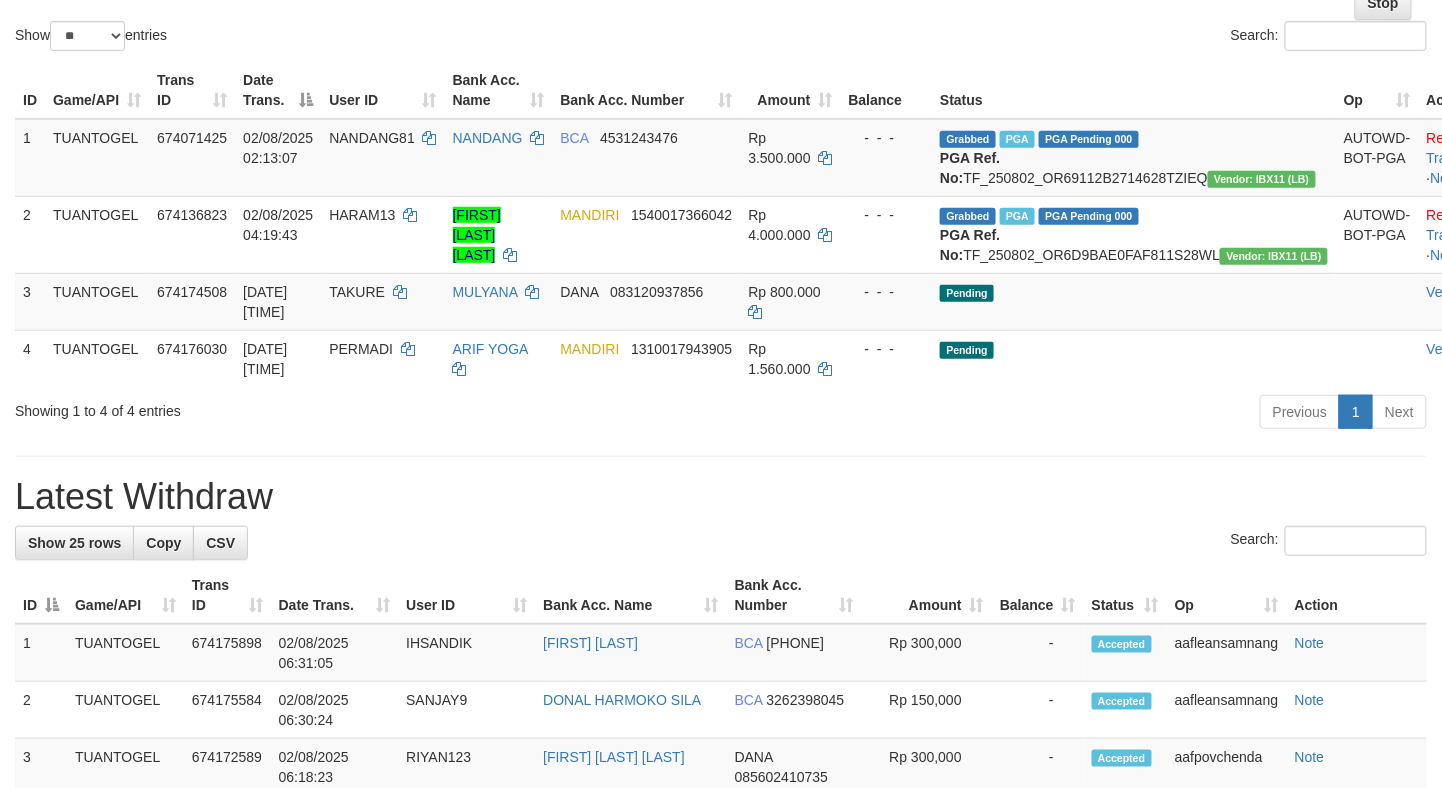 scroll, scrollTop: 222, scrollLeft: 0, axis: vertical 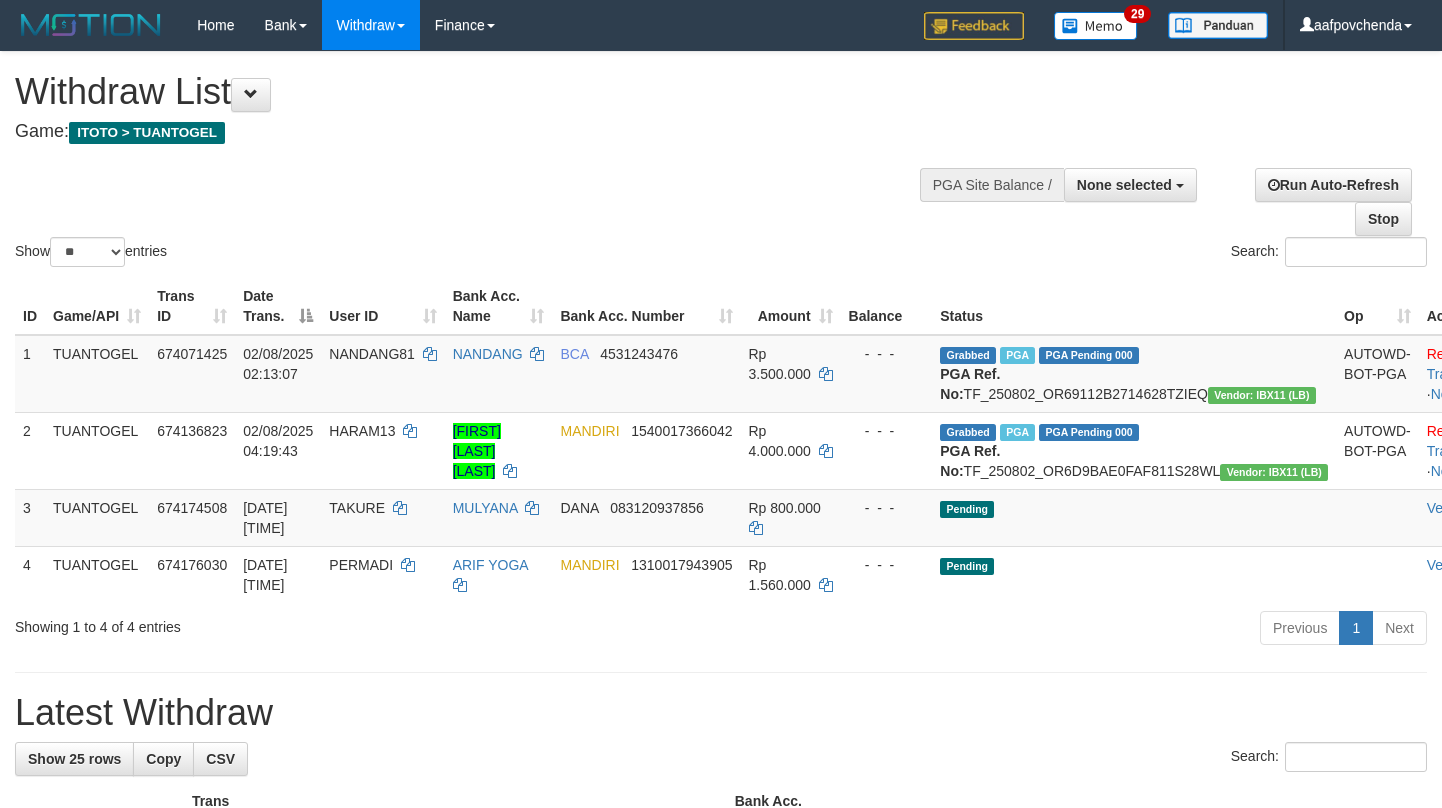 select 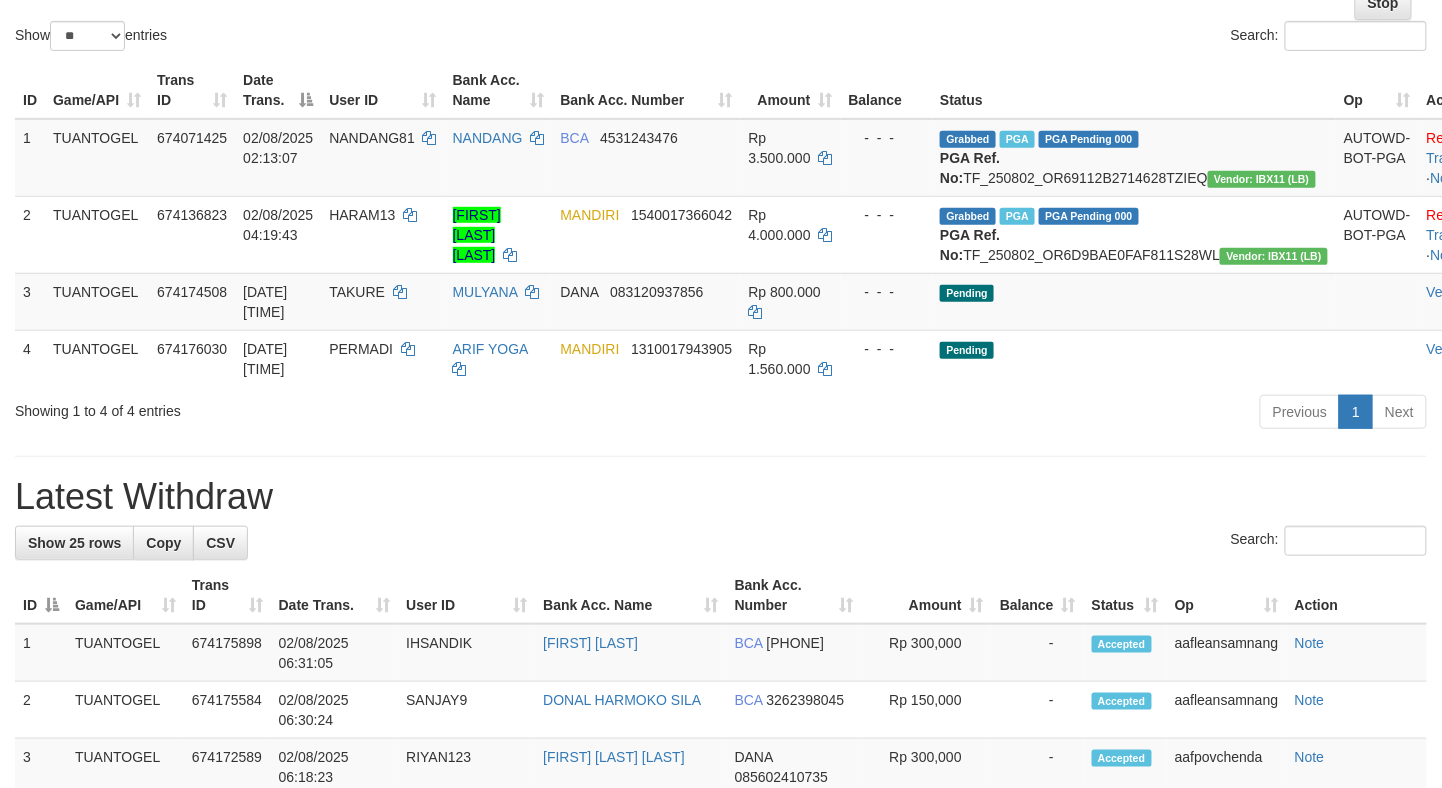 scroll, scrollTop: 222, scrollLeft: 0, axis: vertical 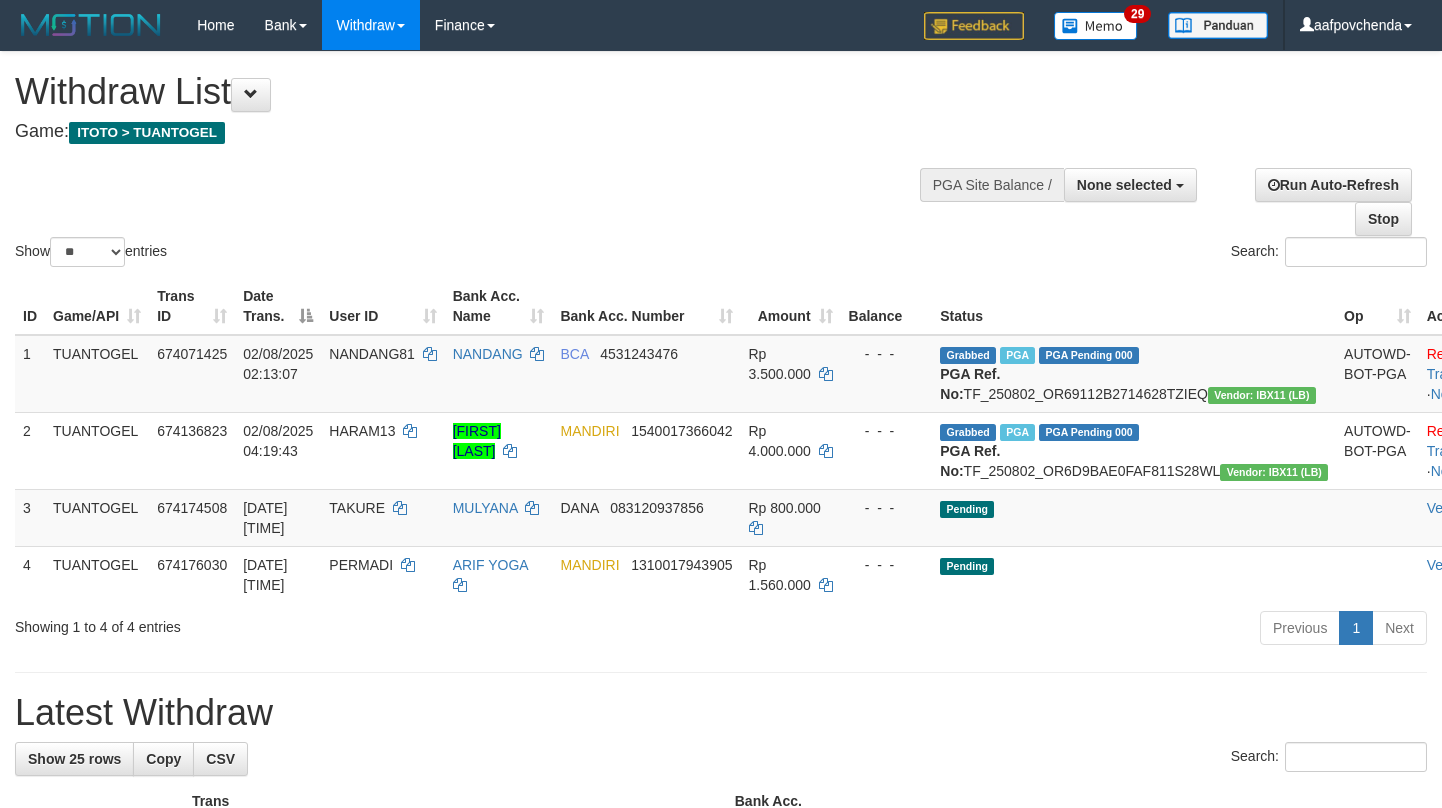 select 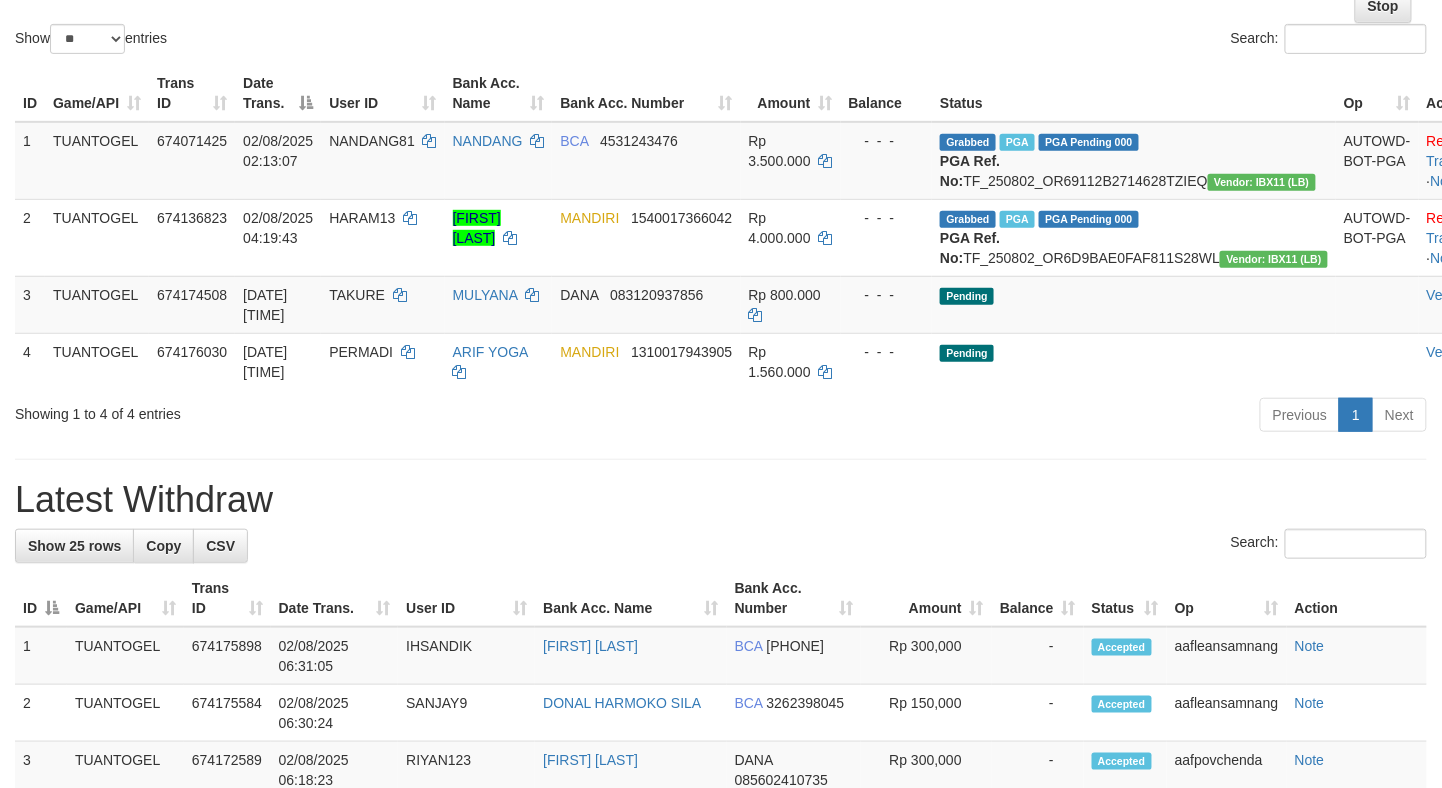 scroll, scrollTop: 222, scrollLeft: 0, axis: vertical 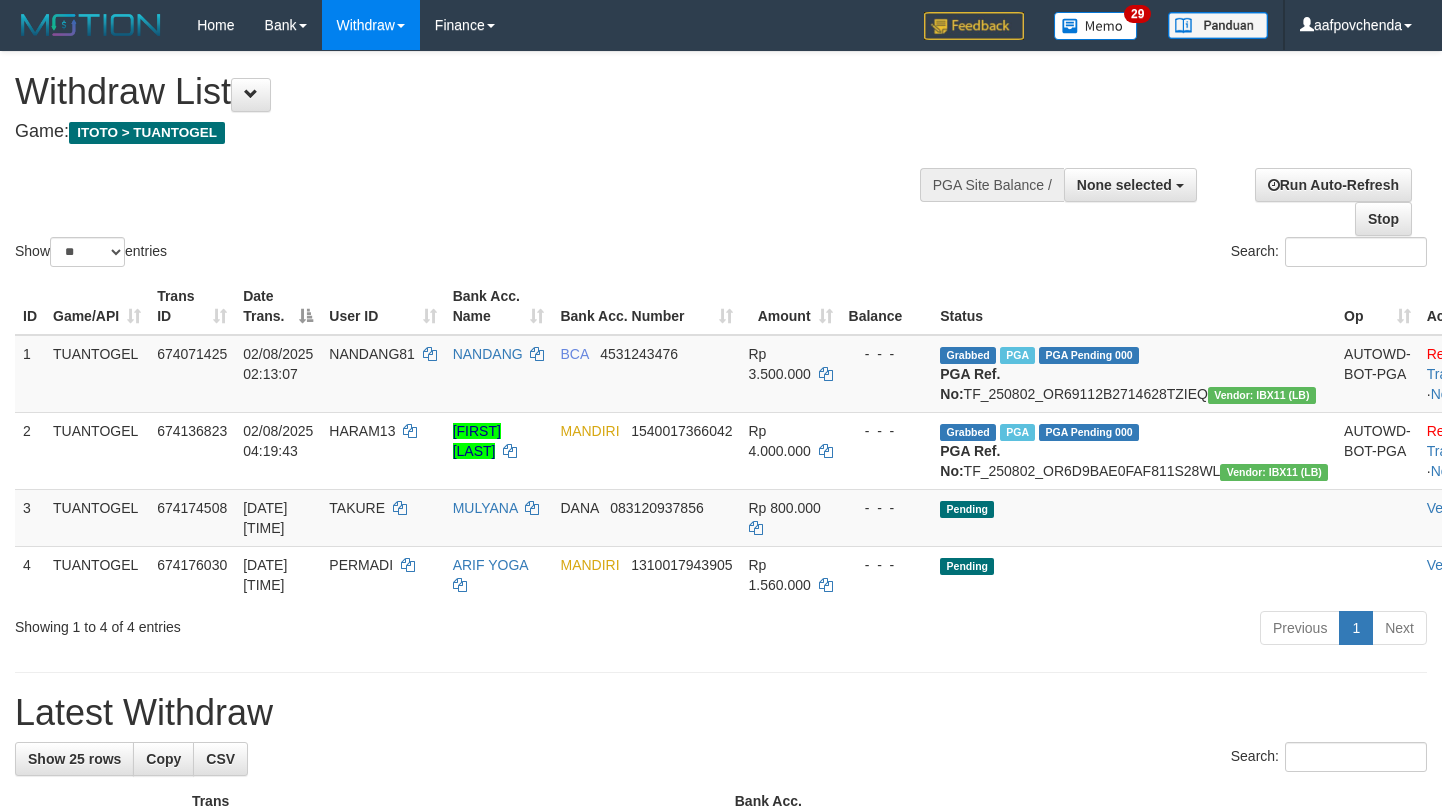select 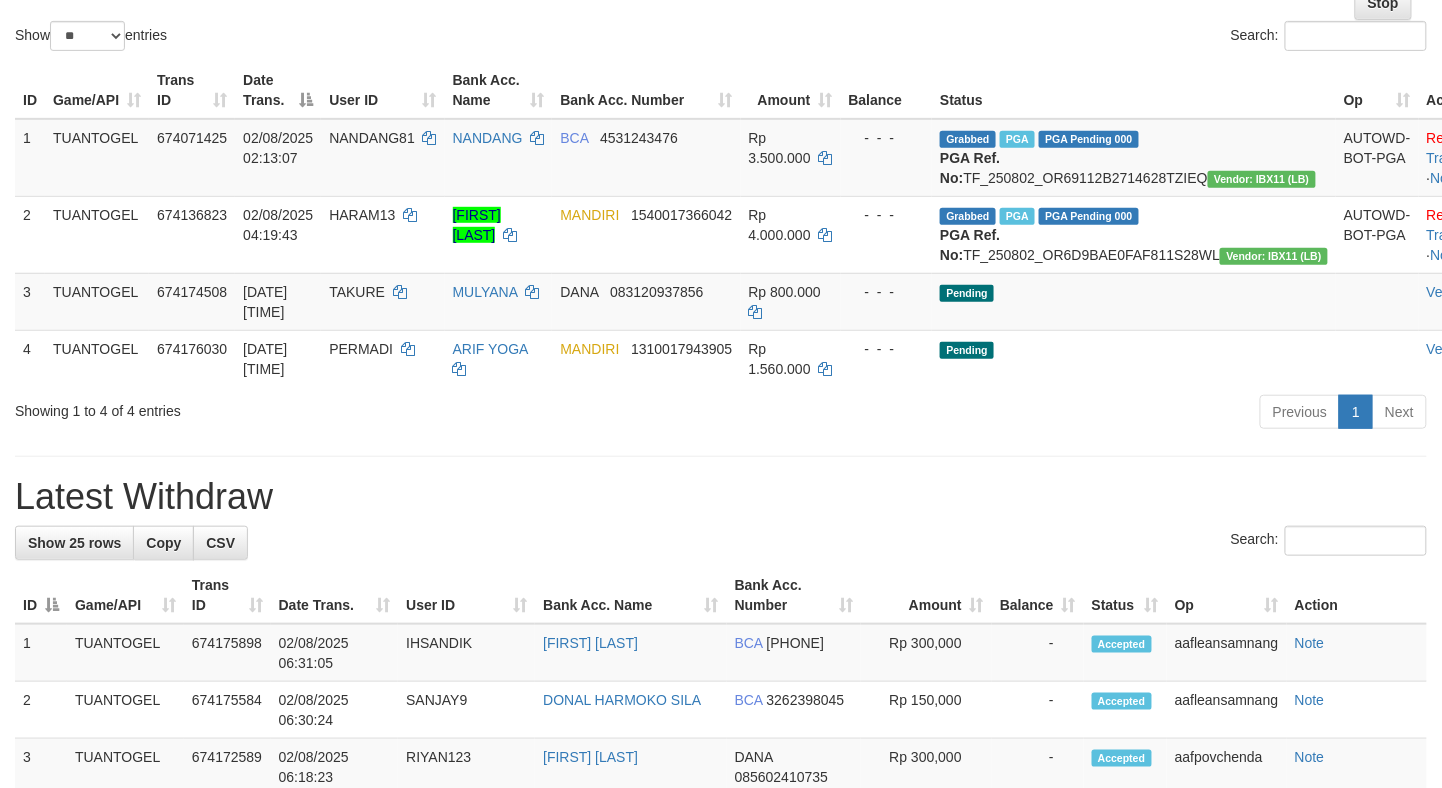 scroll, scrollTop: 222, scrollLeft: 0, axis: vertical 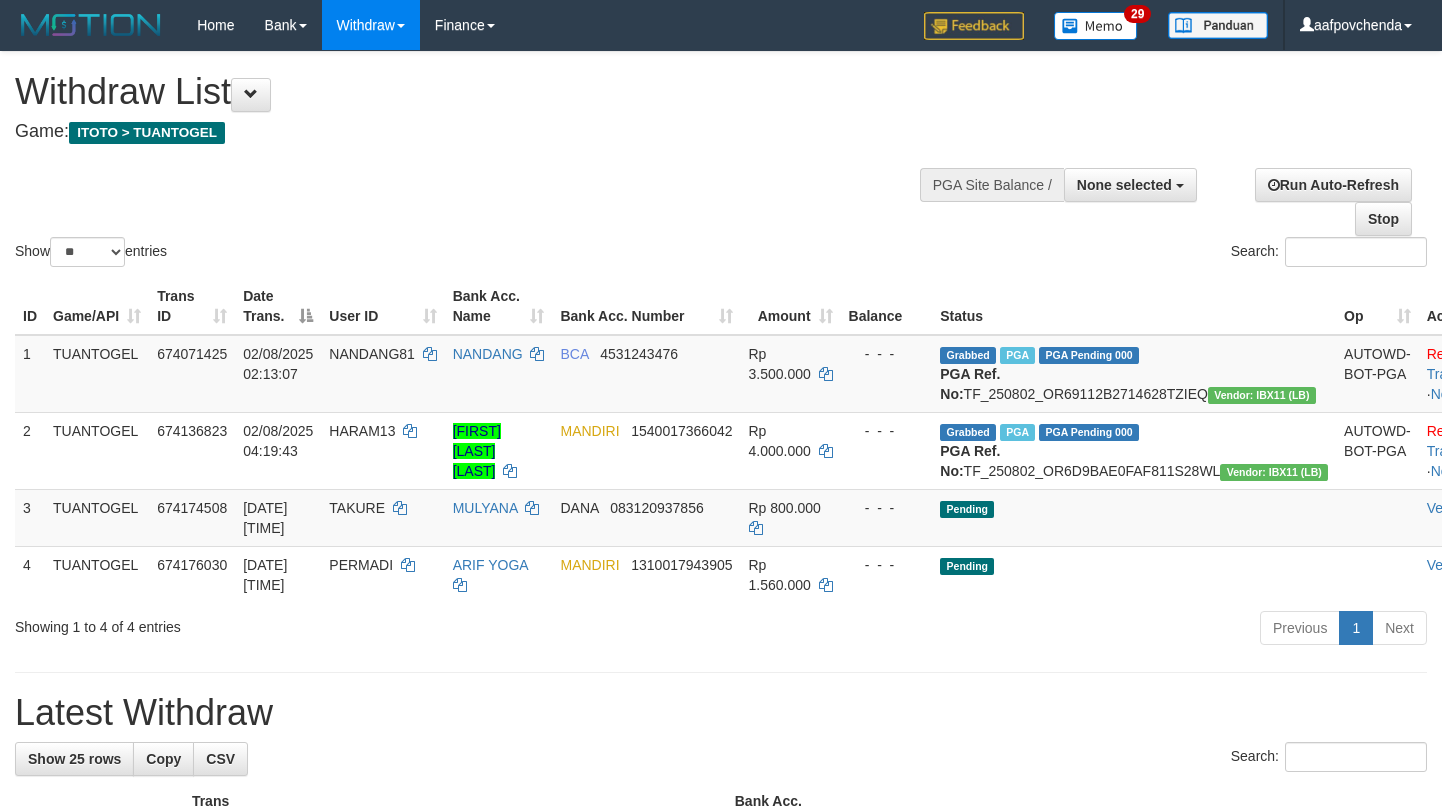 select 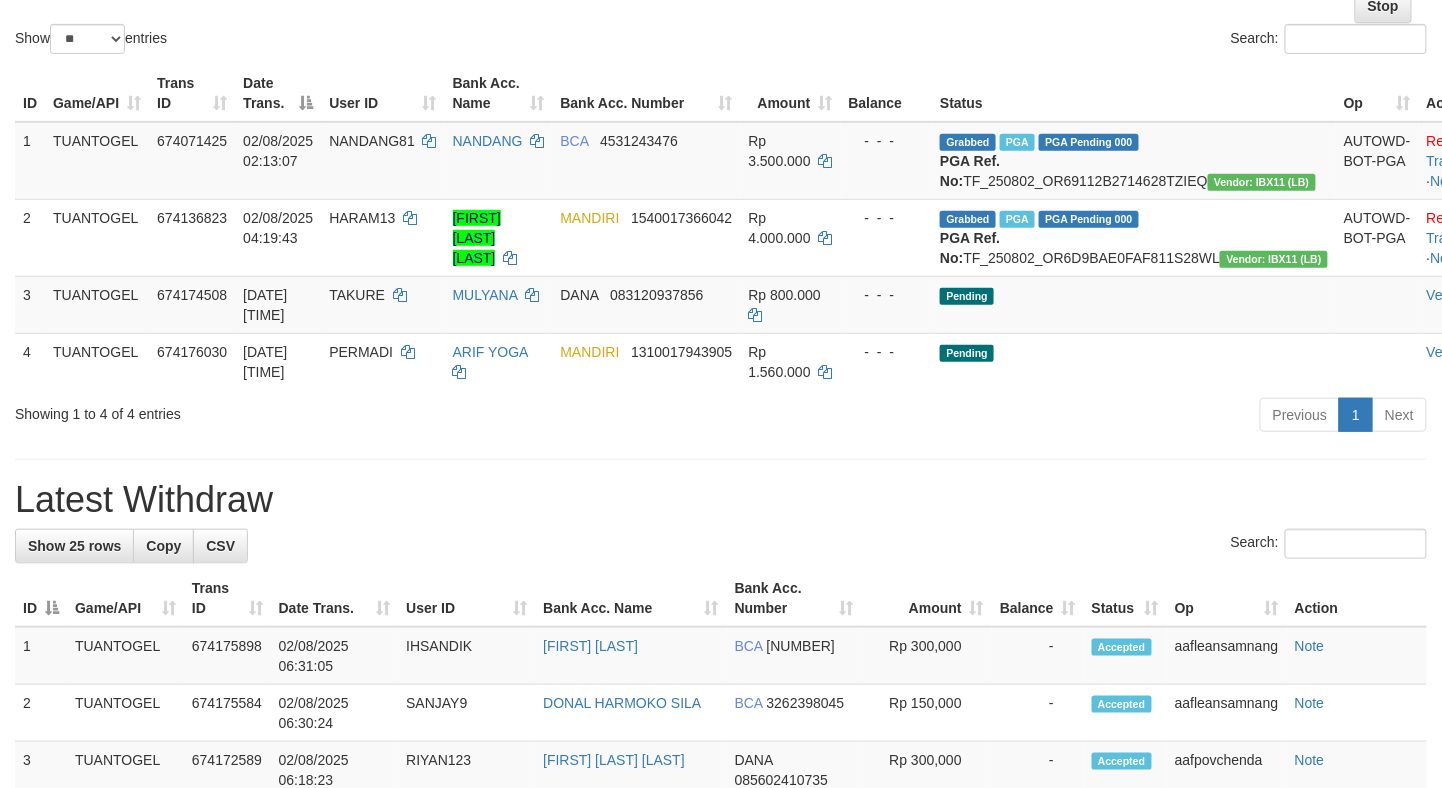 scroll, scrollTop: 222, scrollLeft: 0, axis: vertical 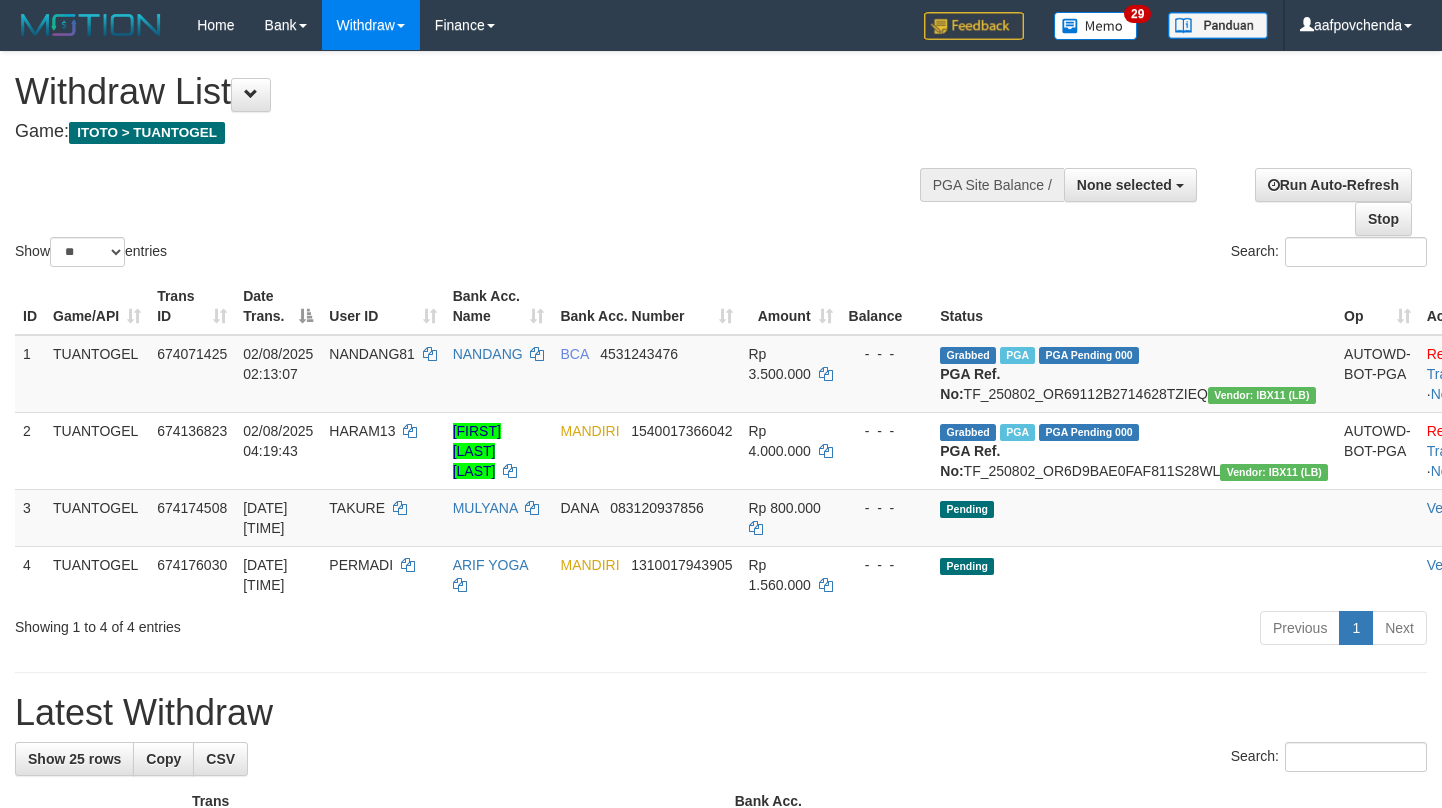 select 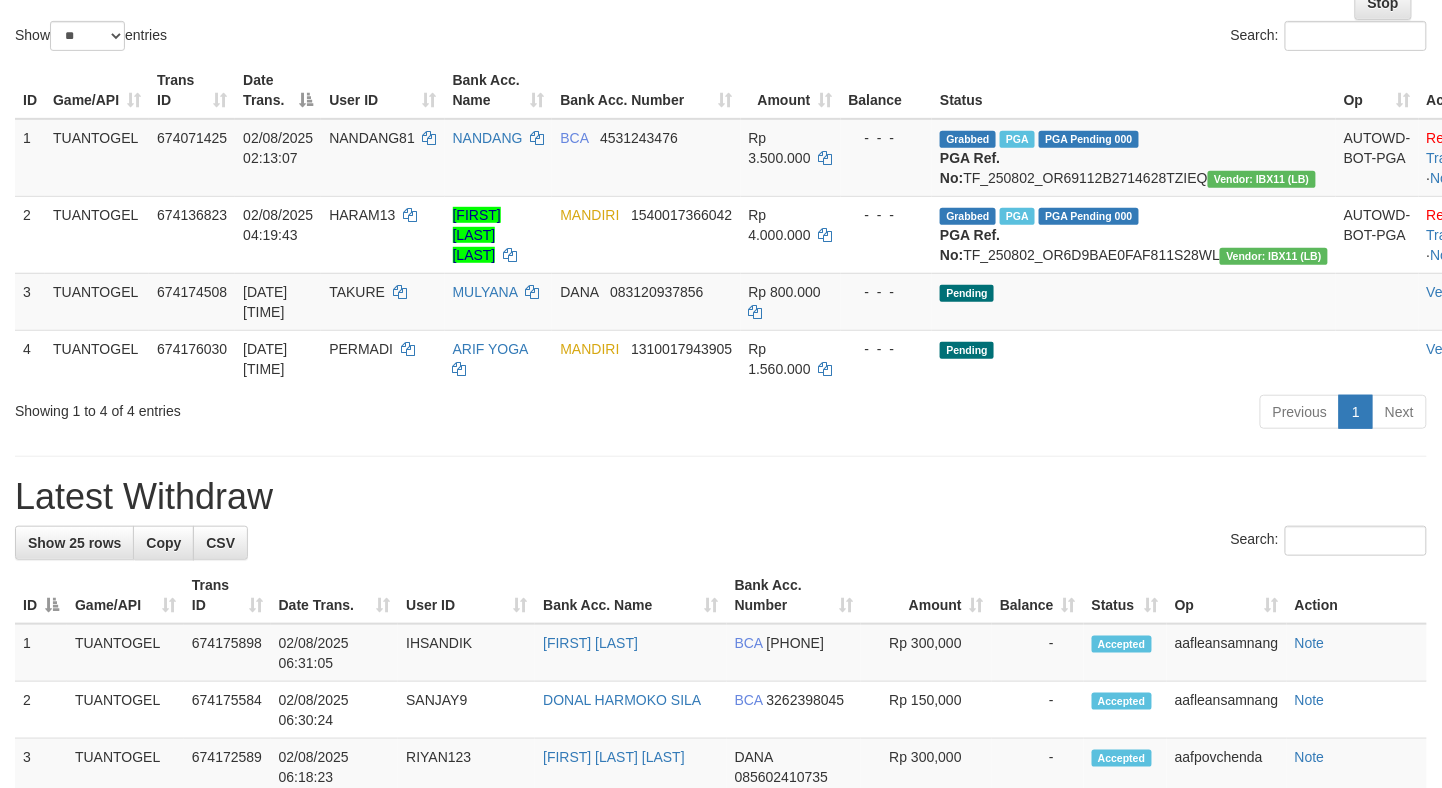 scroll, scrollTop: 222, scrollLeft: 0, axis: vertical 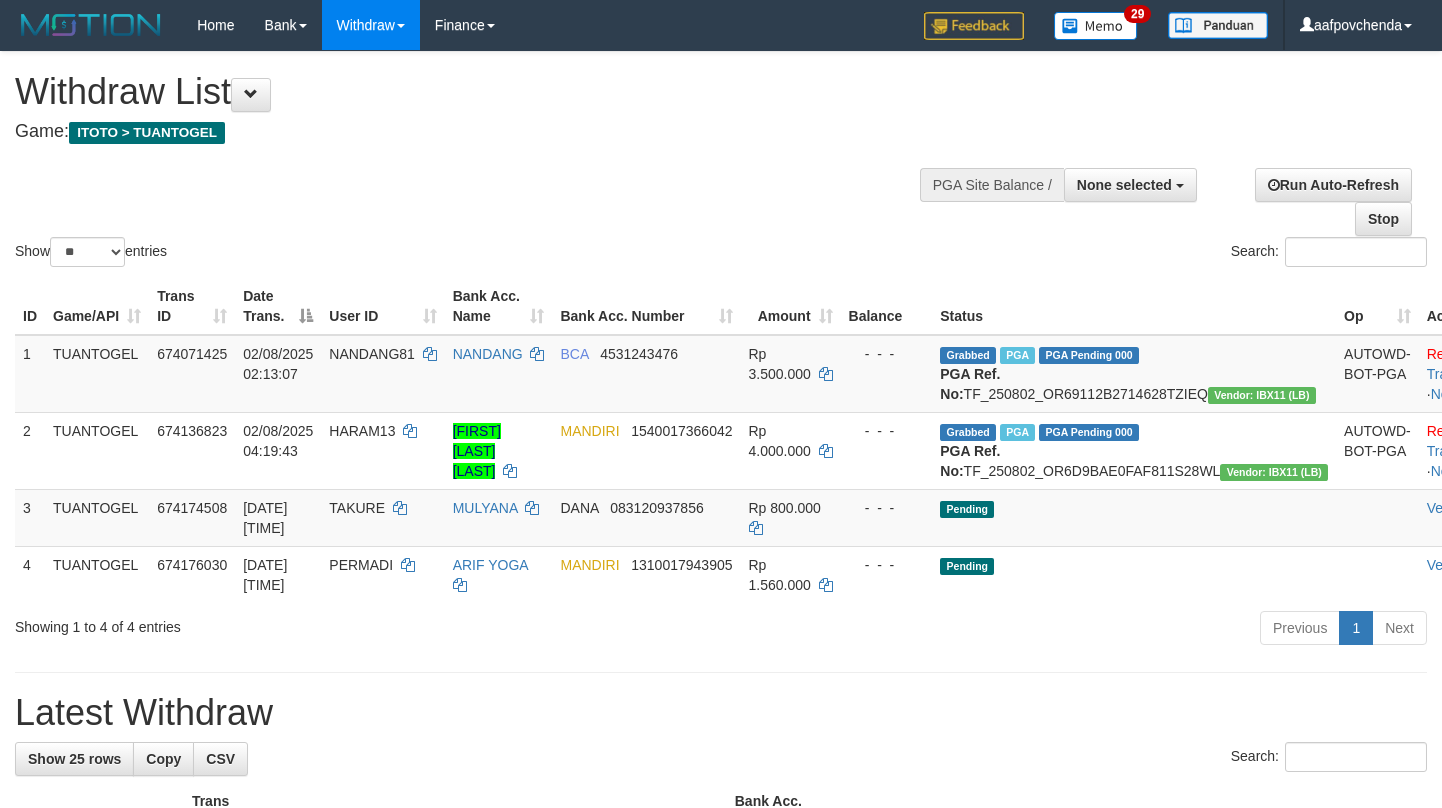 select 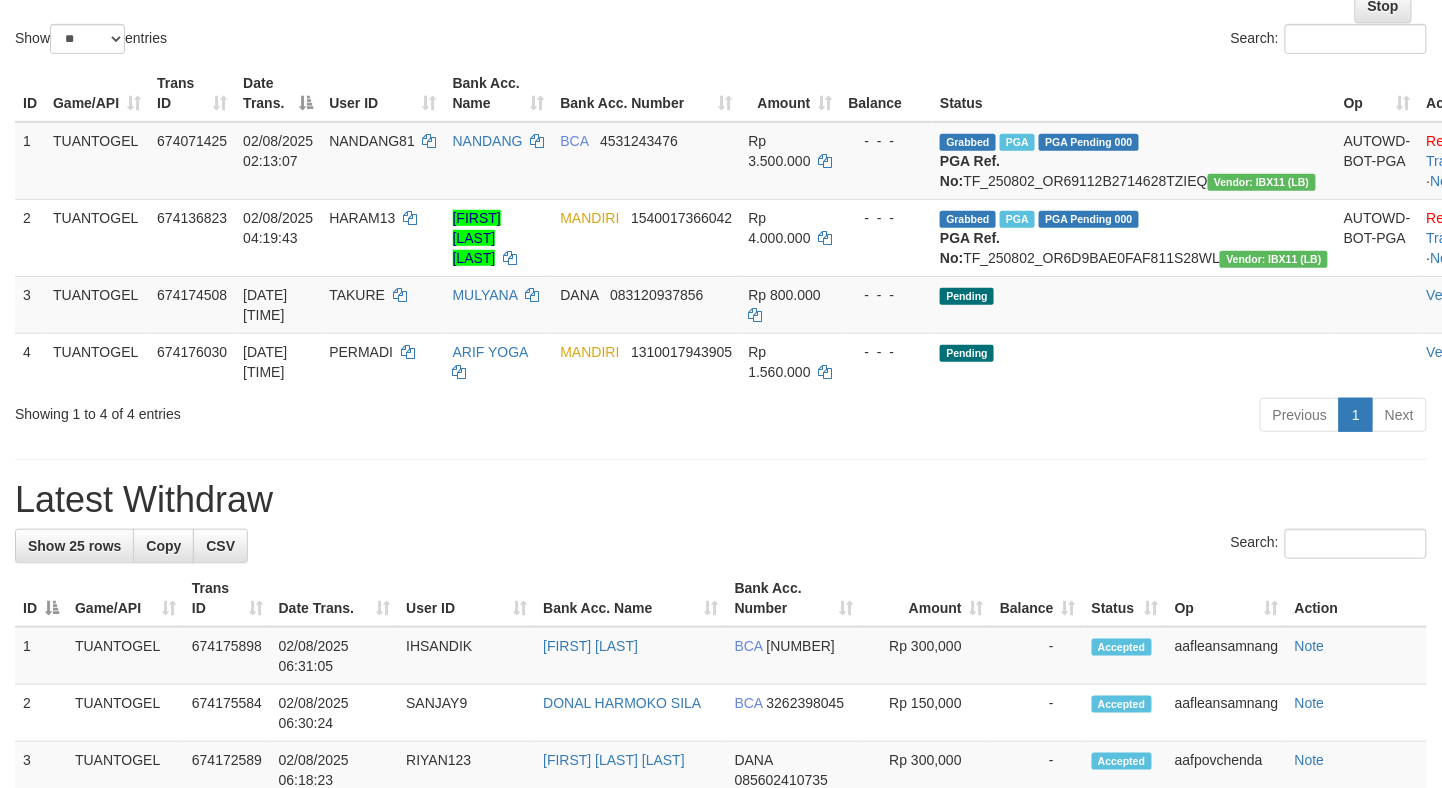 scroll, scrollTop: 222, scrollLeft: 0, axis: vertical 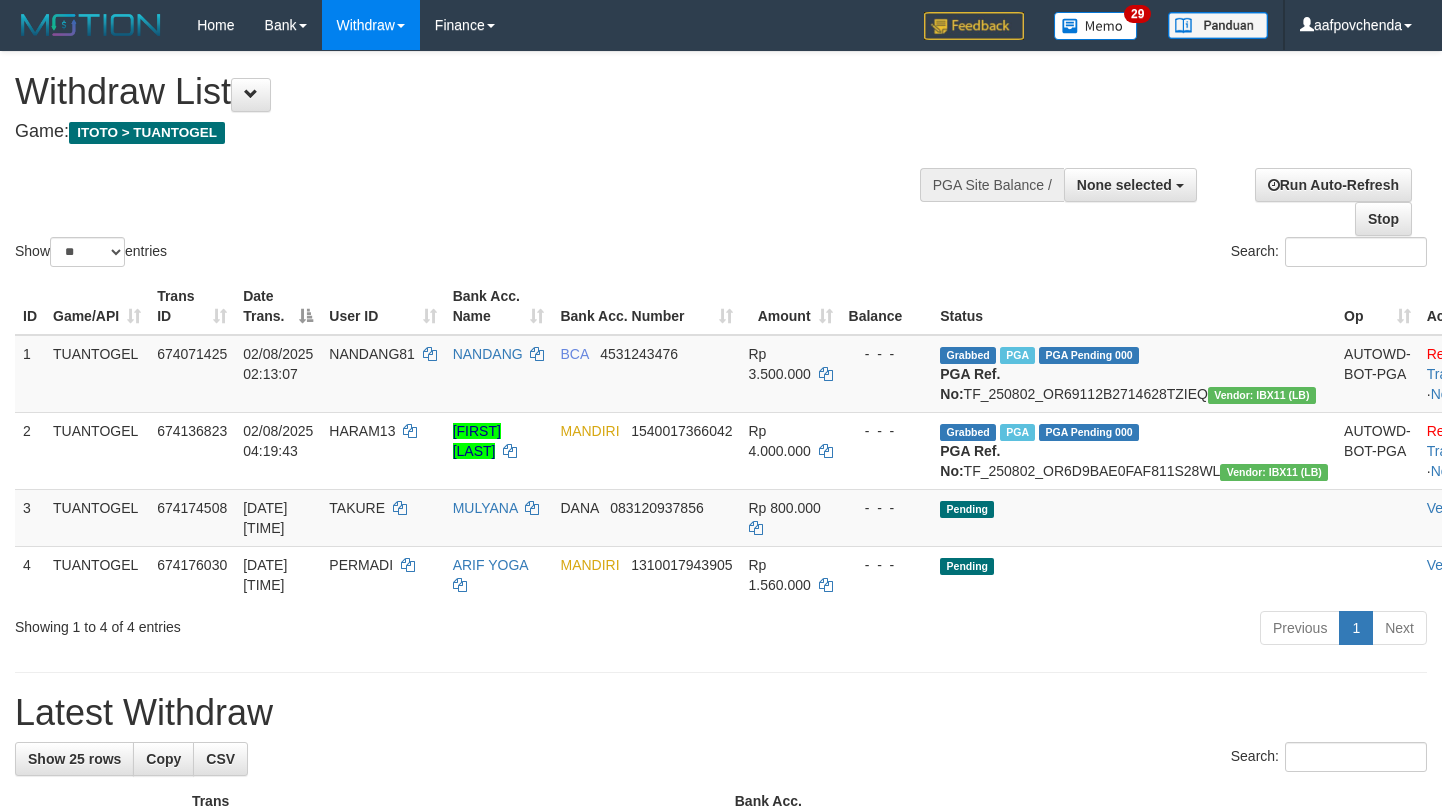 select 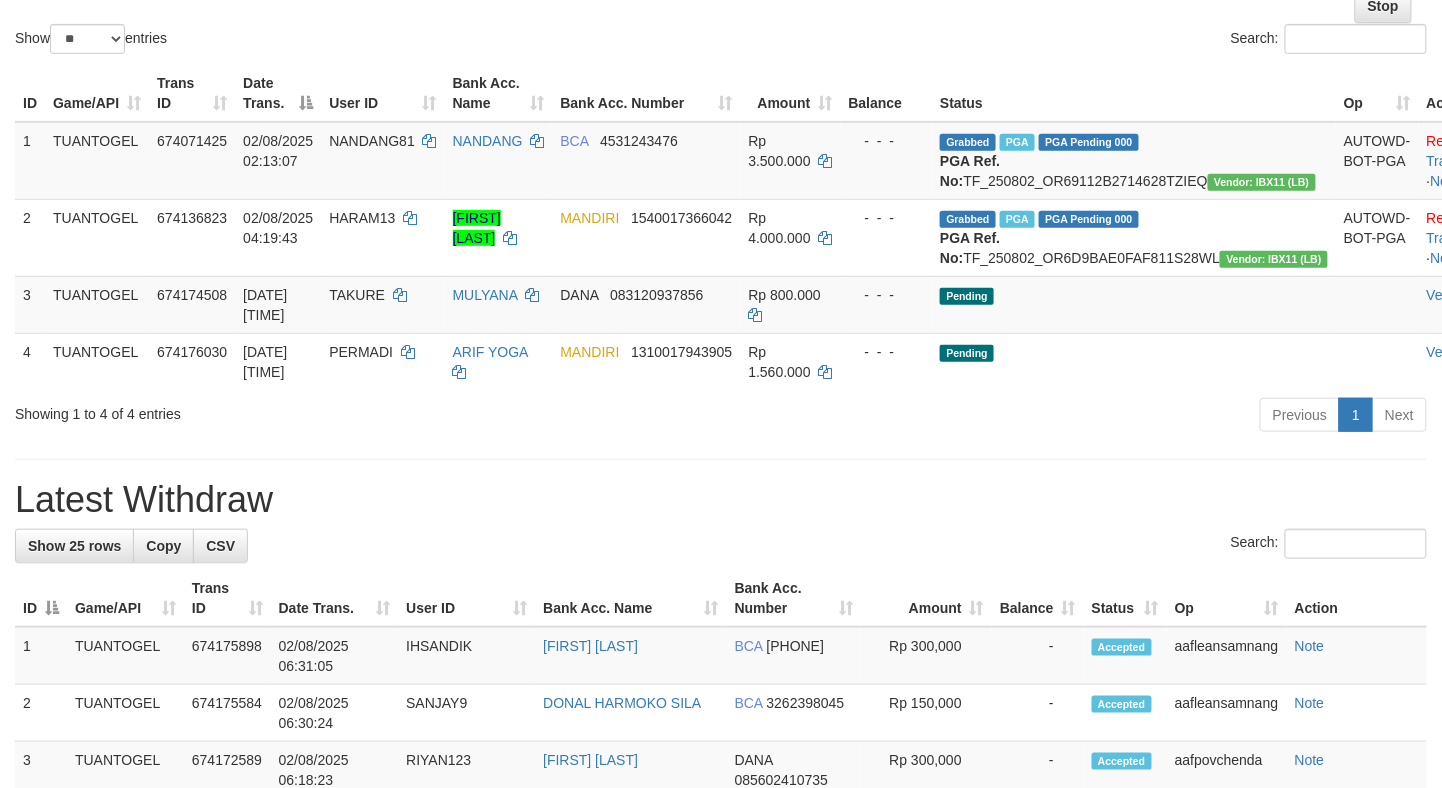 scroll, scrollTop: 222, scrollLeft: 0, axis: vertical 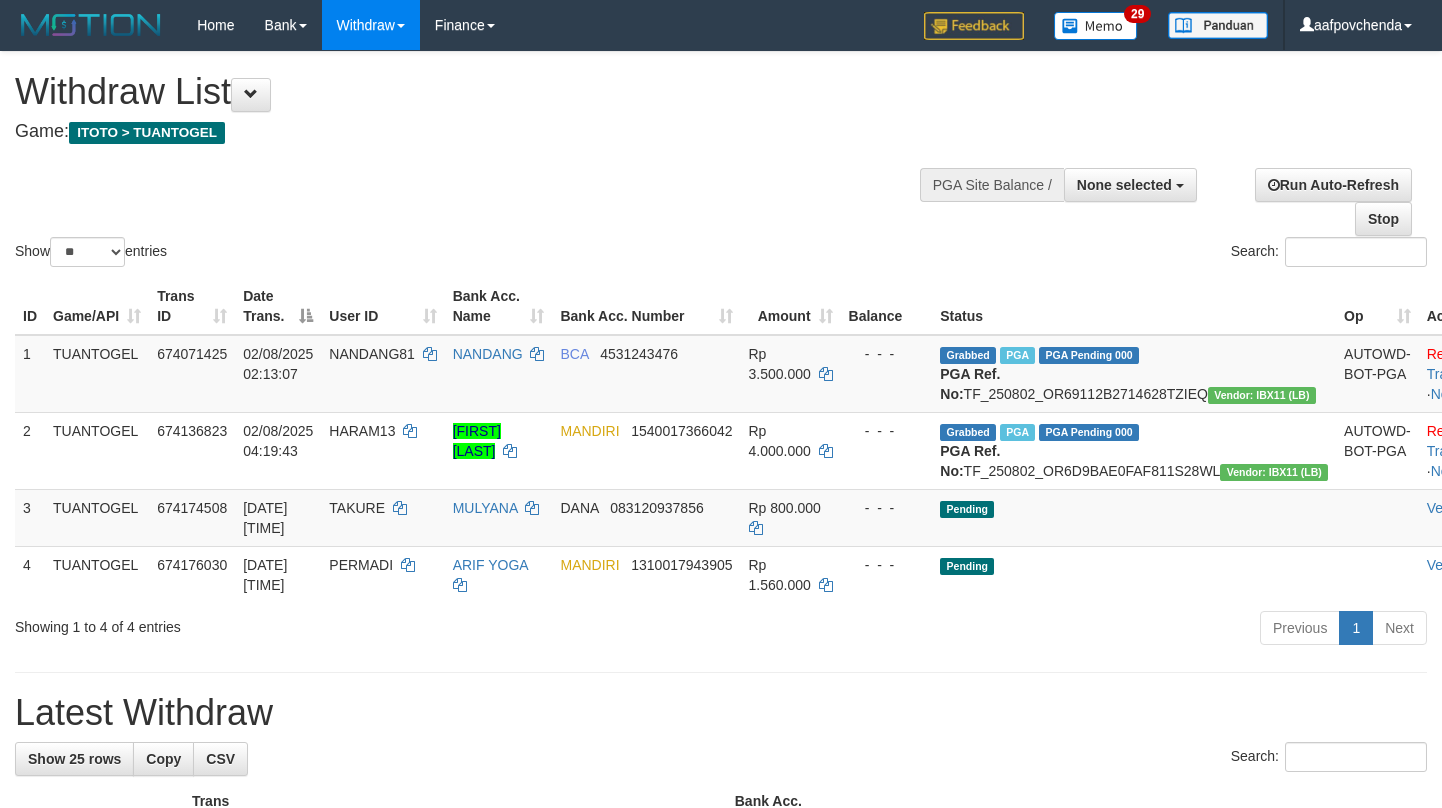 select 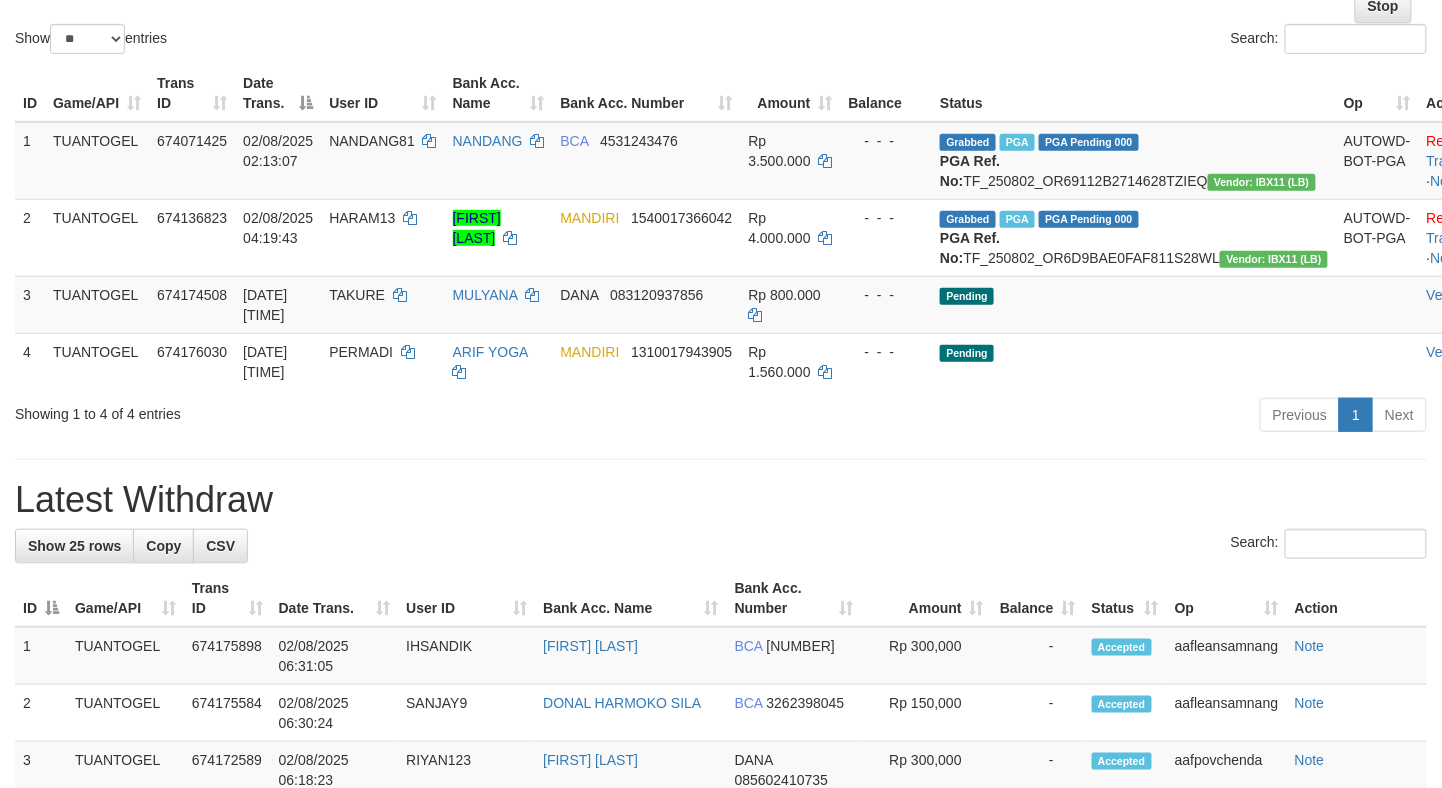 scroll, scrollTop: 222, scrollLeft: 0, axis: vertical 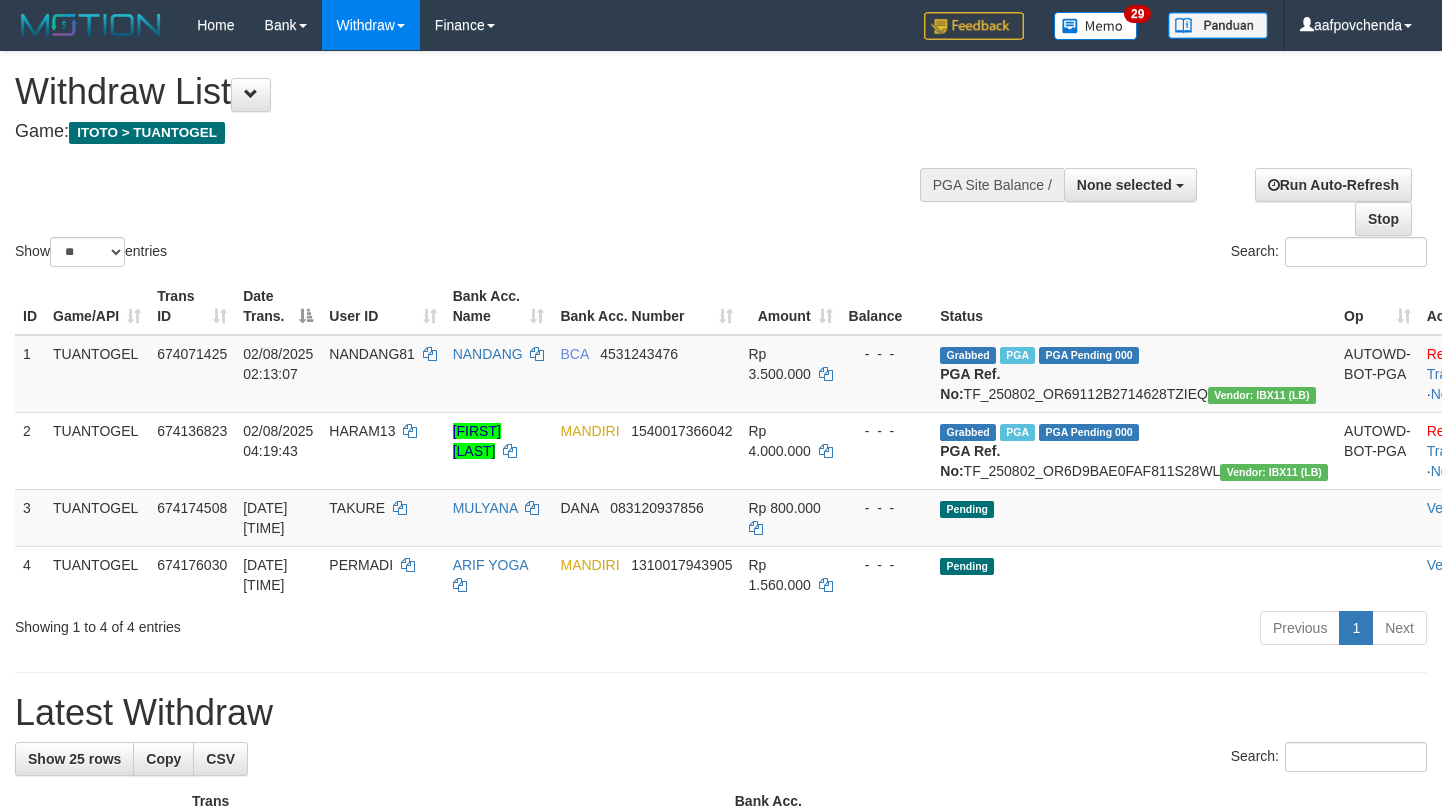 select 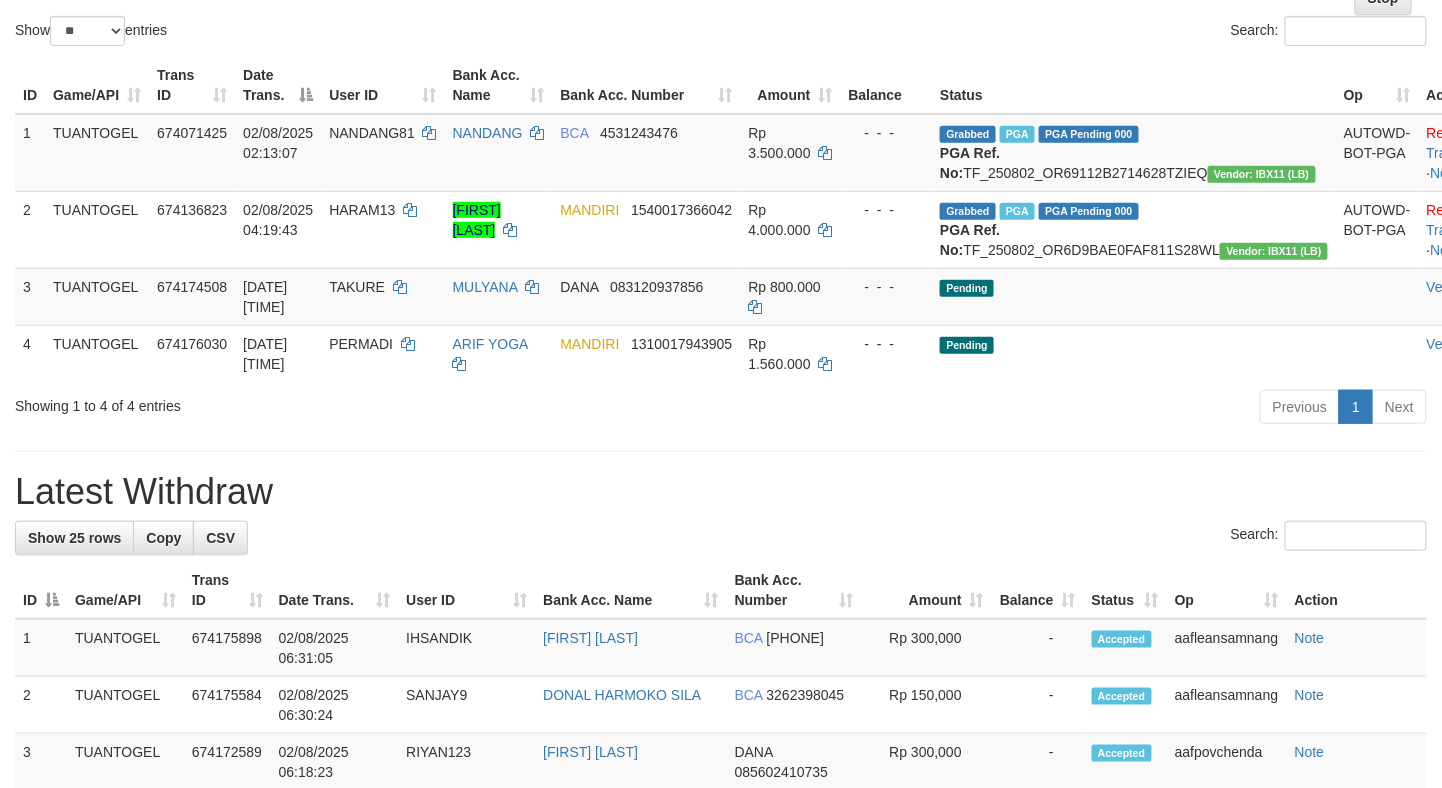 scroll, scrollTop: 222, scrollLeft: 0, axis: vertical 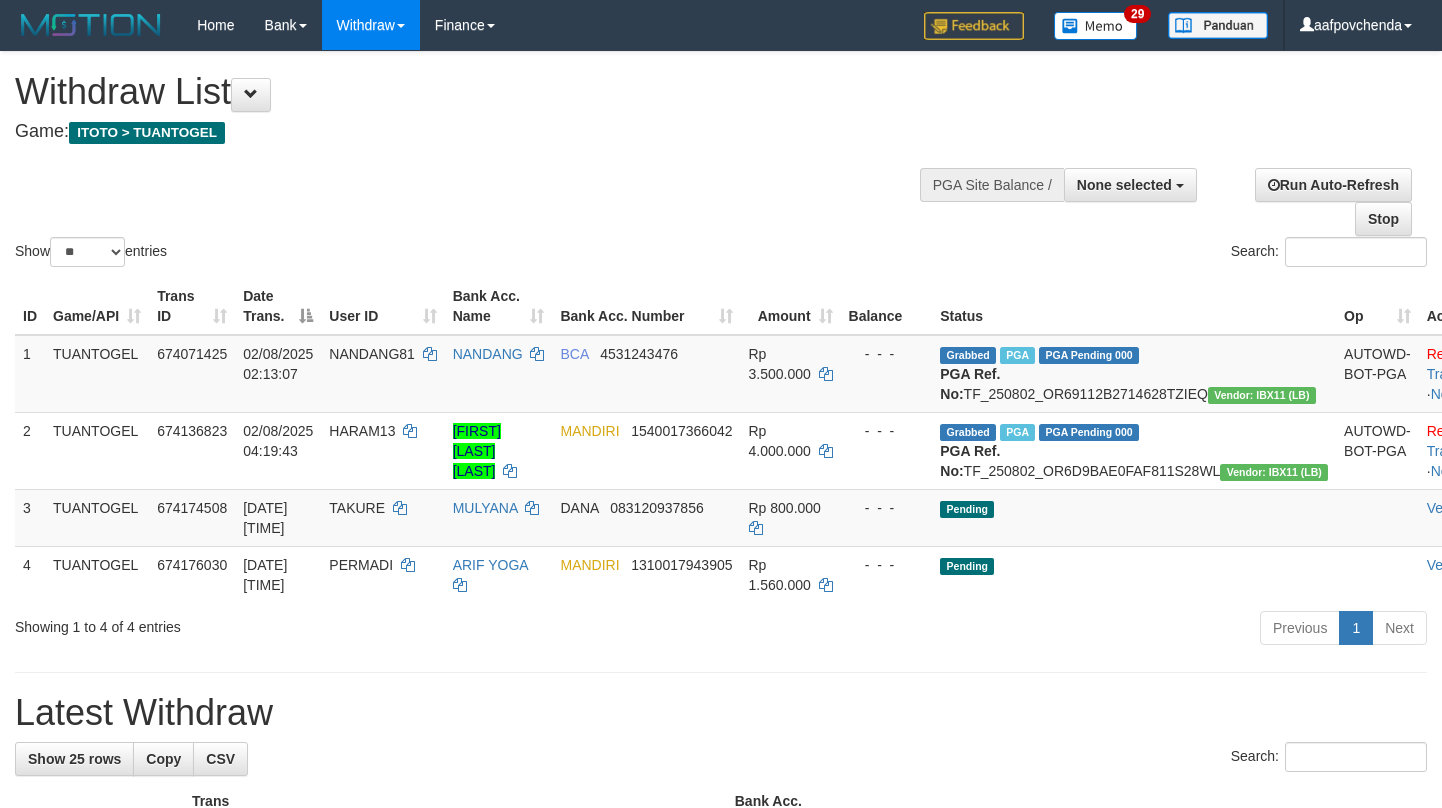 select 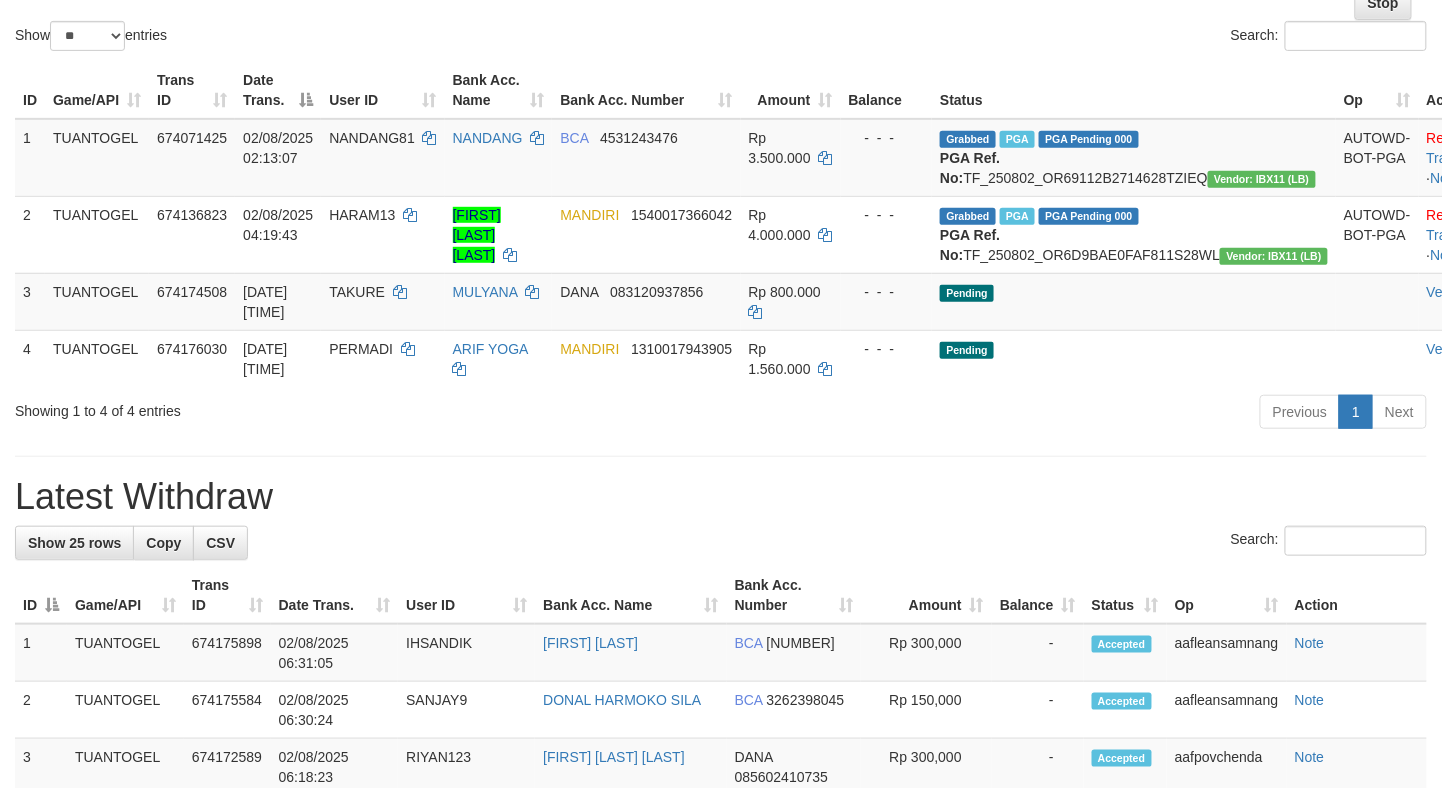scroll, scrollTop: 222, scrollLeft: 0, axis: vertical 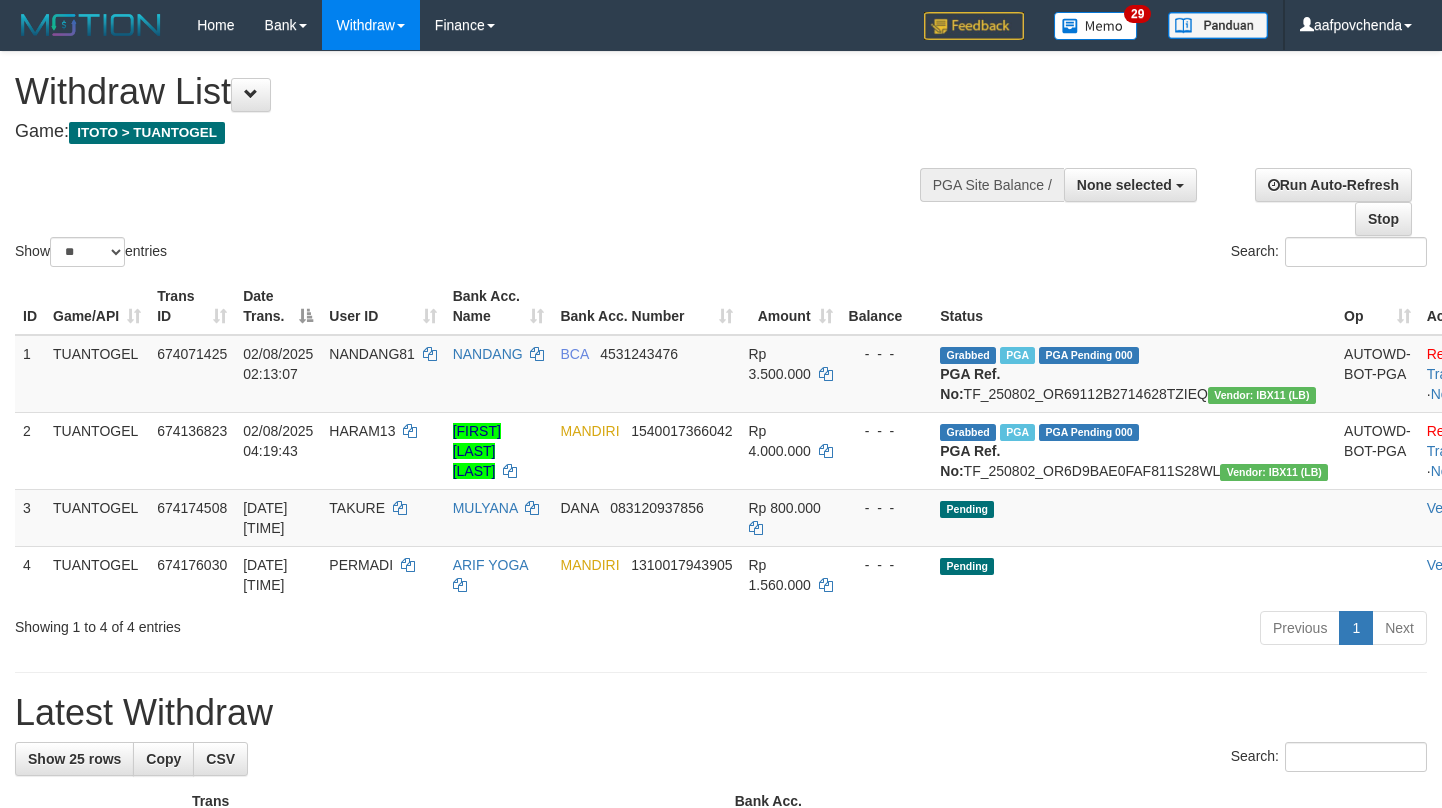 select 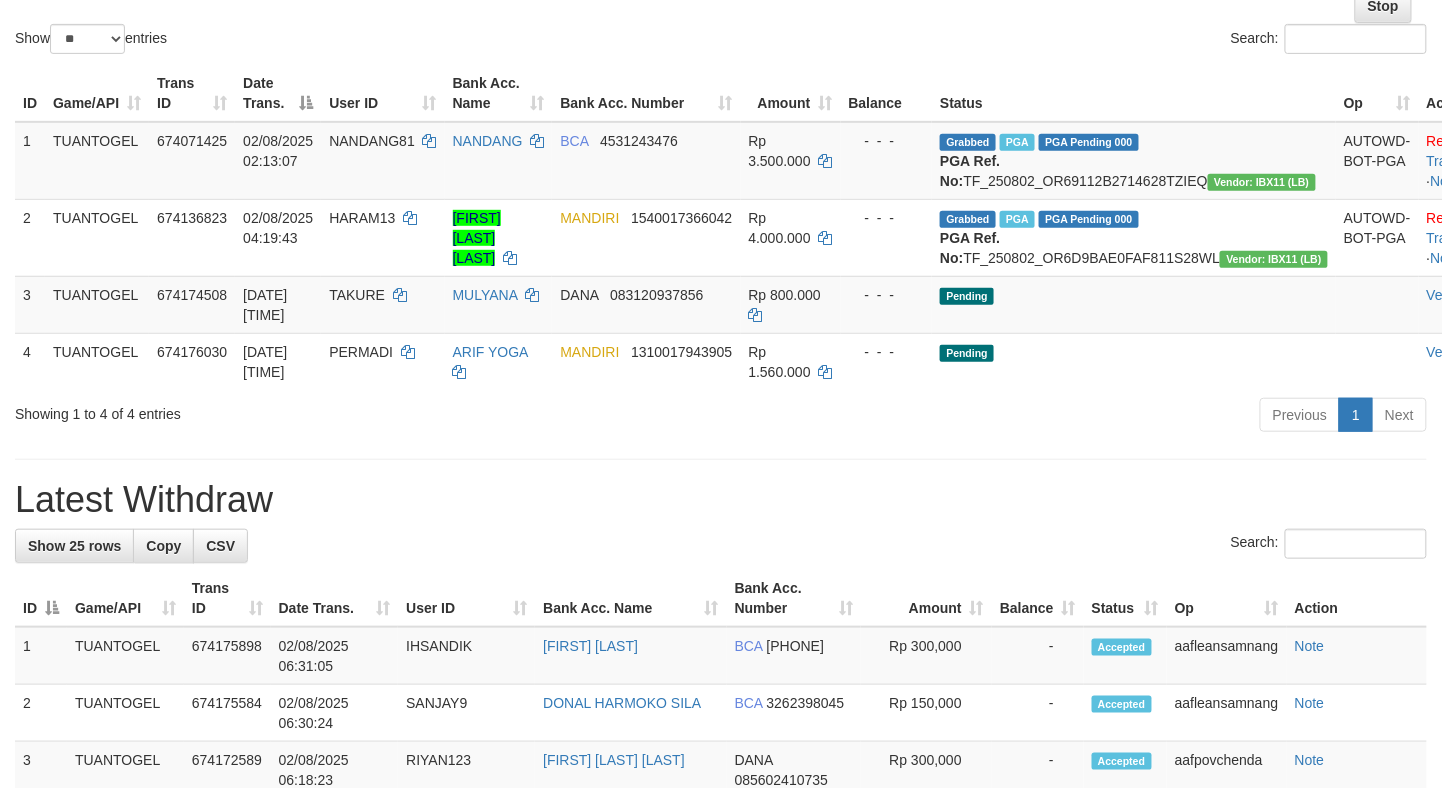 scroll, scrollTop: 222, scrollLeft: 0, axis: vertical 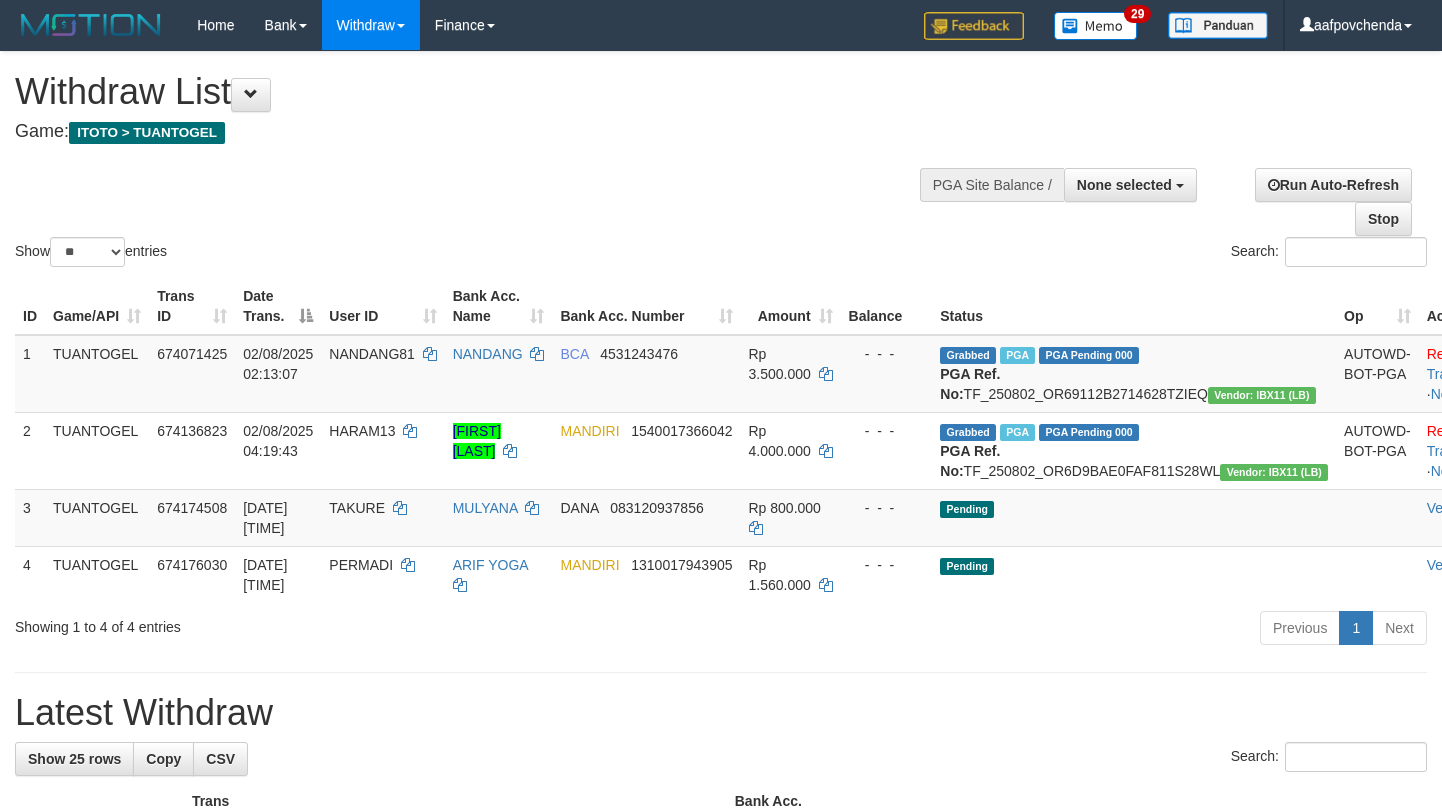 select 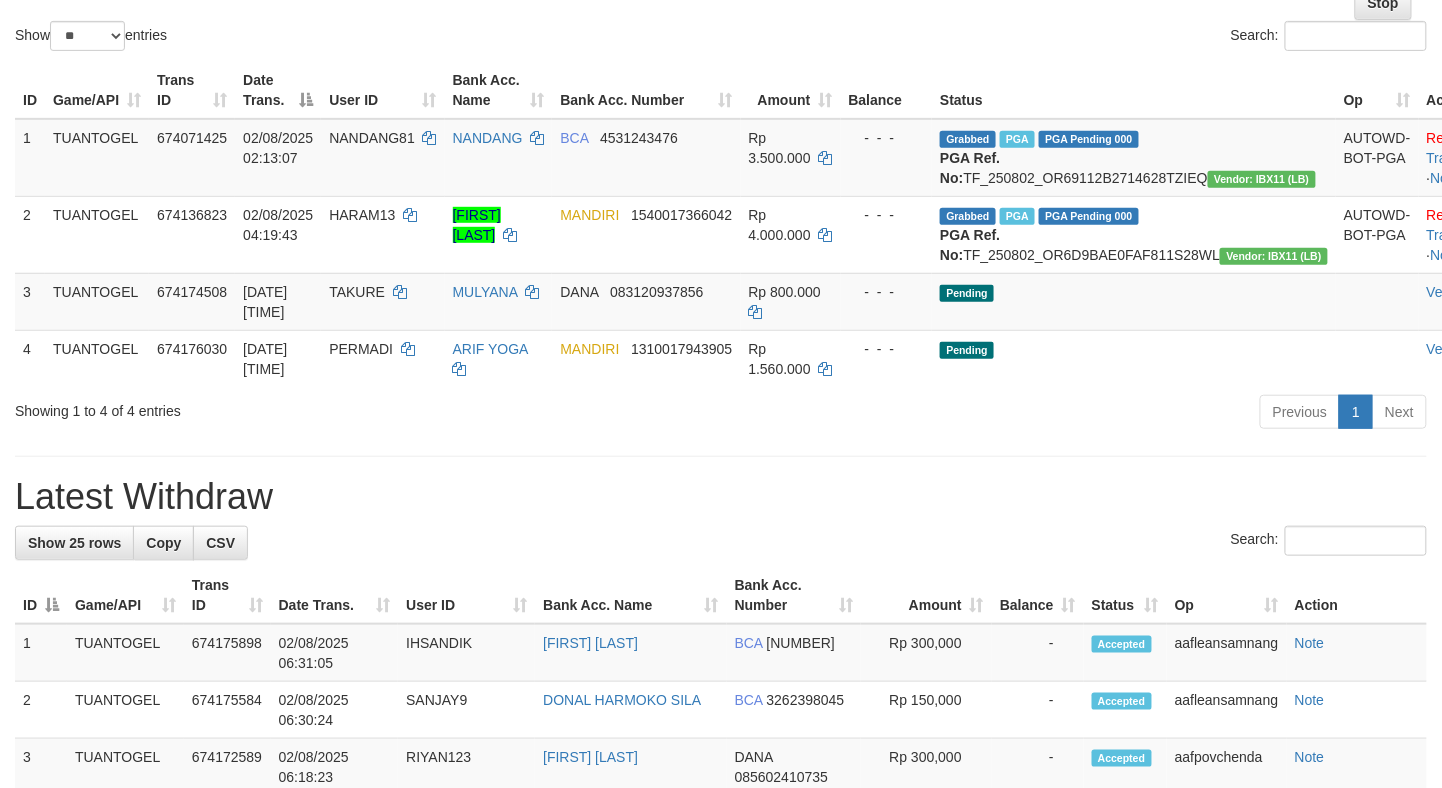 scroll, scrollTop: 222, scrollLeft: 0, axis: vertical 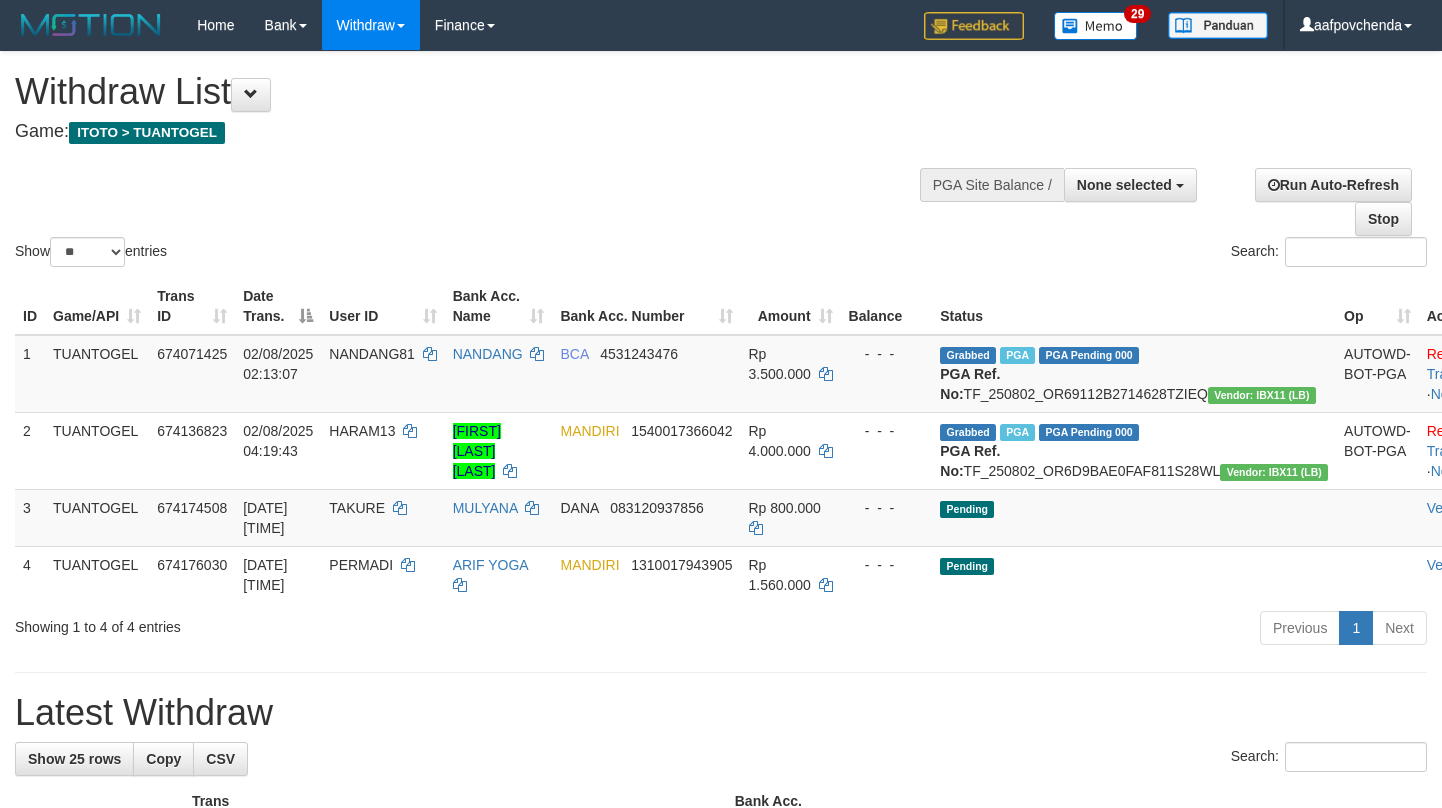 select 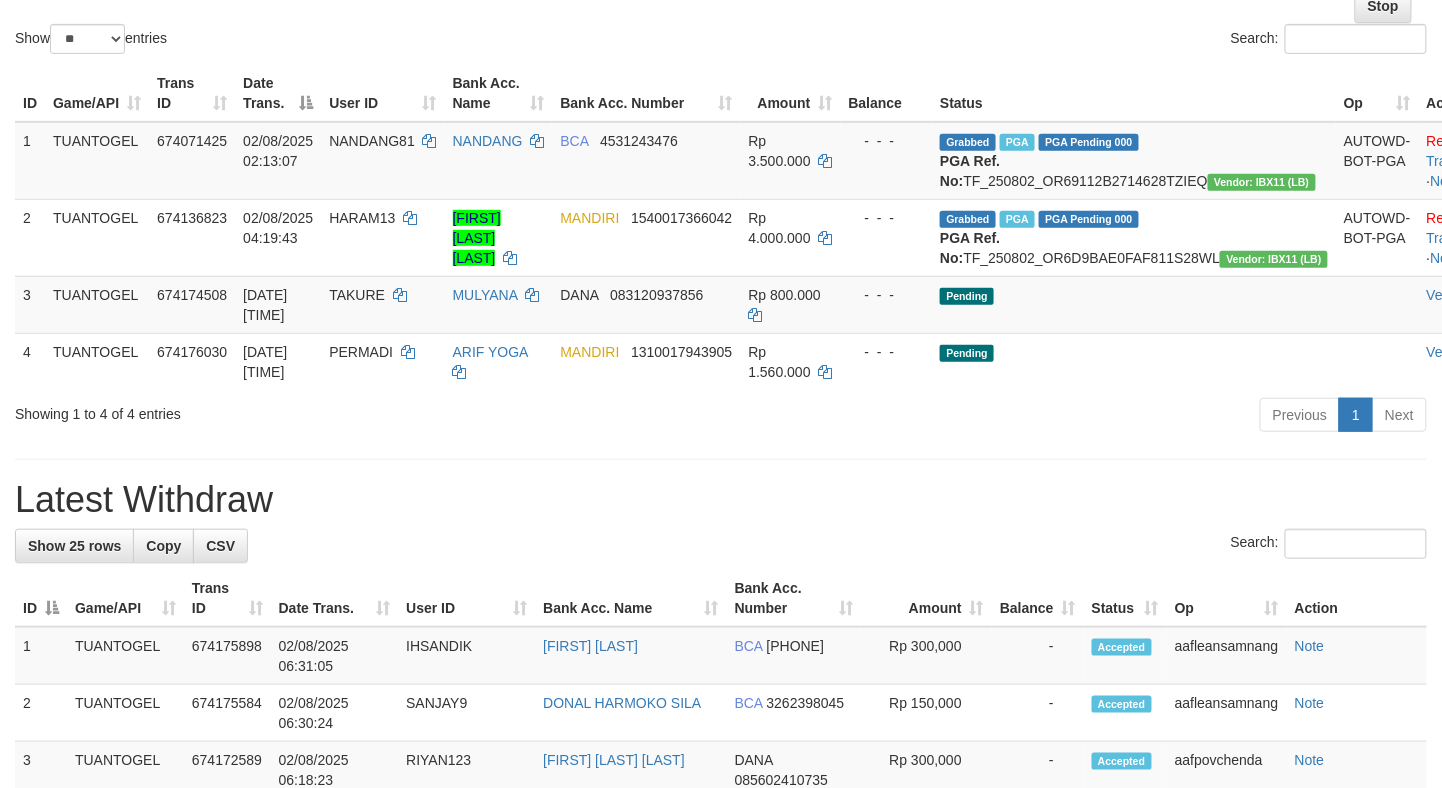 scroll, scrollTop: 222, scrollLeft: 0, axis: vertical 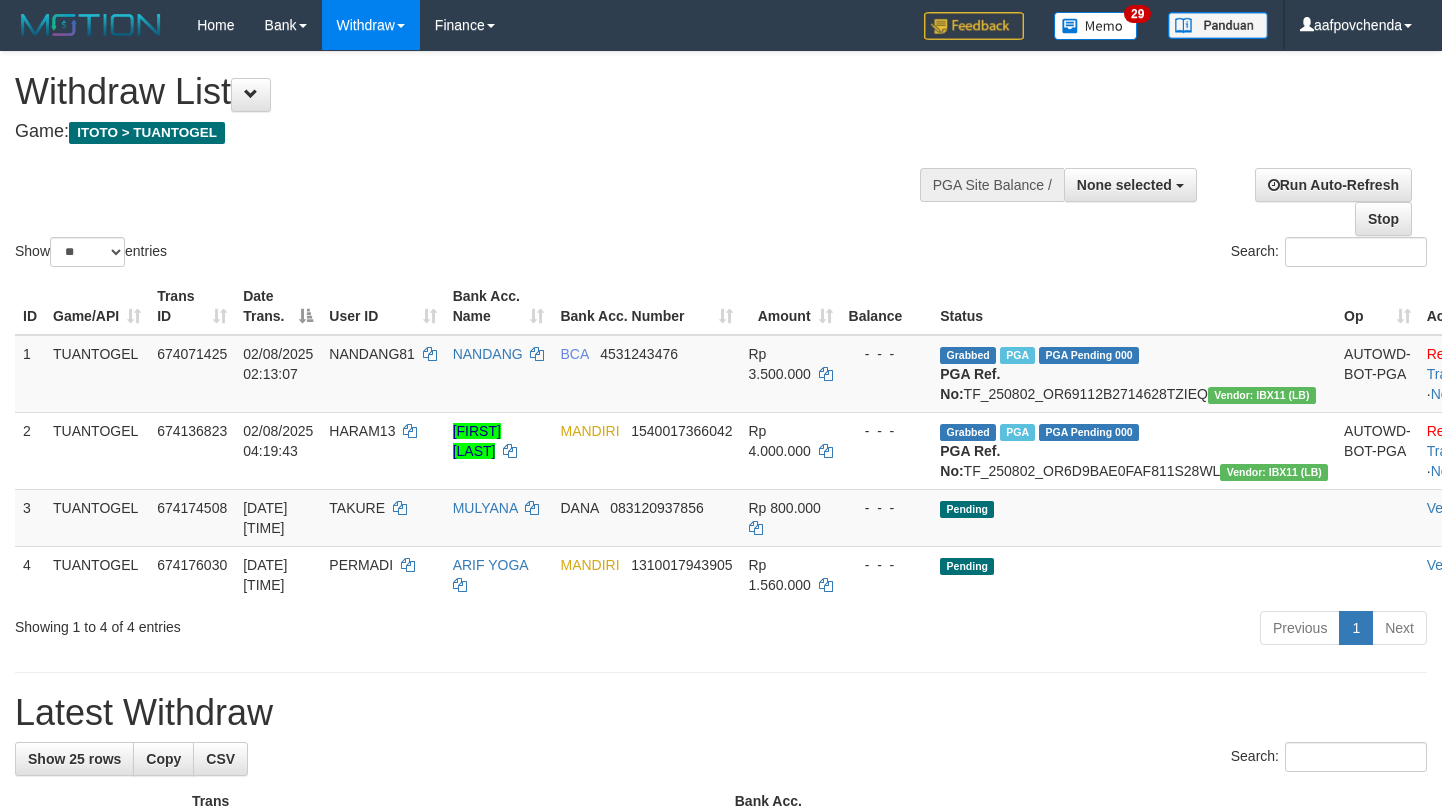select 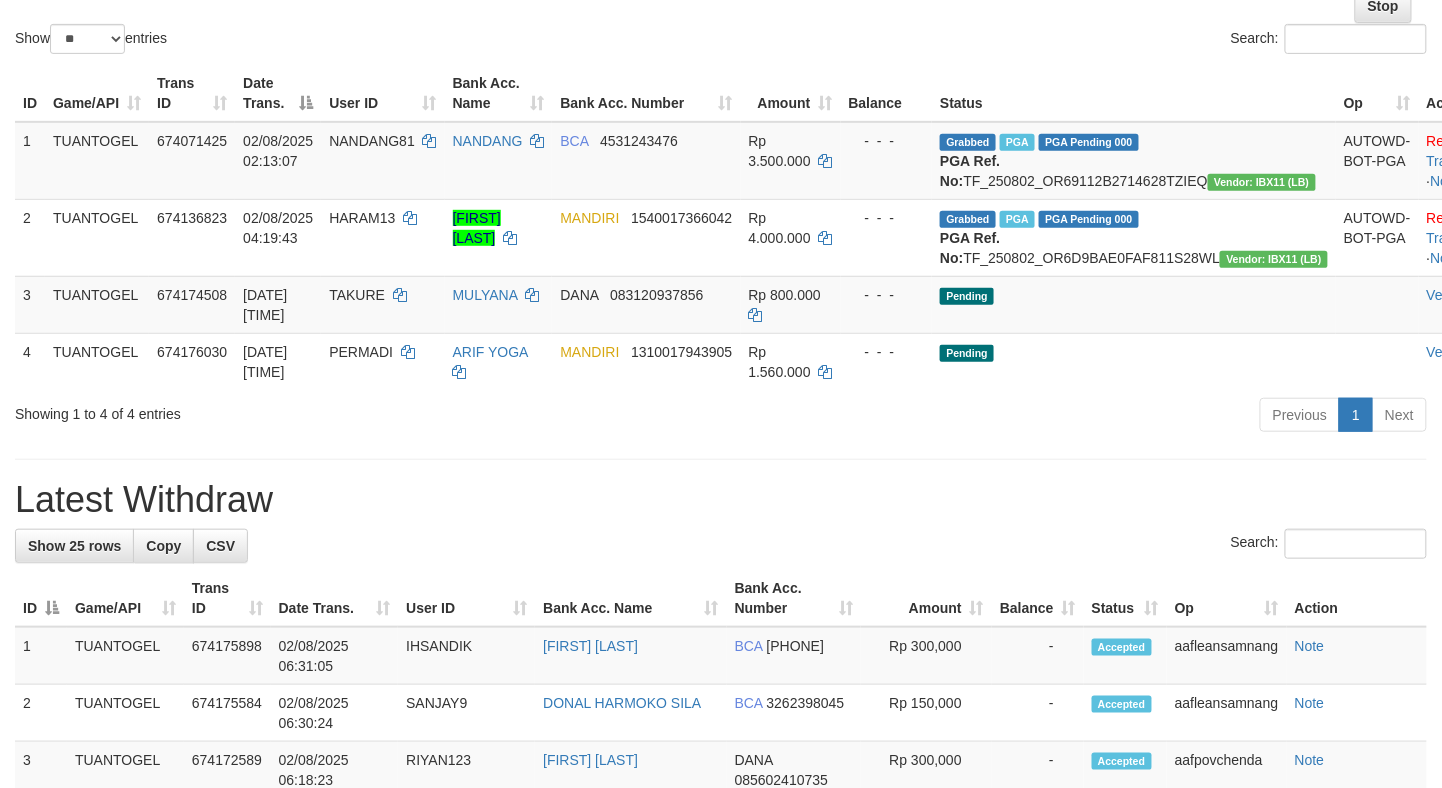 scroll, scrollTop: 222, scrollLeft: 0, axis: vertical 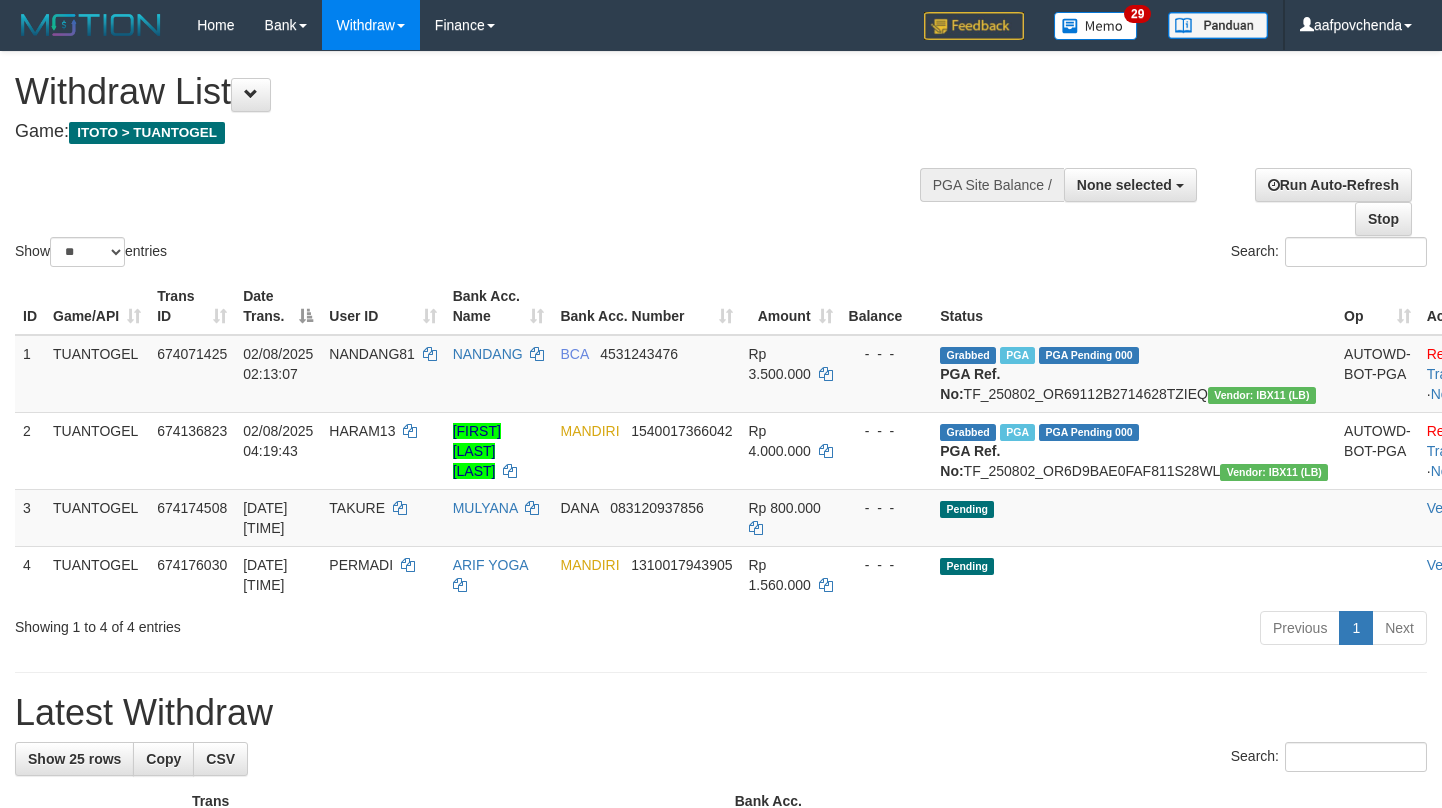select 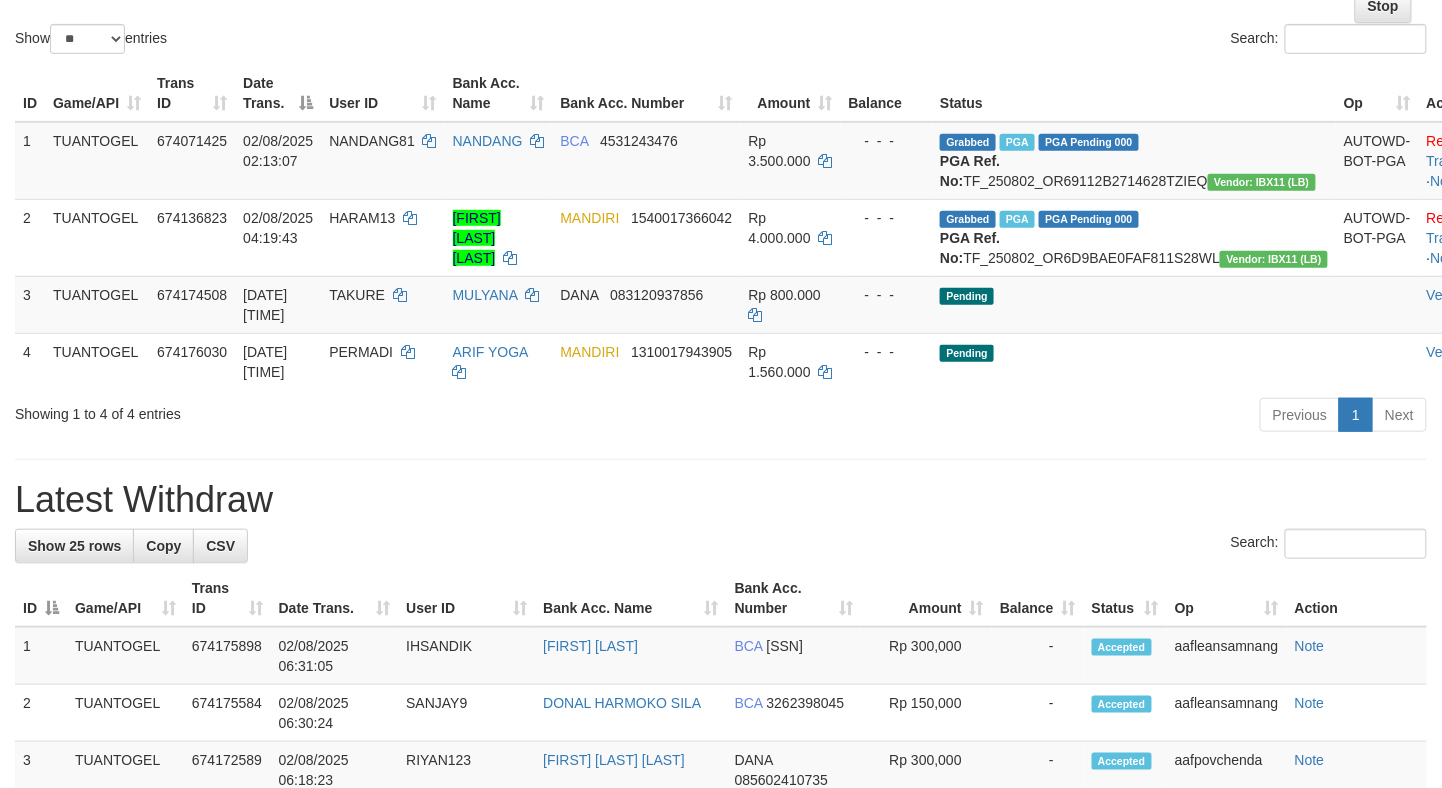 scroll, scrollTop: 222, scrollLeft: 0, axis: vertical 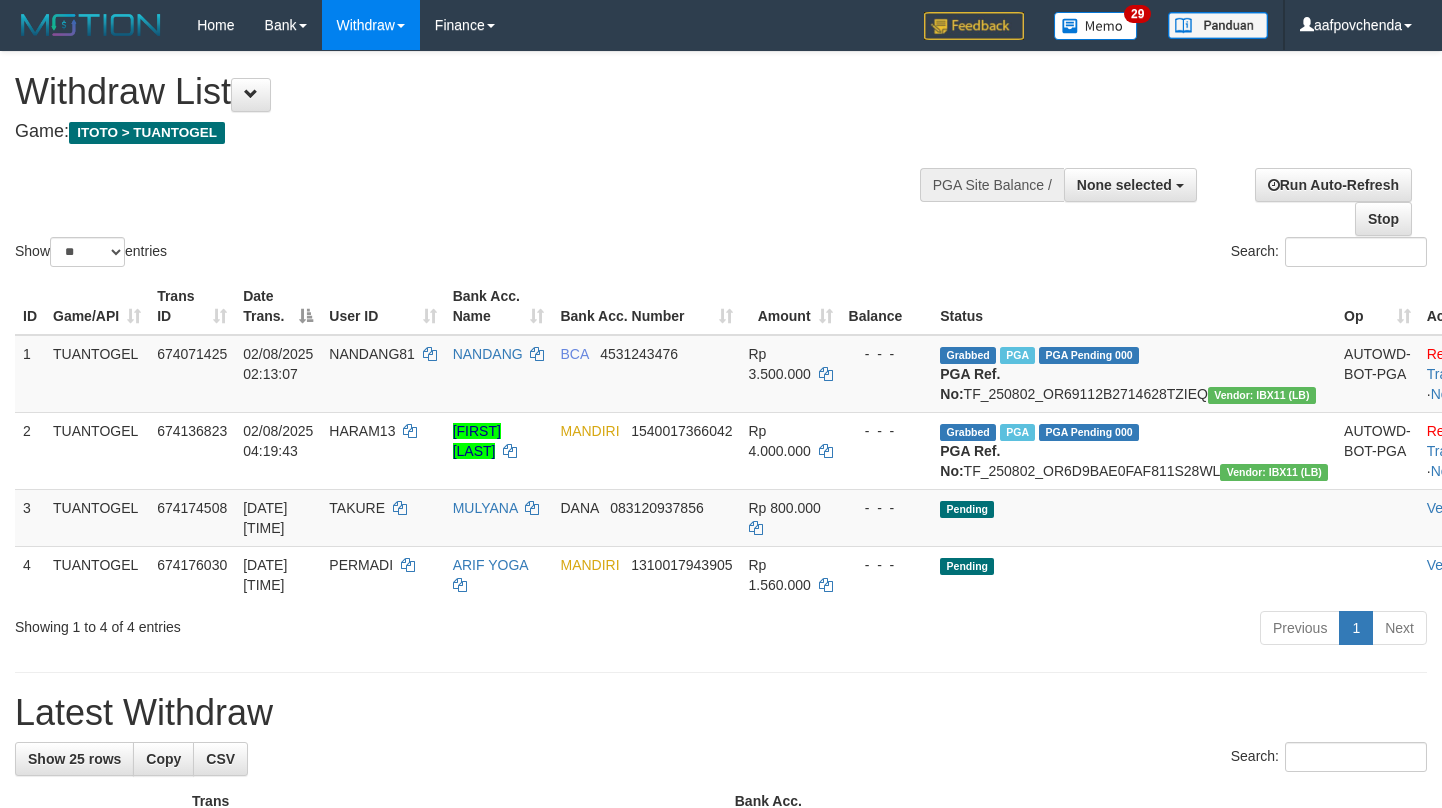 select 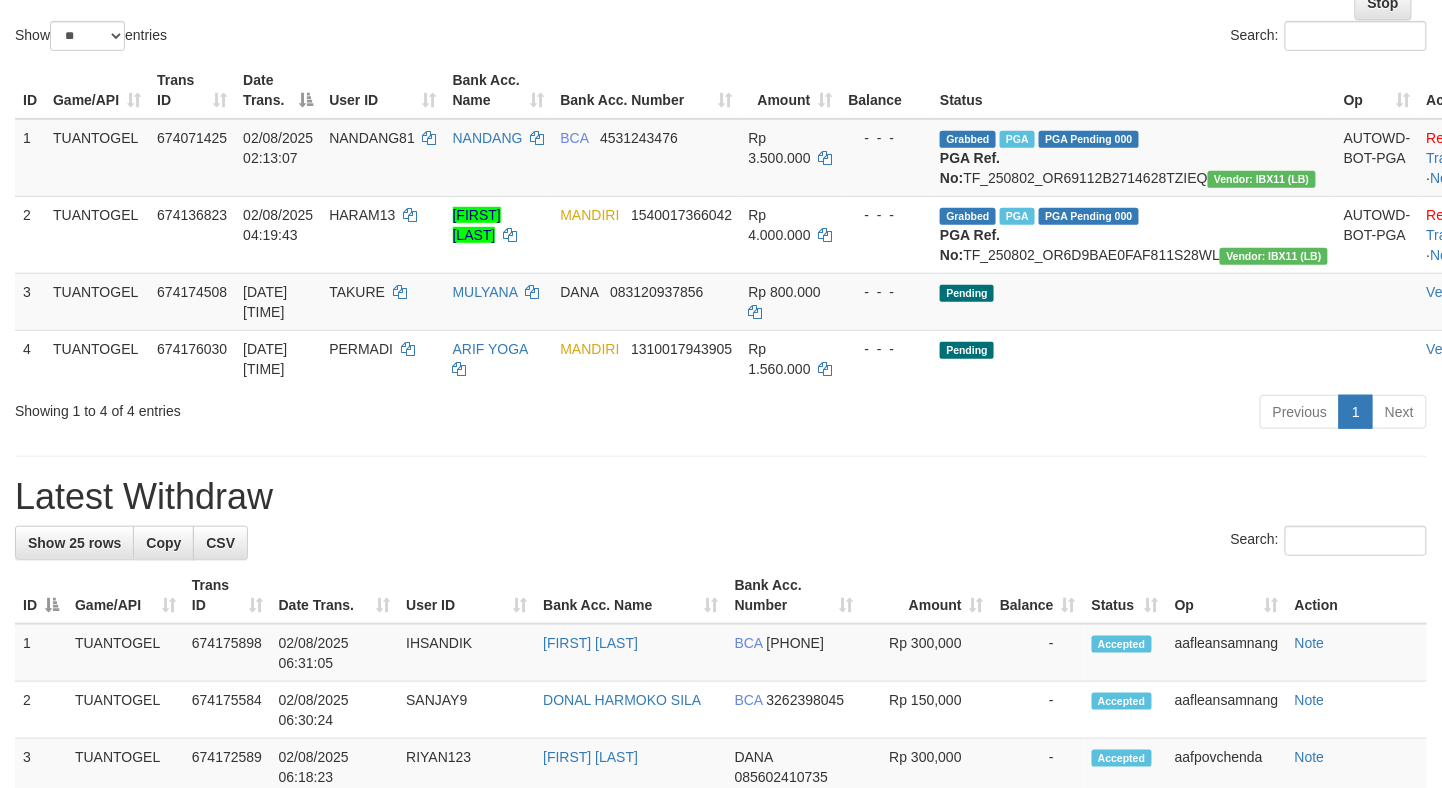 scroll, scrollTop: 222, scrollLeft: 0, axis: vertical 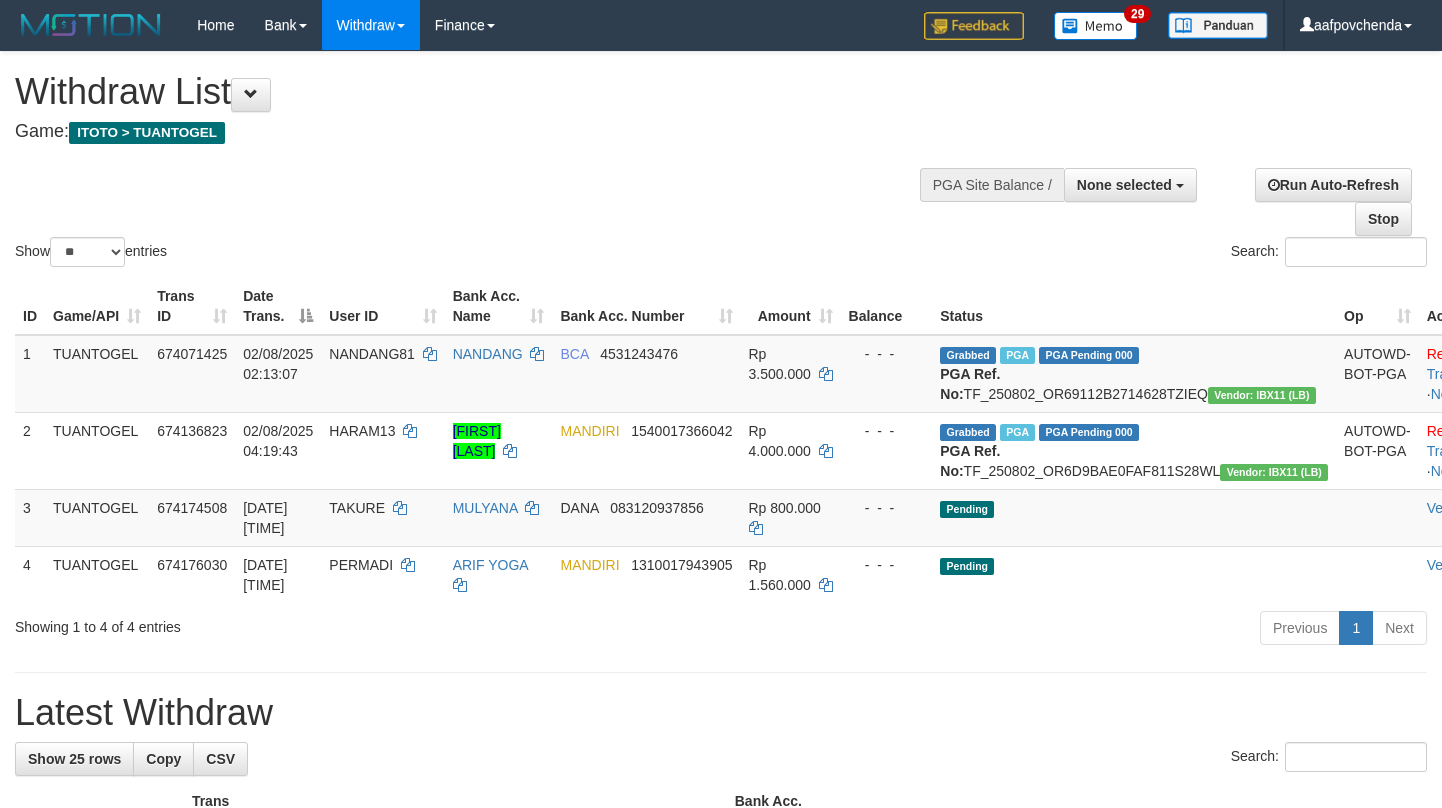 select 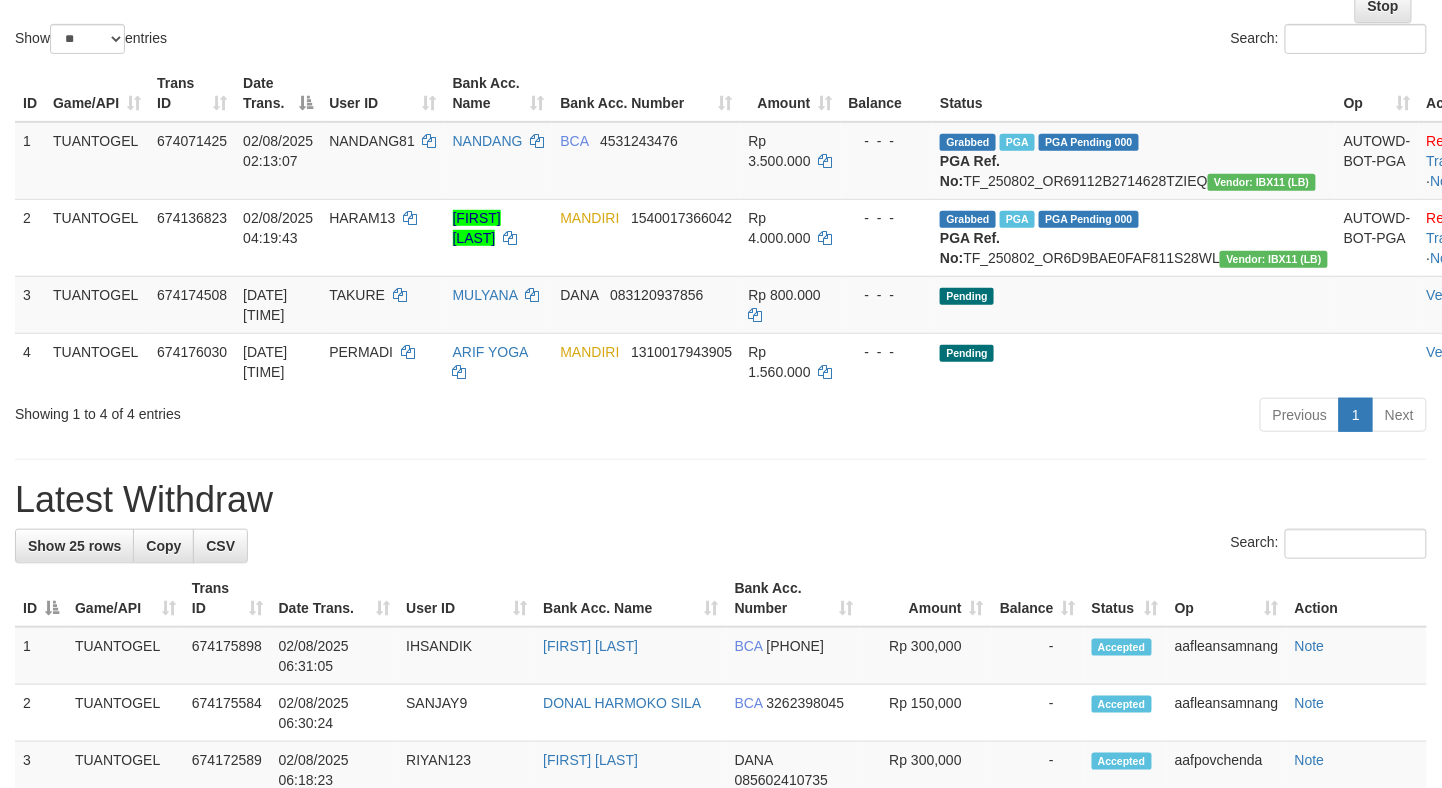 scroll, scrollTop: 222, scrollLeft: 0, axis: vertical 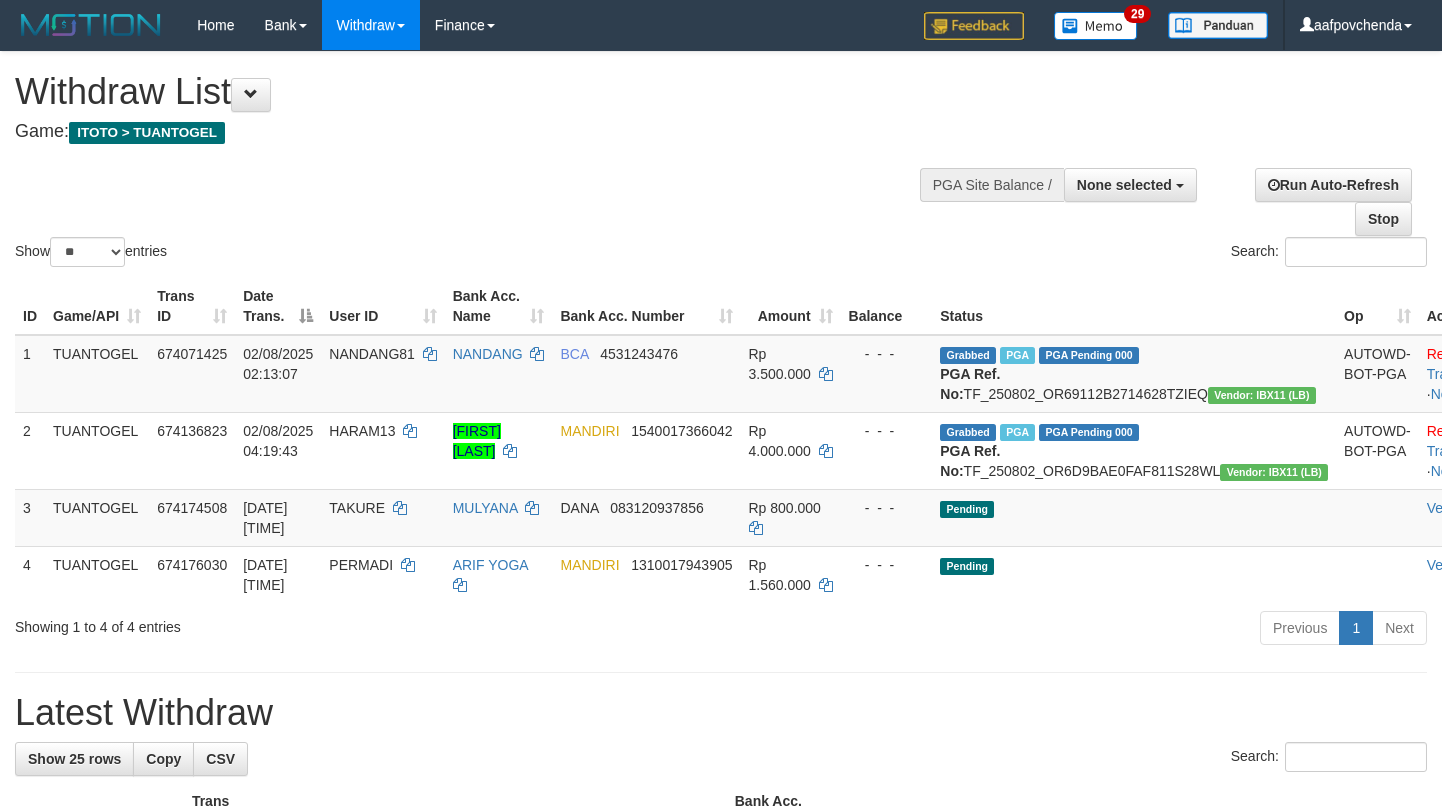 select 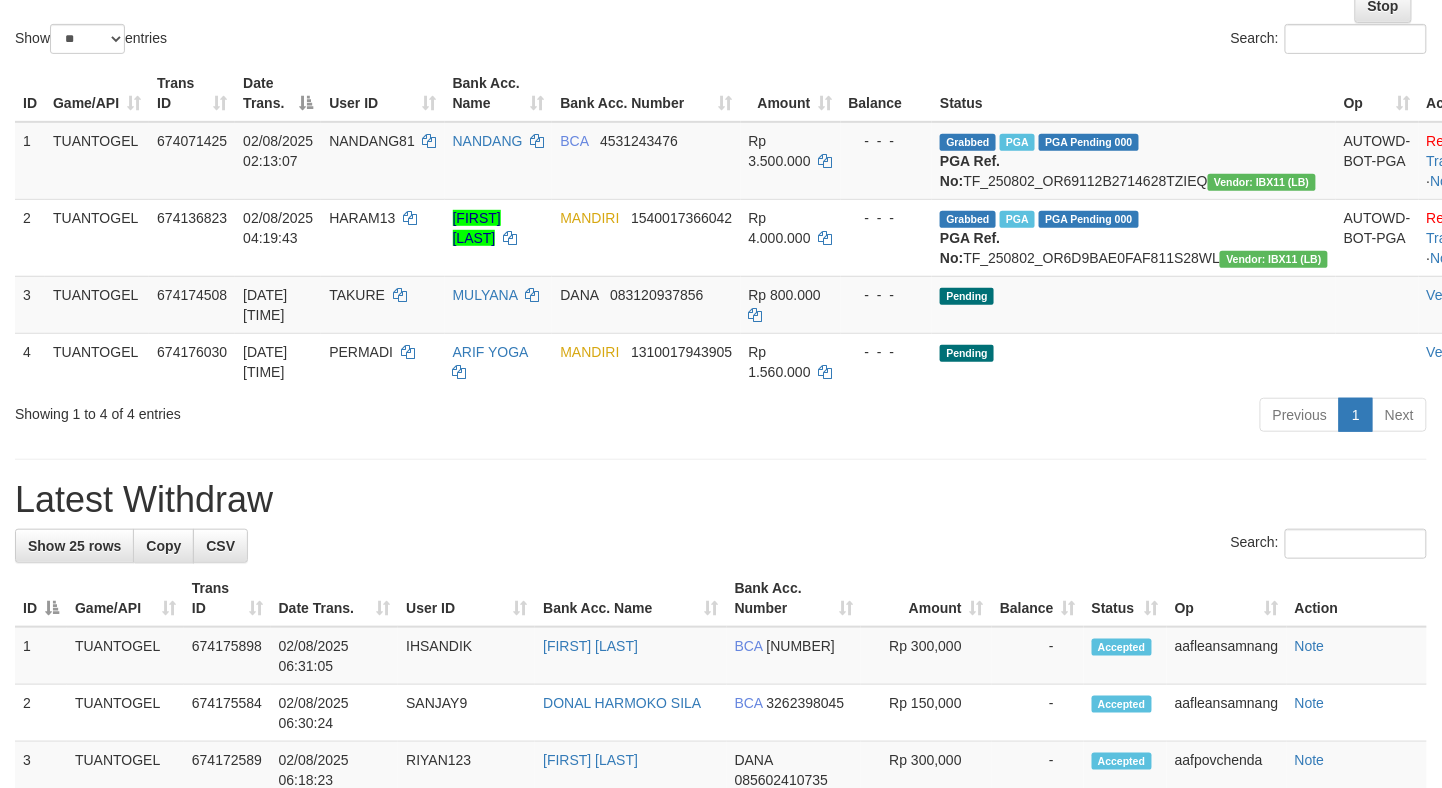 scroll, scrollTop: 222, scrollLeft: 0, axis: vertical 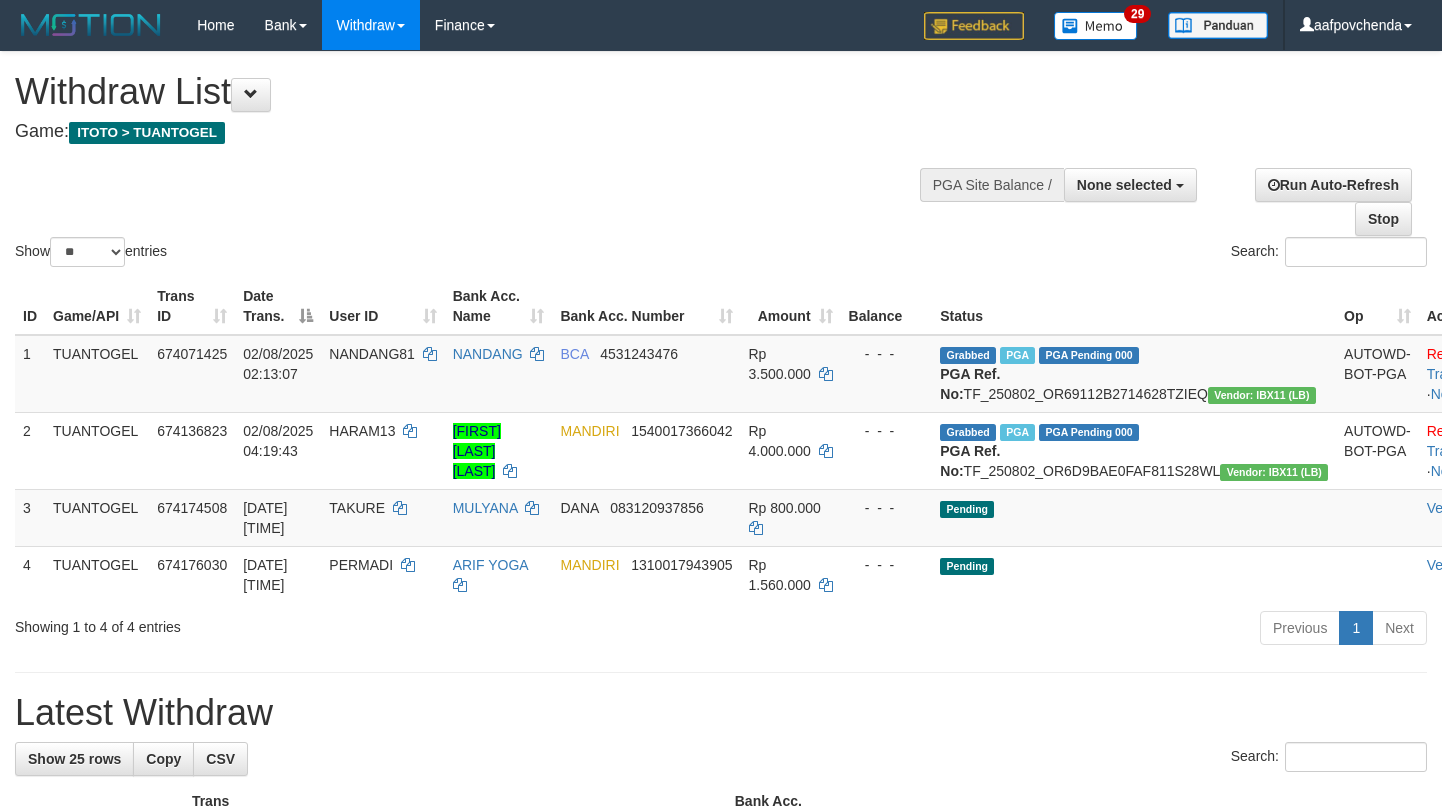 select 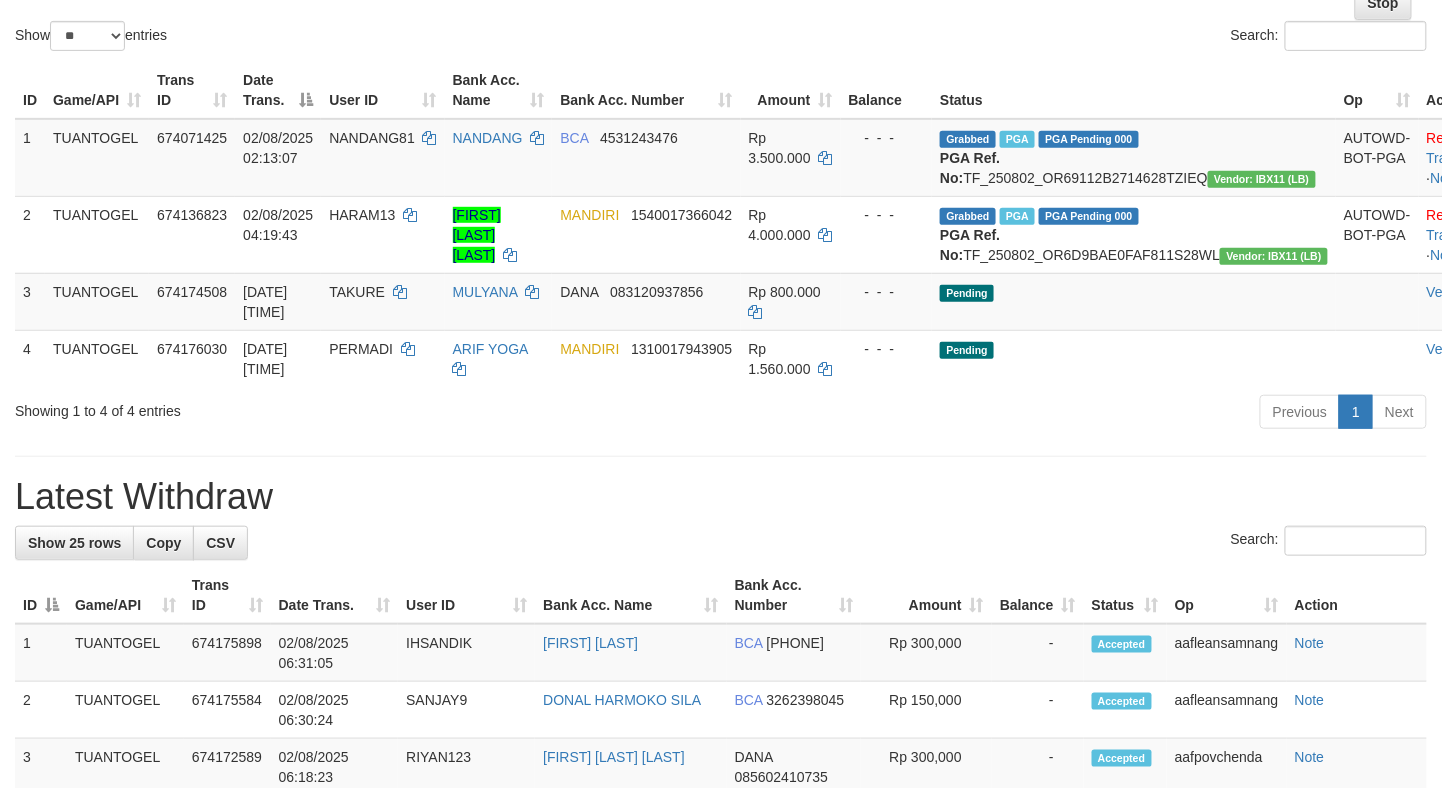 scroll, scrollTop: 222, scrollLeft: 0, axis: vertical 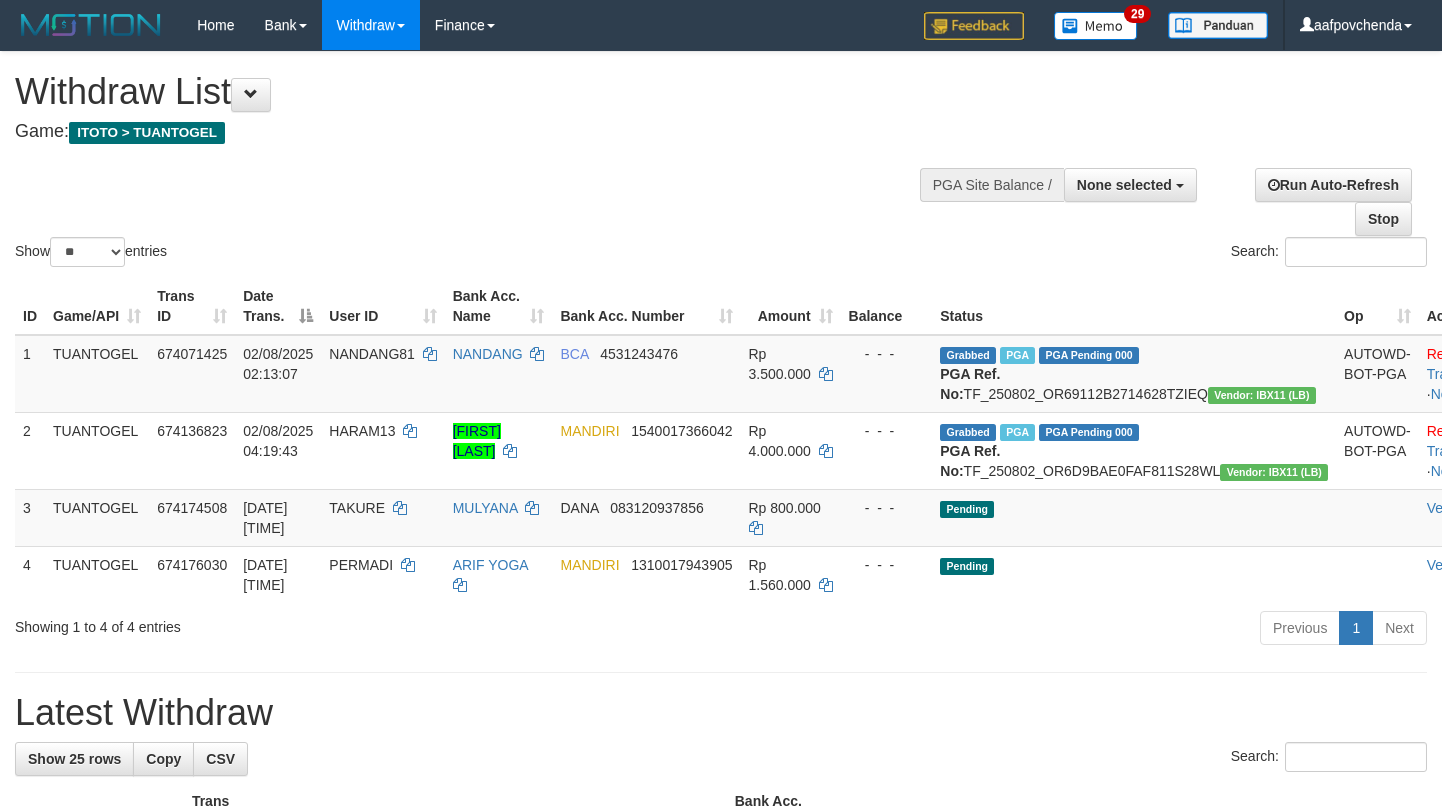 select 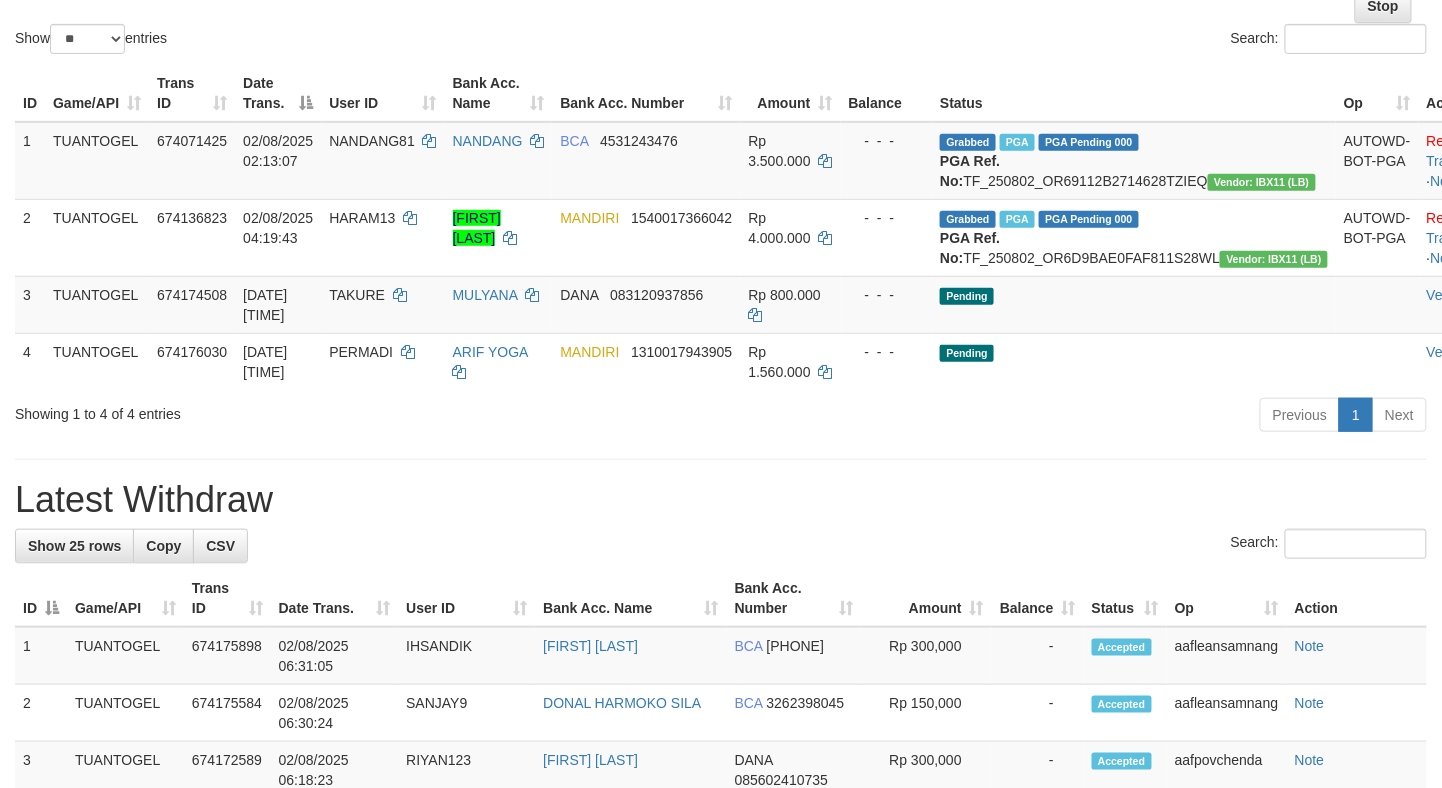 scroll, scrollTop: 222, scrollLeft: 0, axis: vertical 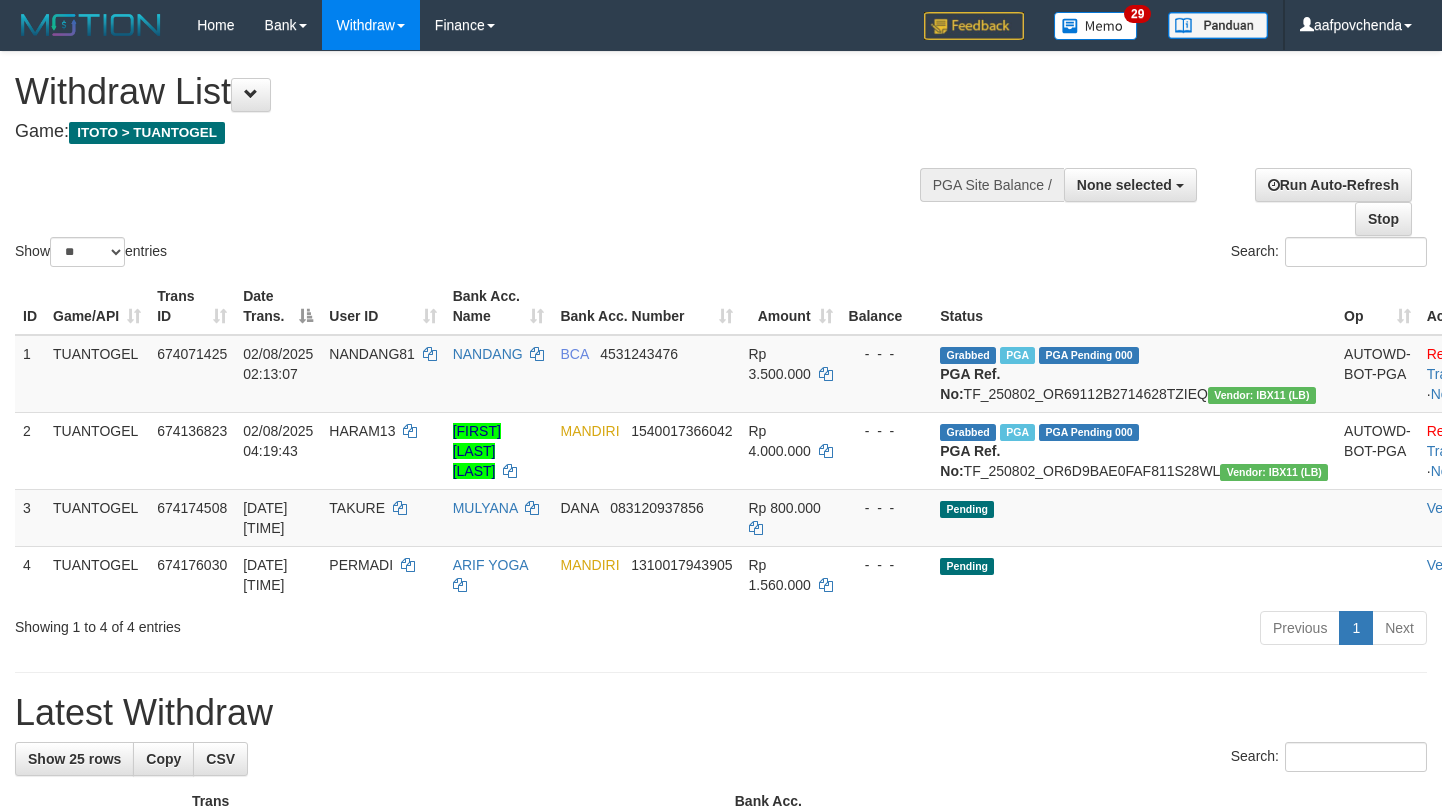 select 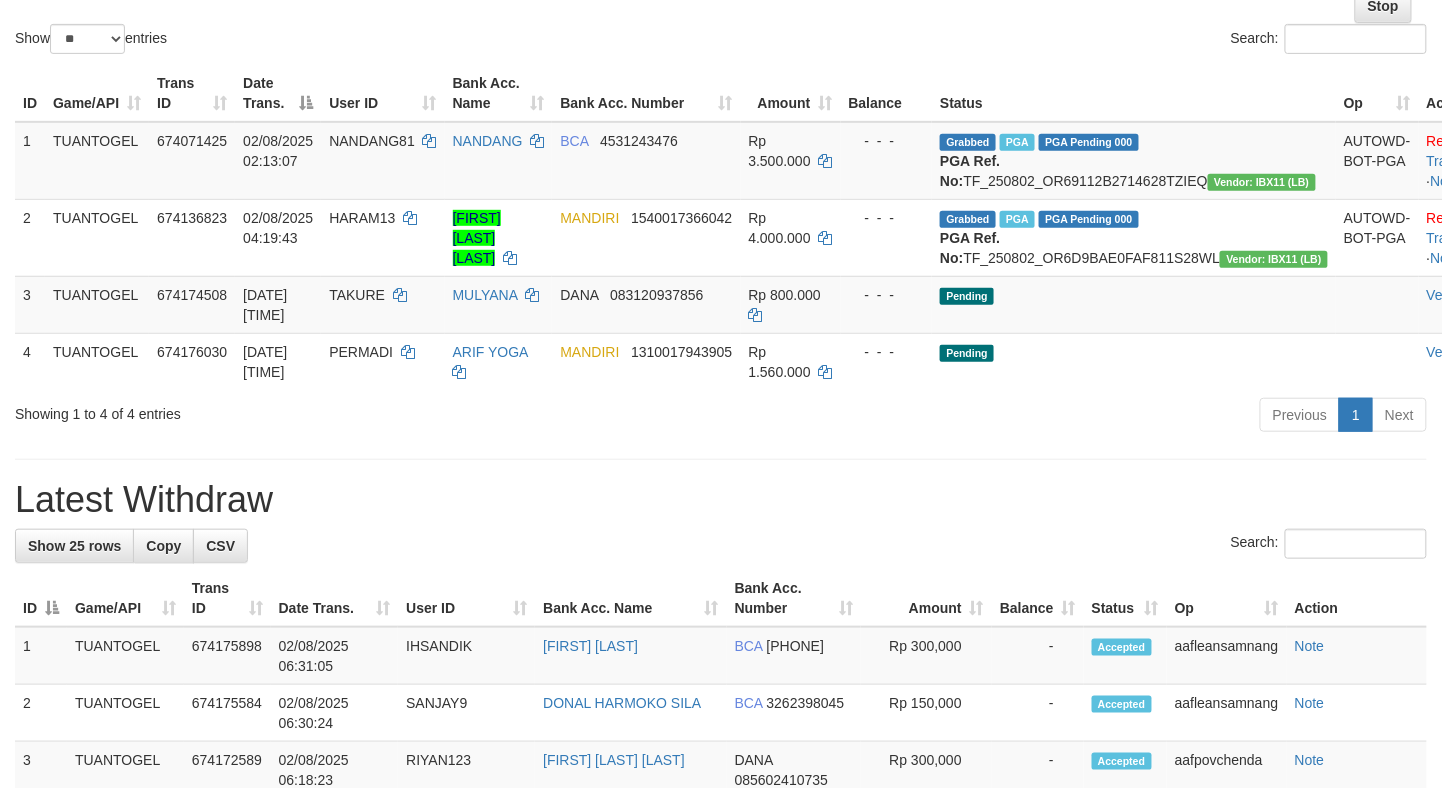 scroll, scrollTop: 222, scrollLeft: 0, axis: vertical 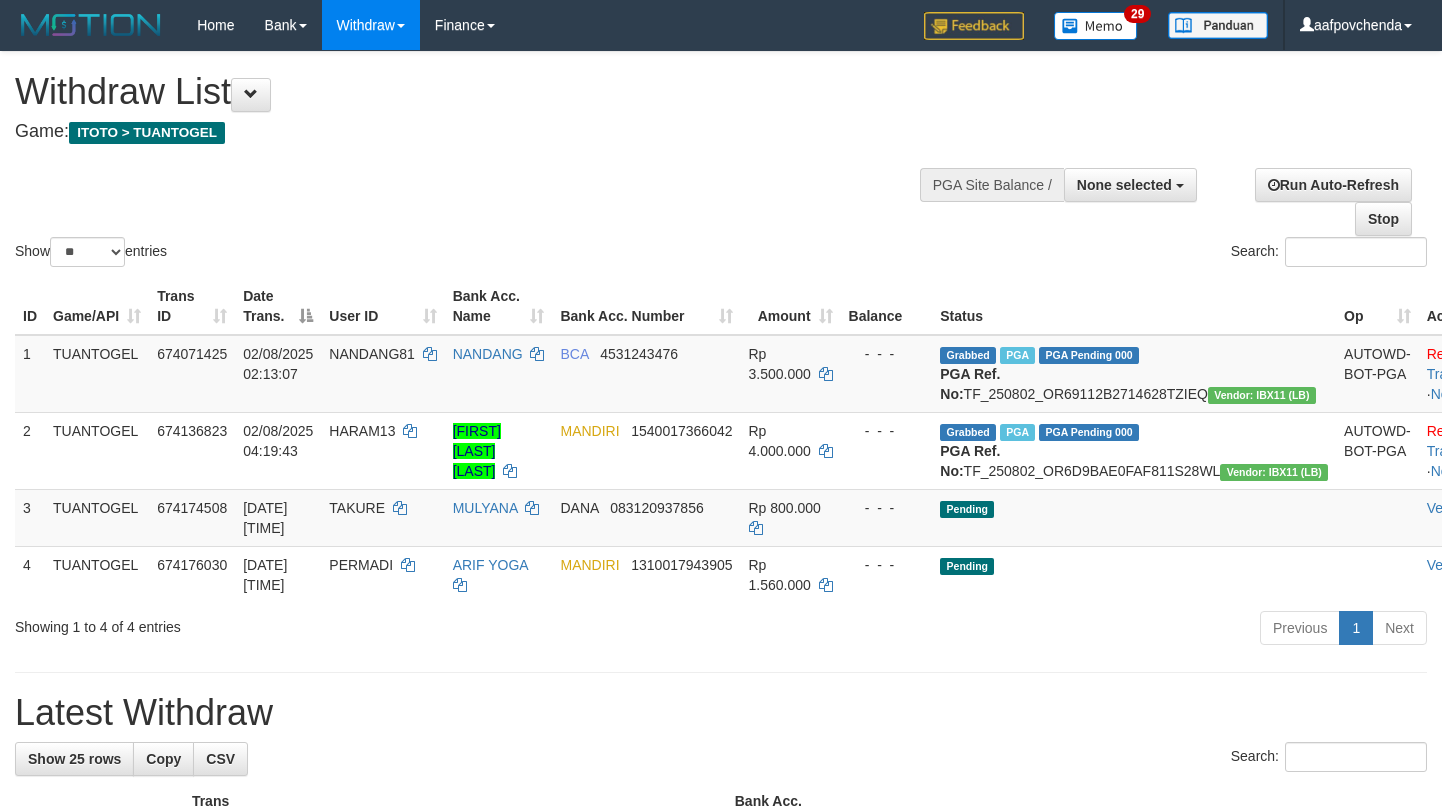 select 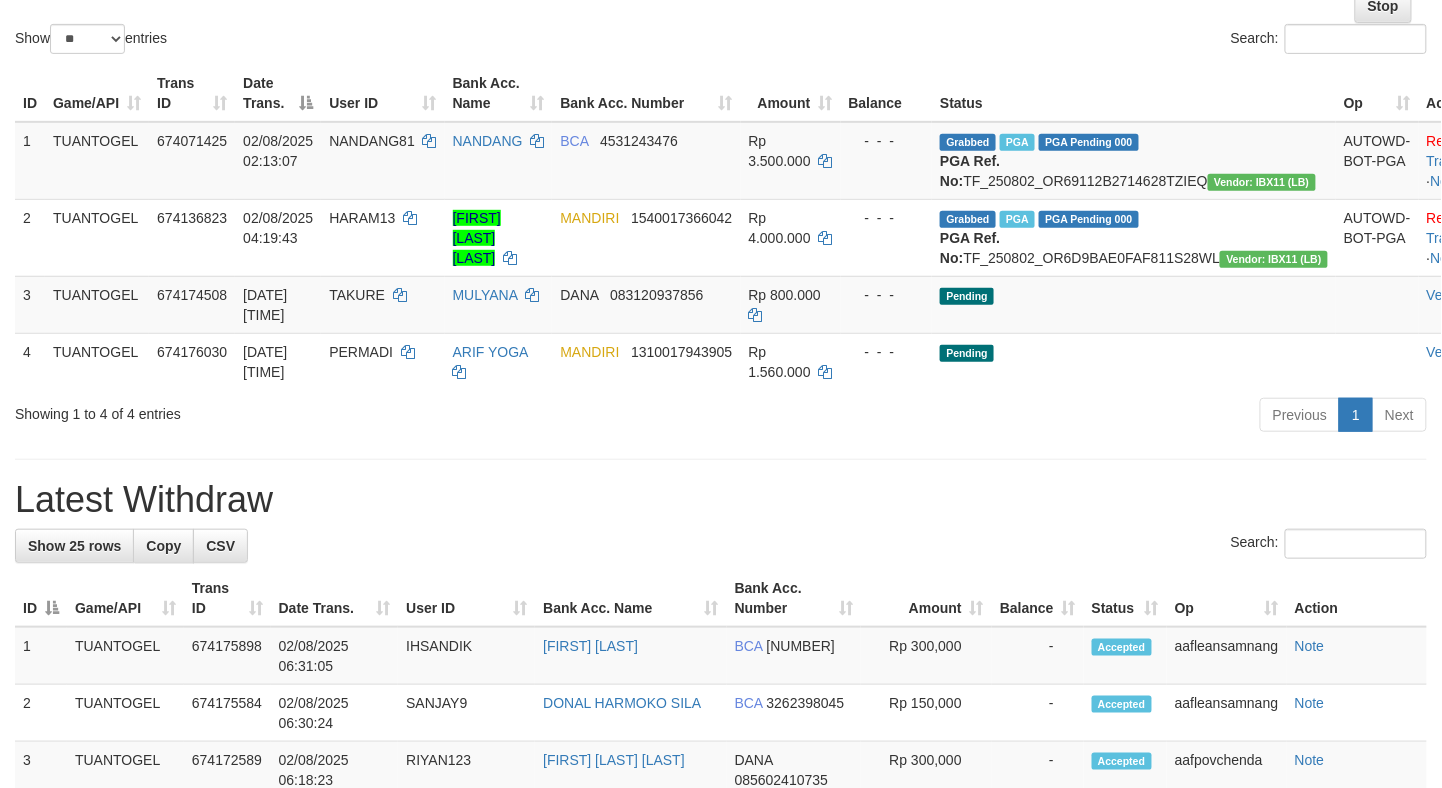 scroll, scrollTop: 222, scrollLeft: 0, axis: vertical 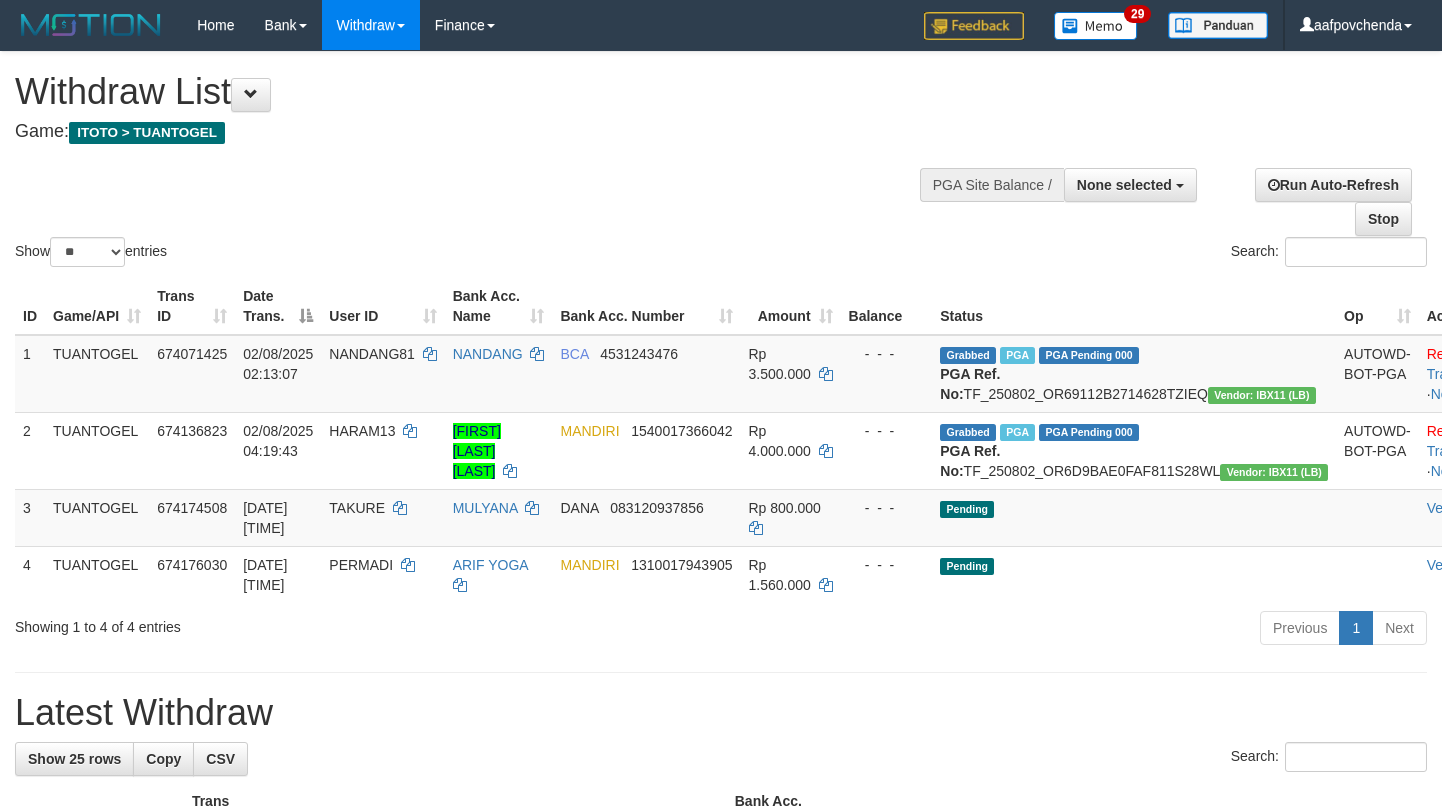 select 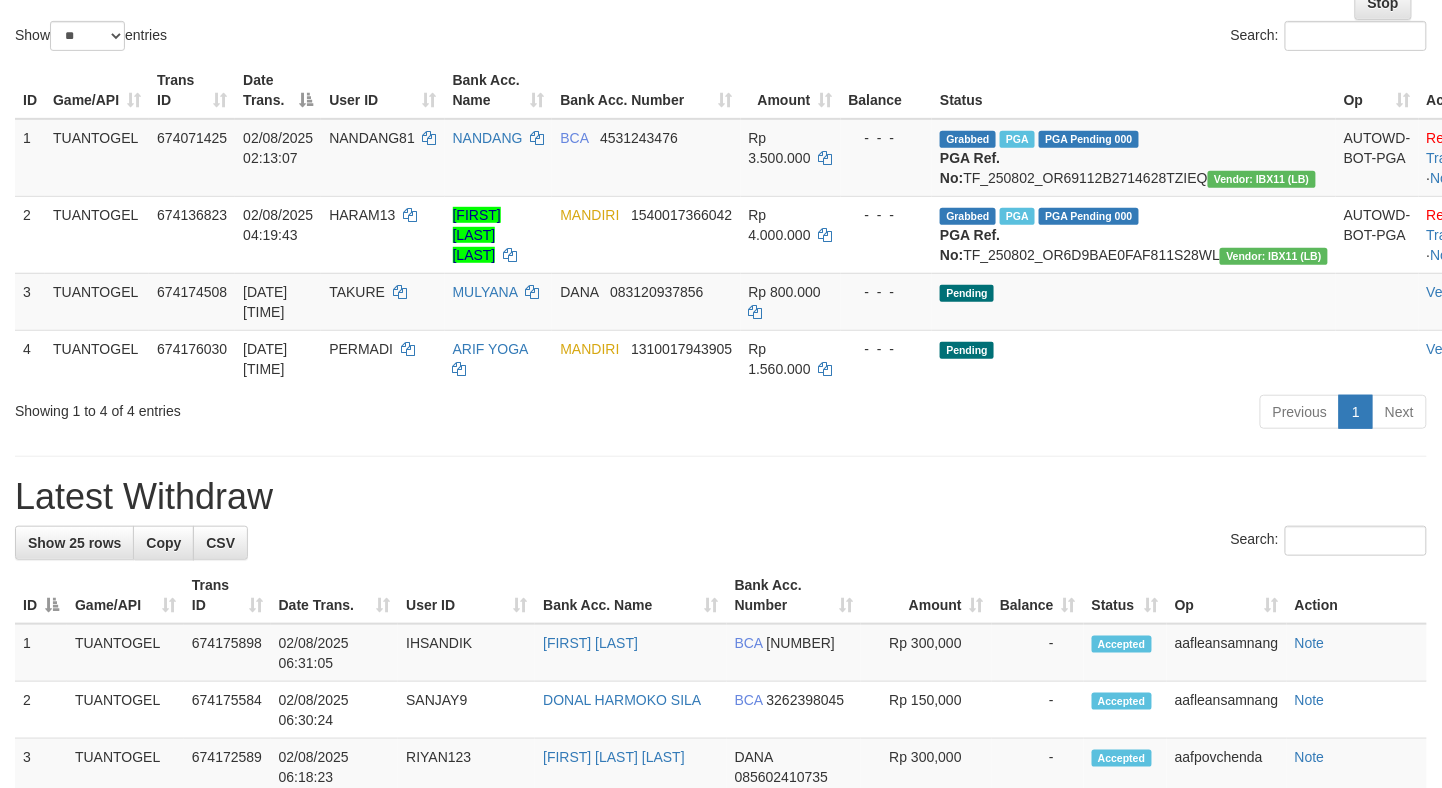 scroll, scrollTop: 222, scrollLeft: 0, axis: vertical 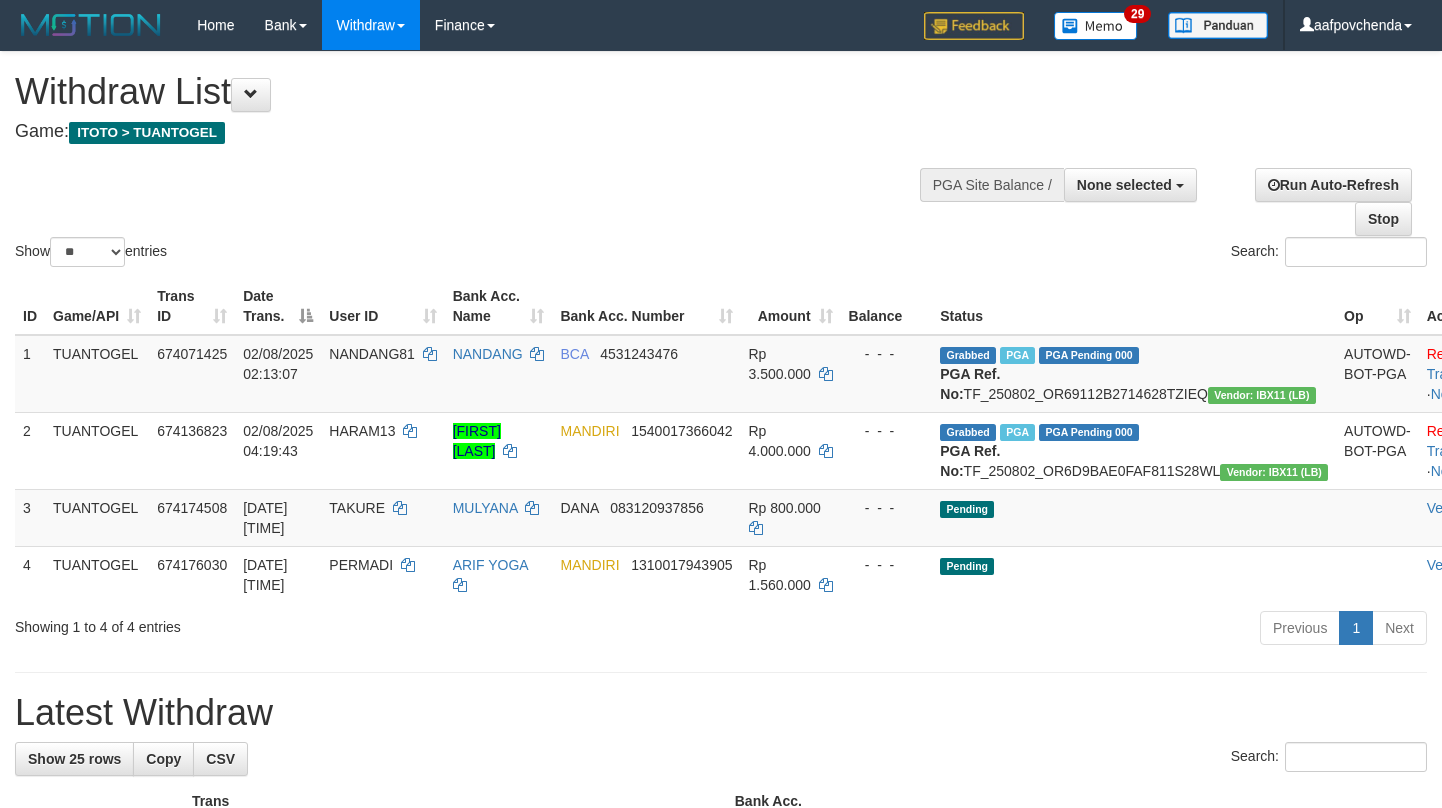 select 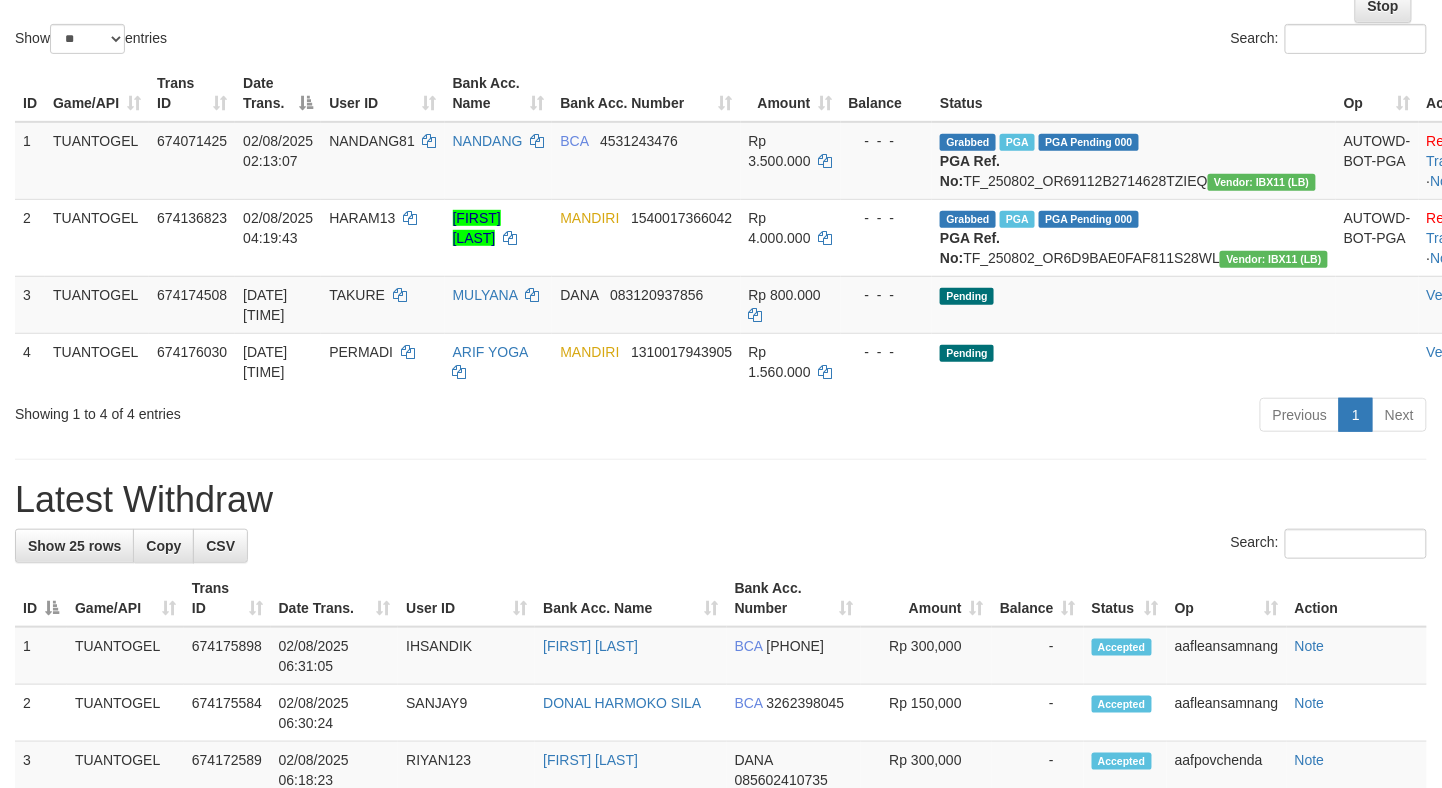 scroll, scrollTop: 222, scrollLeft: 0, axis: vertical 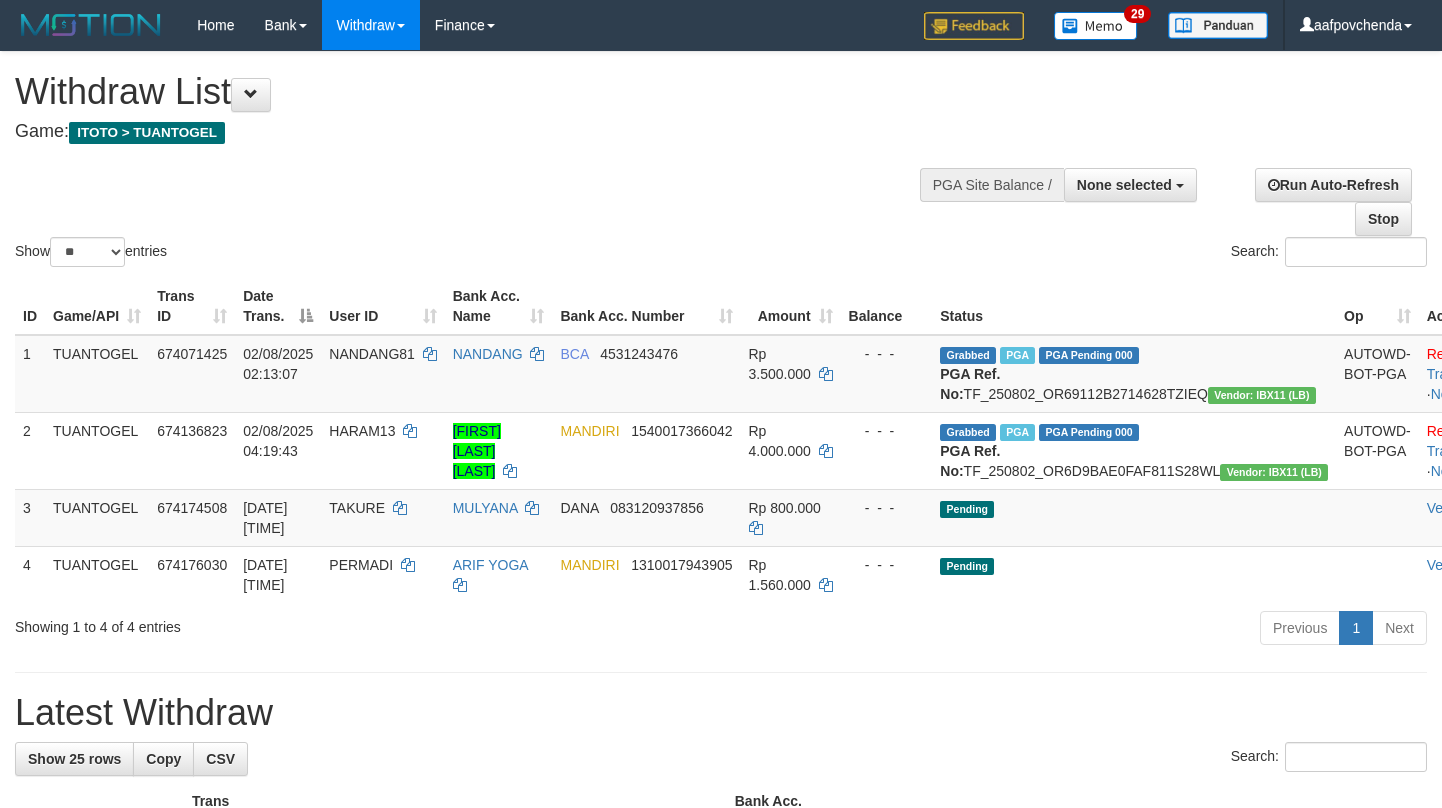 select 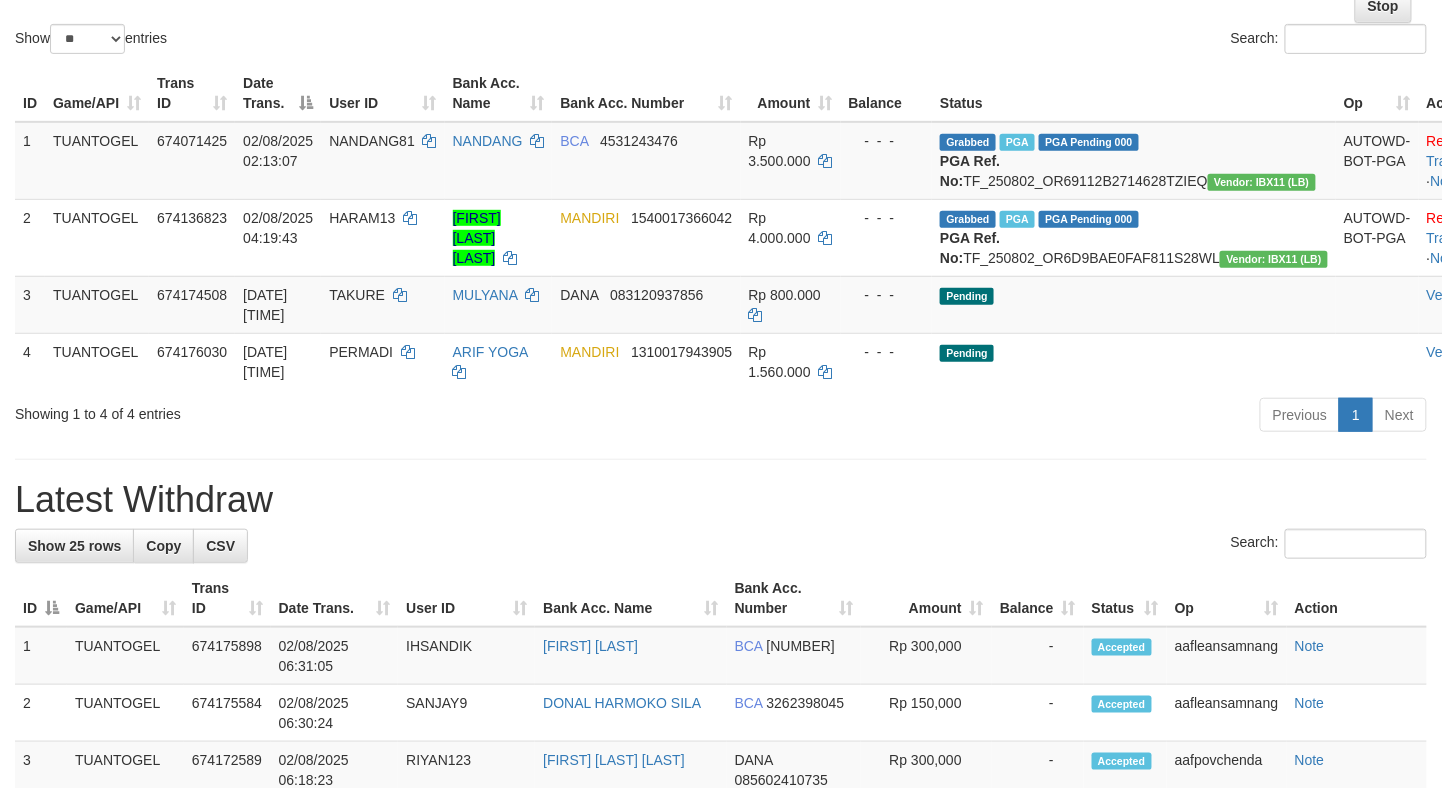 scroll, scrollTop: 222, scrollLeft: 0, axis: vertical 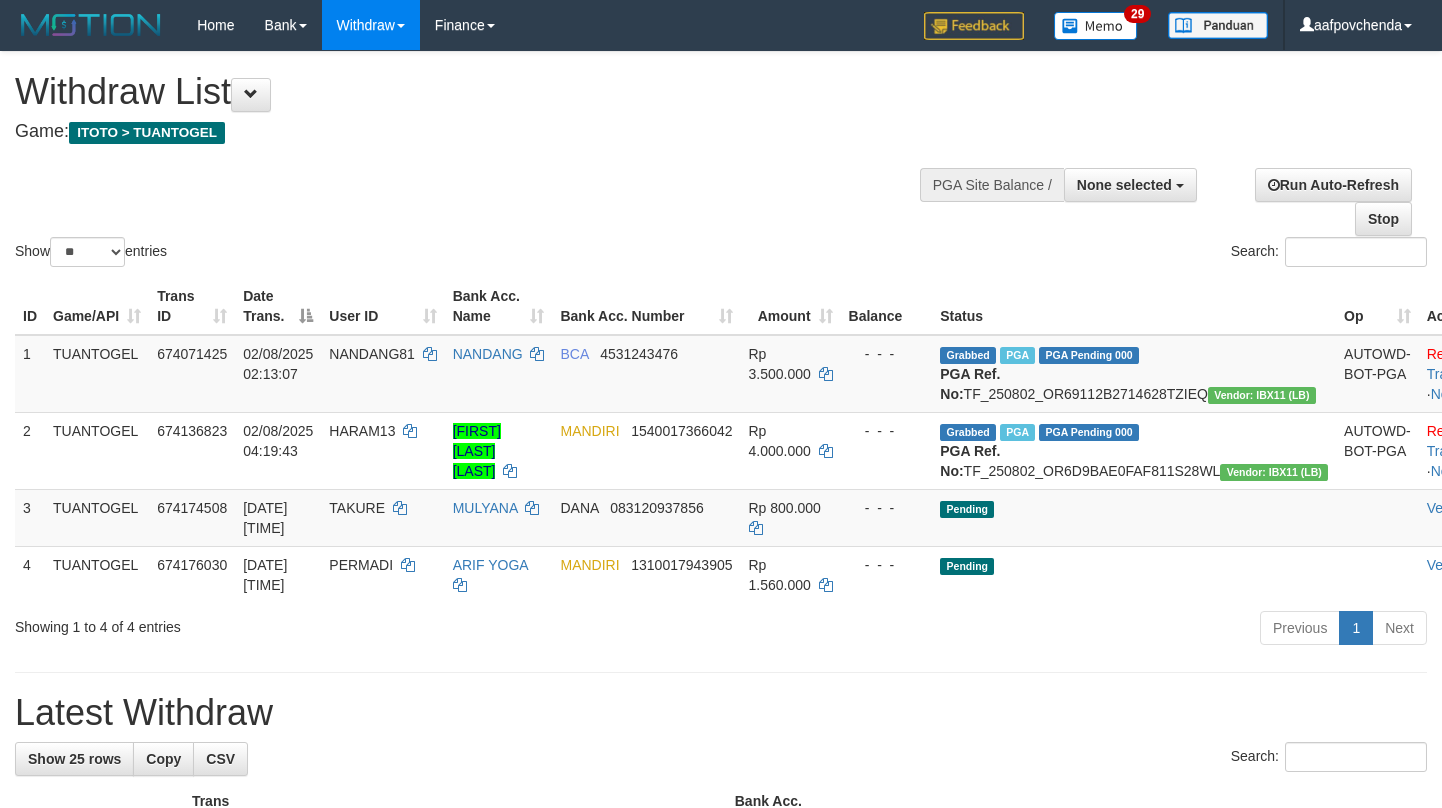 select 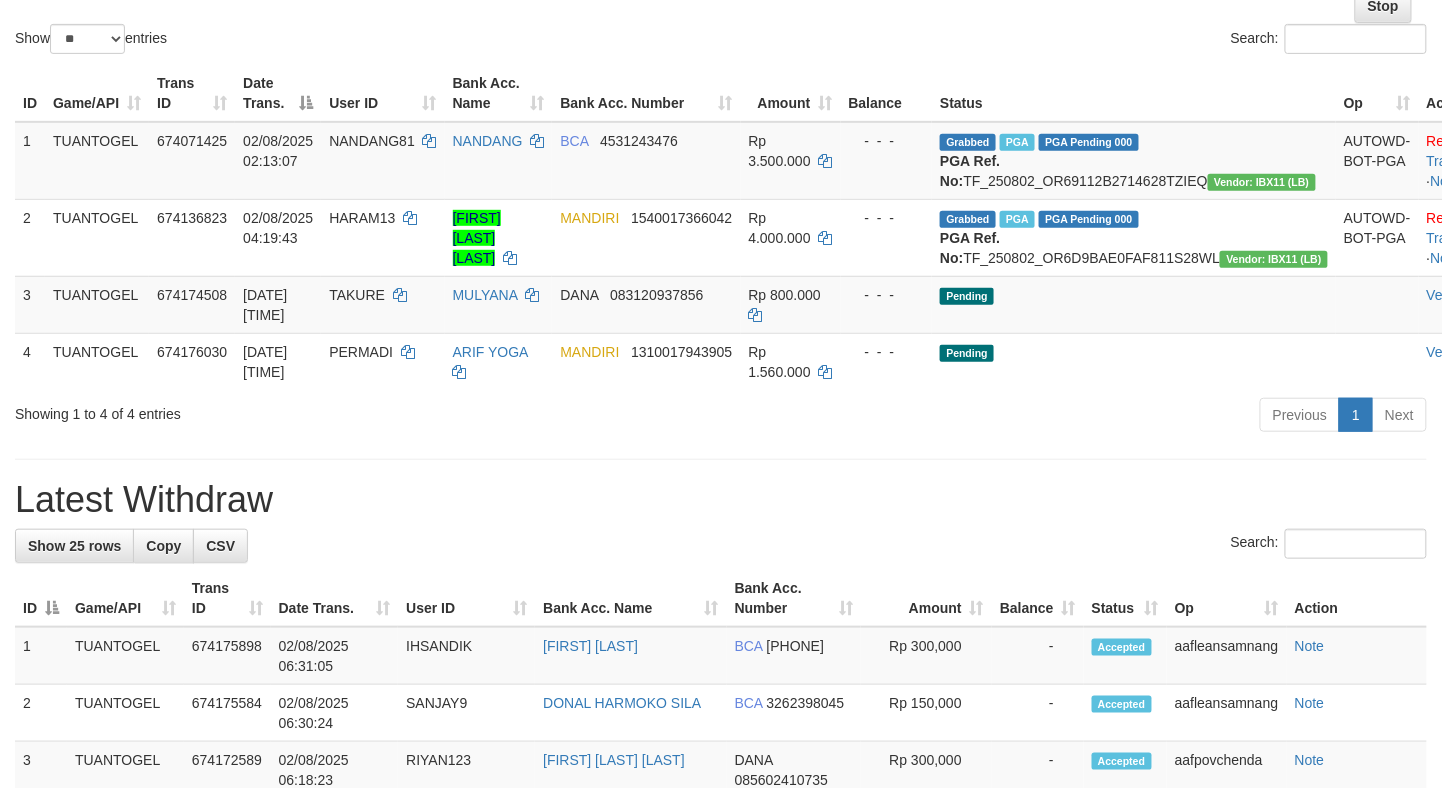 scroll, scrollTop: 222, scrollLeft: 0, axis: vertical 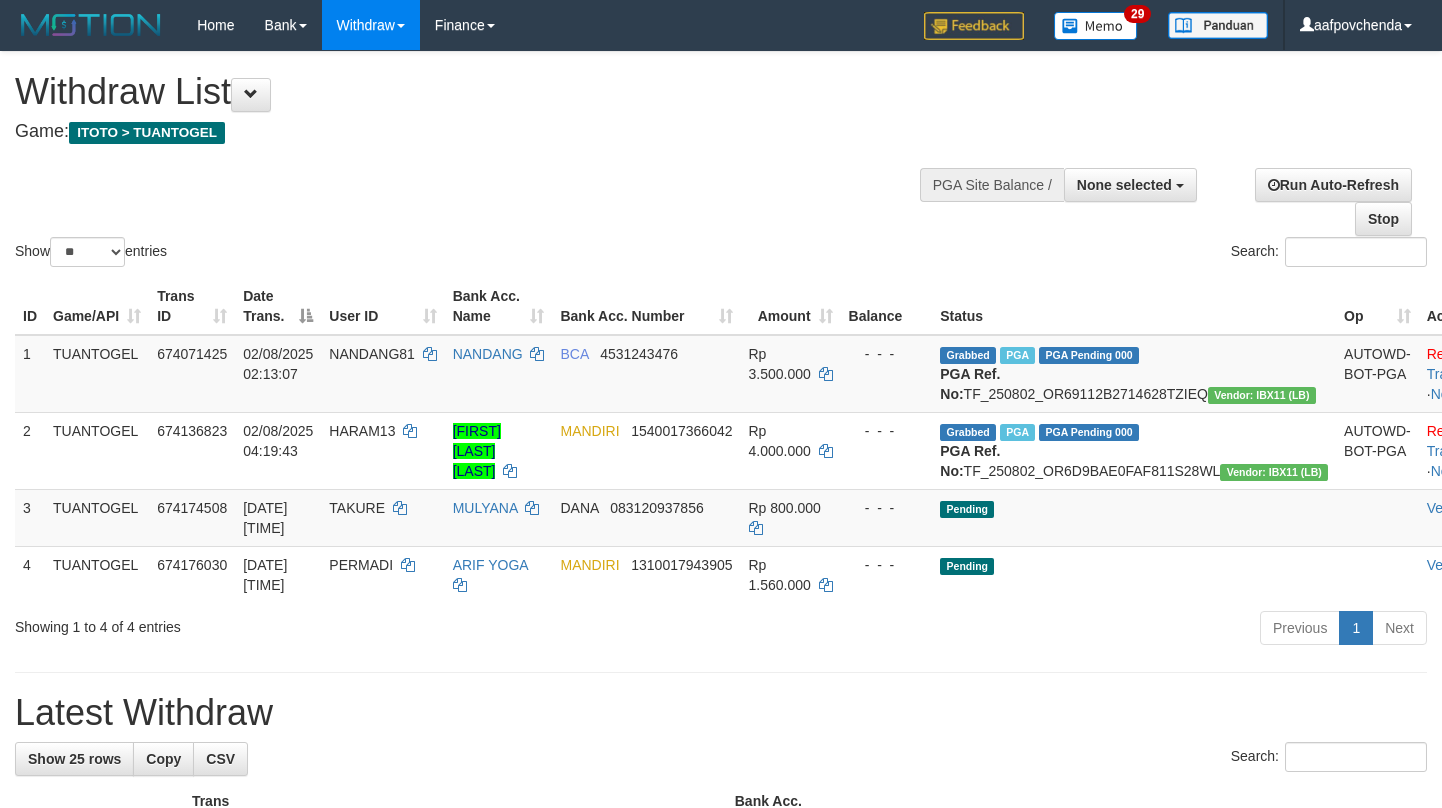 select 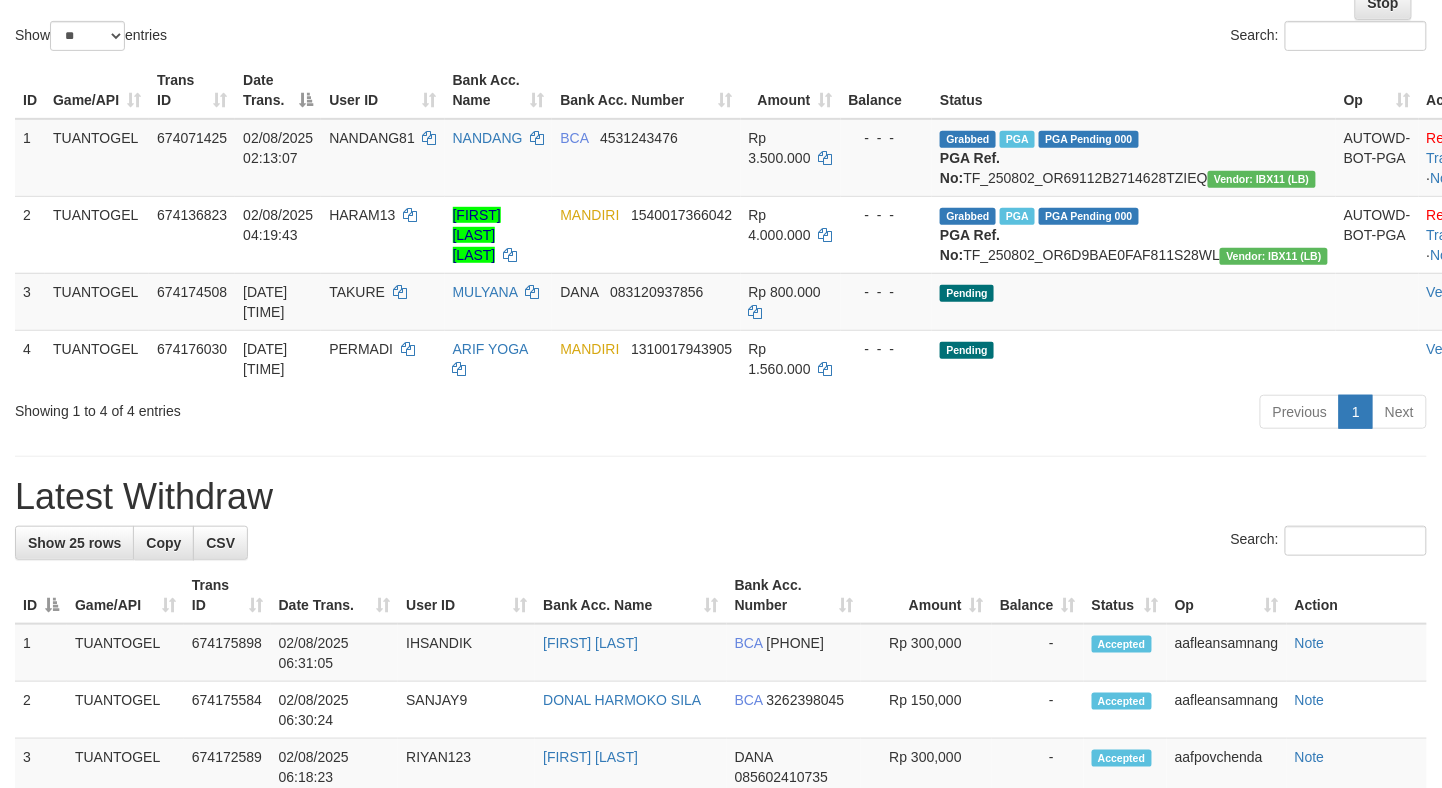 scroll, scrollTop: 222, scrollLeft: 0, axis: vertical 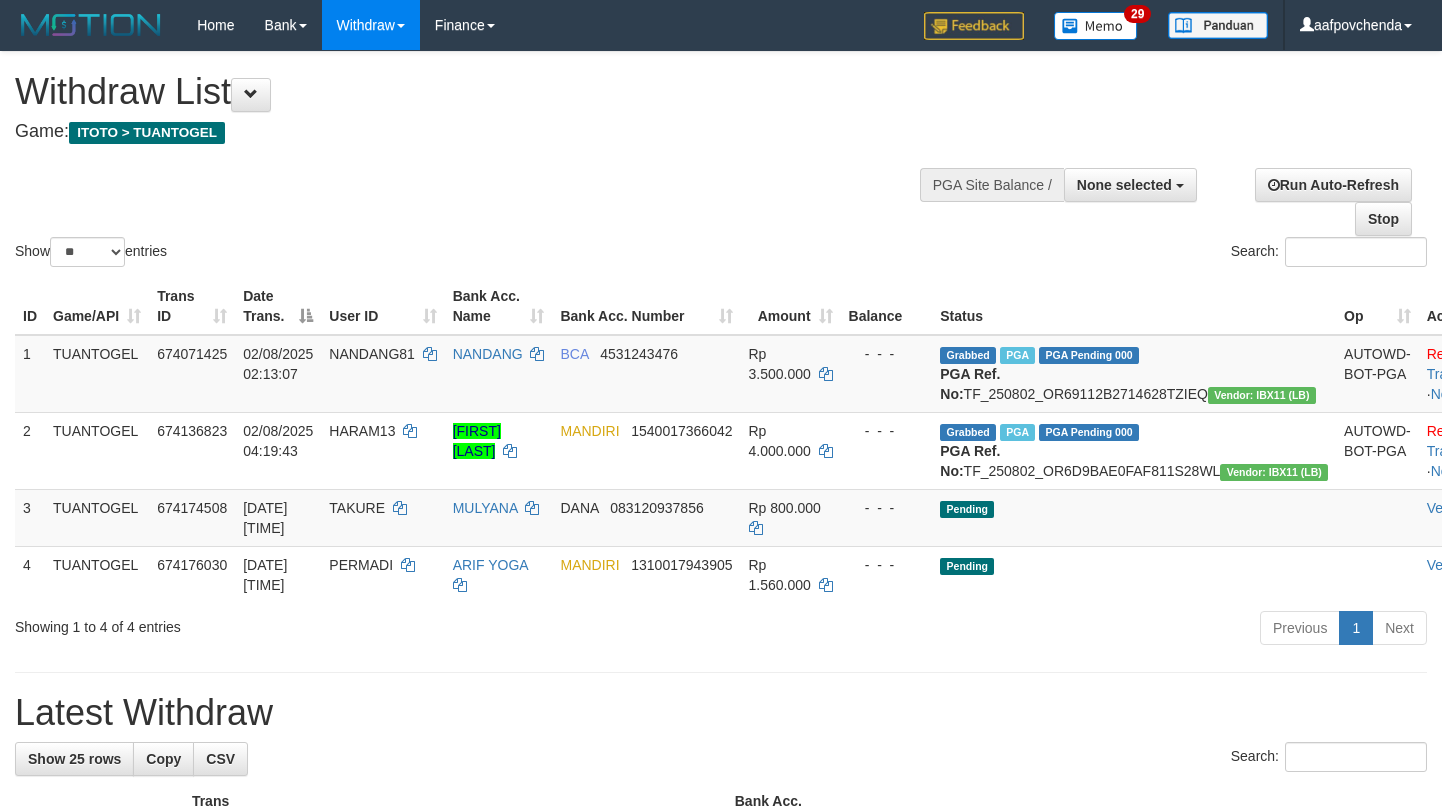 select 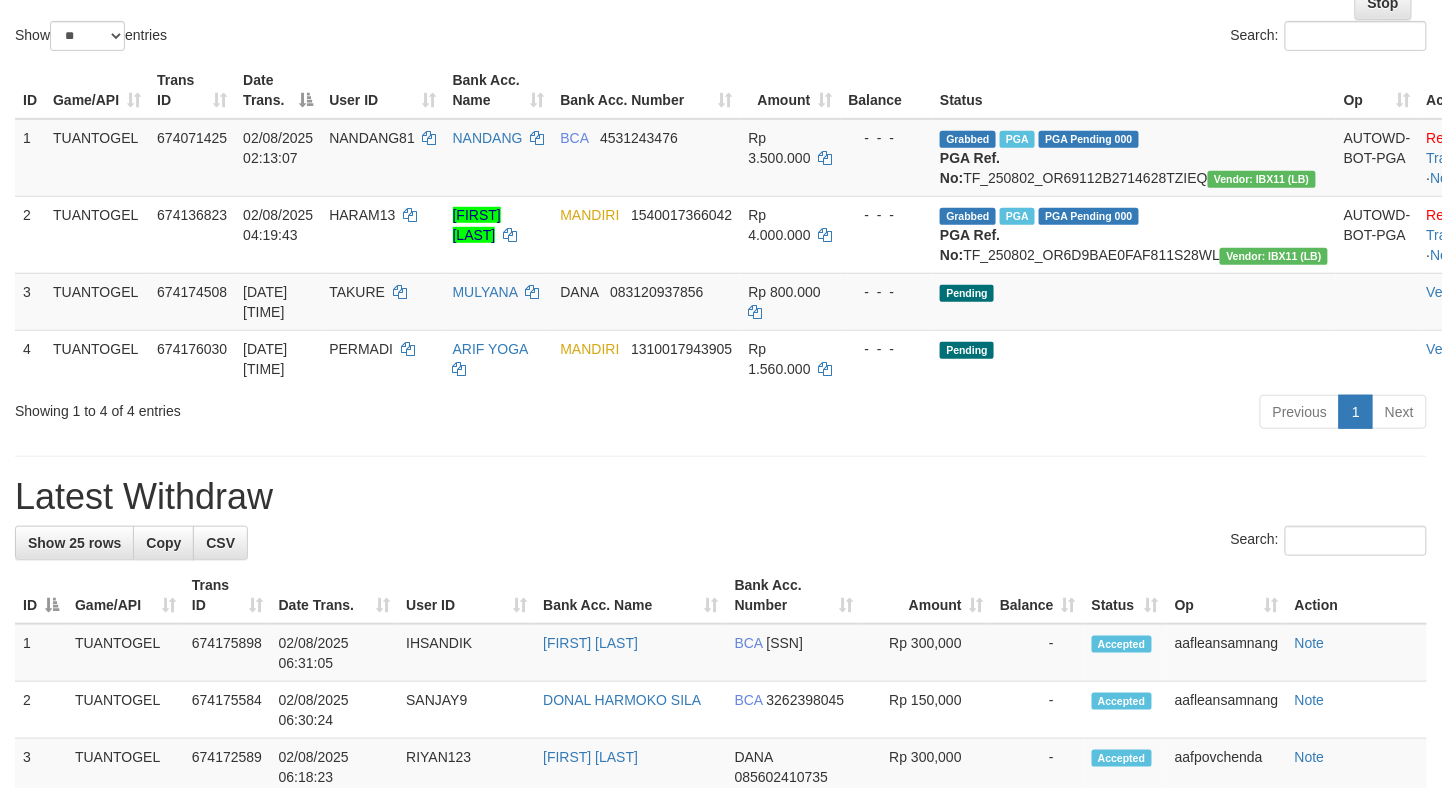 scroll, scrollTop: 222, scrollLeft: 0, axis: vertical 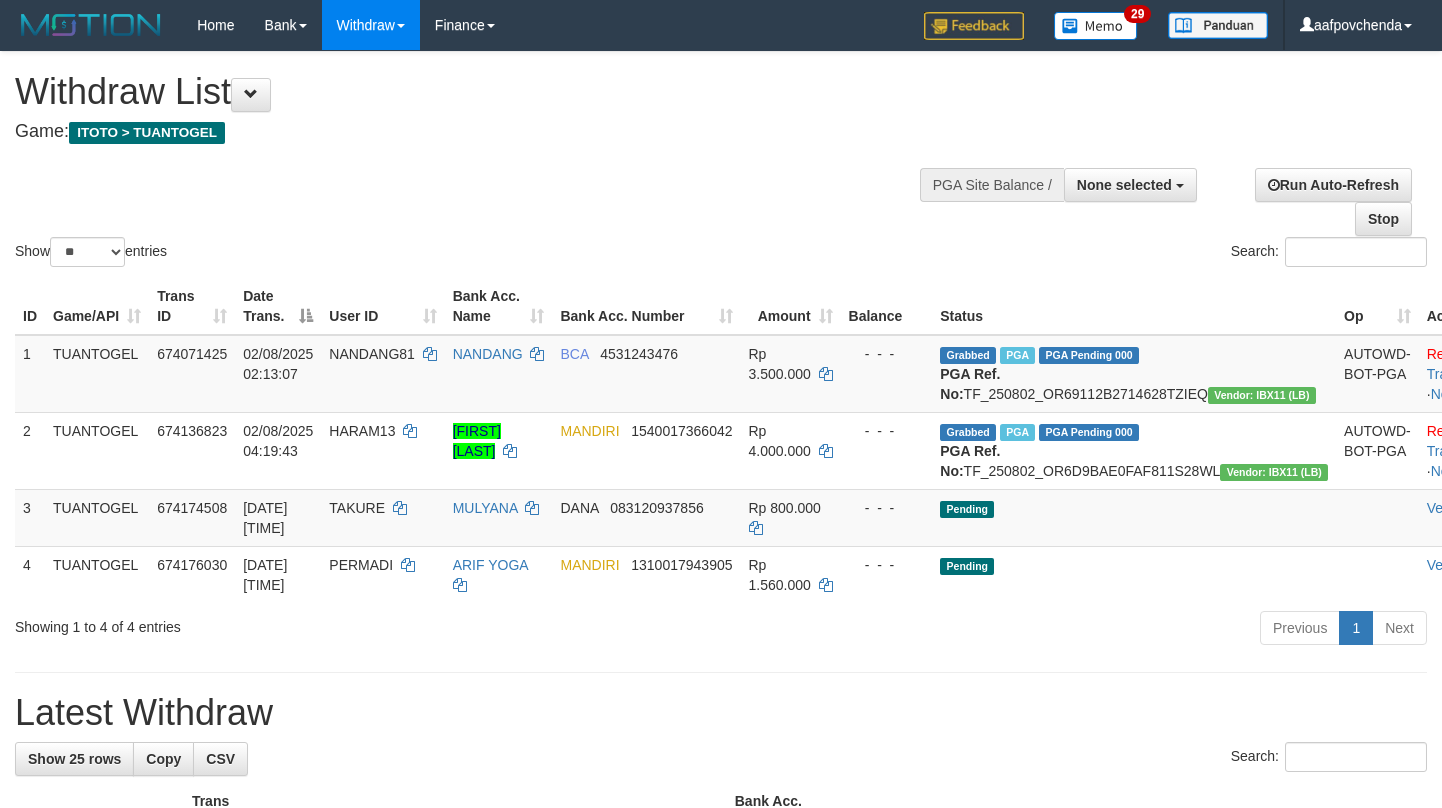 select 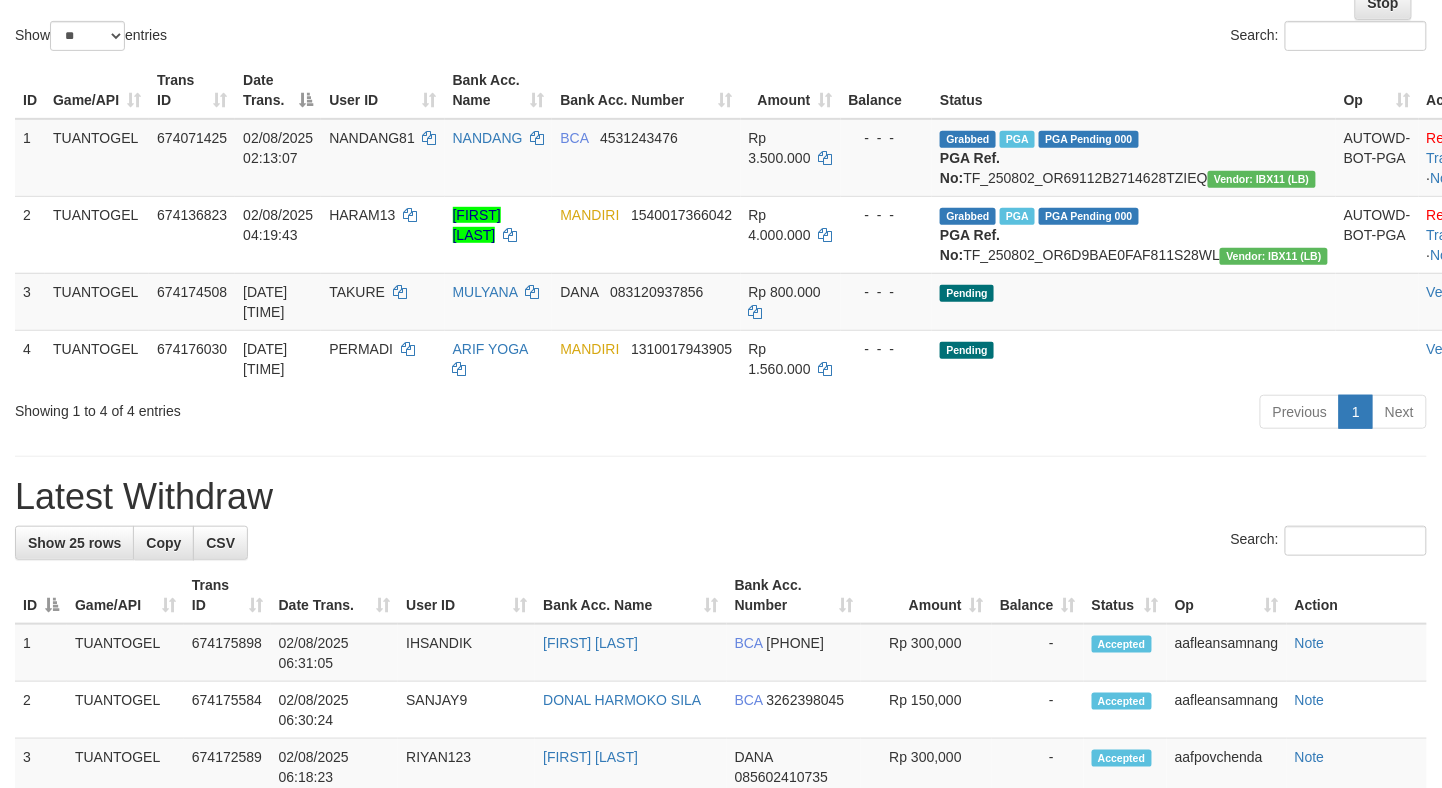 scroll, scrollTop: 222, scrollLeft: 0, axis: vertical 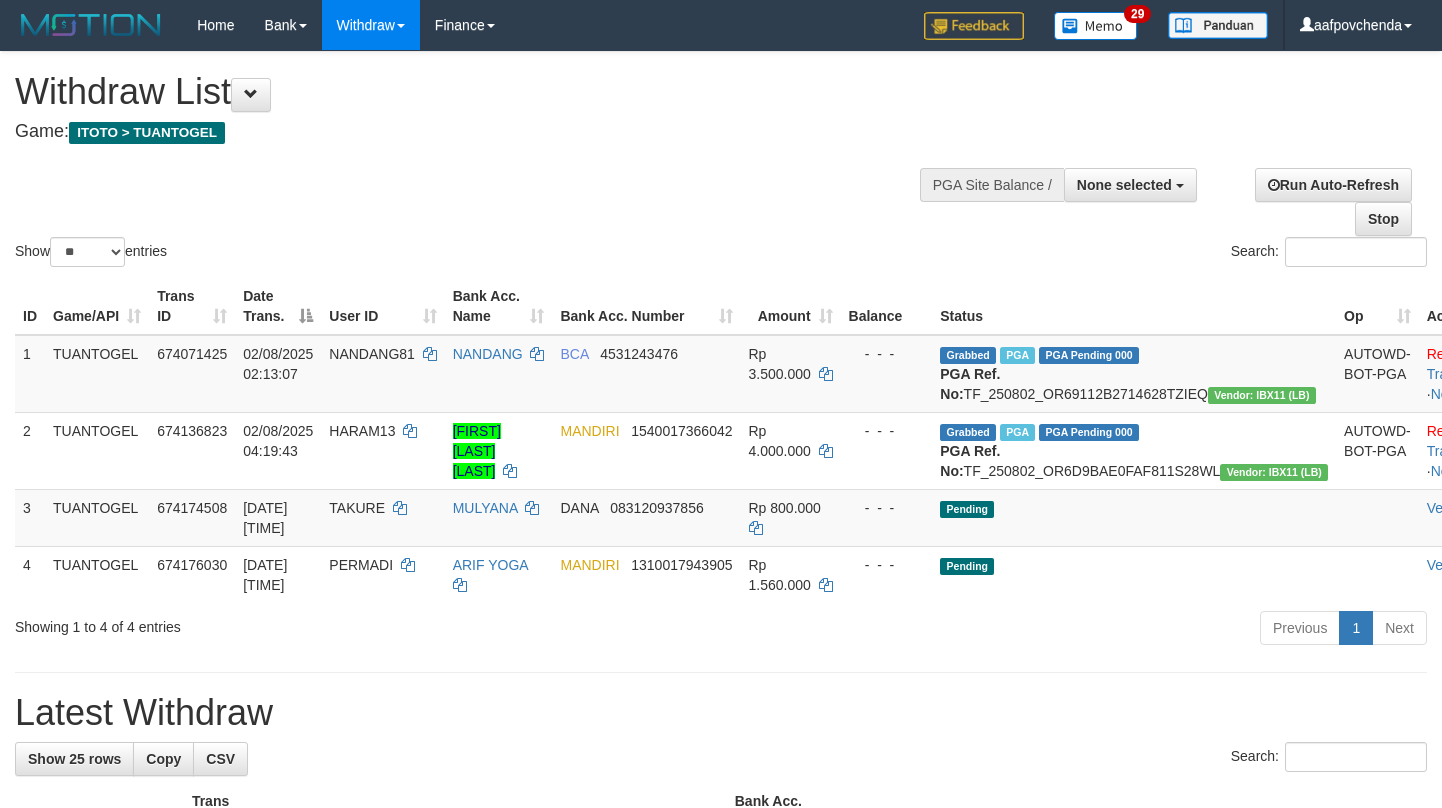 select 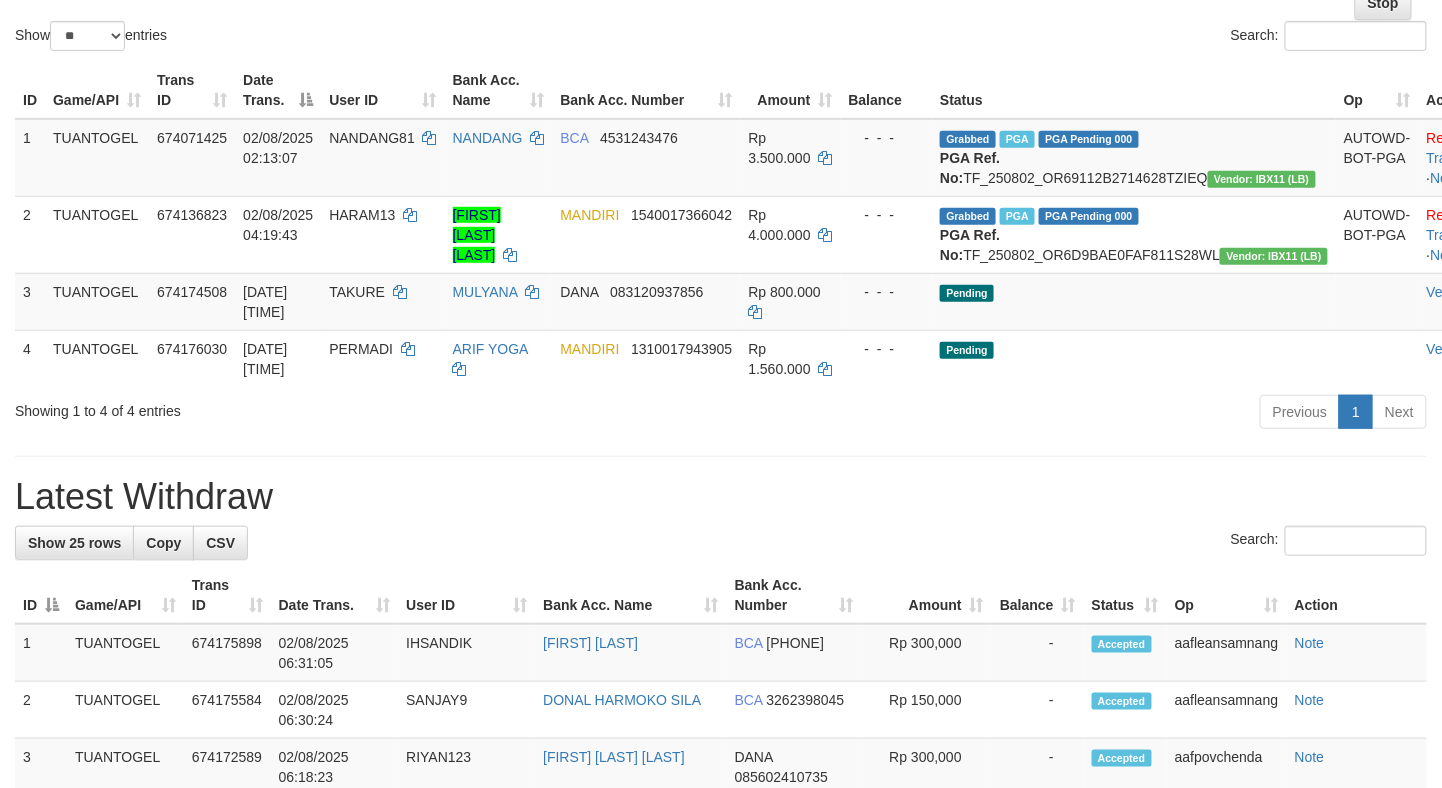 scroll, scrollTop: 222, scrollLeft: 0, axis: vertical 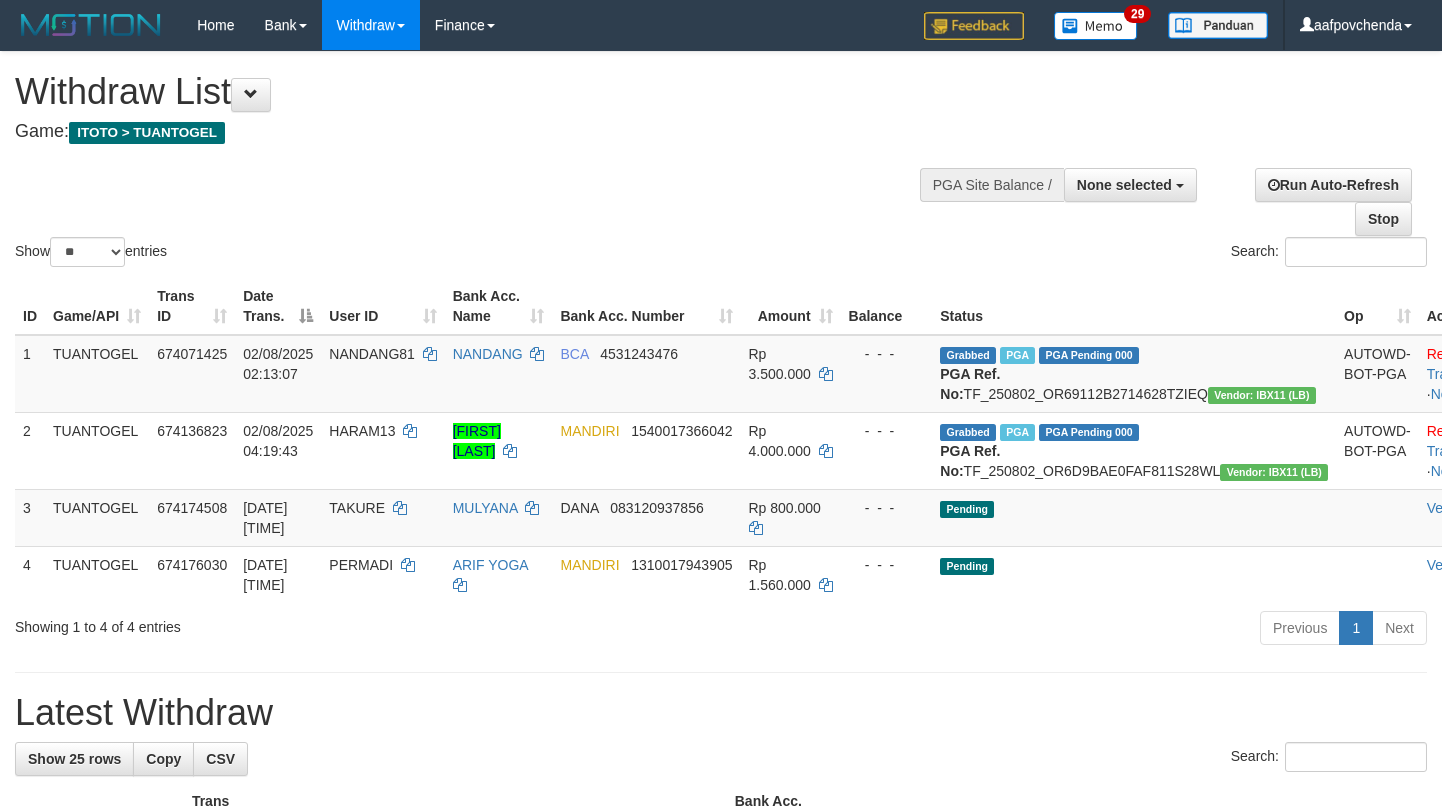 select 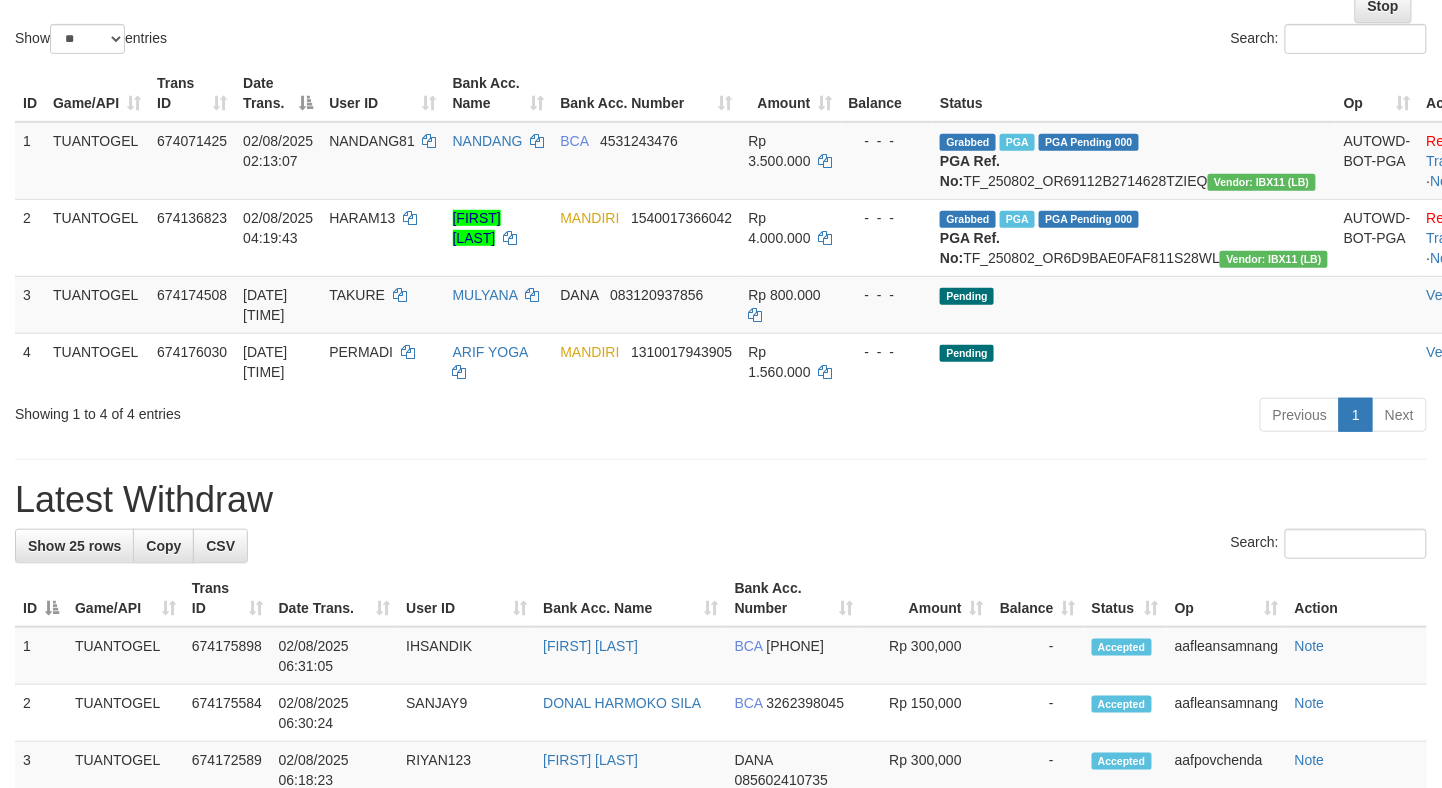 scroll, scrollTop: 222, scrollLeft: 0, axis: vertical 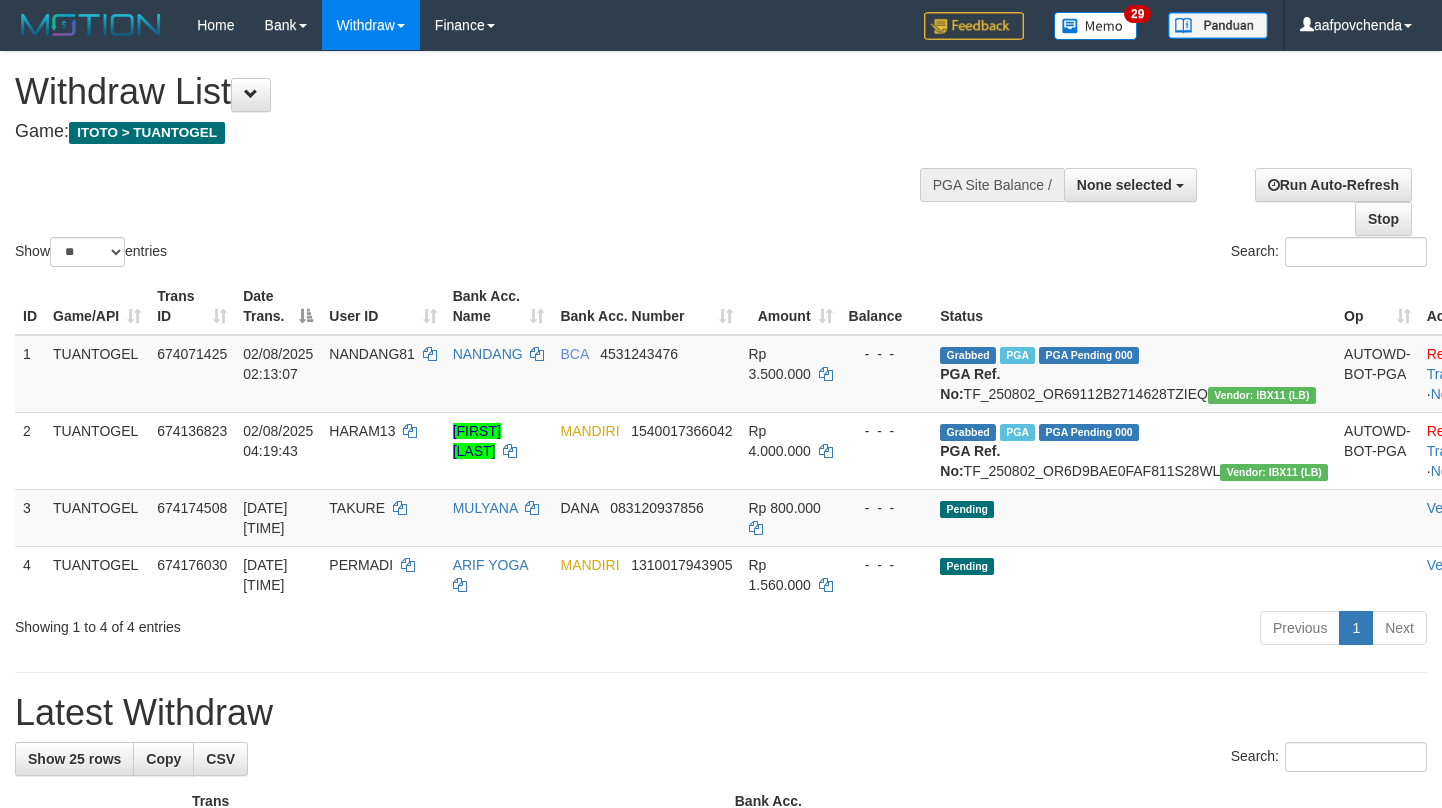 select 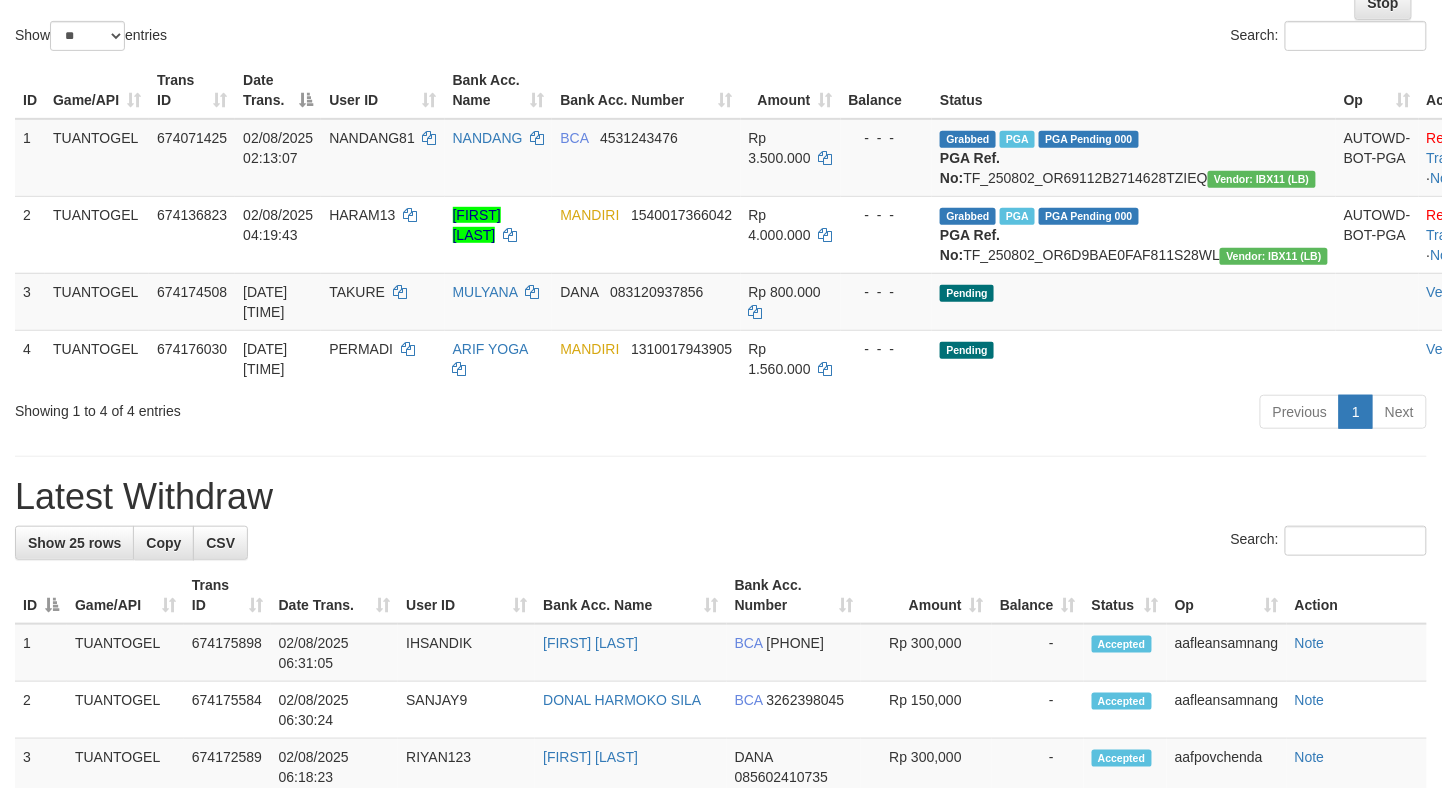 scroll, scrollTop: 222, scrollLeft: 0, axis: vertical 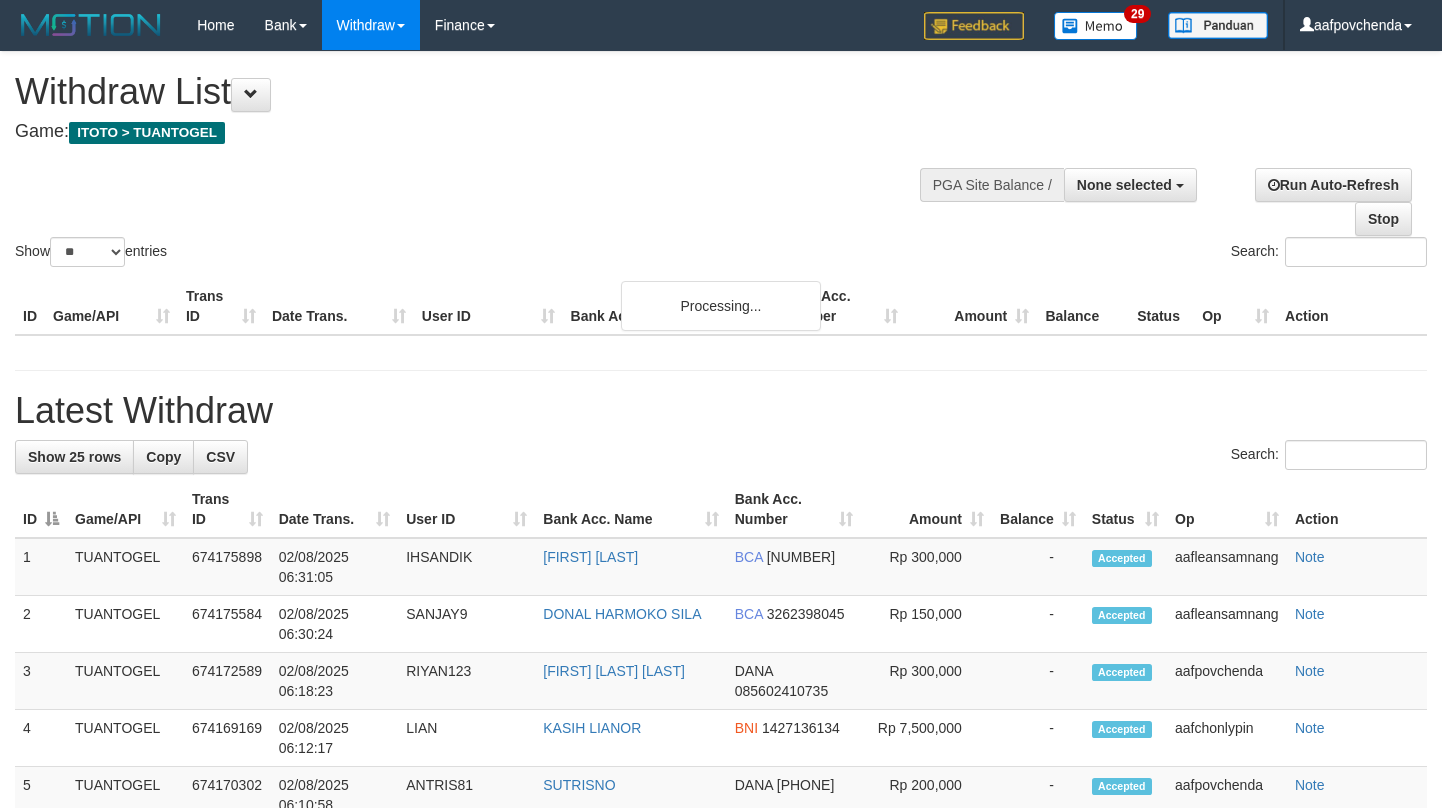 select 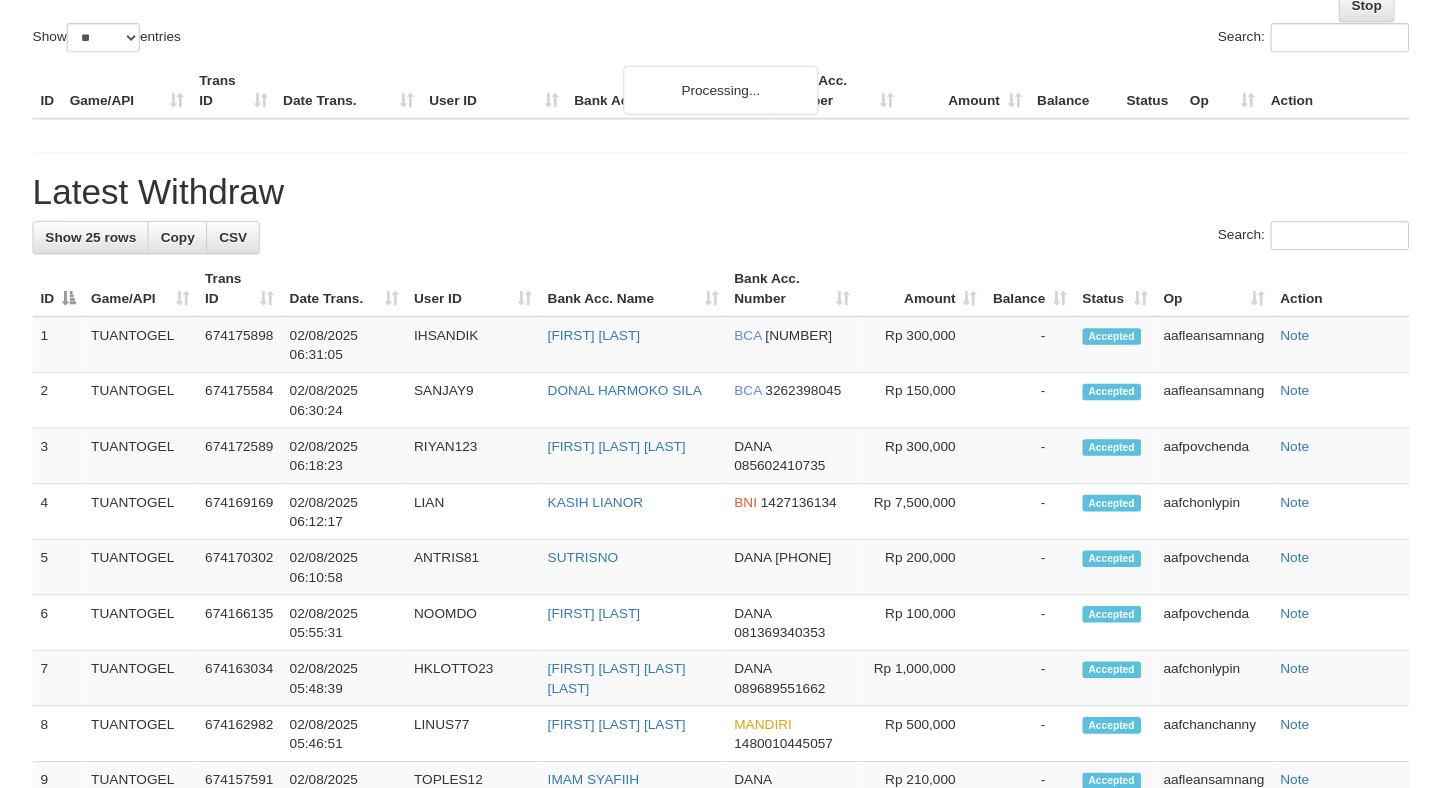 scroll, scrollTop: 222, scrollLeft: 0, axis: vertical 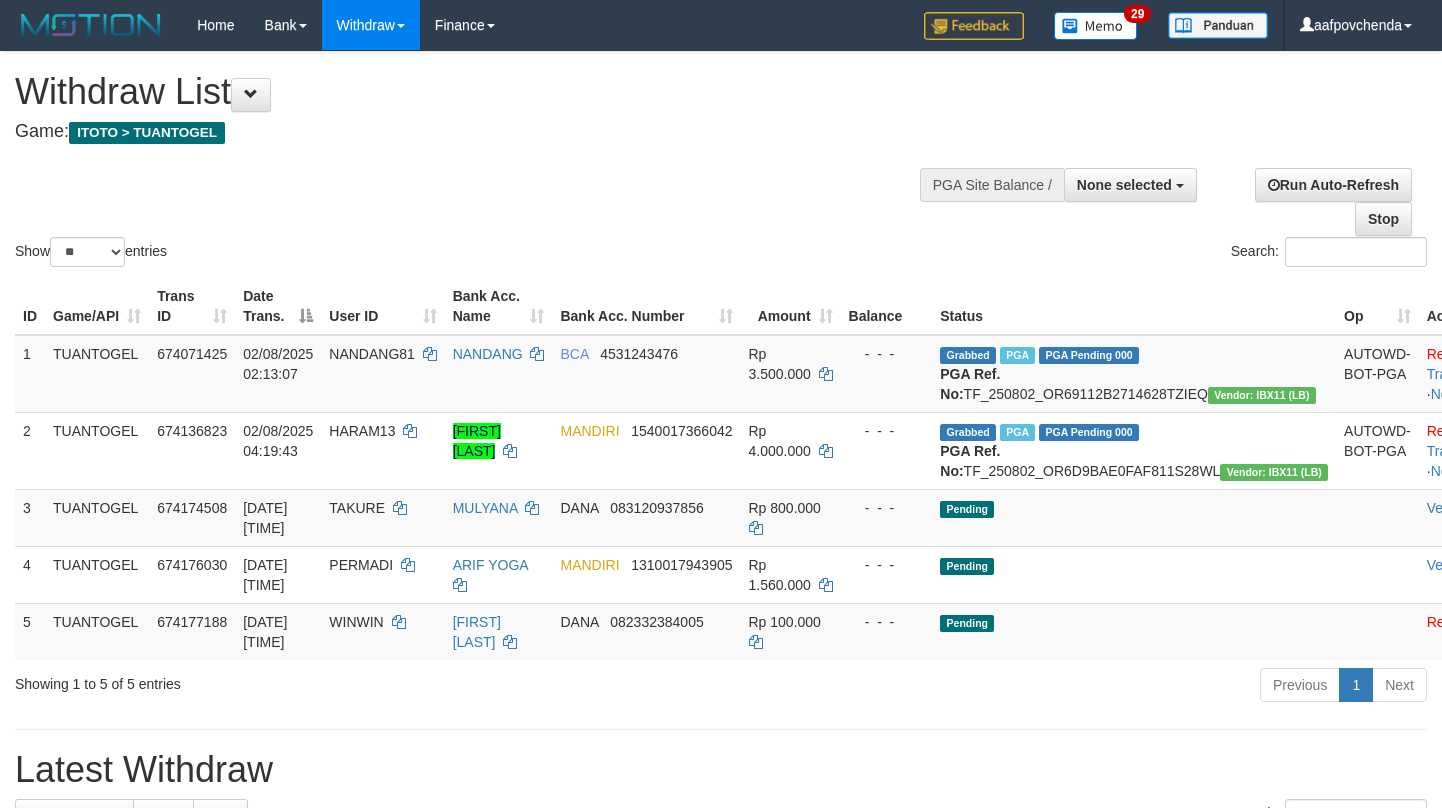 select 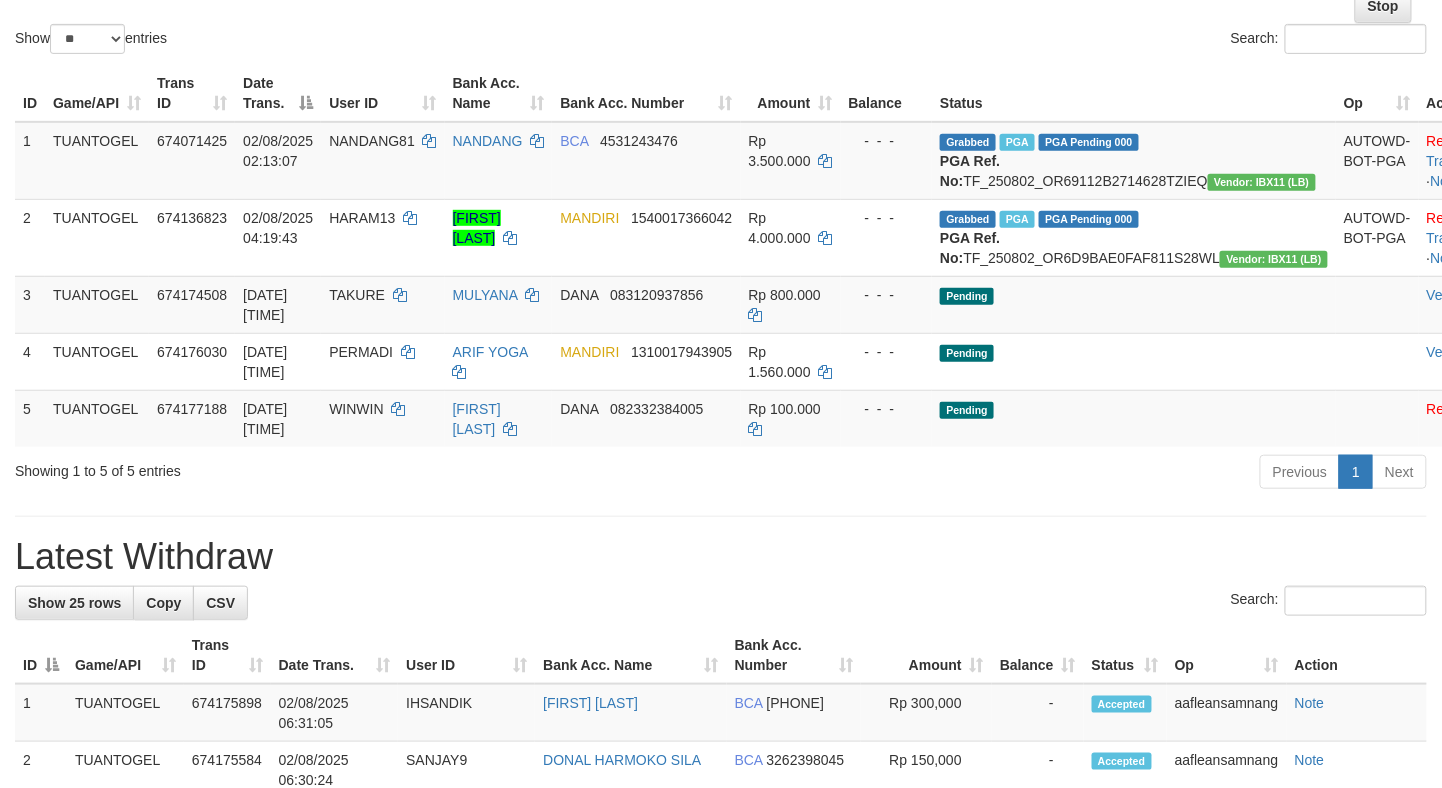 scroll, scrollTop: 222, scrollLeft: 0, axis: vertical 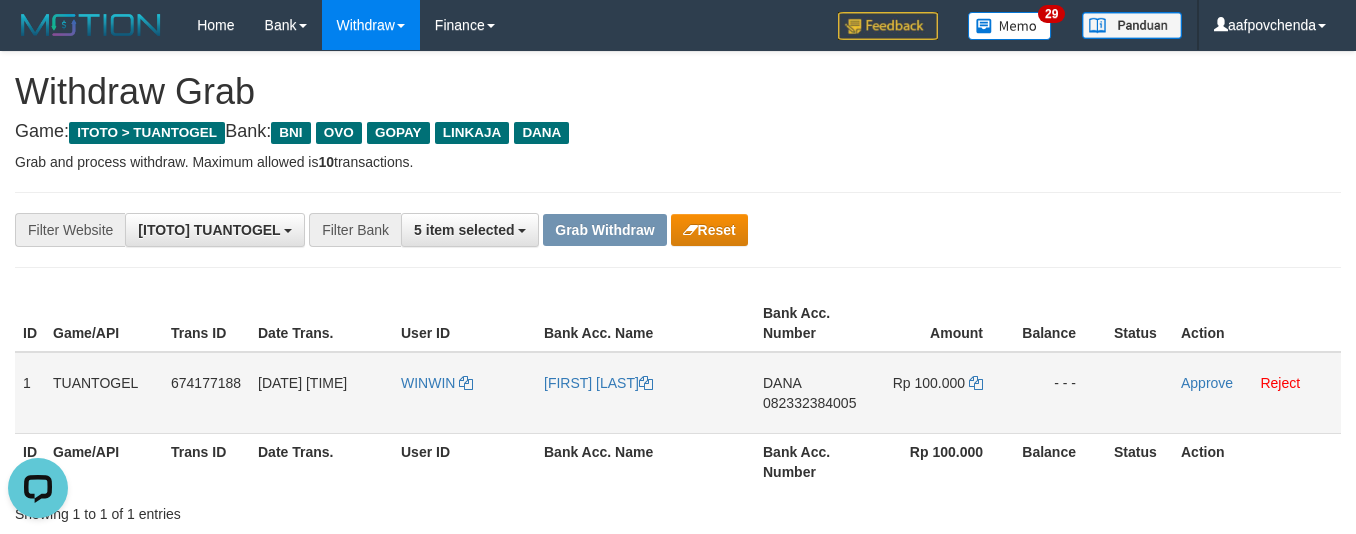 drag, startPoint x: 776, startPoint y: 397, endPoint x: 800, endPoint y: 409, distance: 26.832815 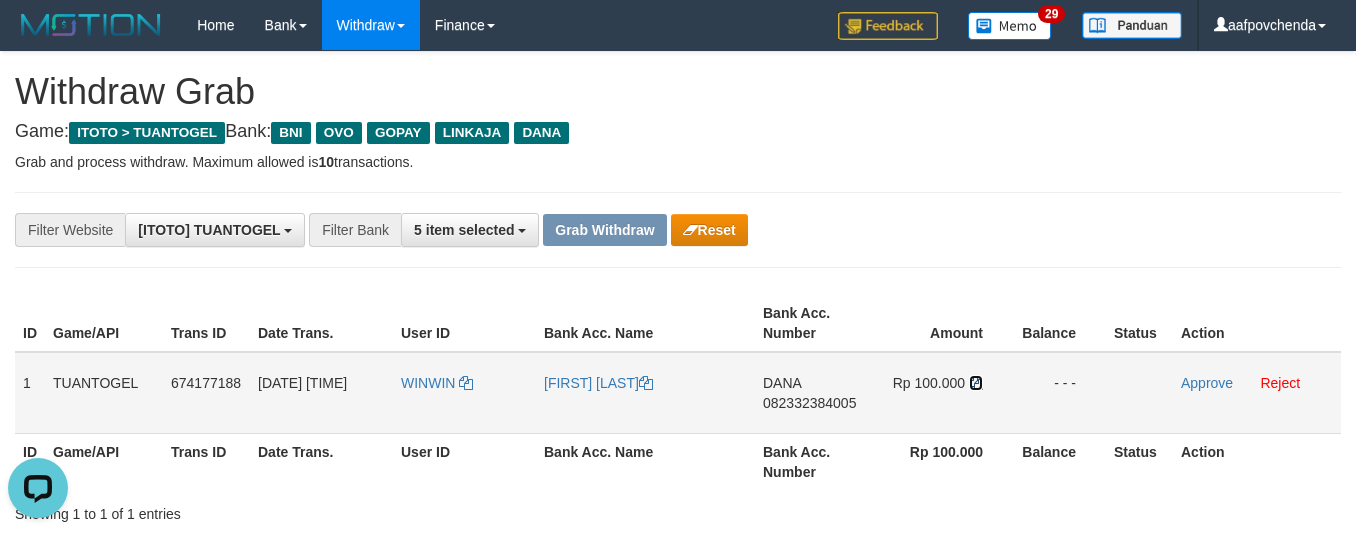 click at bounding box center [976, 383] 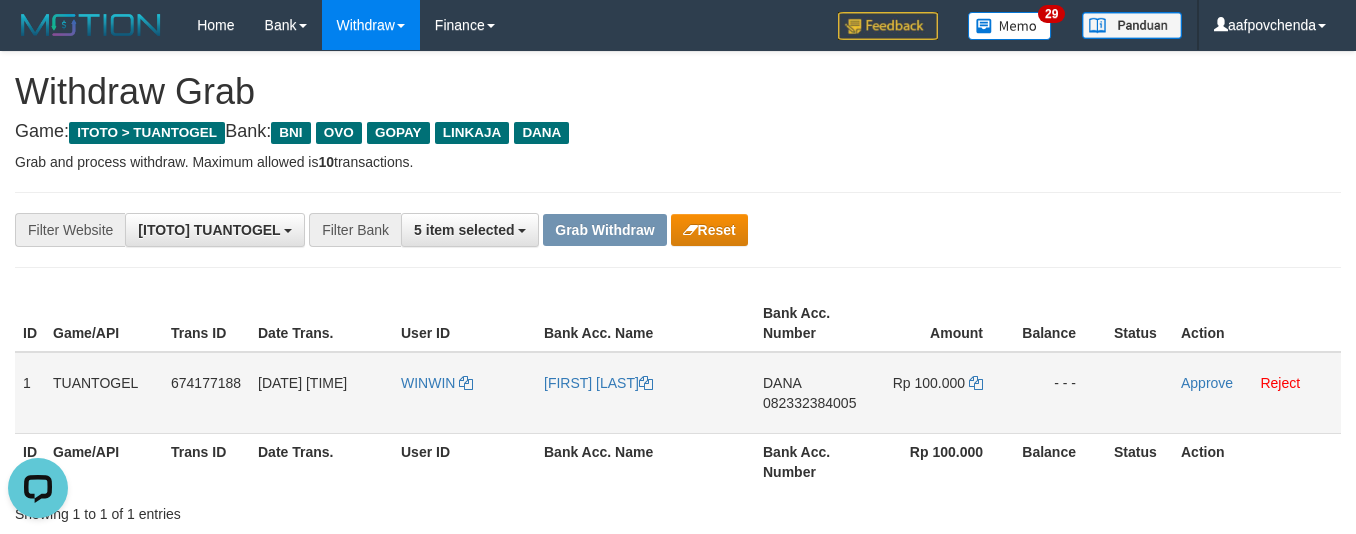 drag, startPoint x: 21, startPoint y: 374, endPoint x: 1069, endPoint y: 384, distance: 1048.0477 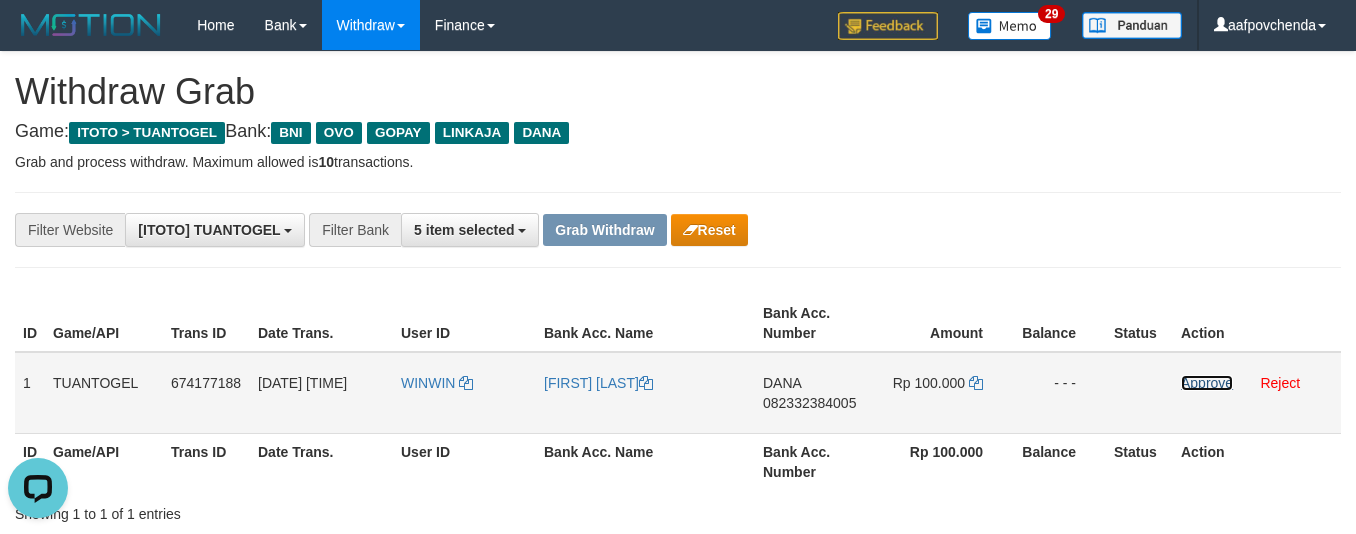 click on "Approve" at bounding box center [1207, 383] 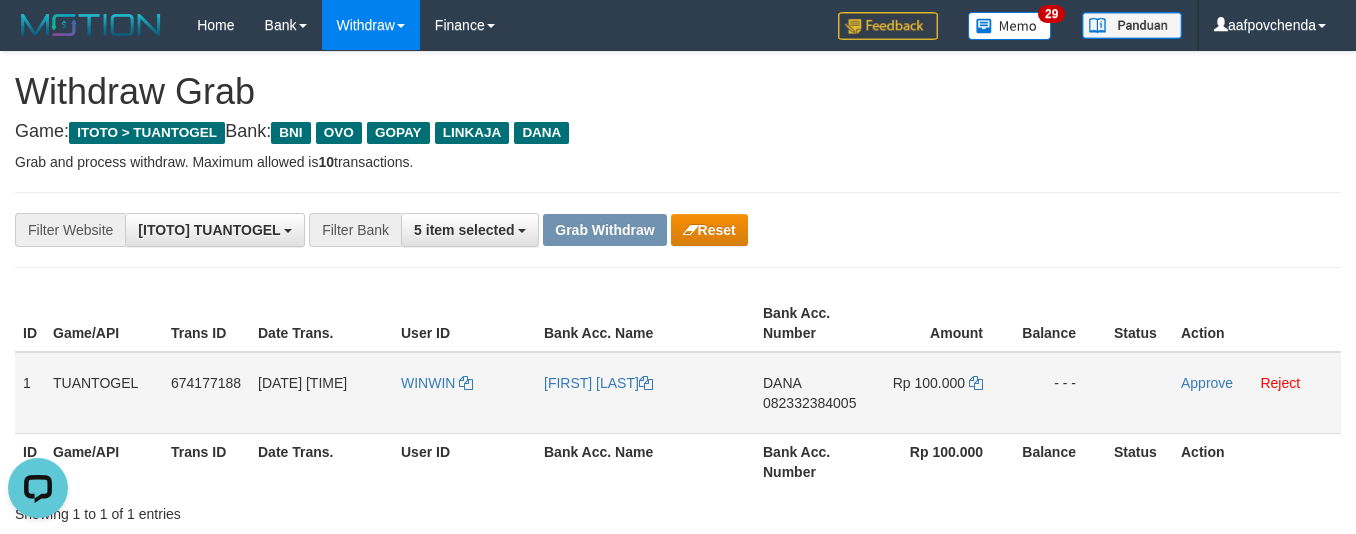 click on "Rp 100.000" at bounding box center (943, 393) 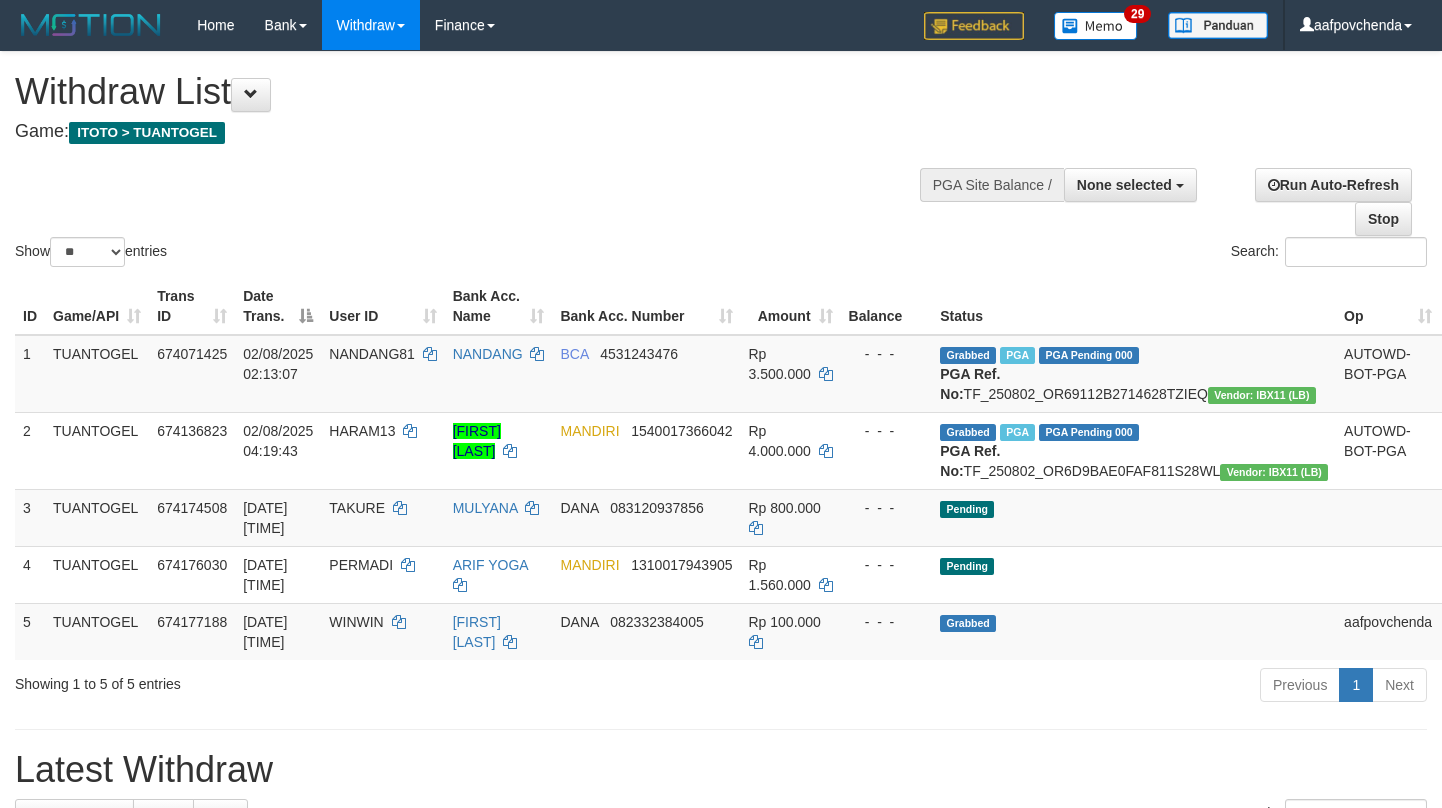 select 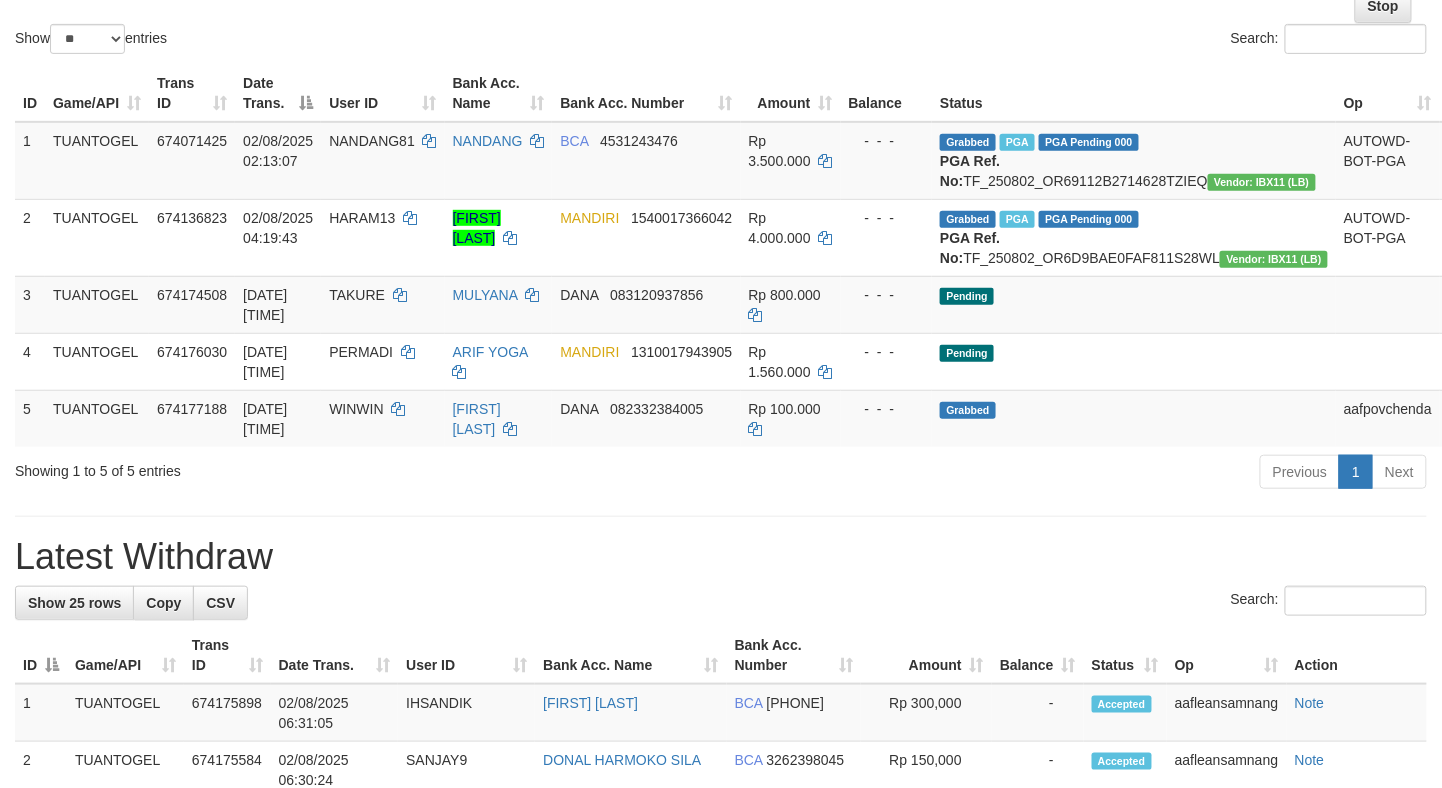 scroll, scrollTop: 222, scrollLeft: 0, axis: vertical 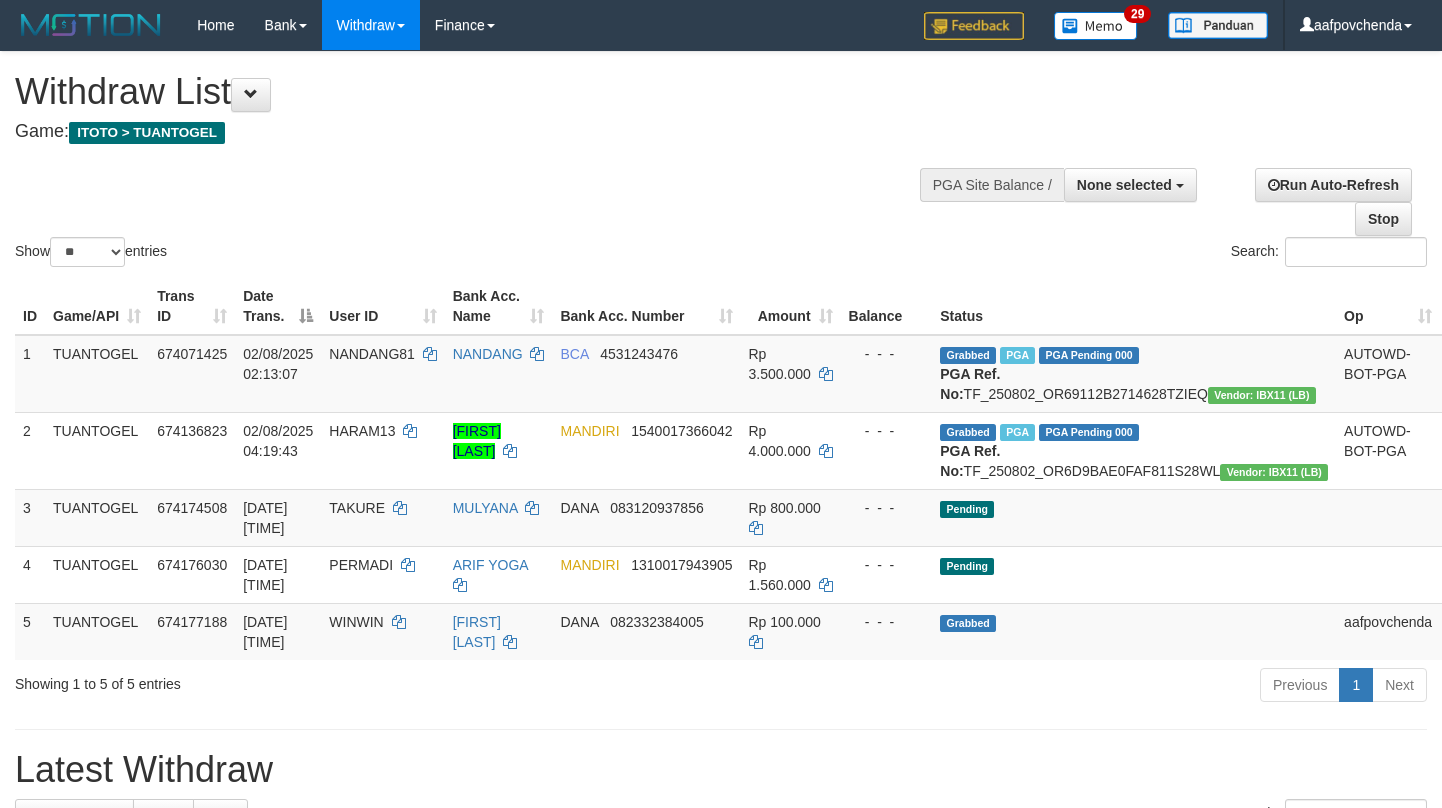 select 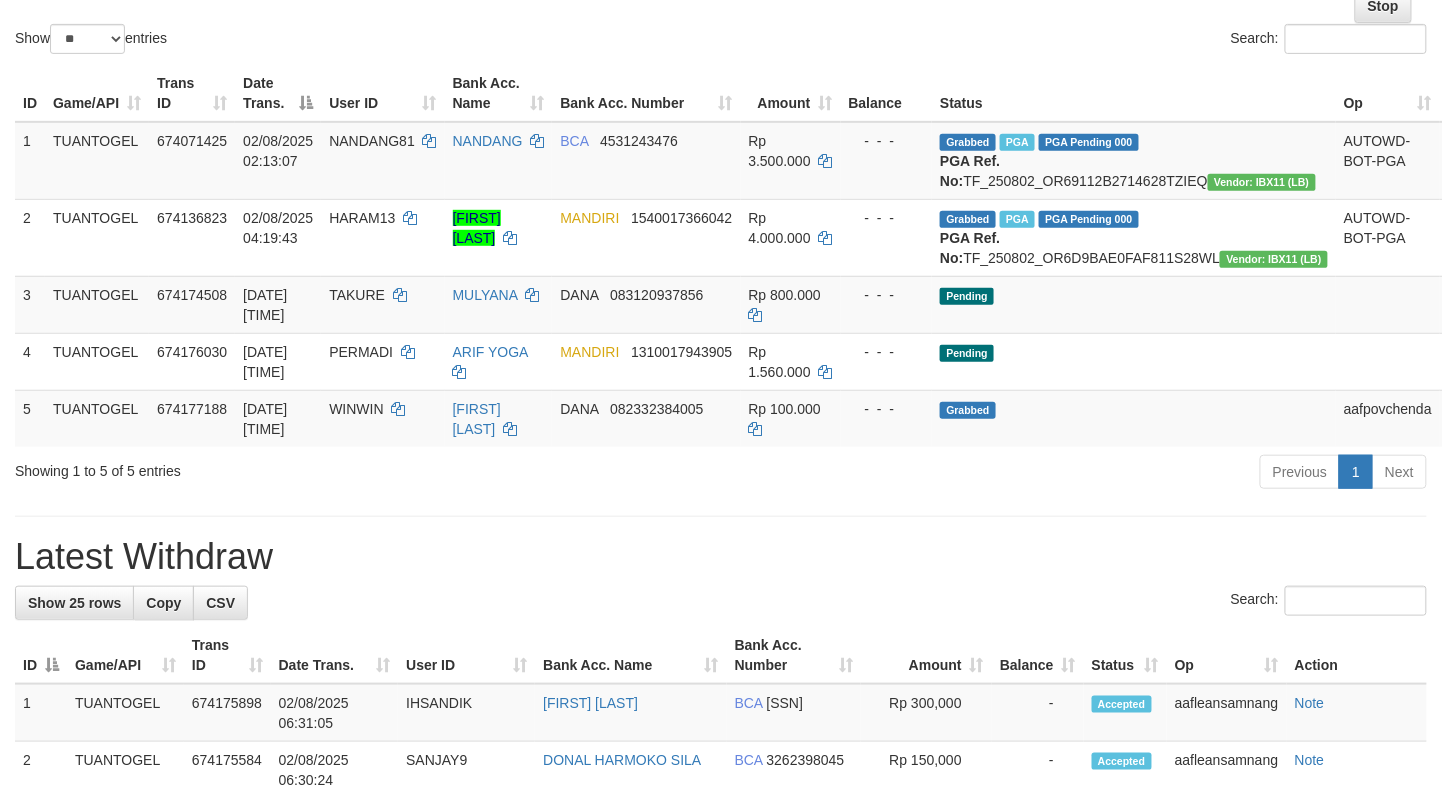 scroll, scrollTop: 222, scrollLeft: 0, axis: vertical 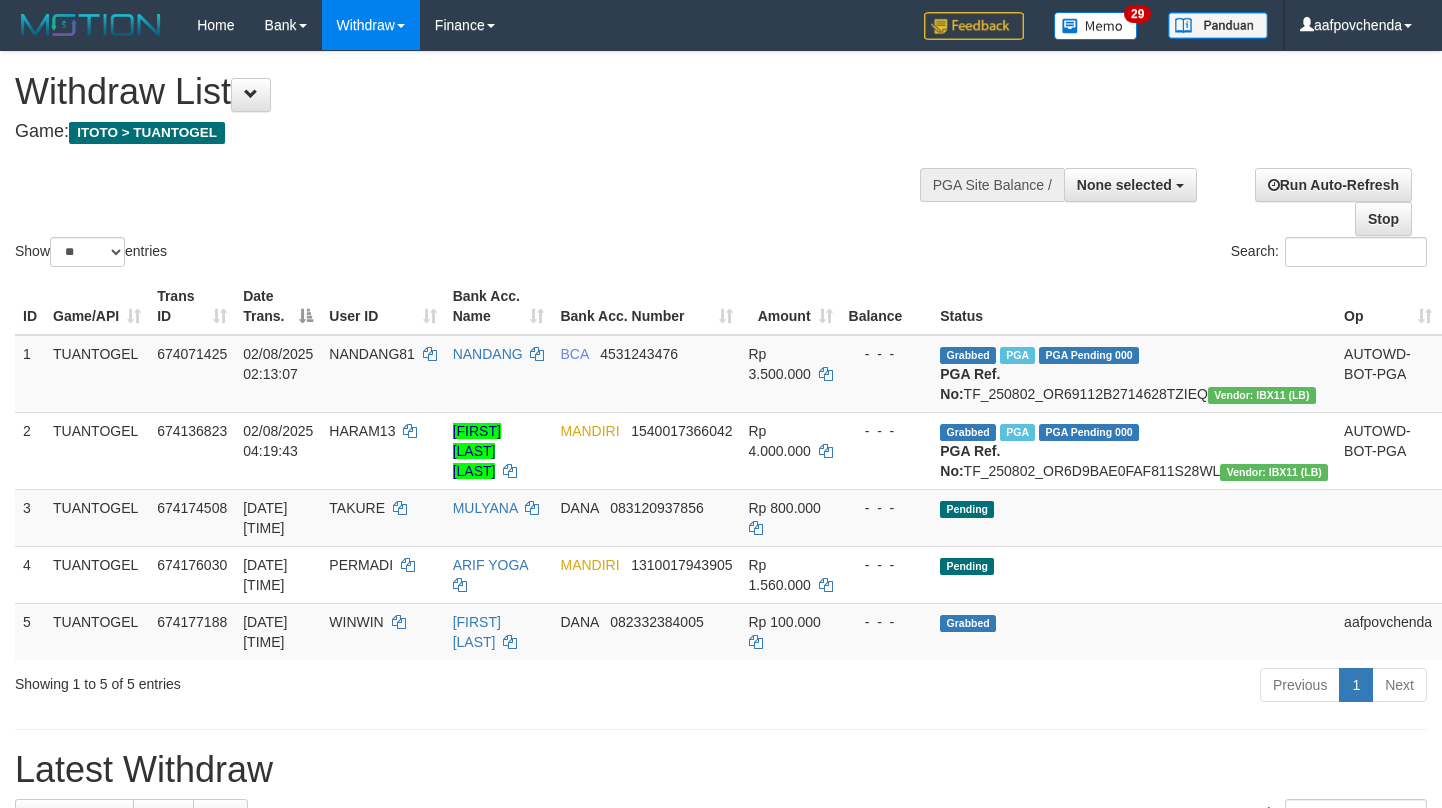 select 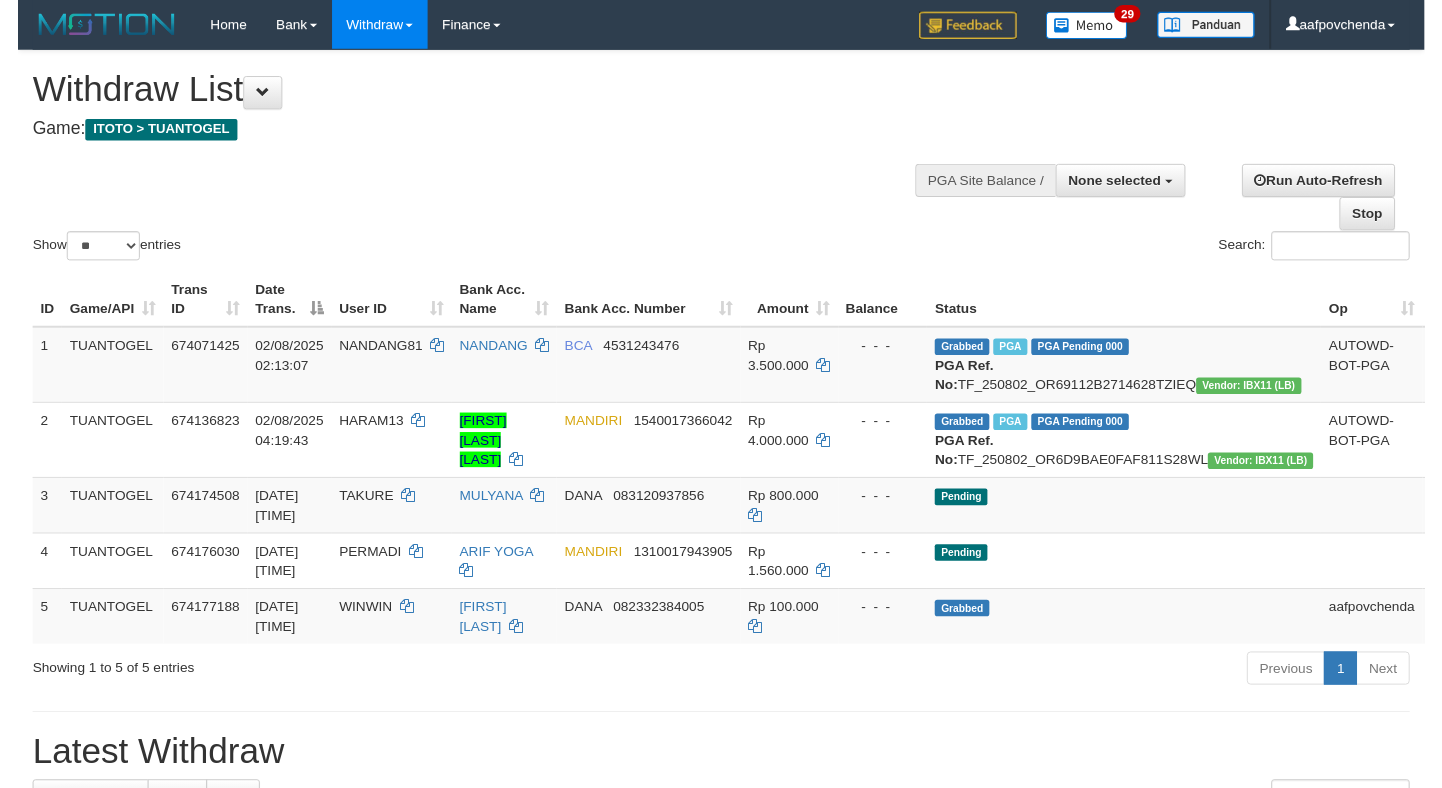 scroll, scrollTop: 0, scrollLeft: 0, axis: both 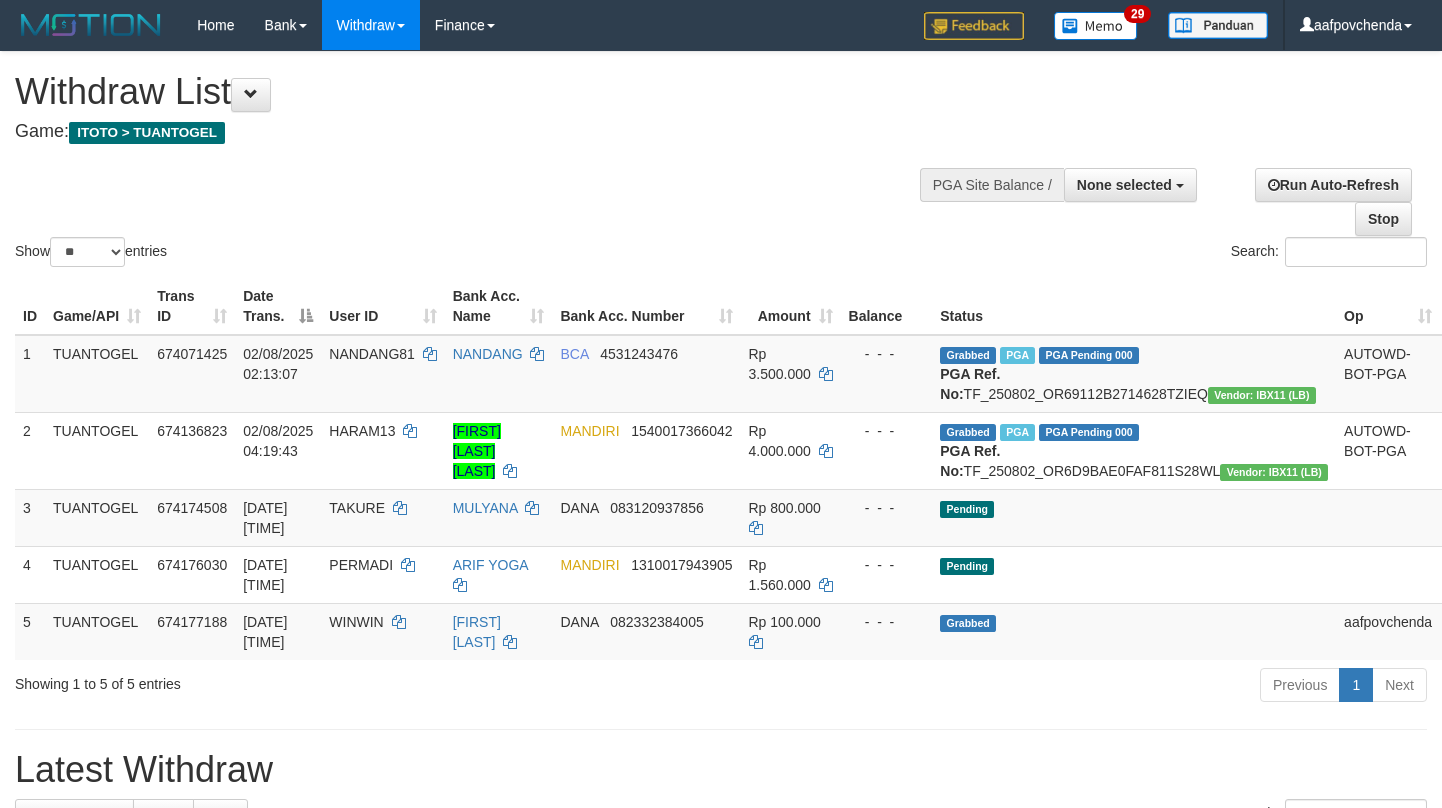 select 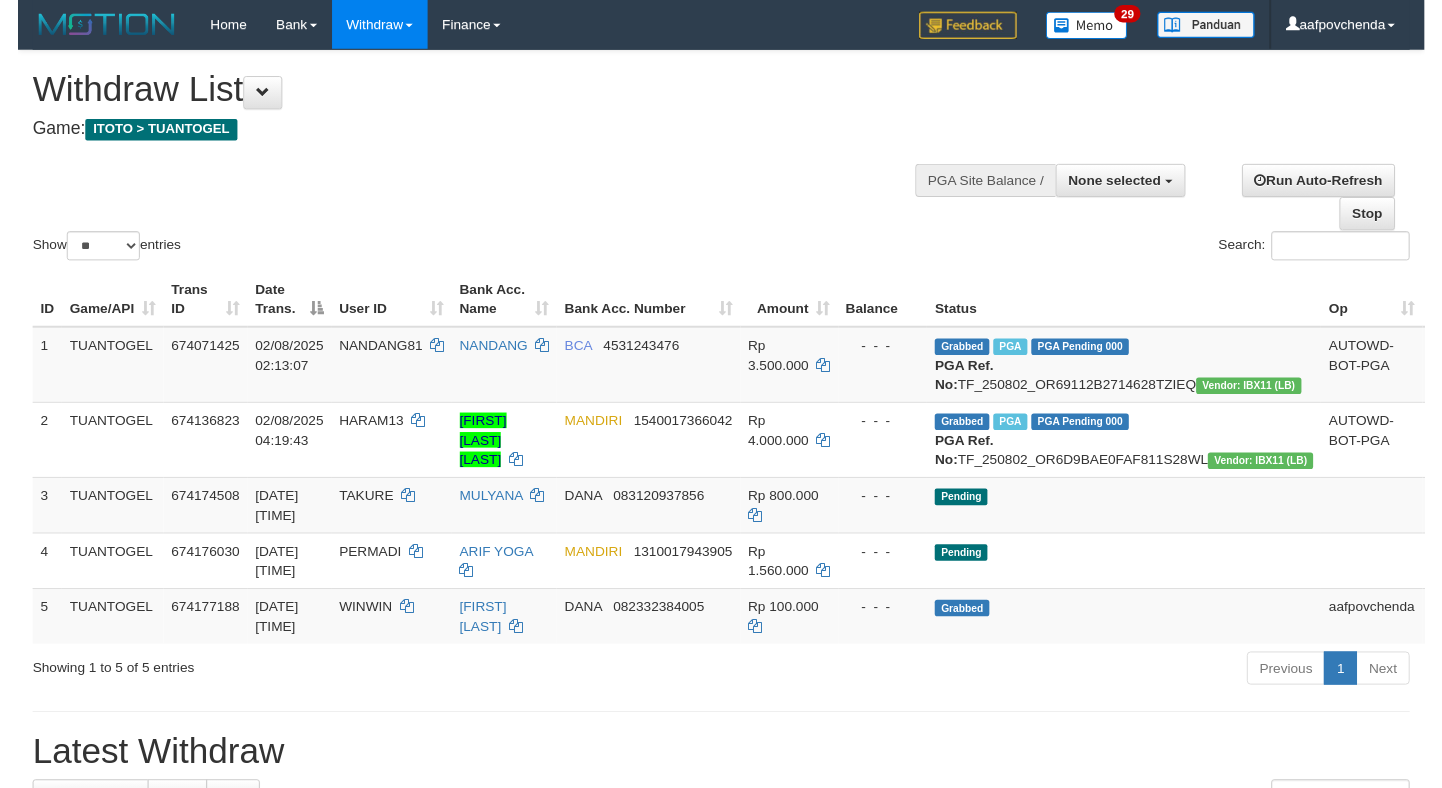 scroll, scrollTop: 0, scrollLeft: 0, axis: both 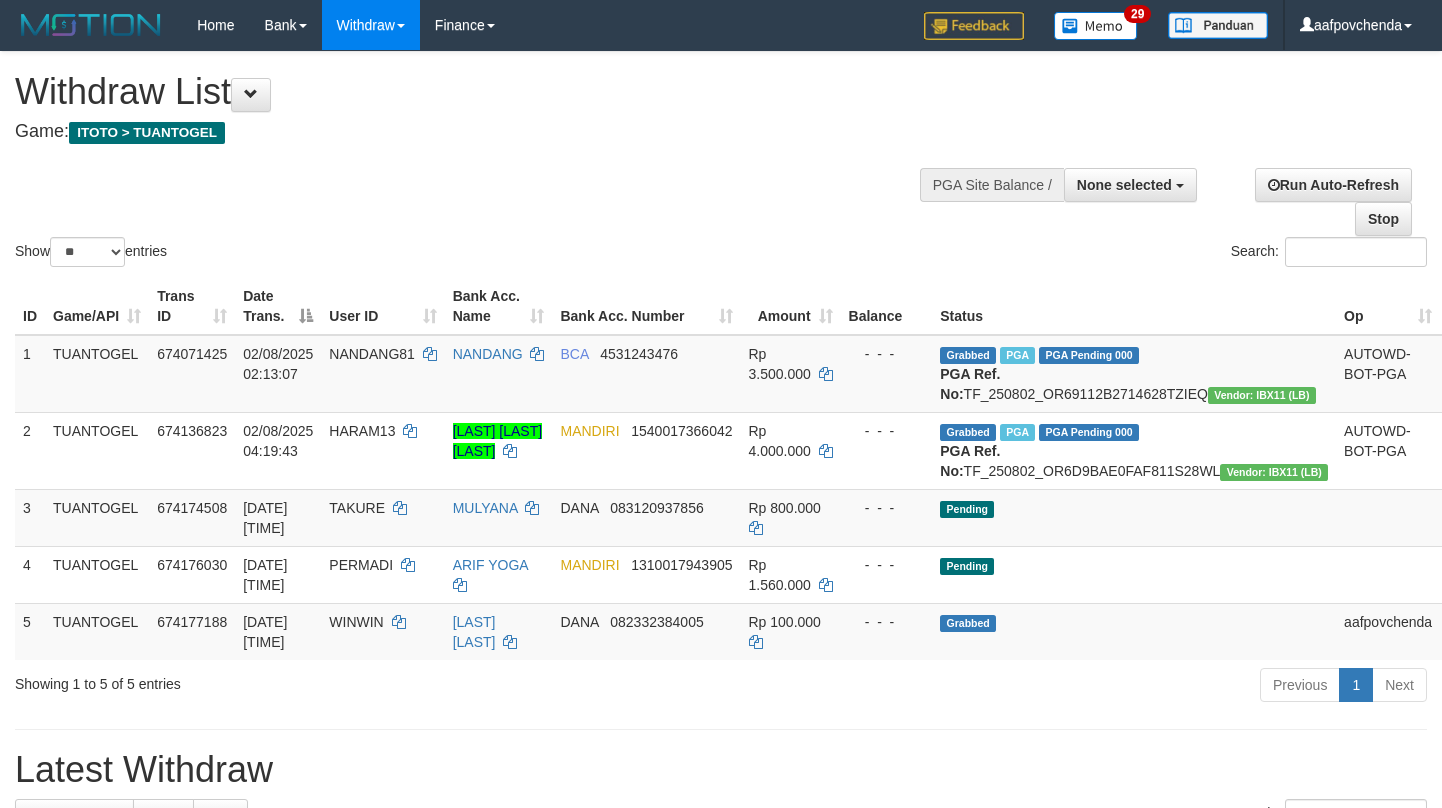 select 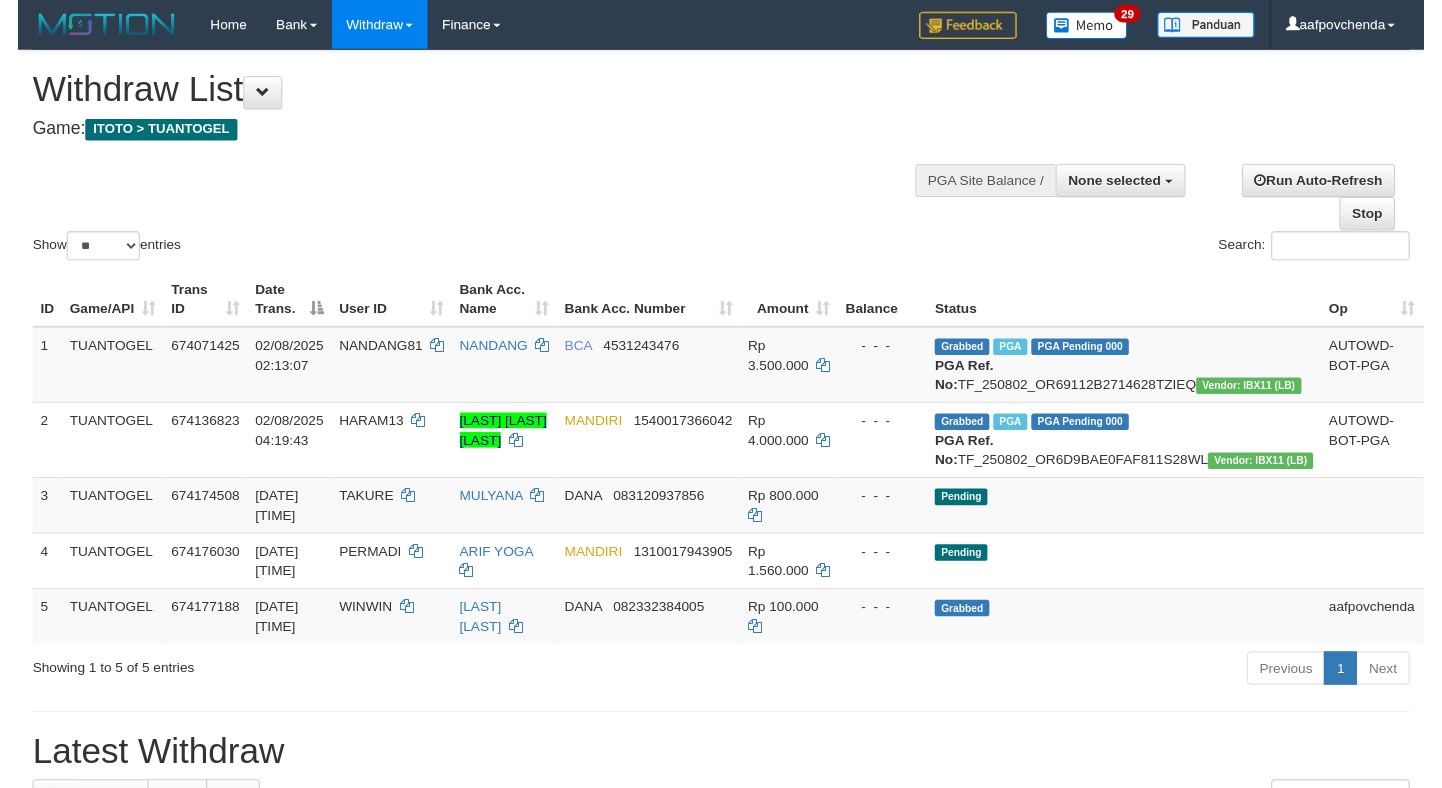 scroll, scrollTop: 0, scrollLeft: 0, axis: both 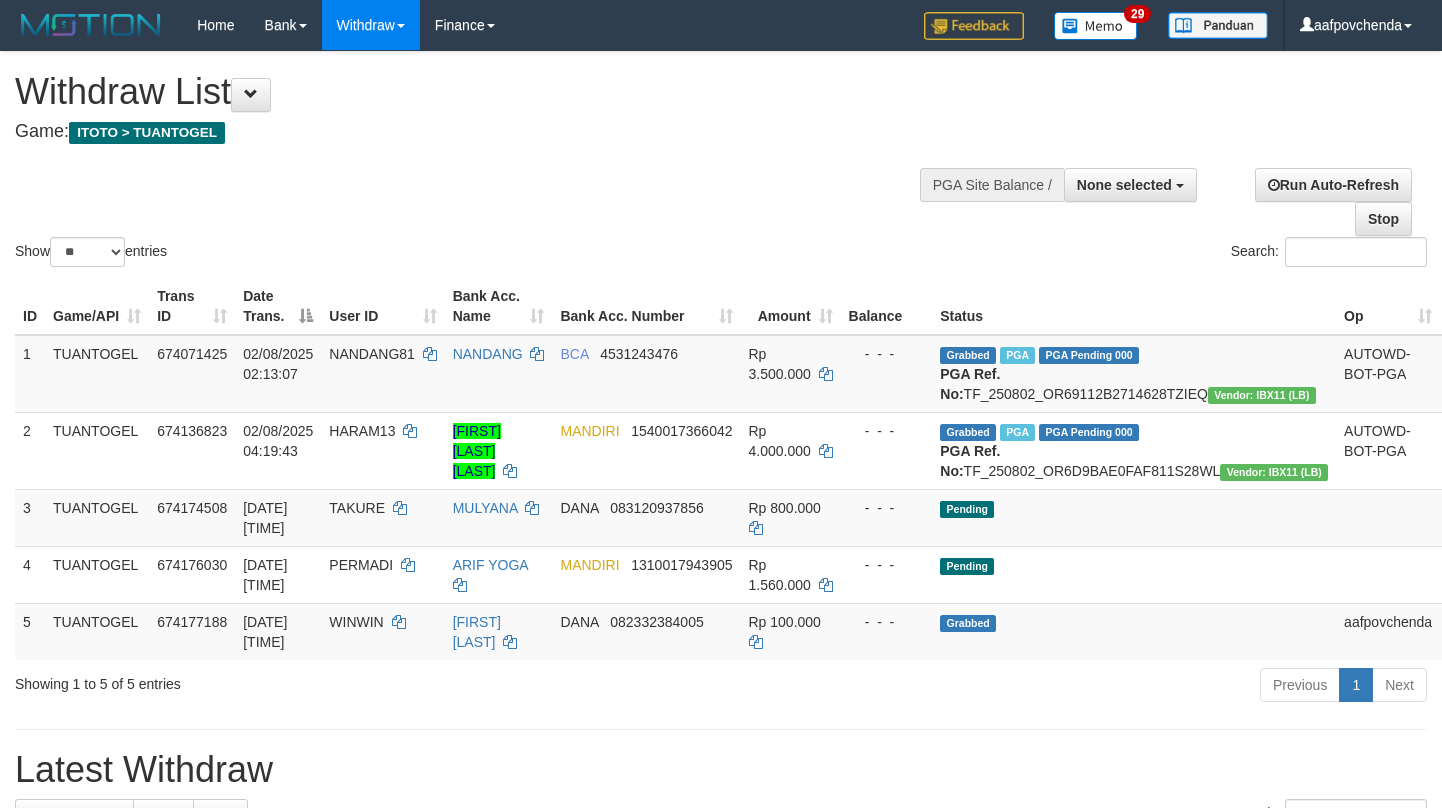 select 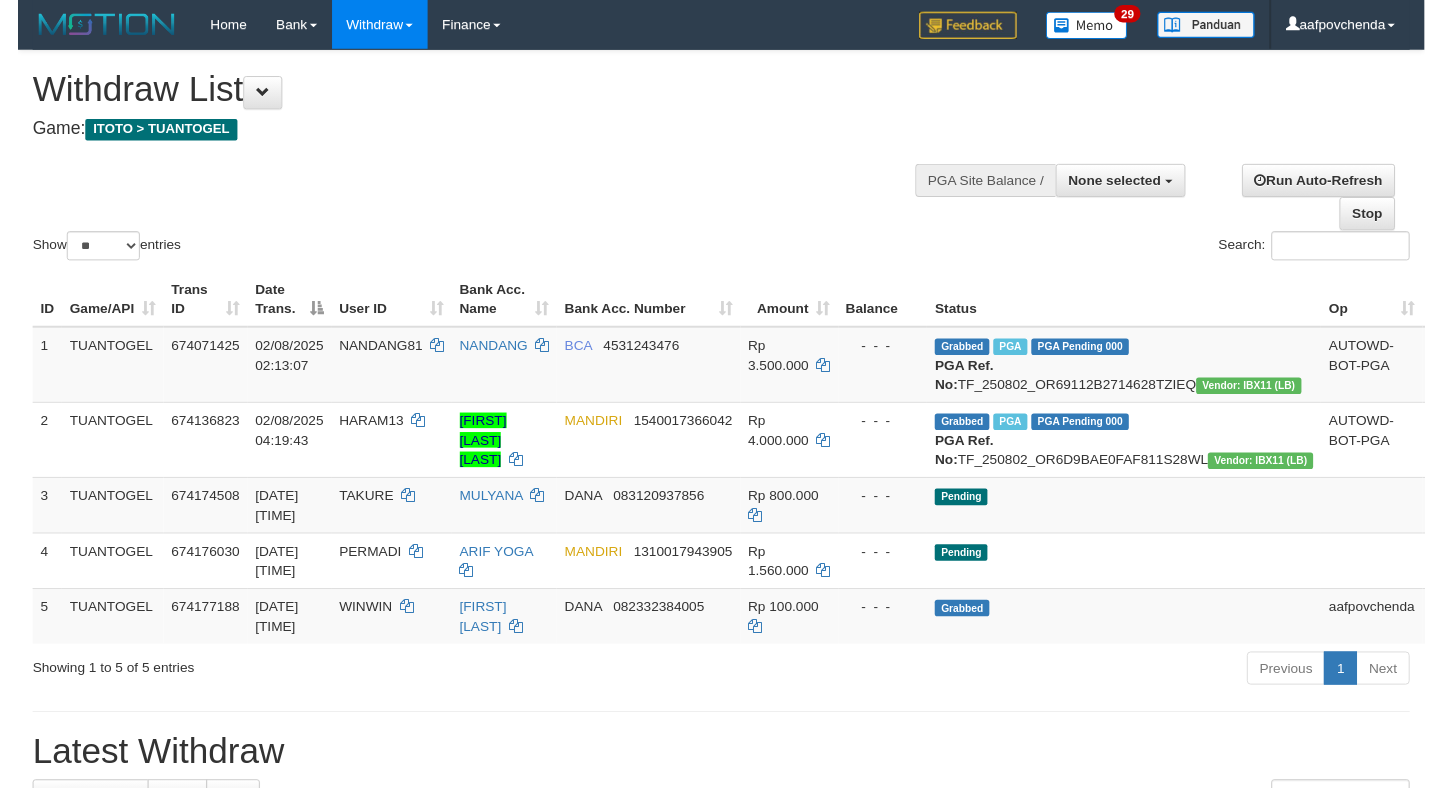 scroll, scrollTop: 0, scrollLeft: 0, axis: both 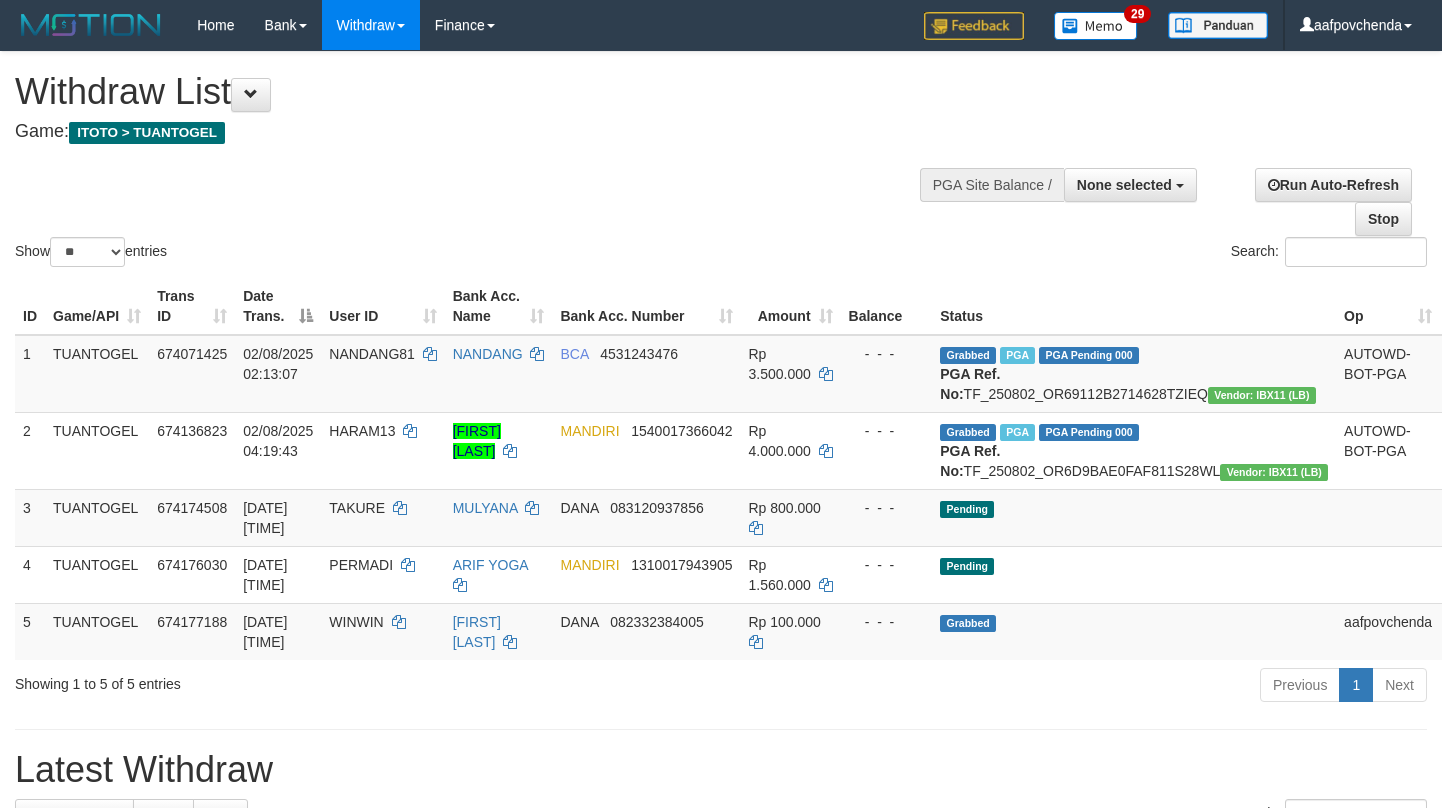 select 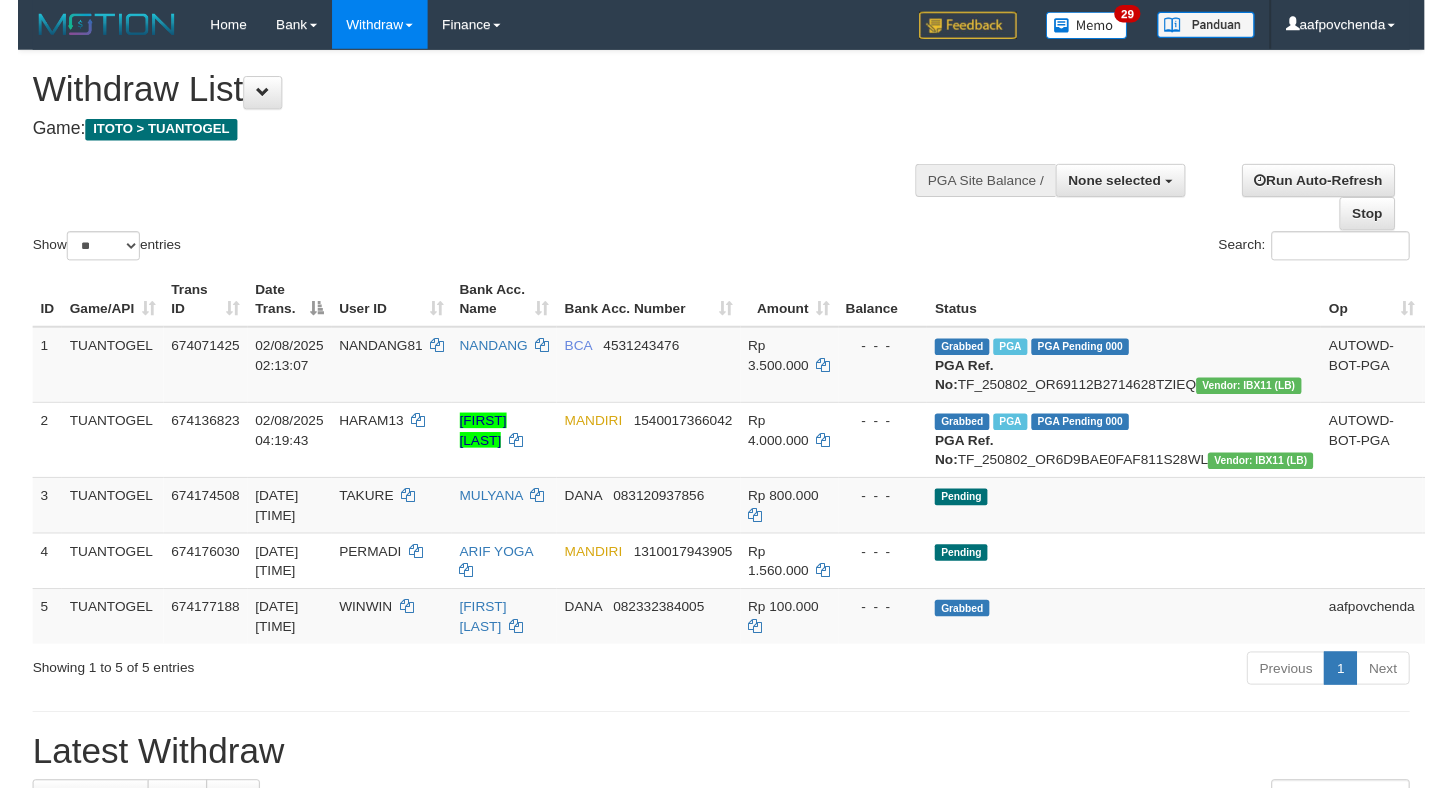 scroll, scrollTop: 0, scrollLeft: 0, axis: both 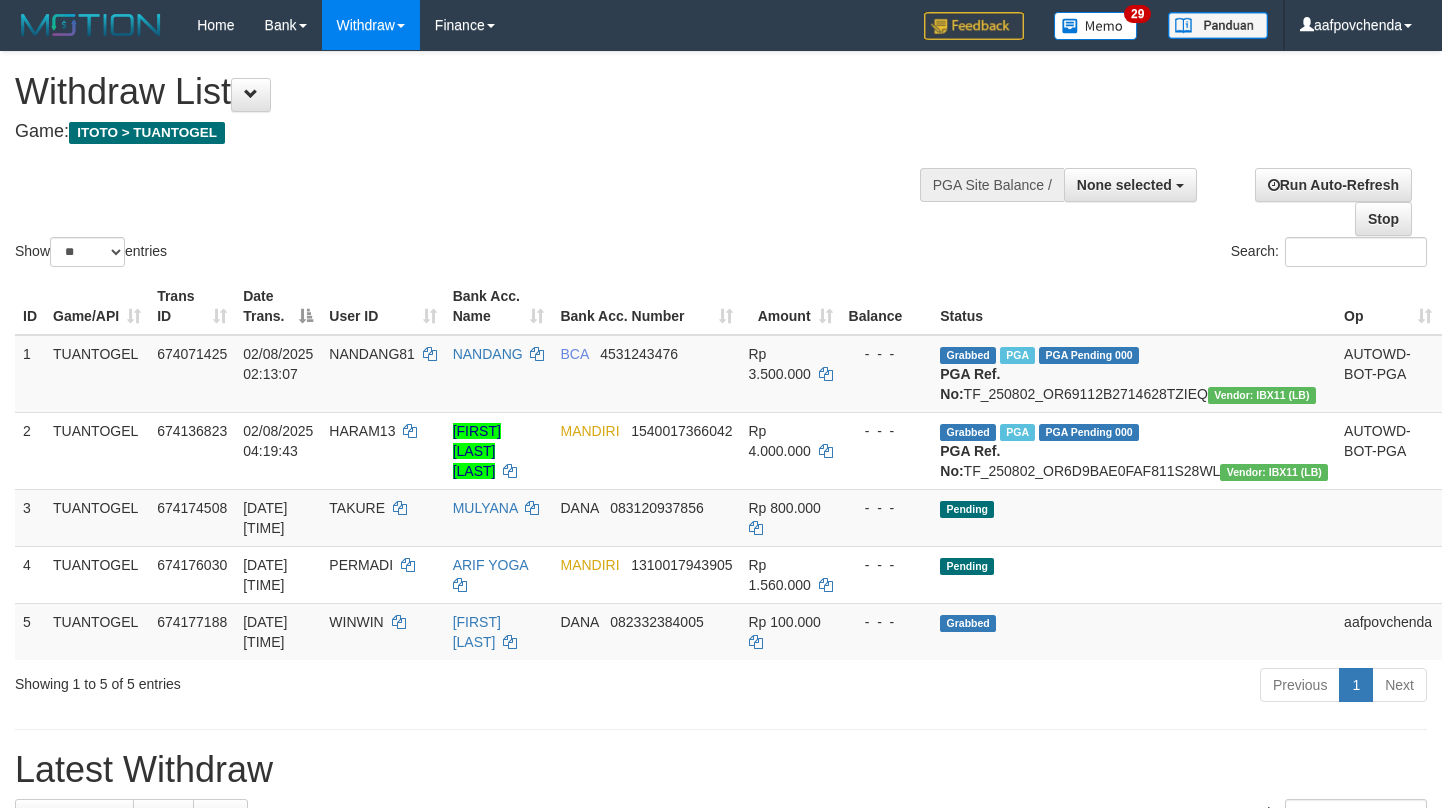 select 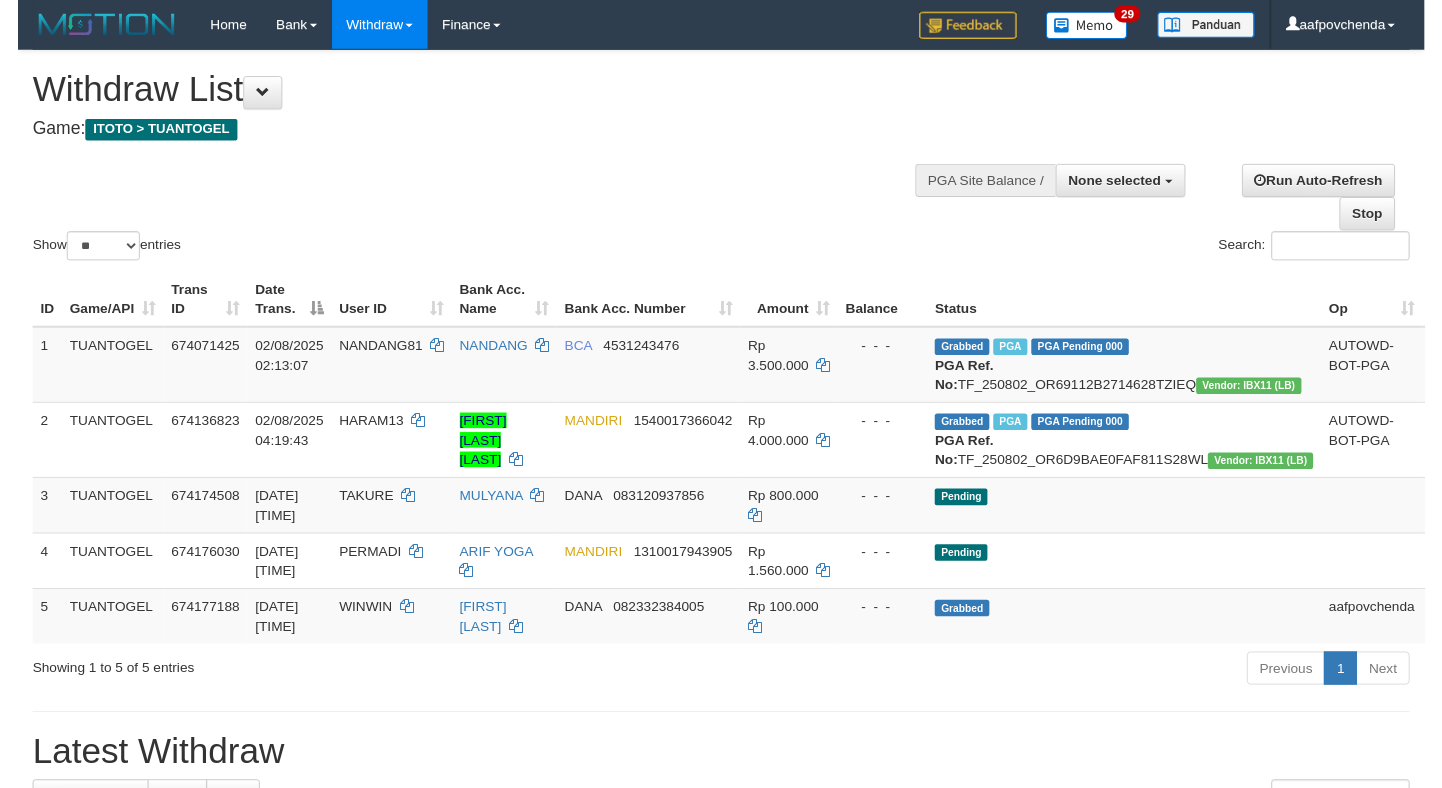 scroll, scrollTop: 0, scrollLeft: 0, axis: both 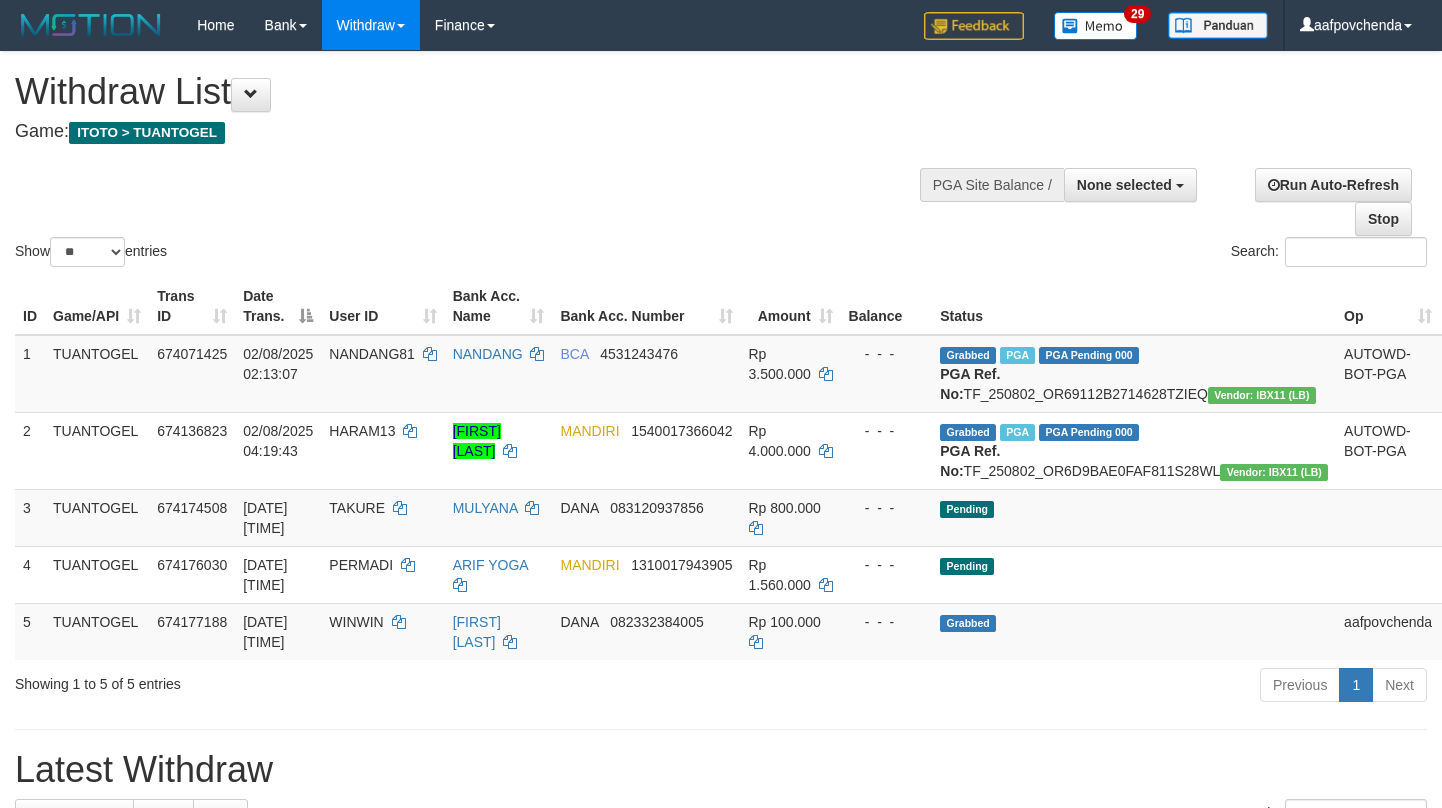 select 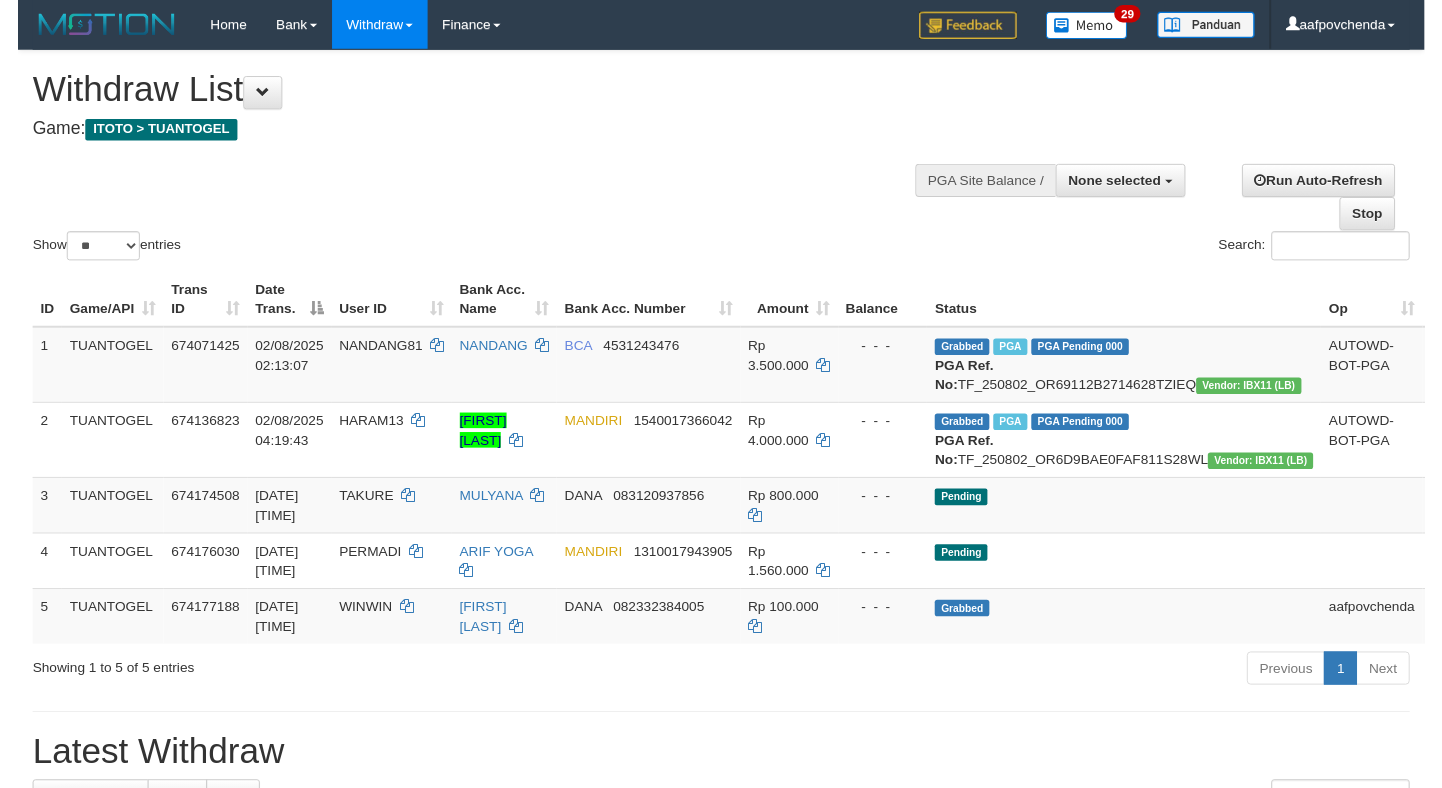 scroll, scrollTop: 0, scrollLeft: 0, axis: both 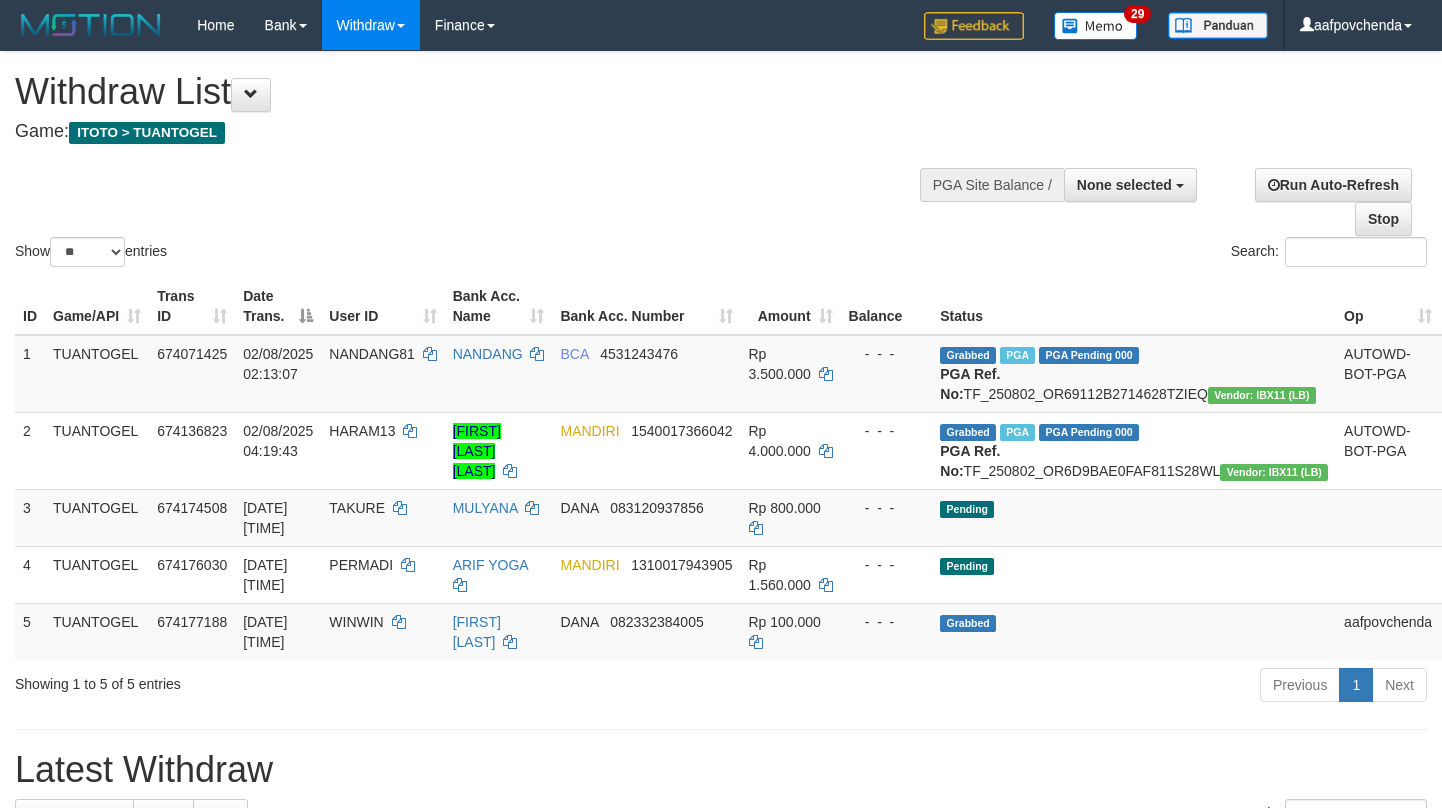 select 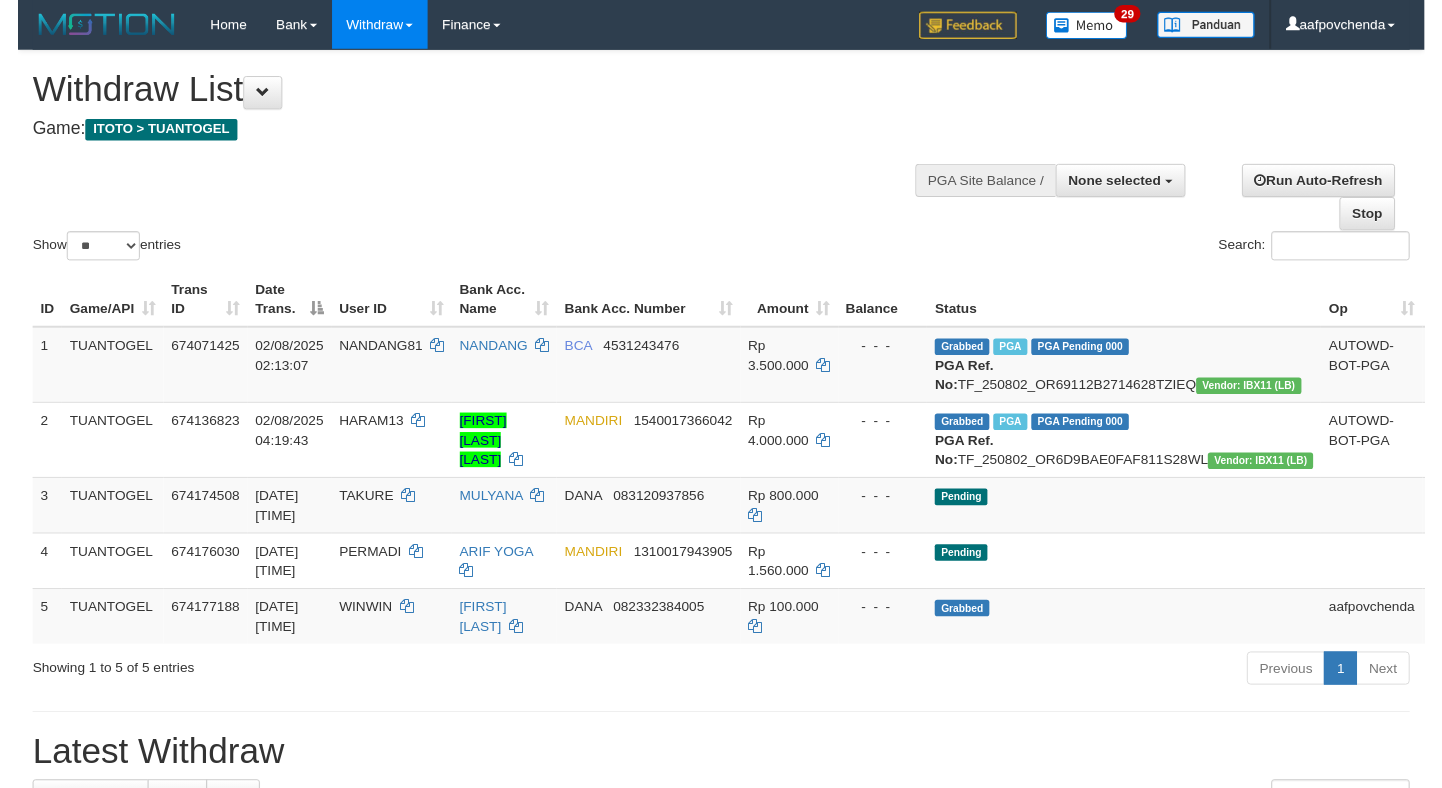scroll, scrollTop: 0, scrollLeft: 0, axis: both 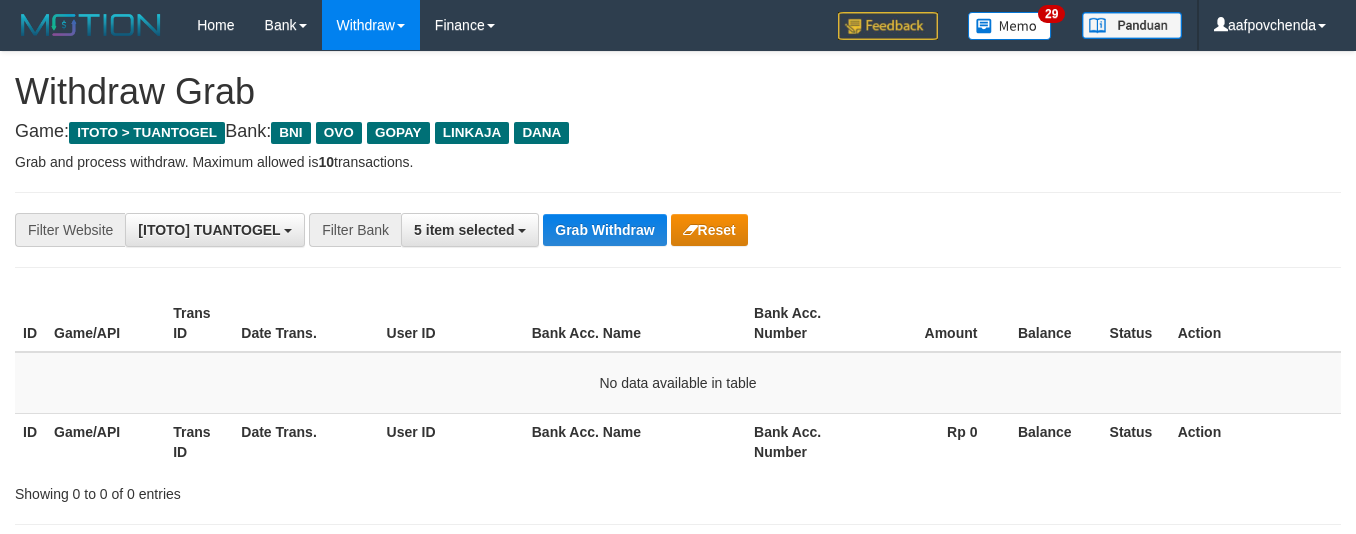 drag, startPoint x: 0, startPoint y: 0, endPoint x: 620, endPoint y: 226, distance: 659.90607 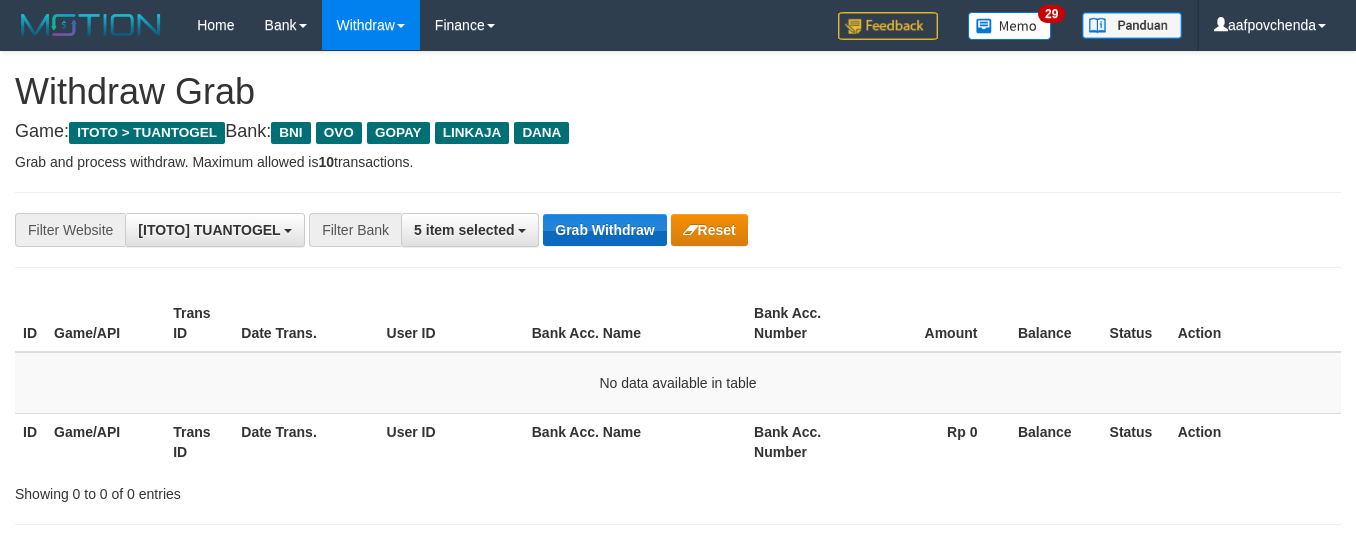 click on "Grab Withdraw" at bounding box center [604, 230] 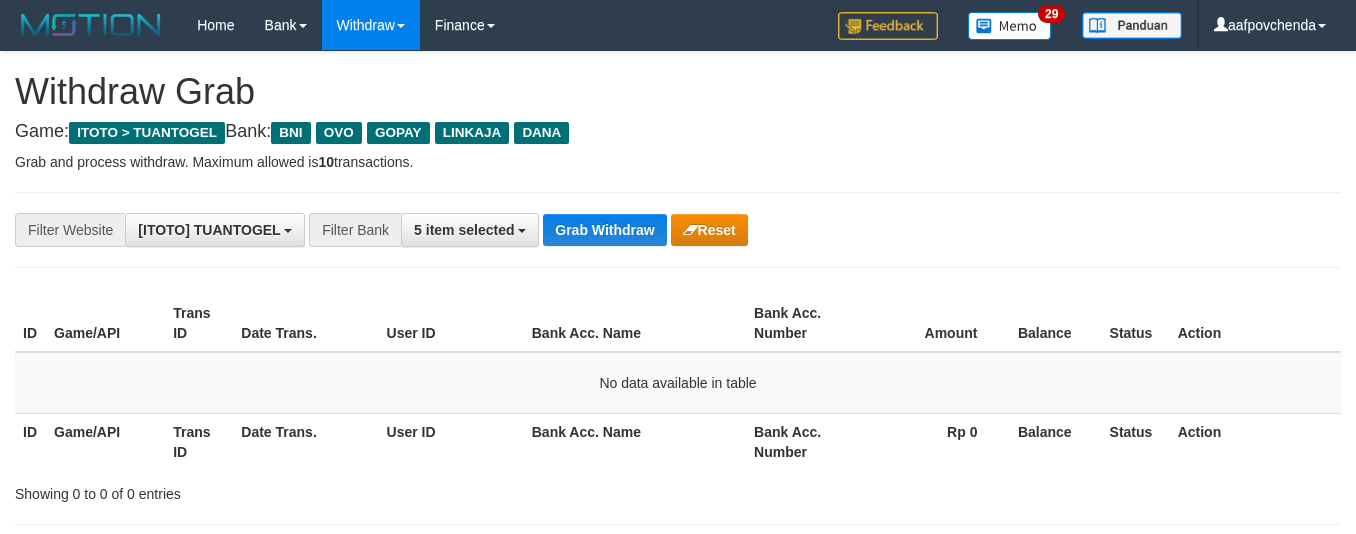 scroll, scrollTop: 0, scrollLeft: 0, axis: both 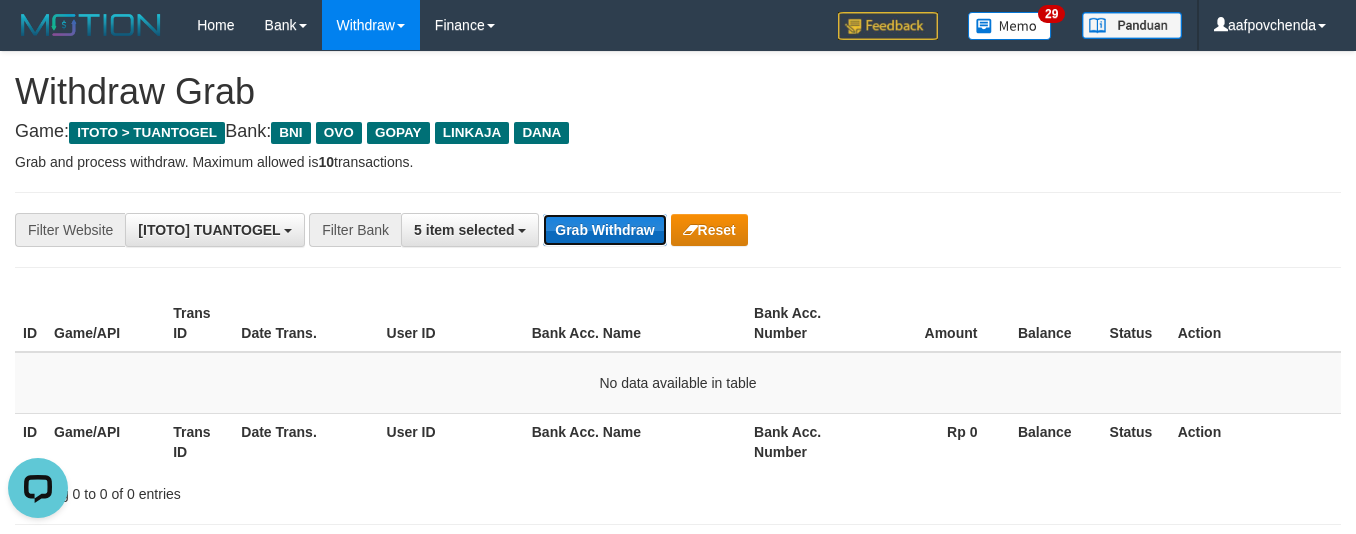 click on "Grab Withdraw" at bounding box center (604, 230) 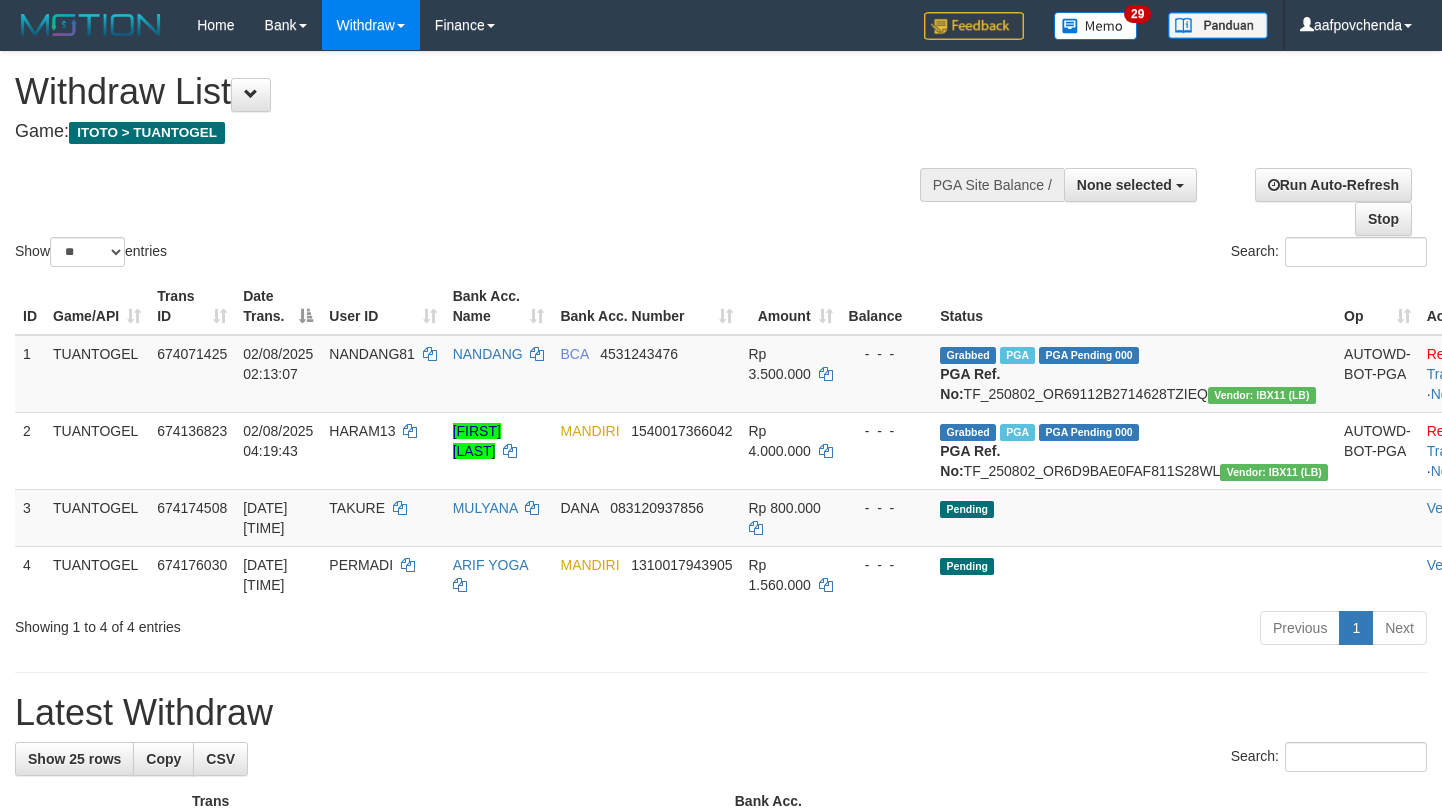 select 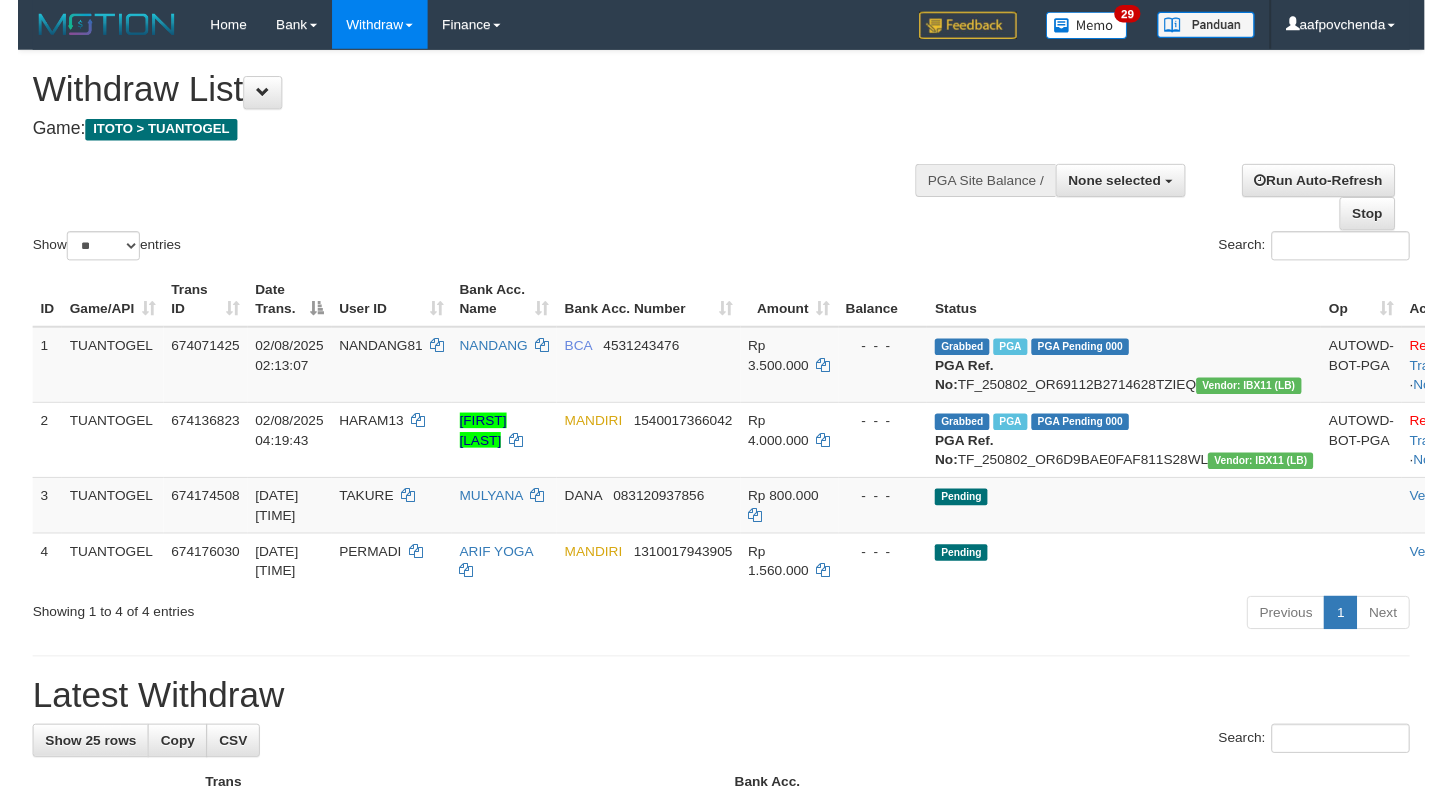 scroll, scrollTop: 0, scrollLeft: 0, axis: both 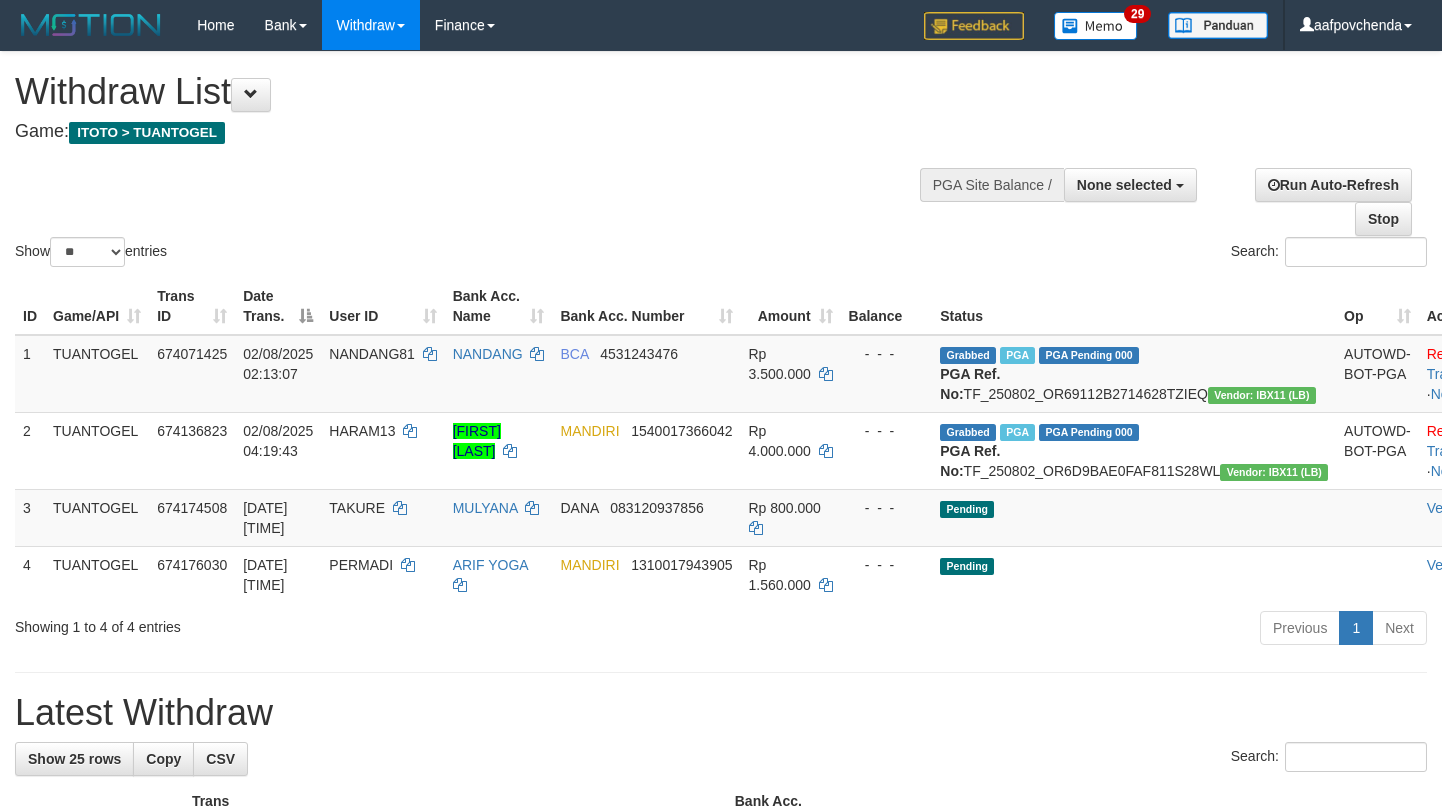select 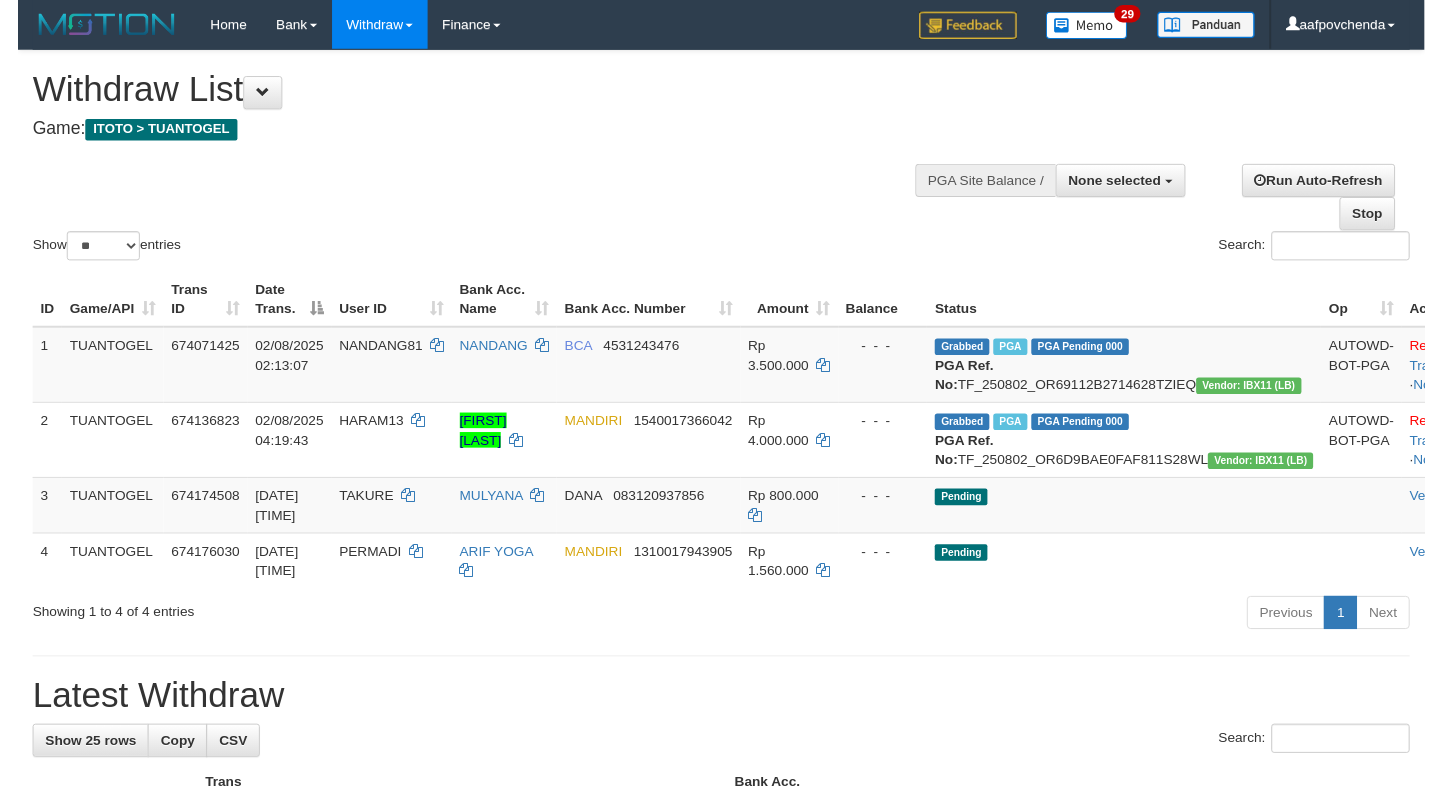 scroll, scrollTop: 0, scrollLeft: 0, axis: both 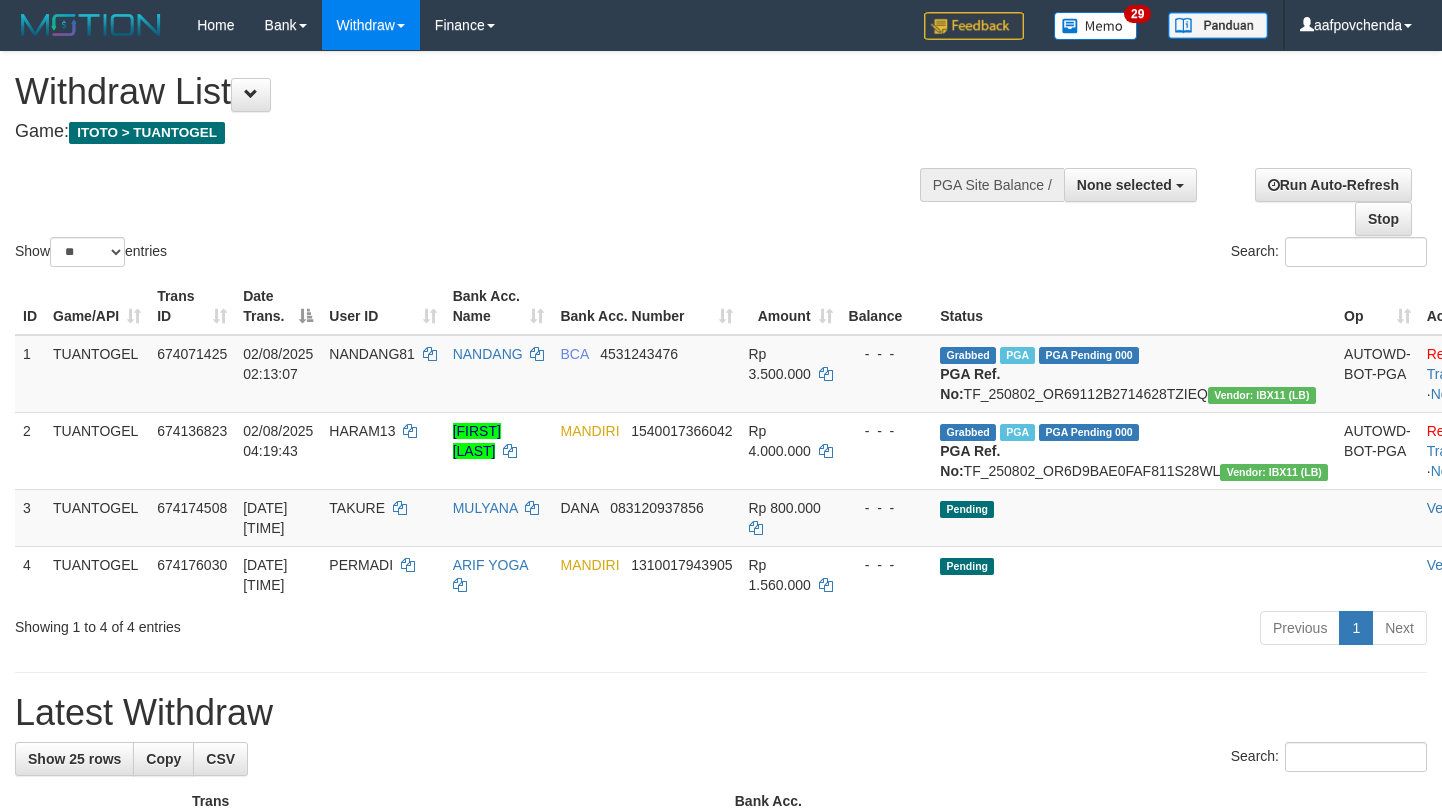 select 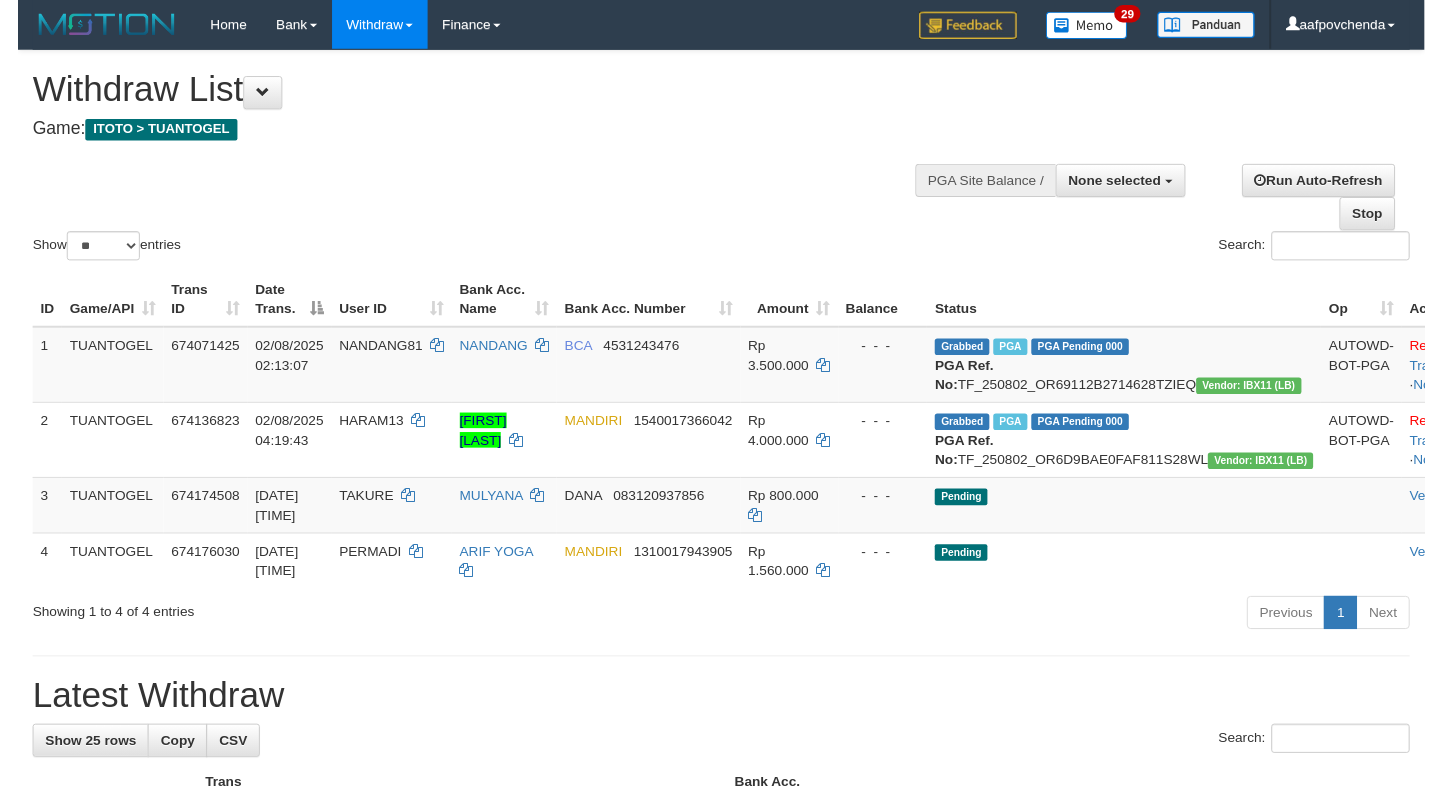 scroll, scrollTop: 0, scrollLeft: 0, axis: both 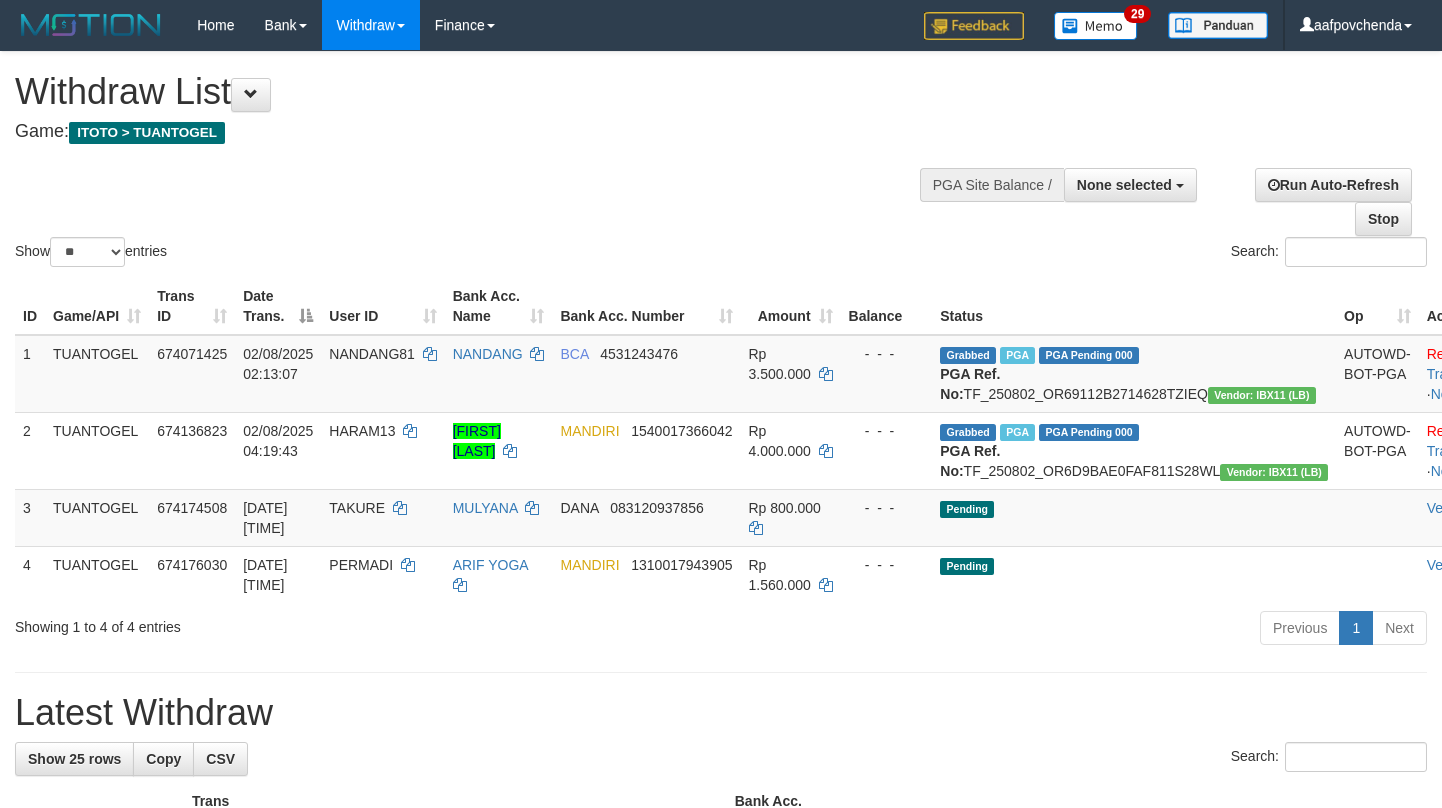 select 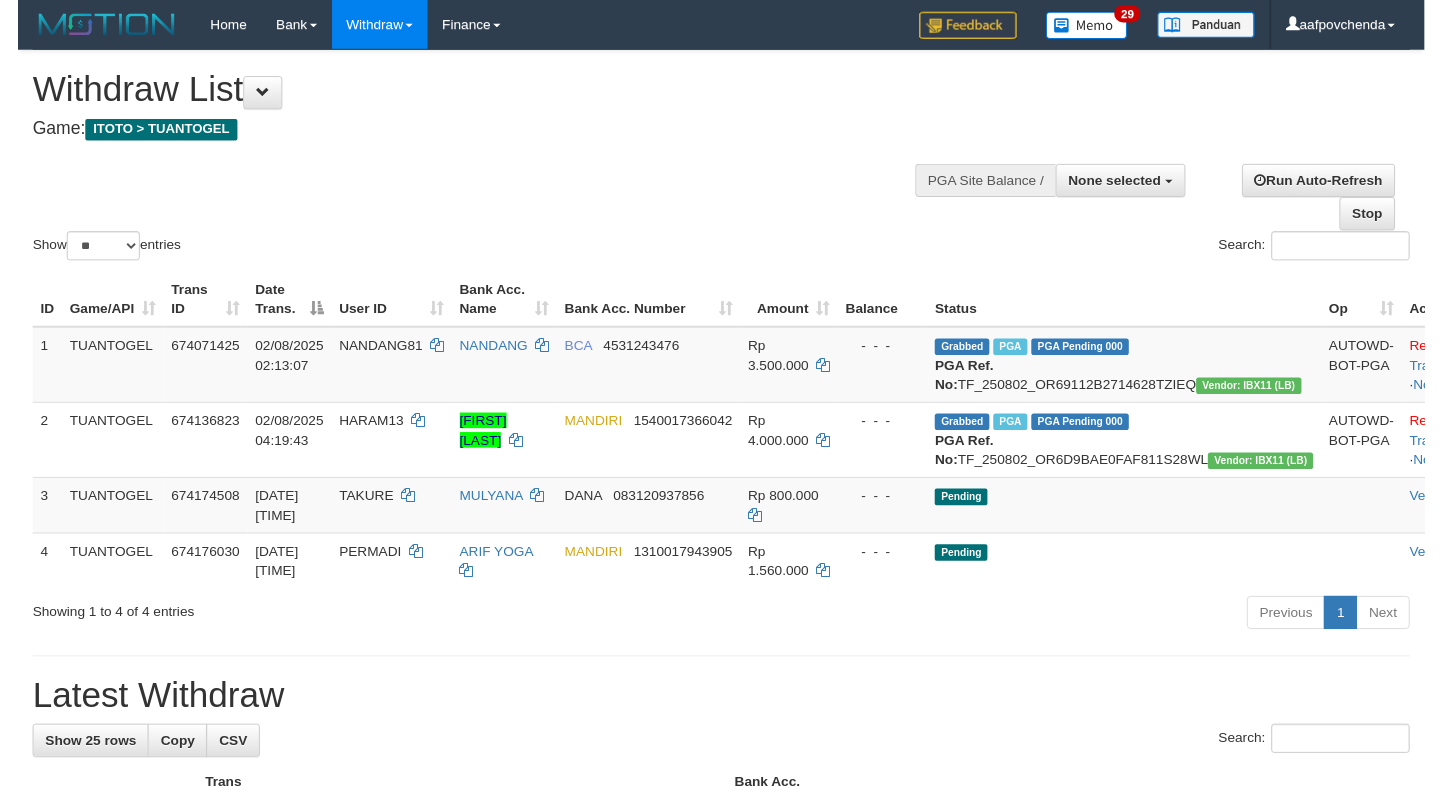scroll, scrollTop: 0, scrollLeft: 0, axis: both 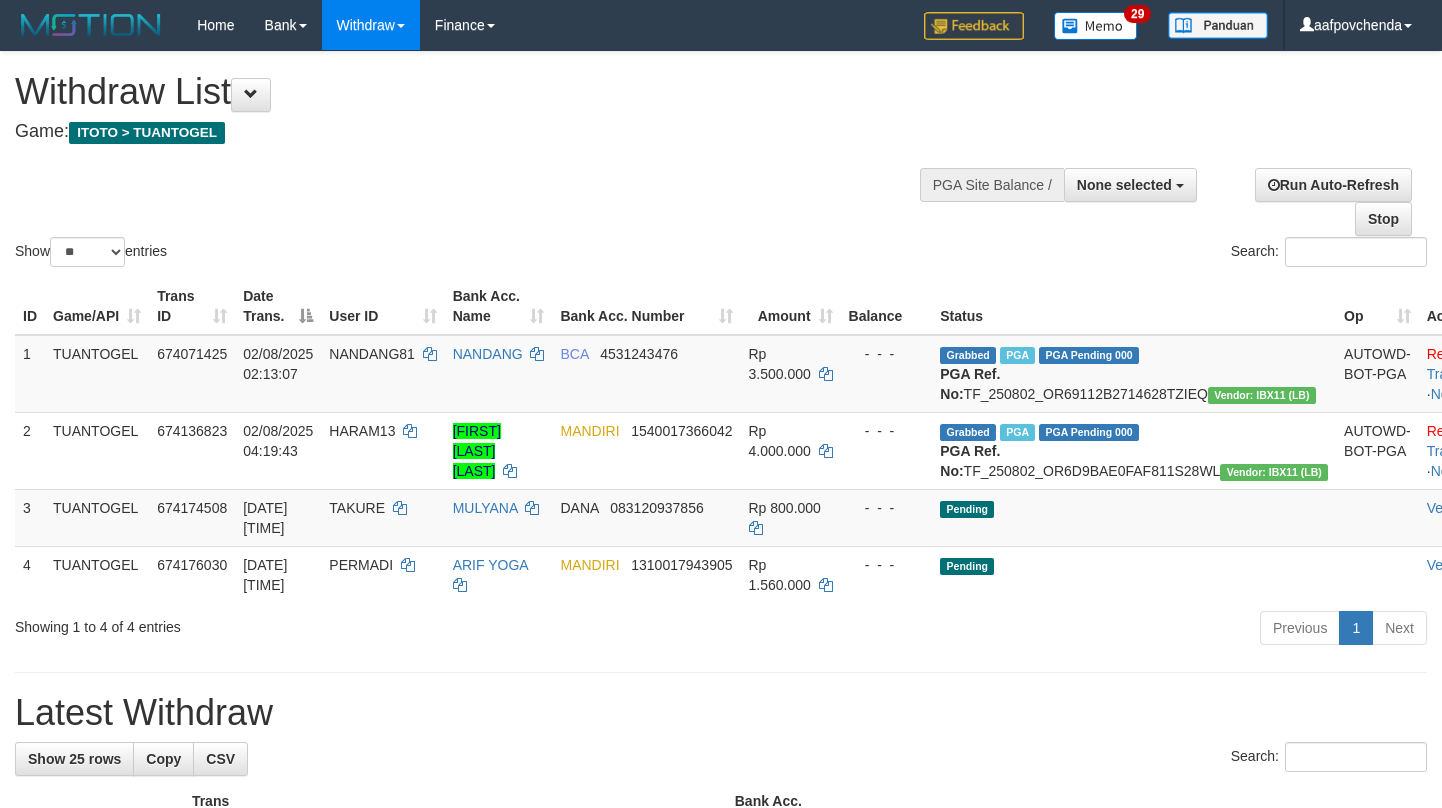 select 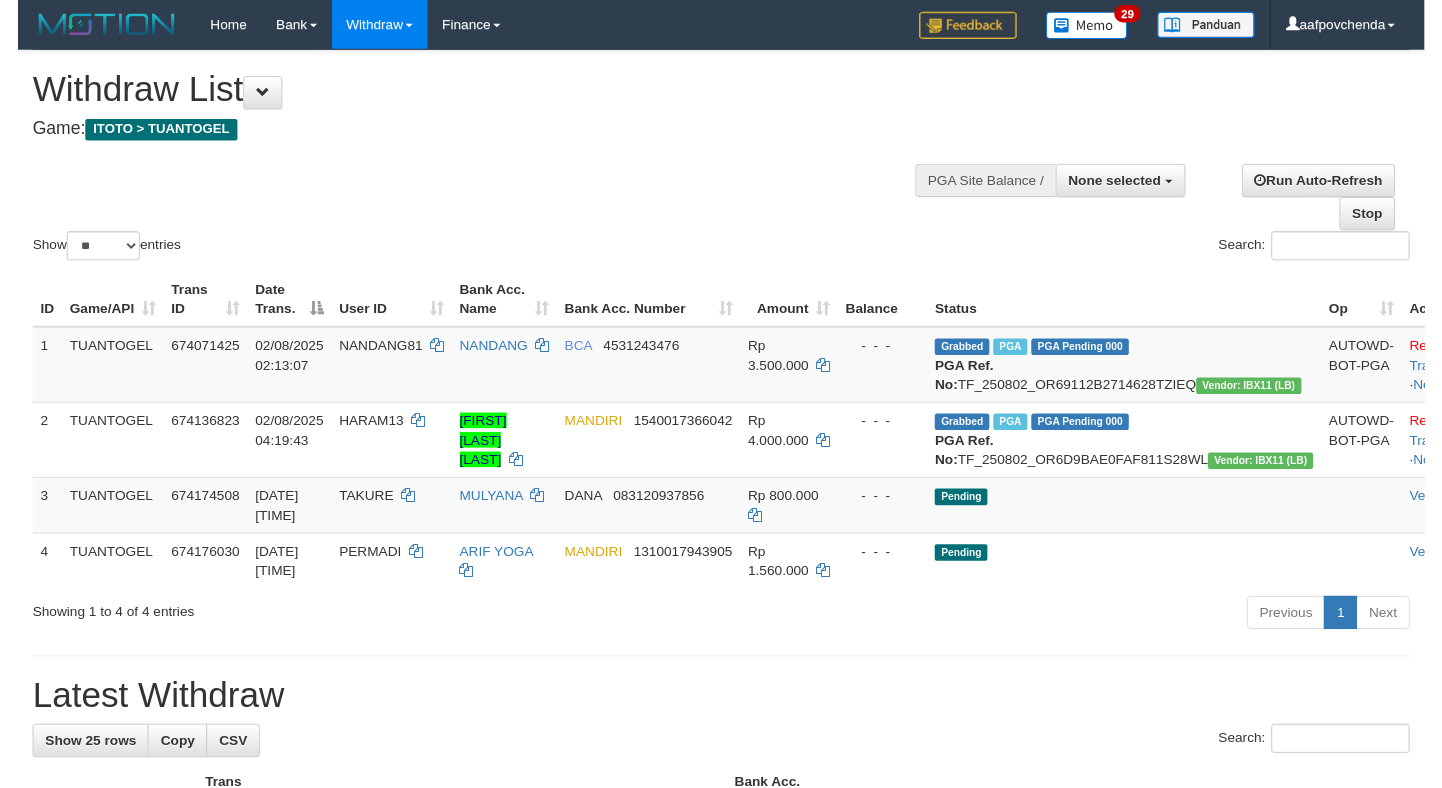 scroll, scrollTop: 0, scrollLeft: 0, axis: both 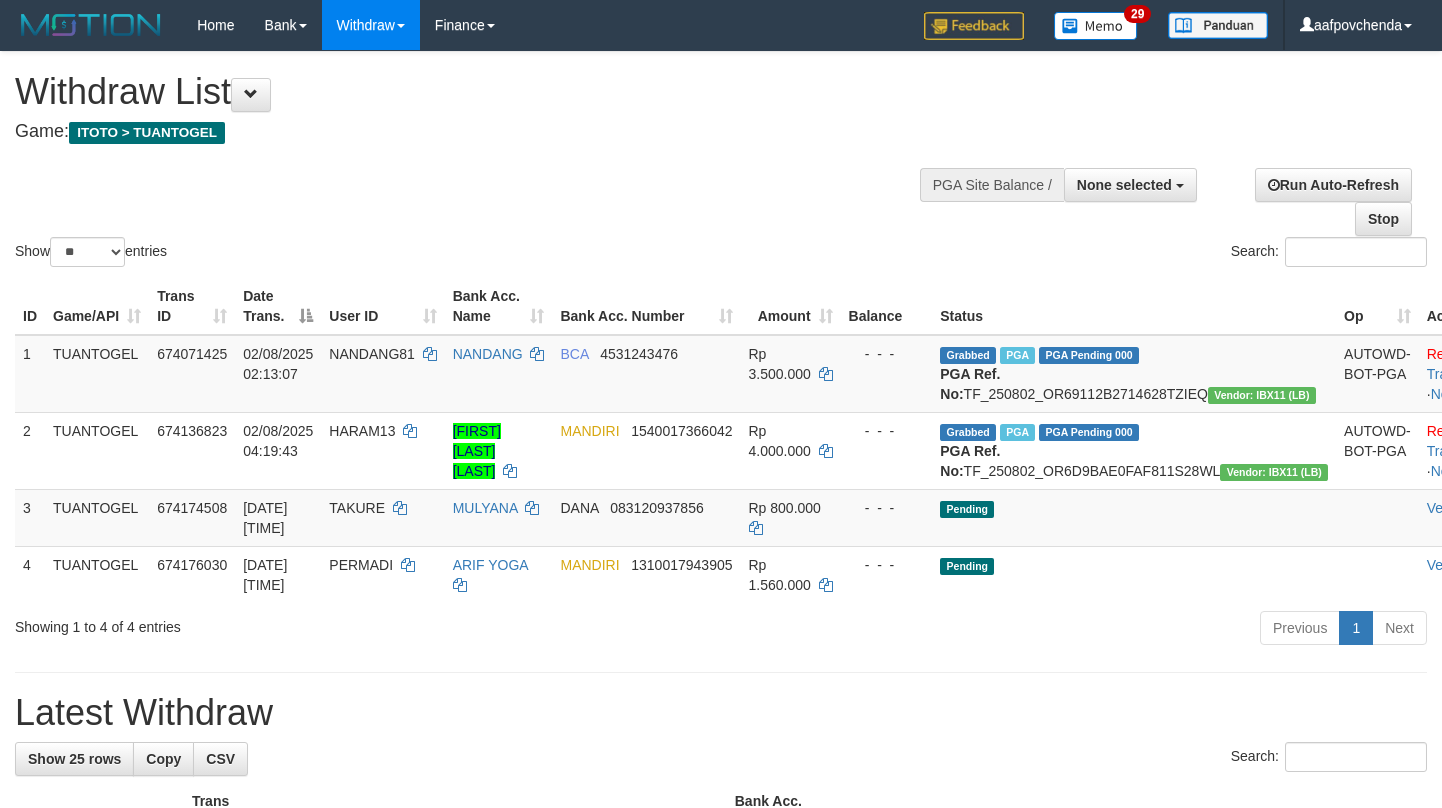 select 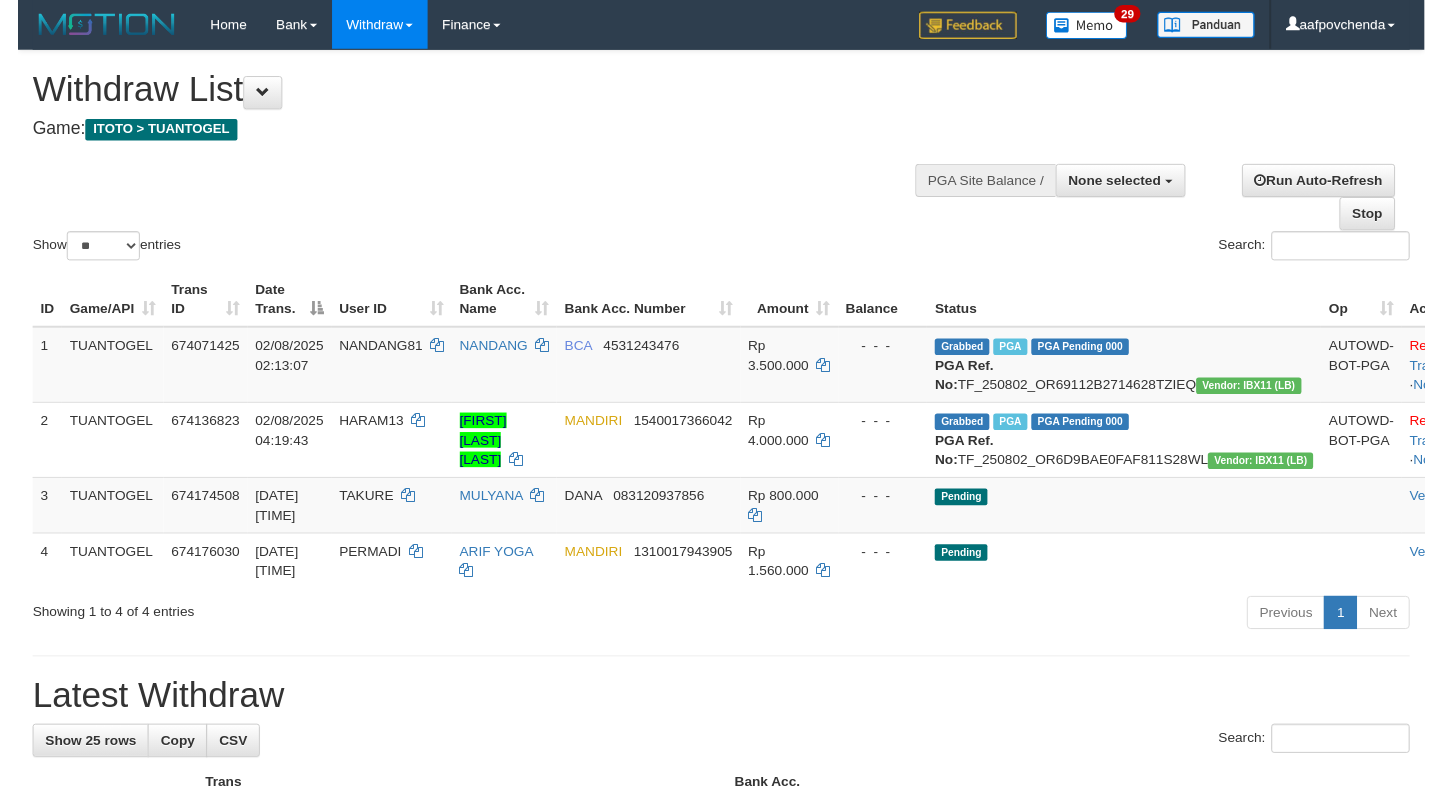 scroll, scrollTop: 0, scrollLeft: 0, axis: both 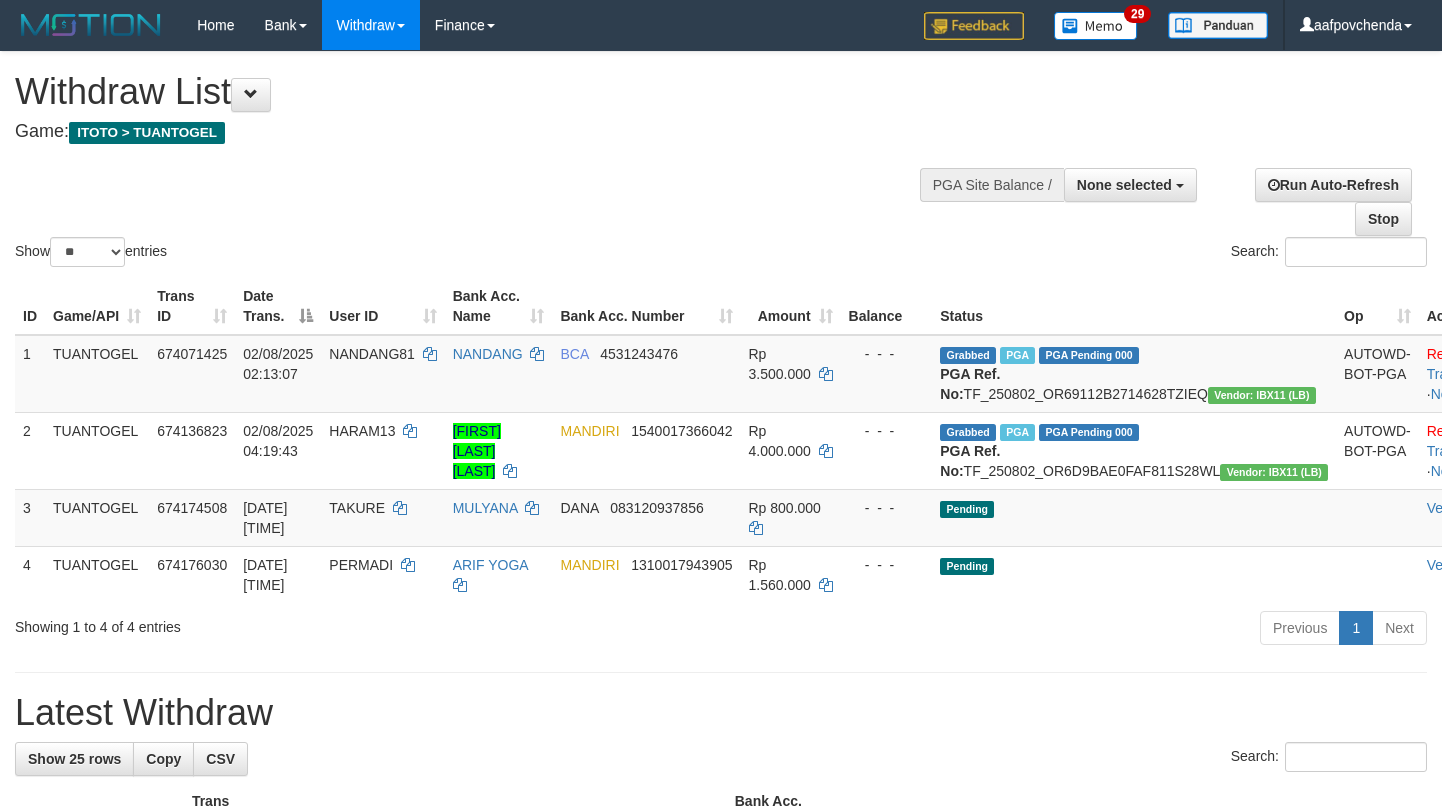 select 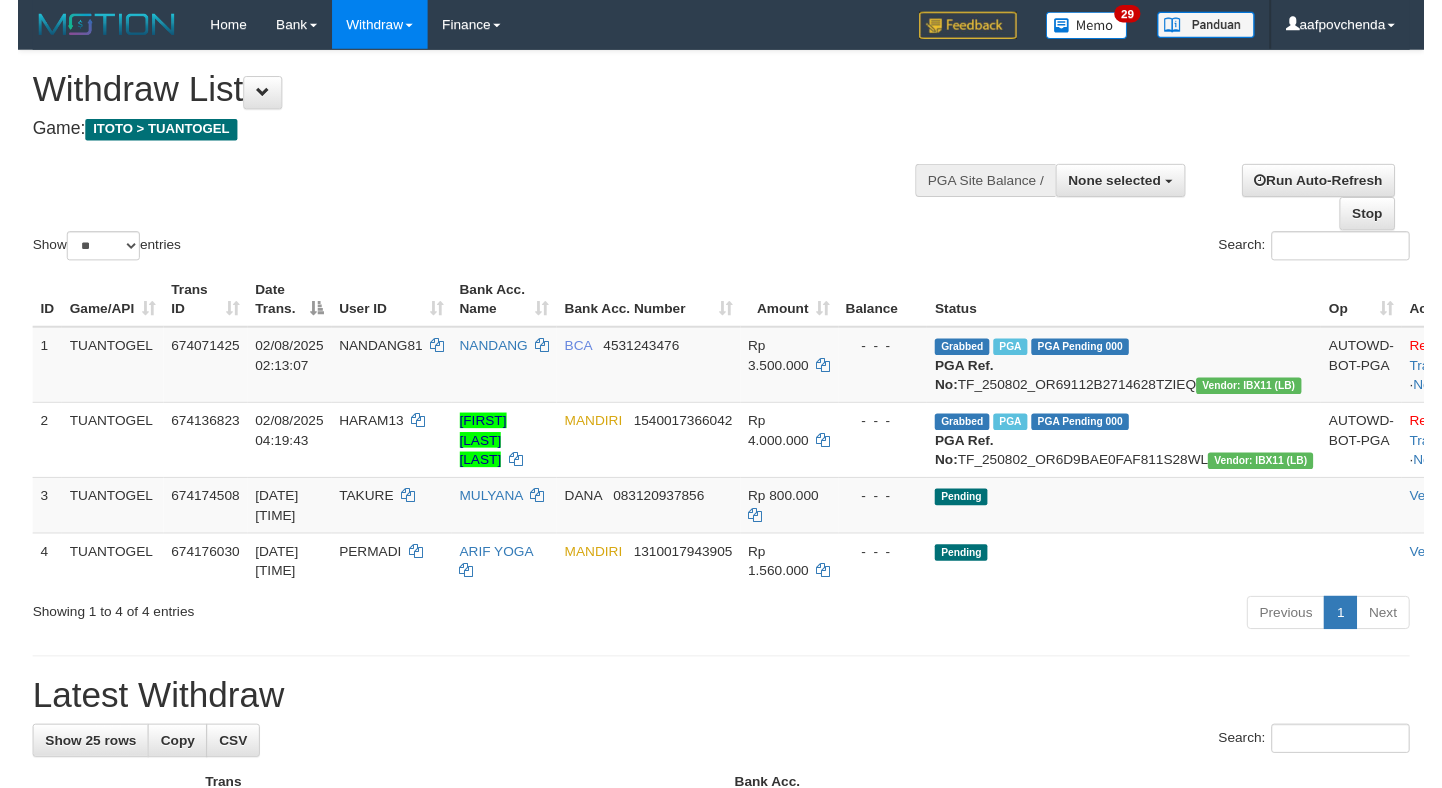 scroll, scrollTop: 0, scrollLeft: 0, axis: both 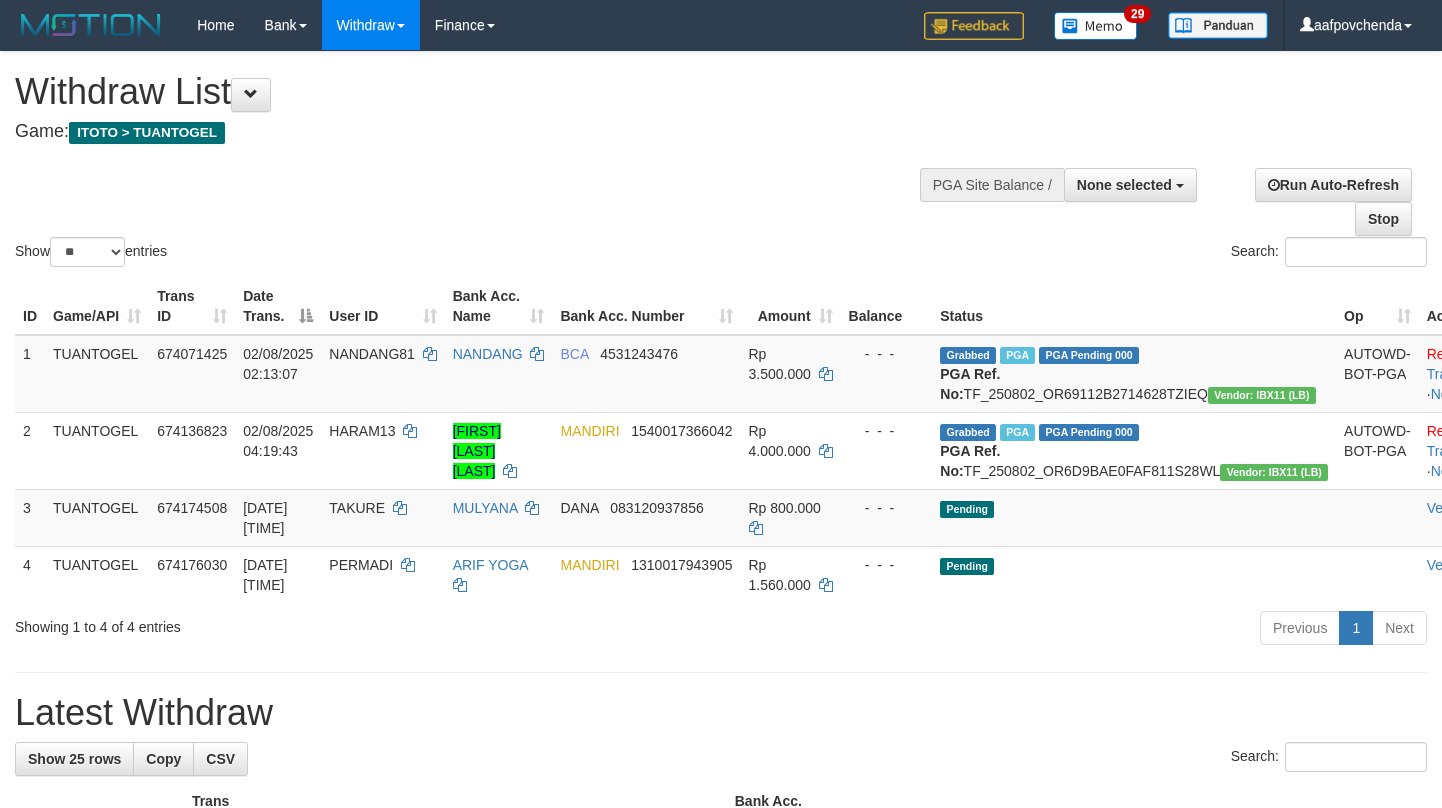 select 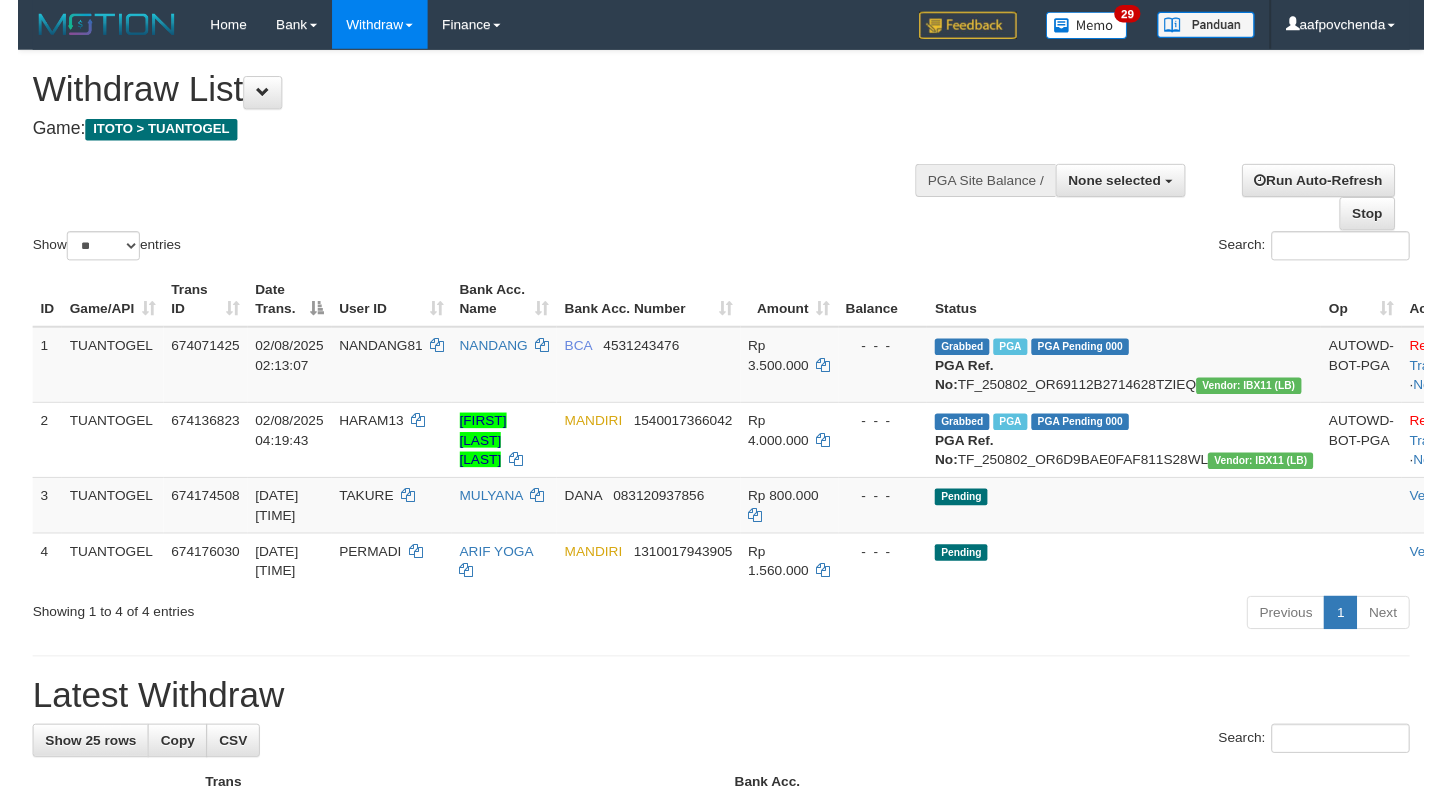 scroll, scrollTop: 0, scrollLeft: 0, axis: both 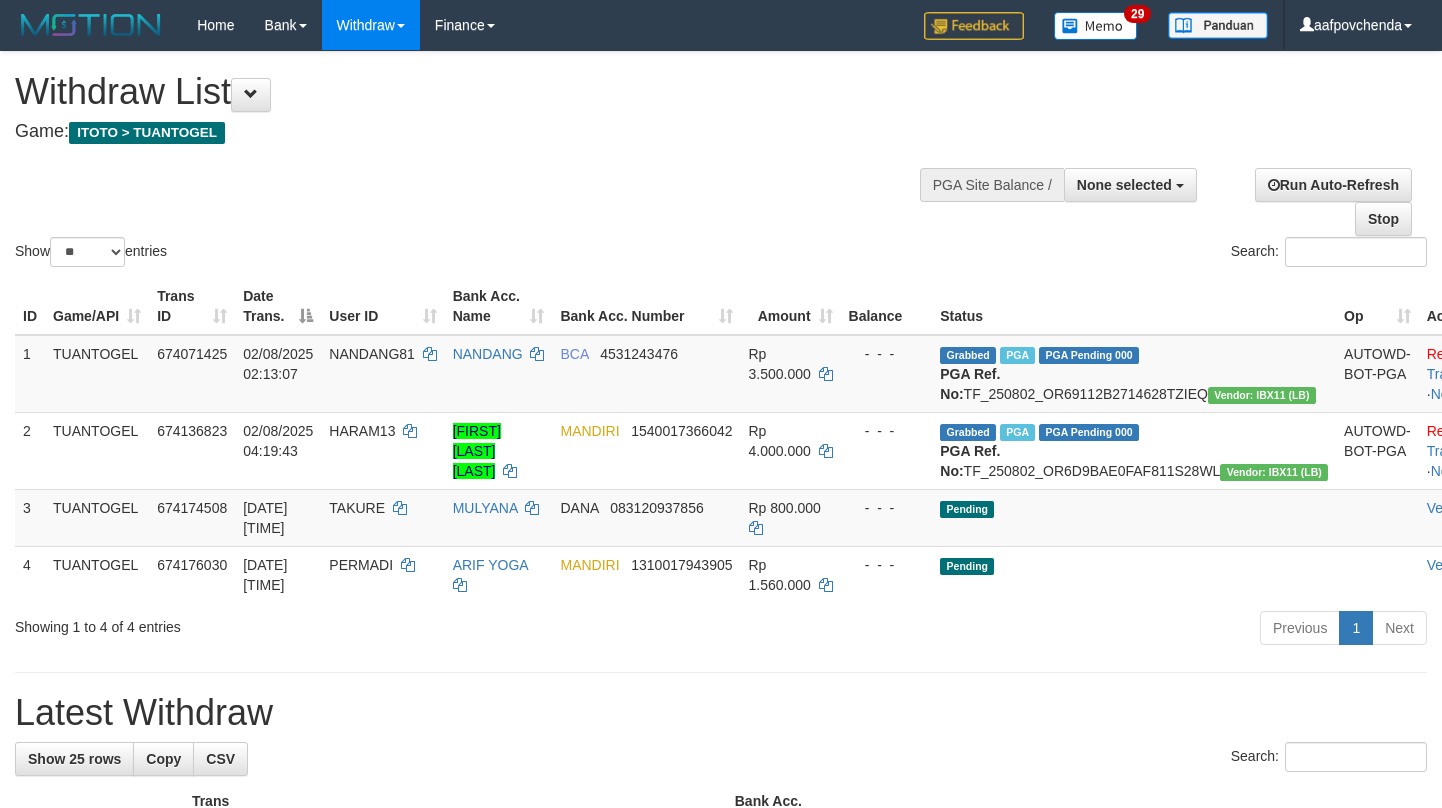 select 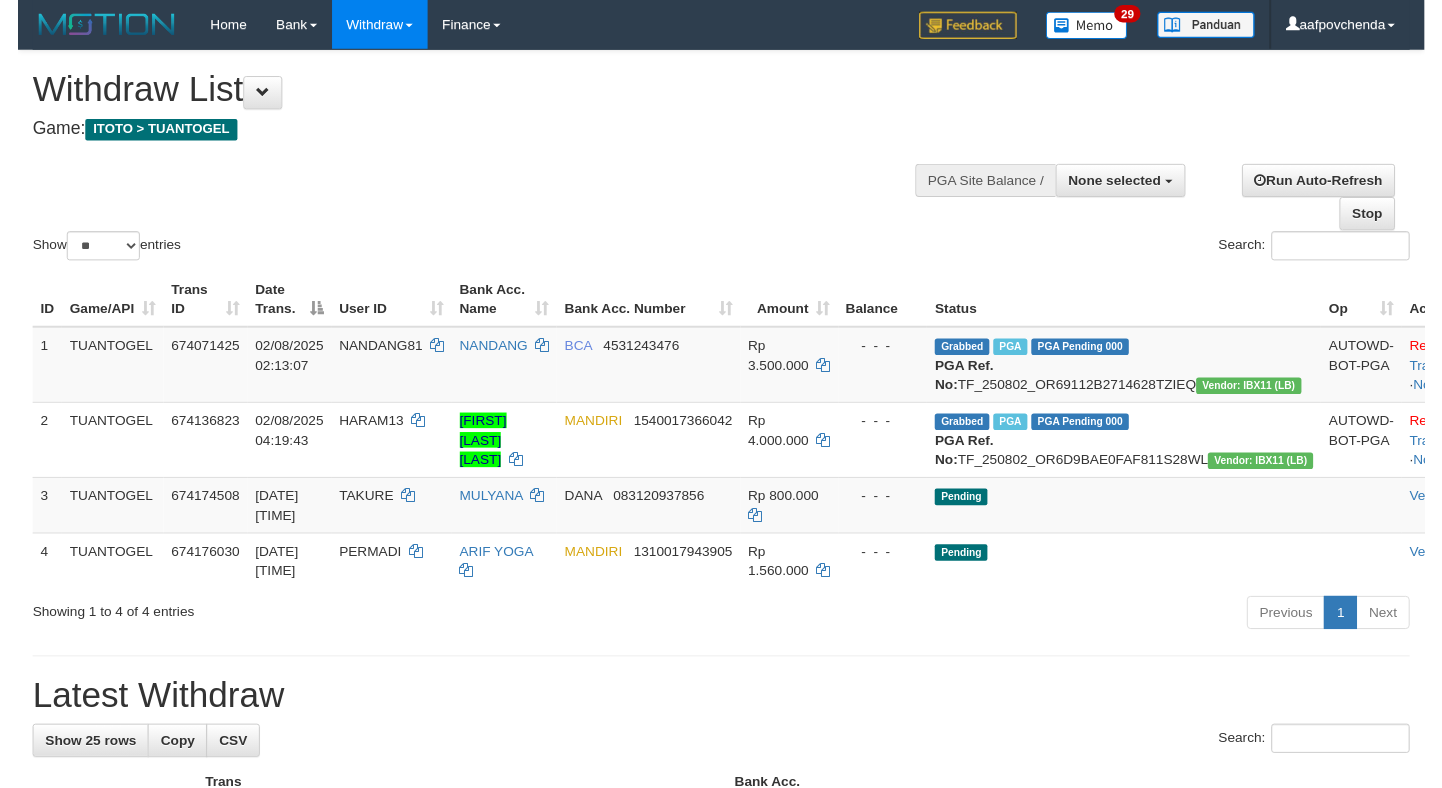scroll, scrollTop: 0, scrollLeft: 0, axis: both 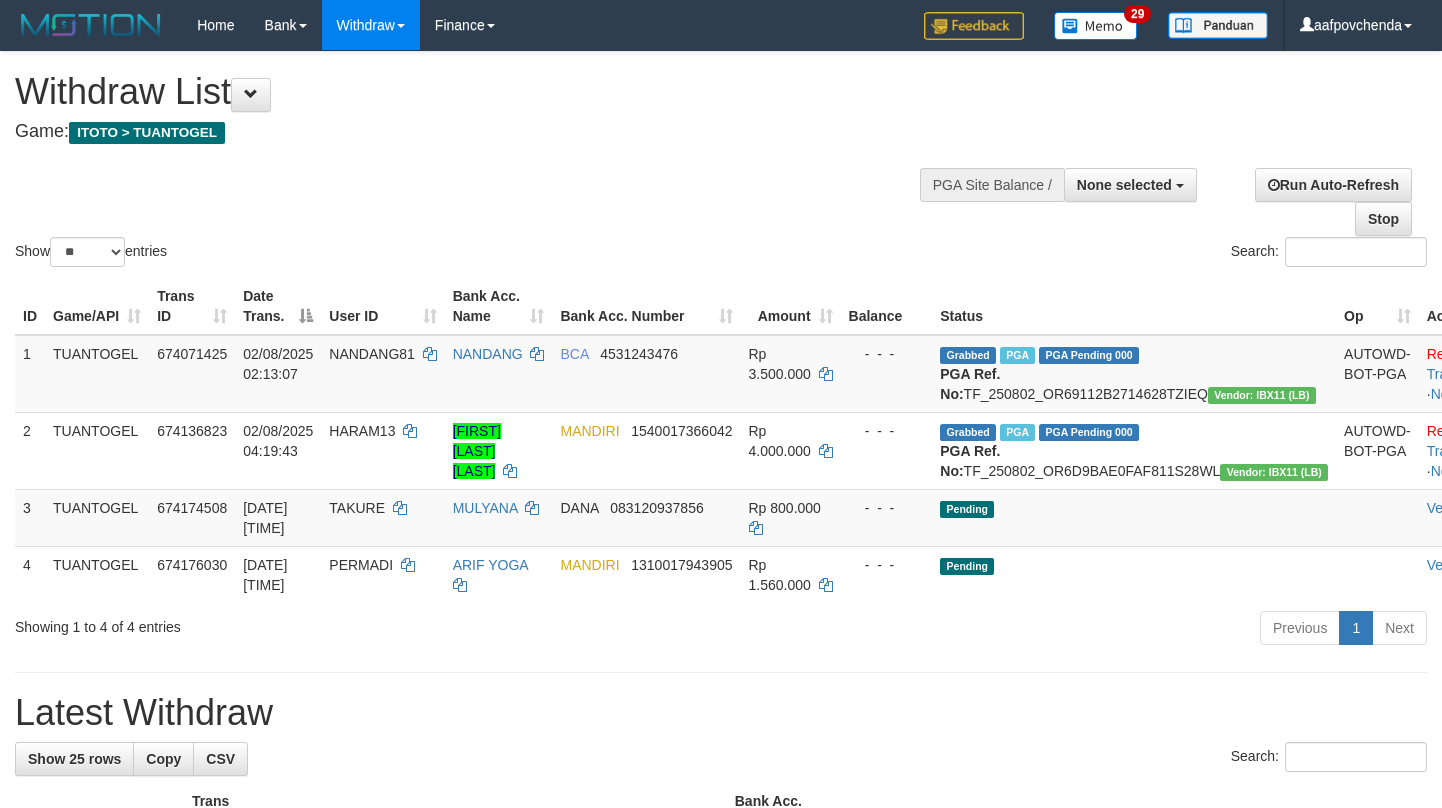 select 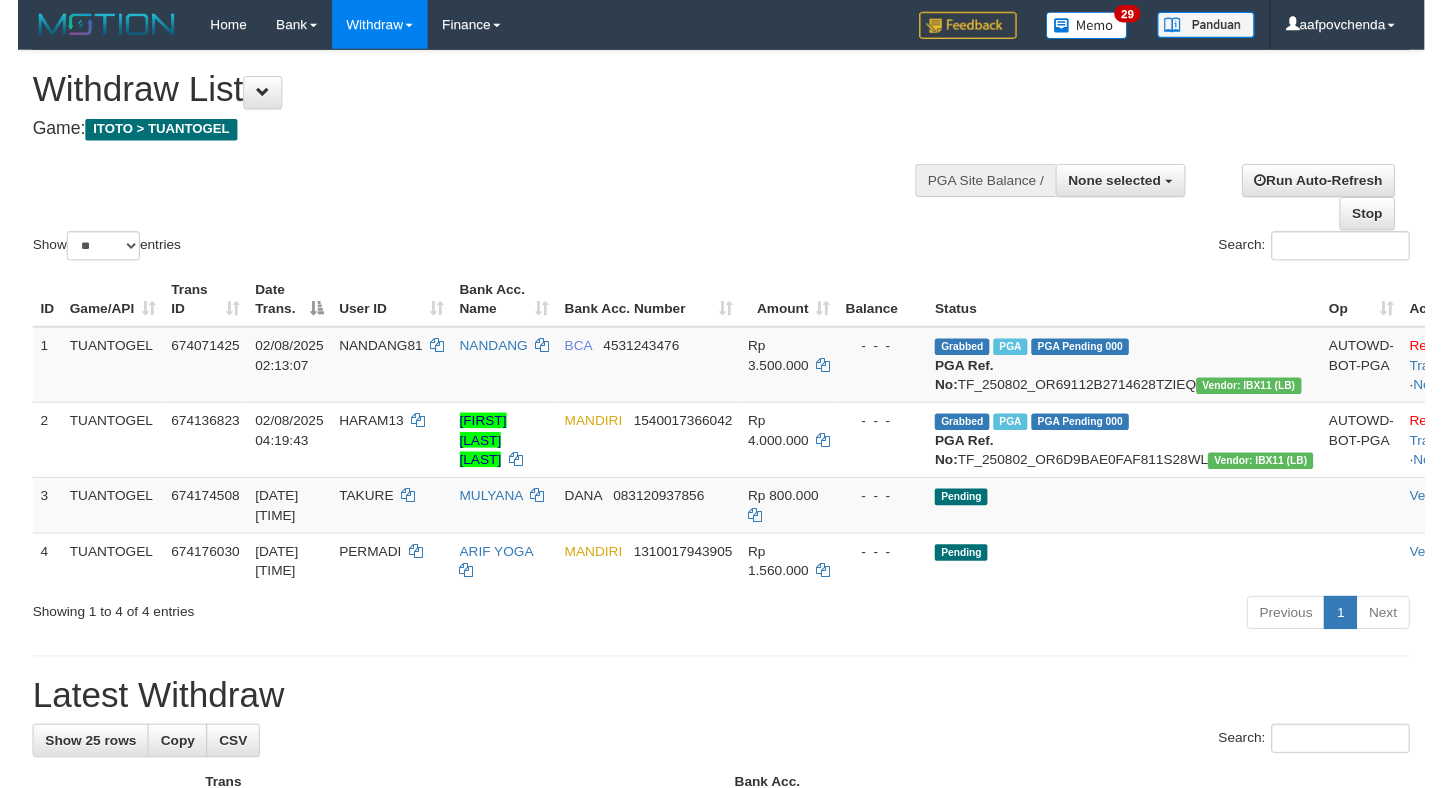 scroll, scrollTop: 0, scrollLeft: 0, axis: both 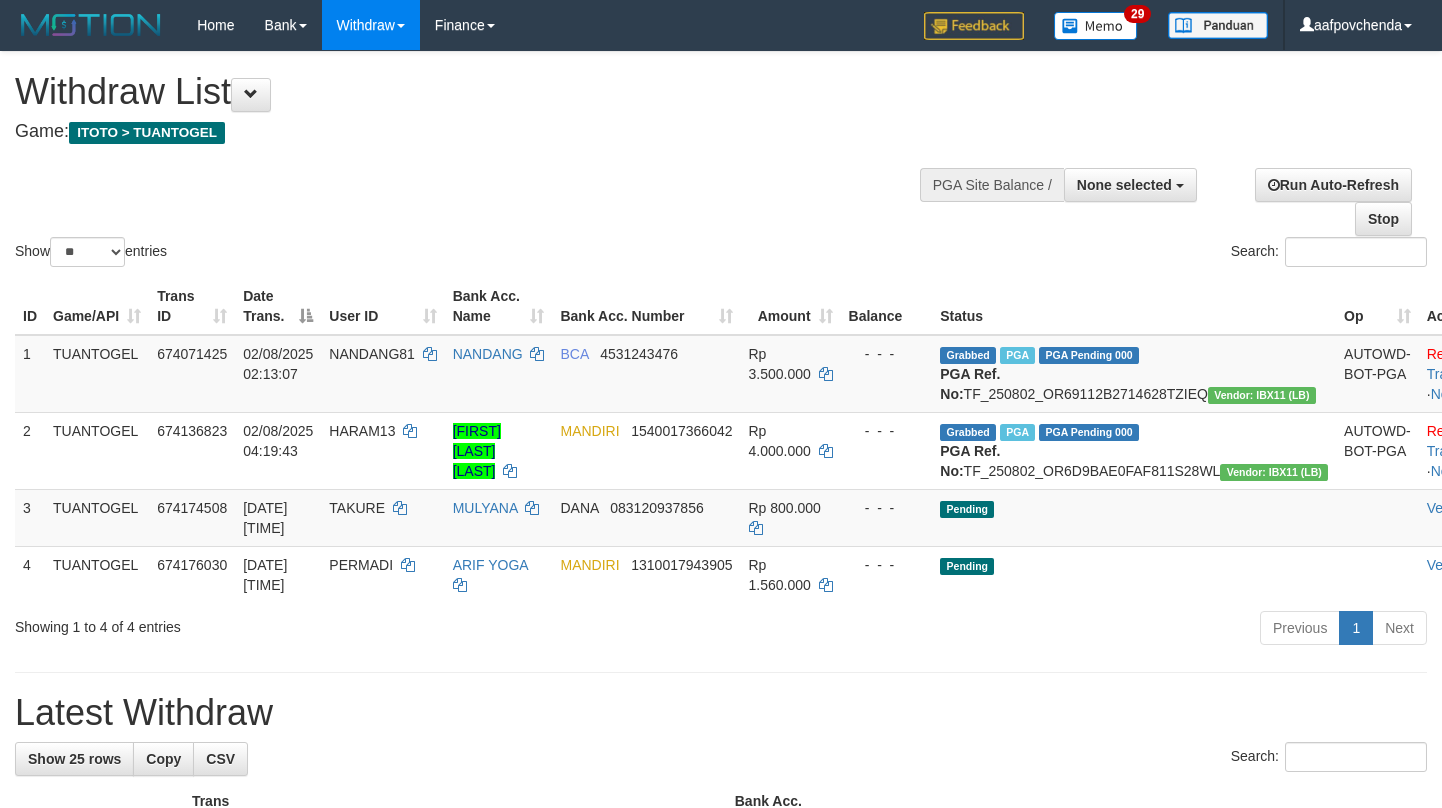 select 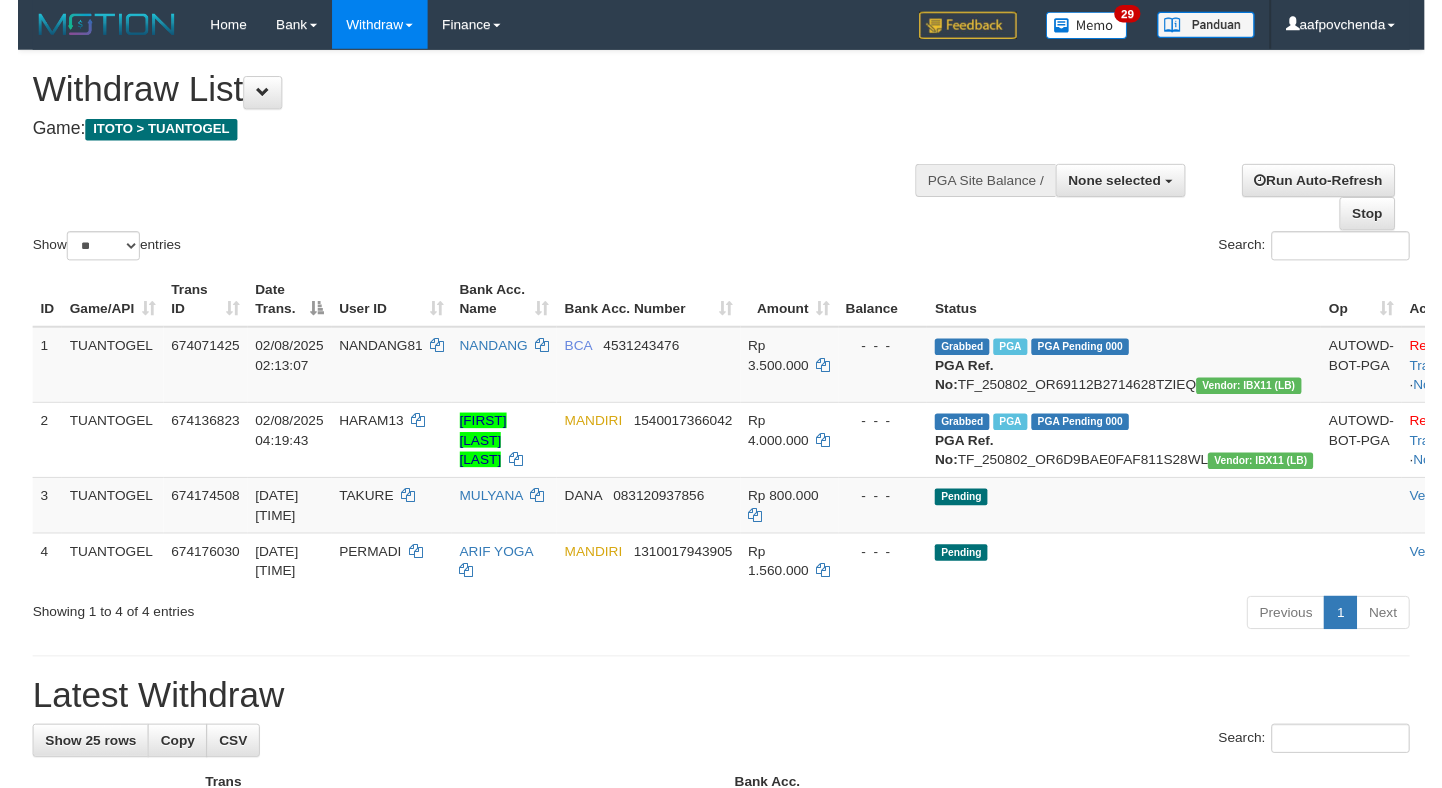scroll, scrollTop: 0, scrollLeft: 0, axis: both 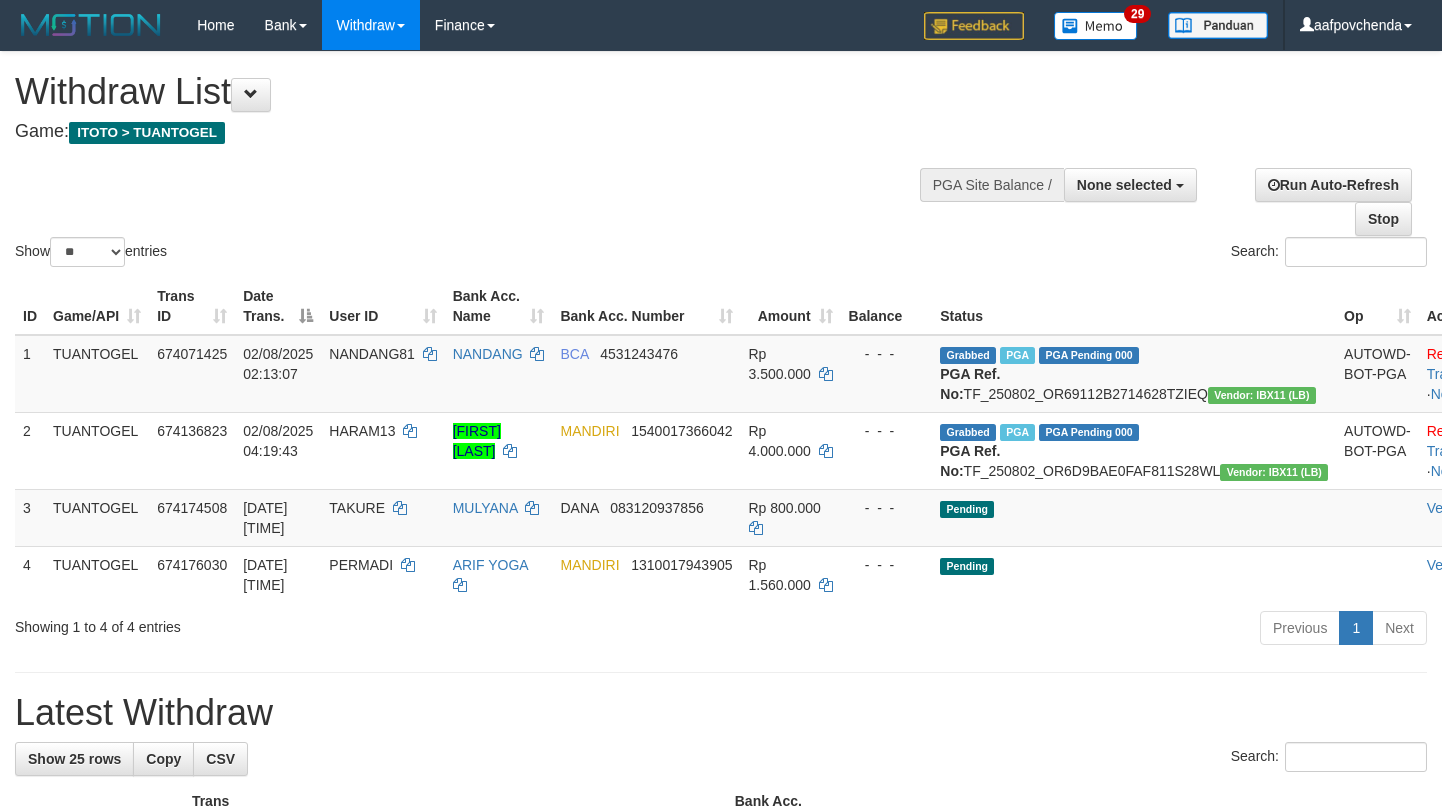 select 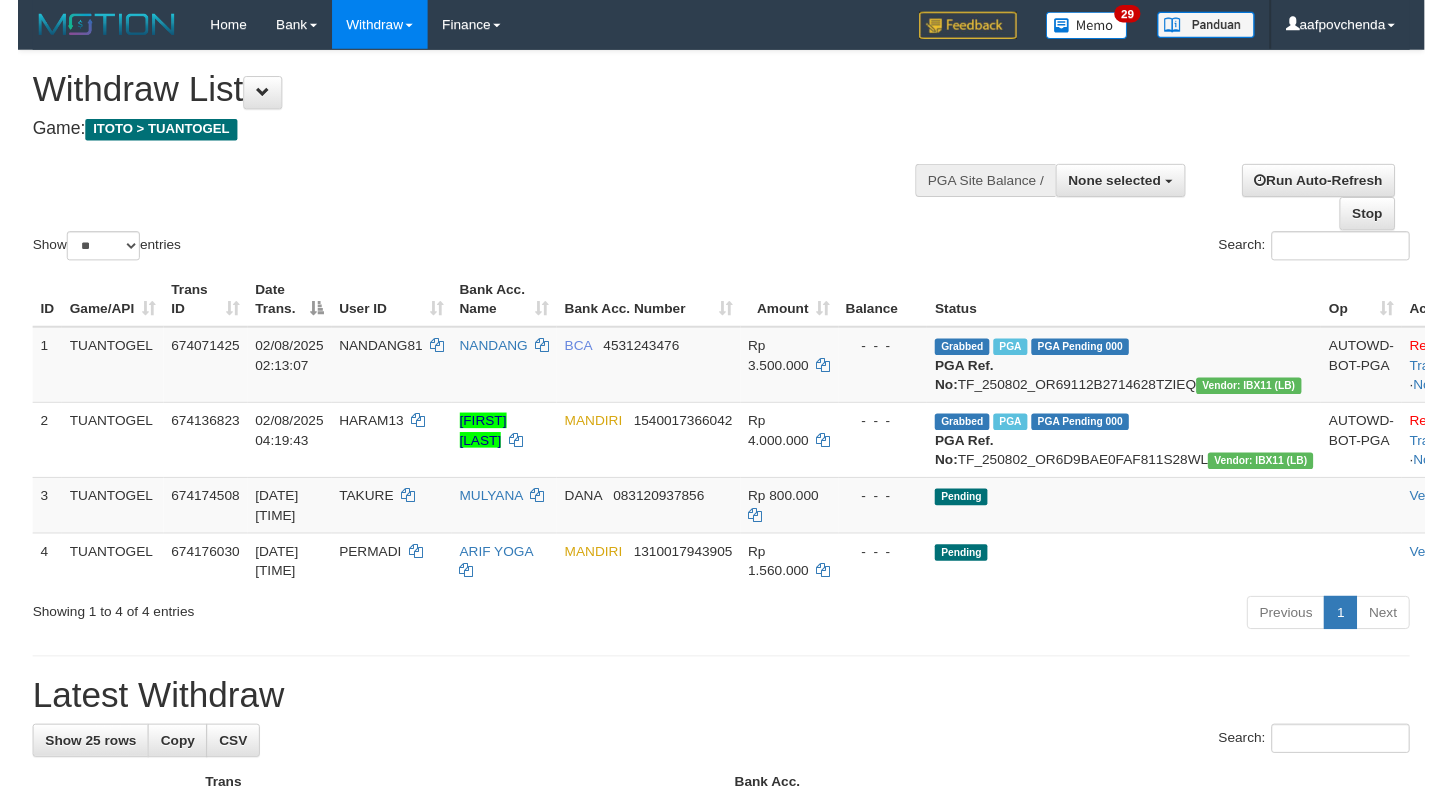 scroll, scrollTop: 0, scrollLeft: 0, axis: both 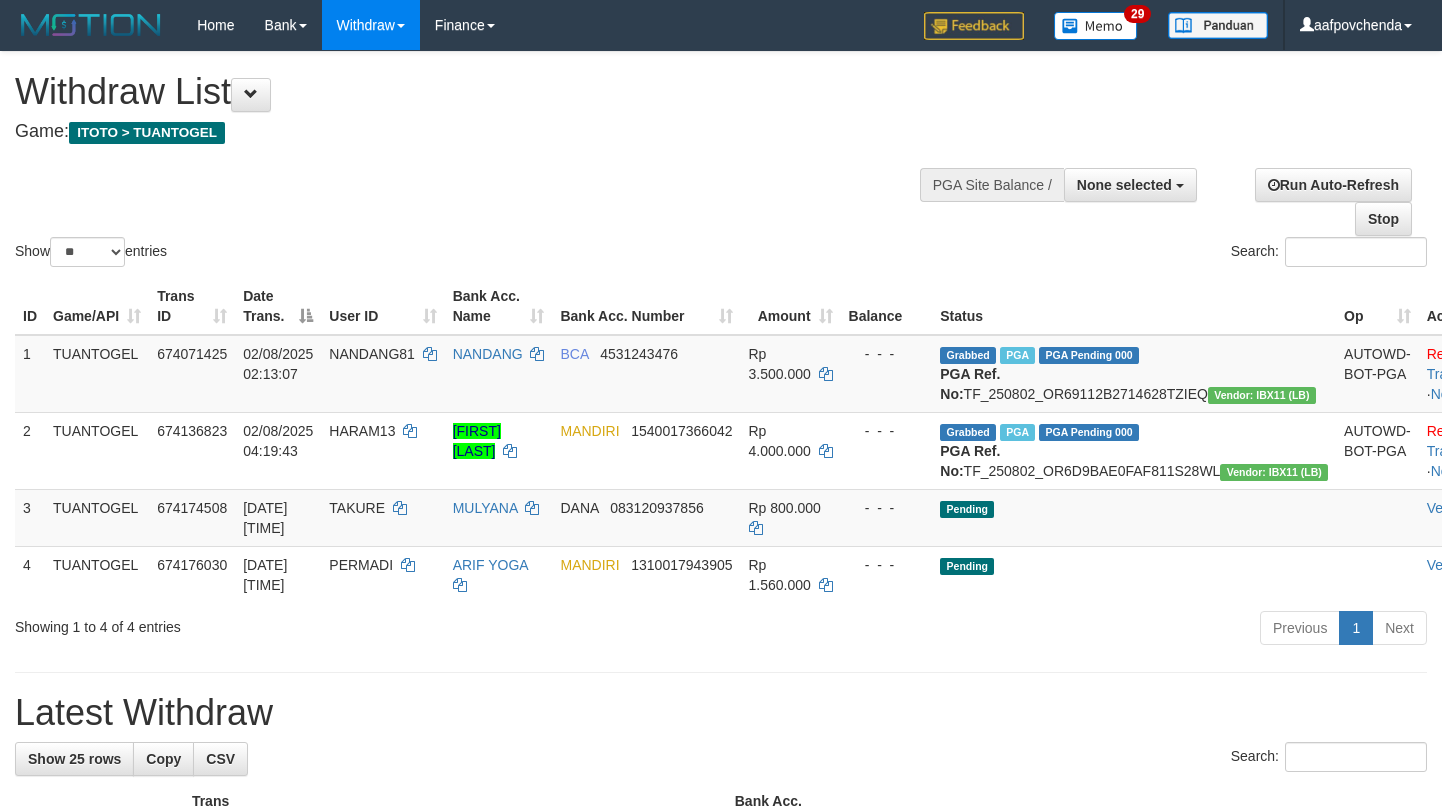 select 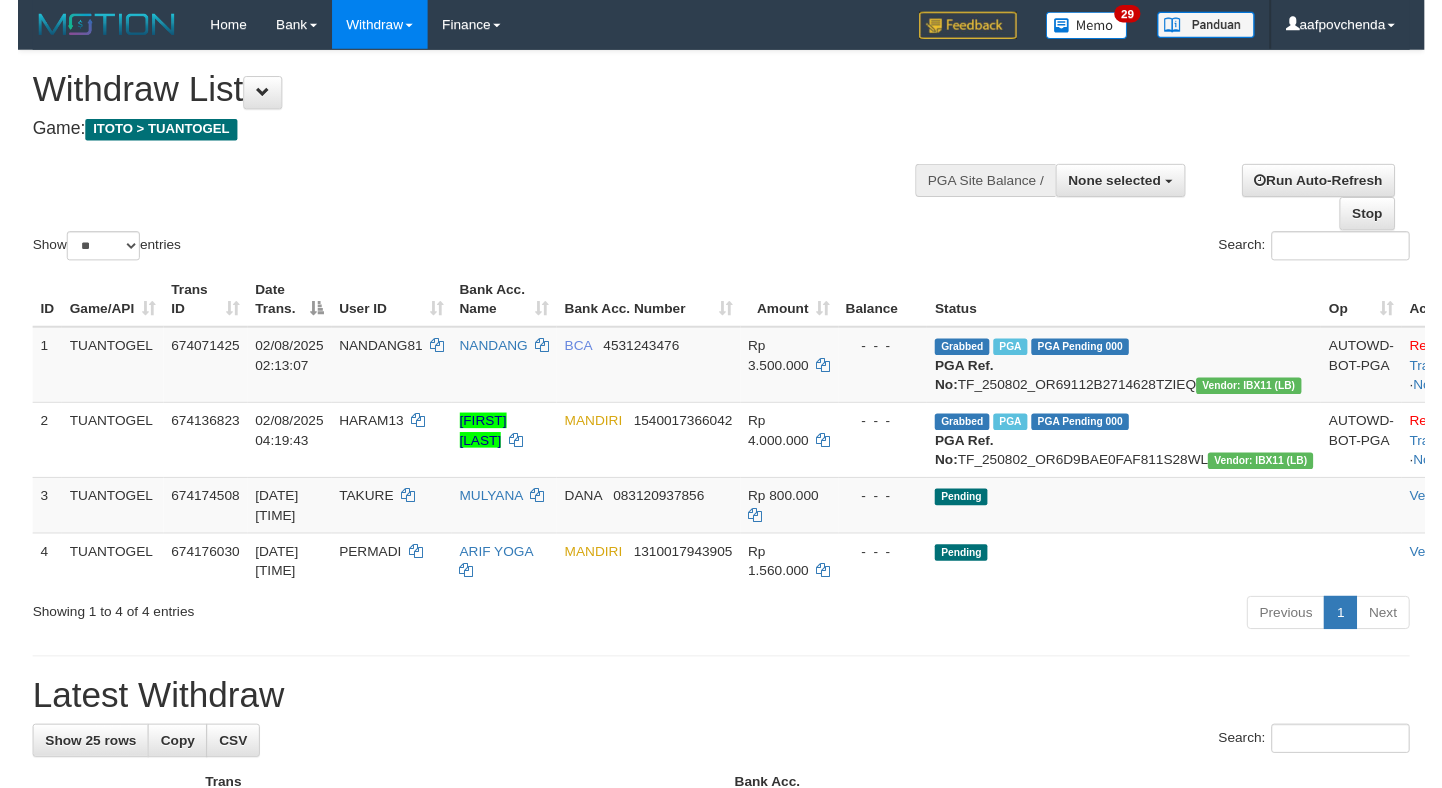 scroll, scrollTop: 0, scrollLeft: 0, axis: both 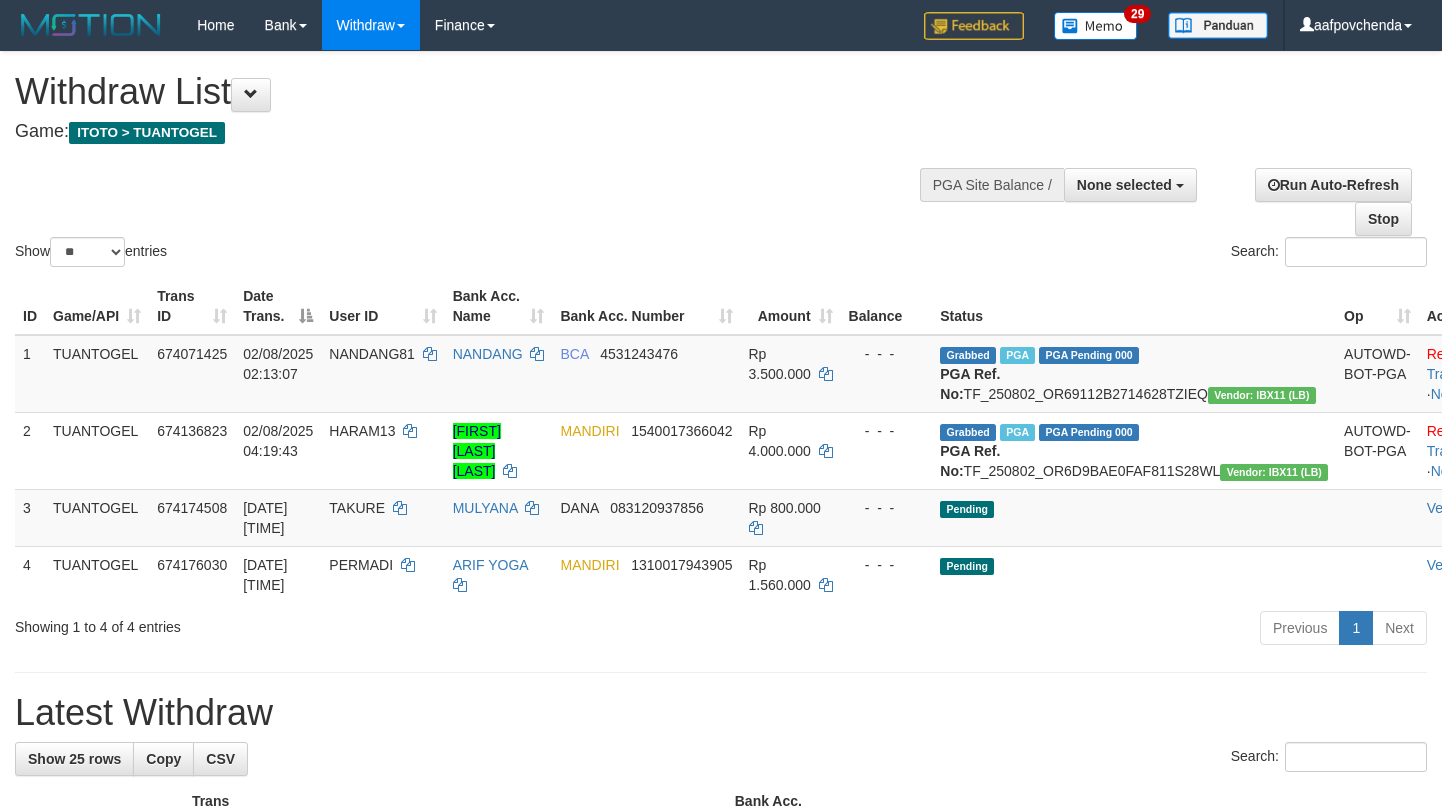select 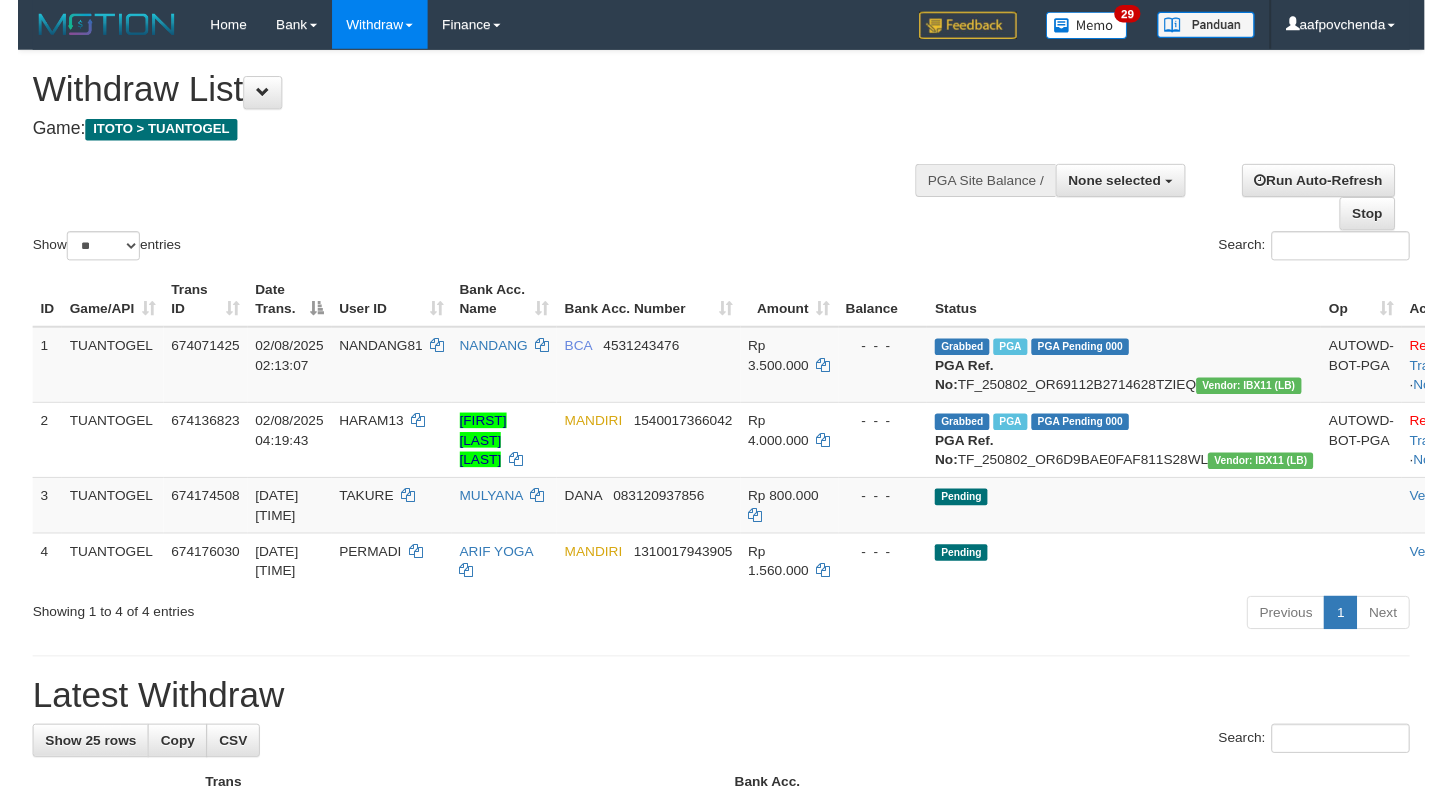 scroll, scrollTop: 0, scrollLeft: 0, axis: both 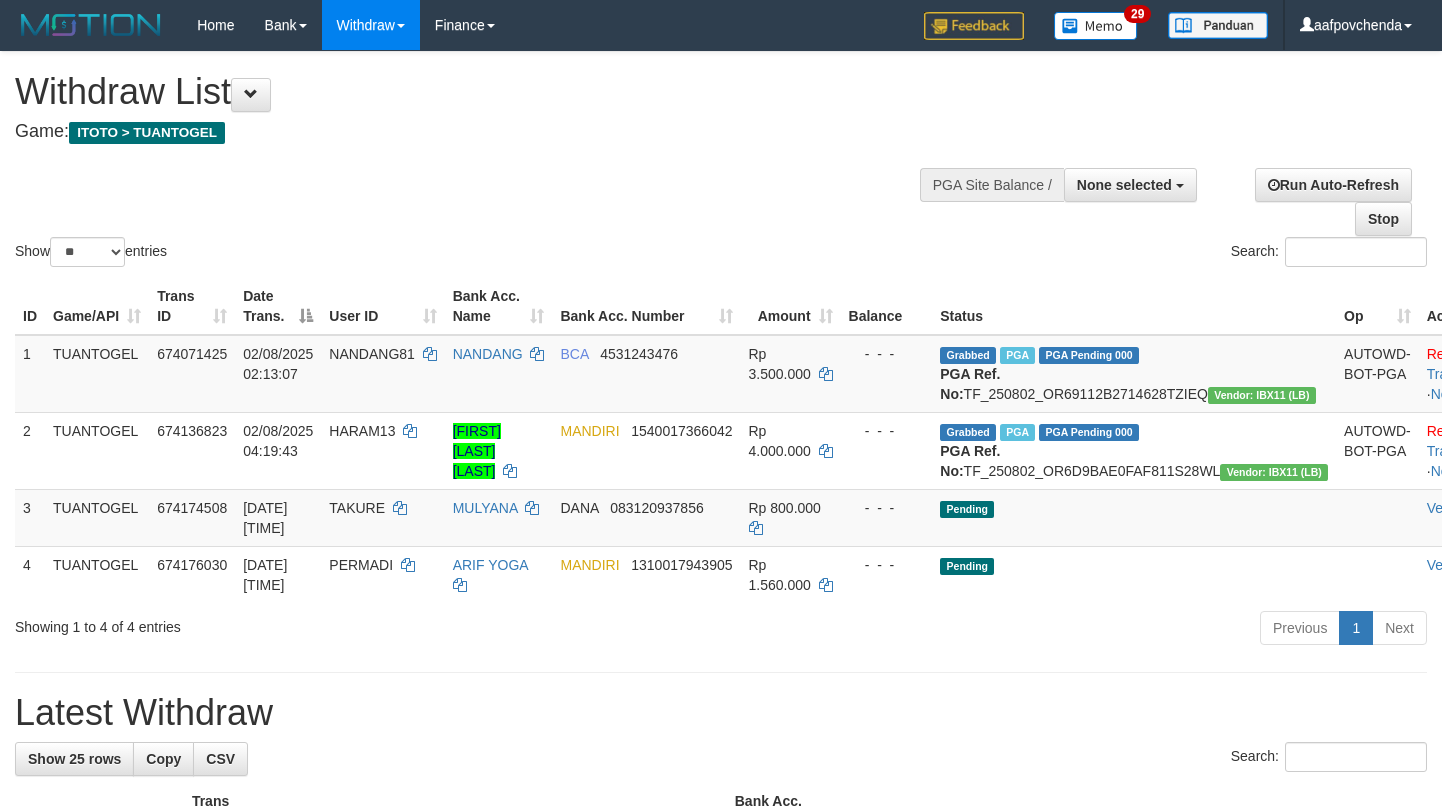 select 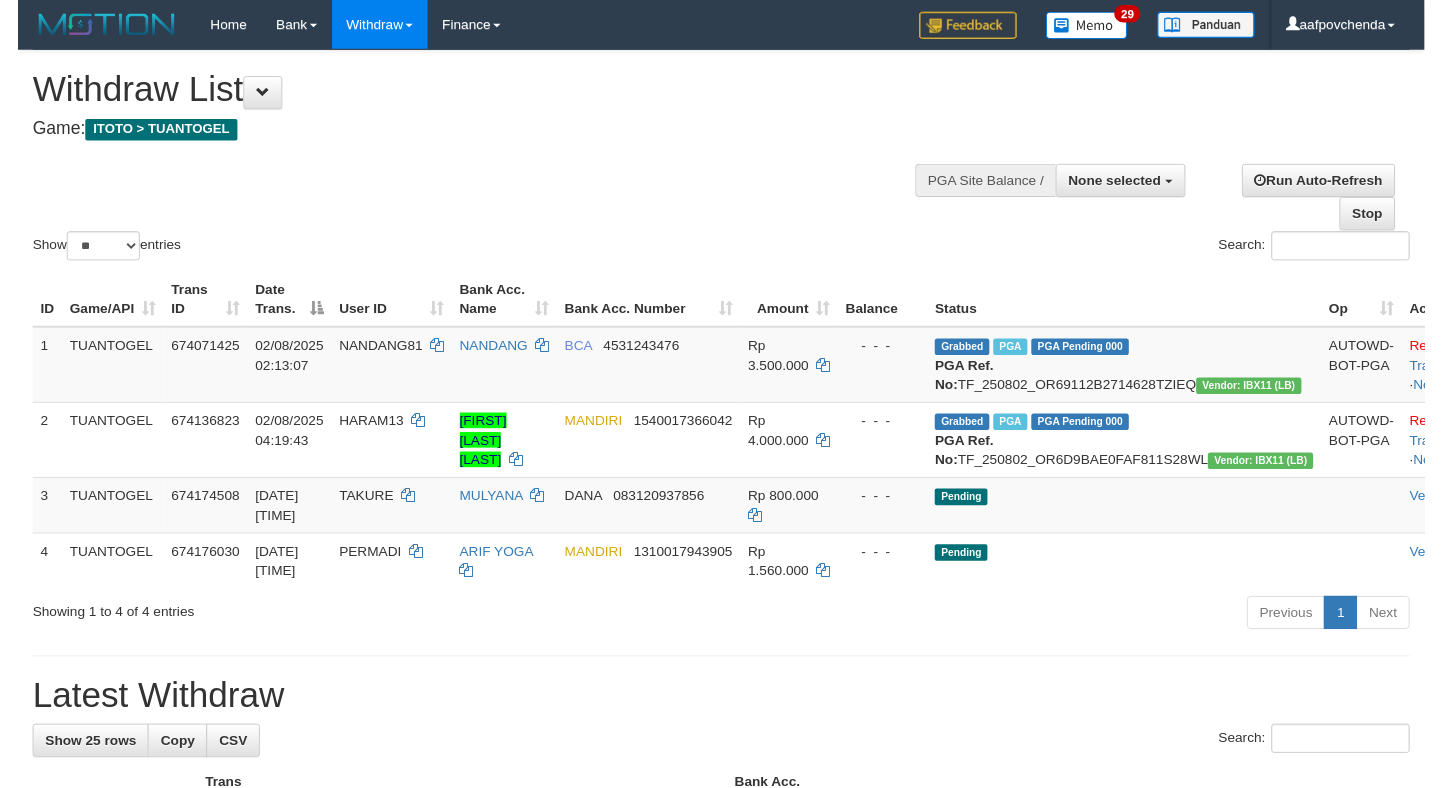 scroll, scrollTop: 0, scrollLeft: 0, axis: both 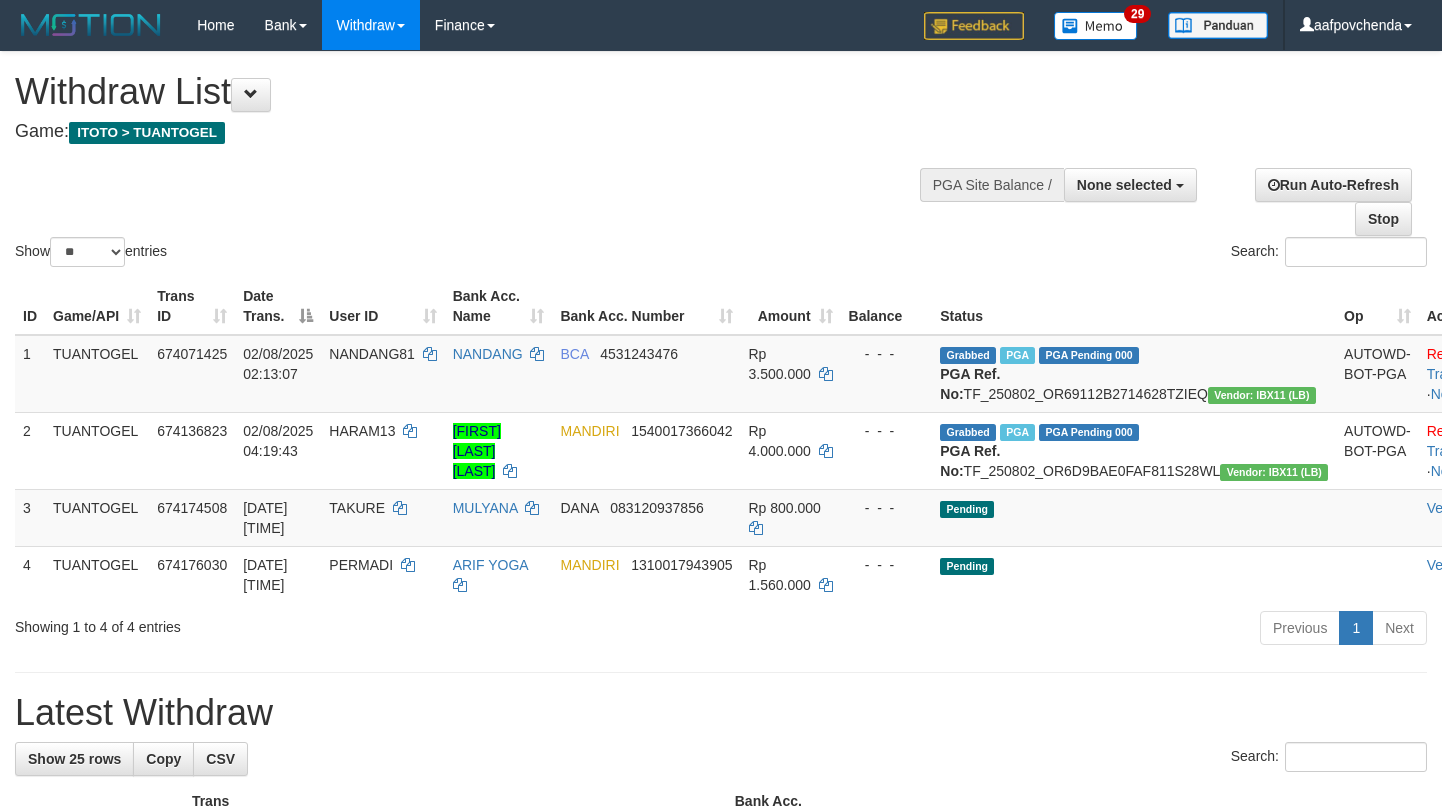 select 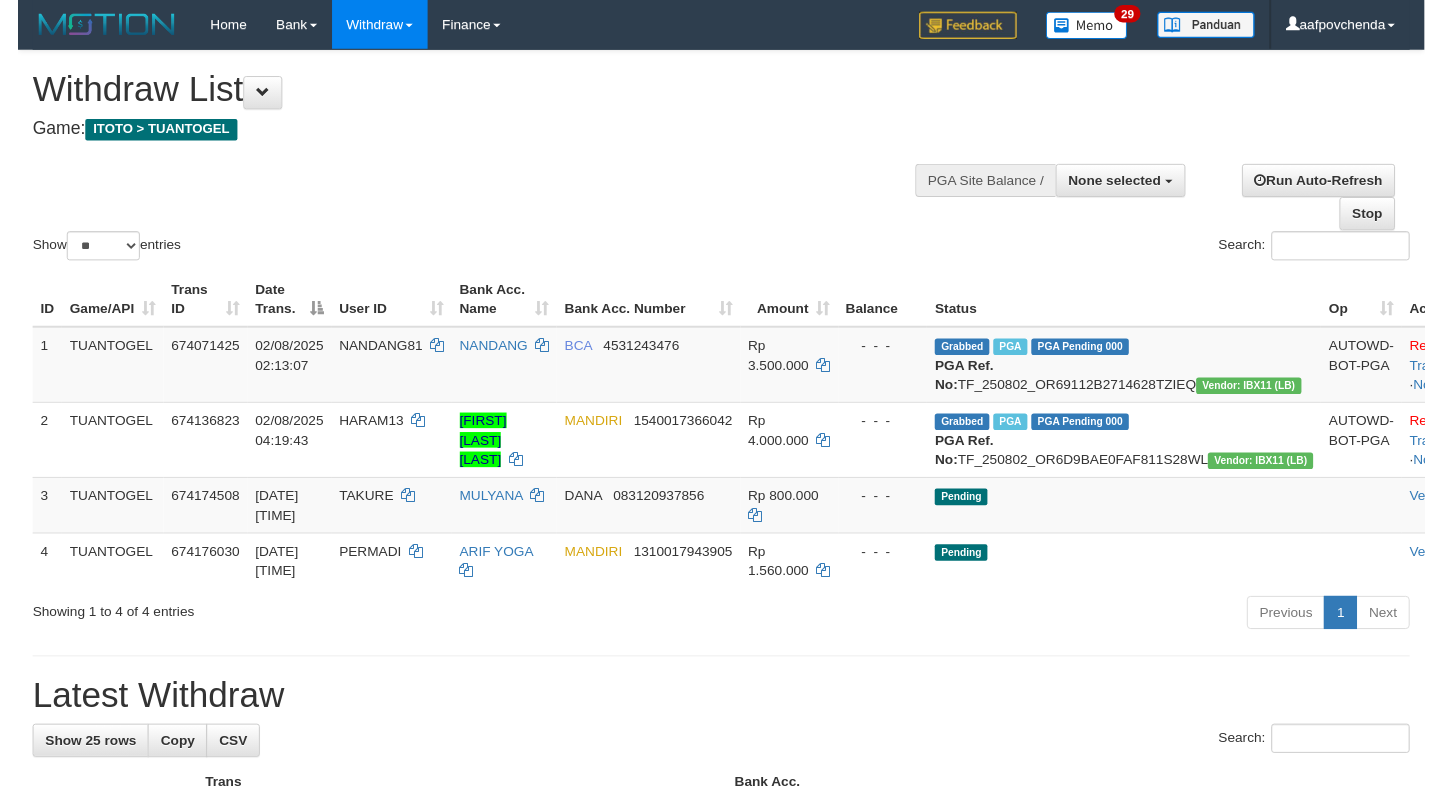 scroll, scrollTop: 0, scrollLeft: 0, axis: both 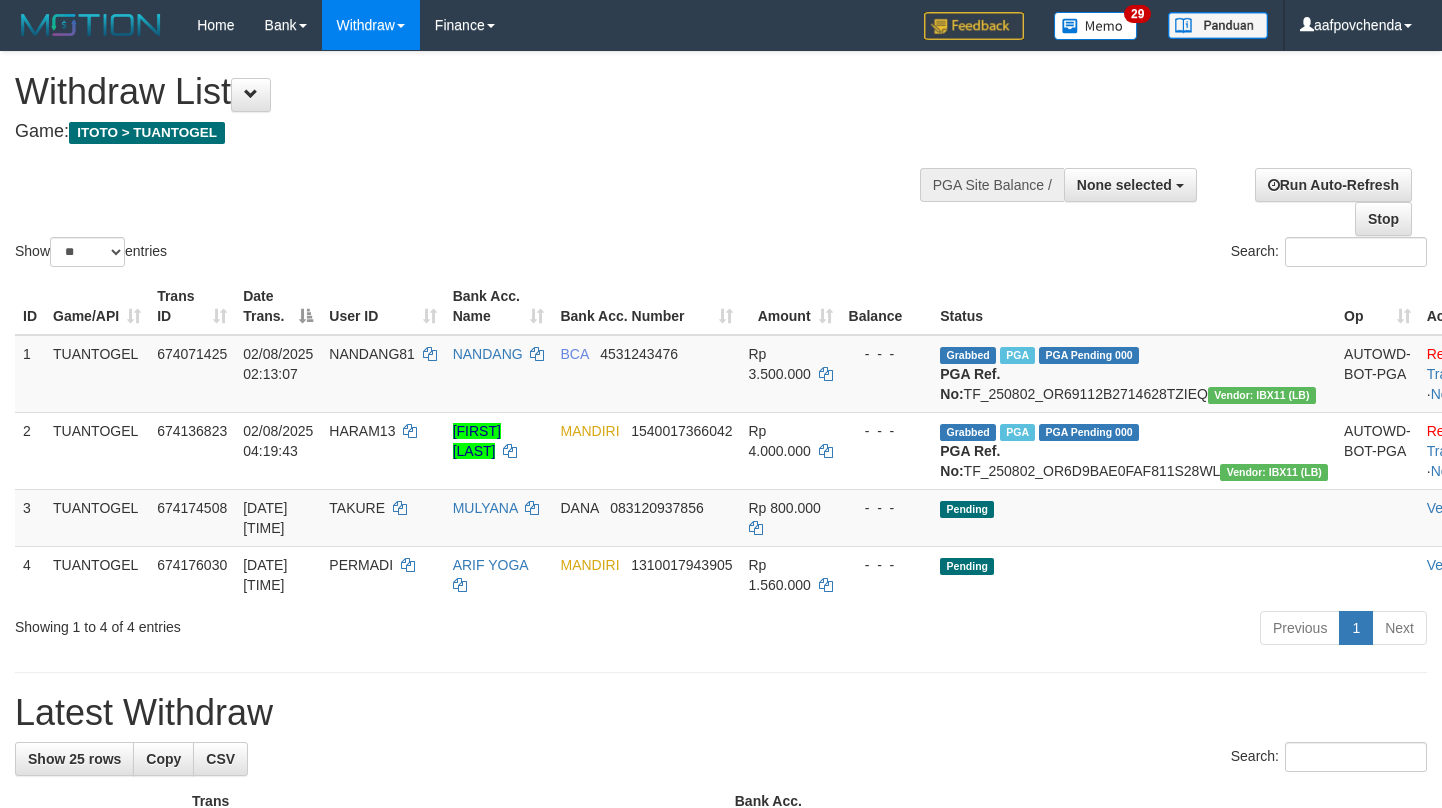 select 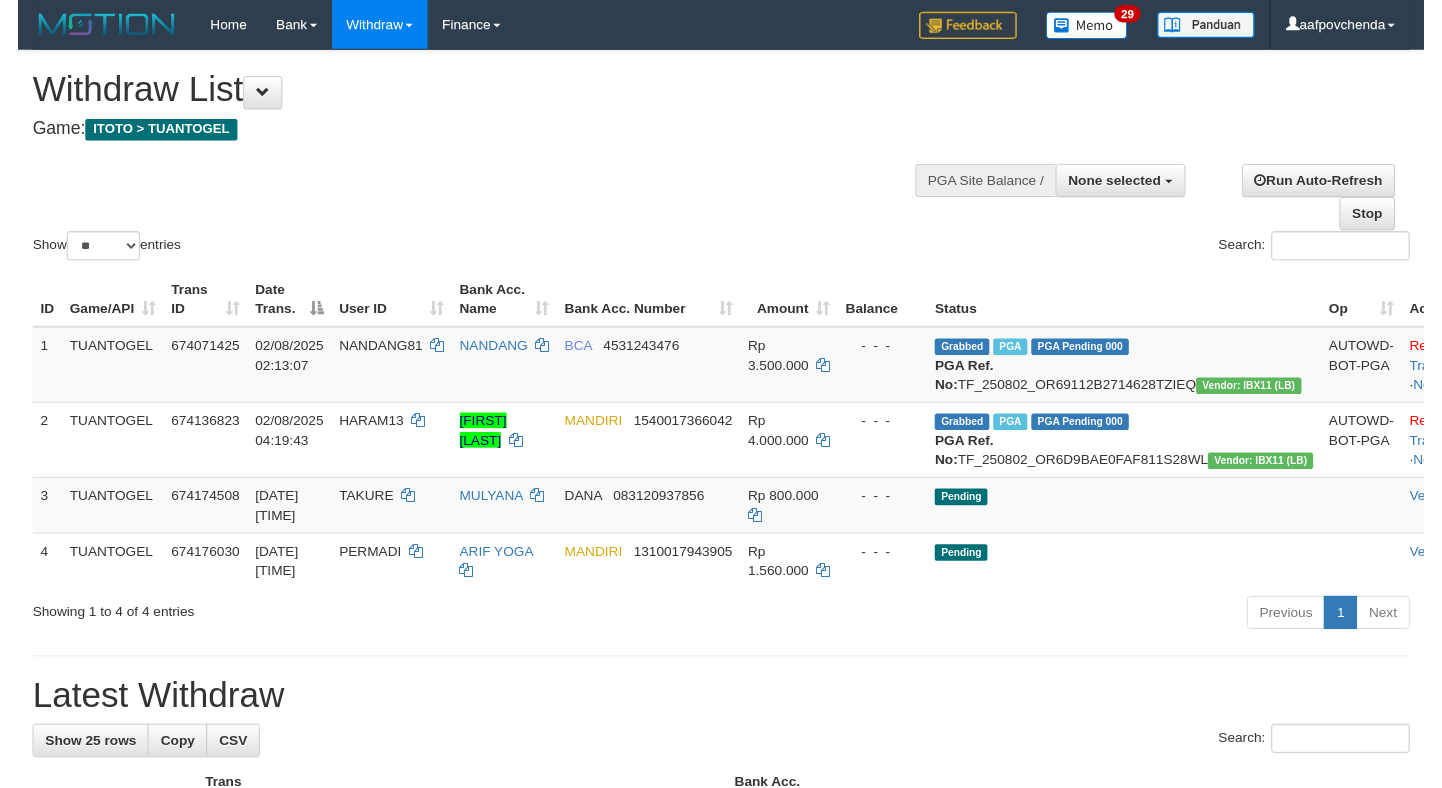 scroll, scrollTop: 0, scrollLeft: 0, axis: both 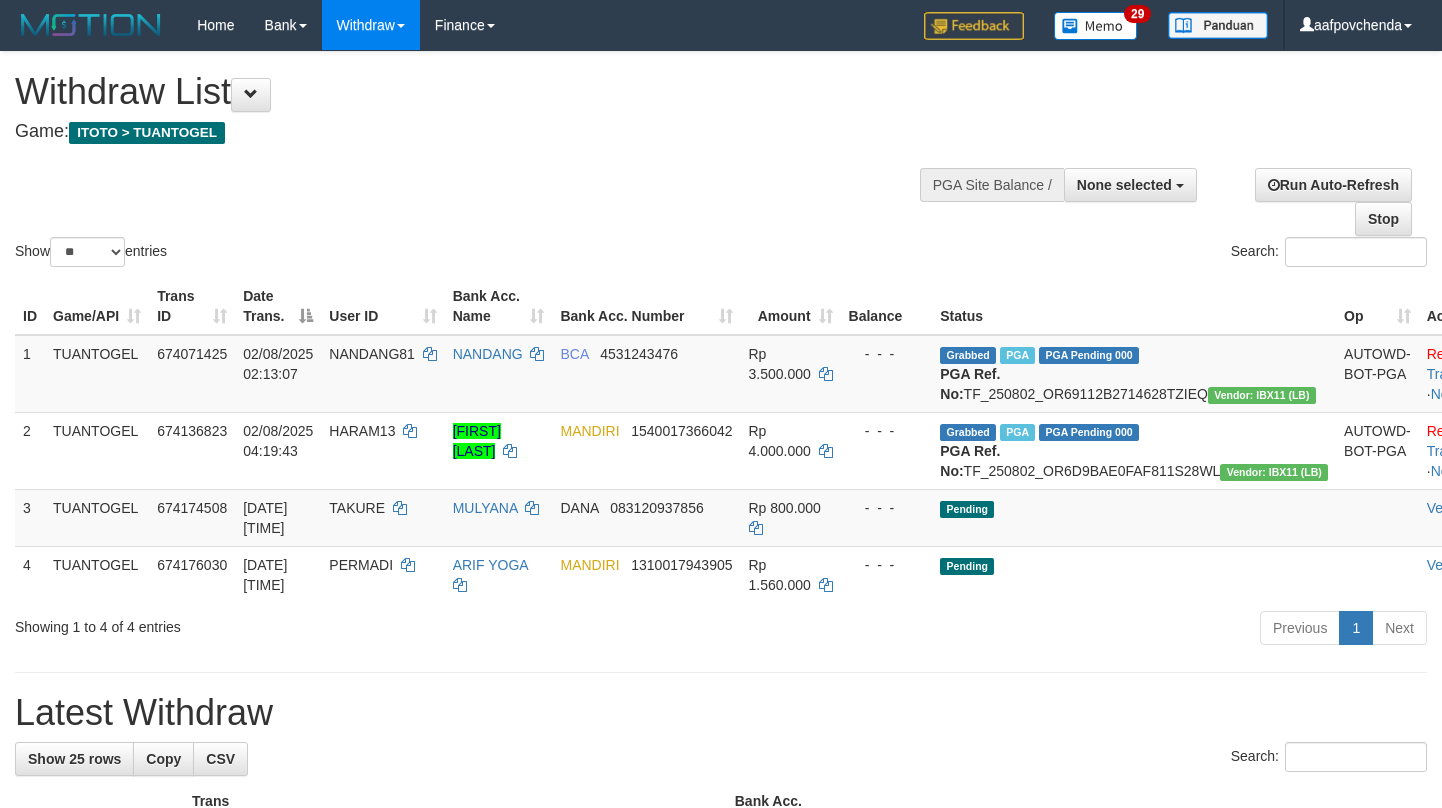 select 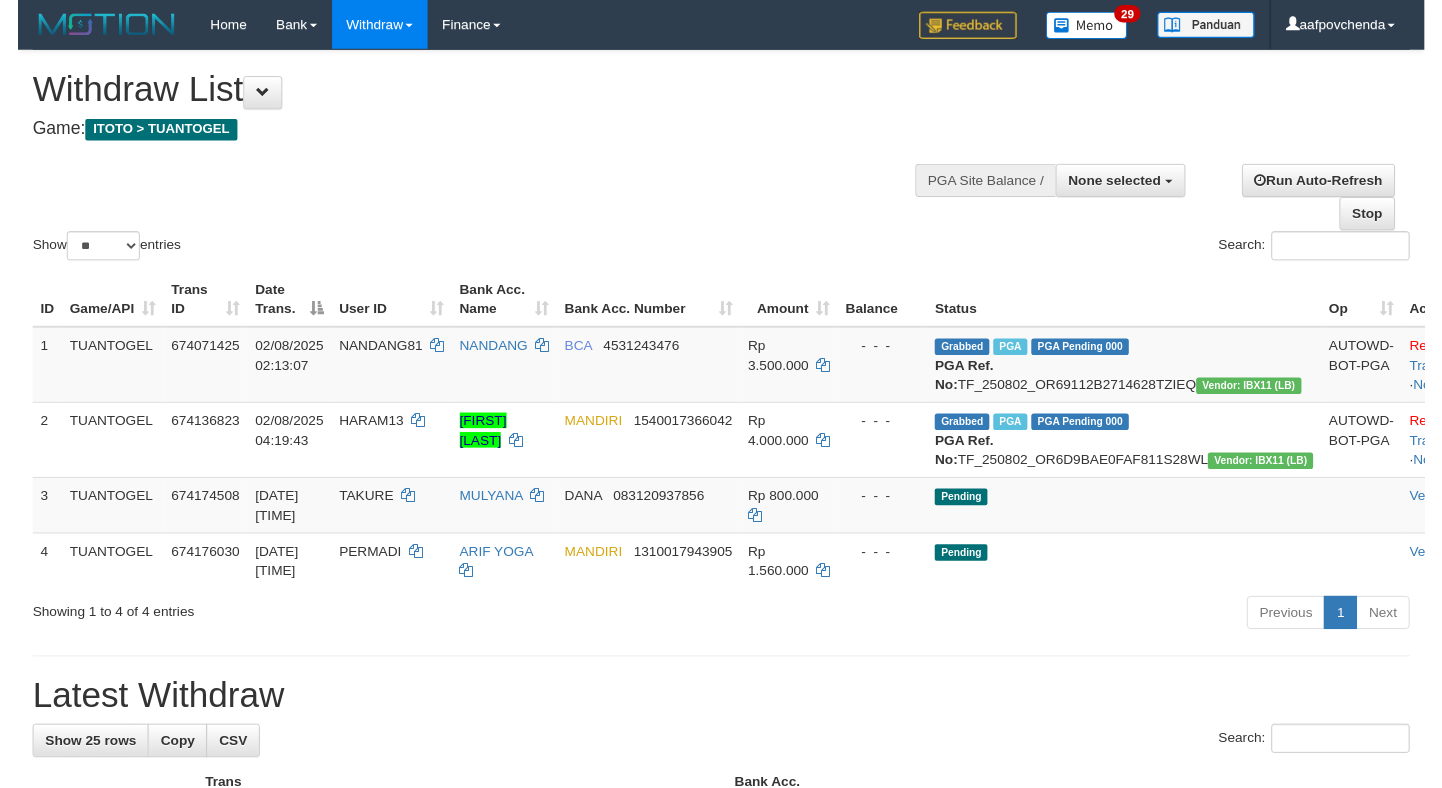 scroll, scrollTop: 0, scrollLeft: 0, axis: both 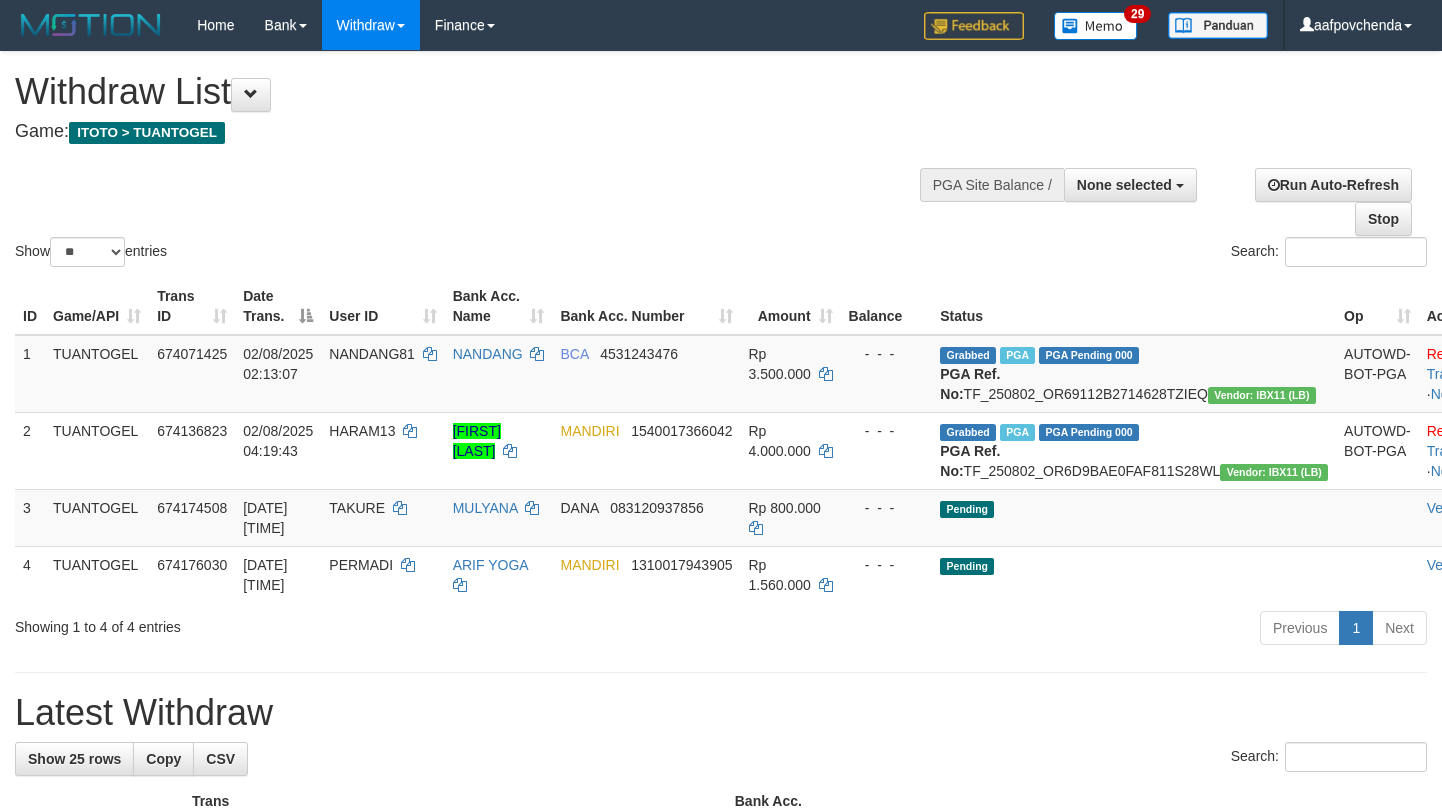 select 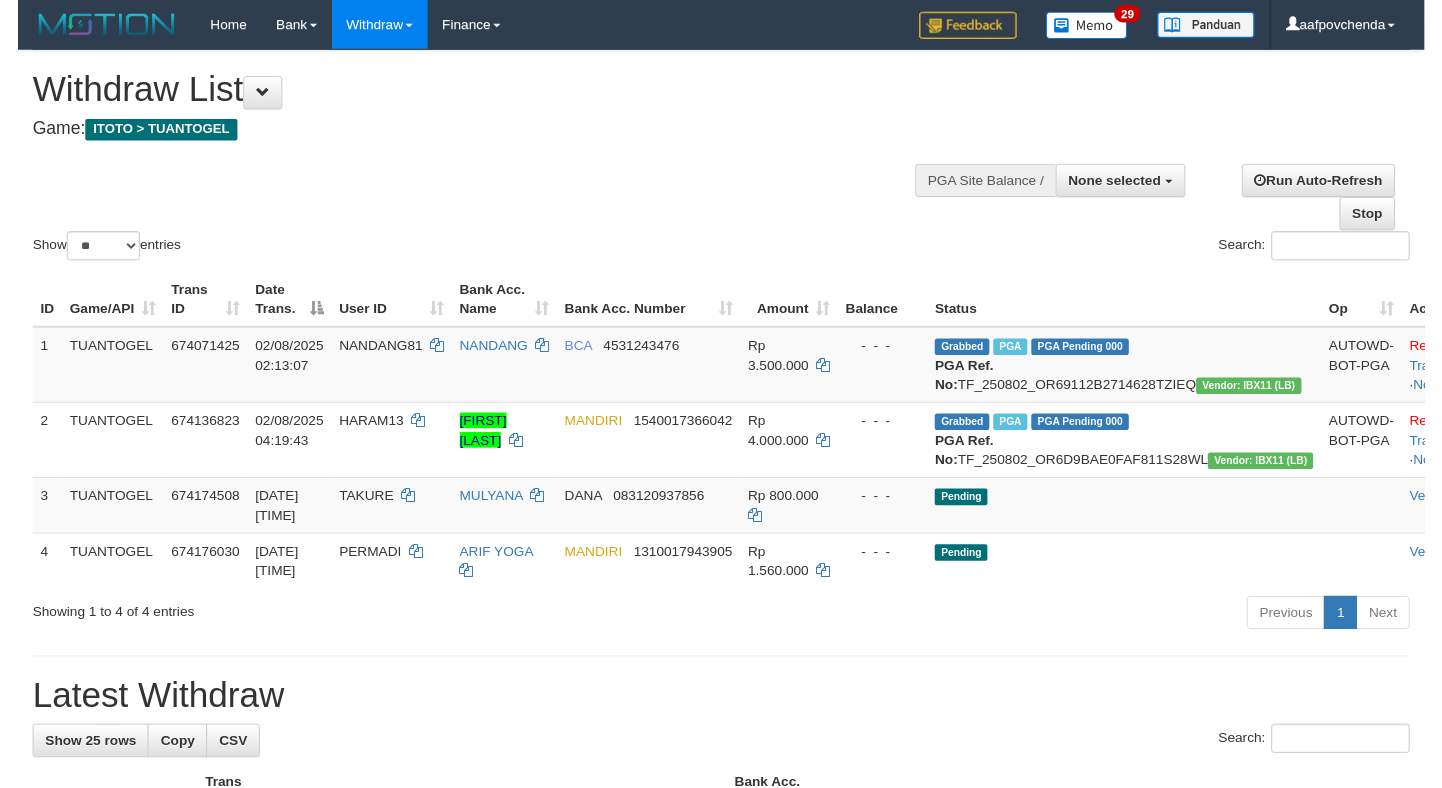 scroll, scrollTop: 0, scrollLeft: 0, axis: both 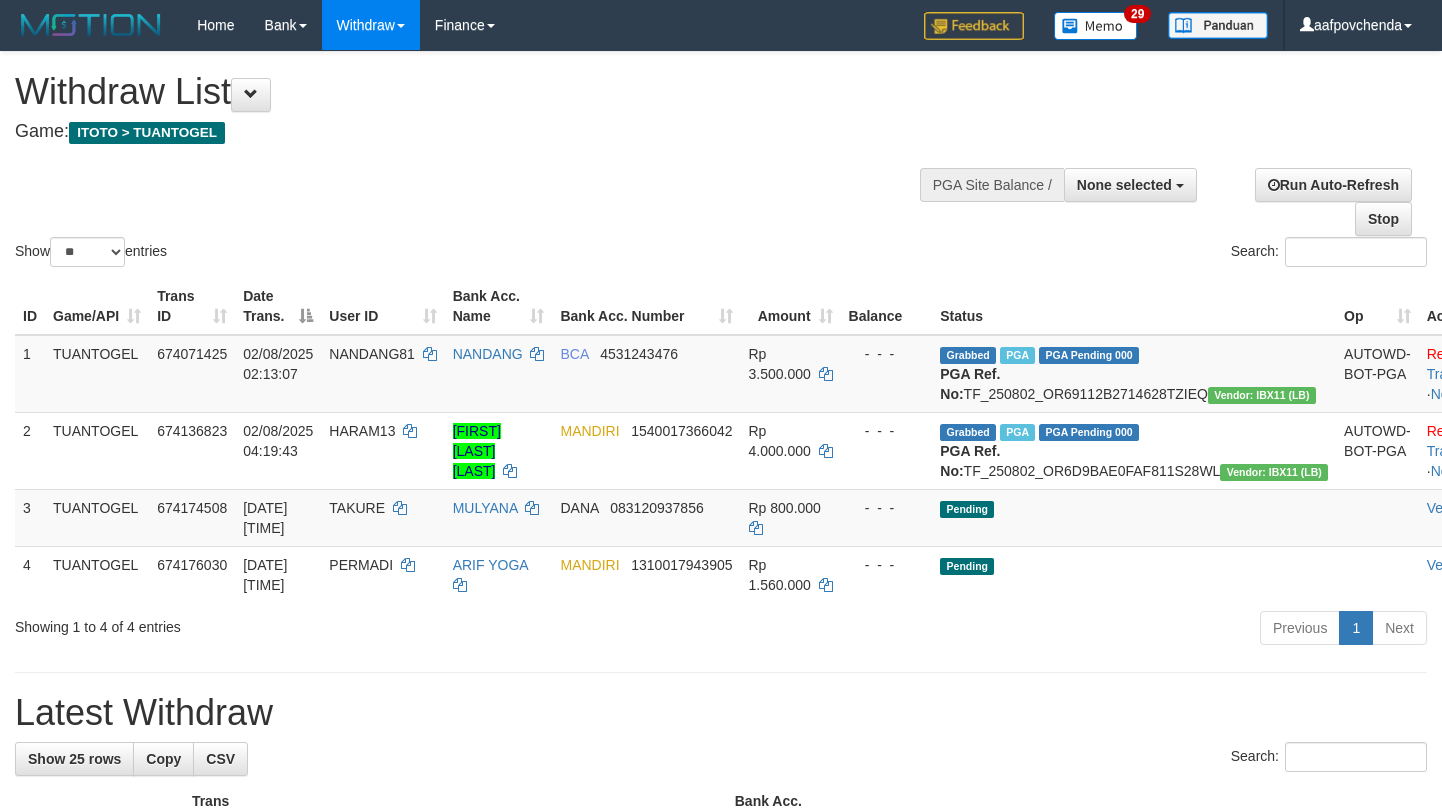 select 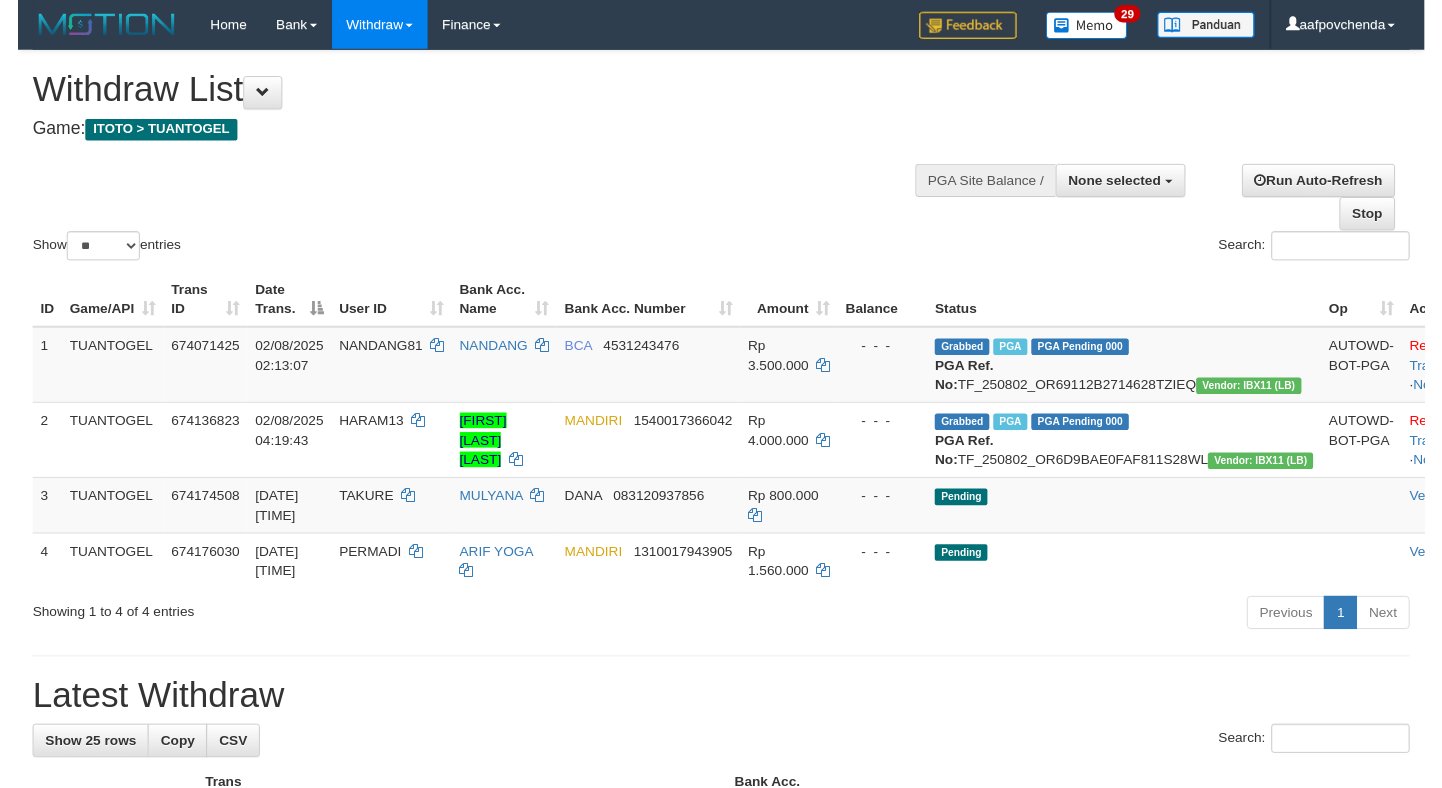 scroll, scrollTop: 0, scrollLeft: 0, axis: both 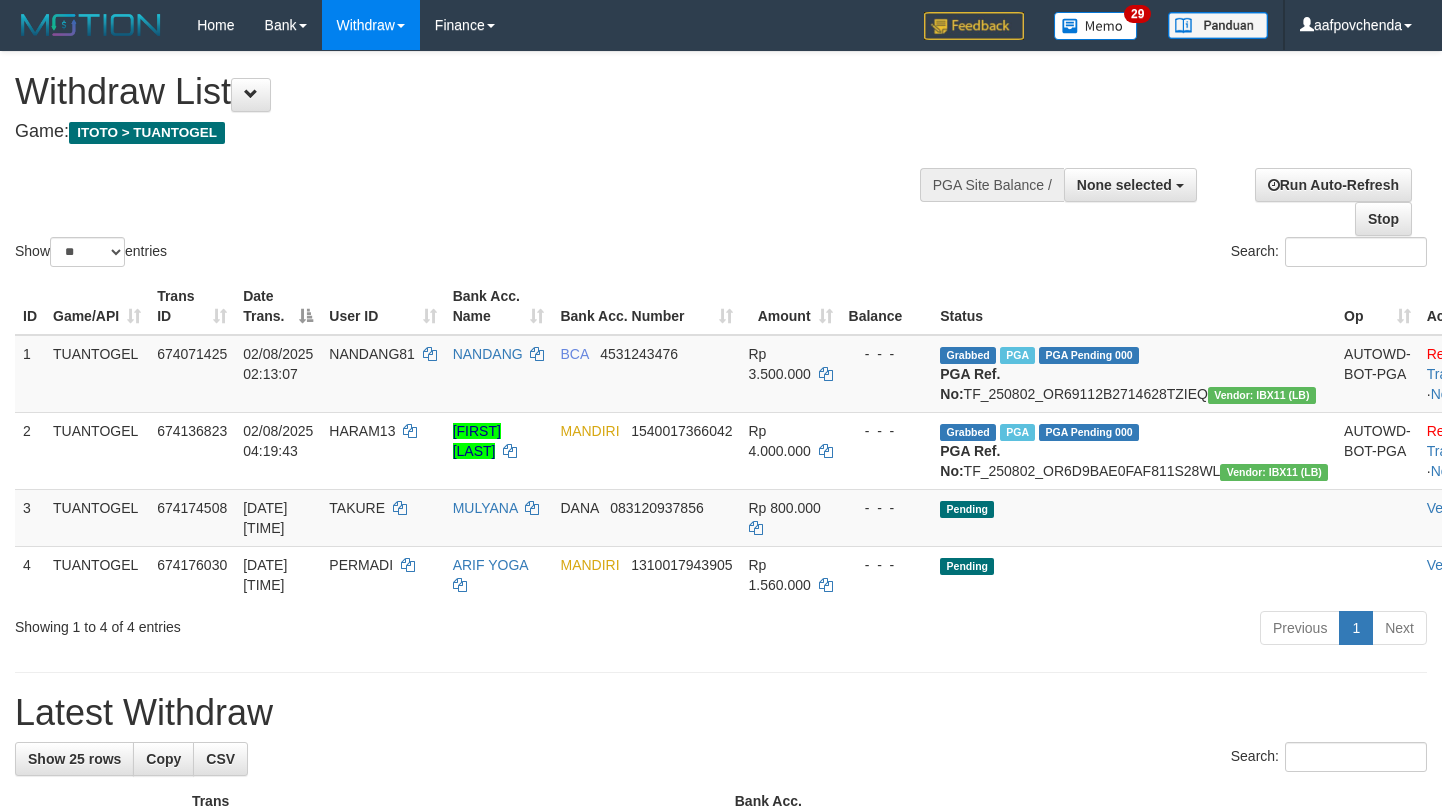 select 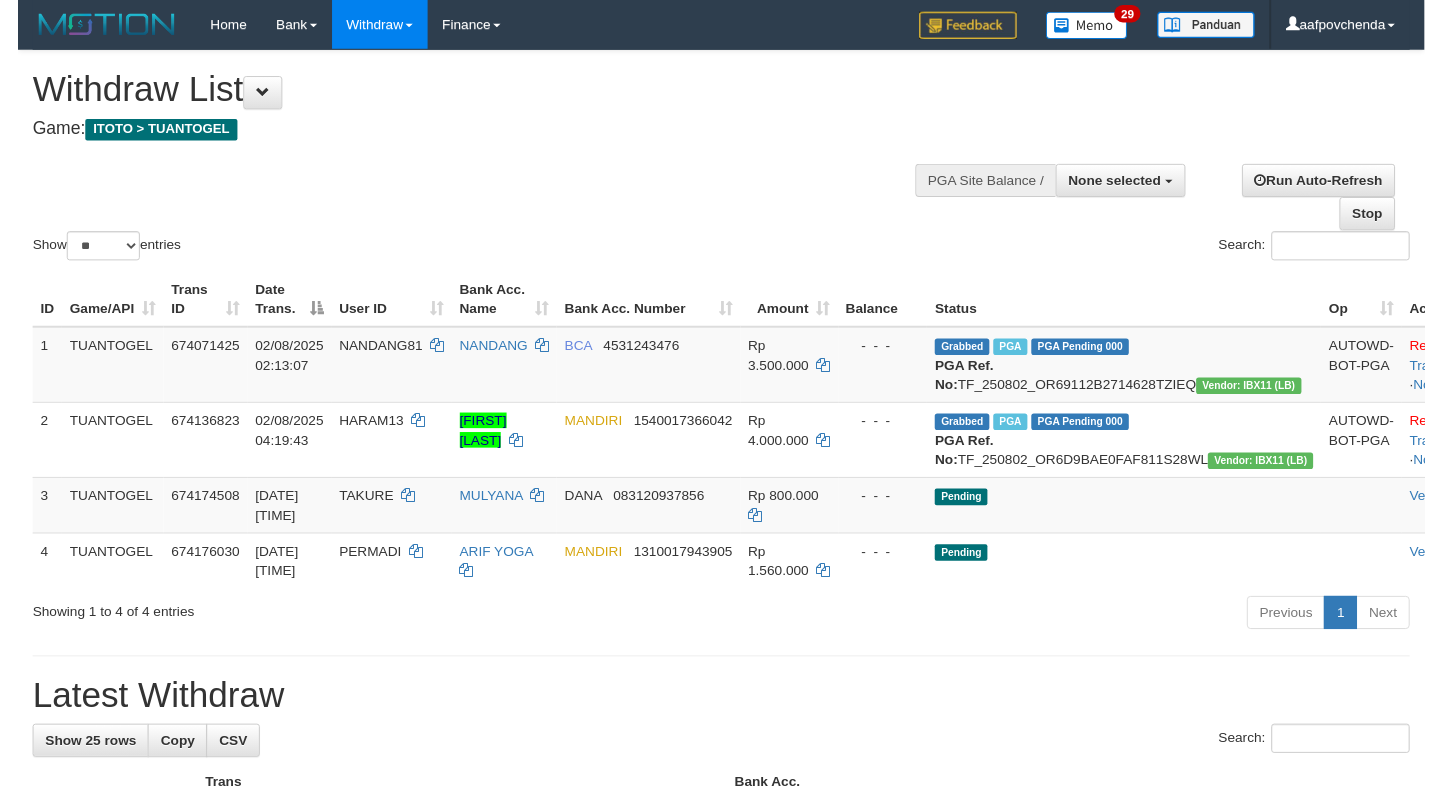 scroll, scrollTop: 0, scrollLeft: 0, axis: both 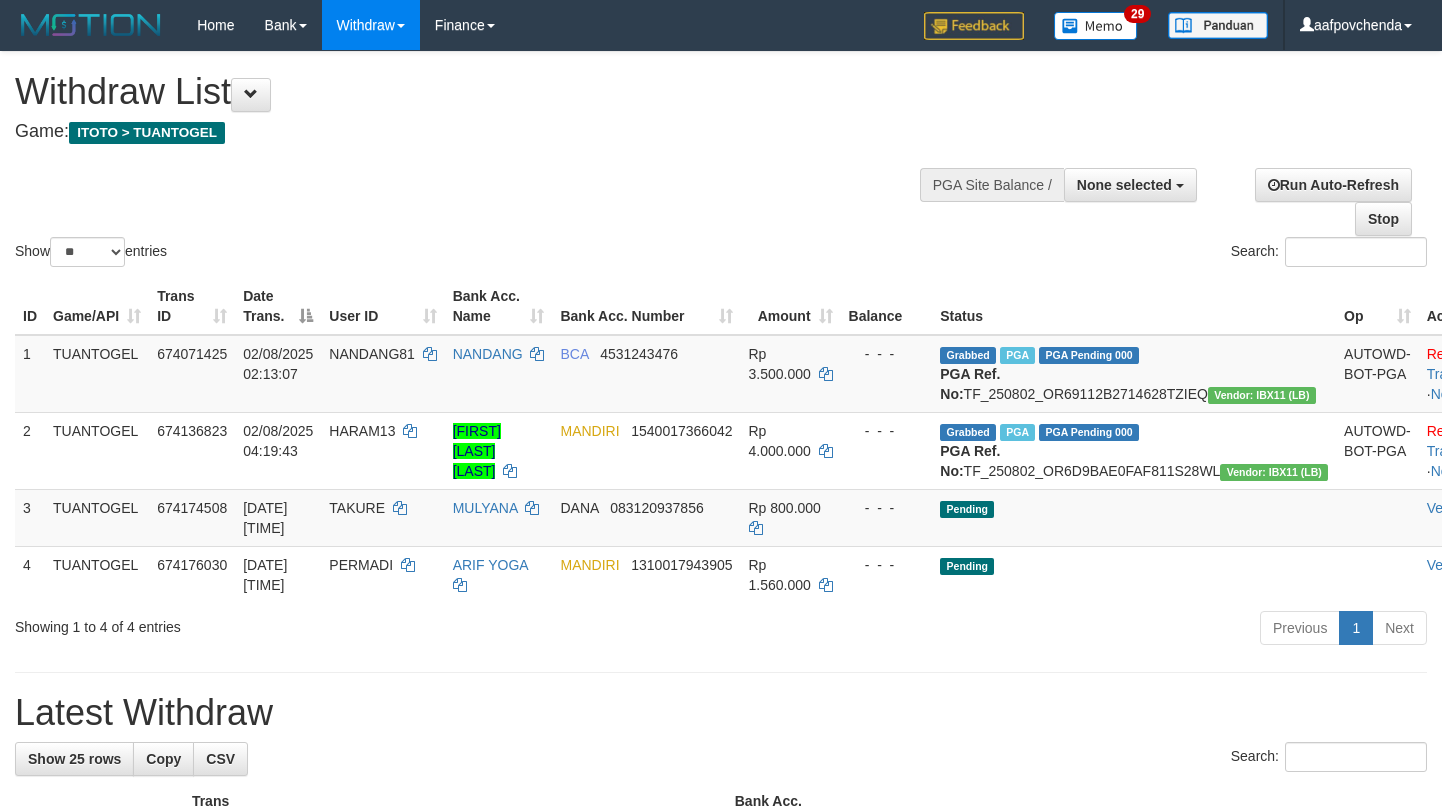 select 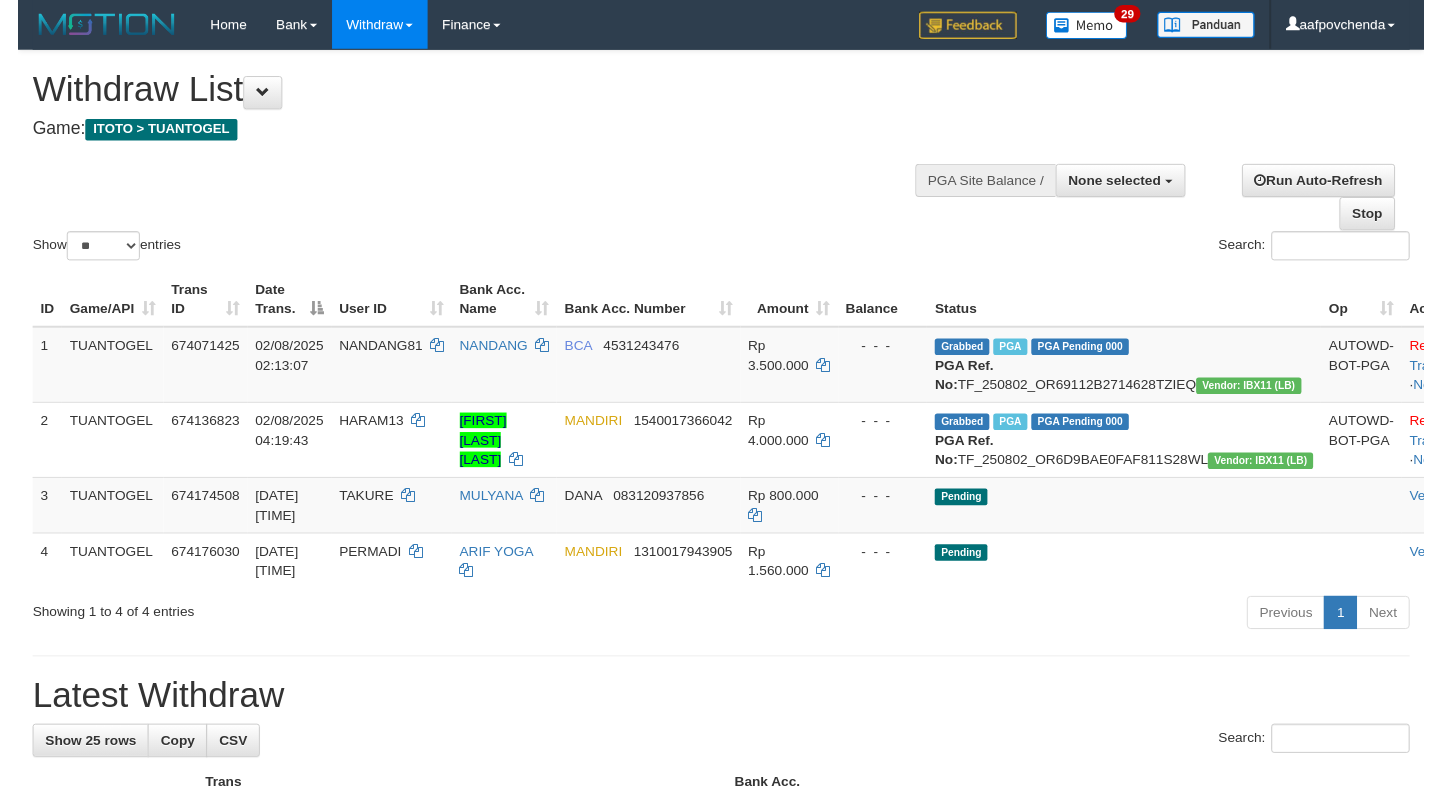 scroll, scrollTop: 0, scrollLeft: 0, axis: both 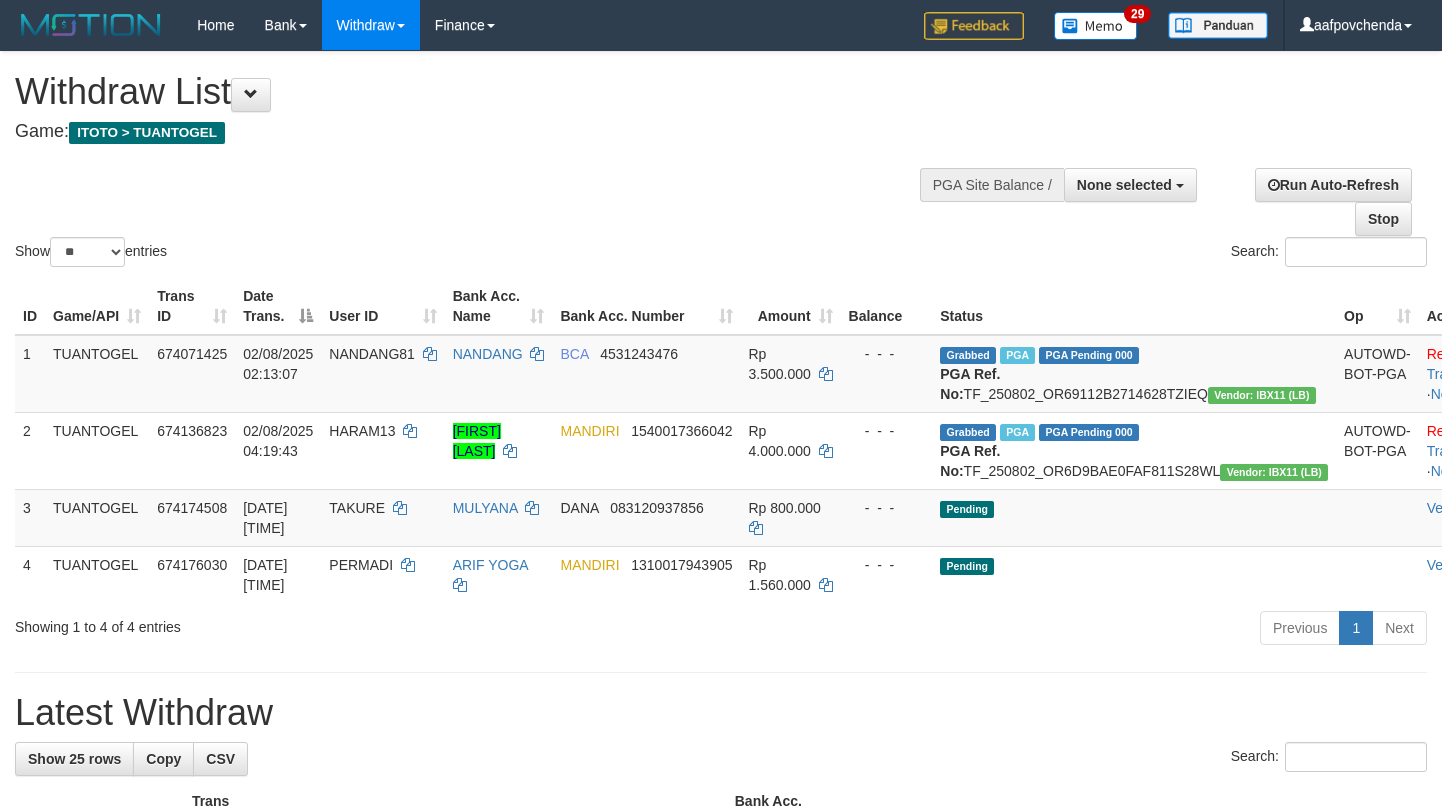 select 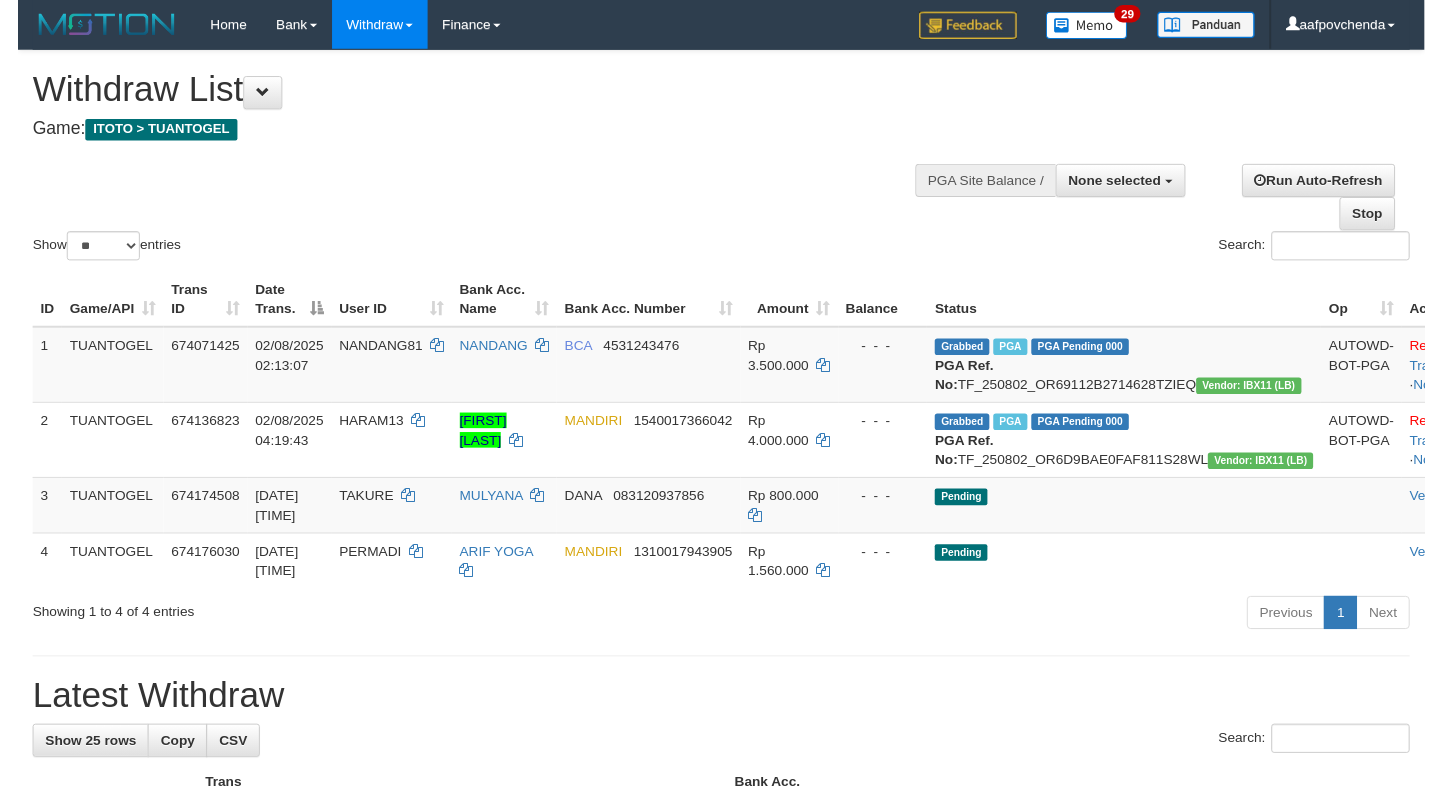 scroll, scrollTop: 0, scrollLeft: 0, axis: both 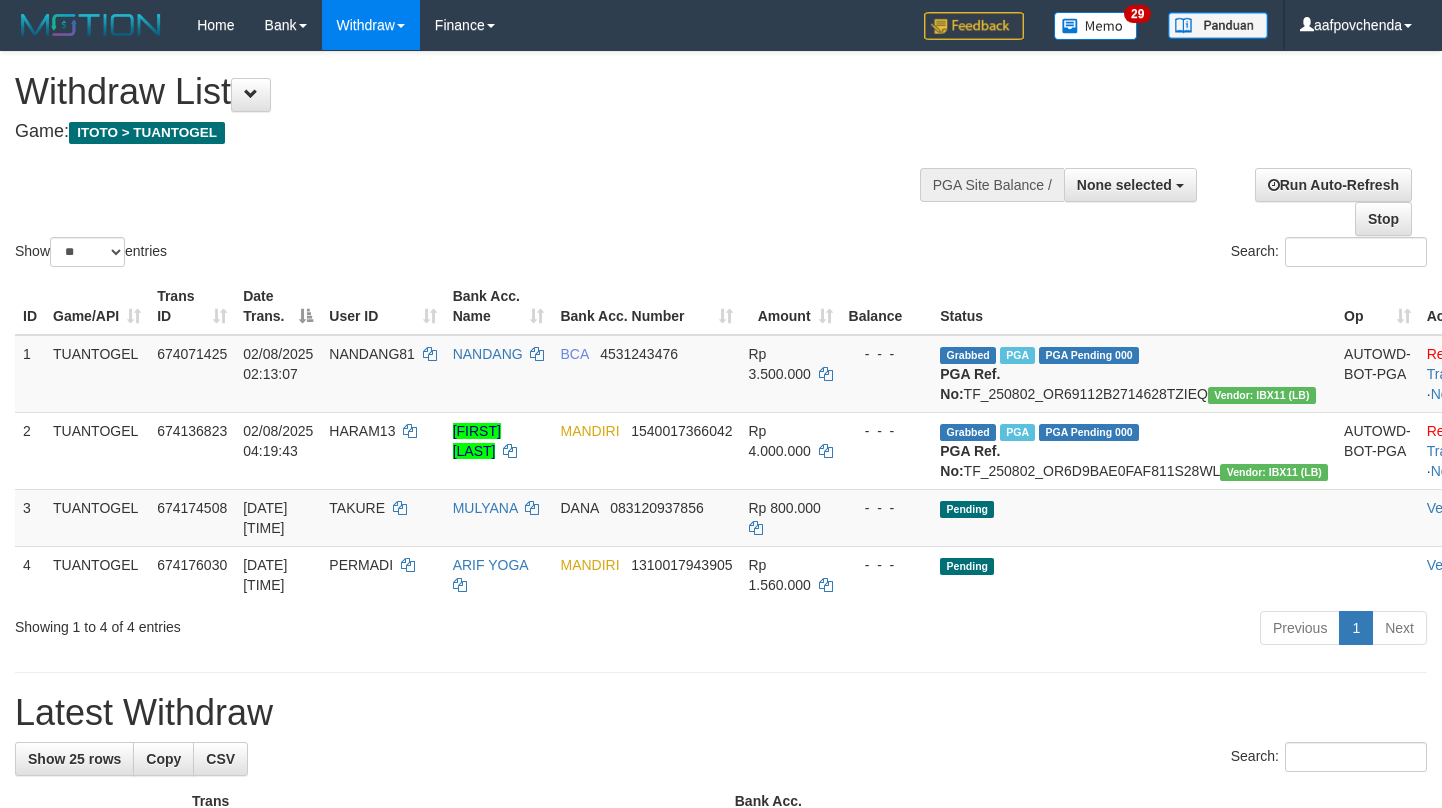 select 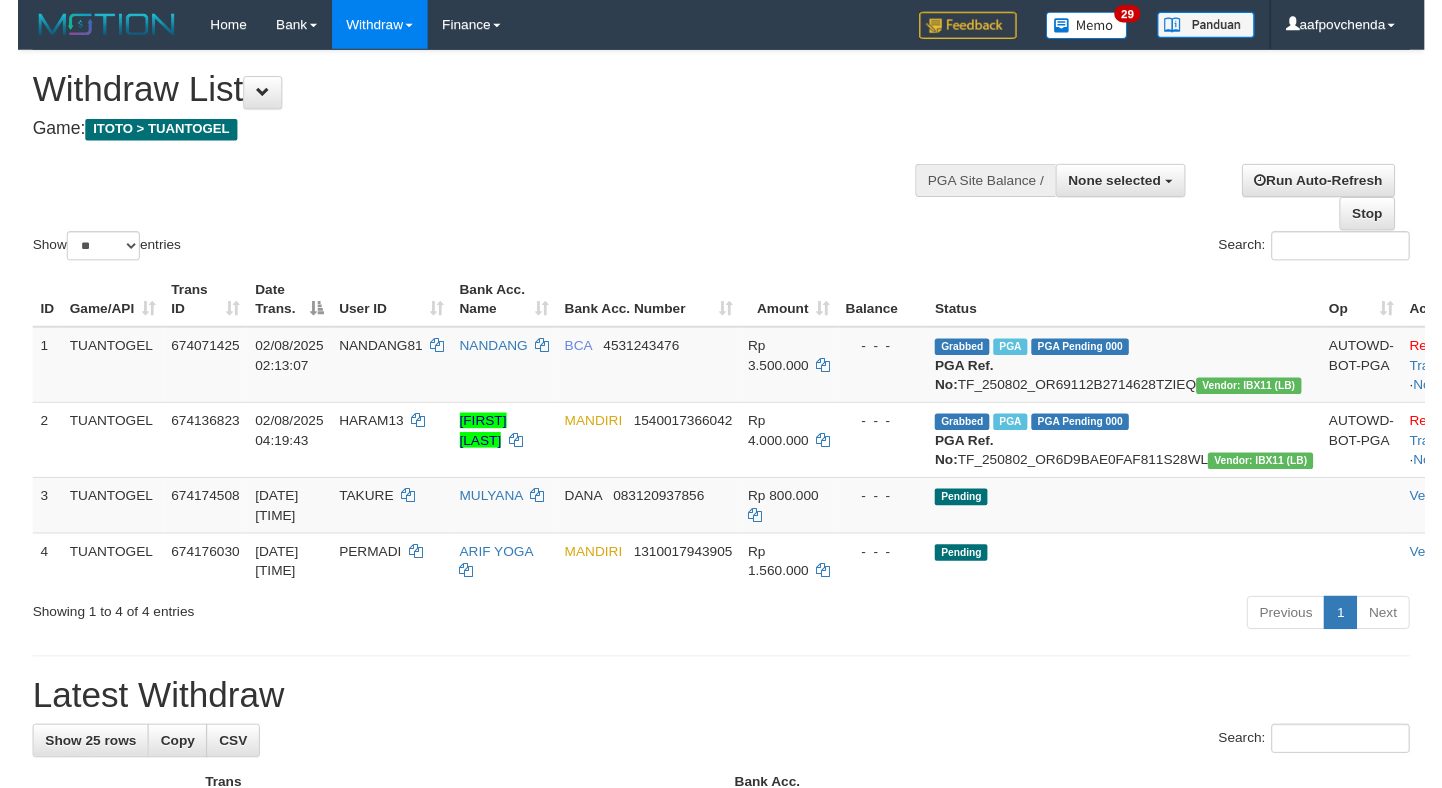 scroll, scrollTop: 0, scrollLeft: 0, axis: both 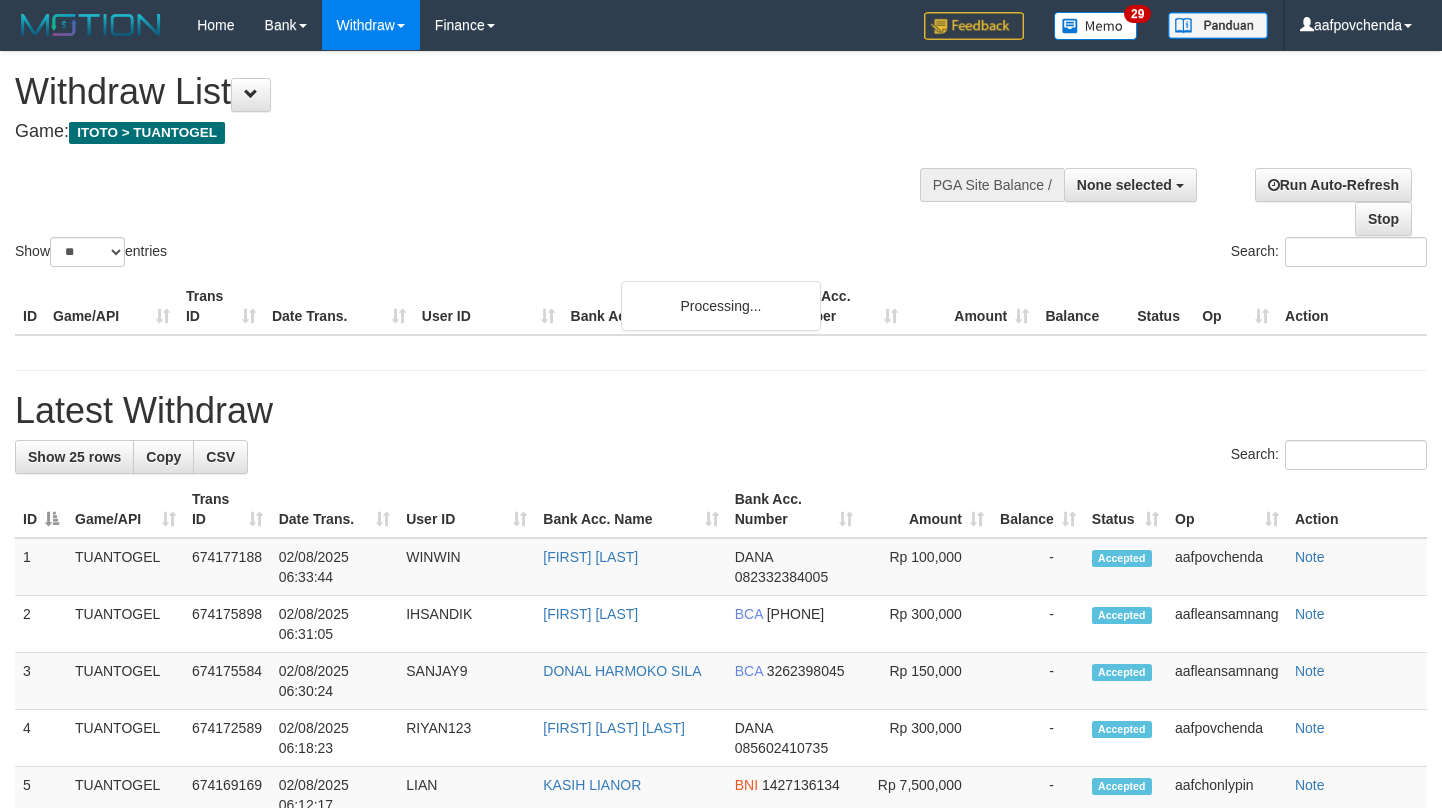 select 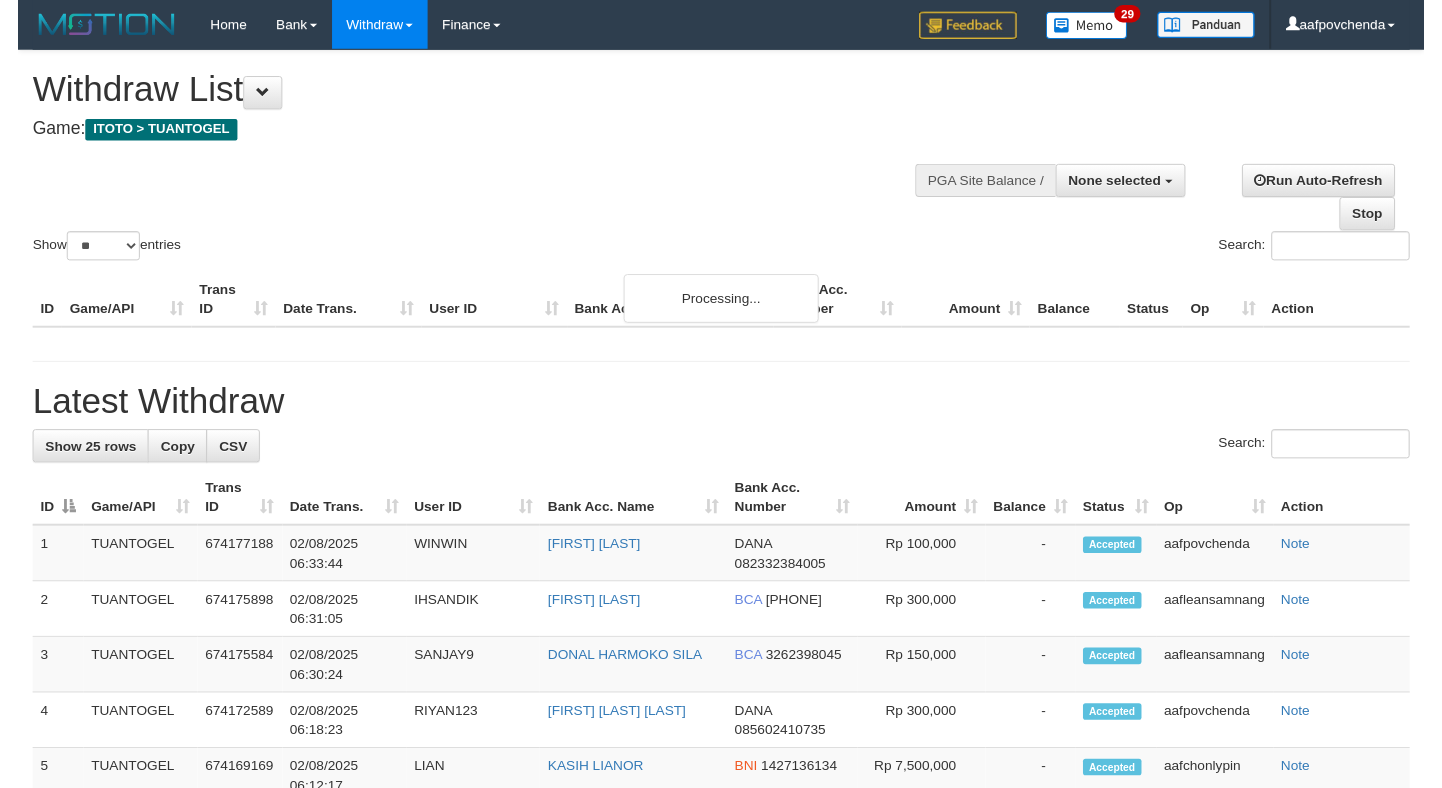 scroll, scrollTop: 0, scrollLeft: 0, axis: both 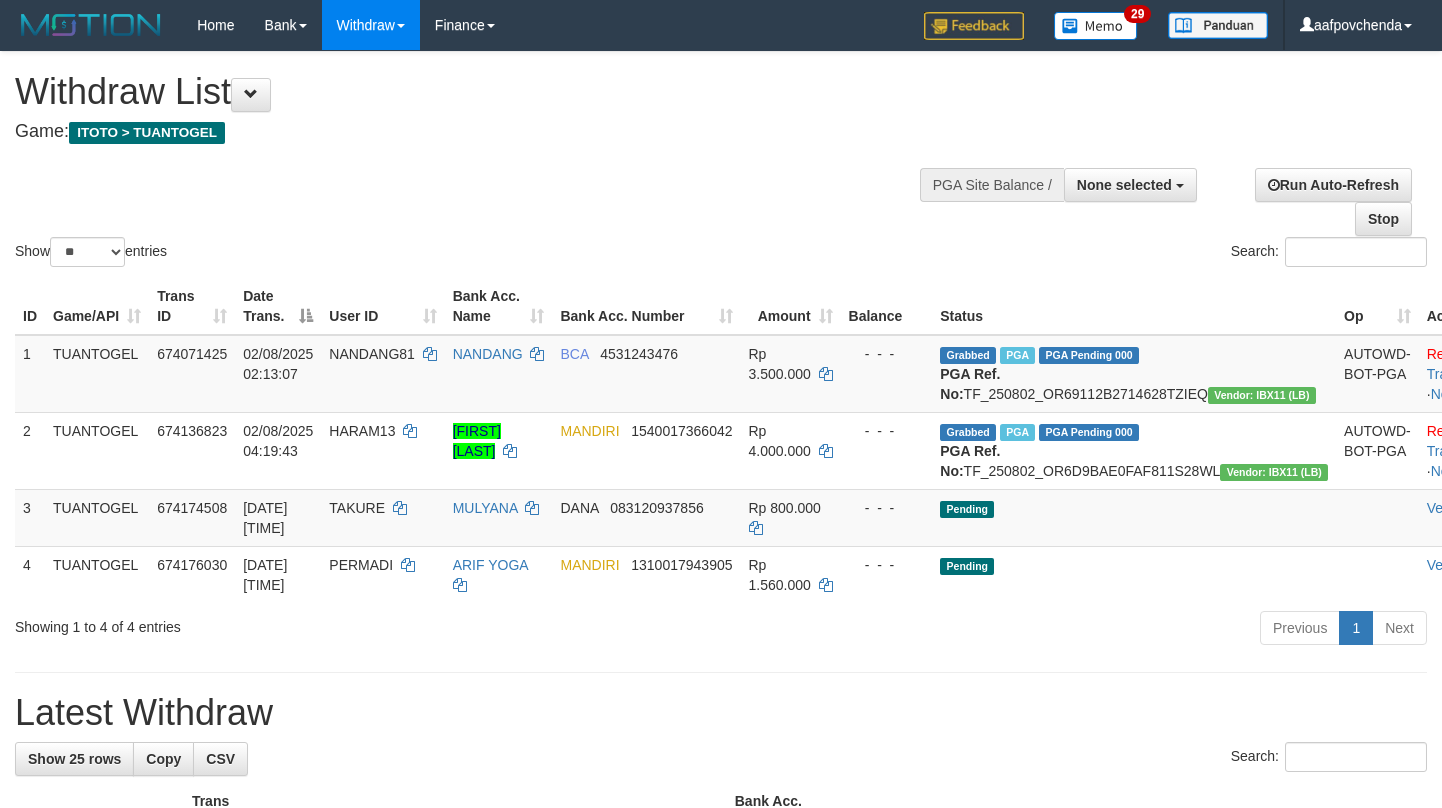 select 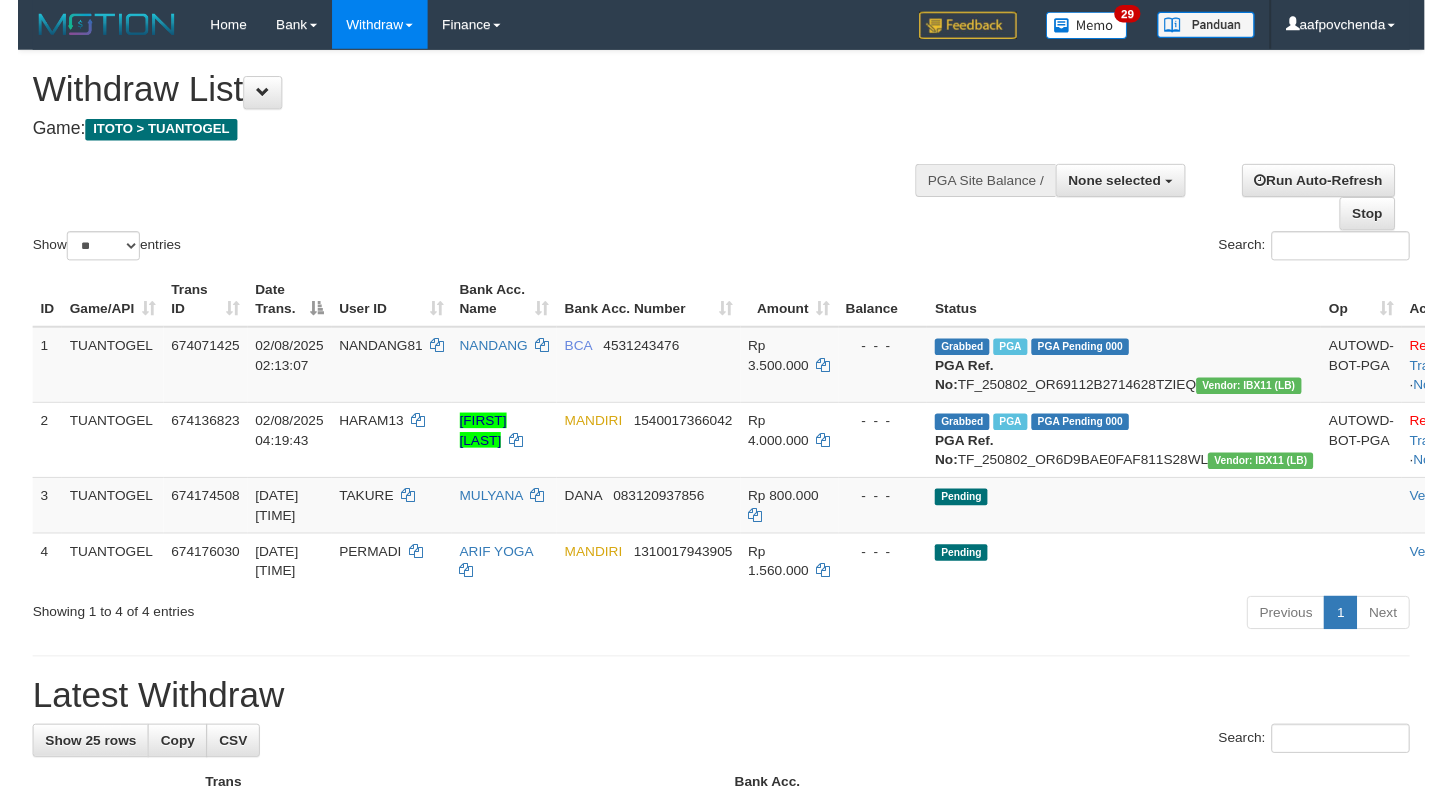 scroll, scrollTop: 0, scrollLeft: 0, axis: both 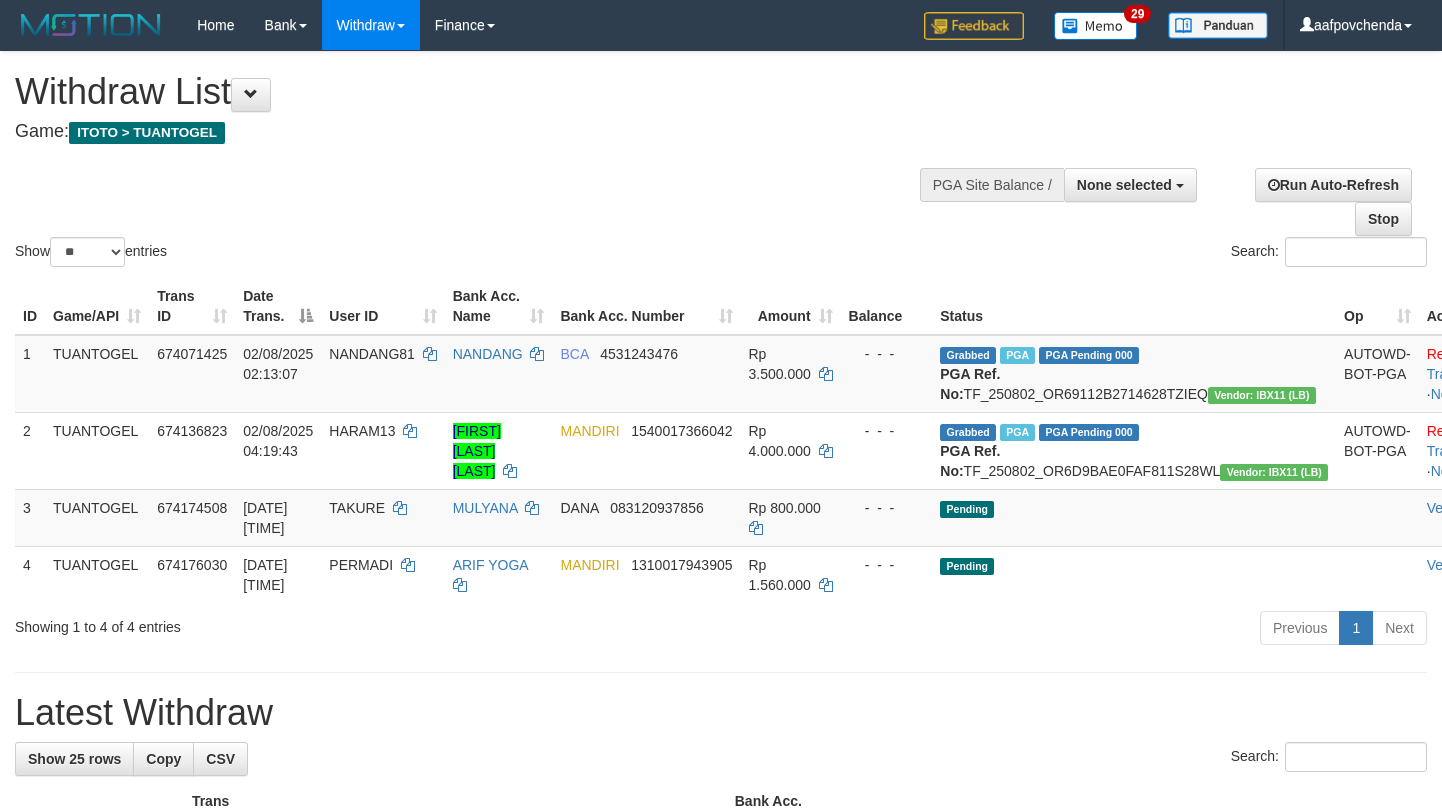 select 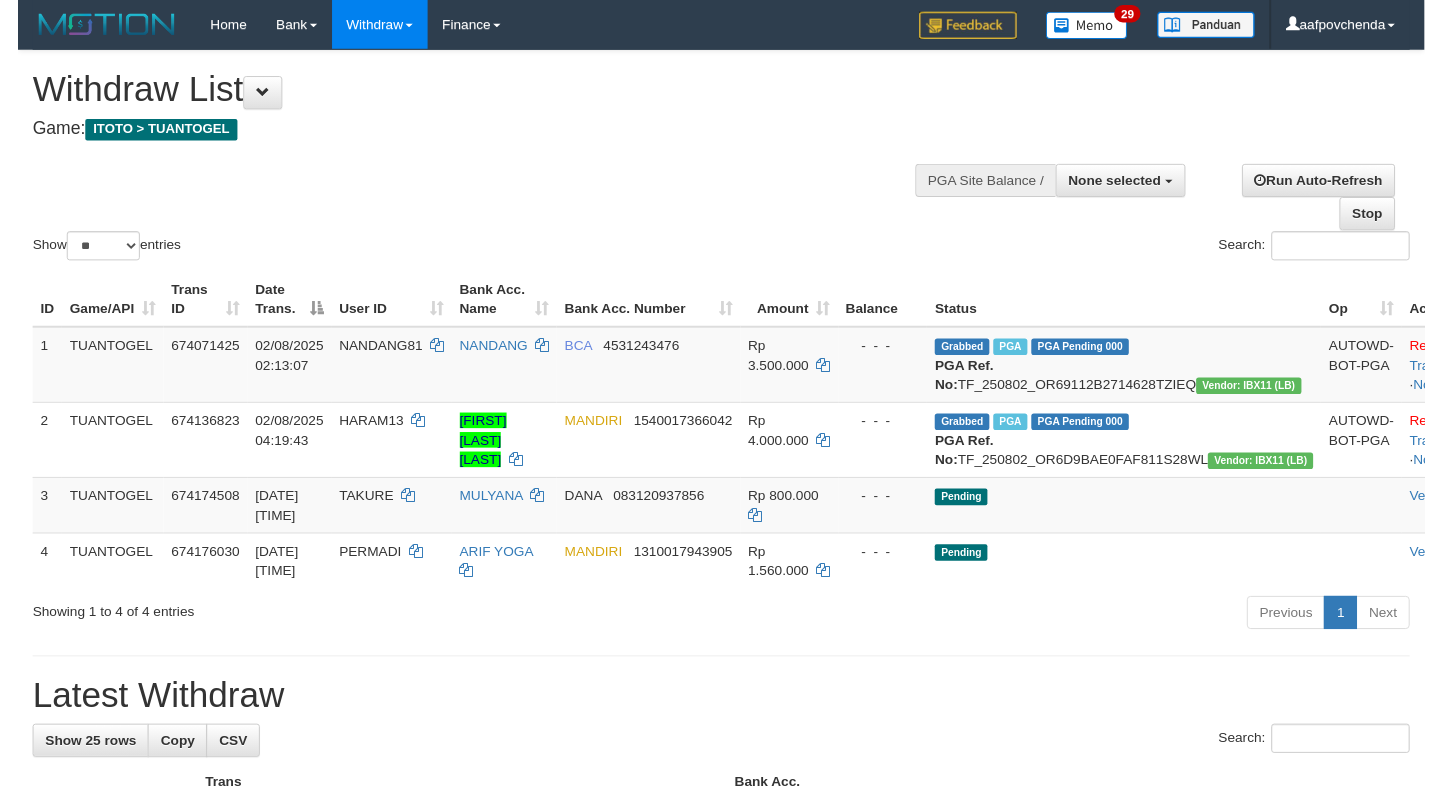 scroll, scrollTop: 0, scrollLeft: 0, axis: both 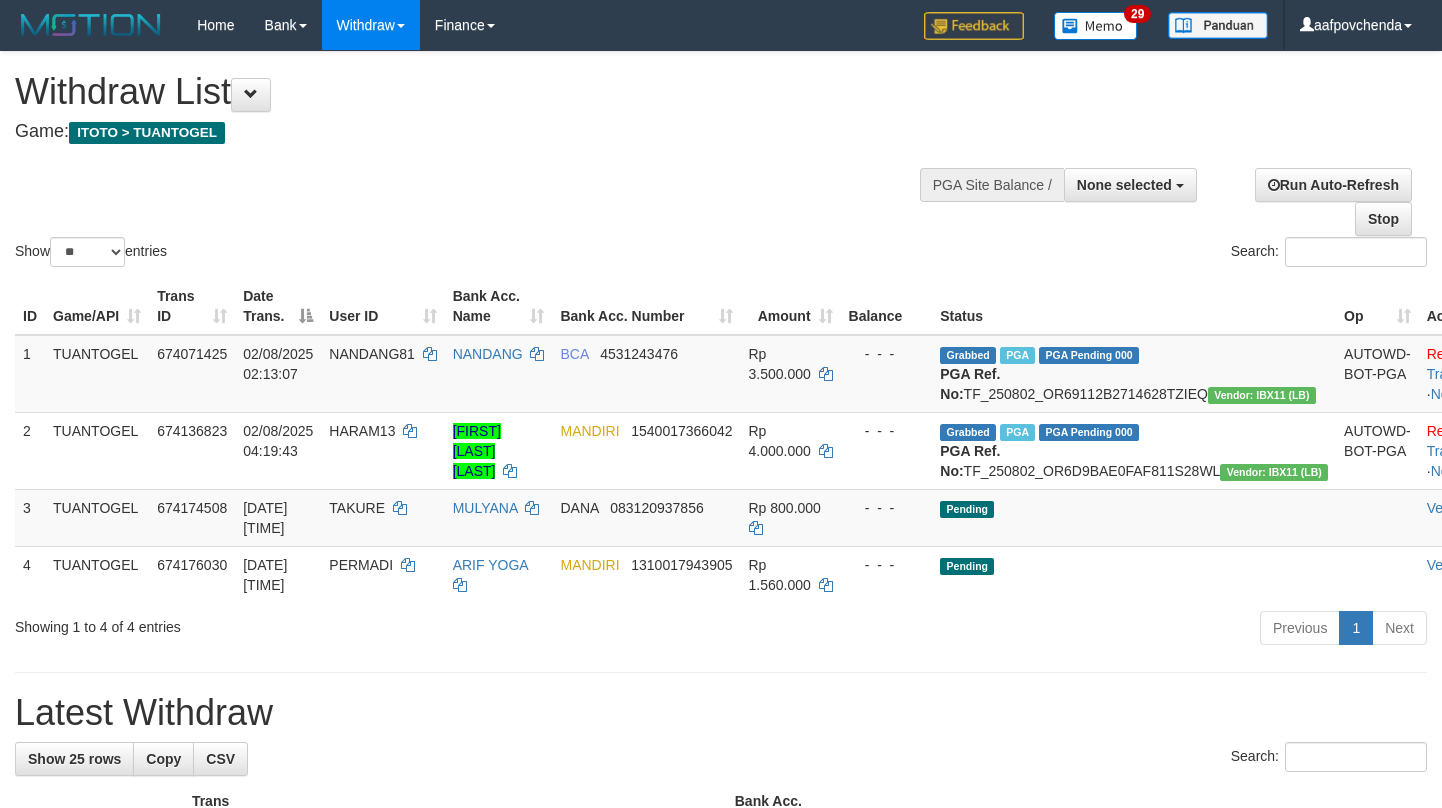 select 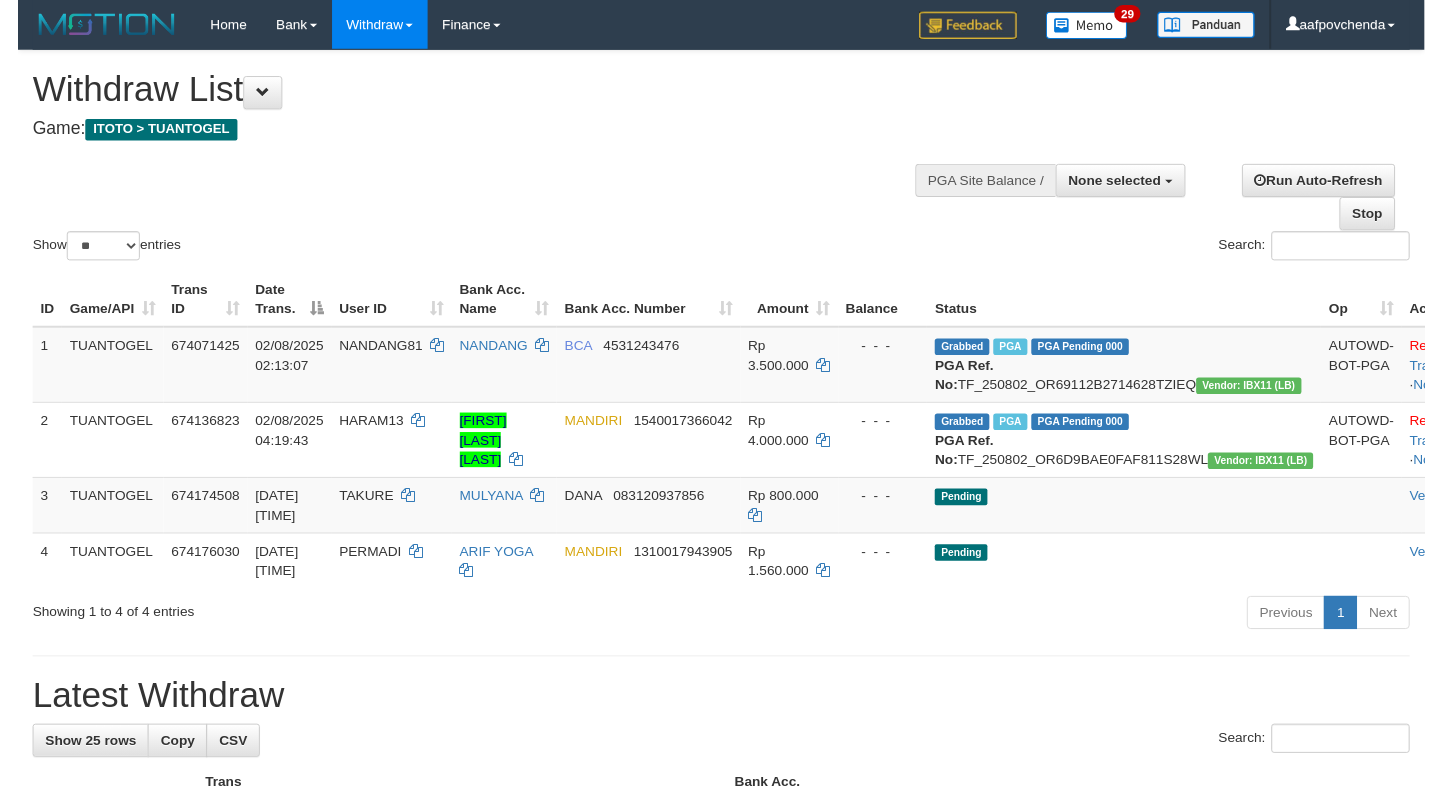 scroll, scrollTop: 0, scrollLeft: 0, axis: both 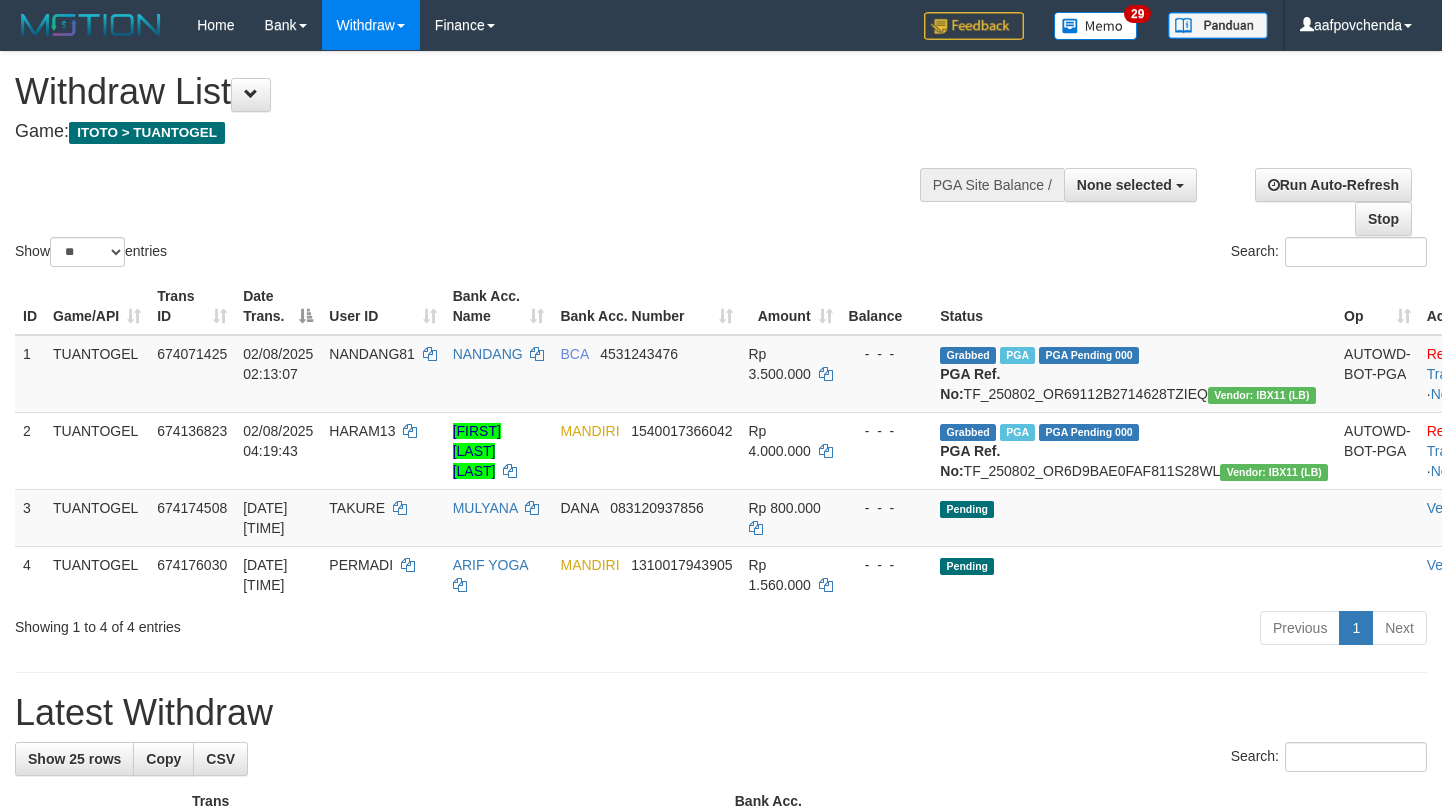 select 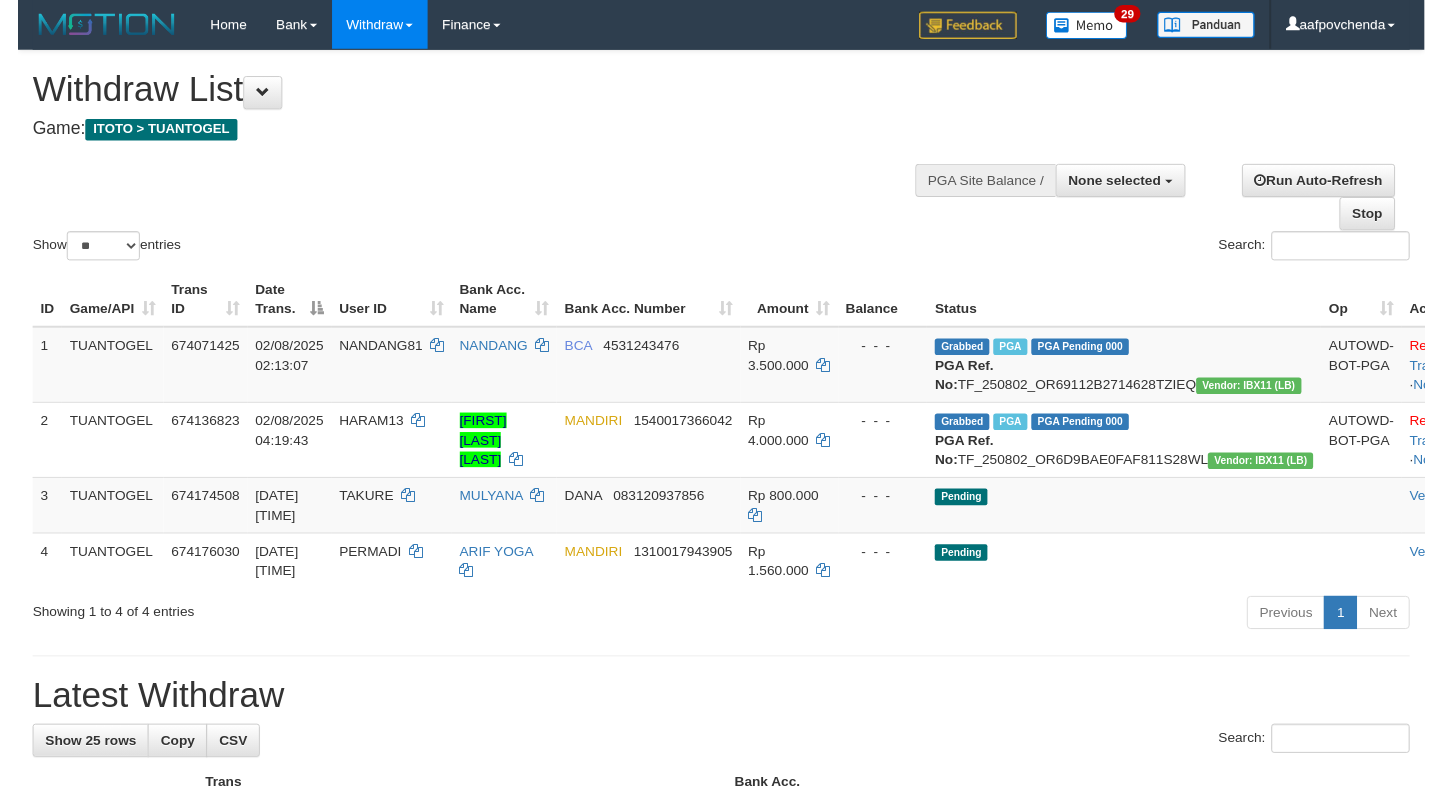 scroll, scrollTop: 0, scrollLeft: 0, axis: both 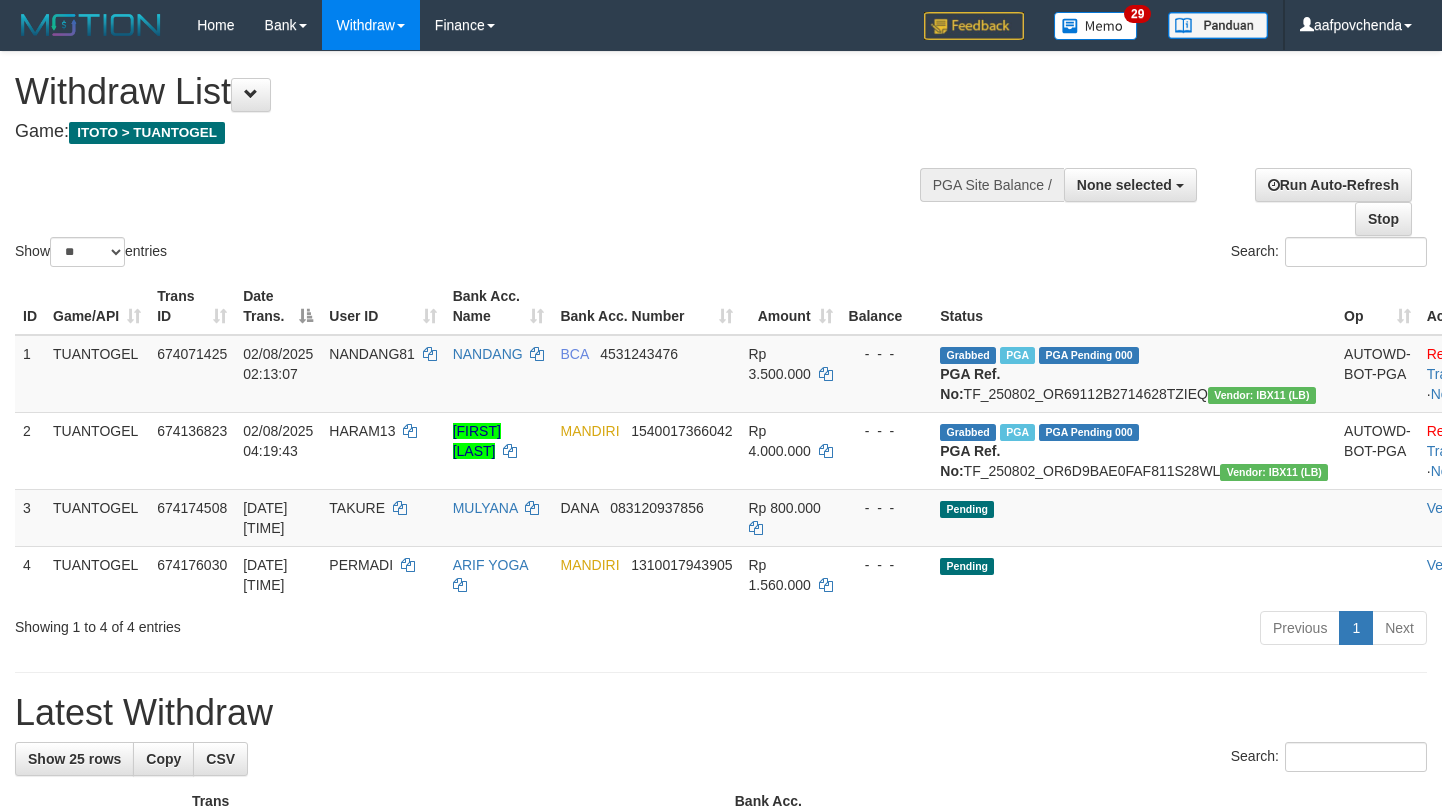 select 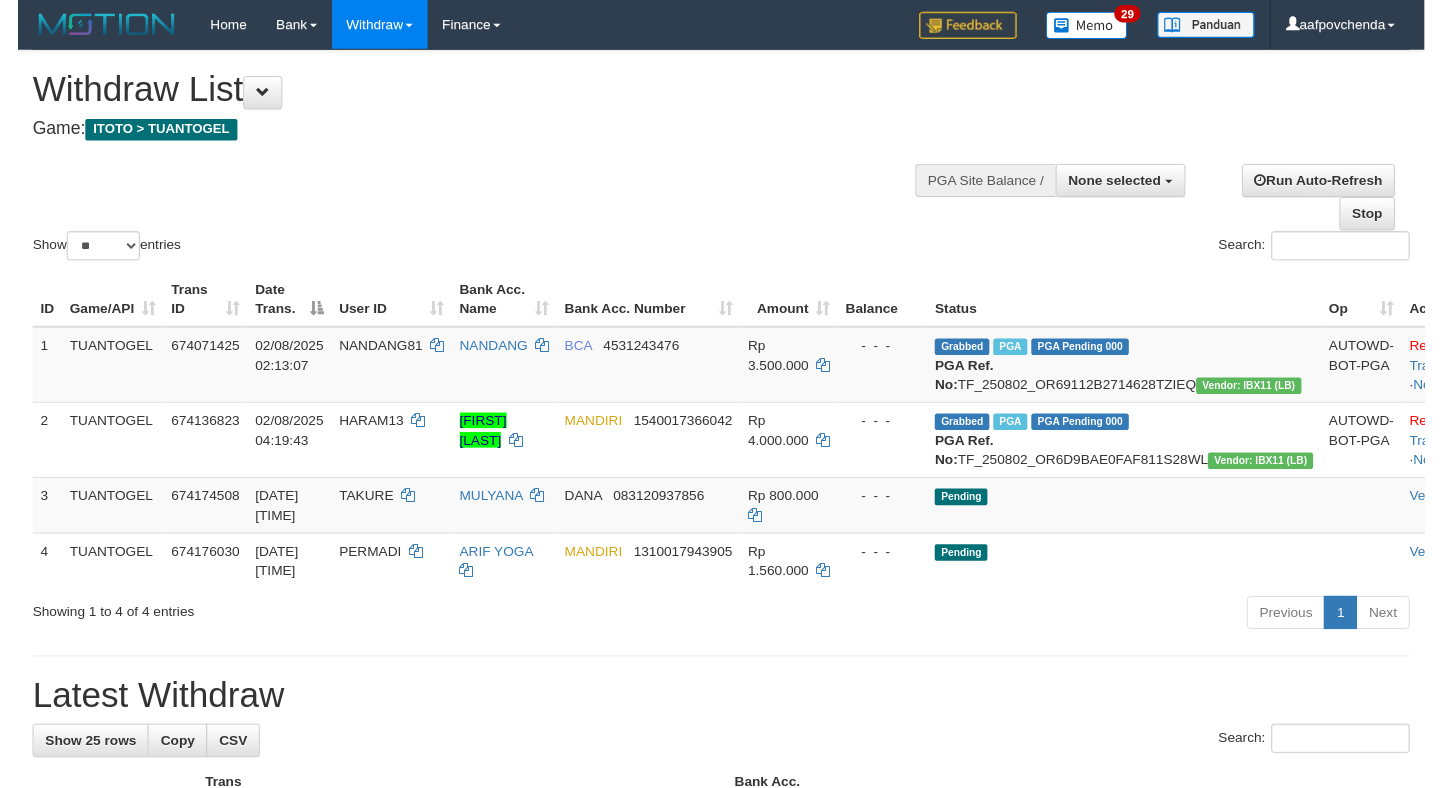 scroll, scrollTop: 0, scrollLeft: 0, axis: both 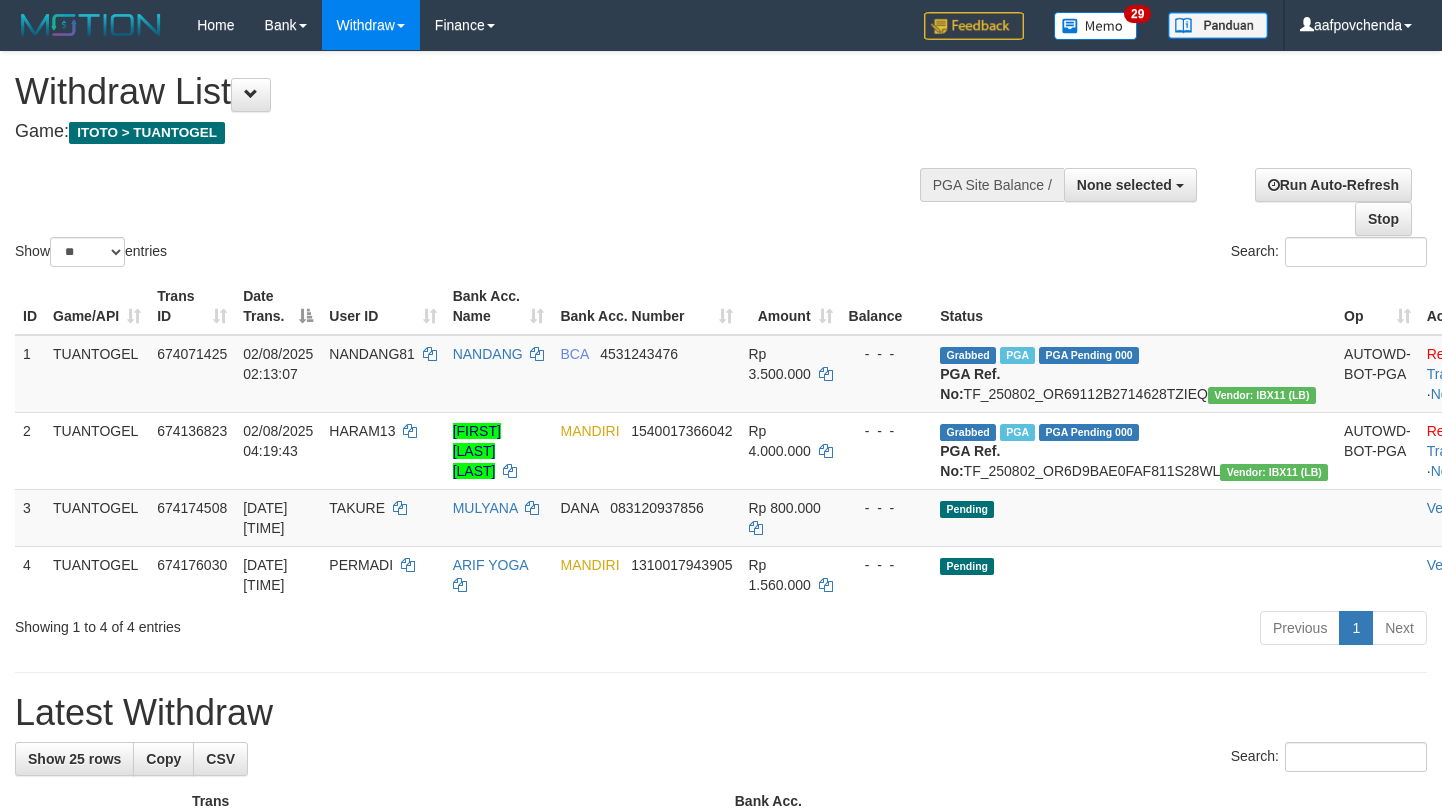 select 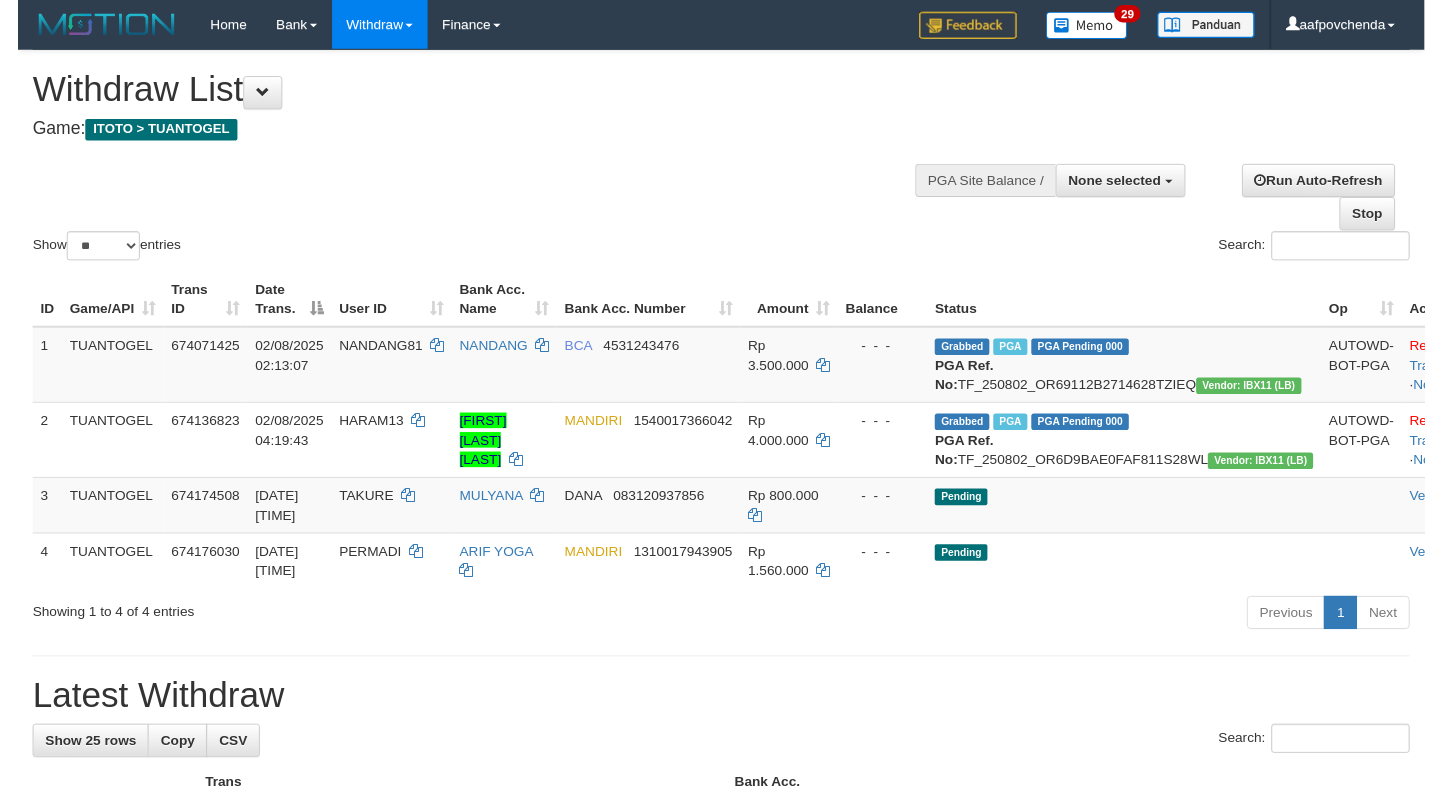 scroll, scrollTop: 0, scrollLeft: 0, axis: both 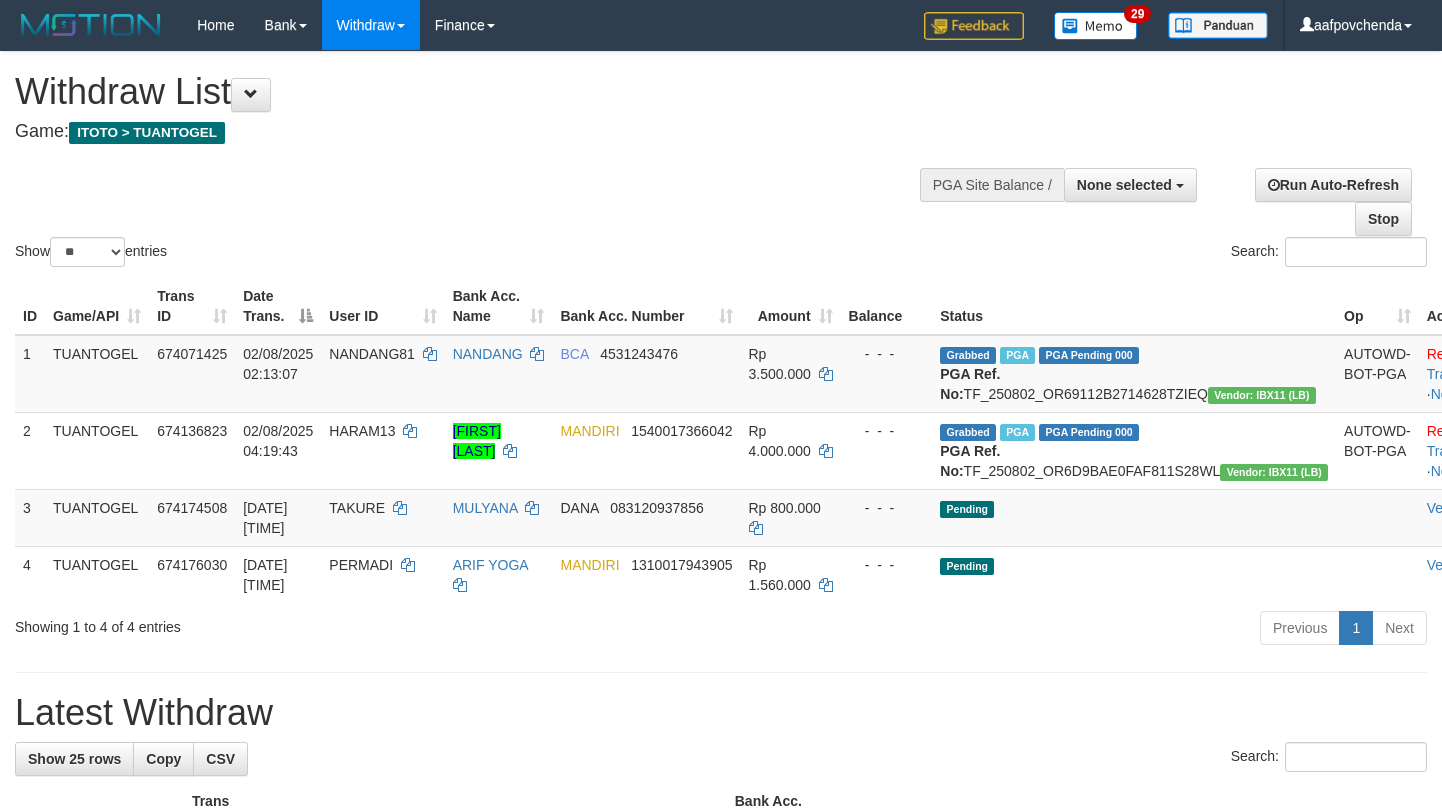 select 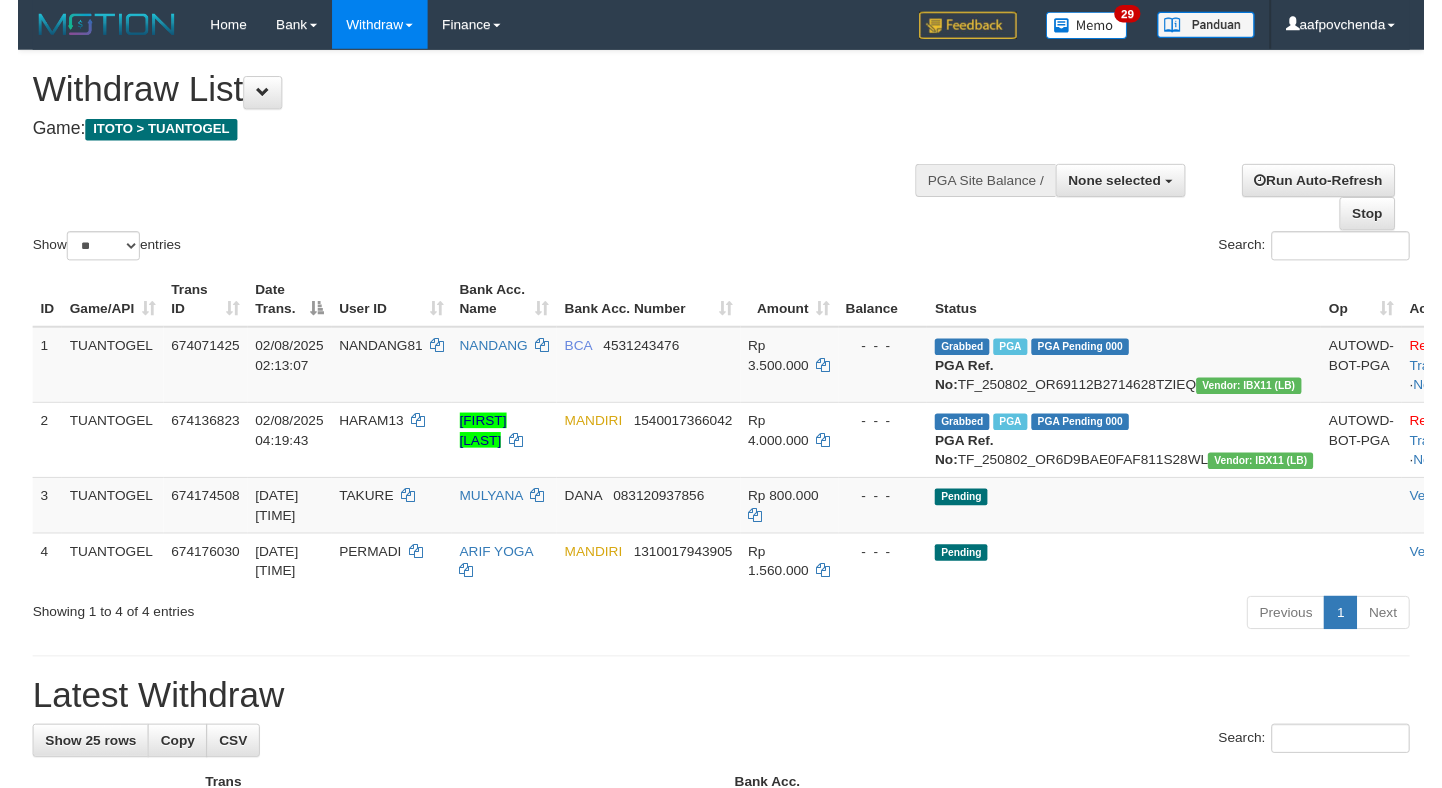 scroll, scrollTop: 0, scrollLeft: 0, axis: both 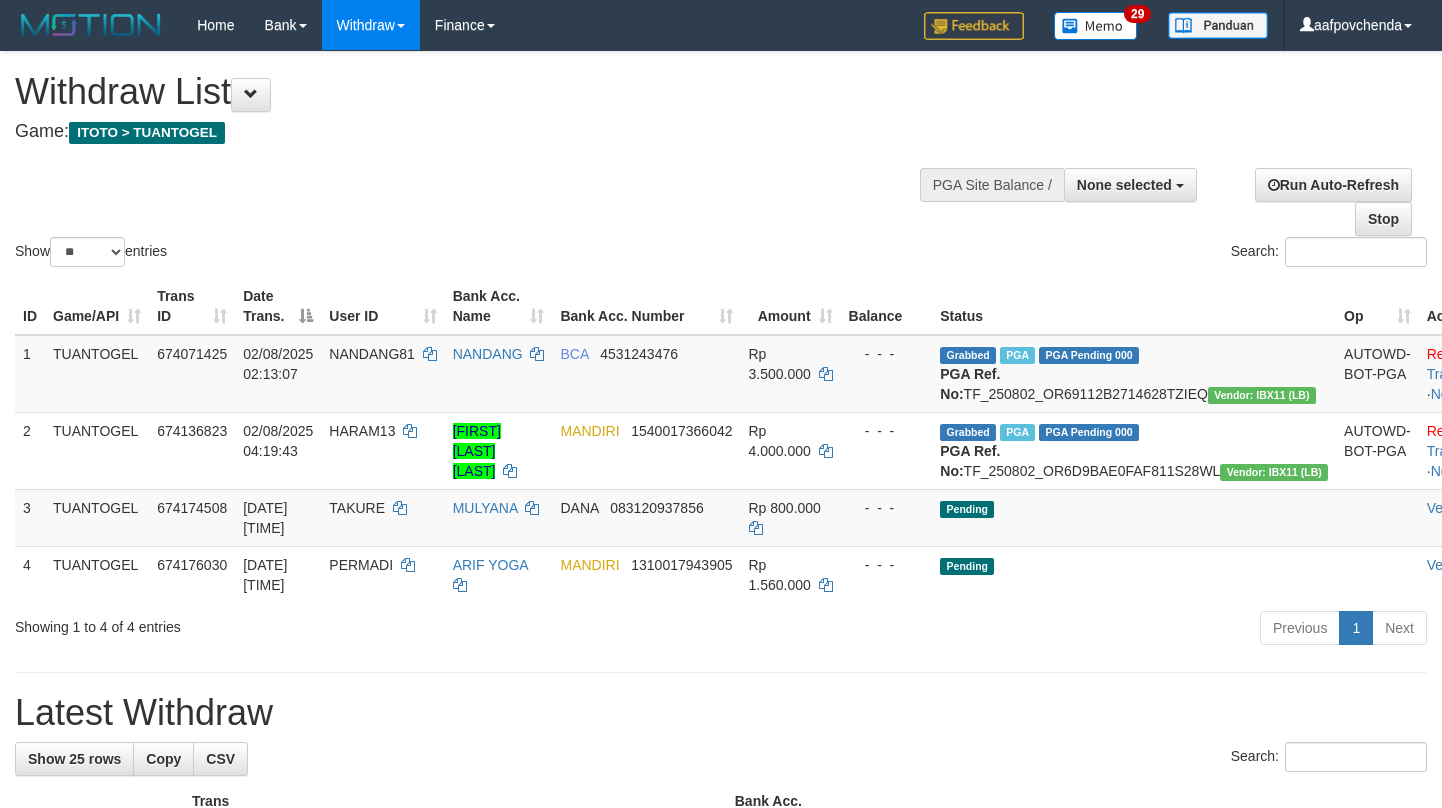 select 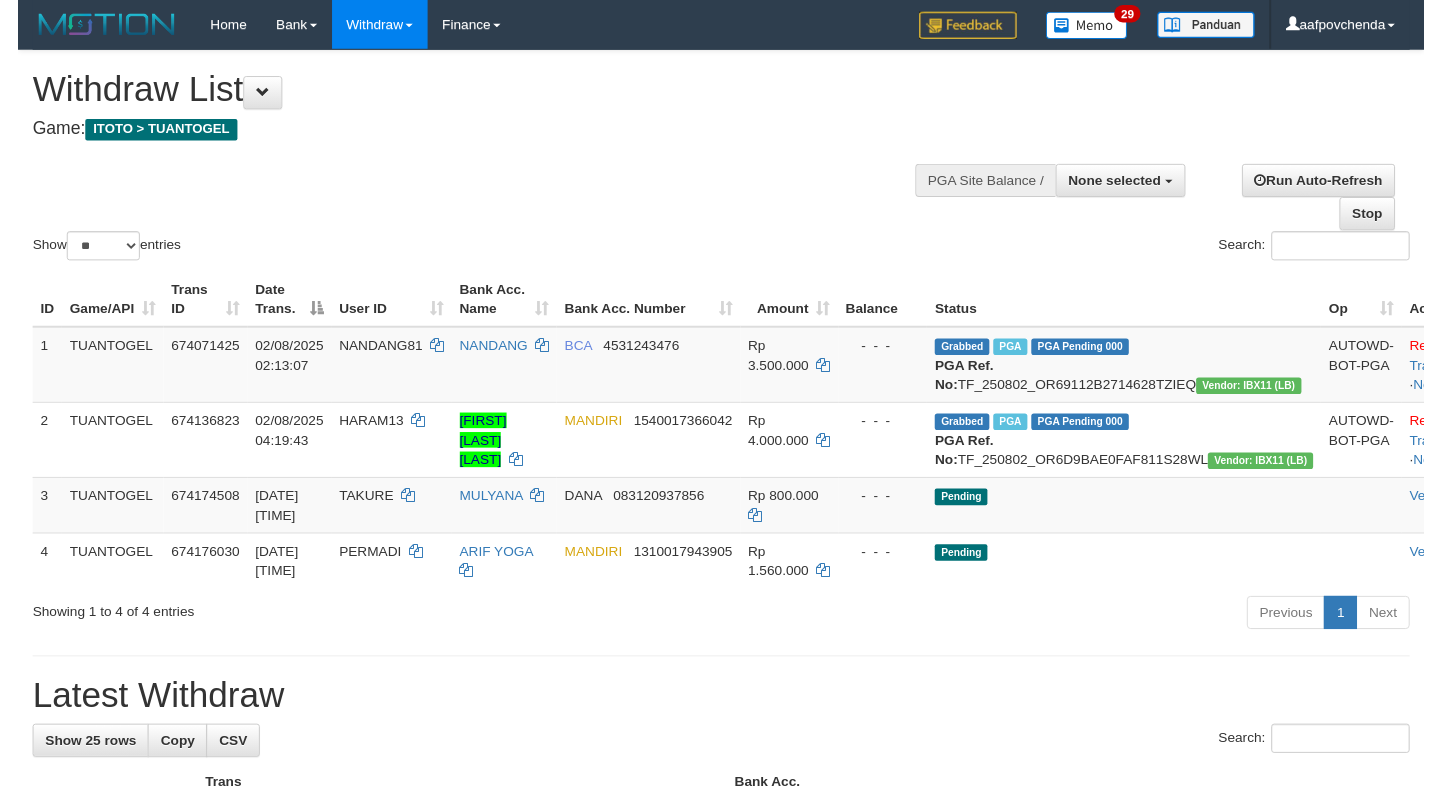 scroll, scrollTop: 0, scrollLeft: 0, axis: both 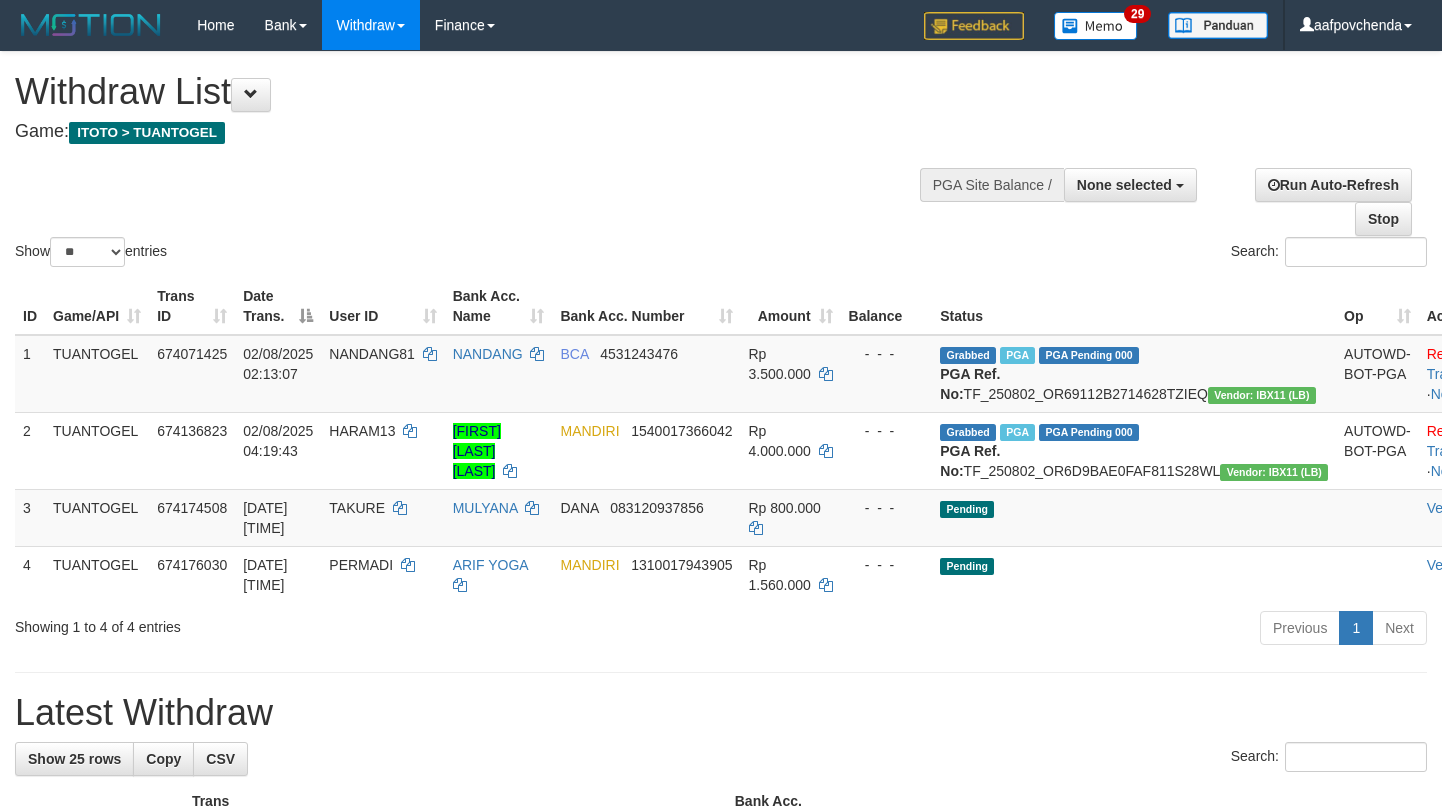 select 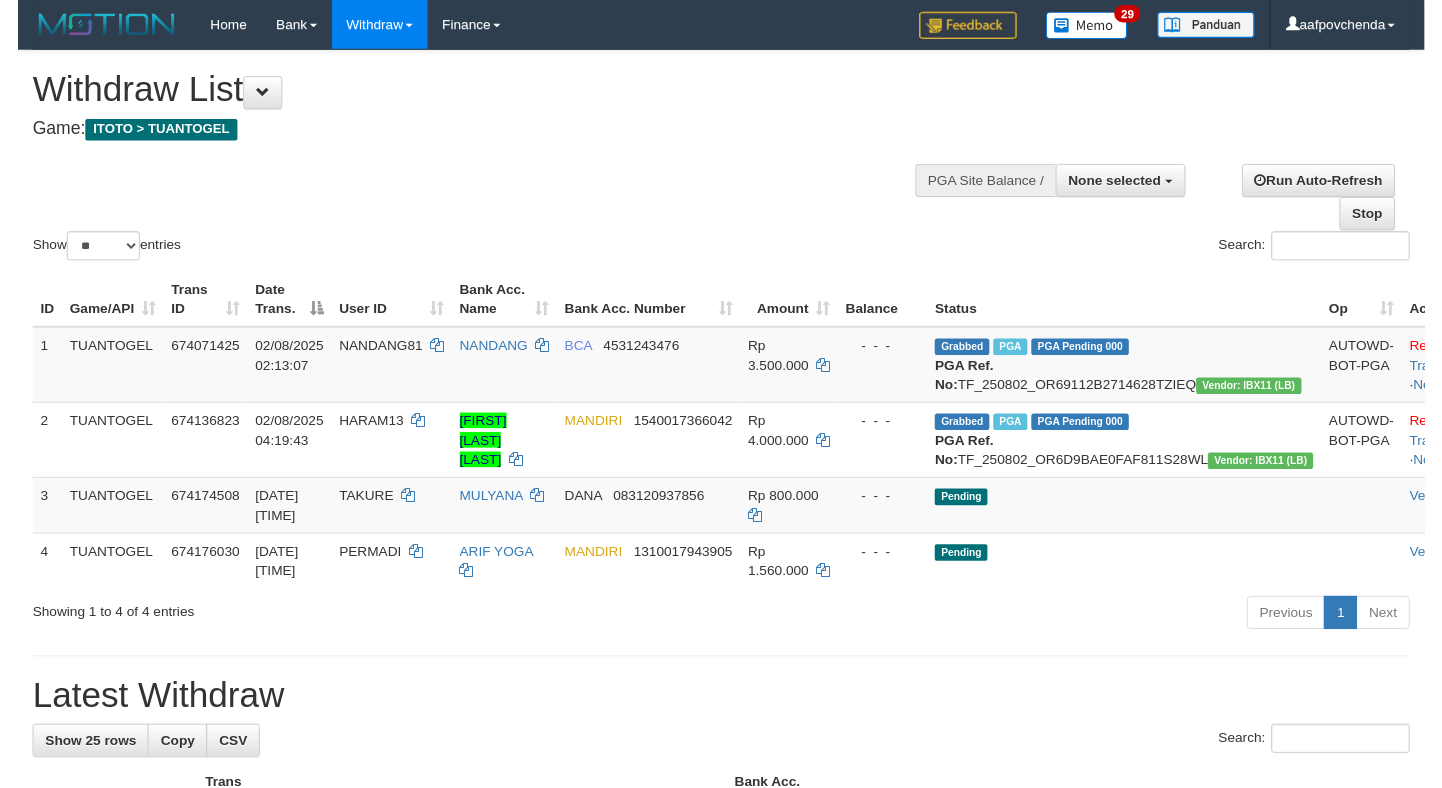 scroll, scrollTop: 0, scrollLeft: 0, axis: both 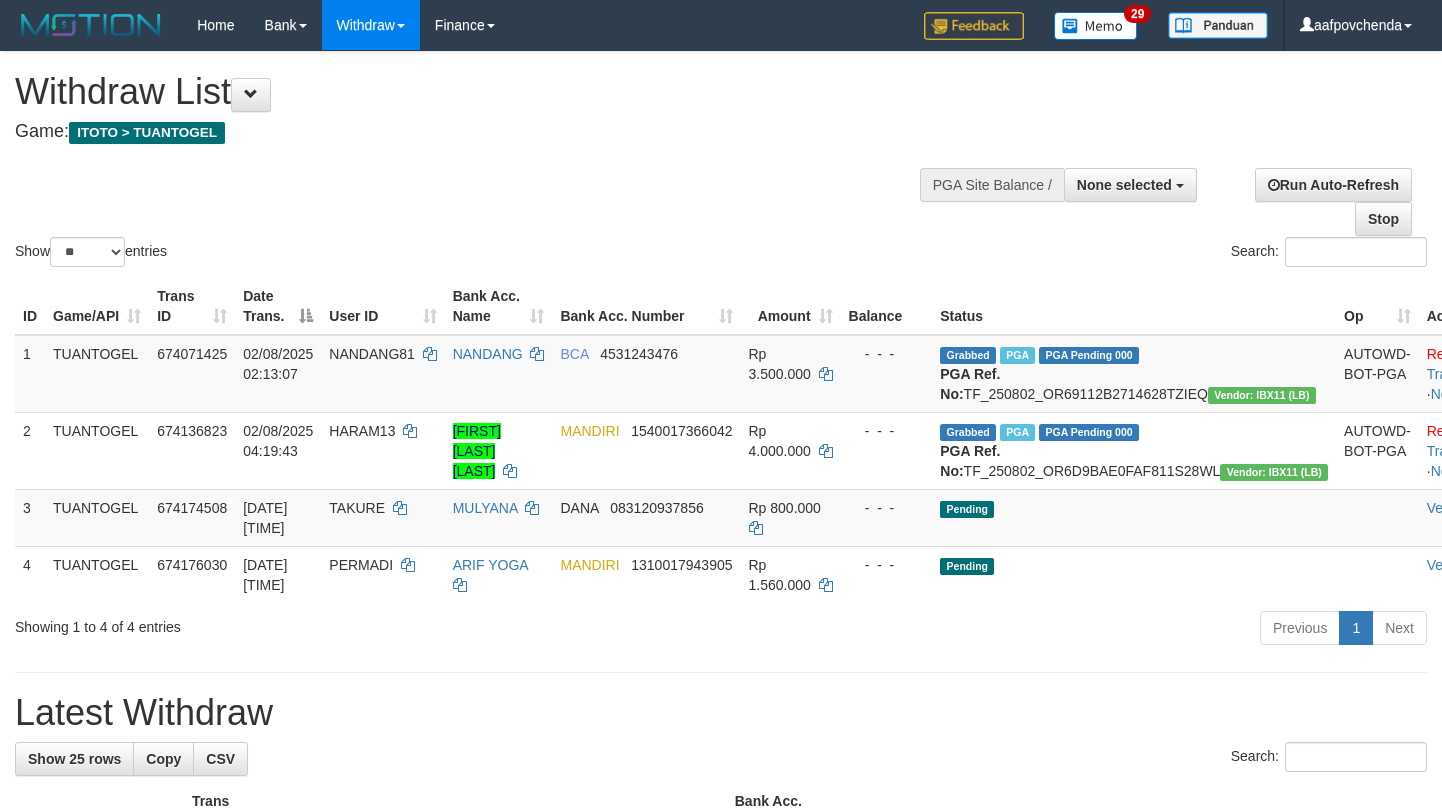 select 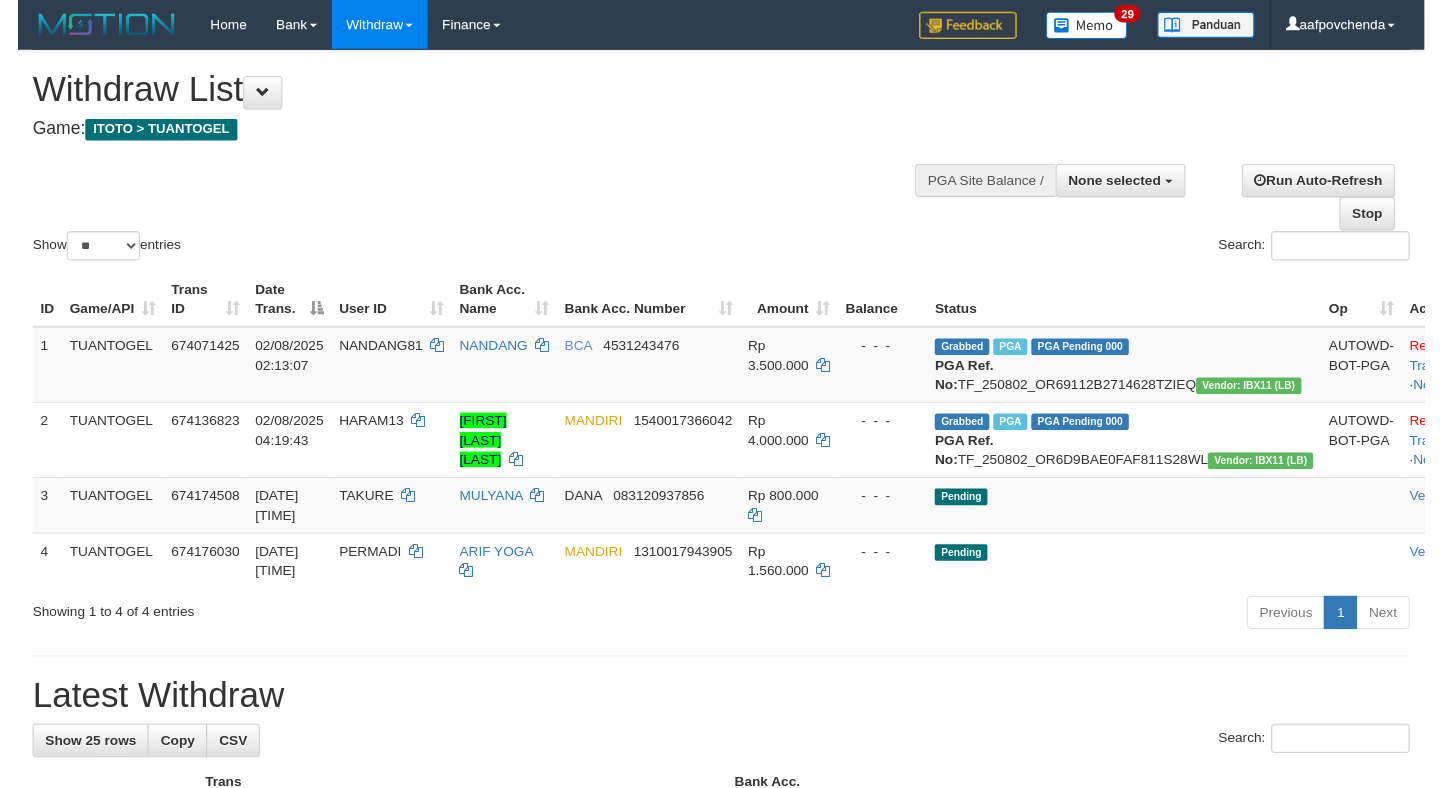 scroll, scrollTop: 0, scrollLeft: 0, axis: both 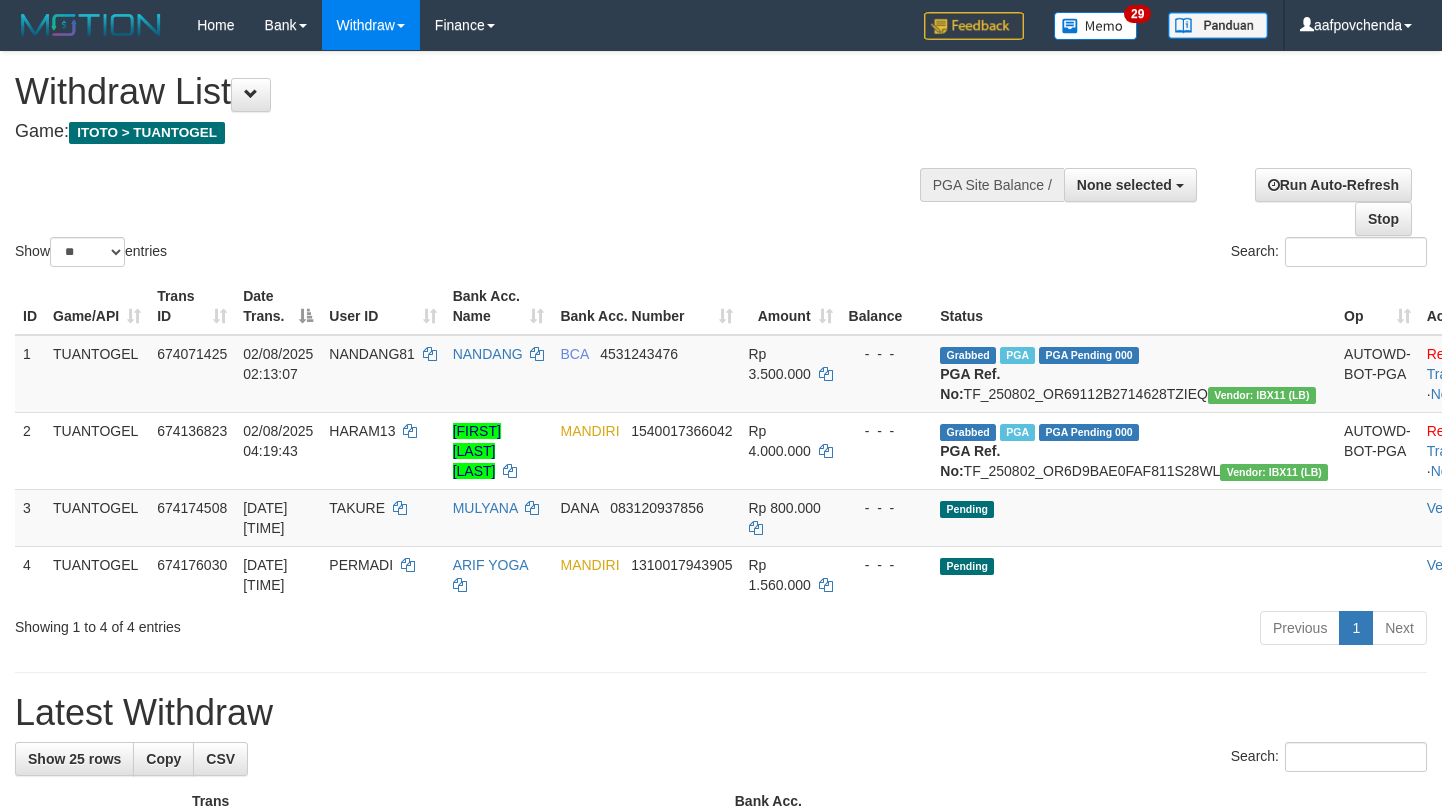 select 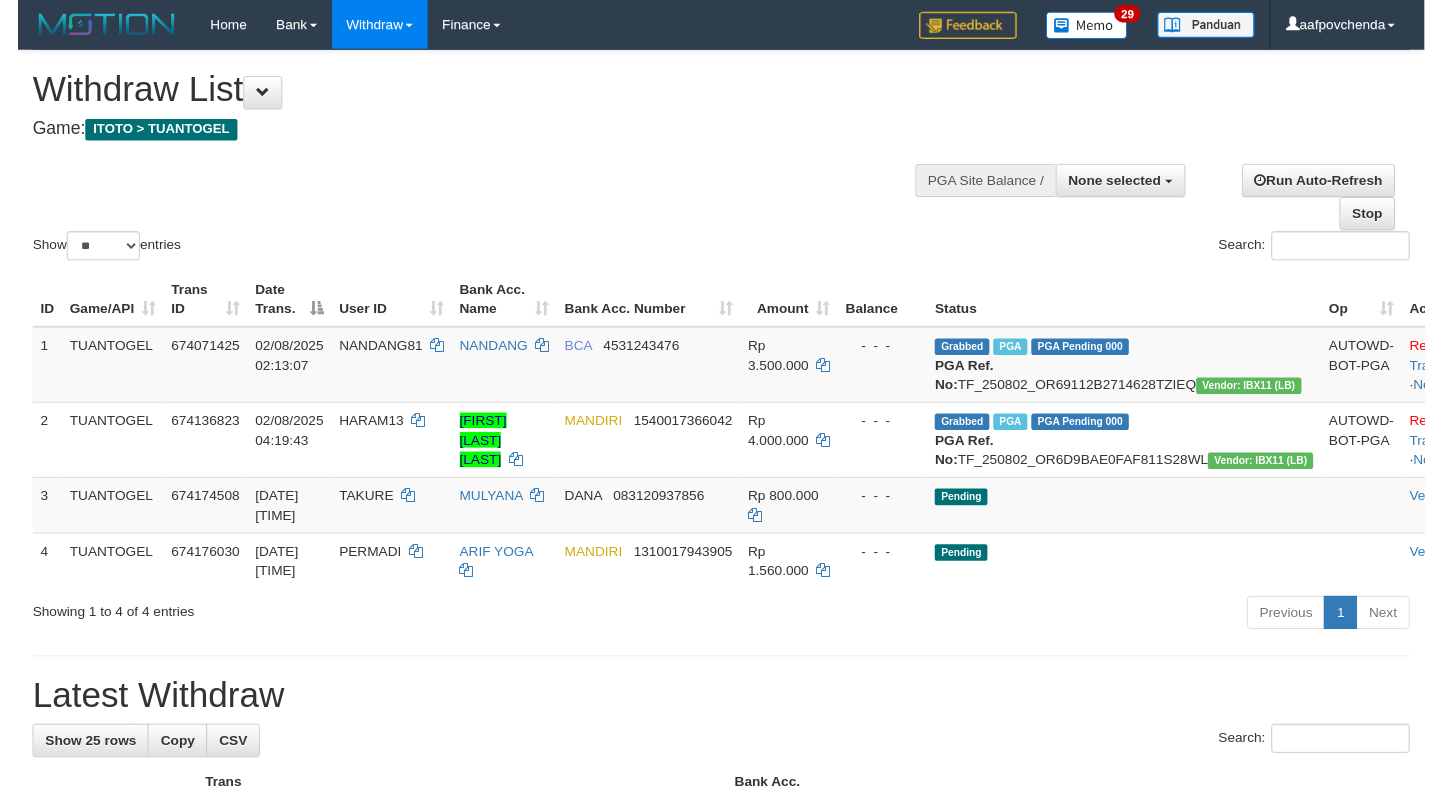 scroll, scrollTop: 0, scrollLeft: 0, axis: both 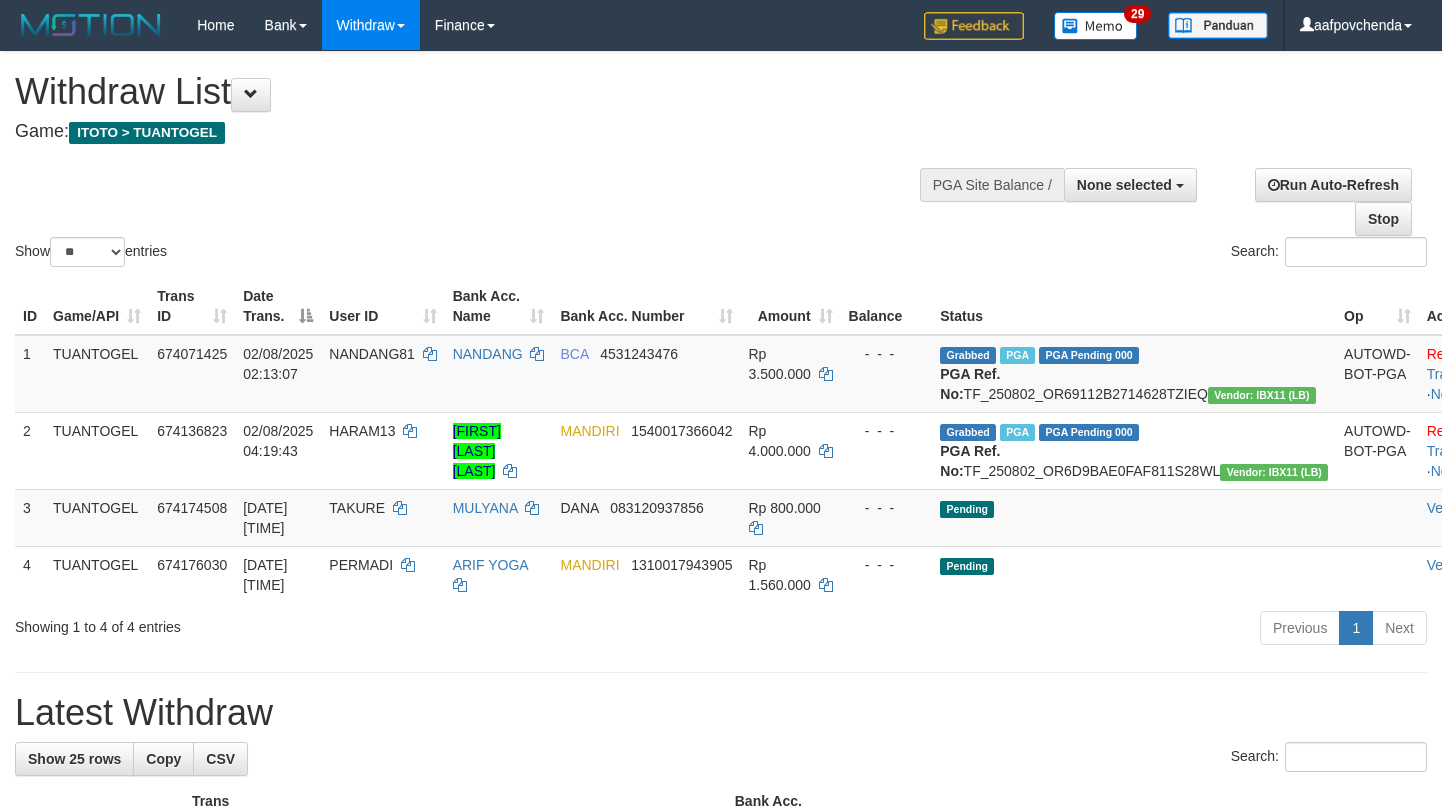 select 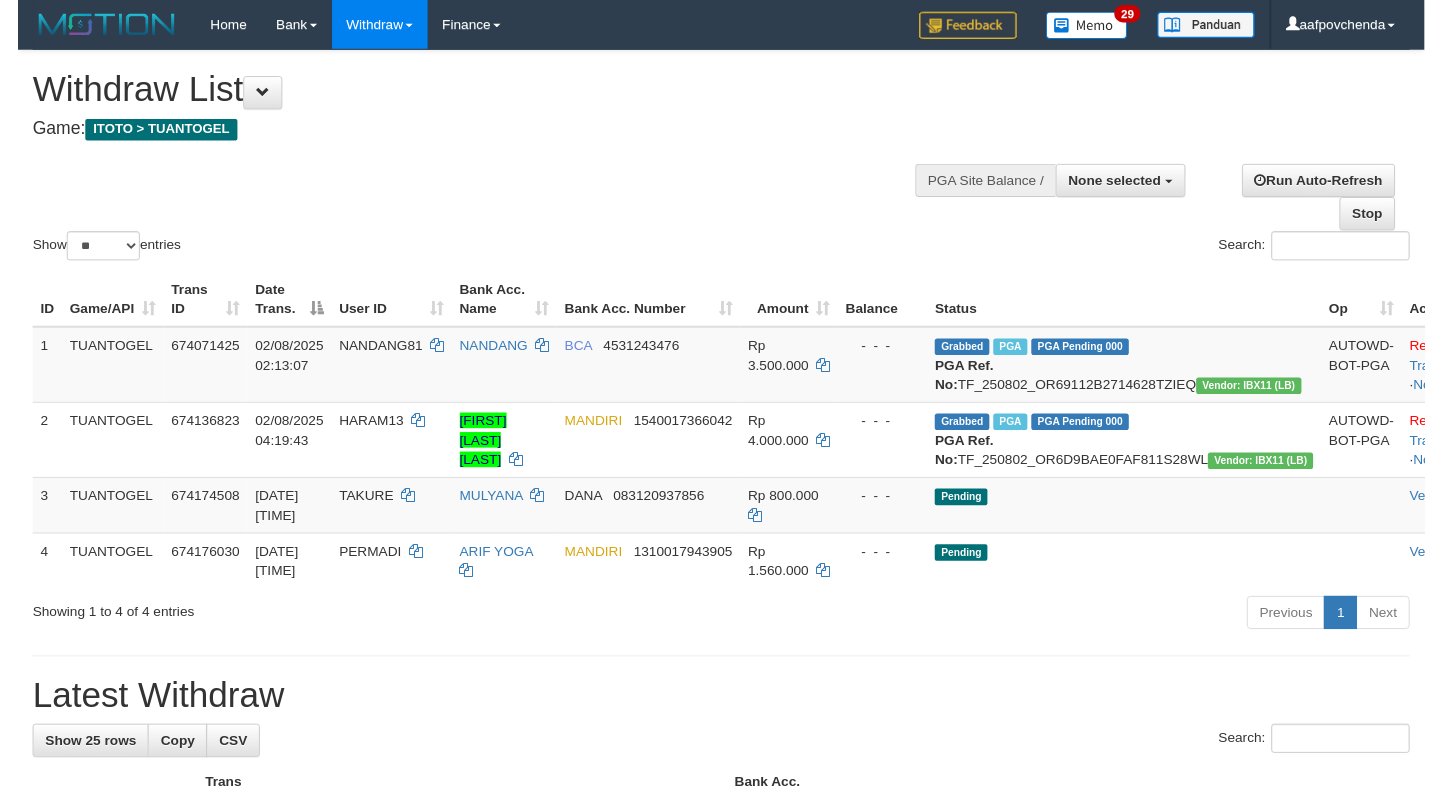 scroll, scrollTop: 0, scrollLeft: 0, axis: both 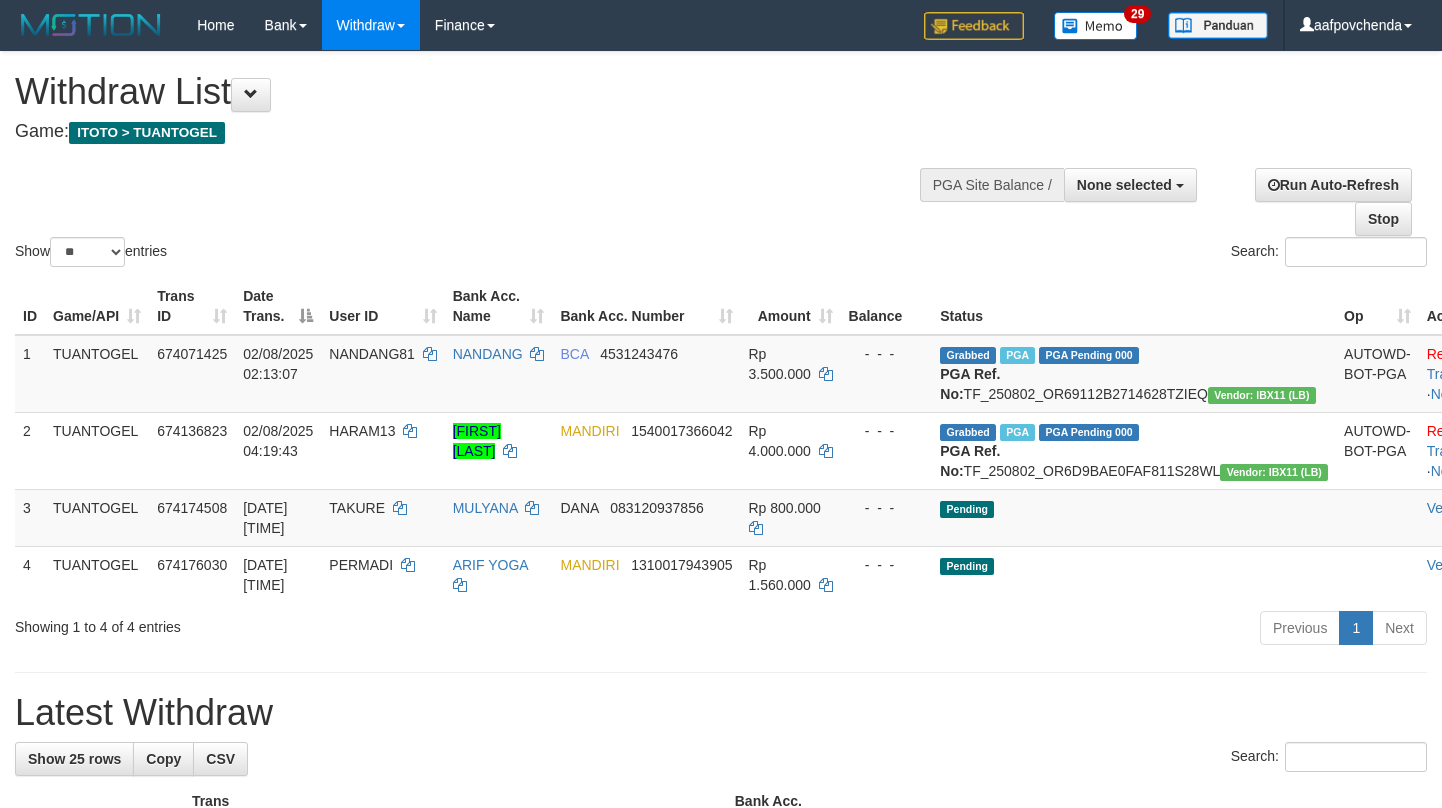select 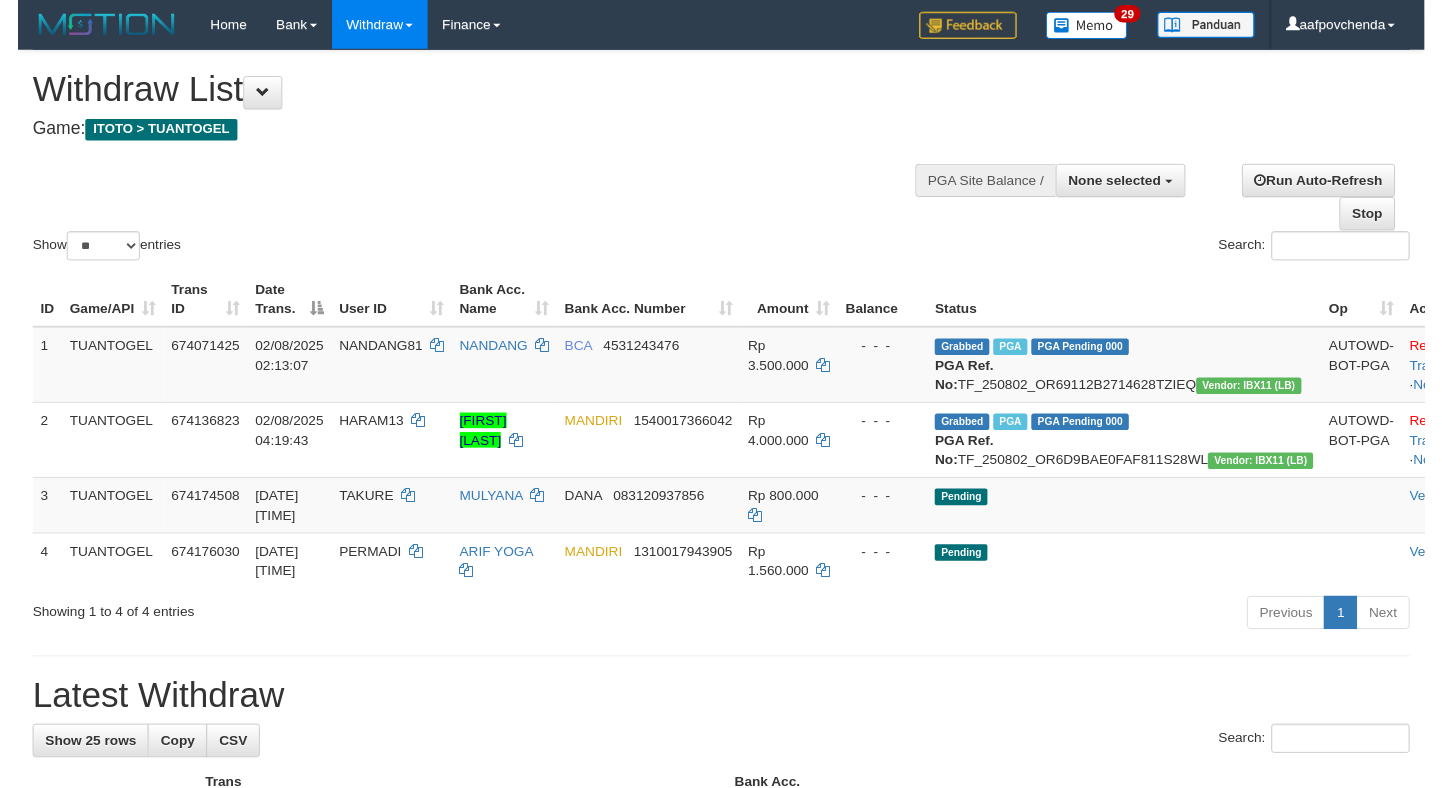 scroll, scrollTop: 0, scrollLeft: 0, axis: both 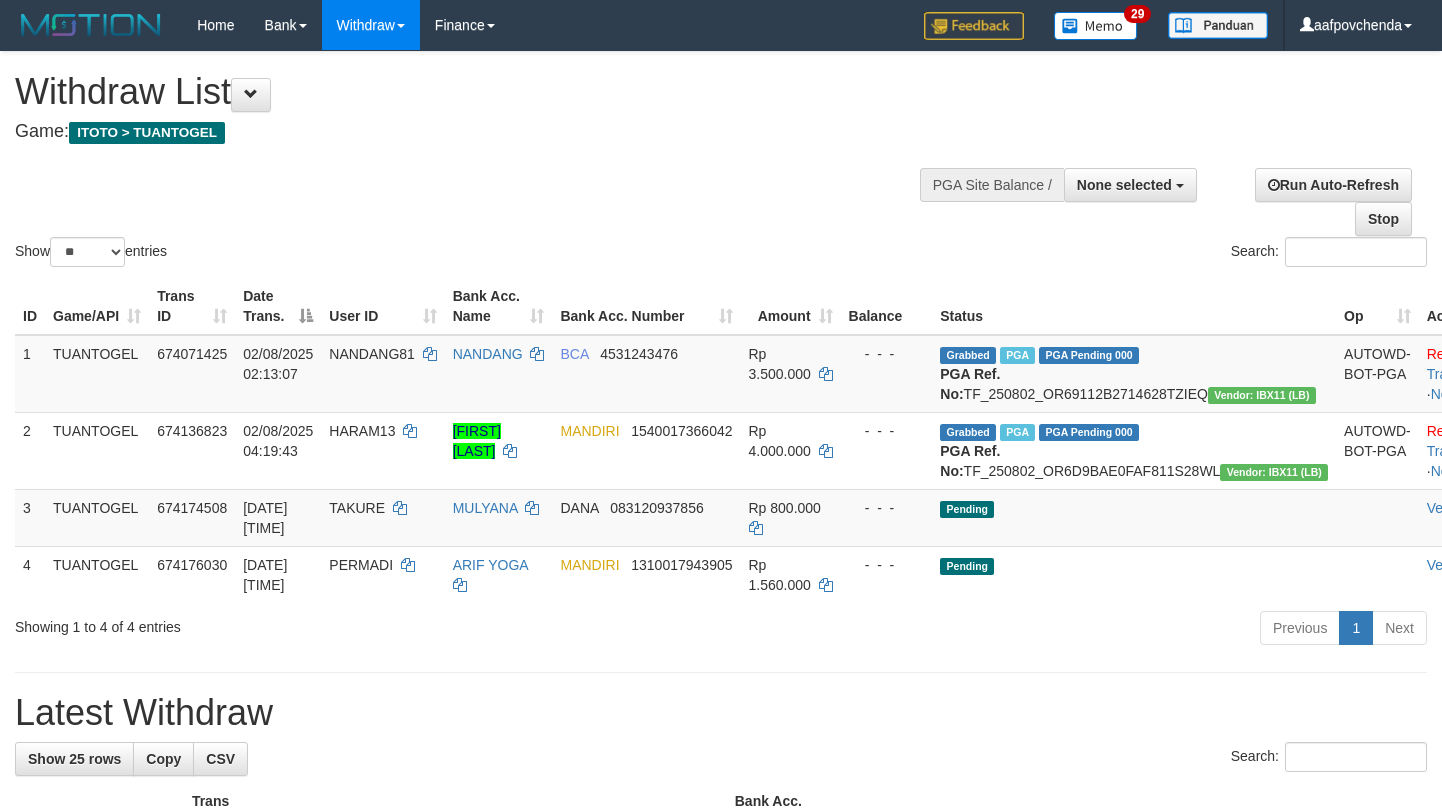 select 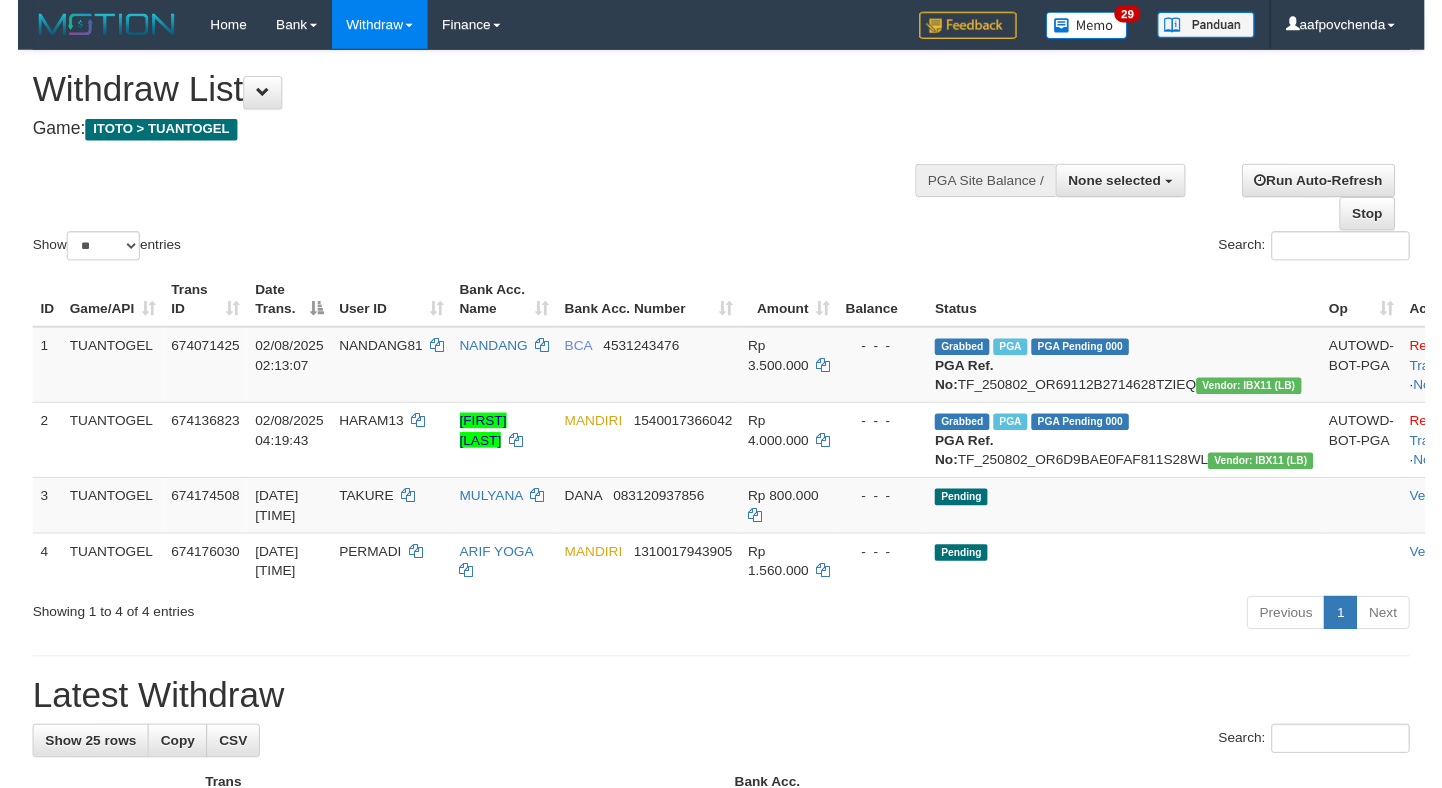scroll, scrollTop: 0, scrollLeft: 0, axis: both 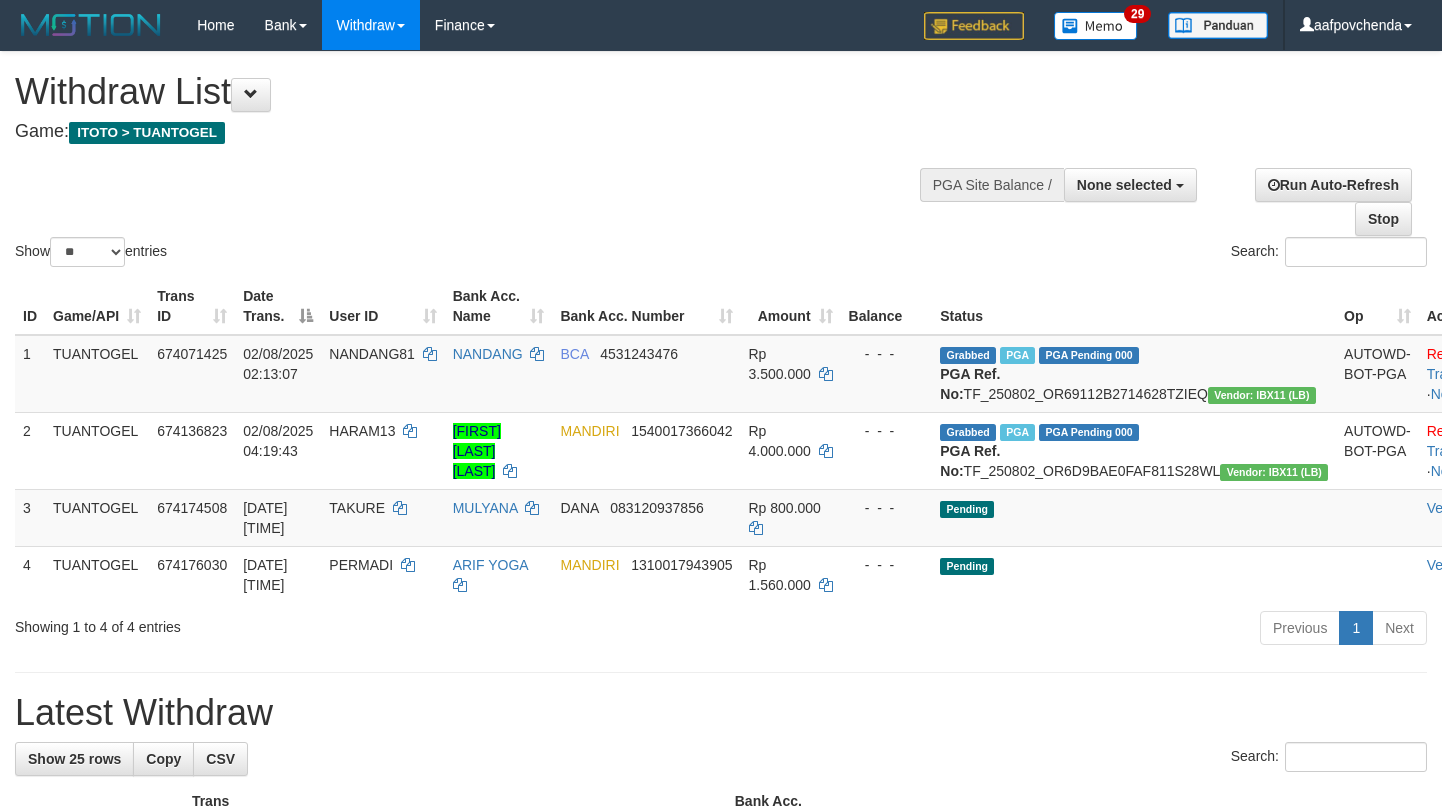 select 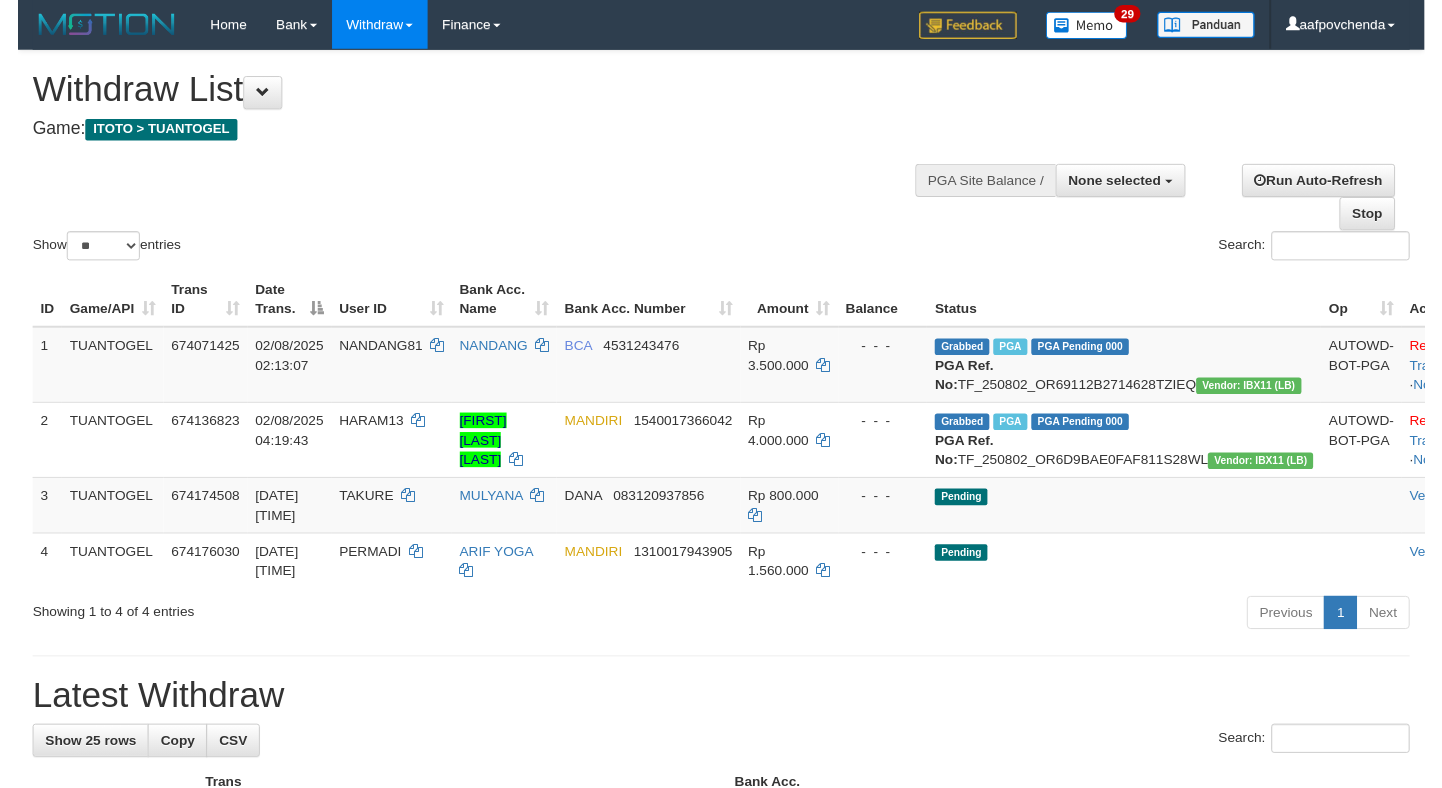 scroll, scrollTop: 0, scrollLeft: 0, axis: both 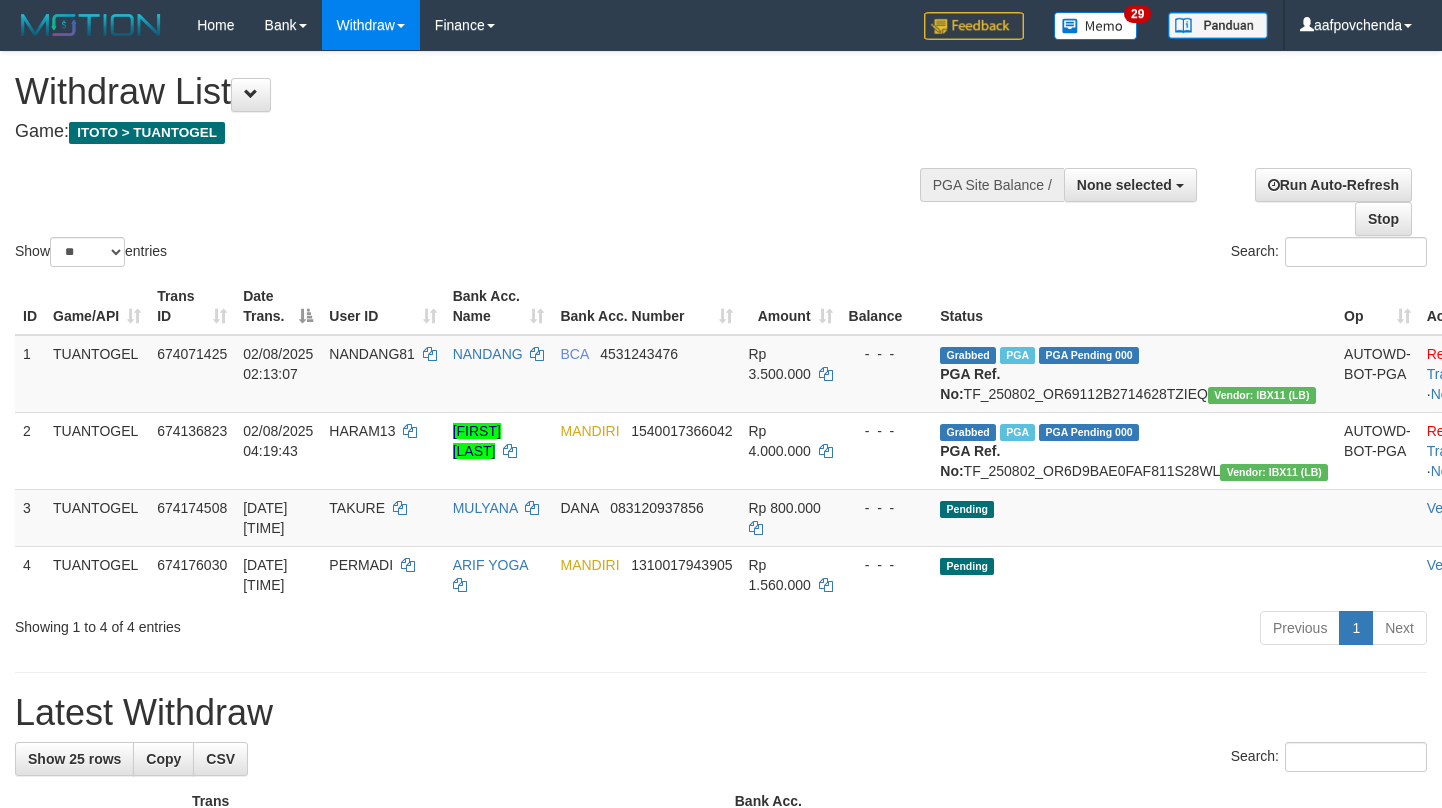 select 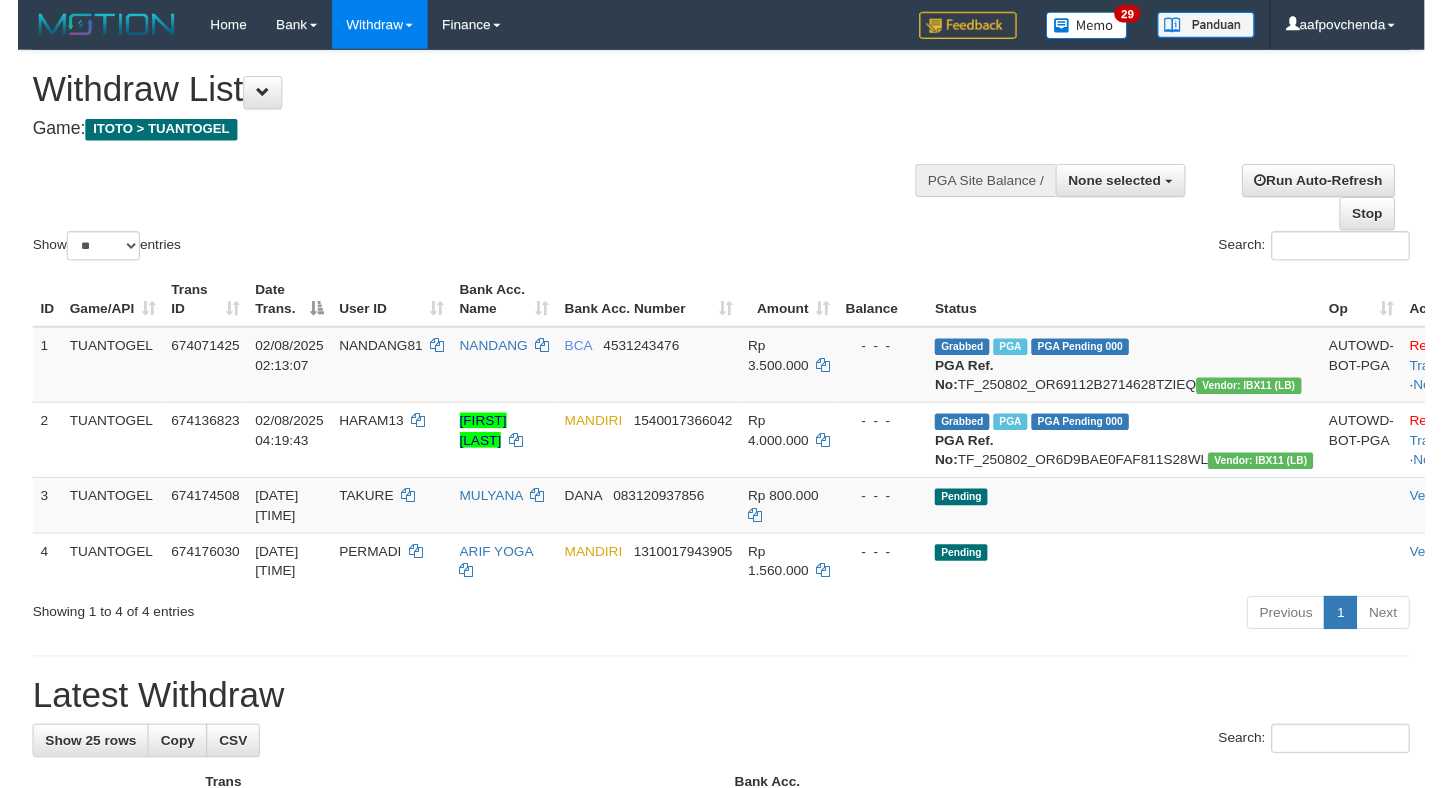 scroll, scrollTop: 0, scrollLeft: 0, axis: both 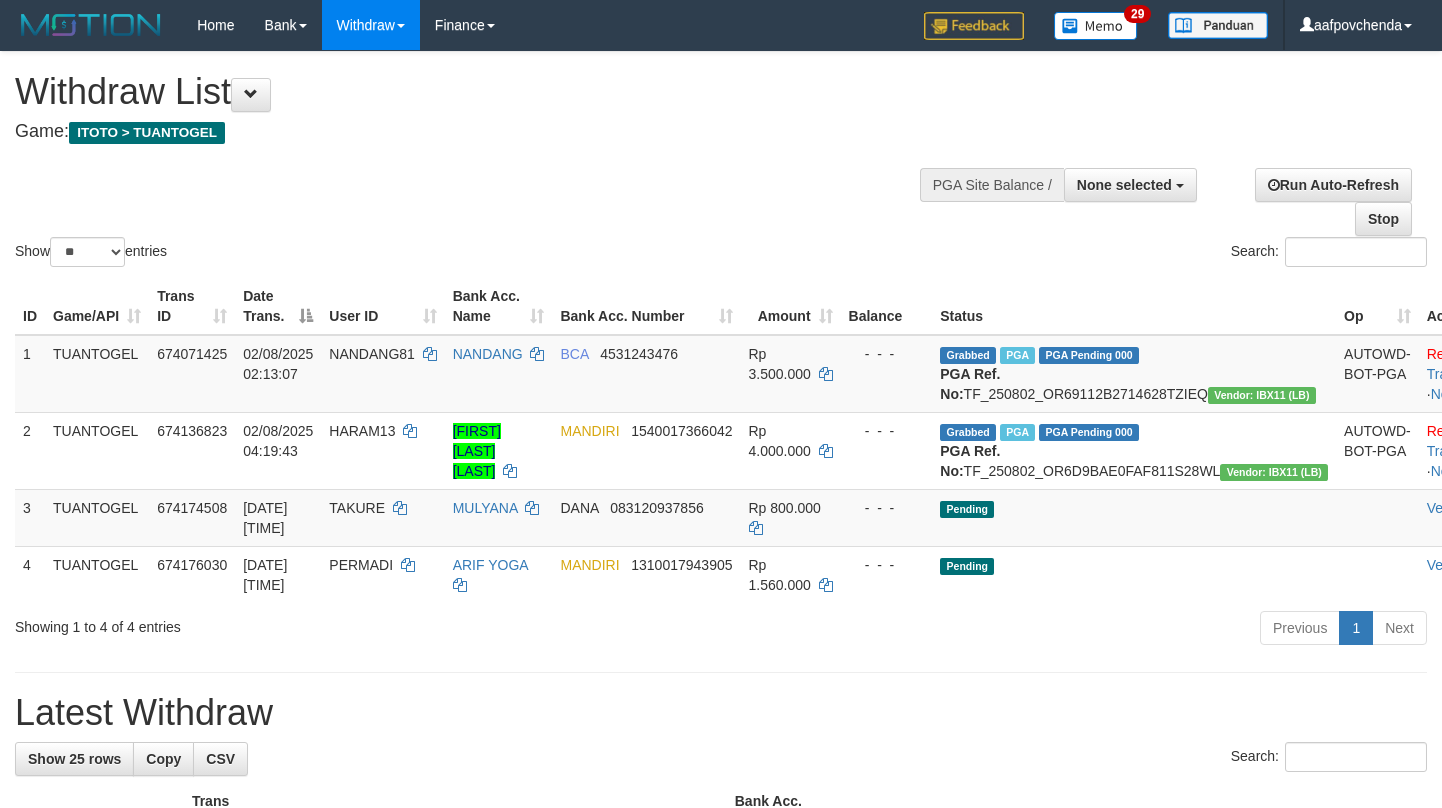 select 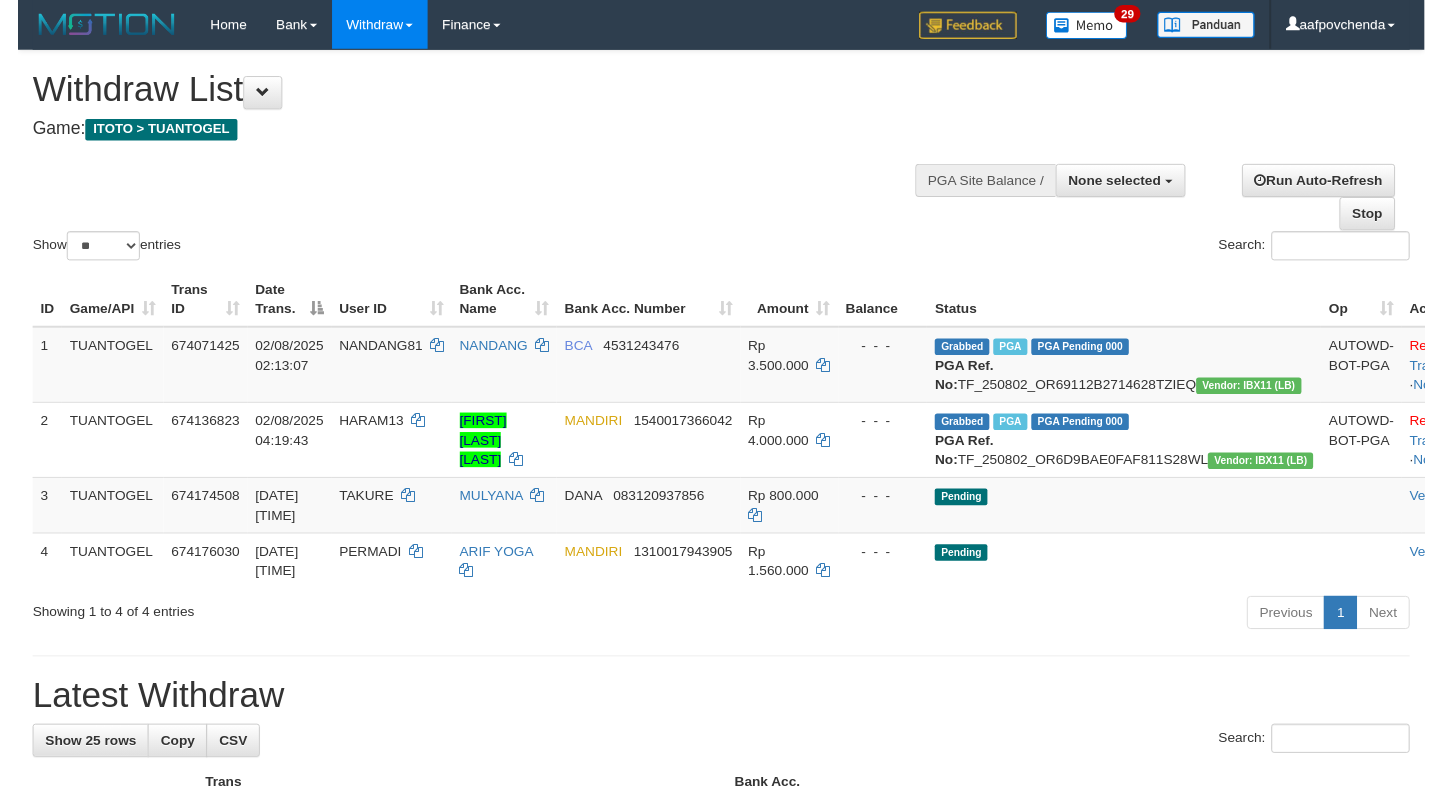 scroll, scrollTop: 0, scrollLeft: 0, axis: both 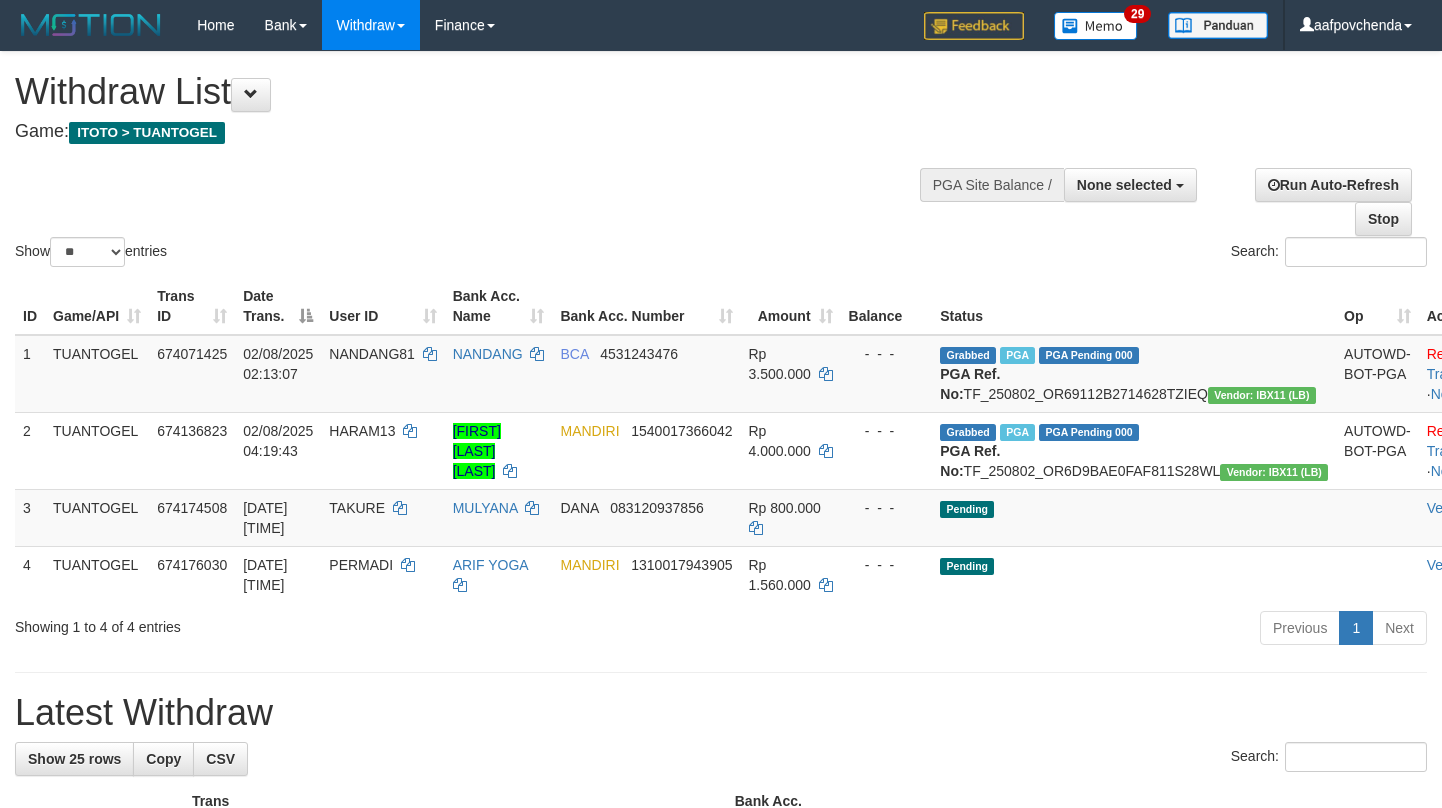 select 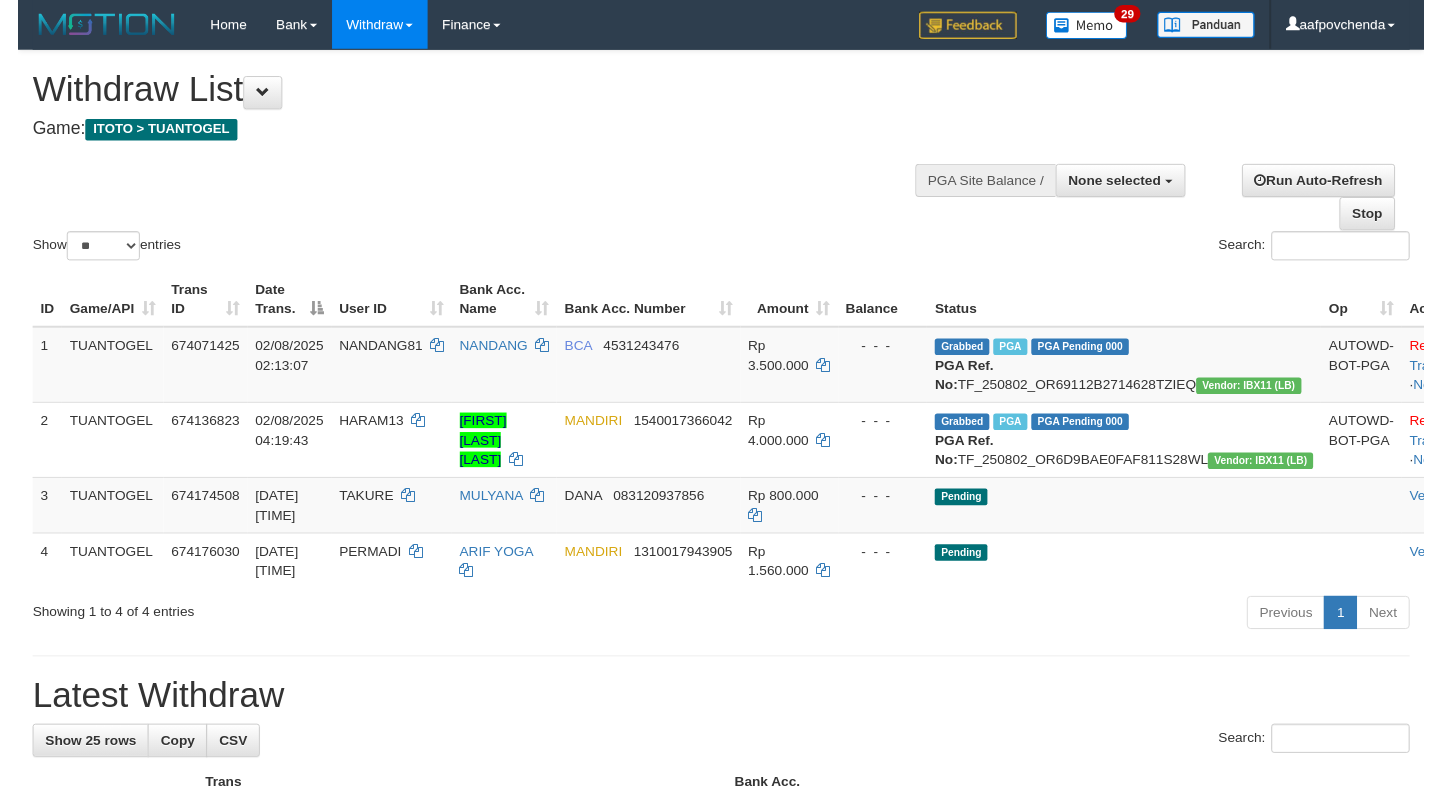 scroll, scrollTop: 0, scrollLeft: 0, axis: both 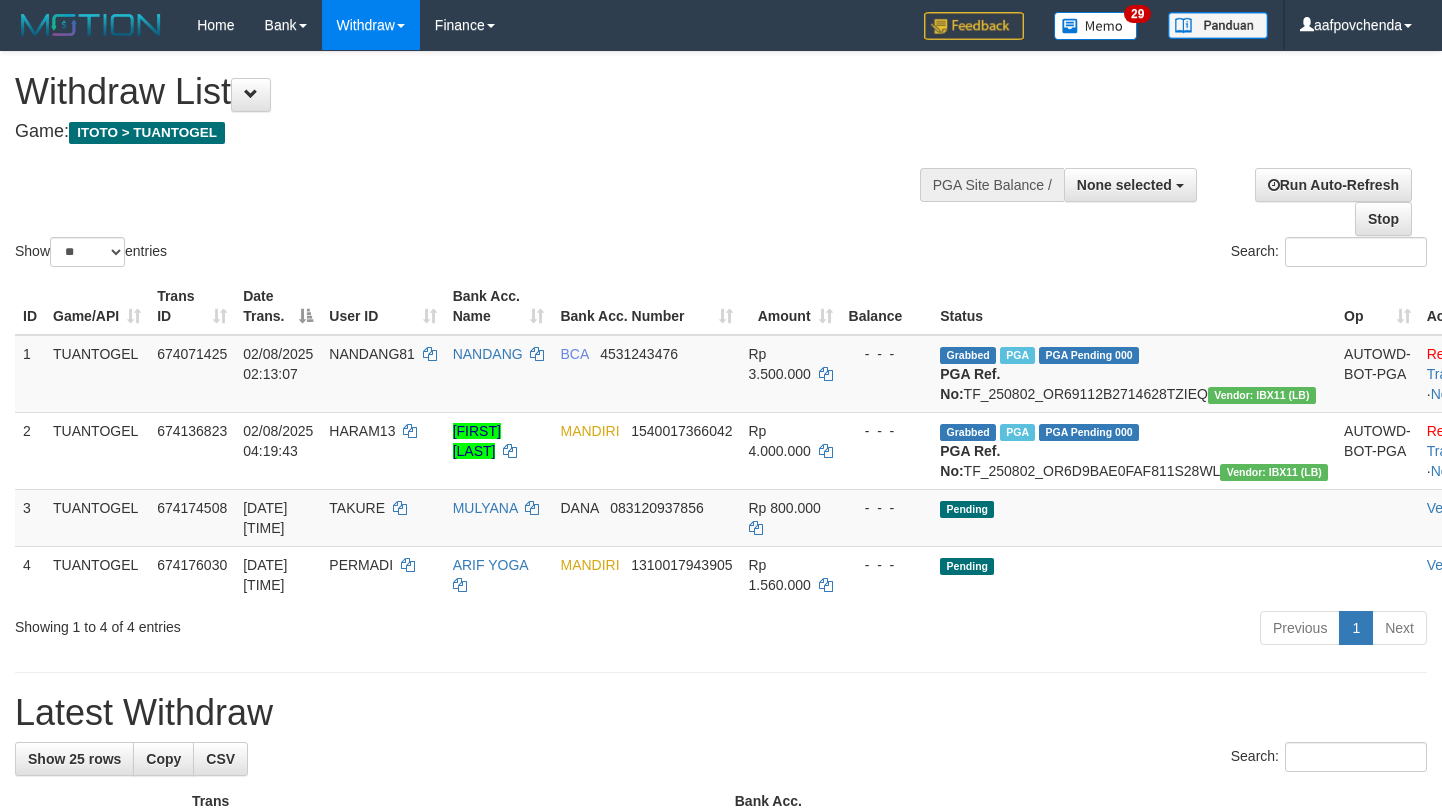 select 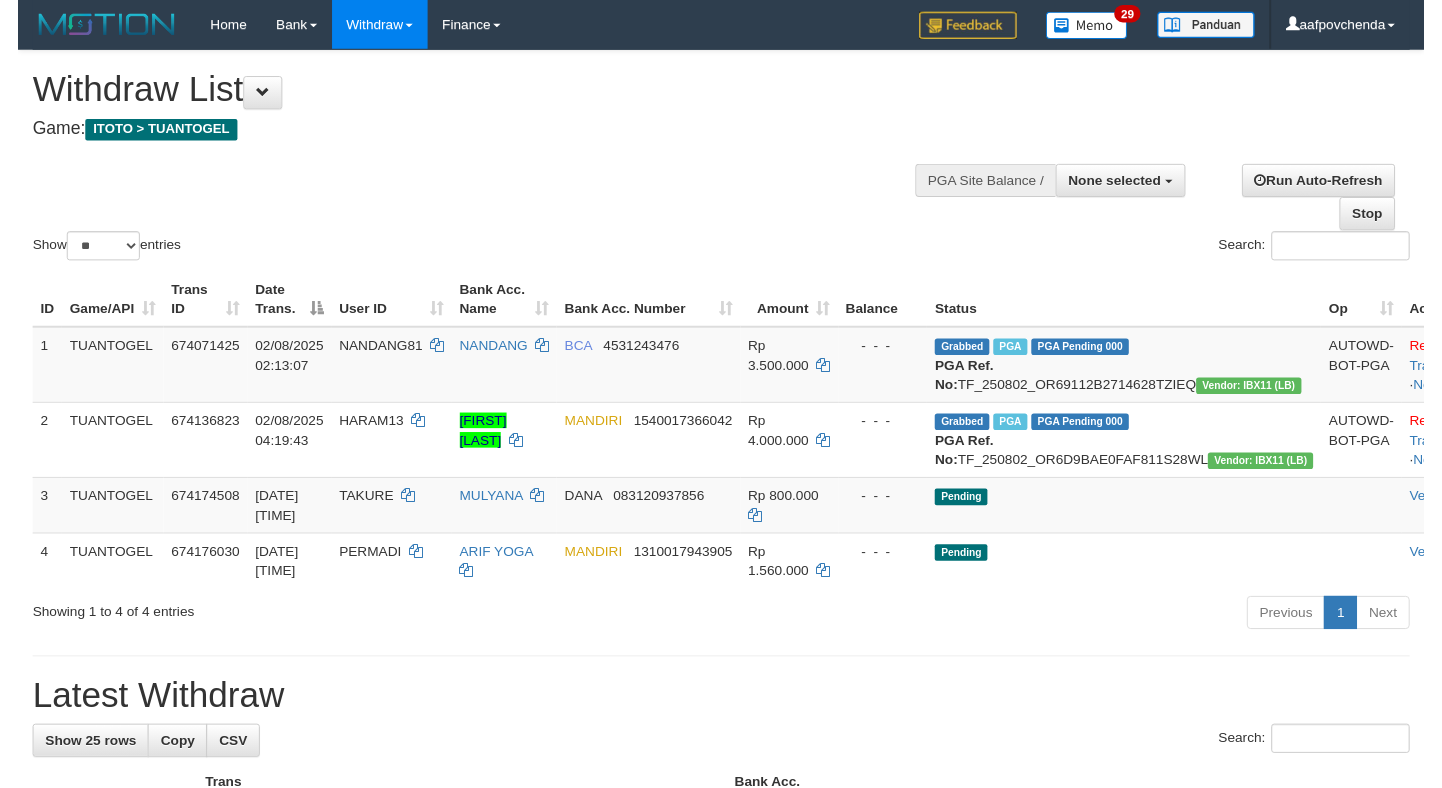 scroll, scrollTop: 0, scrollLeft: 0, axis: both 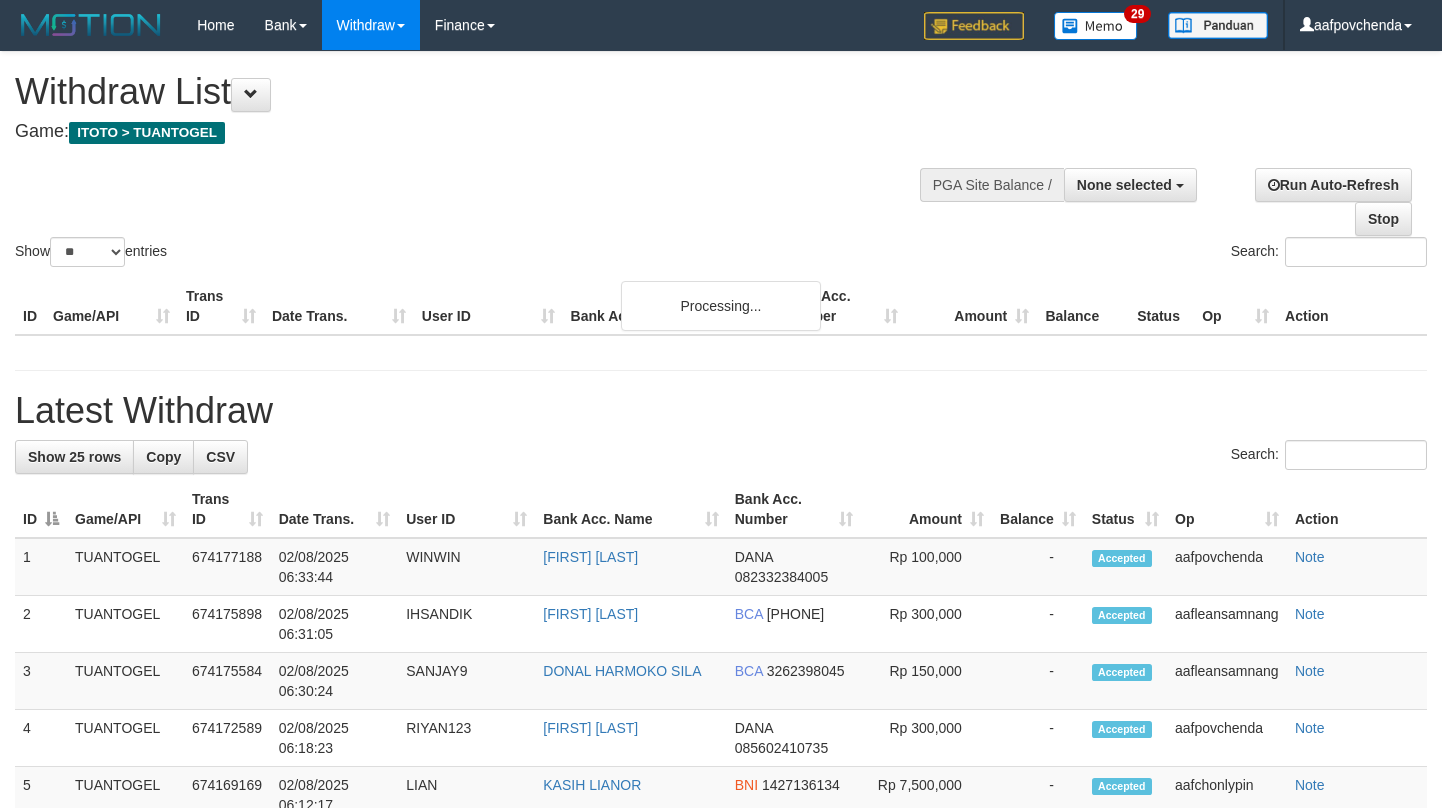 select 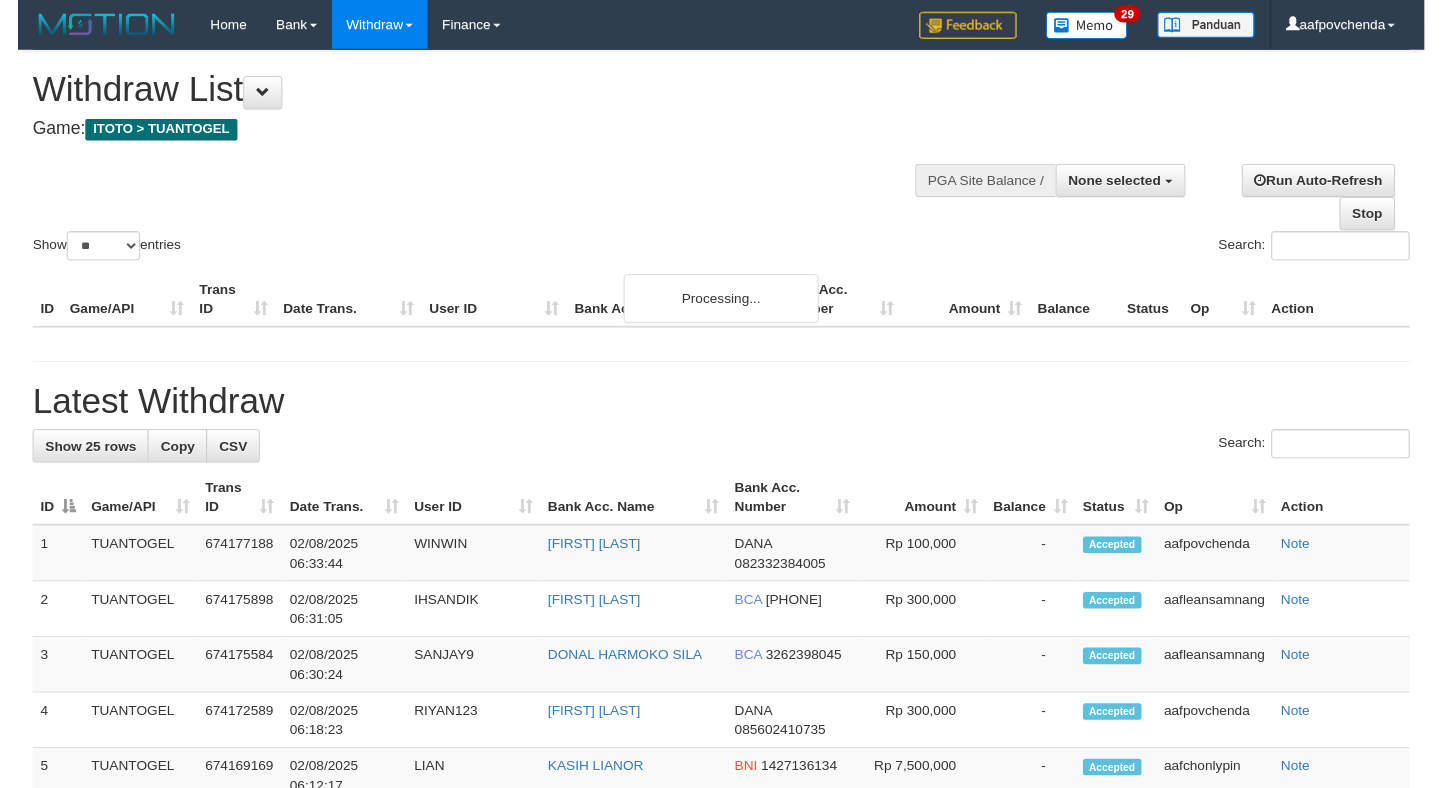 scroll, scrollTop: 0, scrollLeft: 0, axis: both 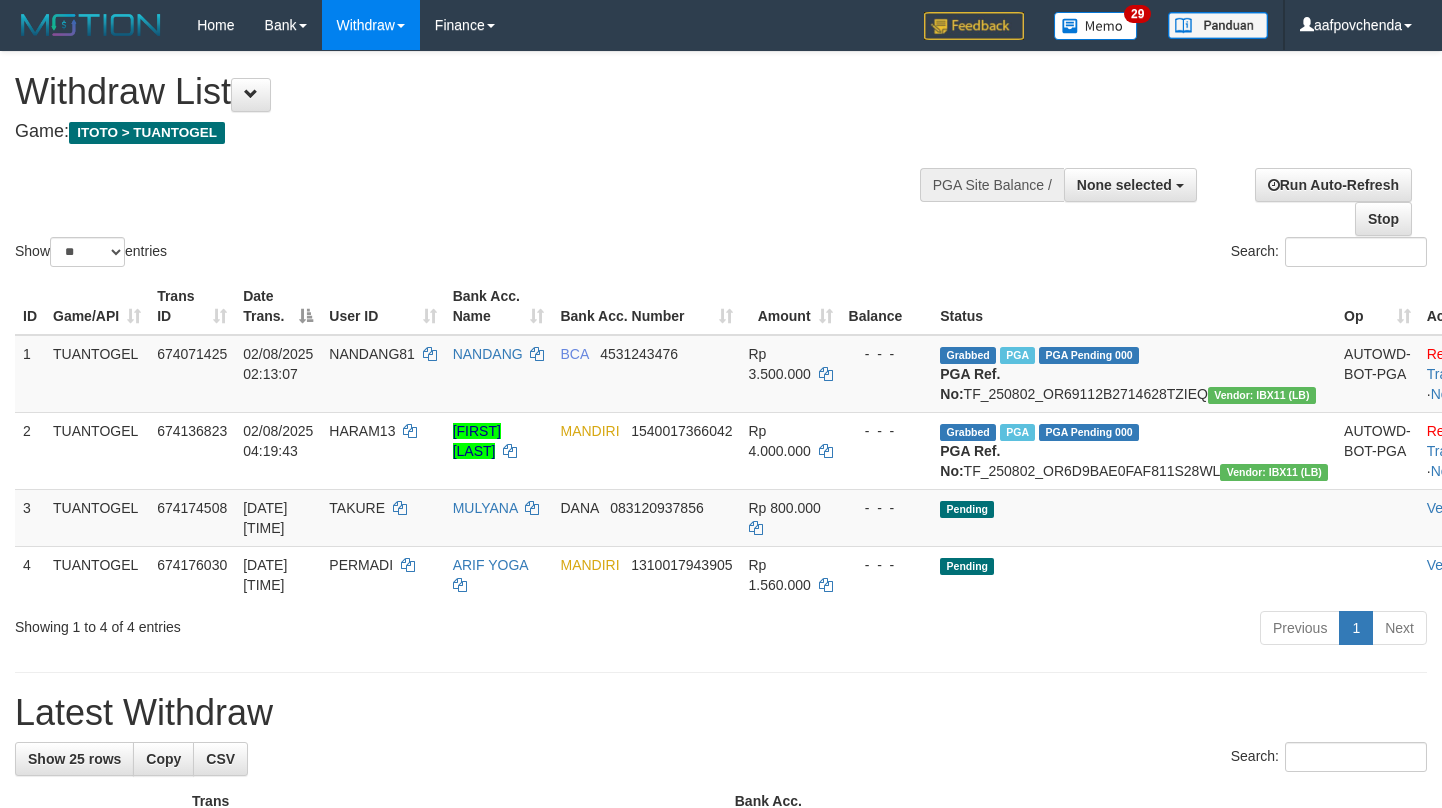 select 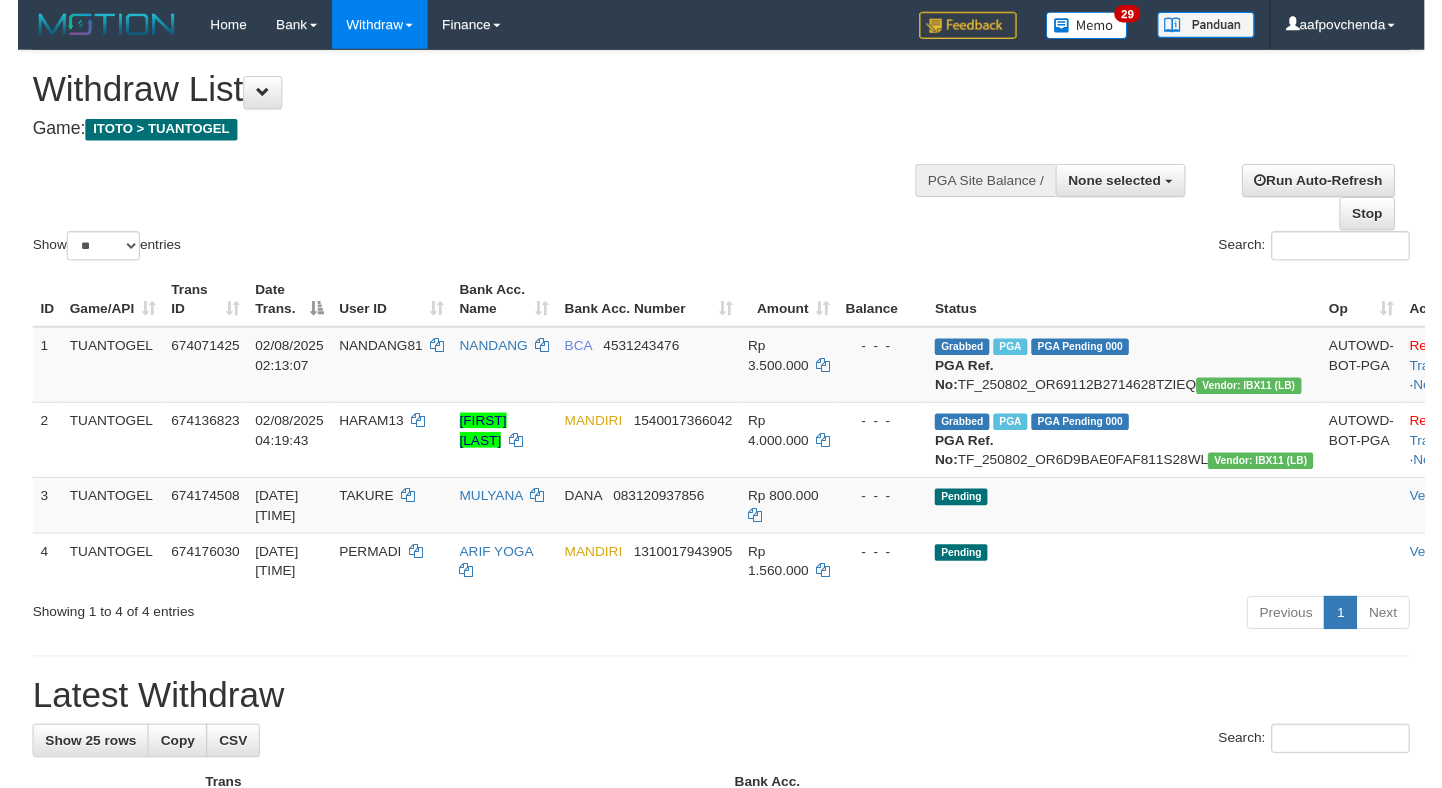 scroll, scrollTop: 0, scrollLeft: 0, axis: both 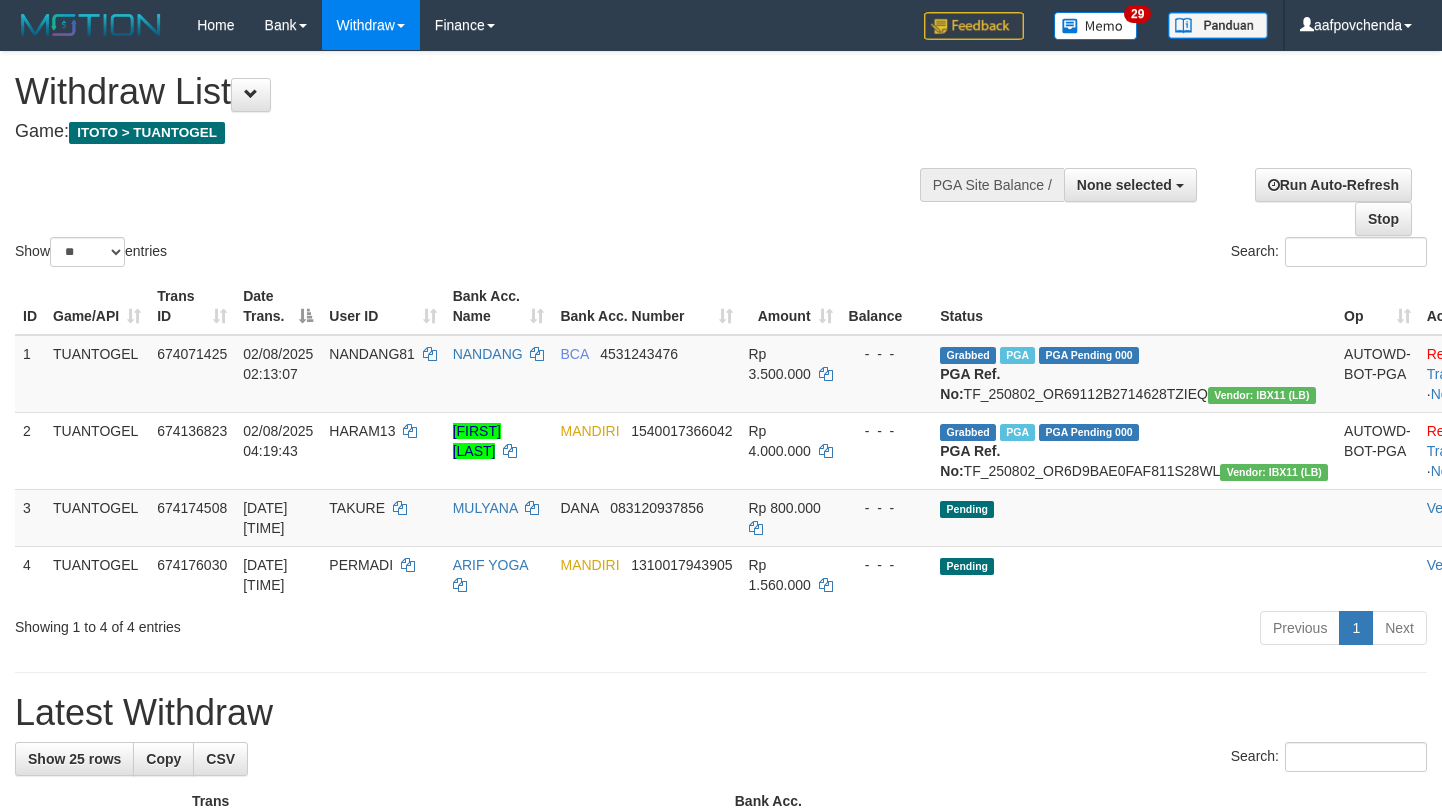 select 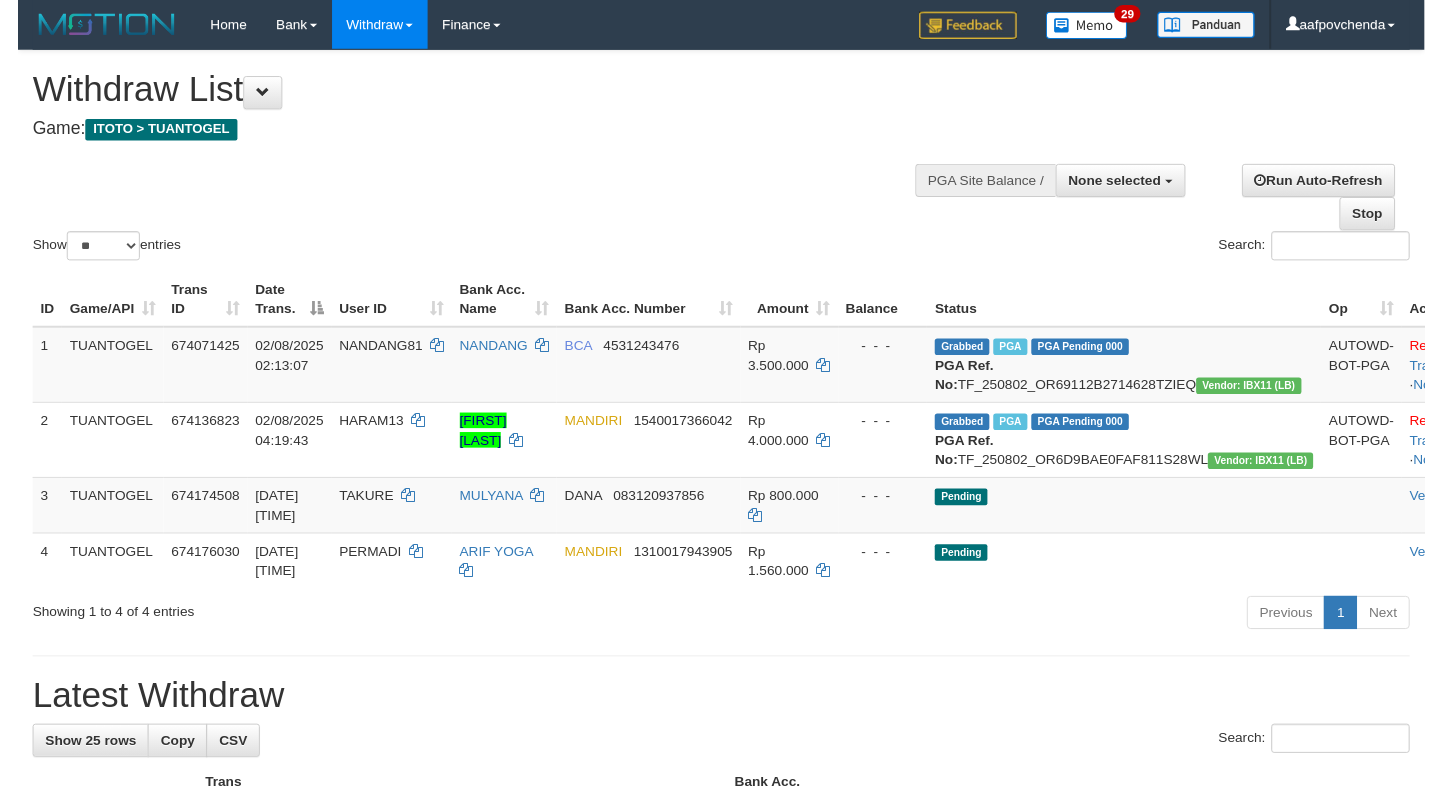 scroll, scrollTop: 0, scrollLeft: 0, axis: both 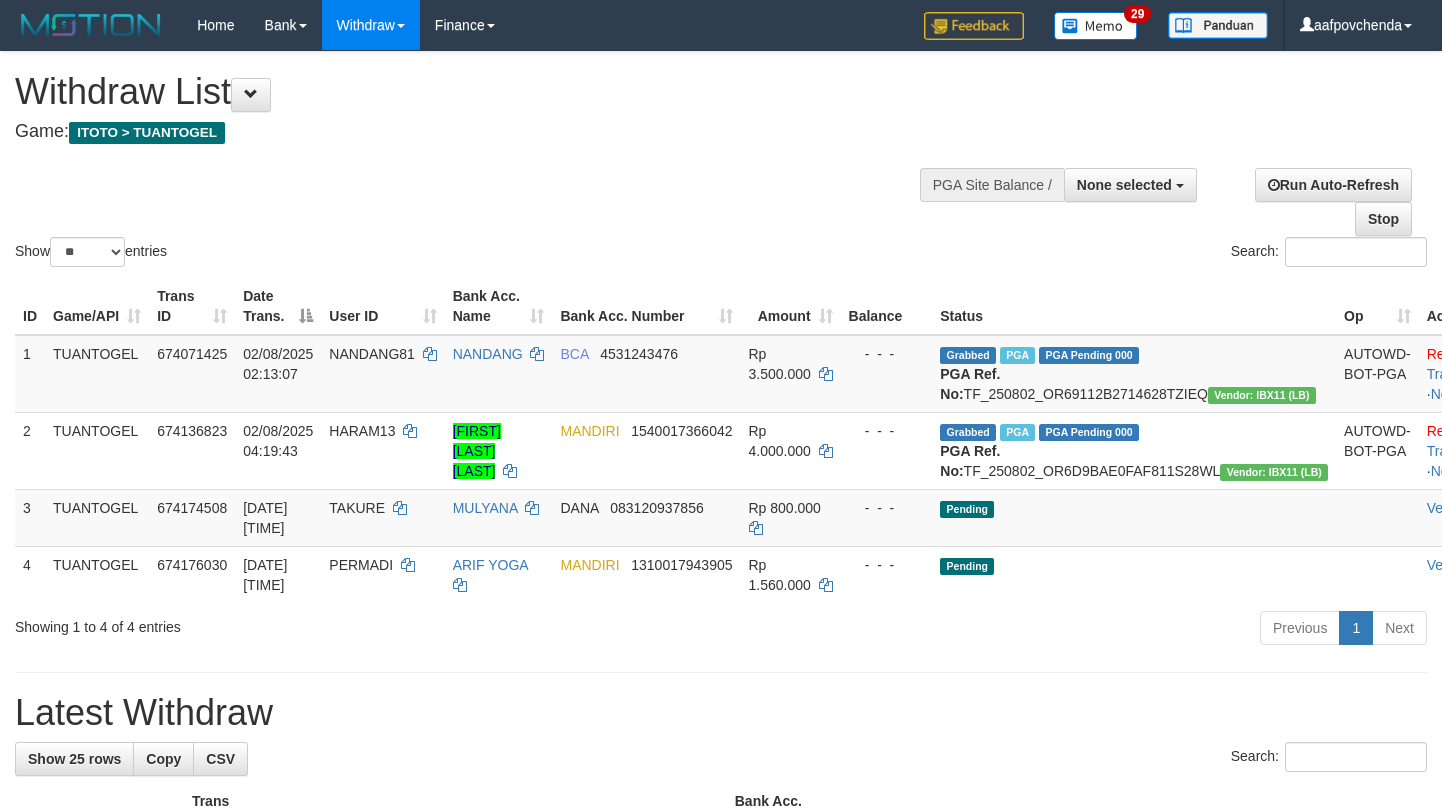 select 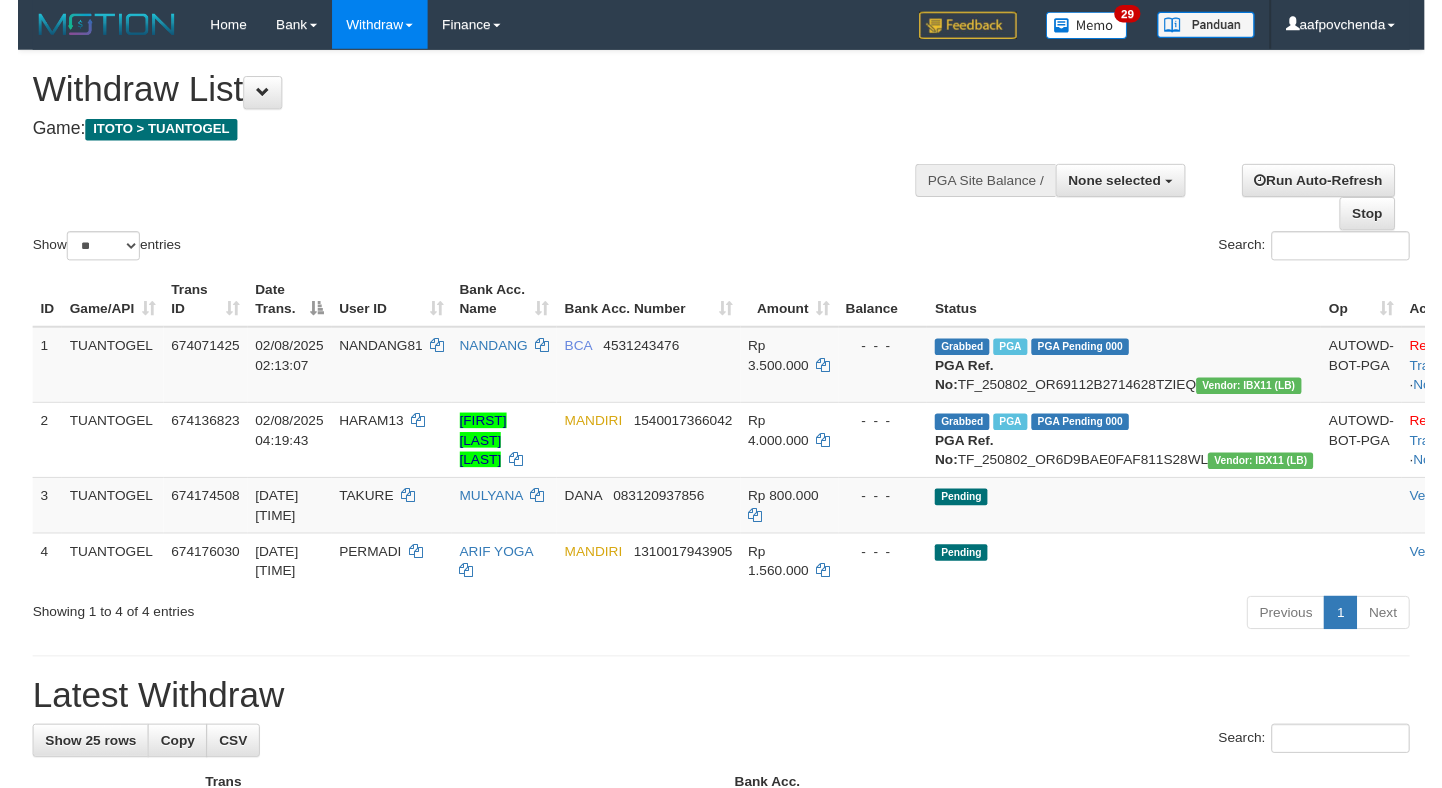 scroll, scrollTop: 0, scrollLeft: 0, axis: both 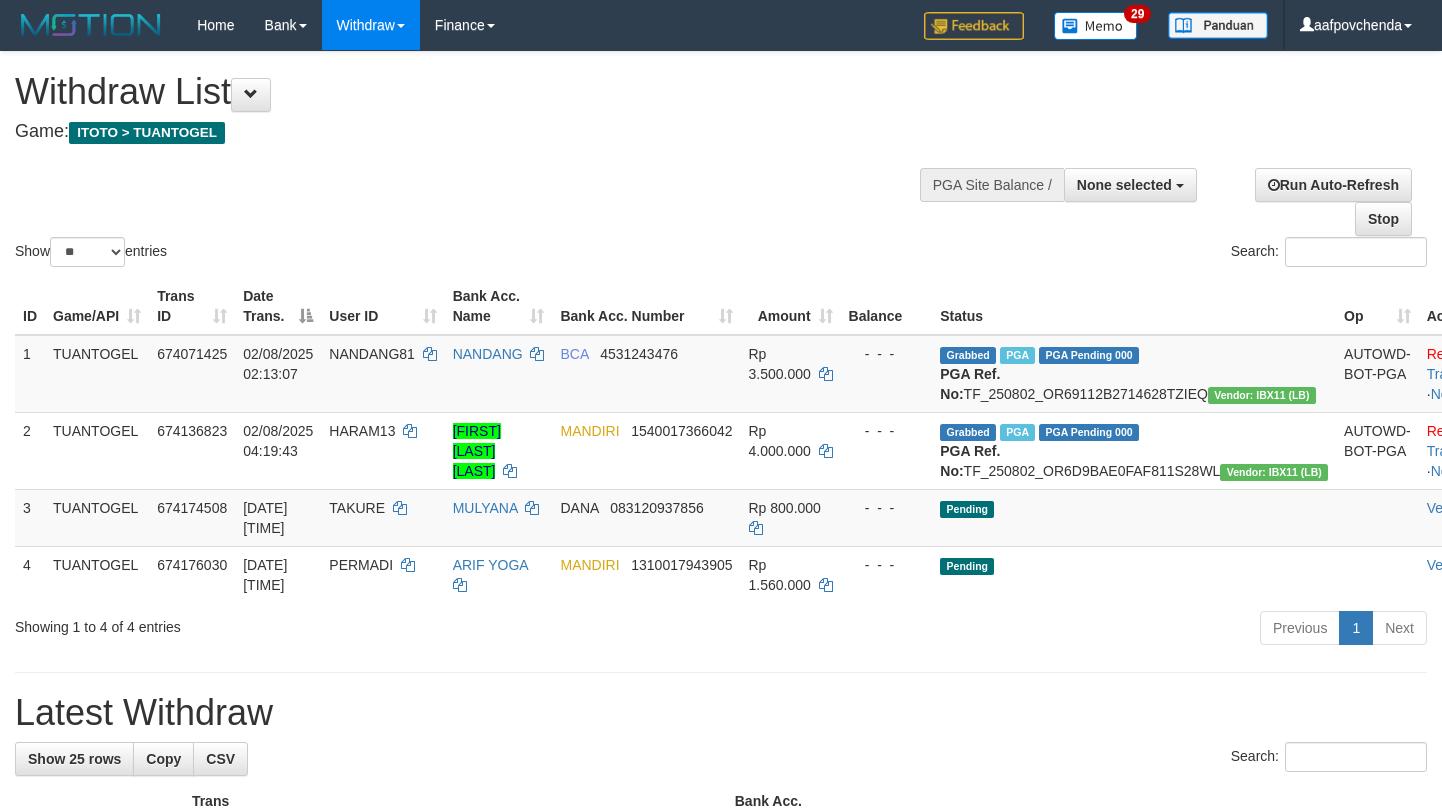 select 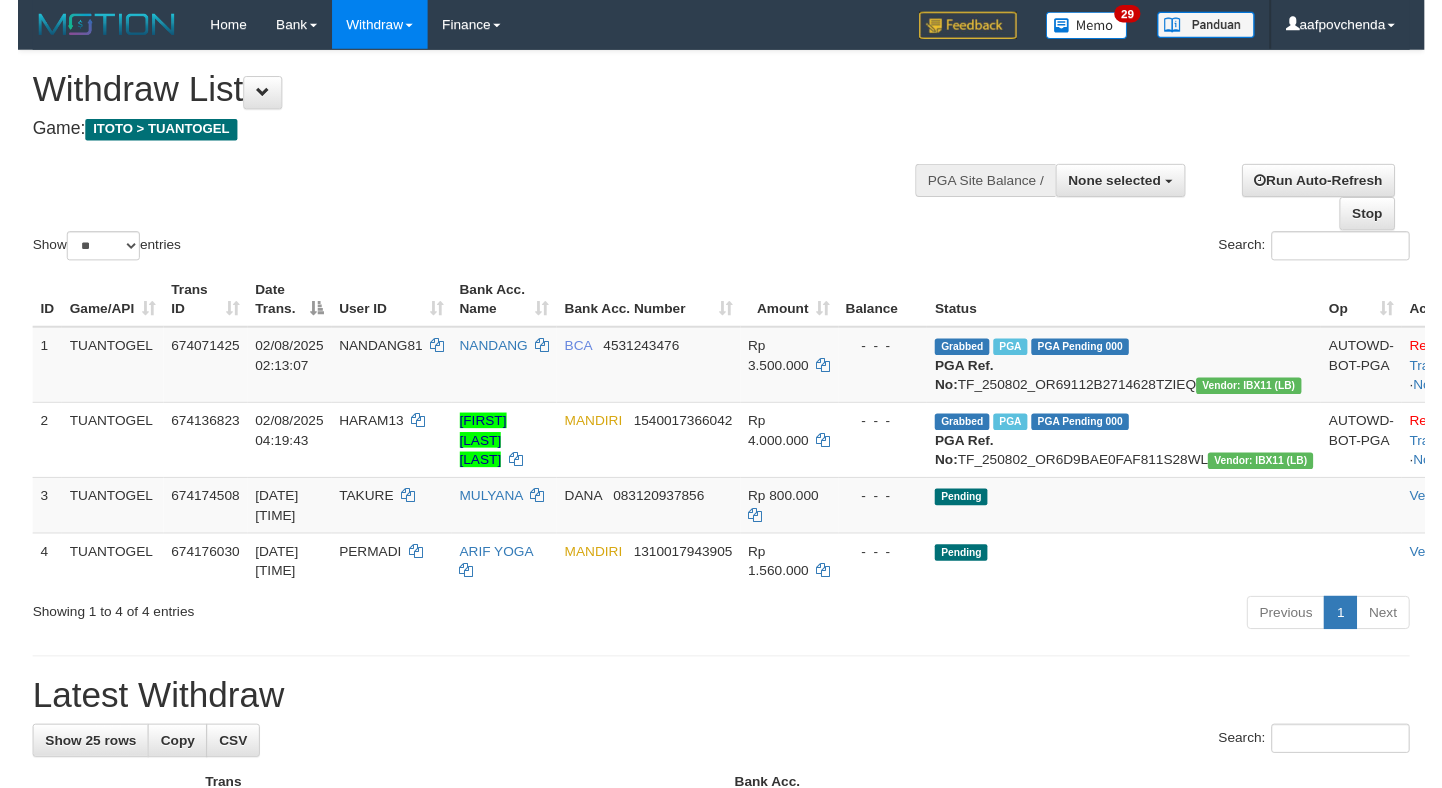scroll, scrollTop: 0, scrollLeft: 0, axis: both 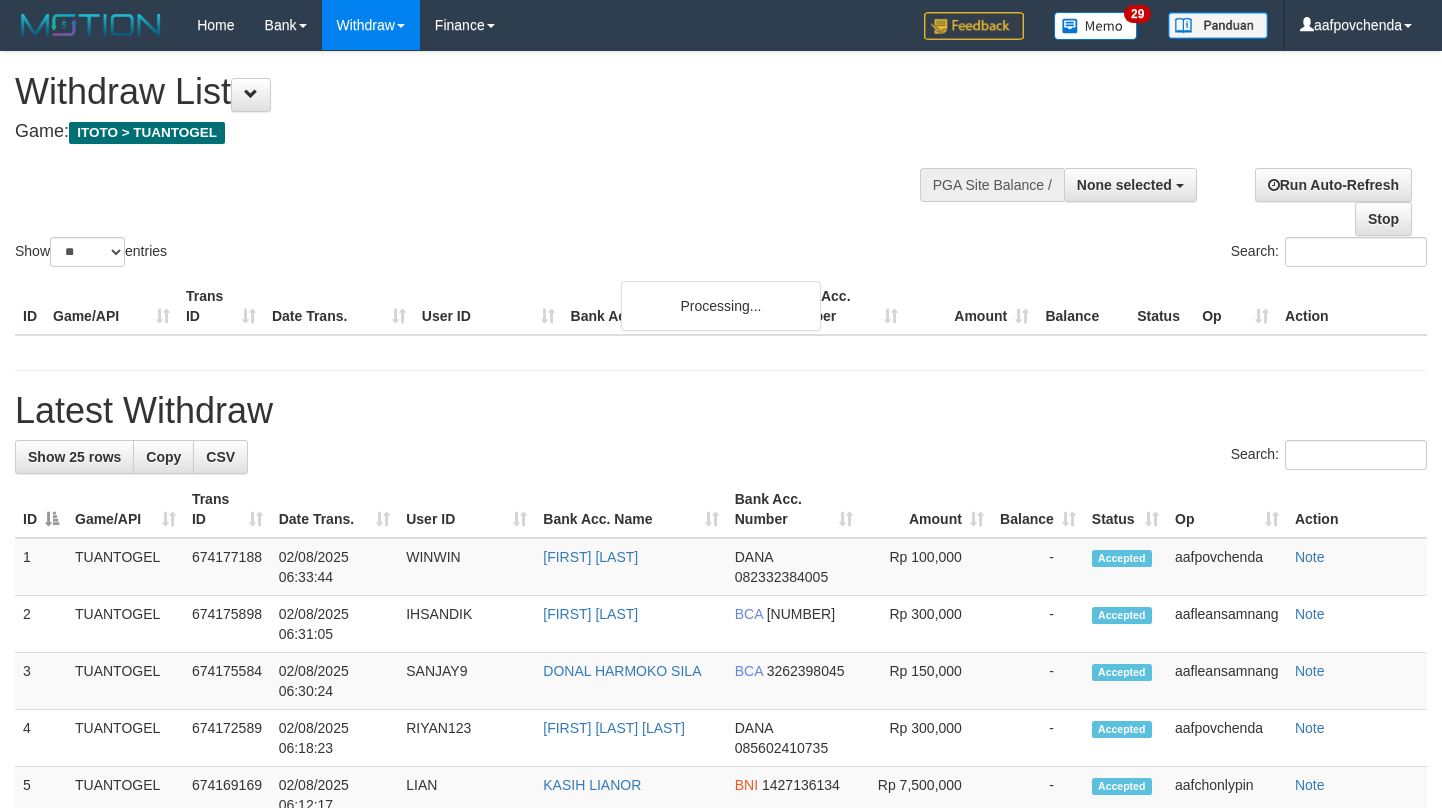 select 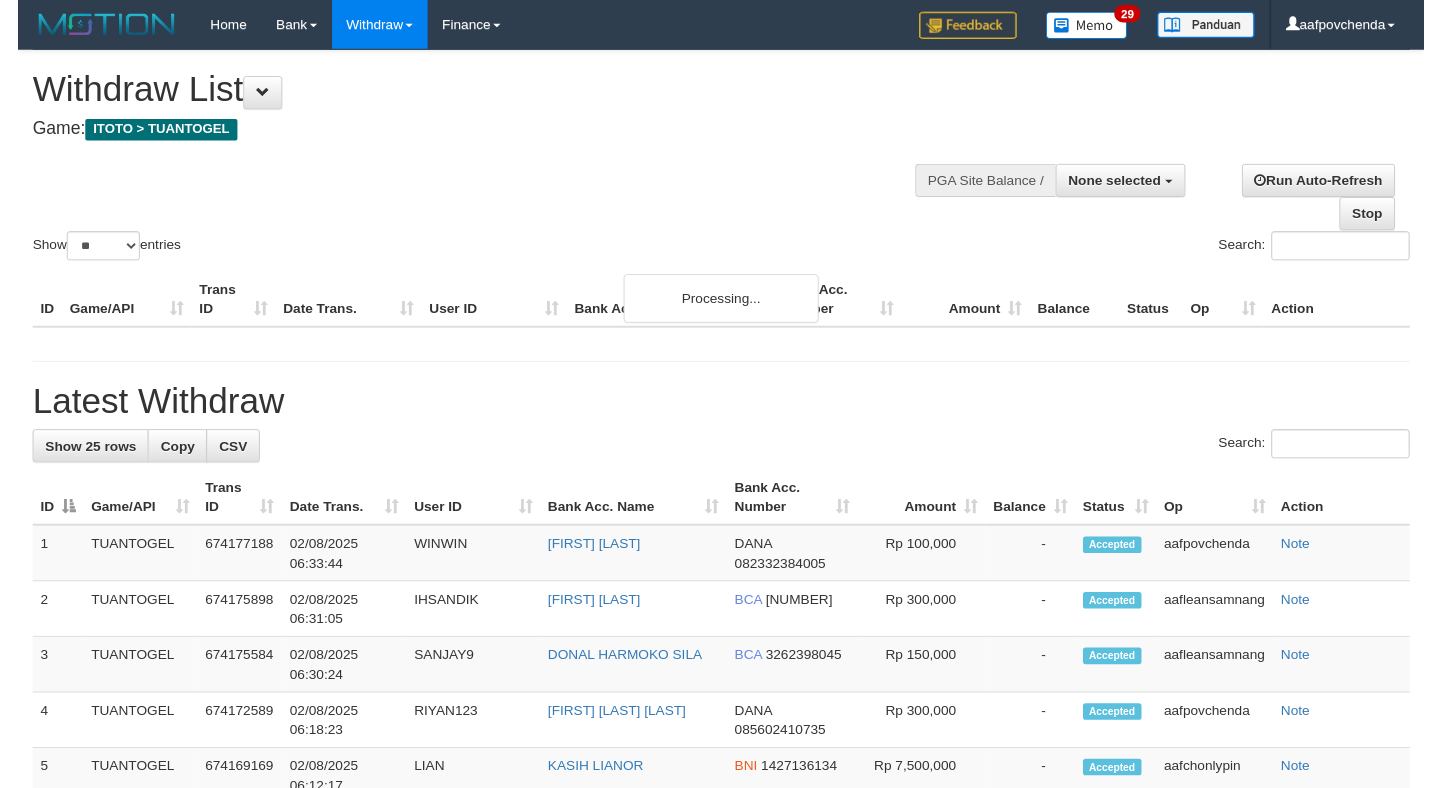 scroll, scrollTop: 0, scrollLeft: 0, axis: both 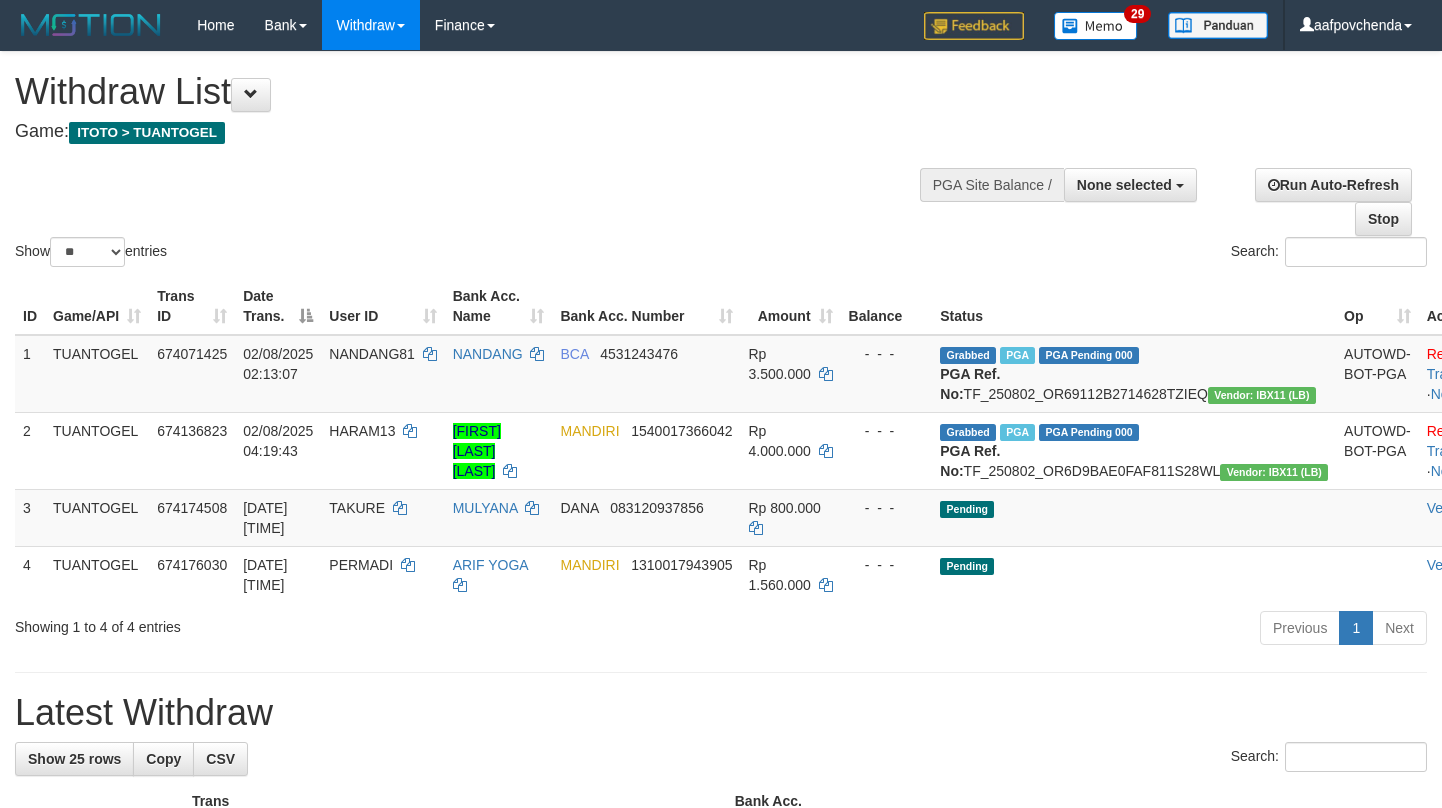 select 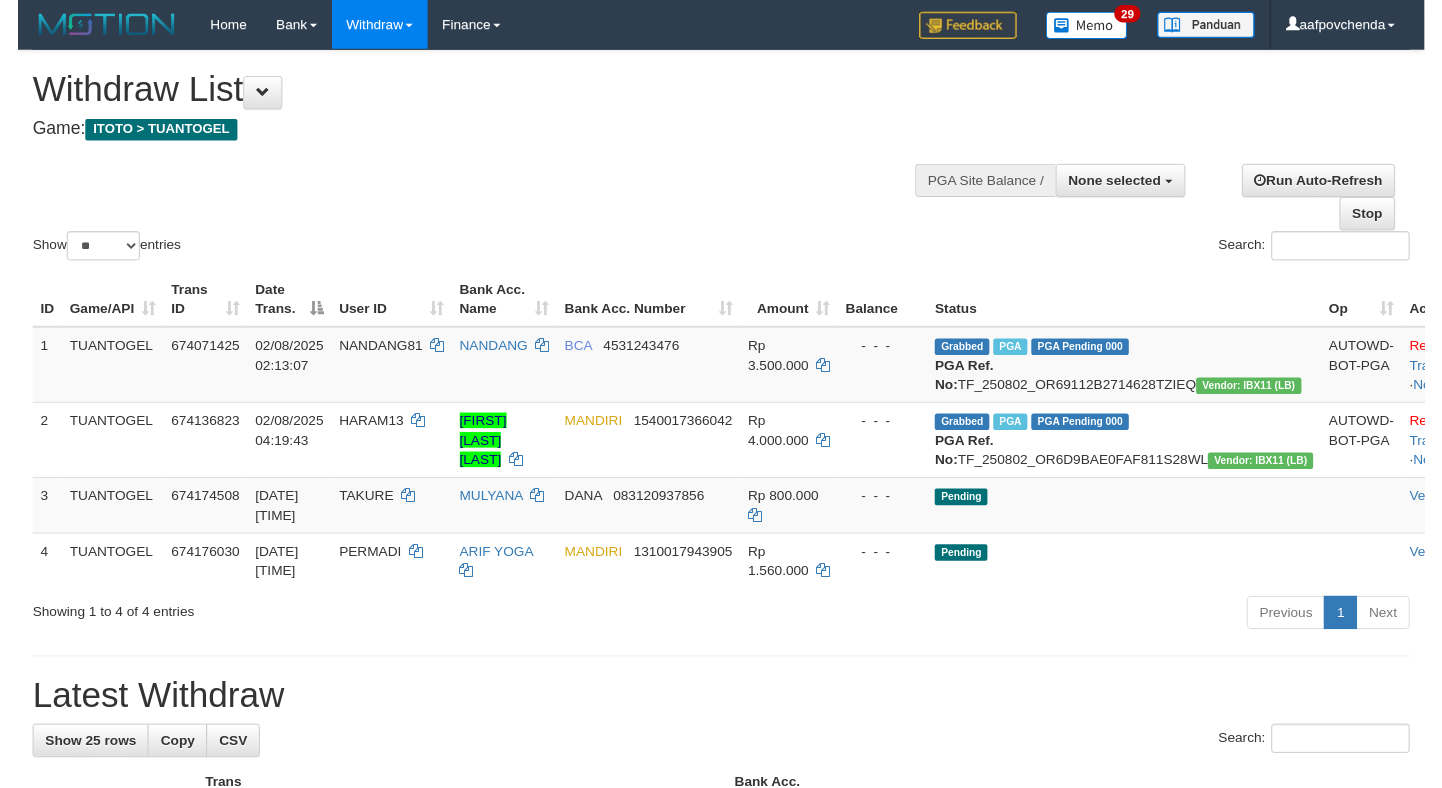 scroll, scrollTop: 0, scrollLeft: 0, axis: both 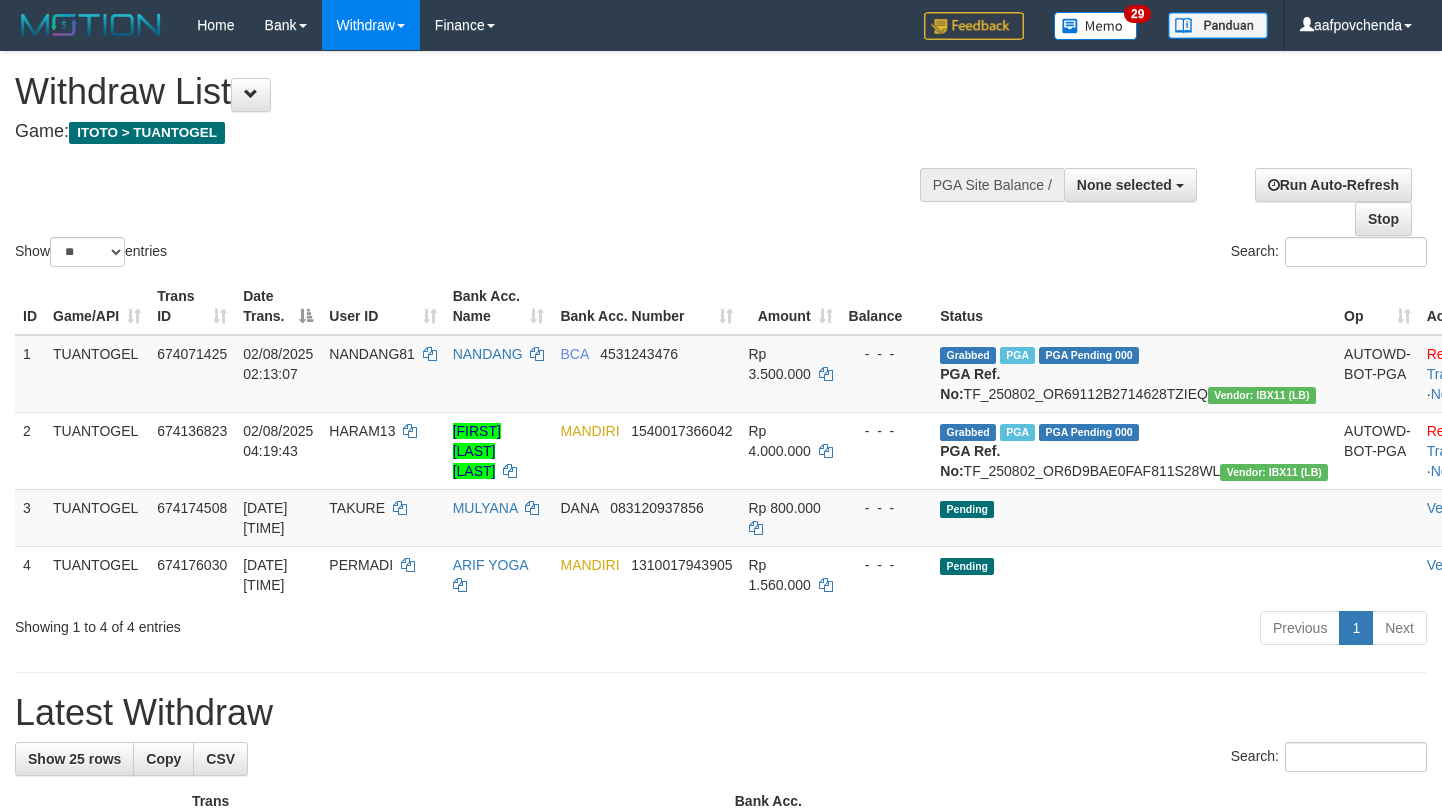 select 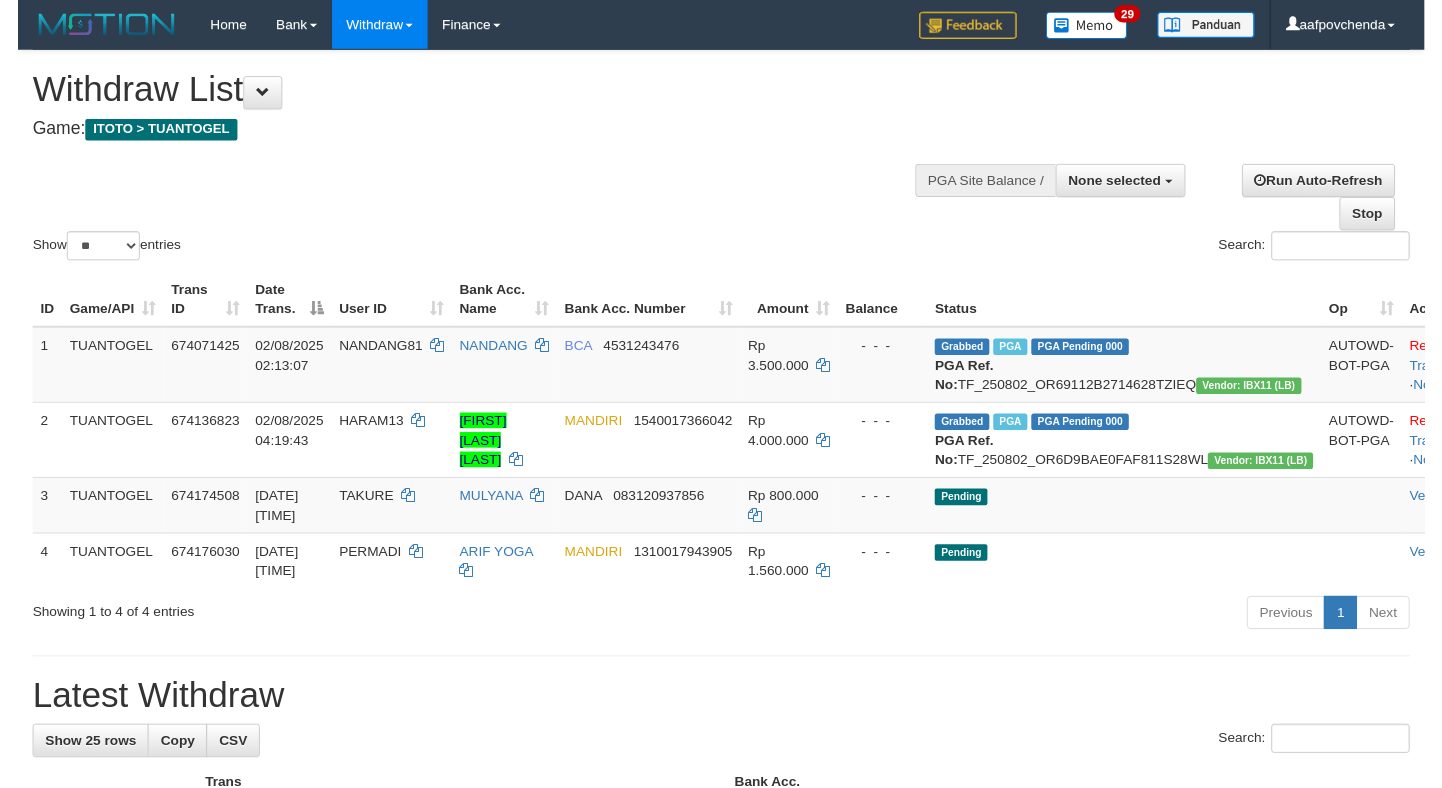 scroll, scrollTop: 0, scrollLeft: 0, axis: both 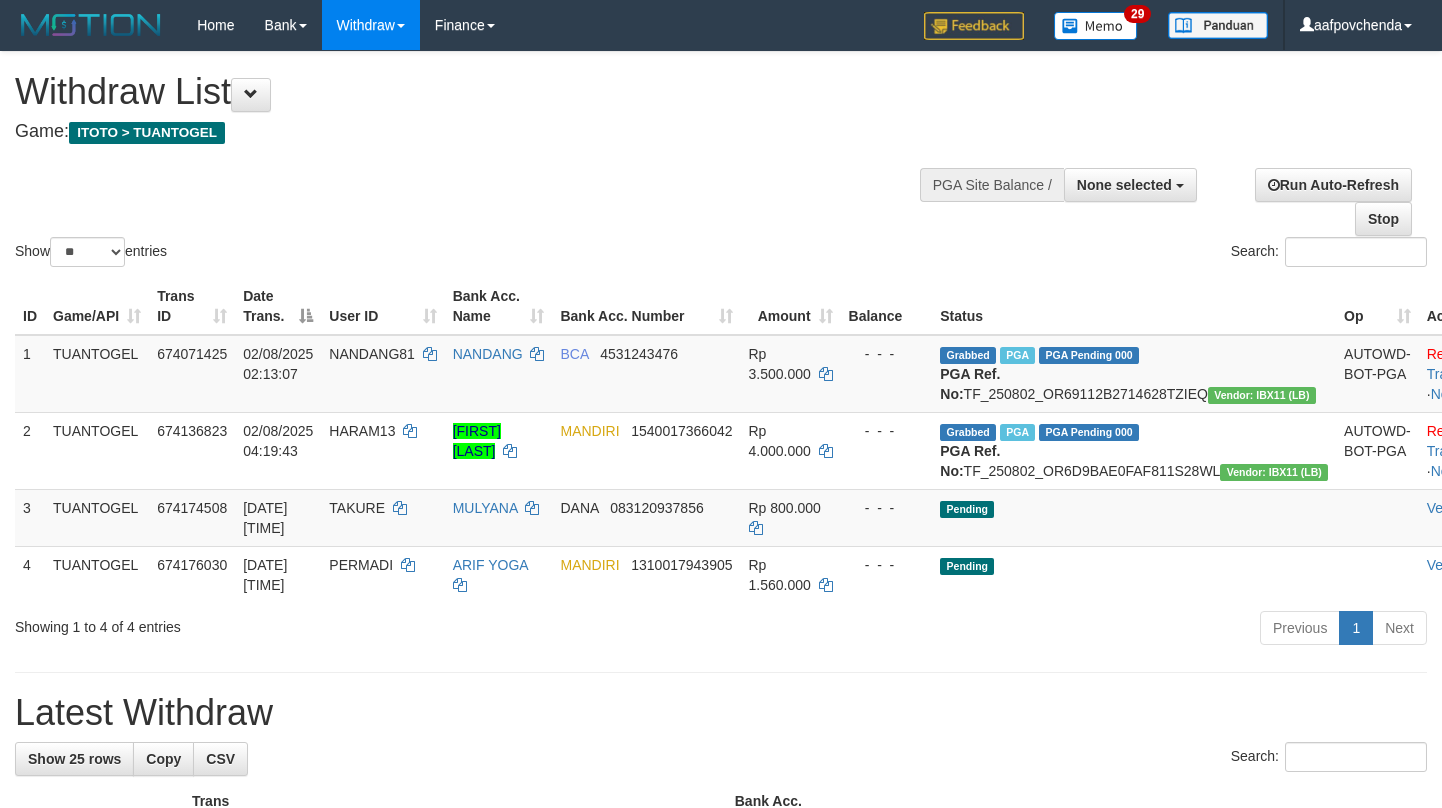 select 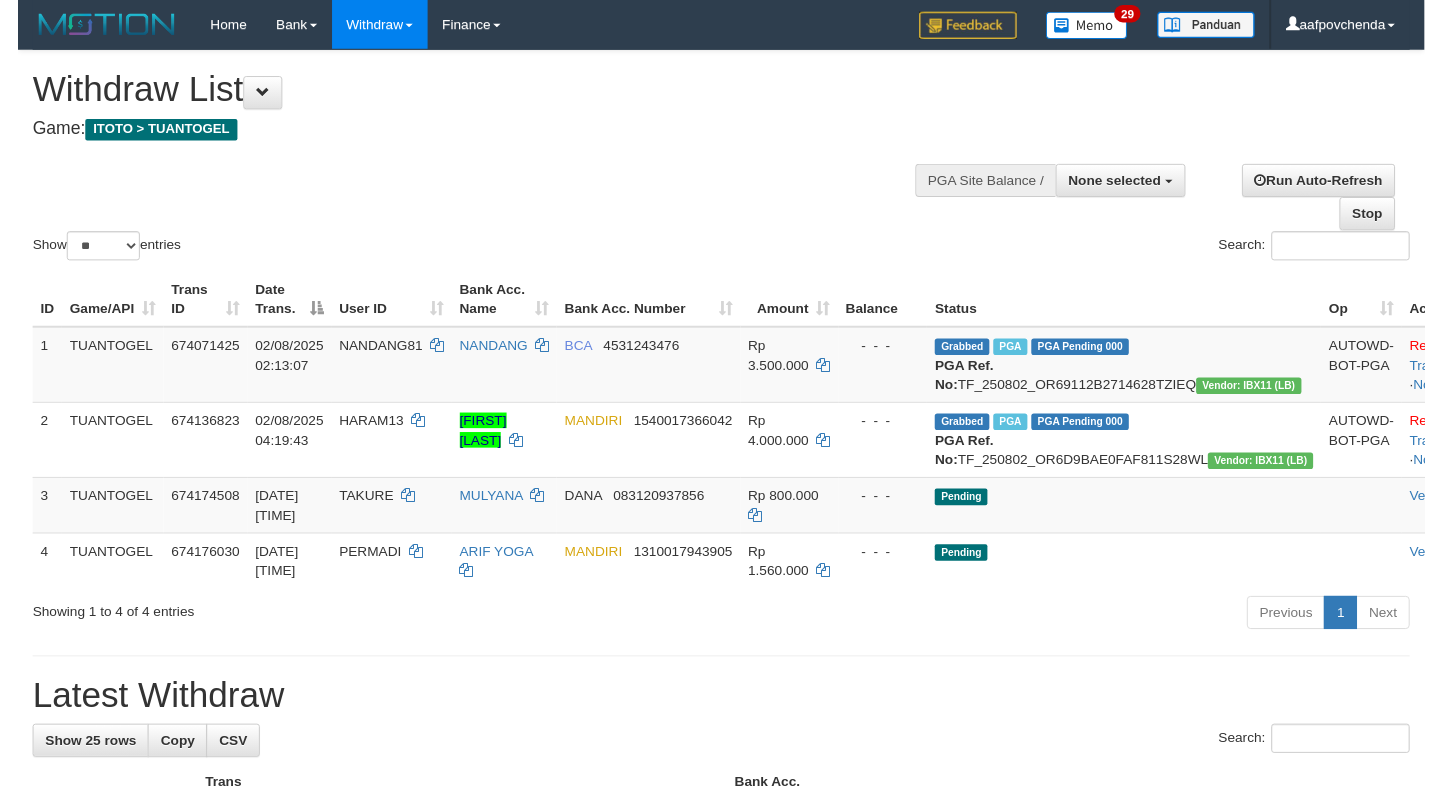 scroll, scrollTop: 0, scrollLeft: 0, axis: both 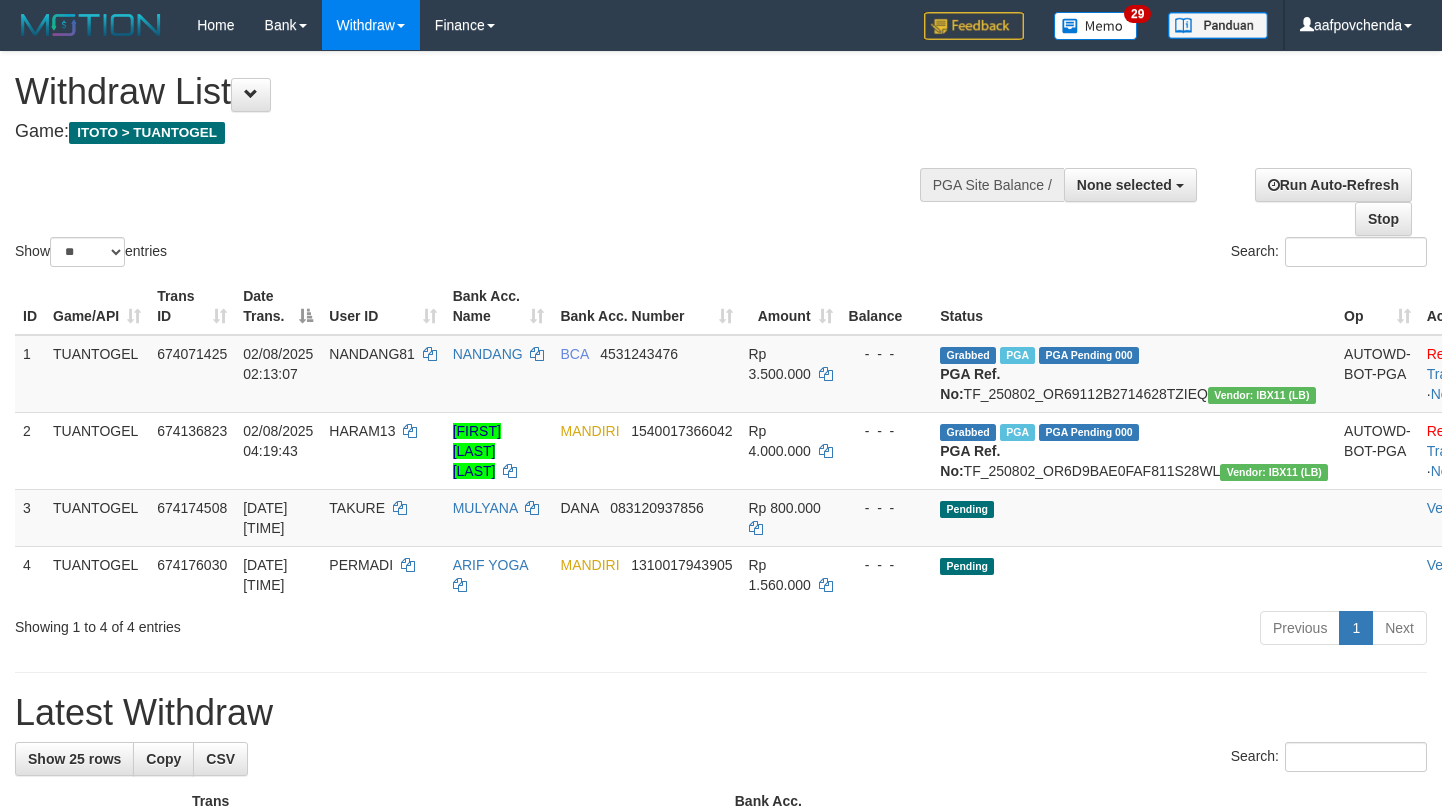 select 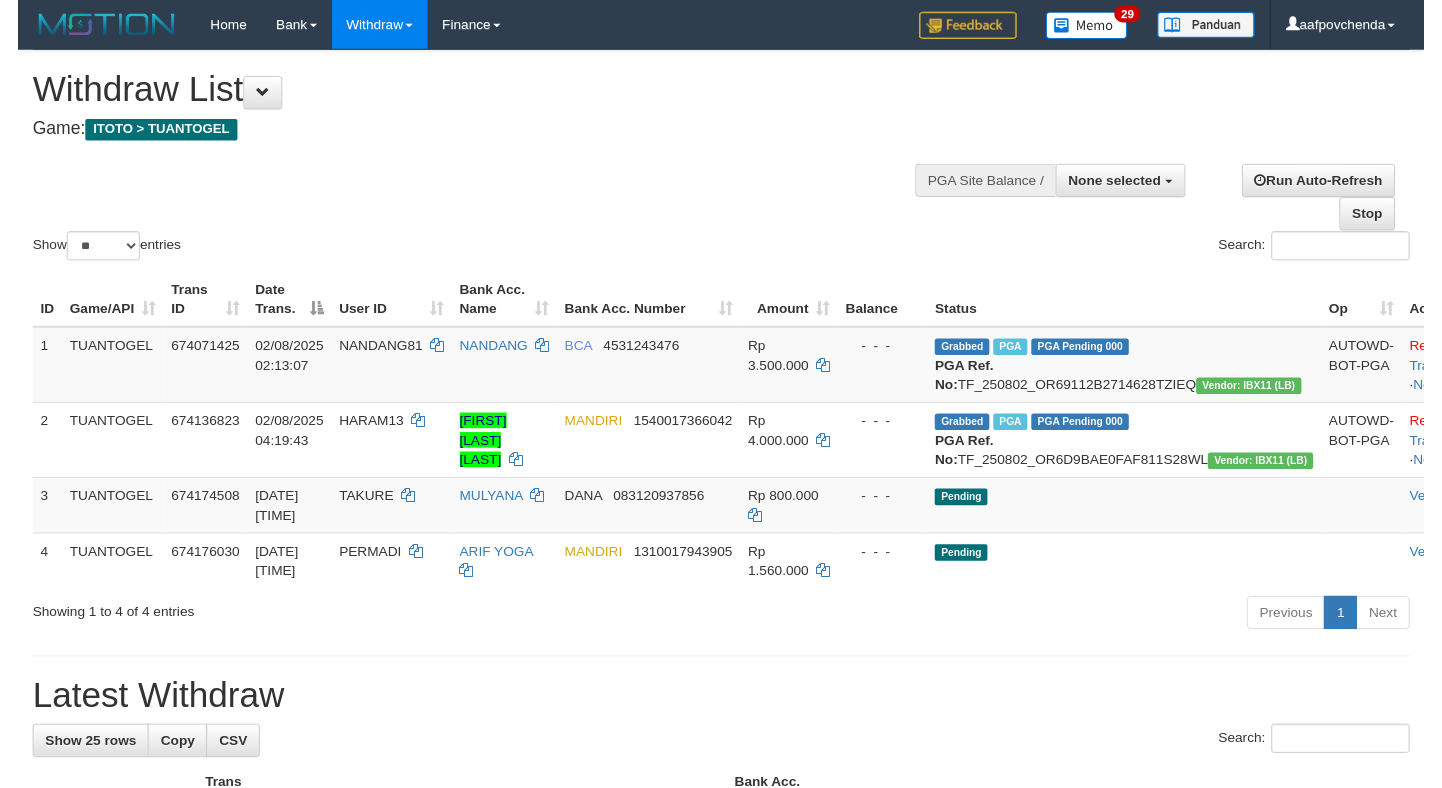scroll, scrollTop: 0, scrollLeft: 0, axis: both 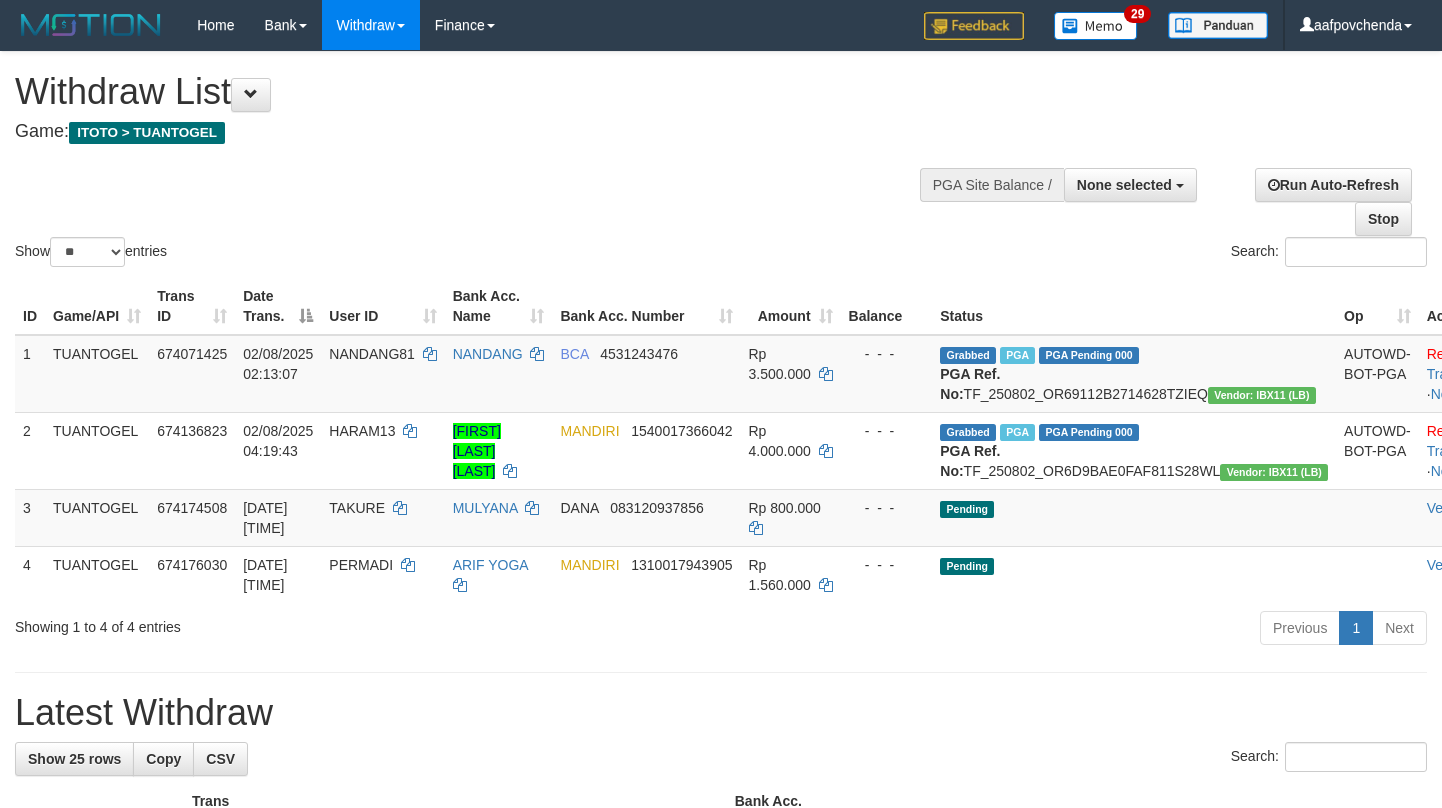select 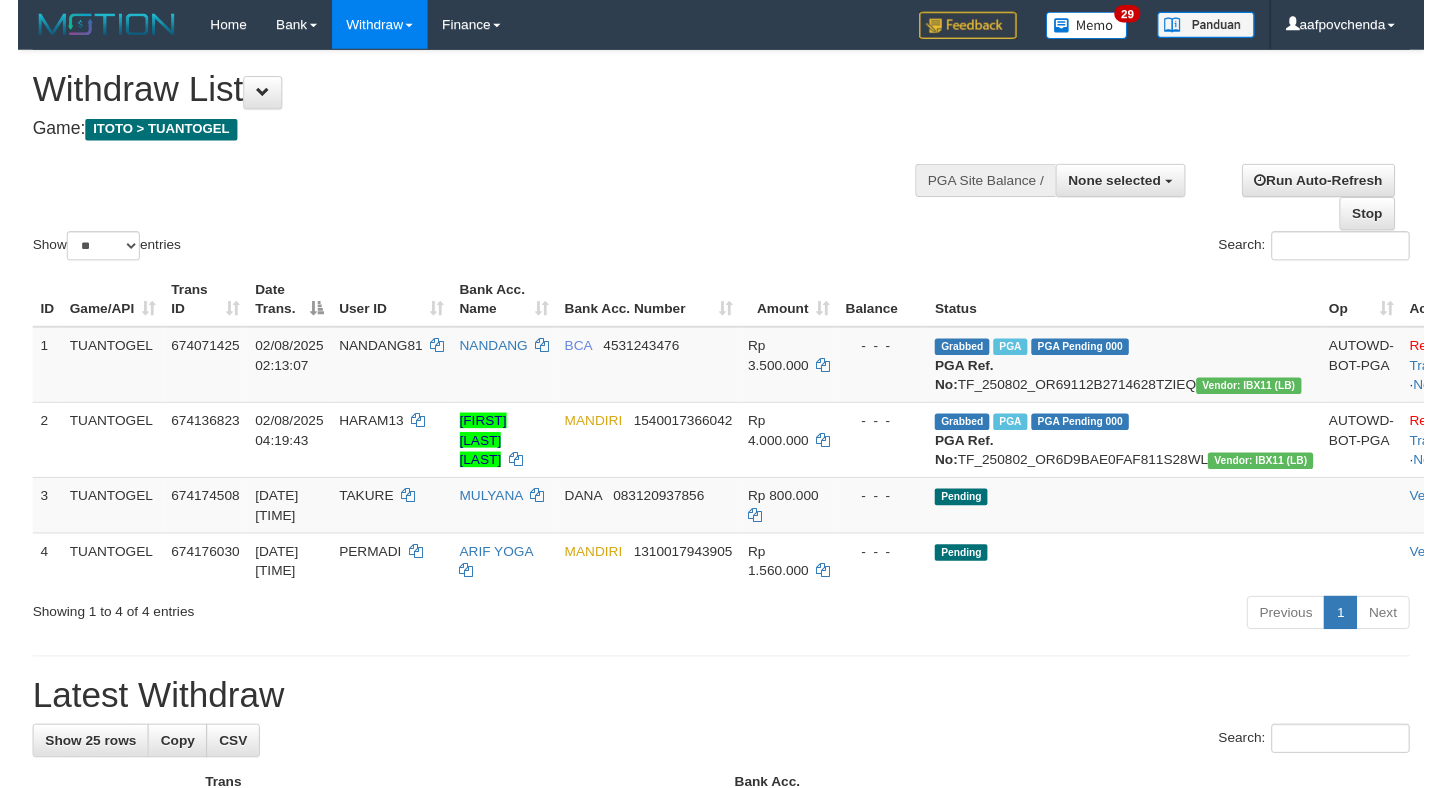 scroll, scrollTop: 0, scrollLeft: 0, axis: both 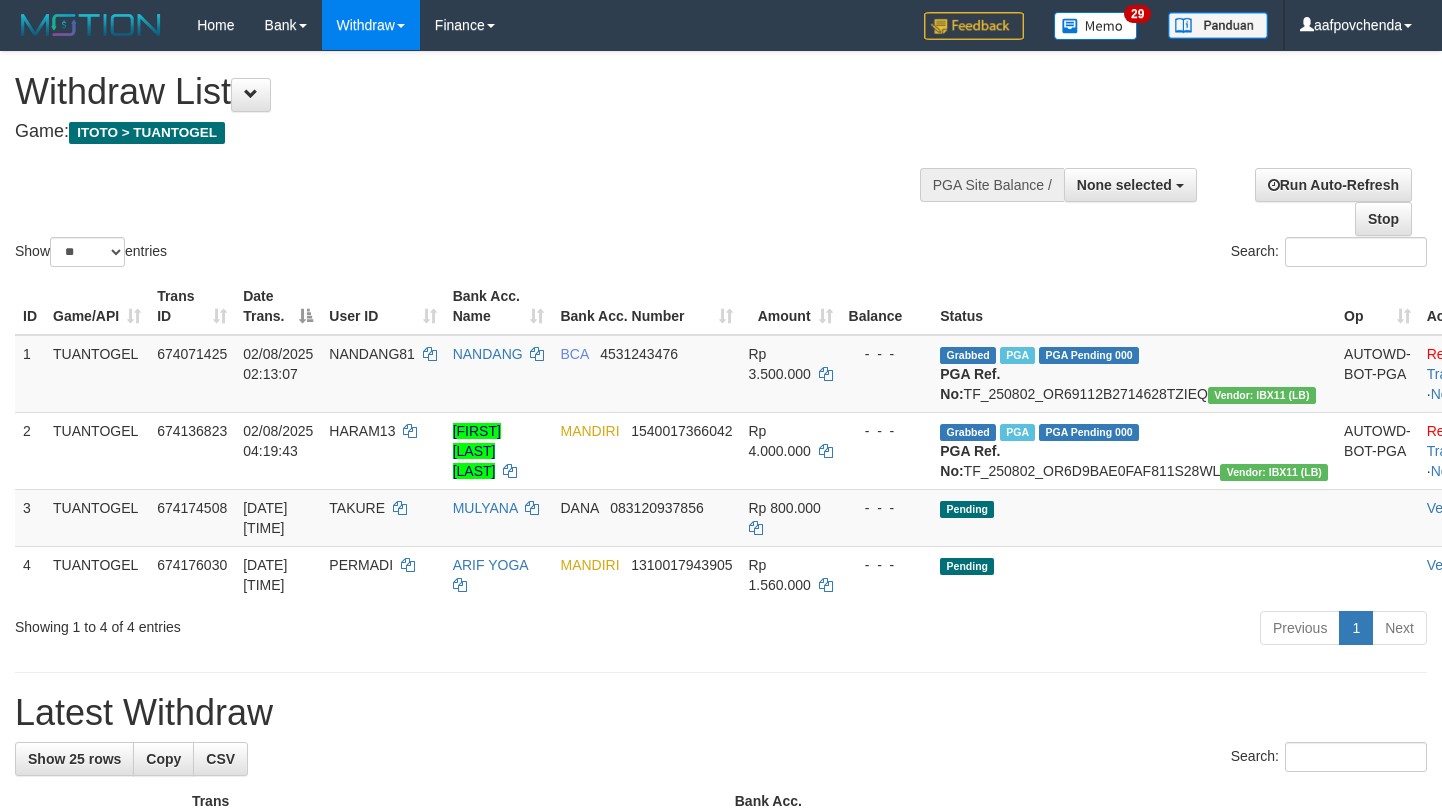 select 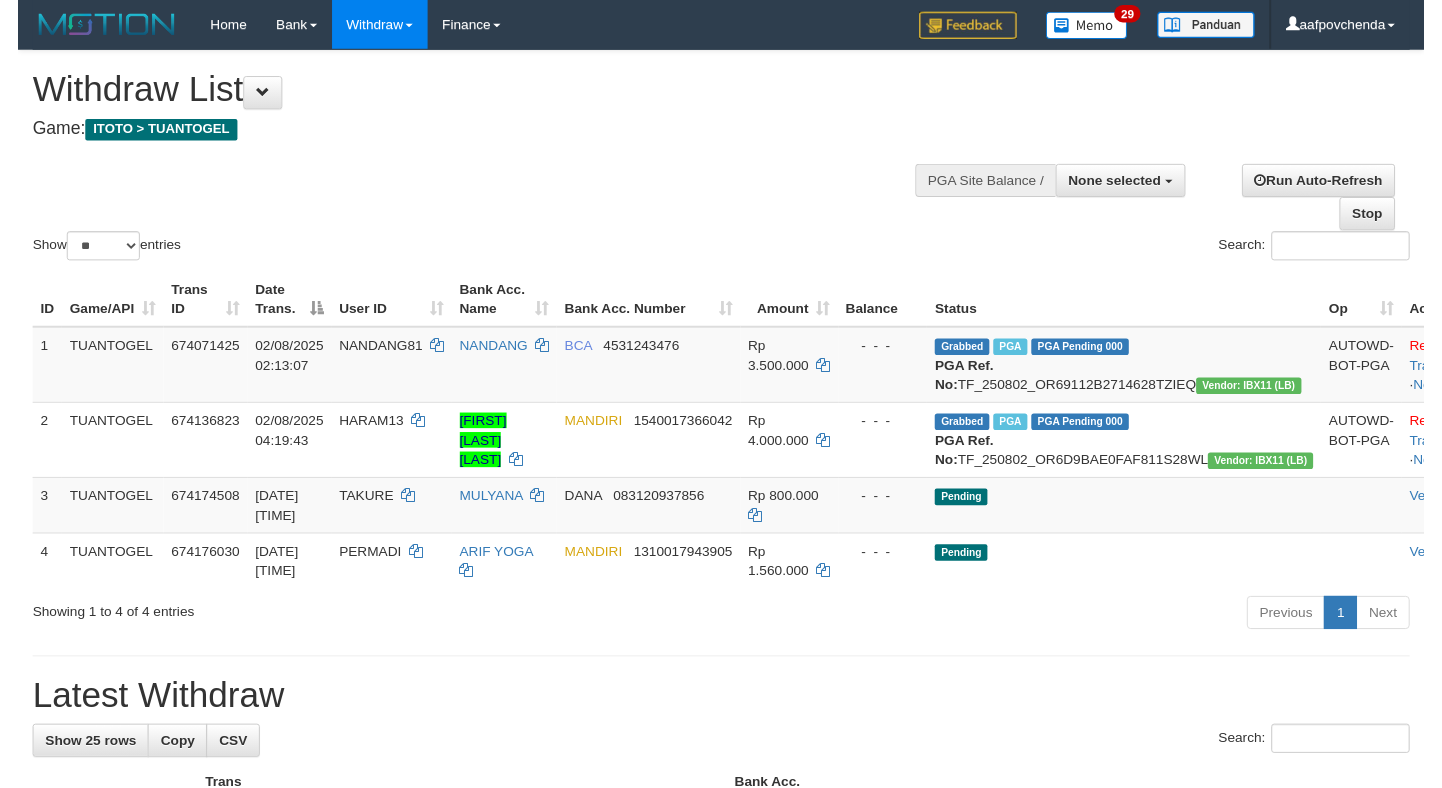 scroll, scrollTop: 0, scrollLeft: 0, axis: both 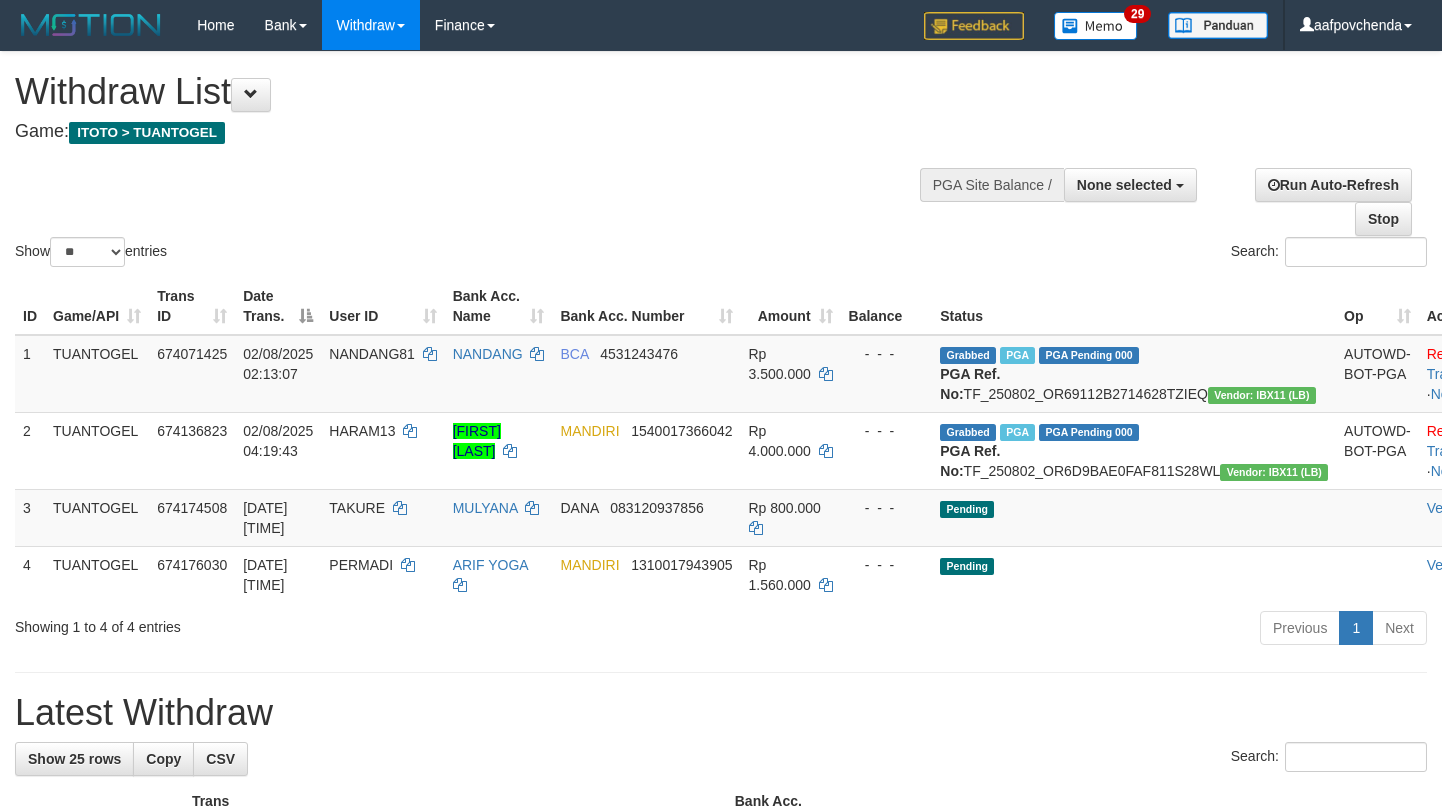 select 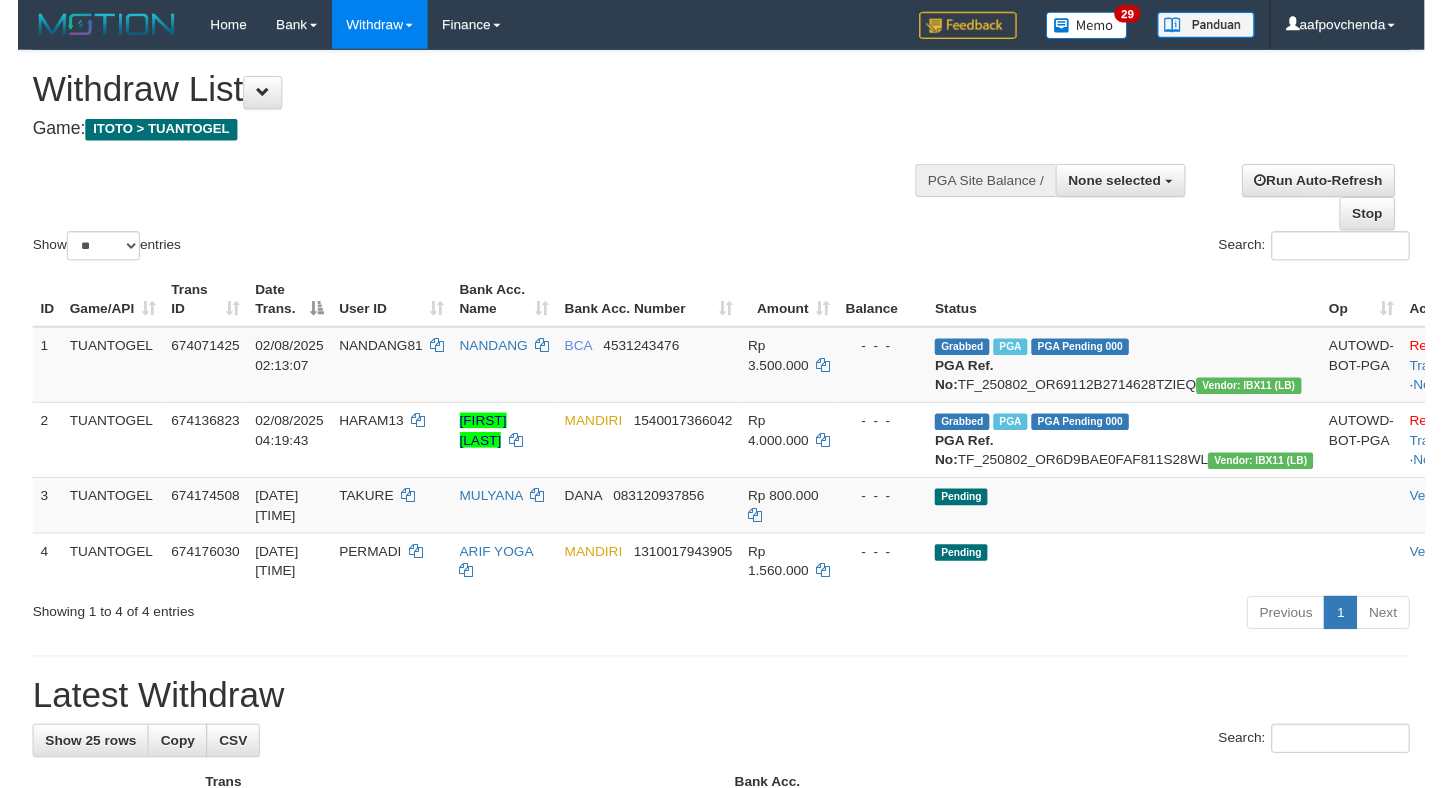 scroll, scrollTop: 0, scrollLeft: 0, axis: both 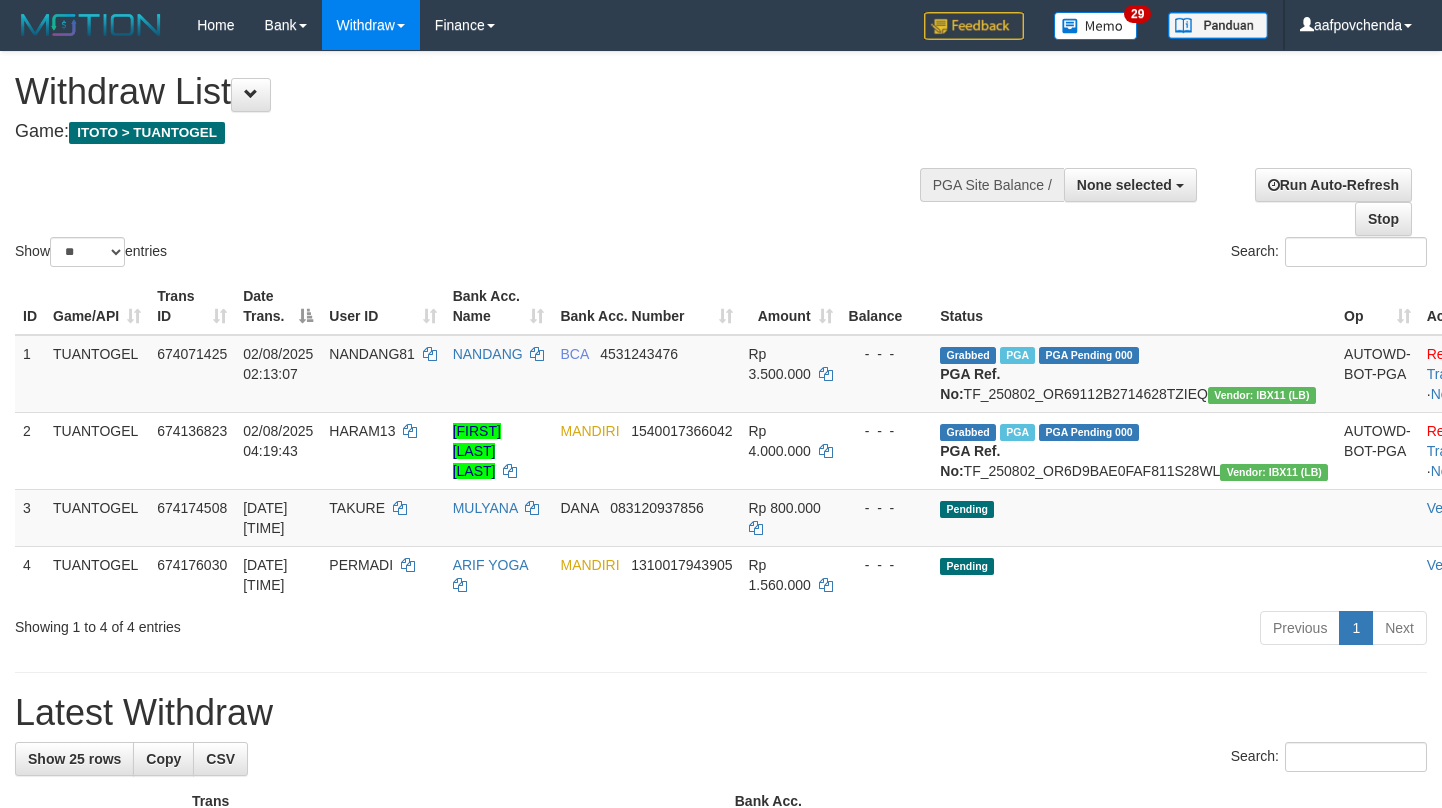 select 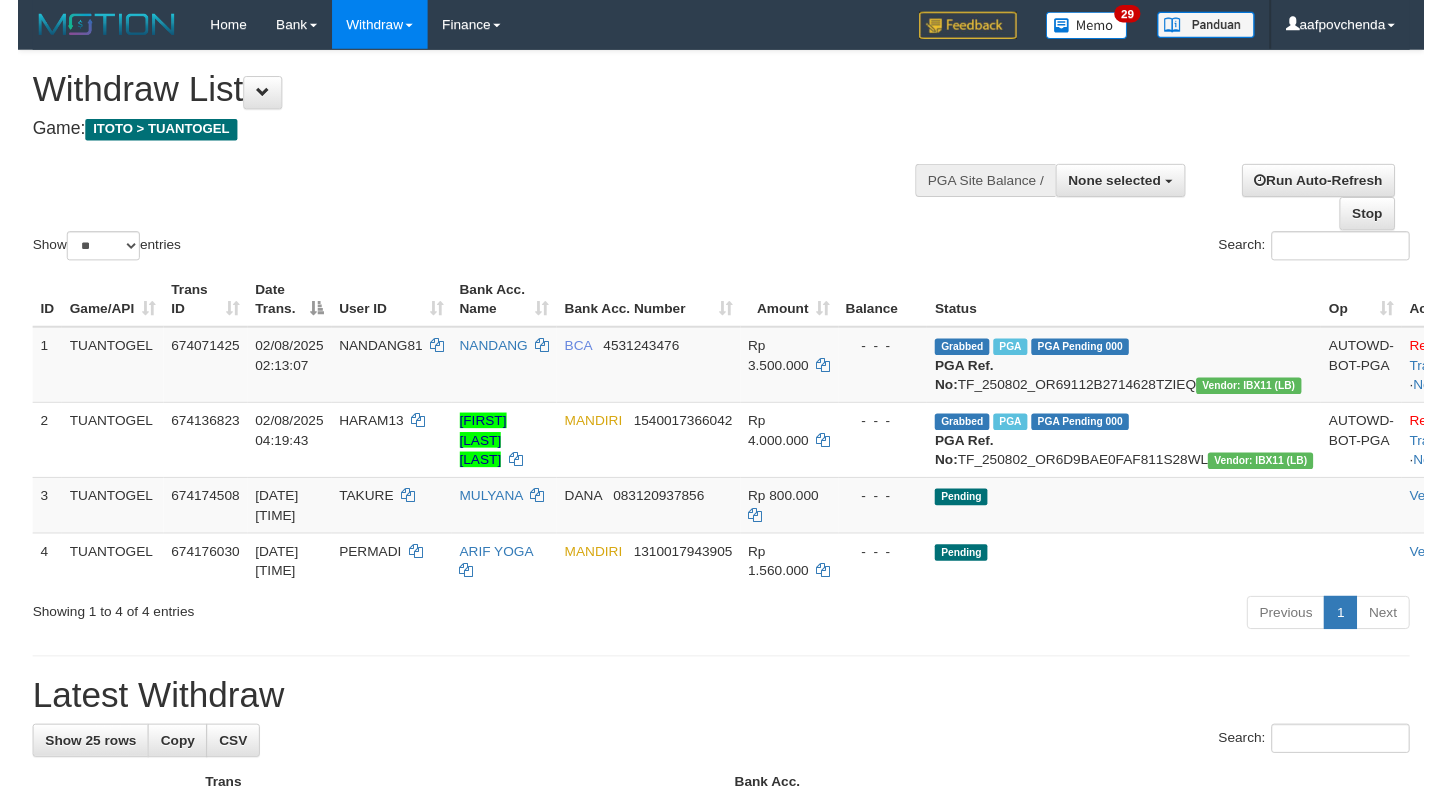 scroll, scrollTop: 0, scrollLeft: 0, axis: both 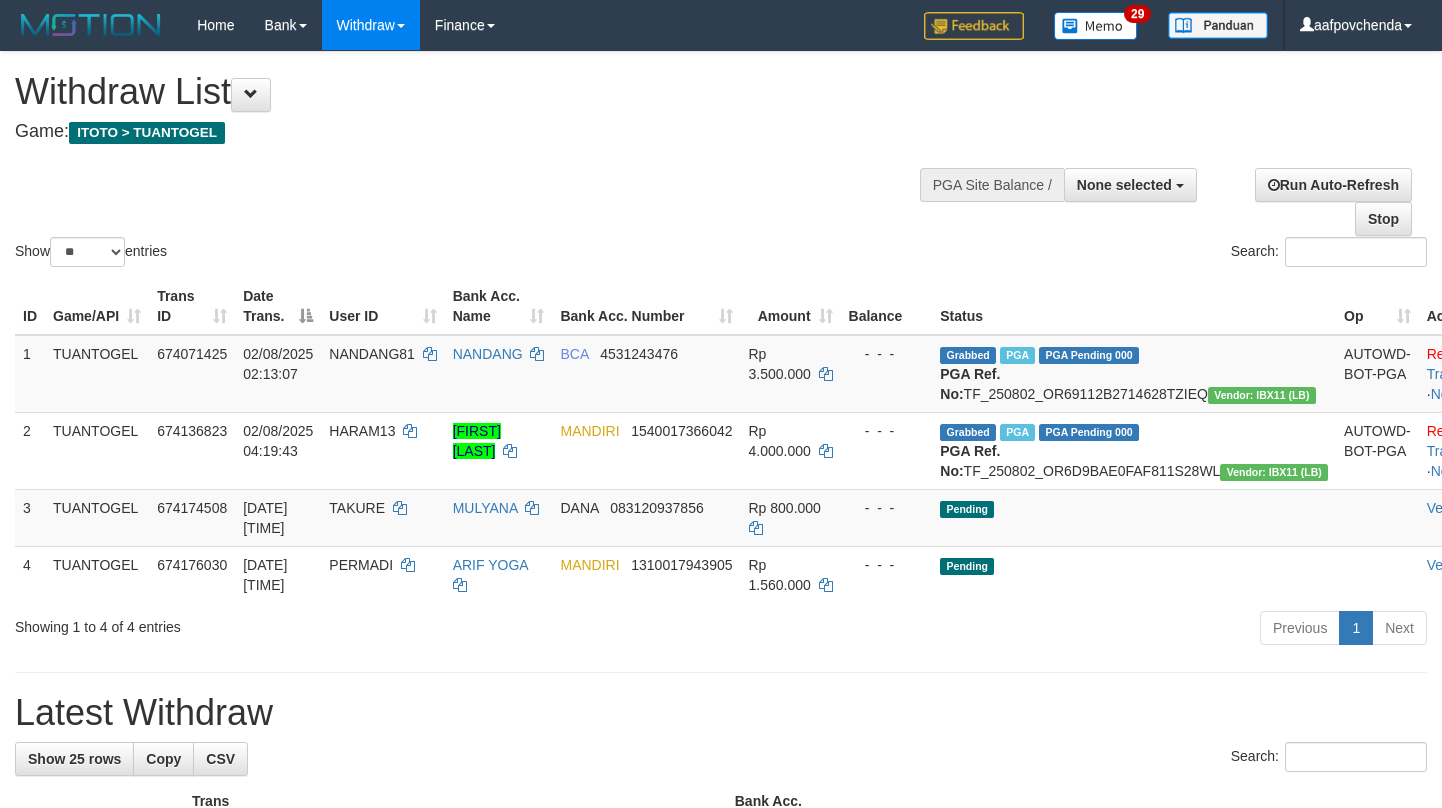select 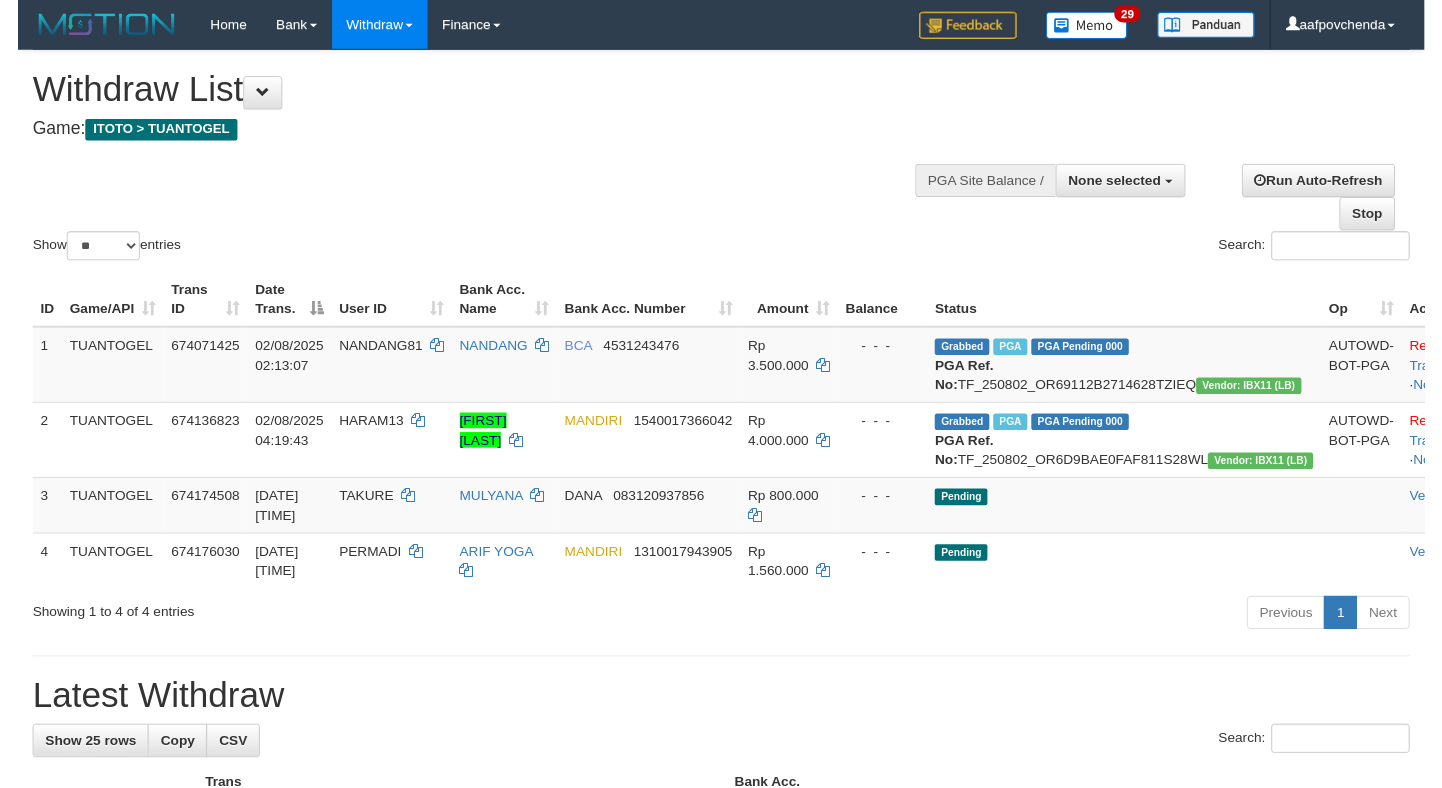 scroll, scrollTop: 0, scrollLeft: 0, axis: both 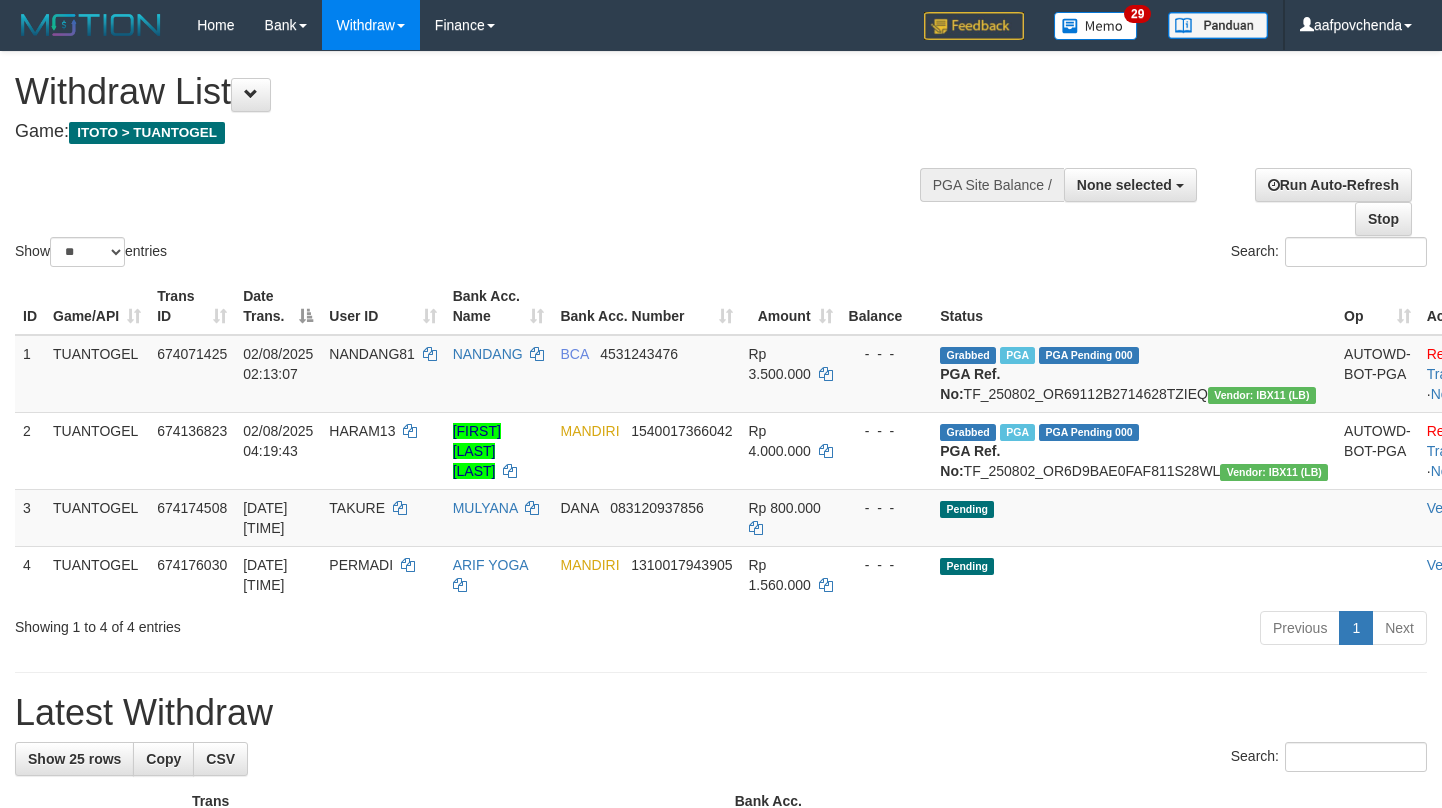 select 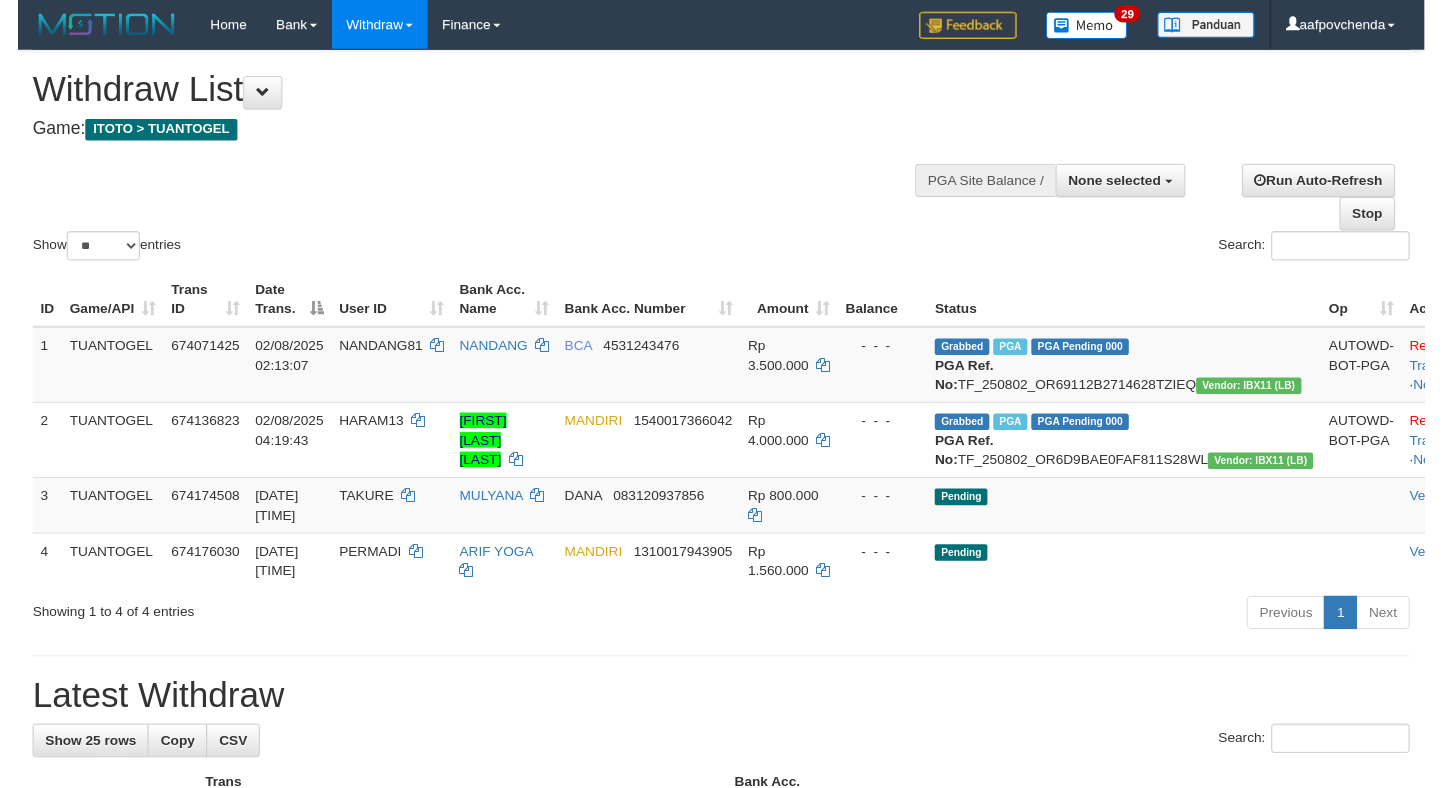 scroll, scrollTop: 0, scrollLeft: 0, axis: both 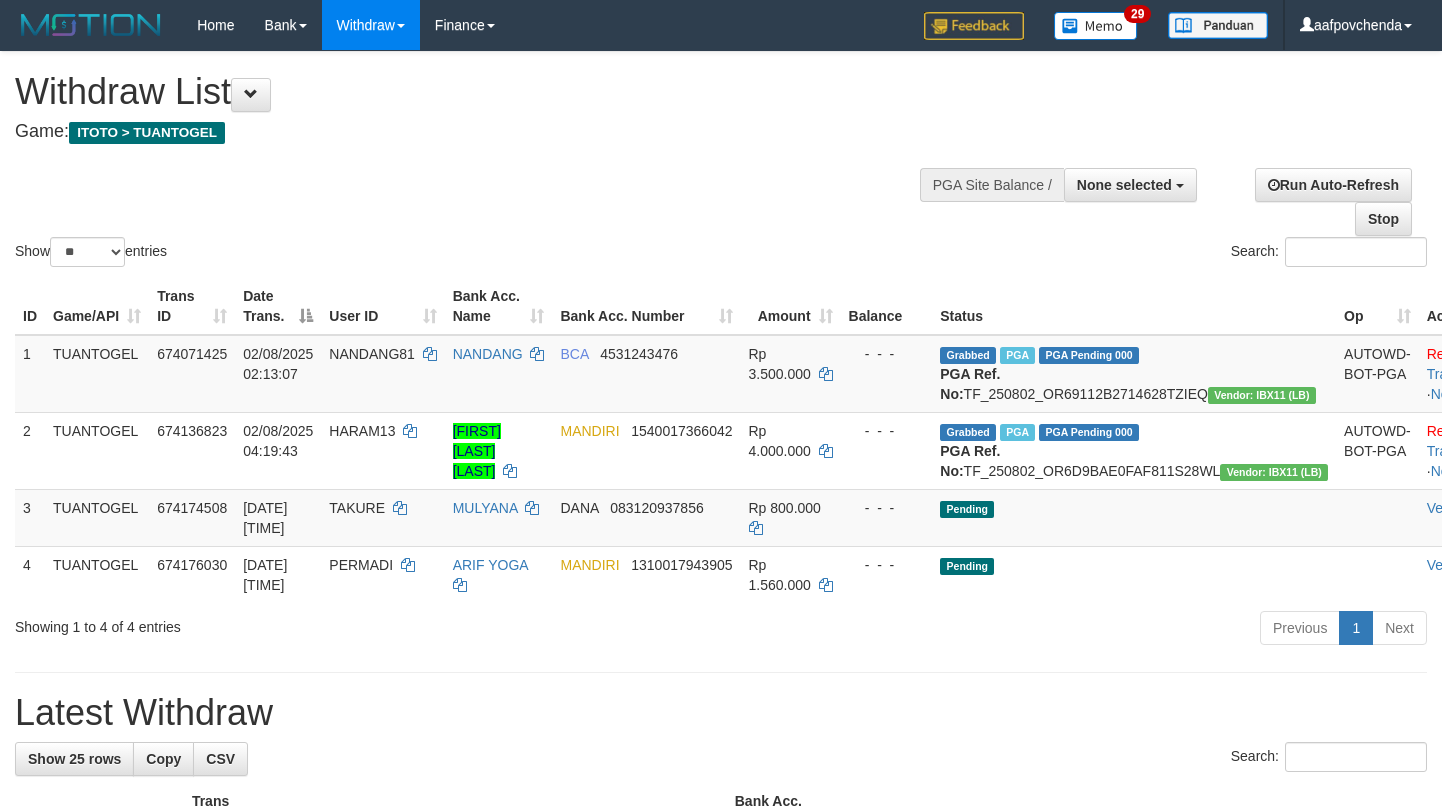 select 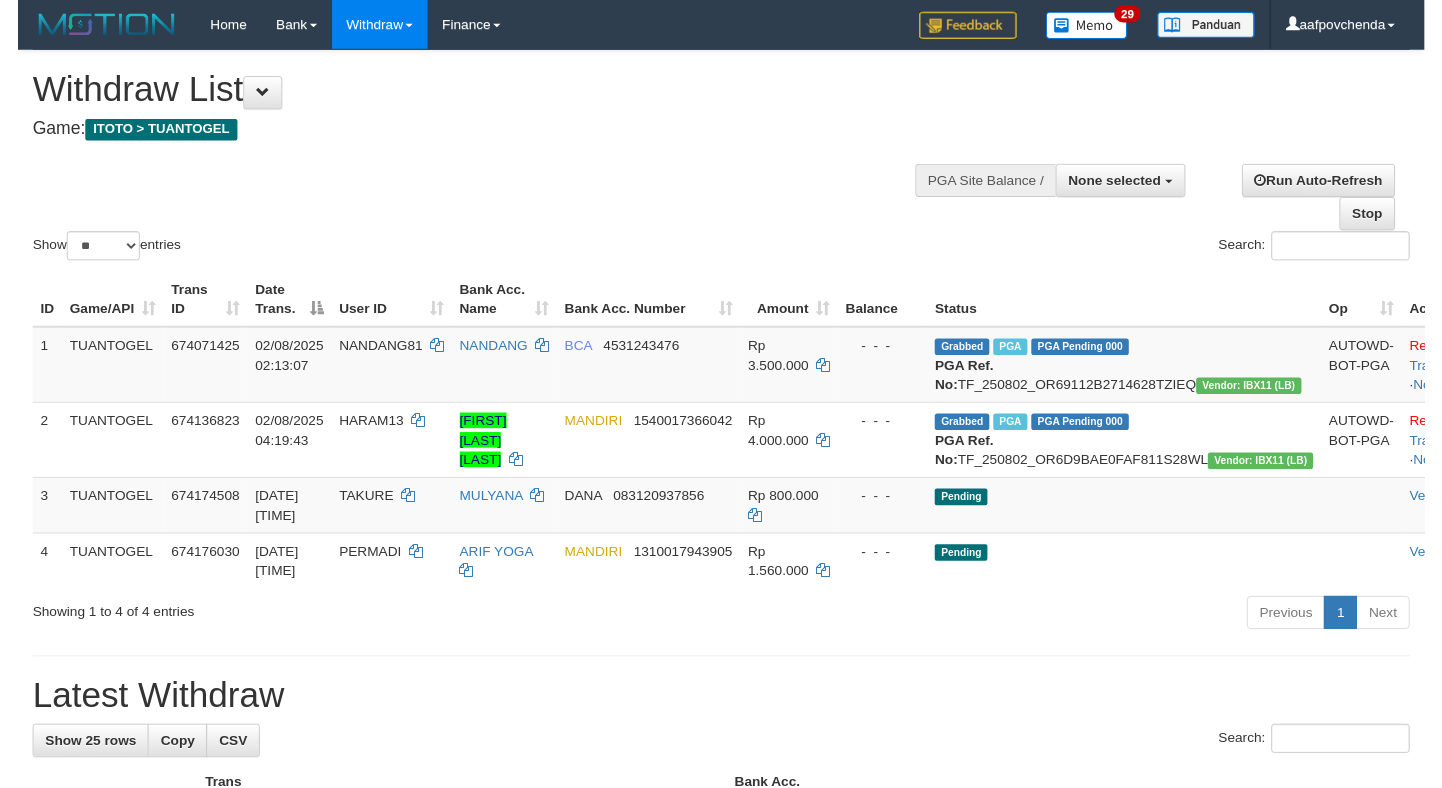 scroll, scrollTop: 0, scrollLeft: 0, axis: both 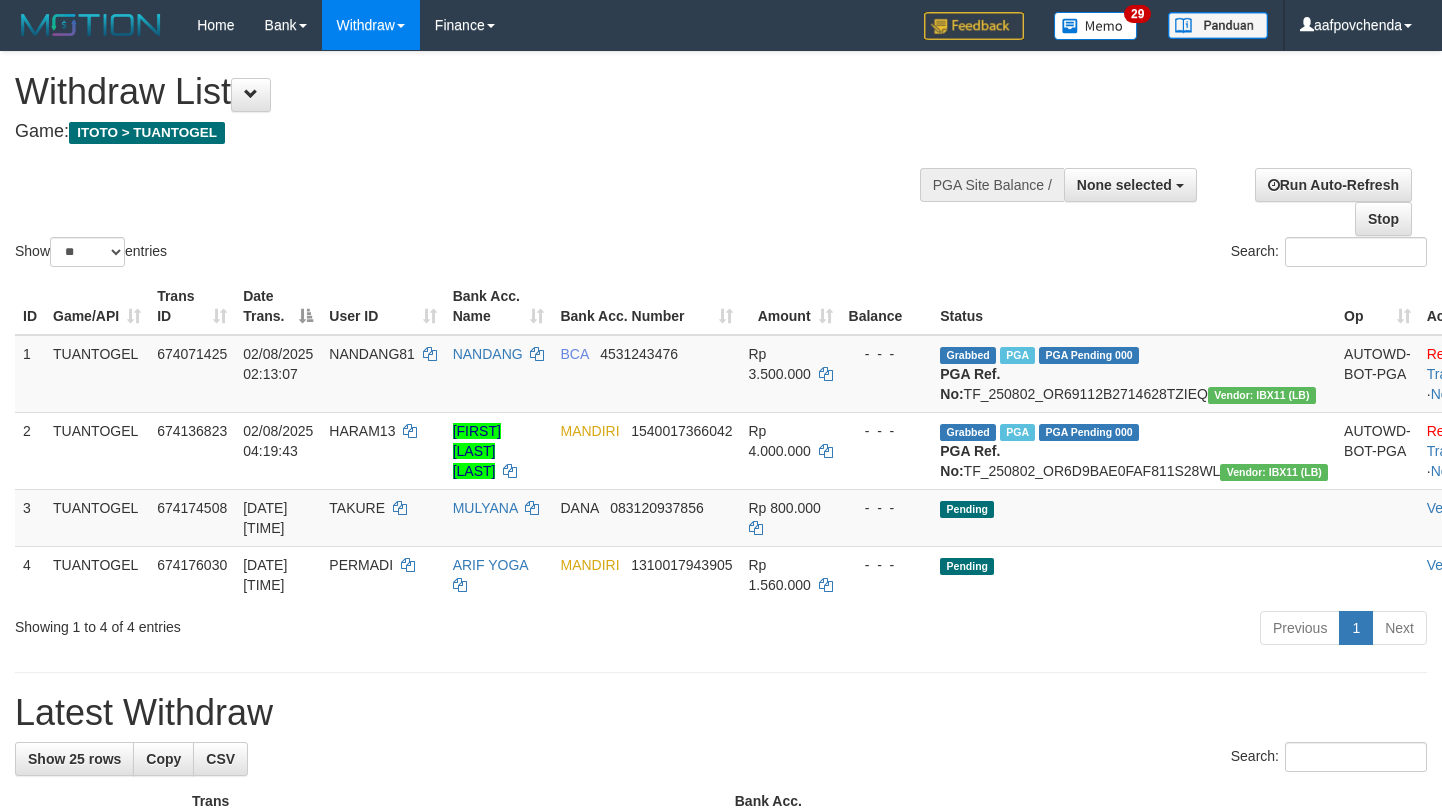 select 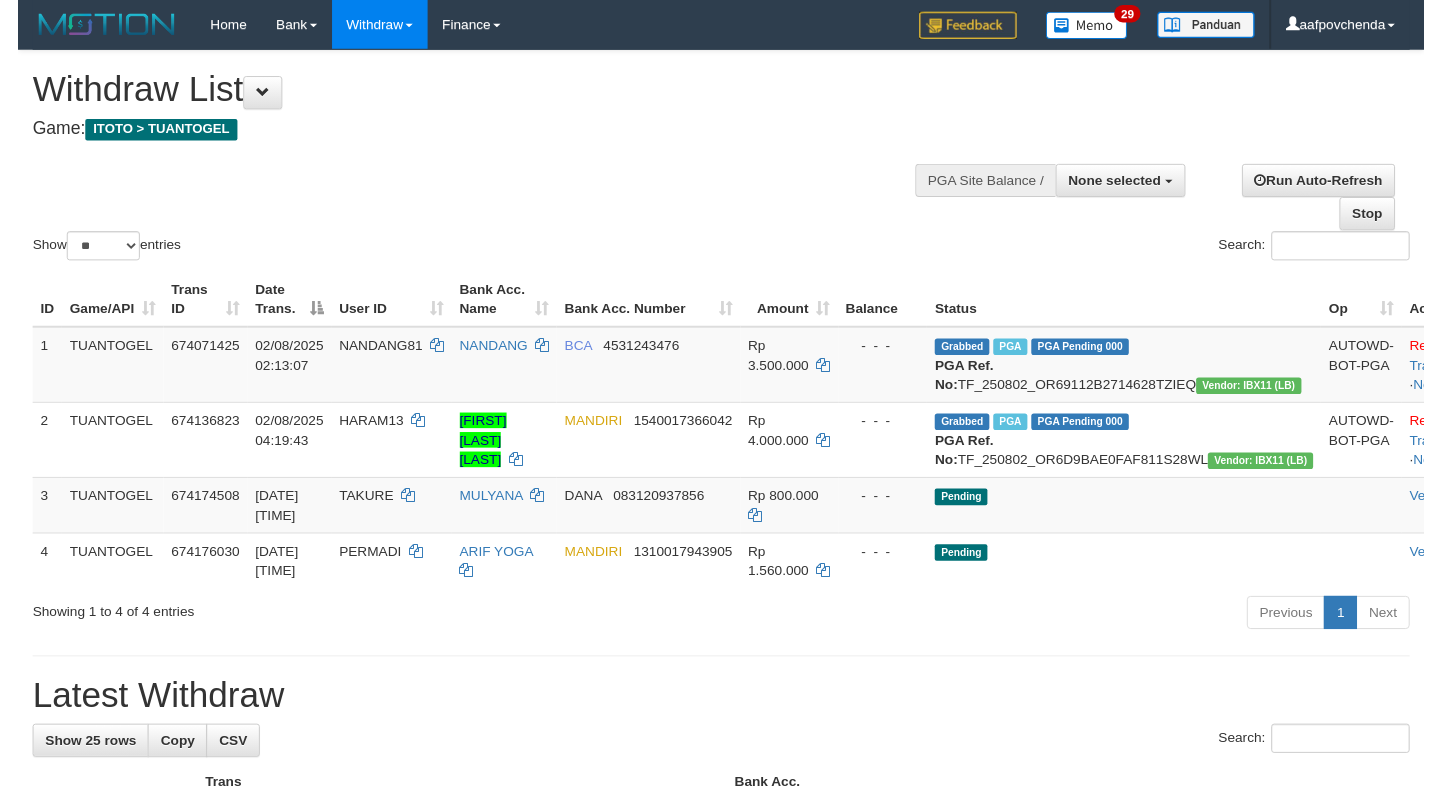 scroll, scrollTop: 0, scrollLeft: 0, axis: both 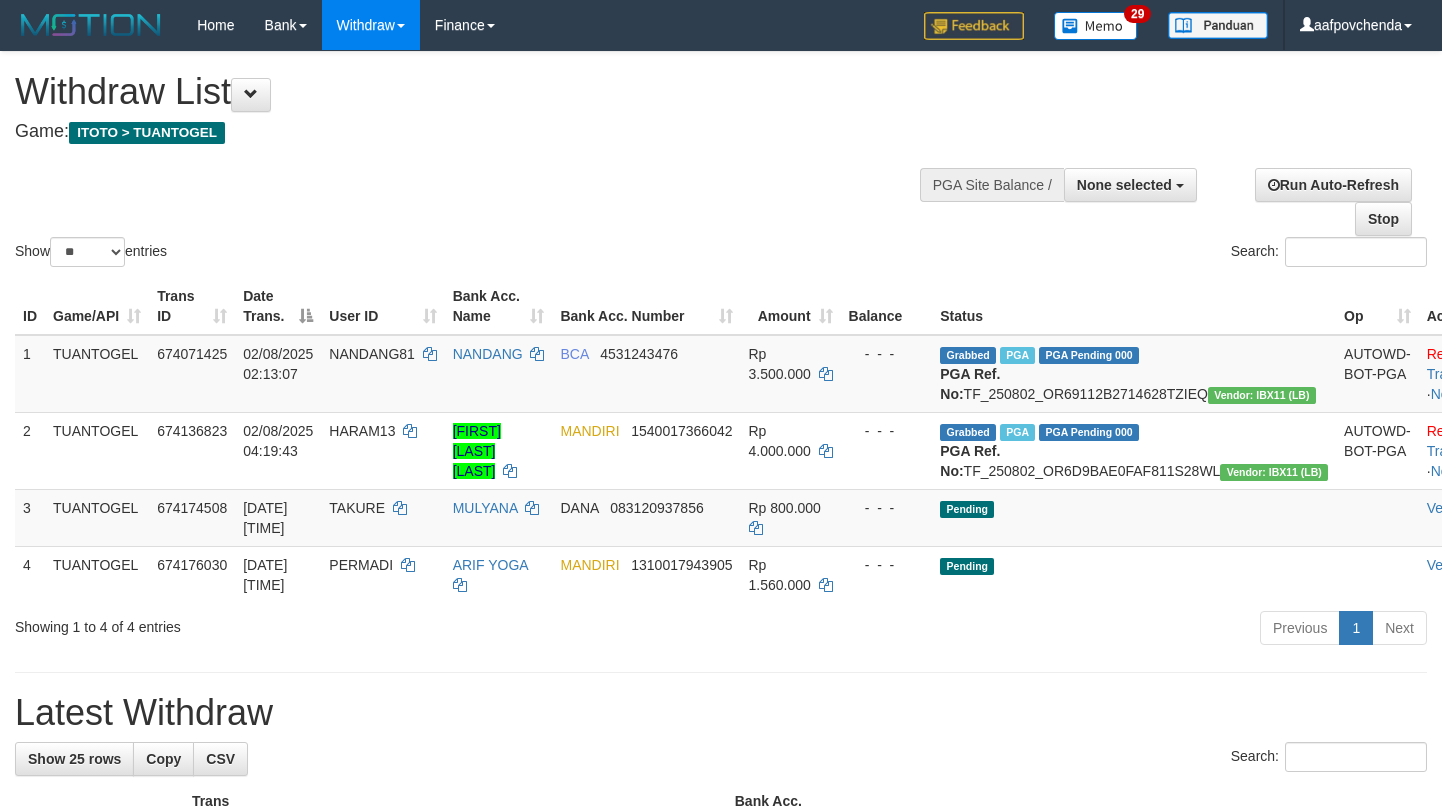 select 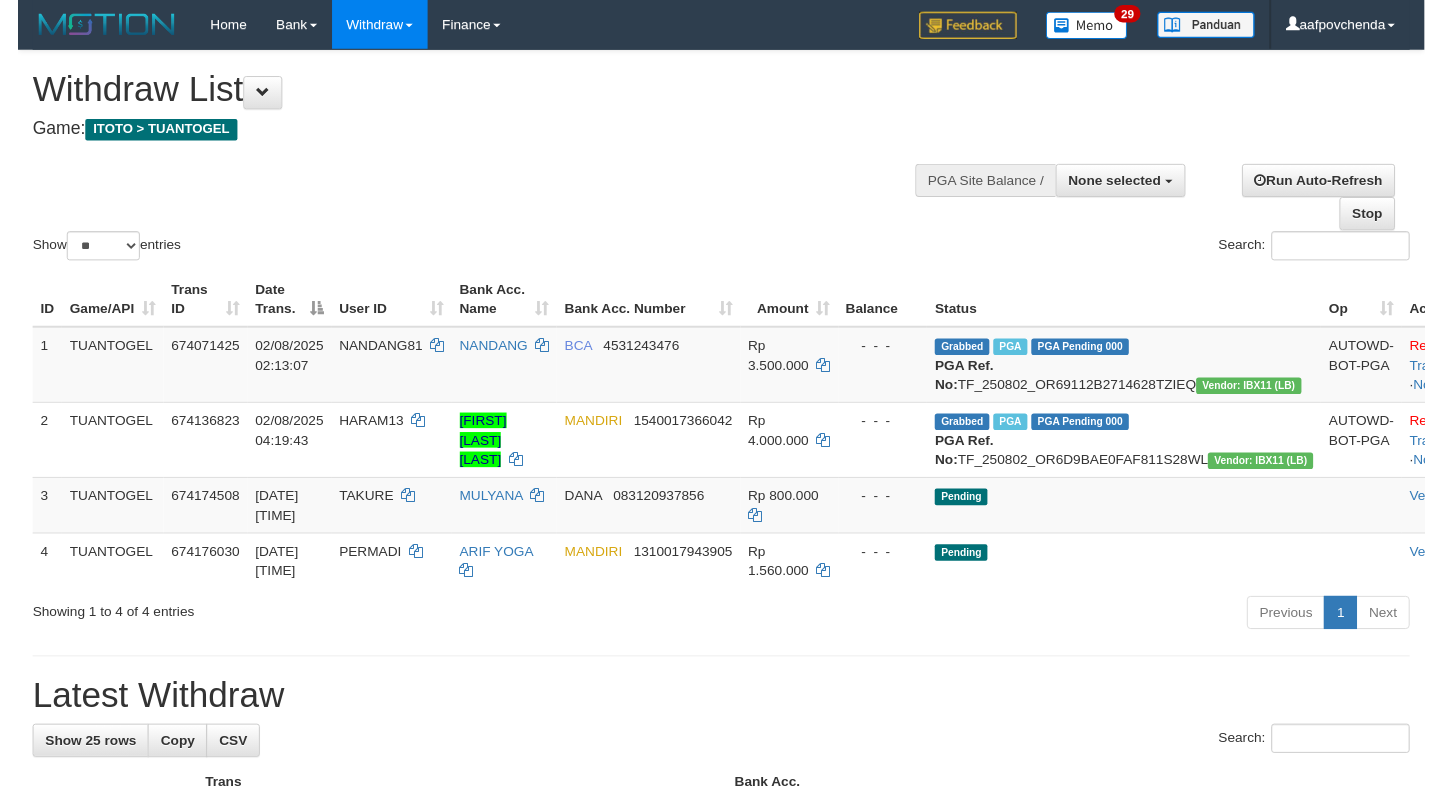 scroll, scrollTop: 0, scrollLeft: 0, axis: both 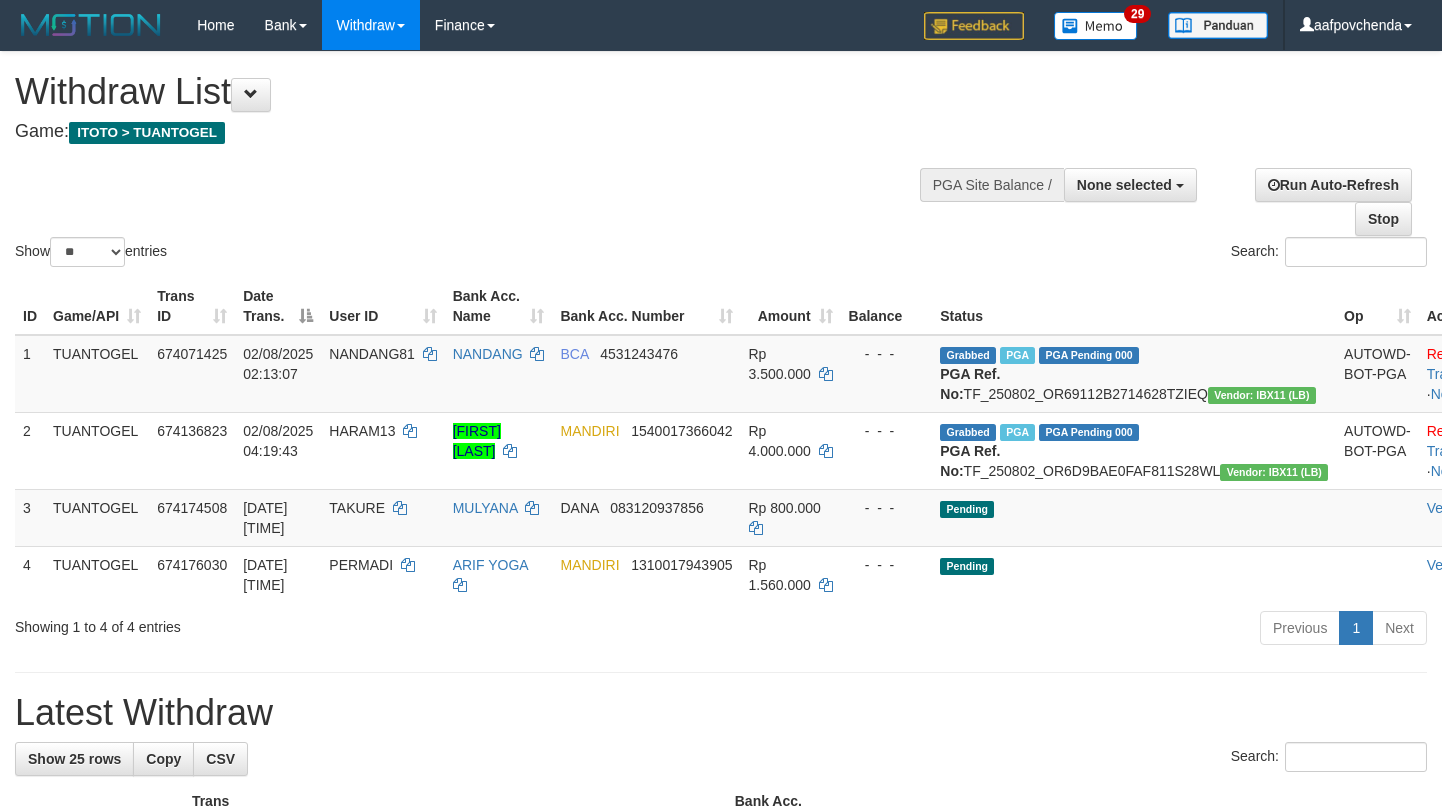 select 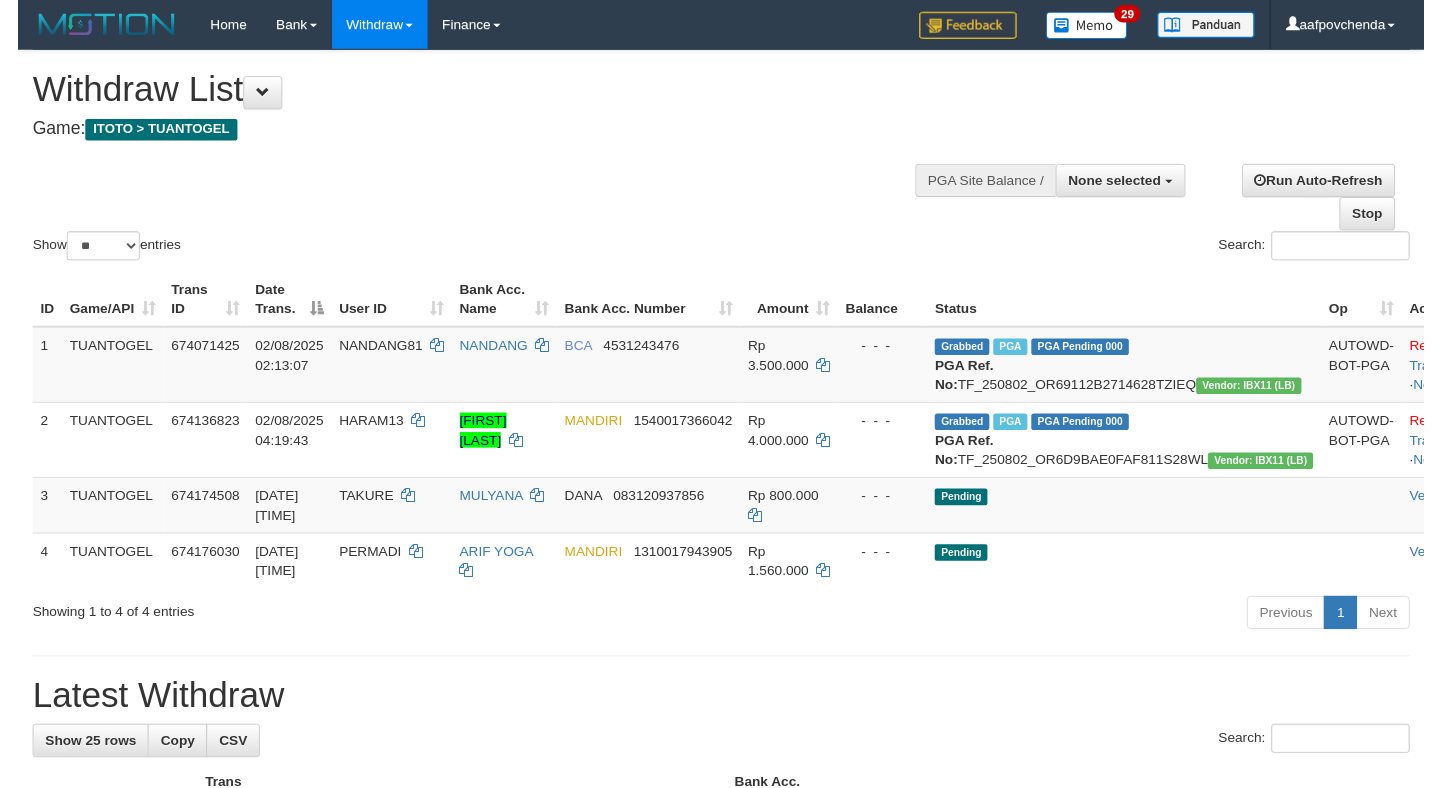 scroll, scrollTop: 0, scrollLeft: 0, axis: both 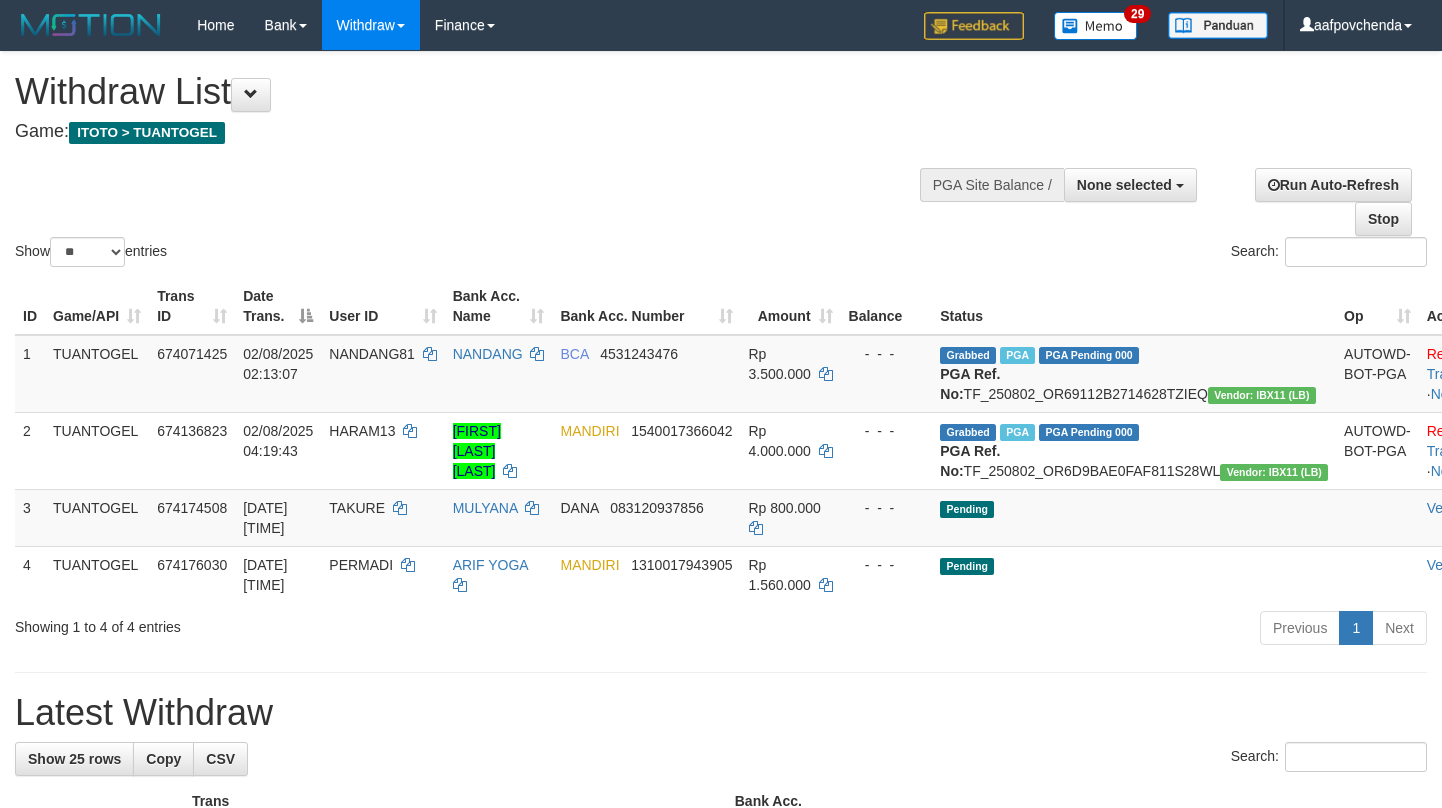 select 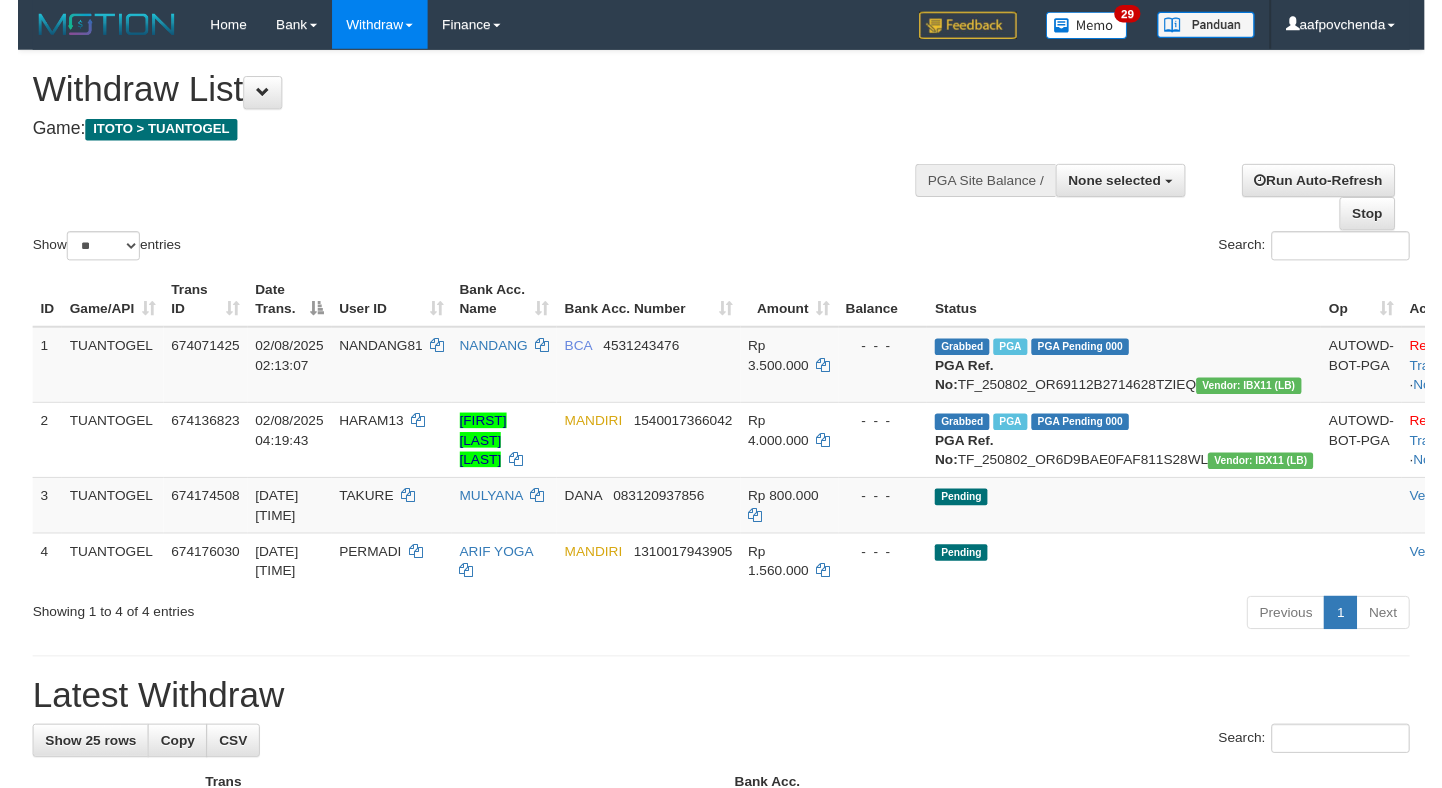 scroll, scrollTop: 0, scrollLeft: 0, axis: both 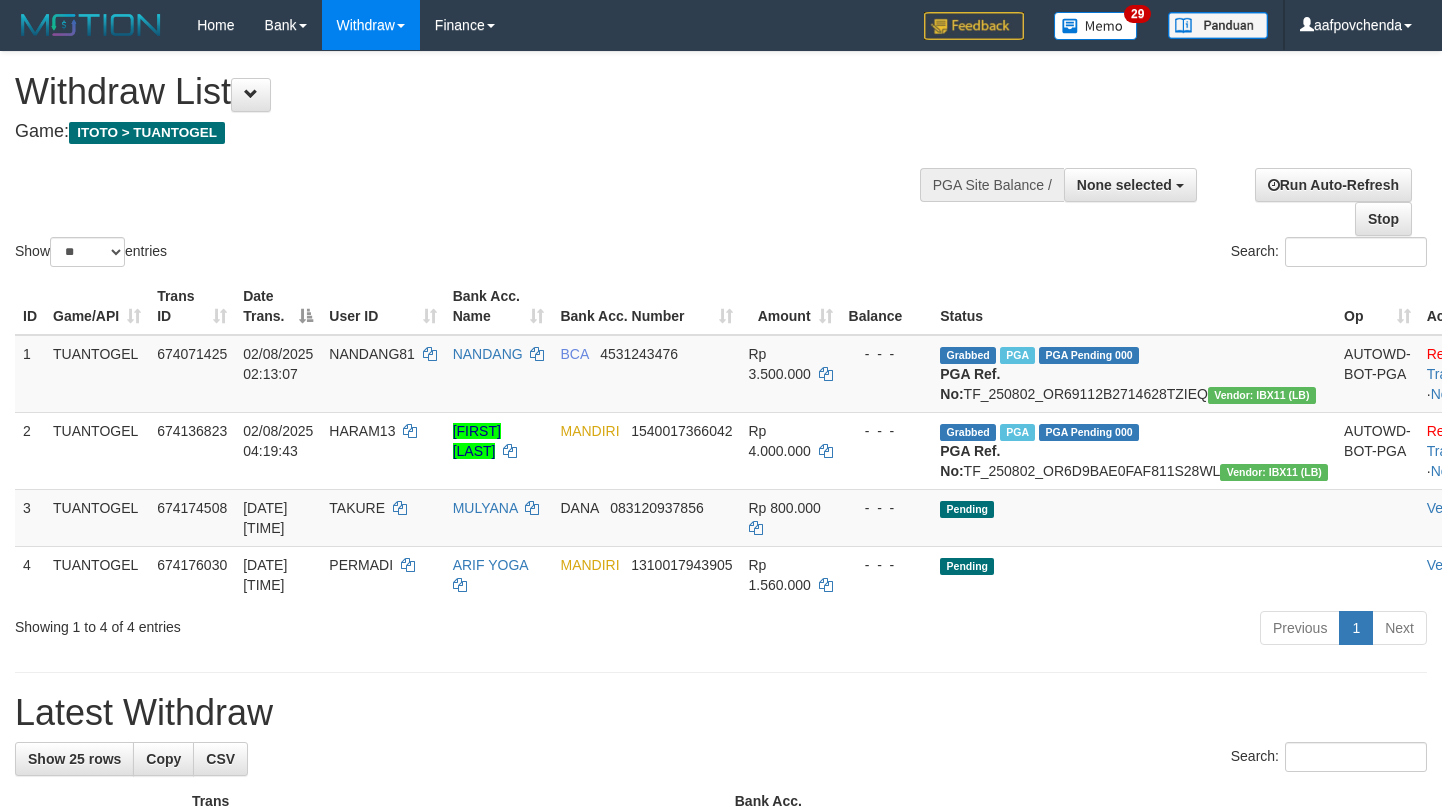 select 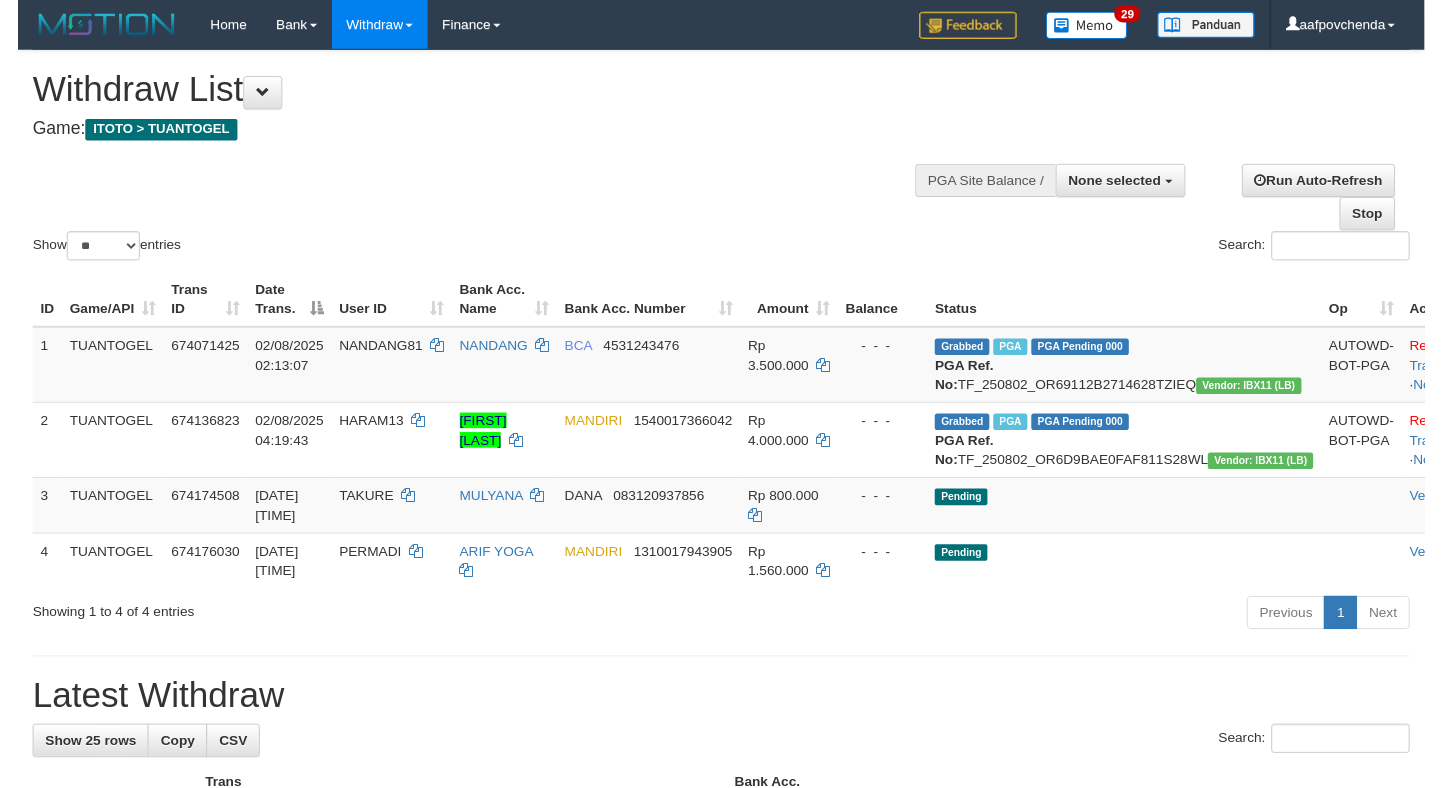 scroll, scrollTop: 0, scrollLeft: 0, axis: both 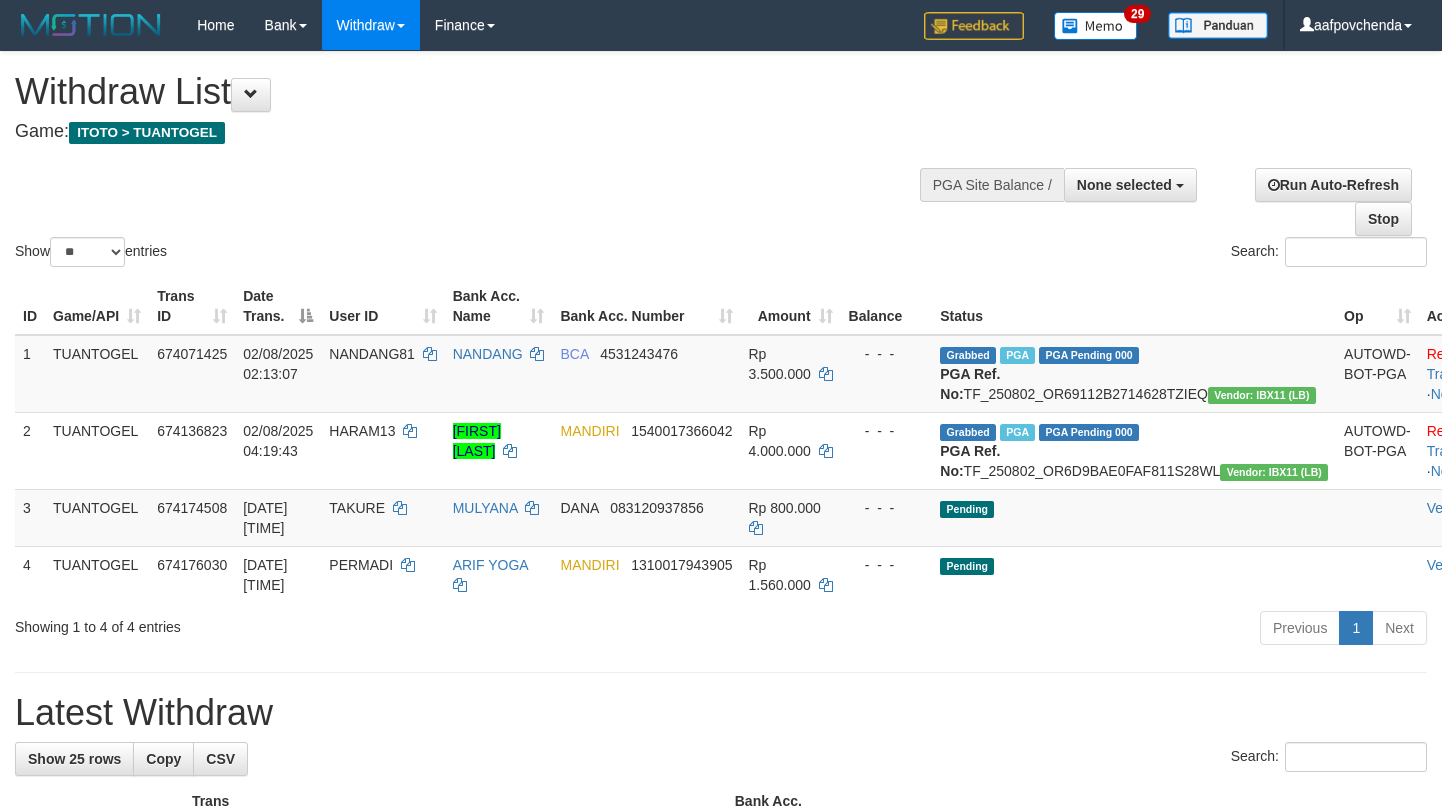 select 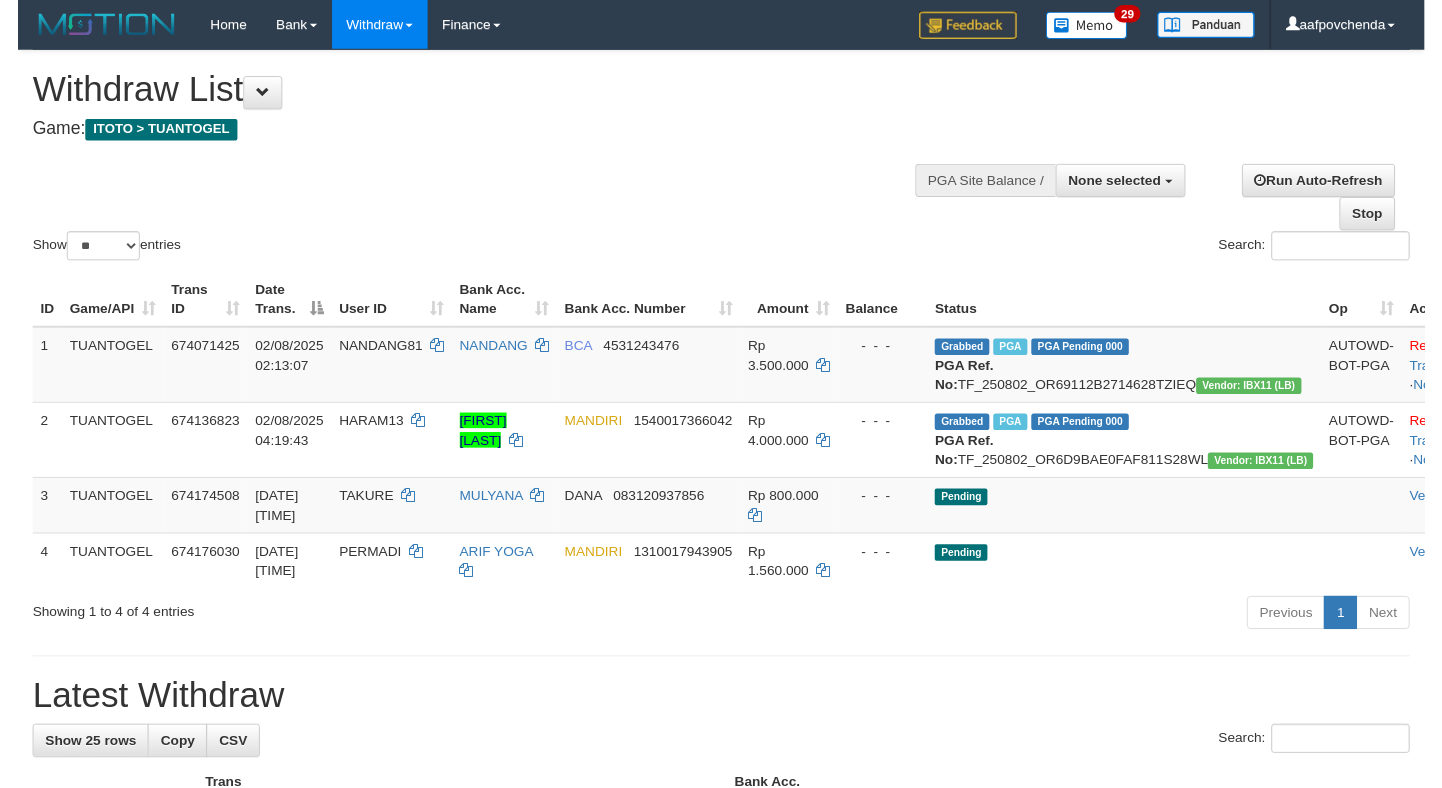 scroll, scrollTop: 0, scrollLeft: 0, axis: both 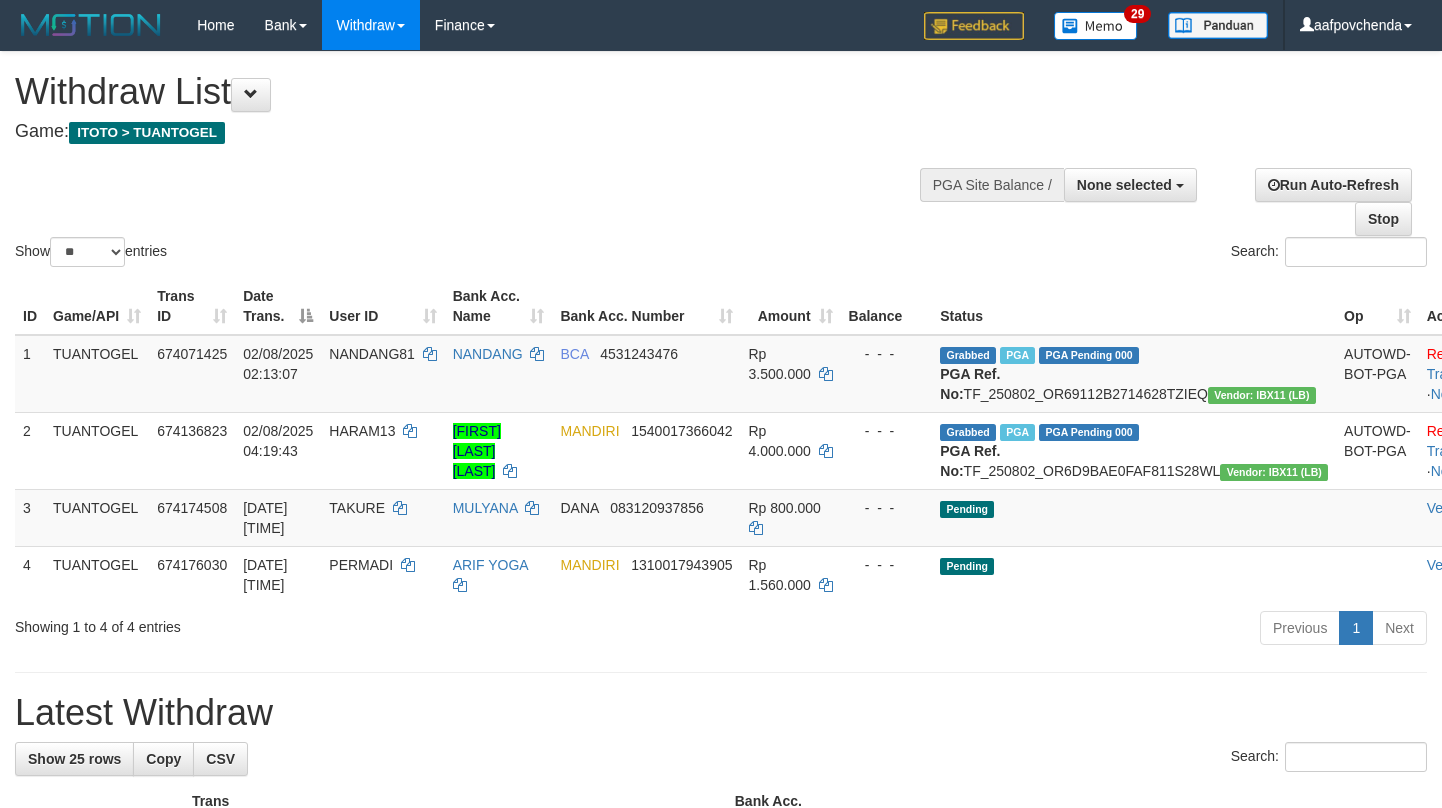 select 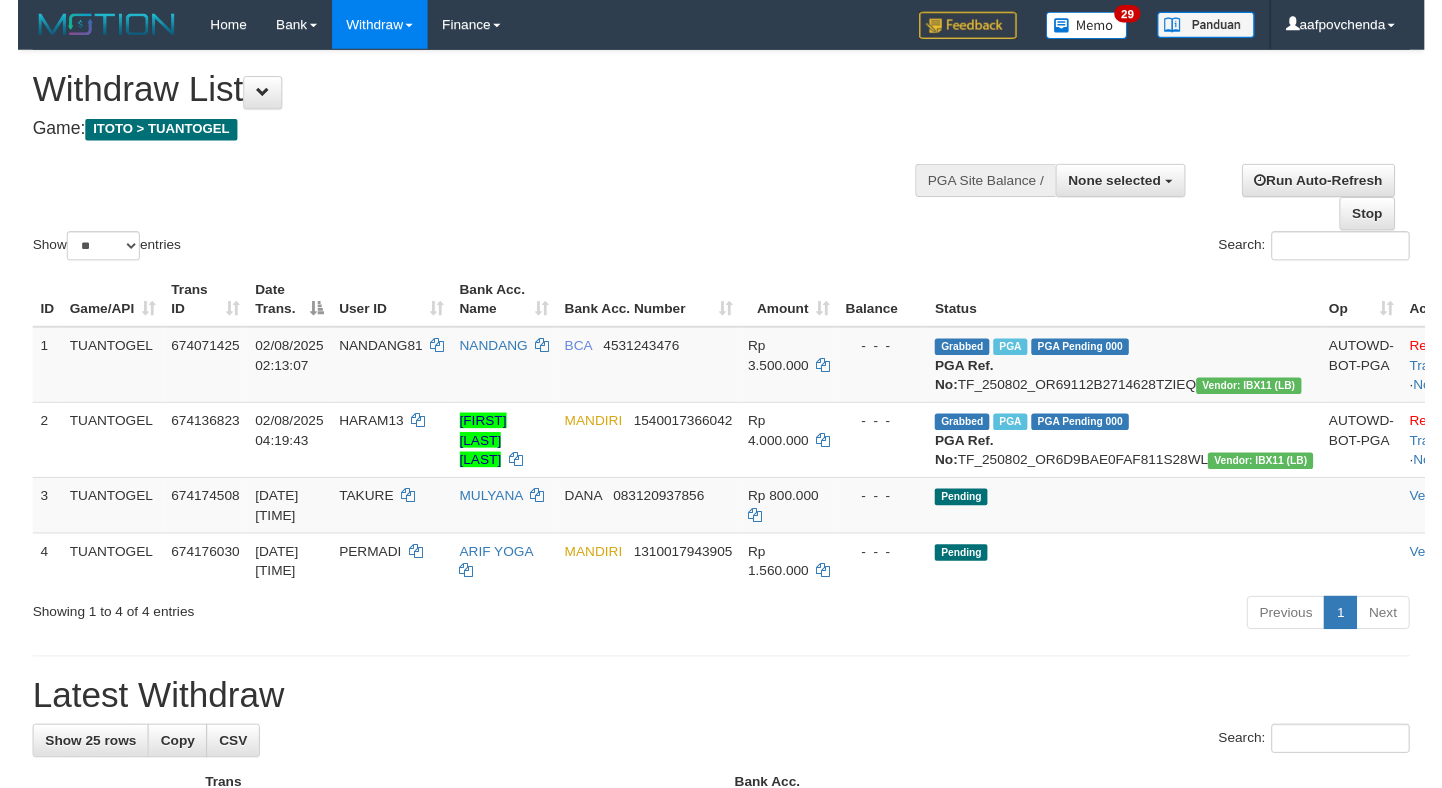 scroll, scrollTop: 0, scrollLeft: 0, axis: both 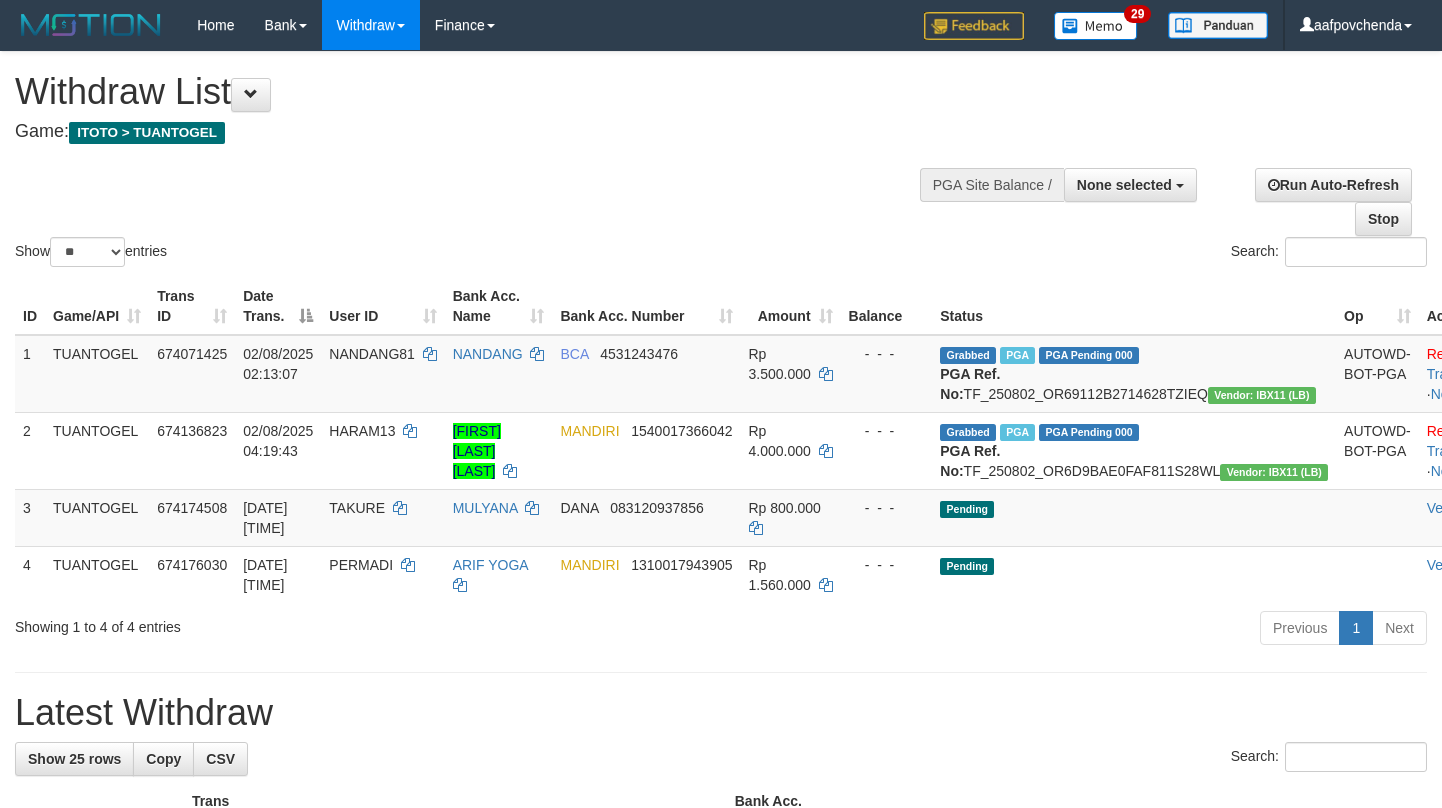 select 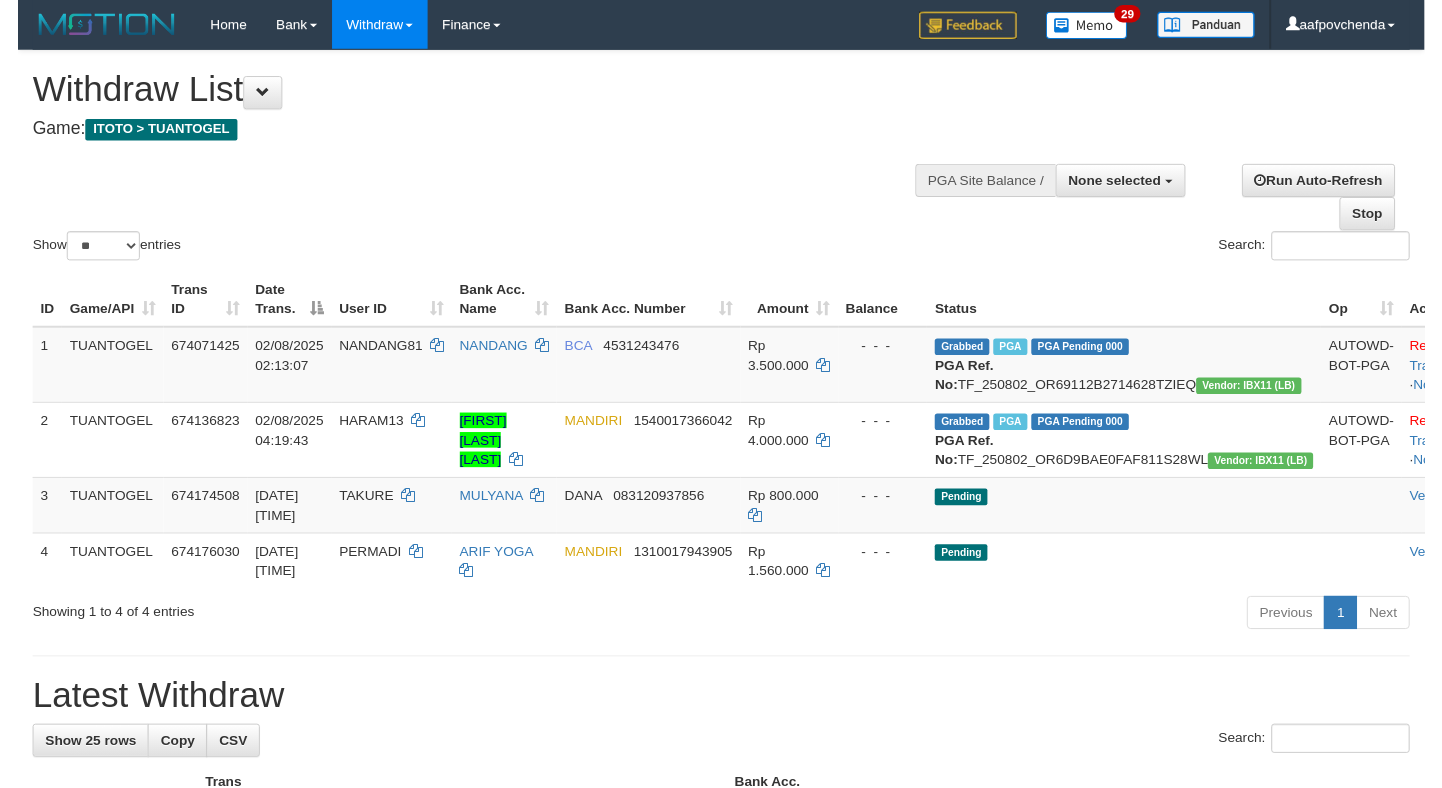 scroll, scrollTop: 0, scrollLeft: 0, axis: both 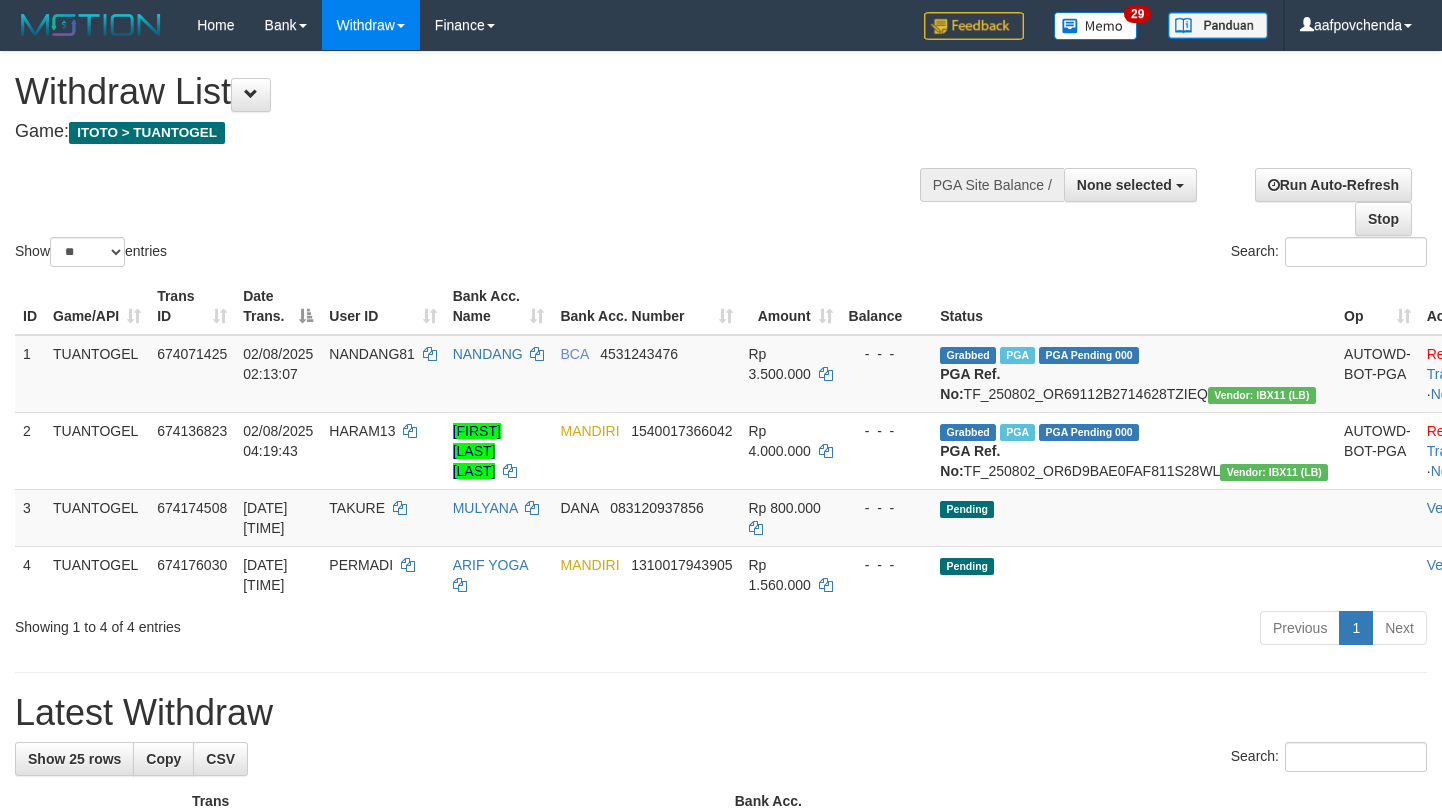 select 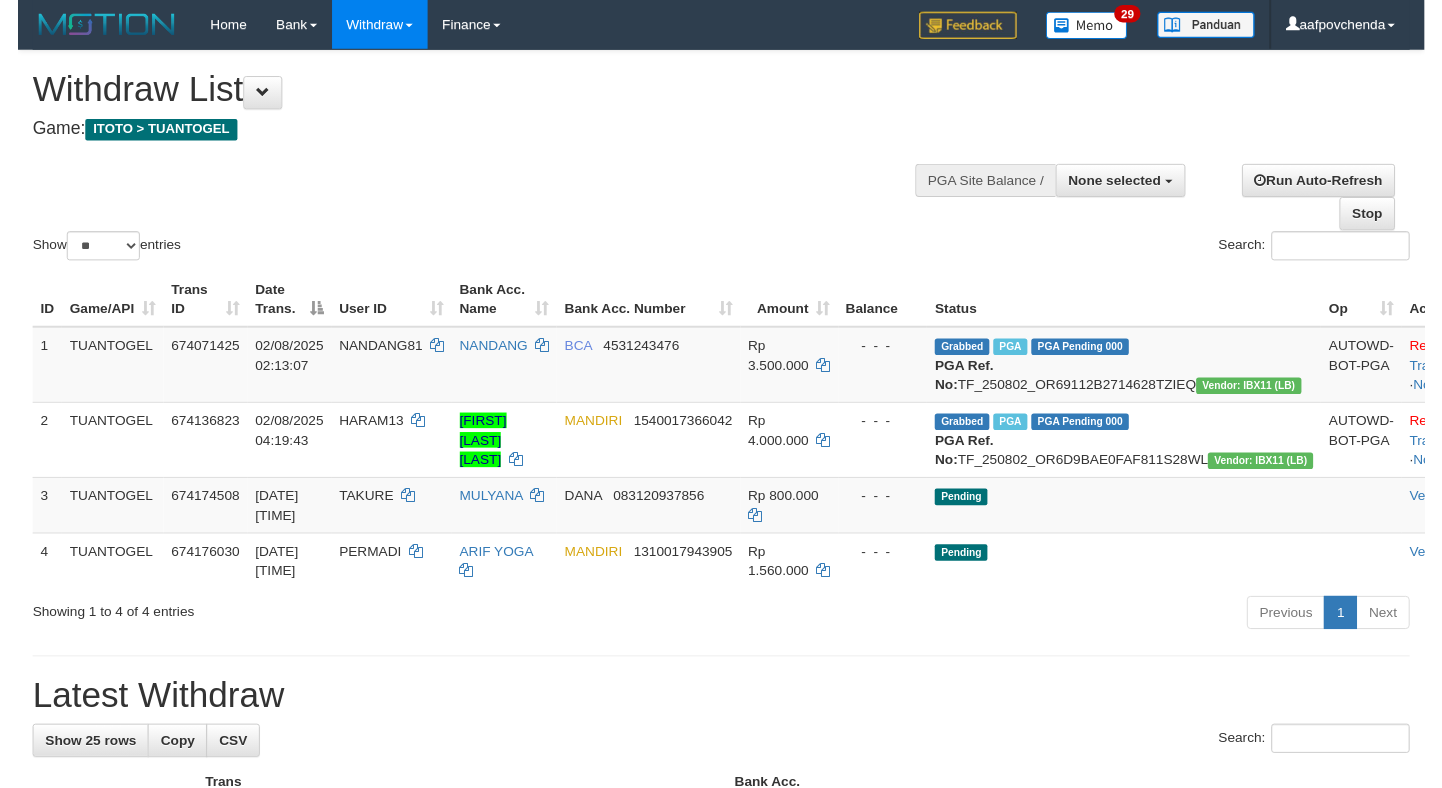 scroll, scrollTop: 0, scrollLeft: 0, axis: both 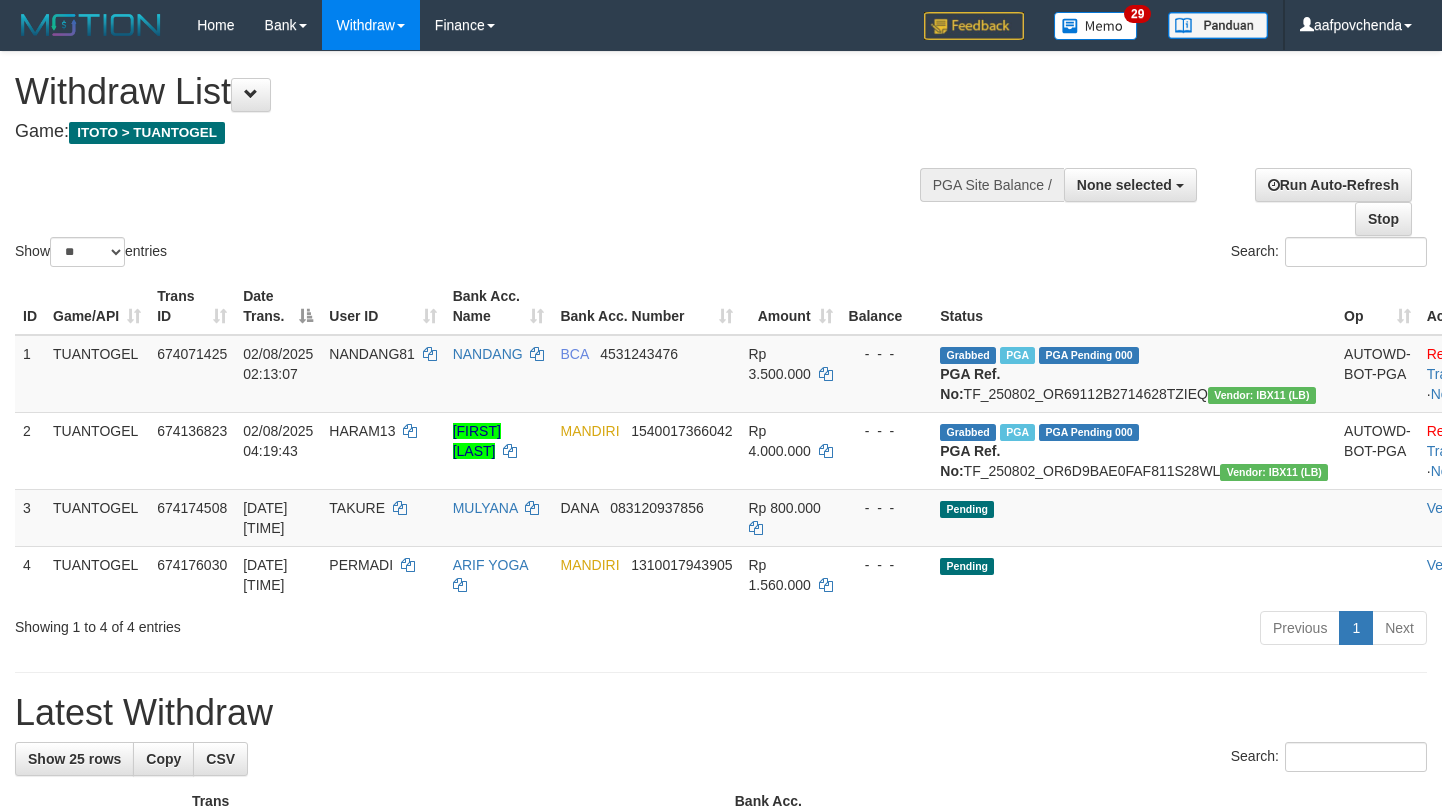 select 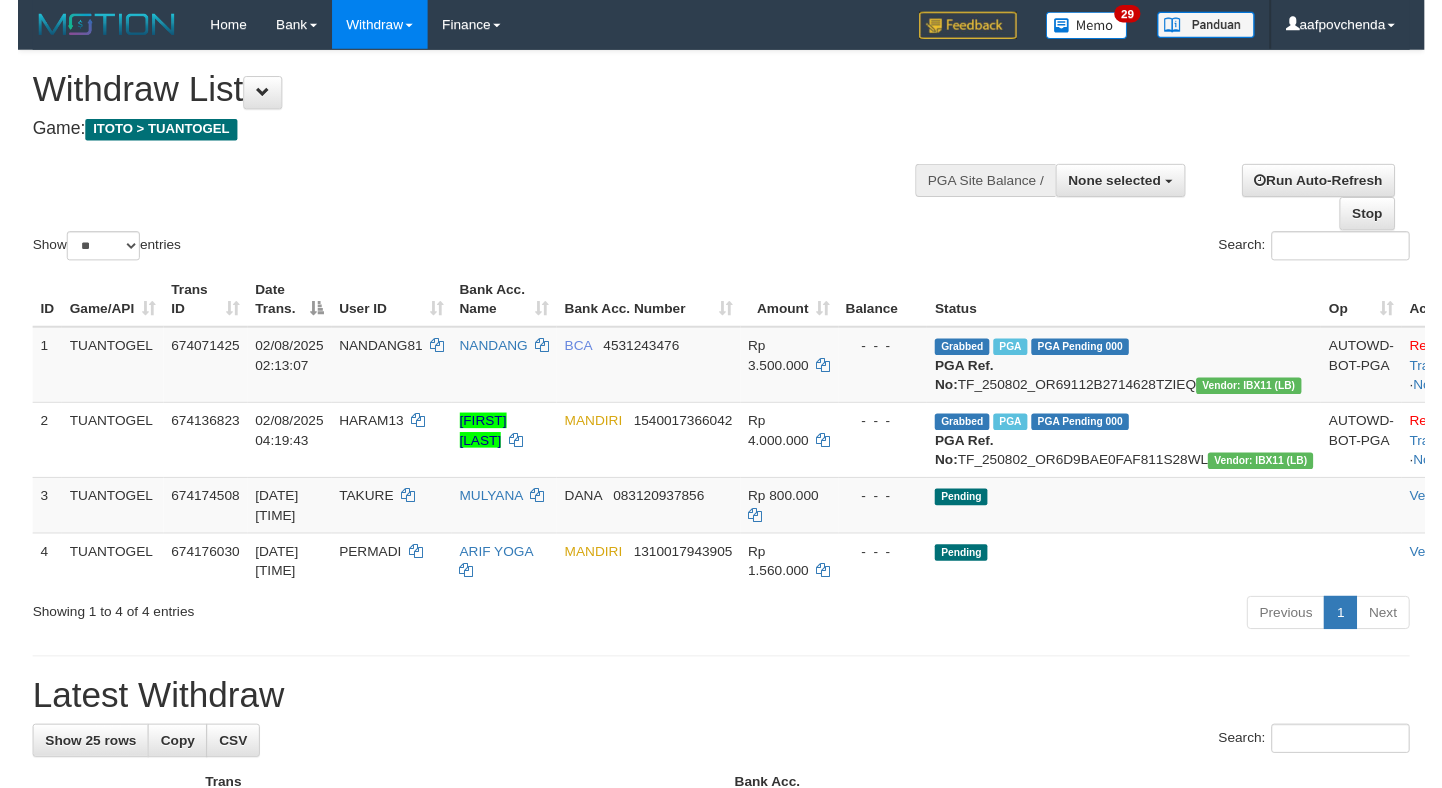 scroll, scrollTop: 0, scrollLeft: 0, axis: both 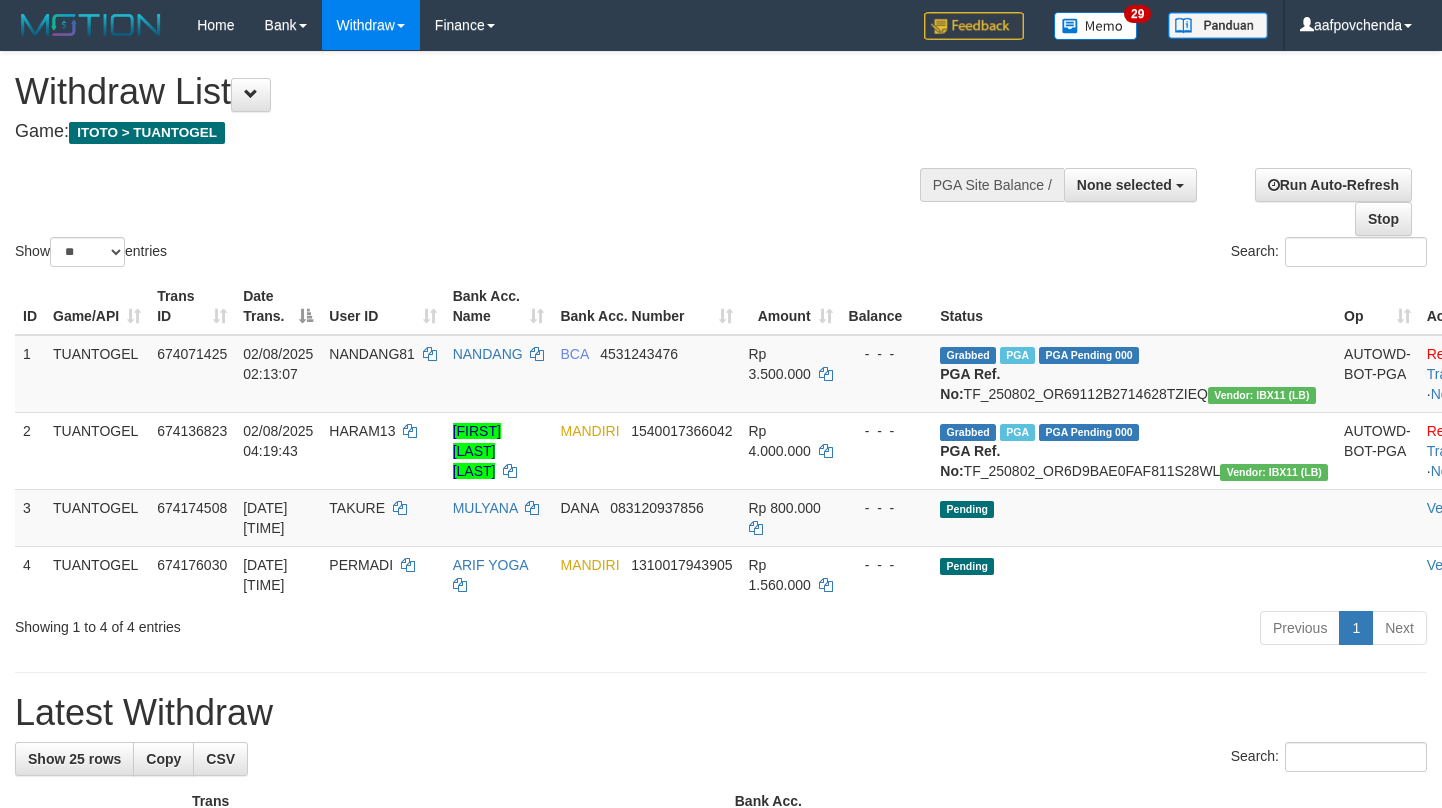 select 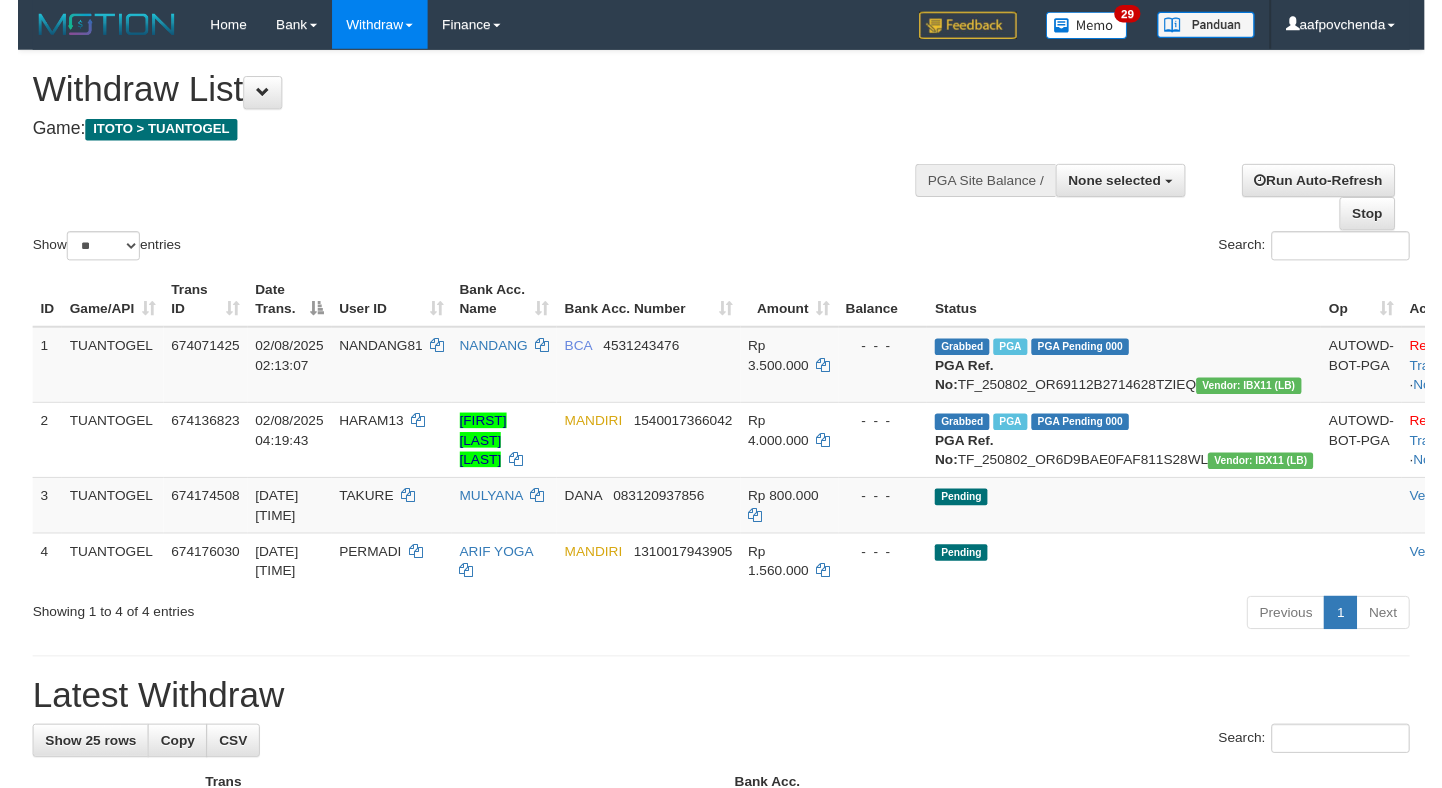 scroll, scrollTop: 0, scrollLeft: 0, axis: both 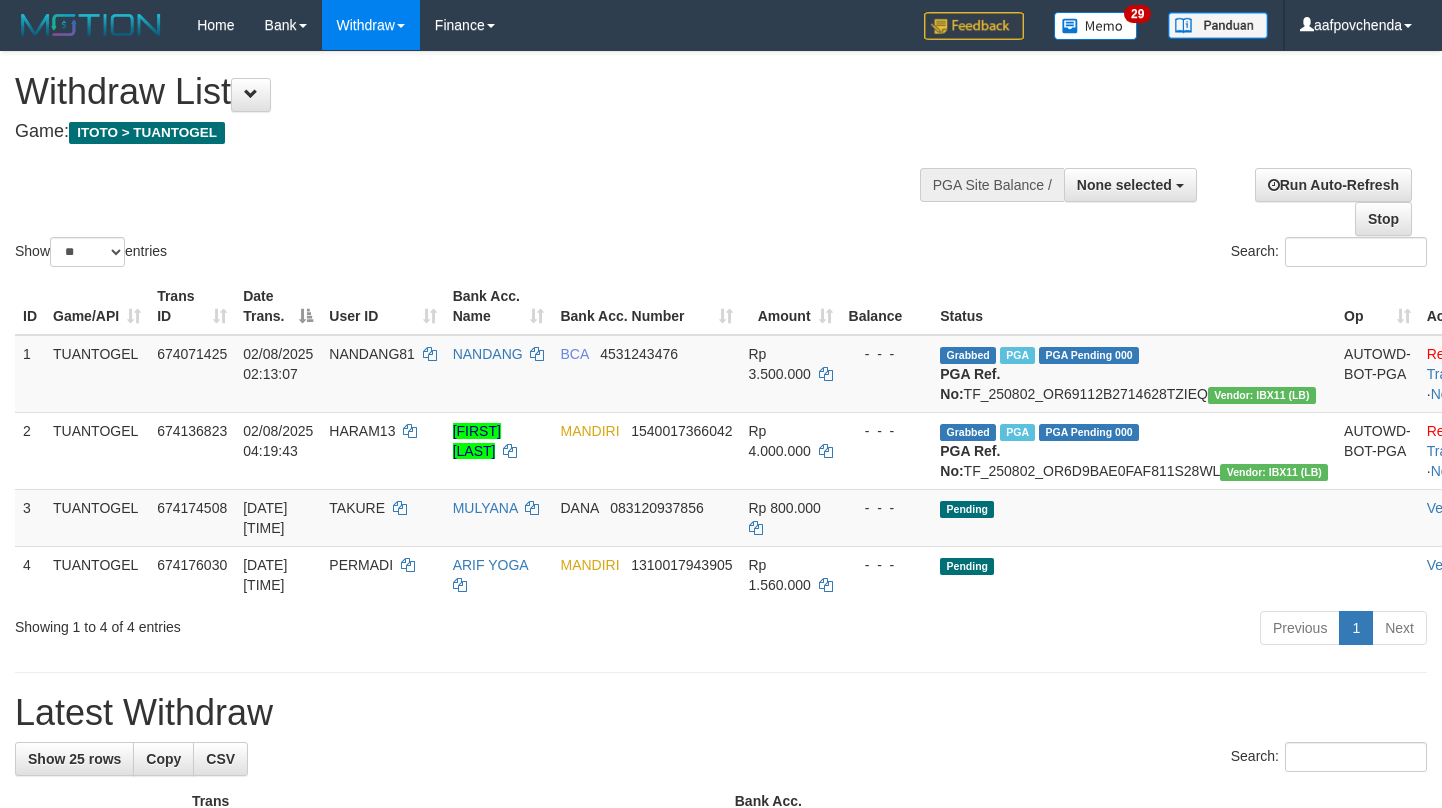 select 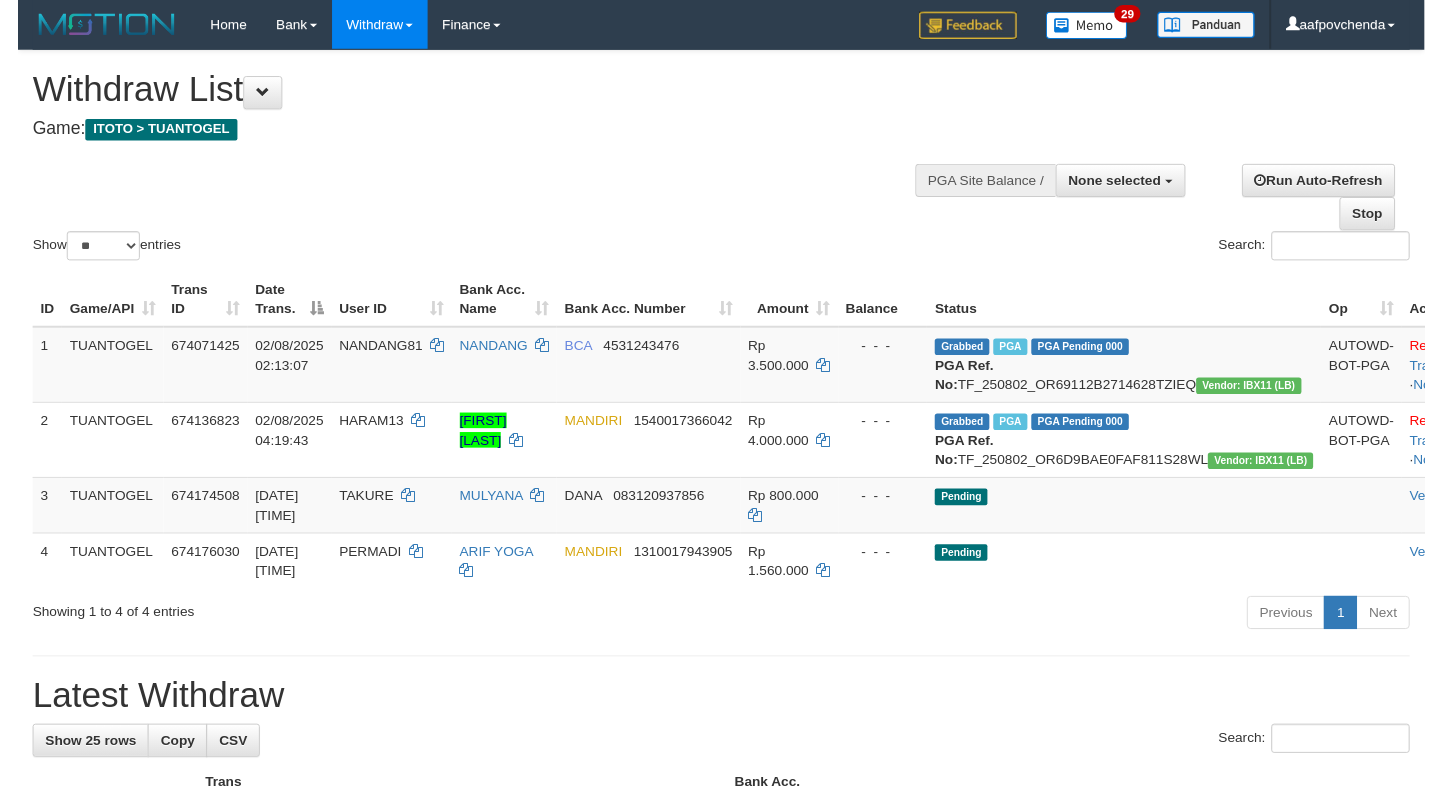 scroll, scrollTop: 0, scrollLeft: 0, axis: both 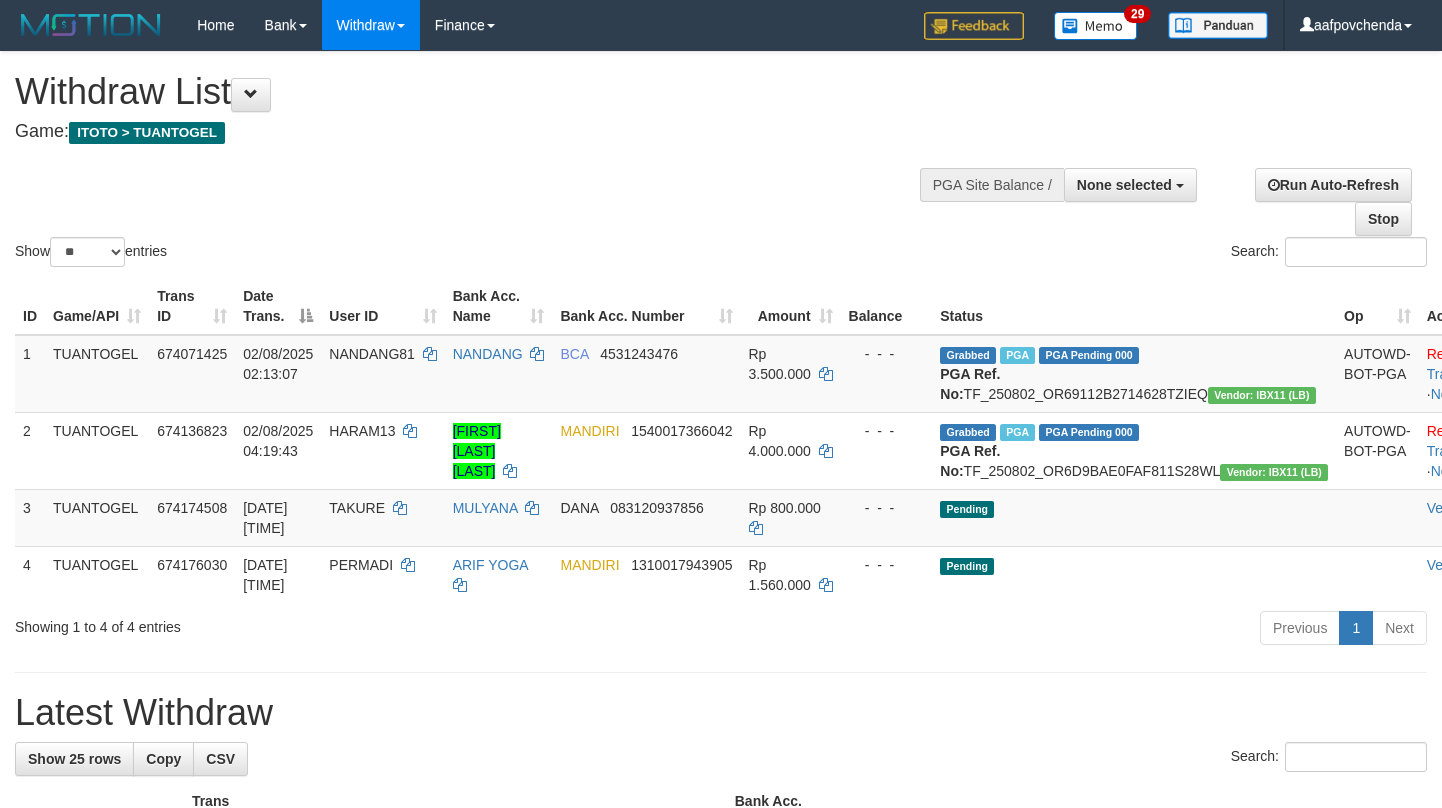select 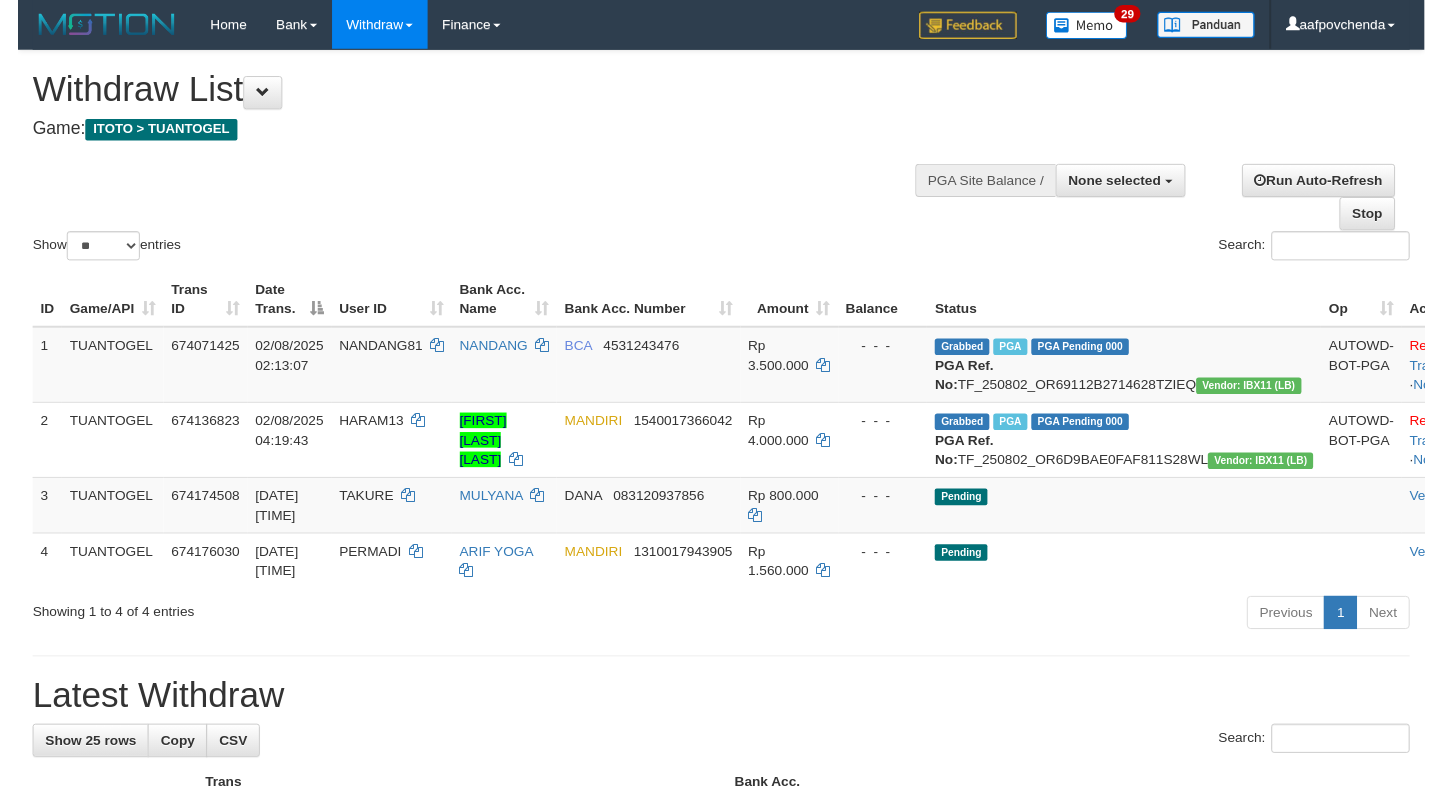 scroll, scrollTop: 0, scrollLeft: 0, axis: both 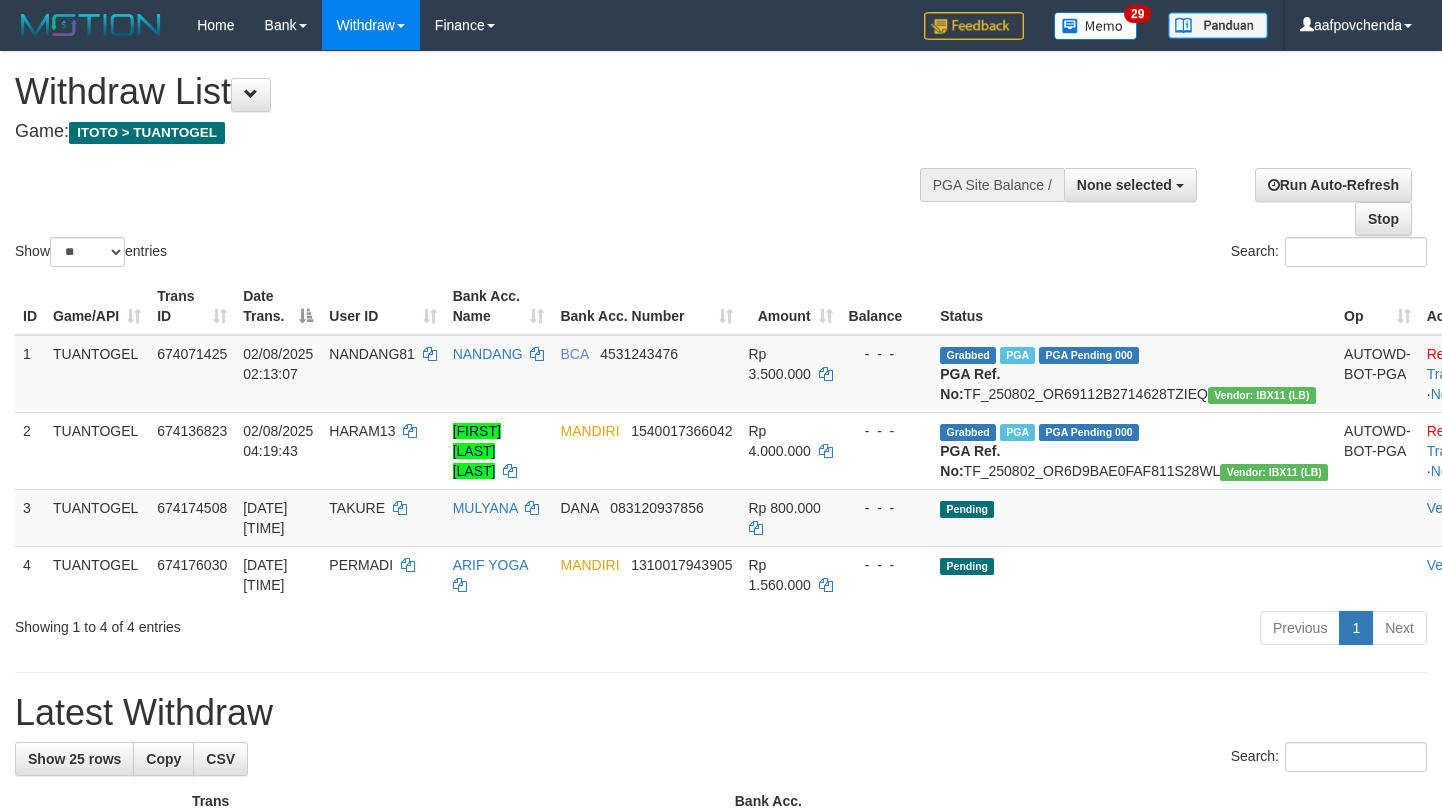 select 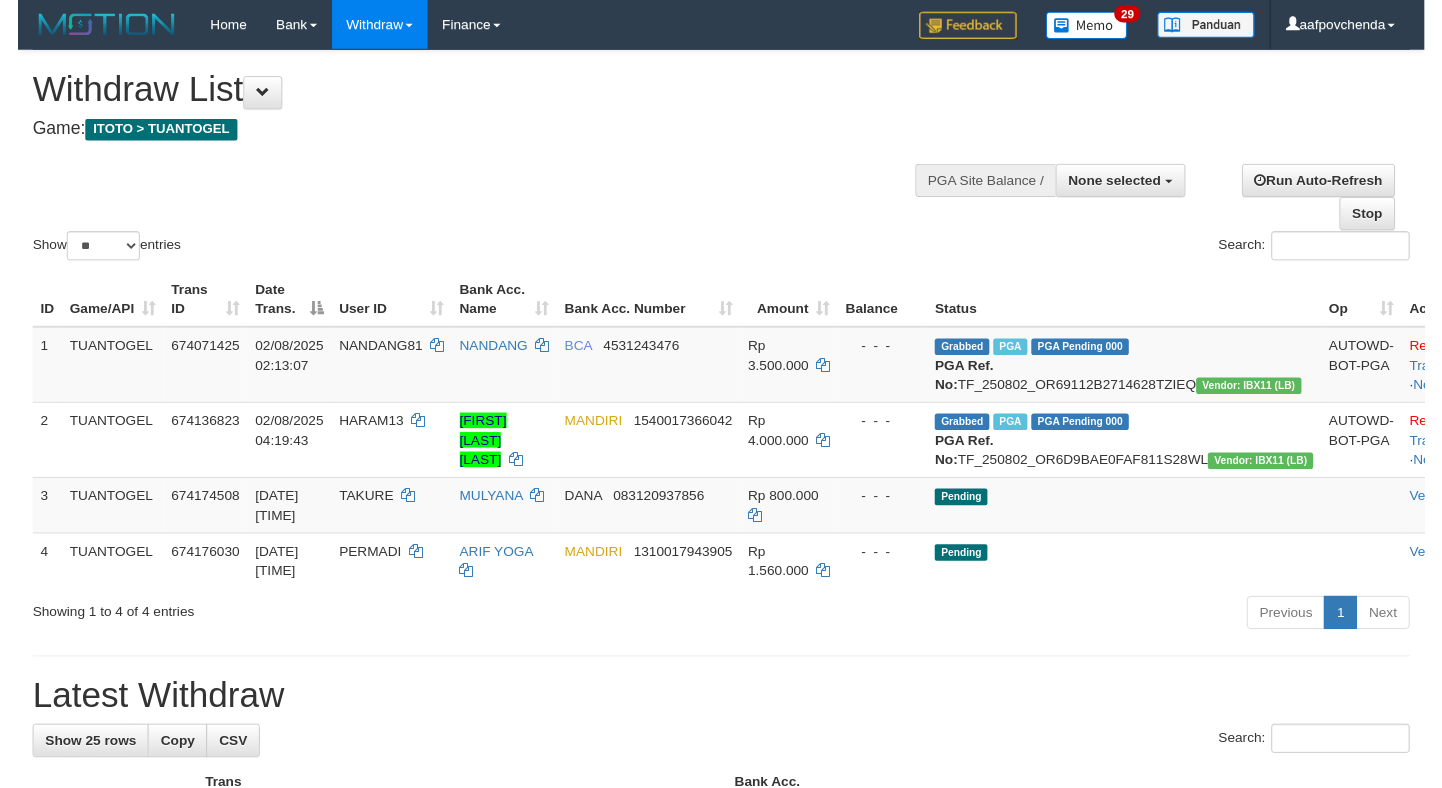 scroll, scrollTop: 0, scrollLeft: 0, axis: both 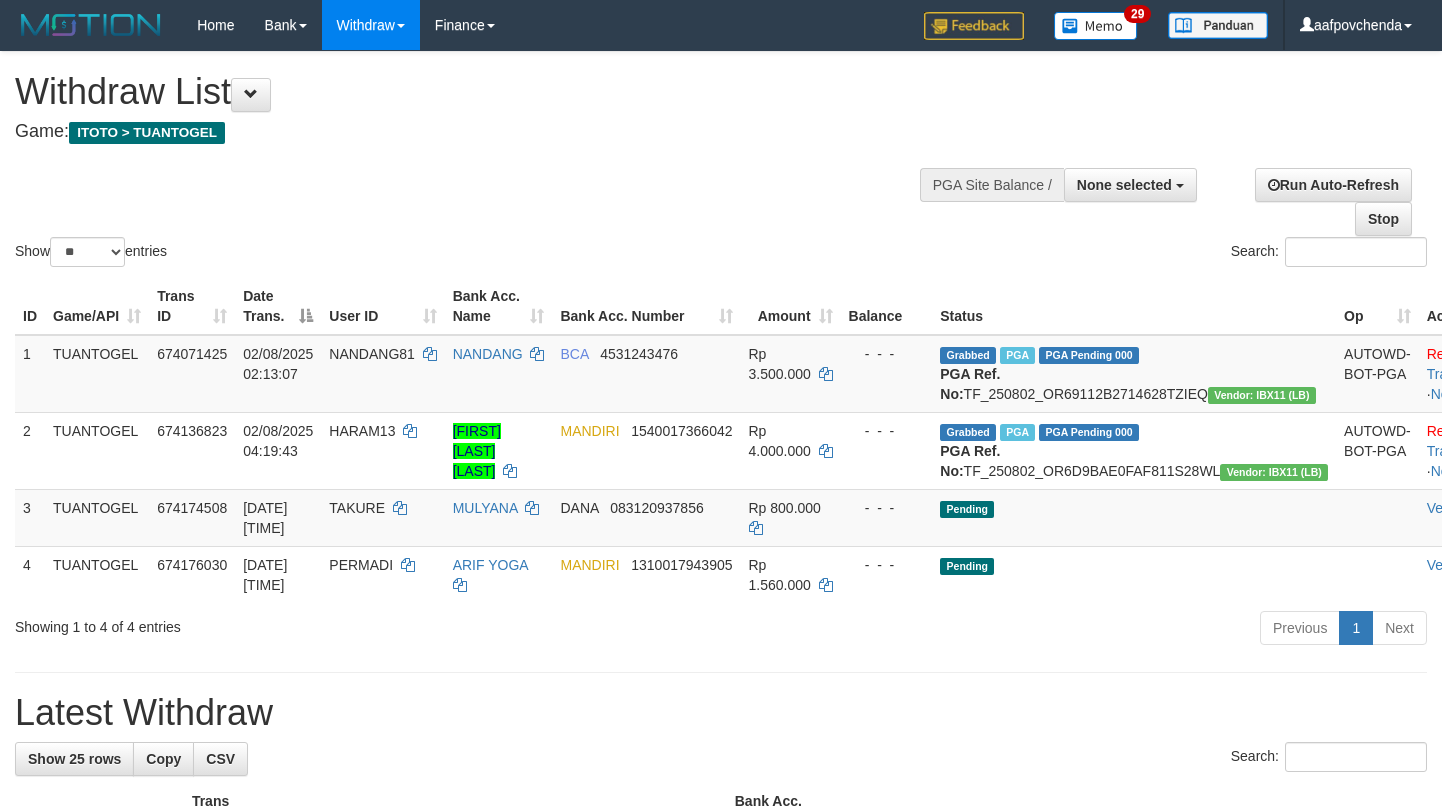 select 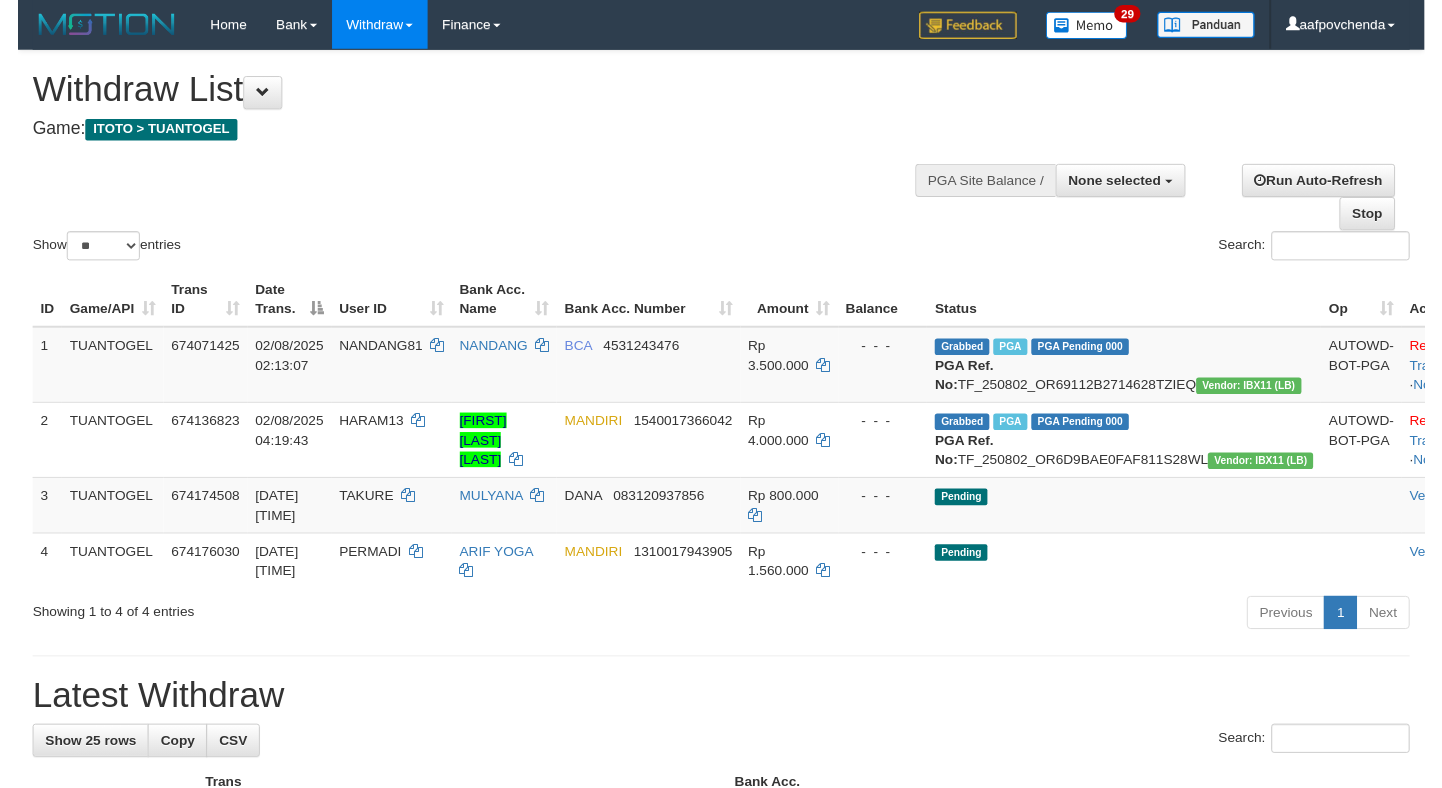 scroll, scrollTop: 0, scrollLeft: 0, axis: both 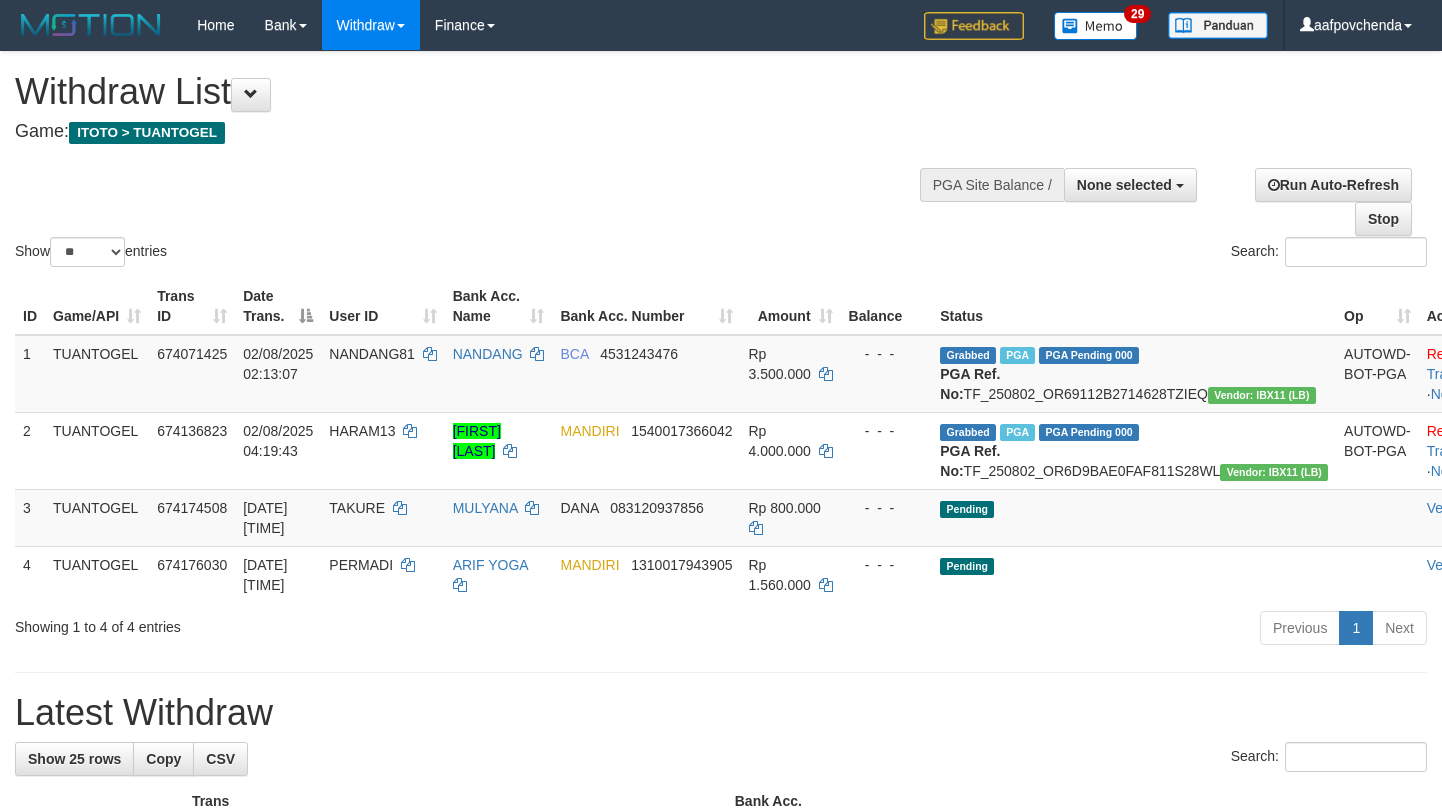select 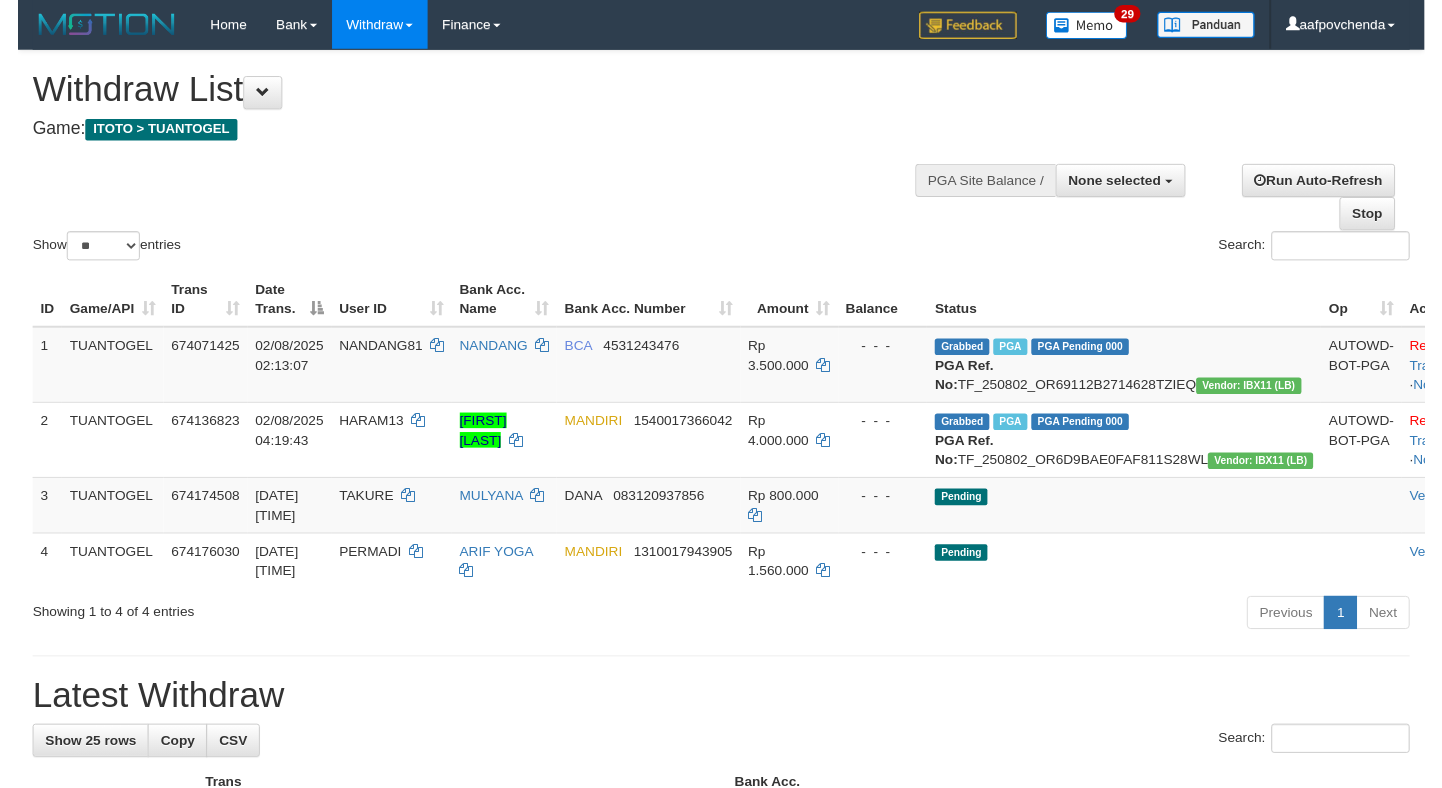scroll, scrollTop: 0, scrollLeft: 0, axis: both 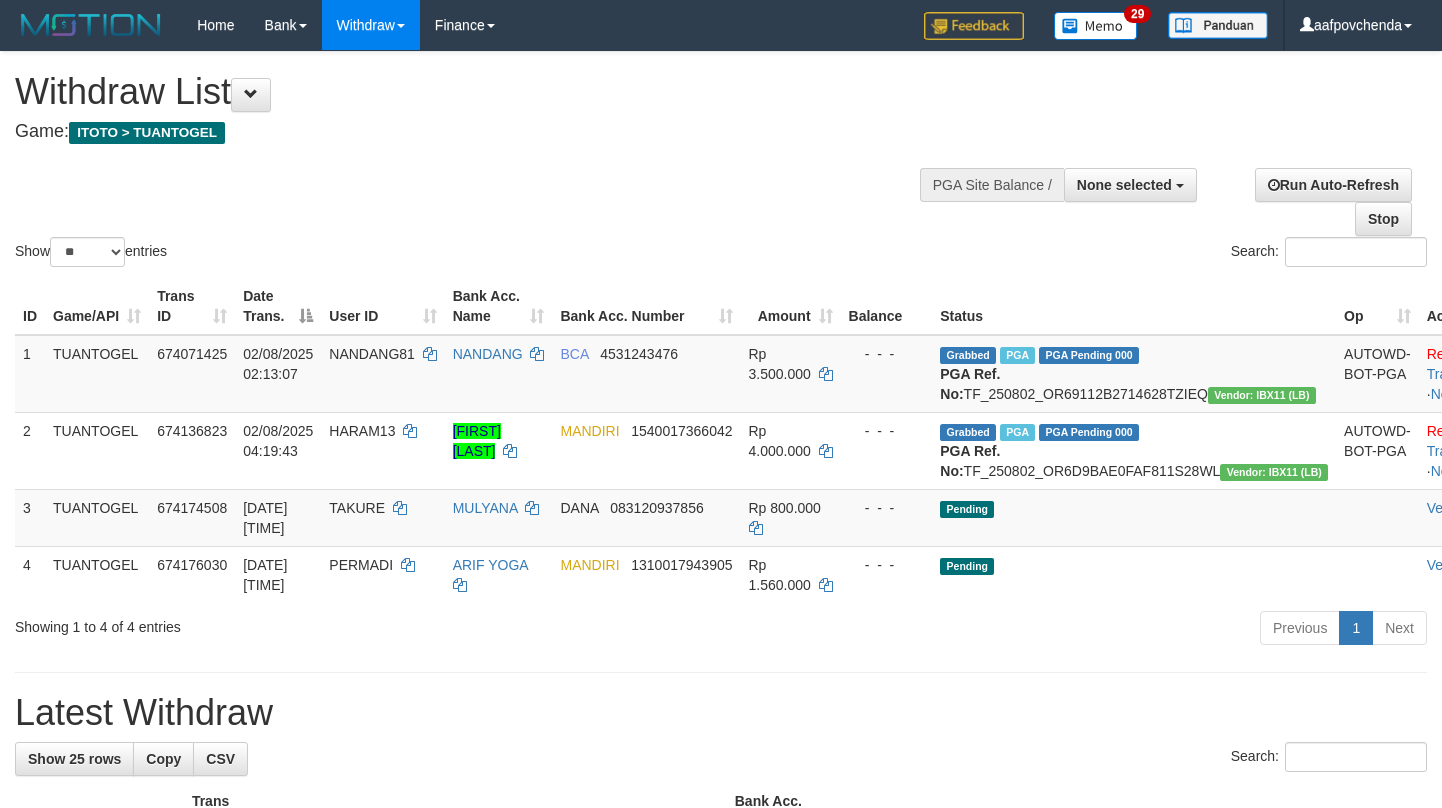 select 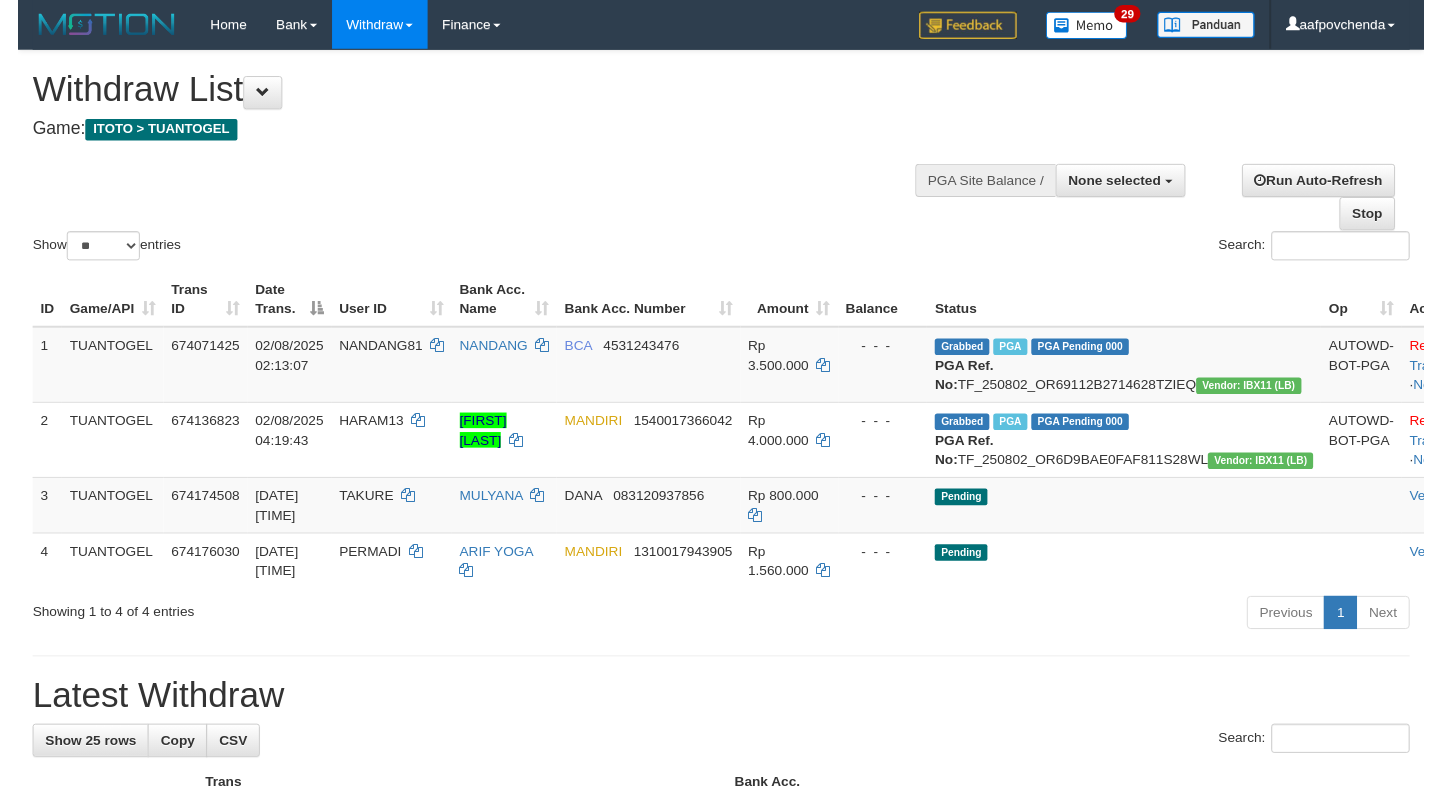 scroll, scrollTop: 0, scrollLeft: 0, axis: both 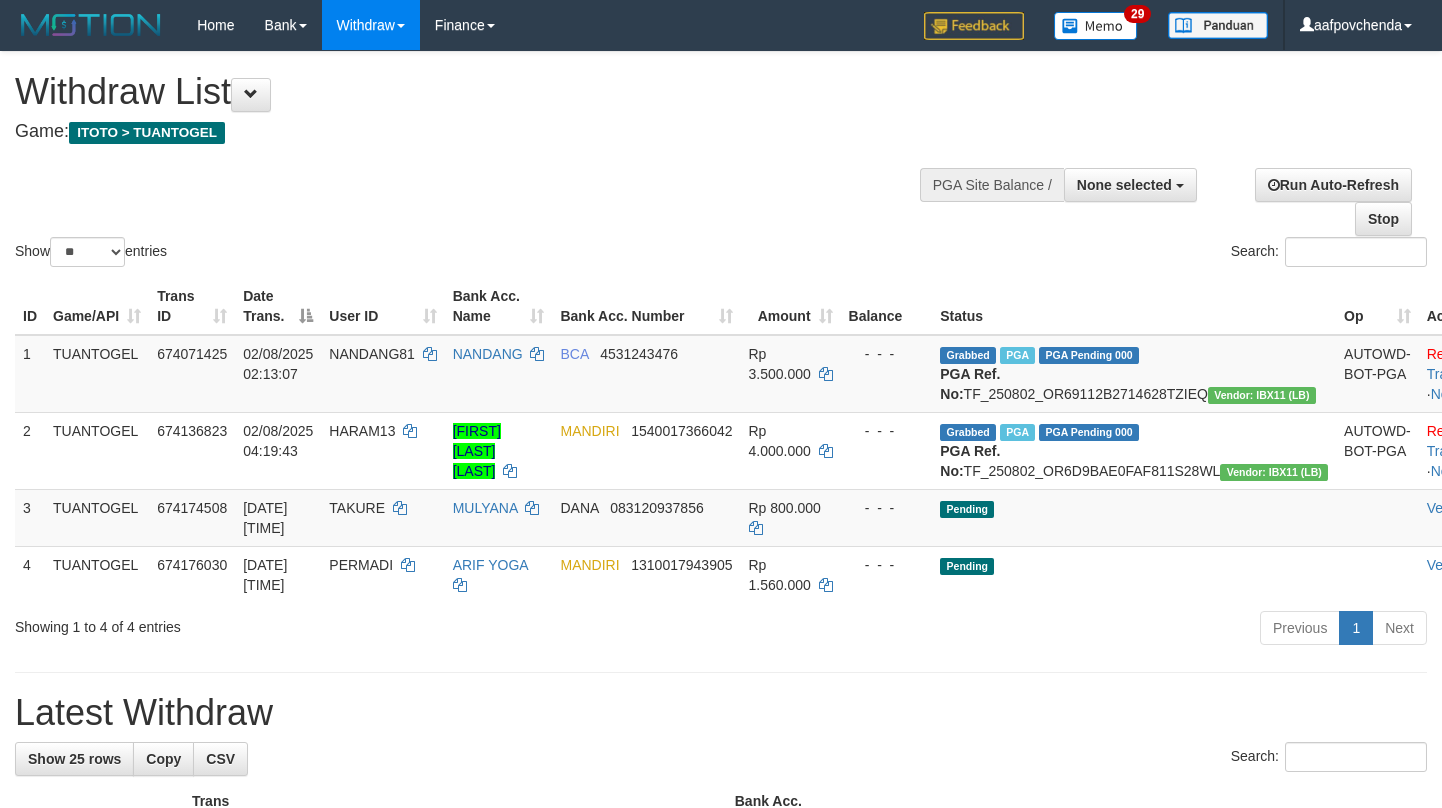 select 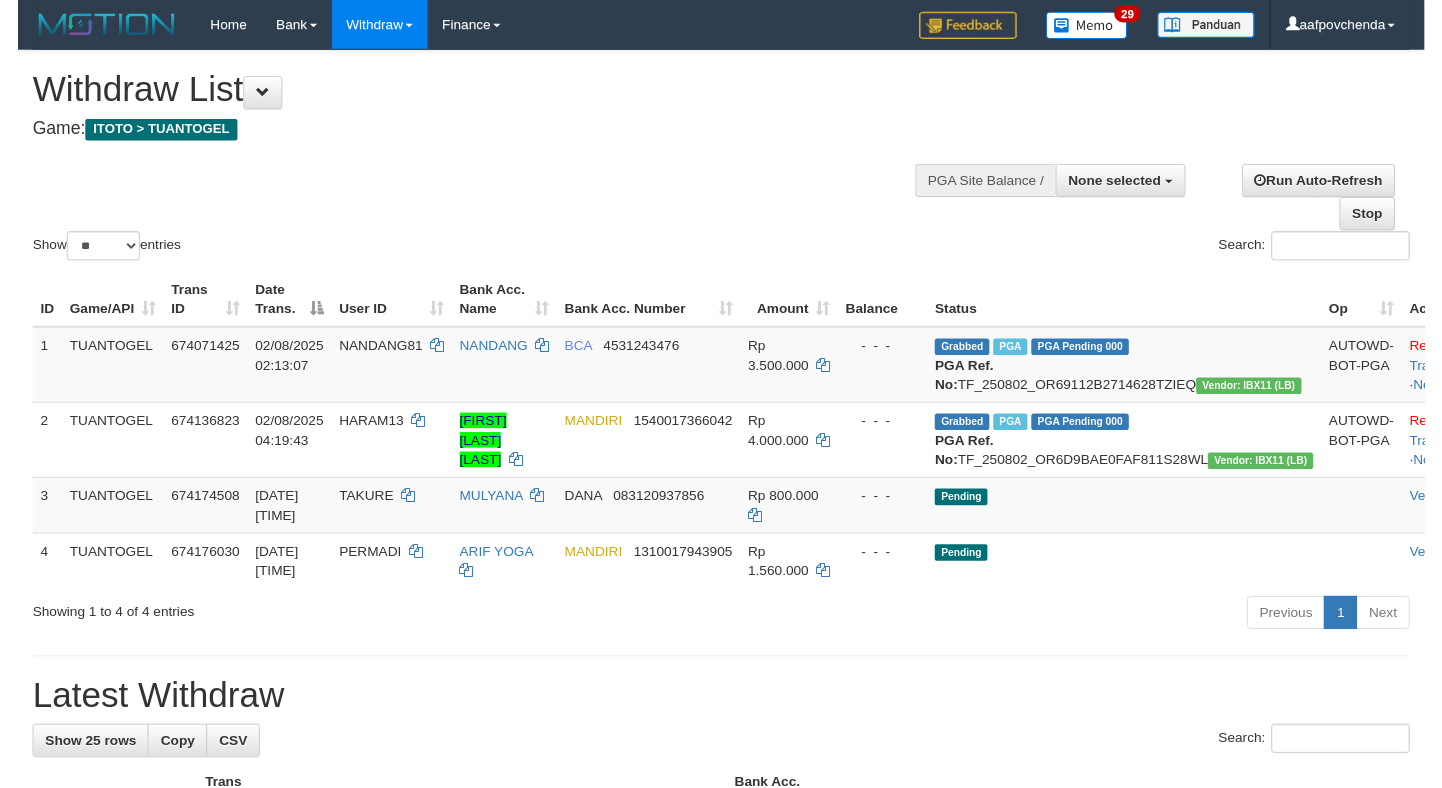 scroll, scrollTop: 0, scrollLeft: 0, axis: both 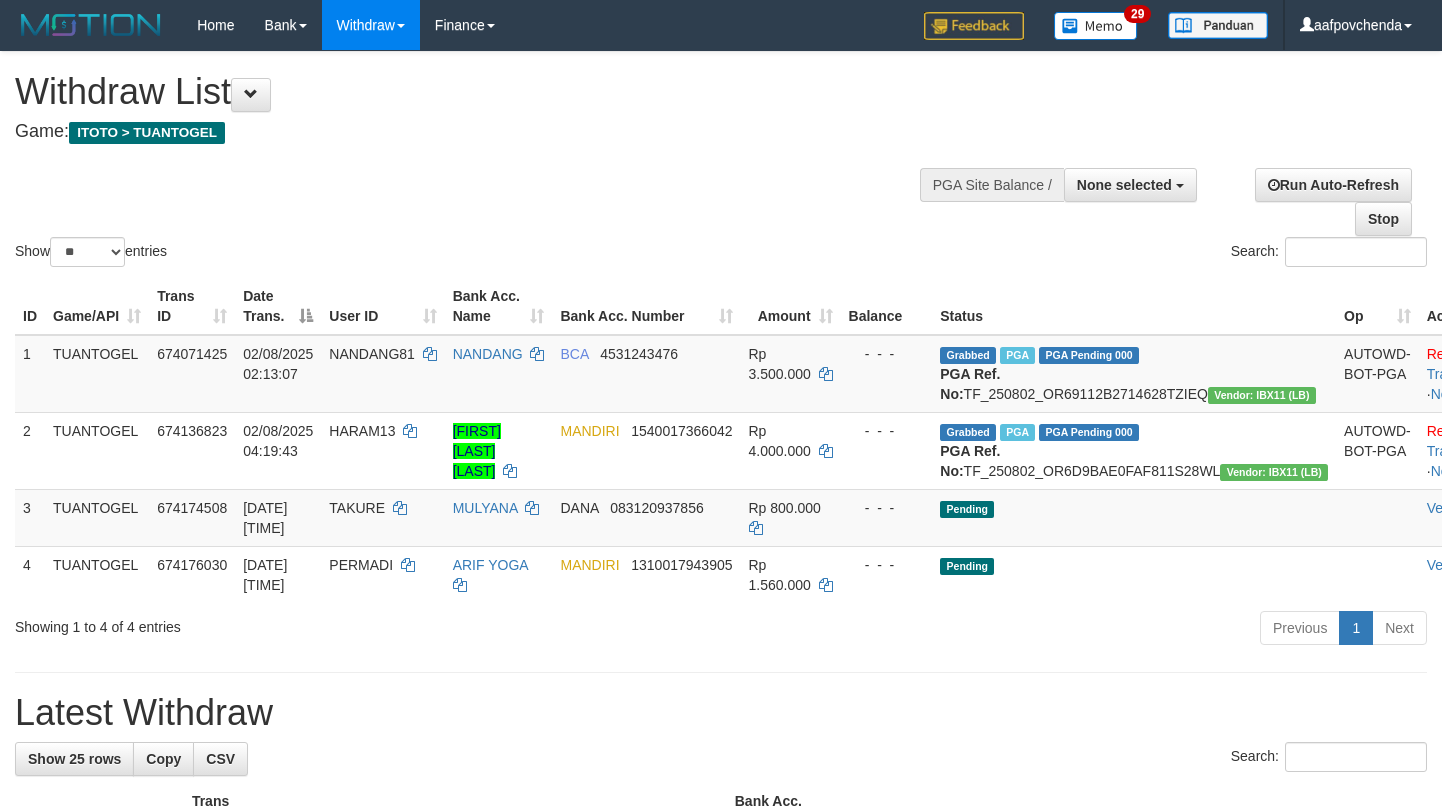 select 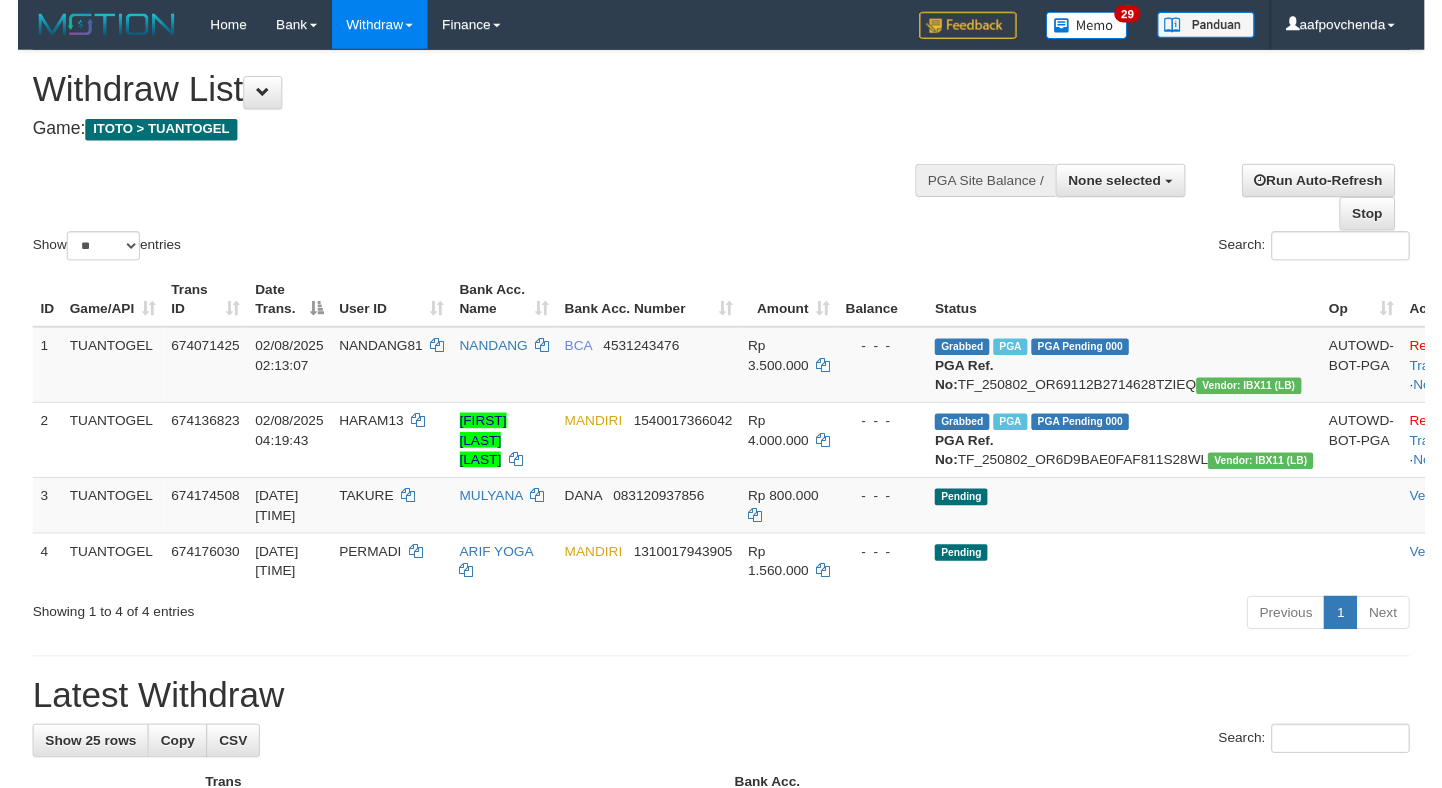 scroll, scrollTop: 0, scrollLeft: 0, axis: both 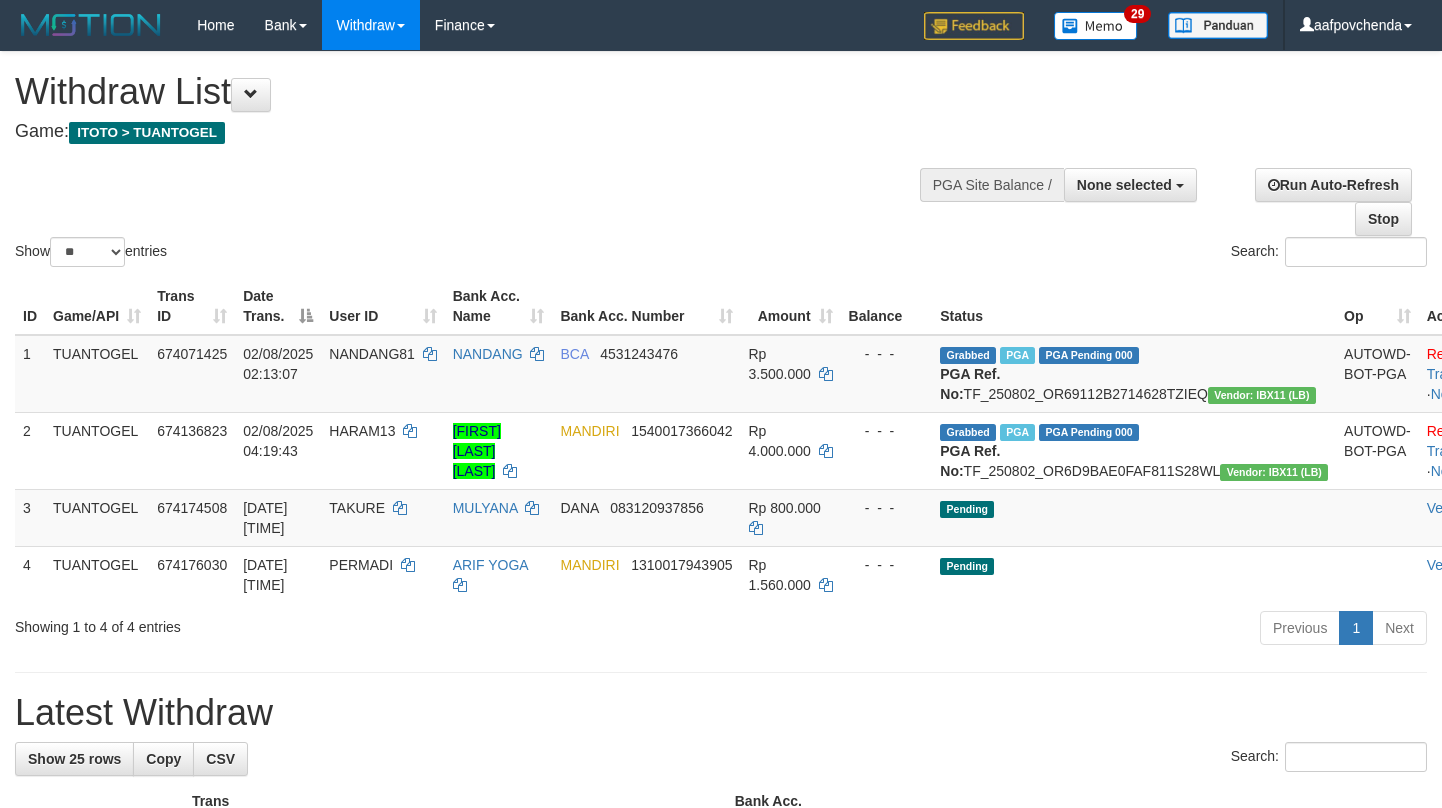 select 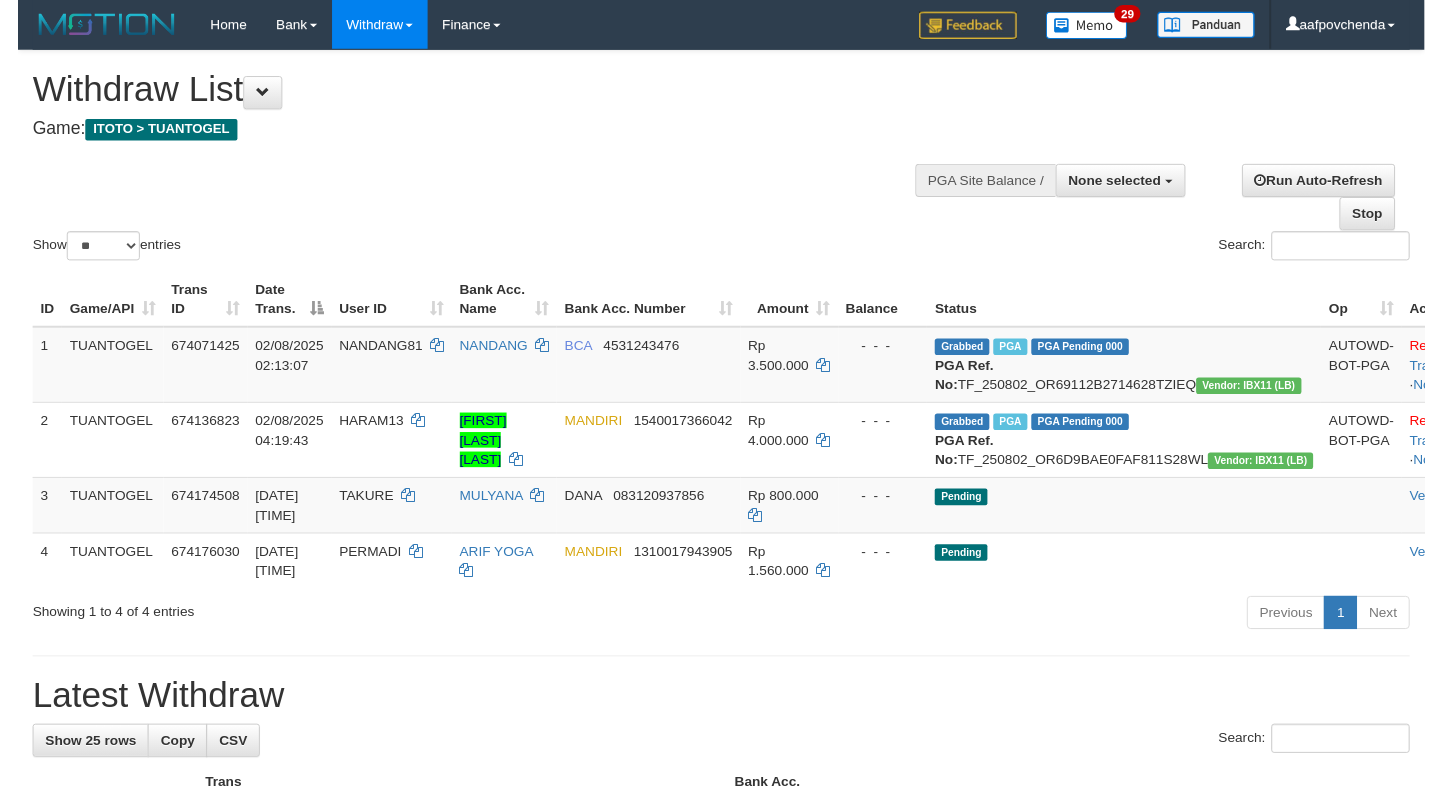 scroll, scrollTop: 0, scrollLeft: 0, axis: both 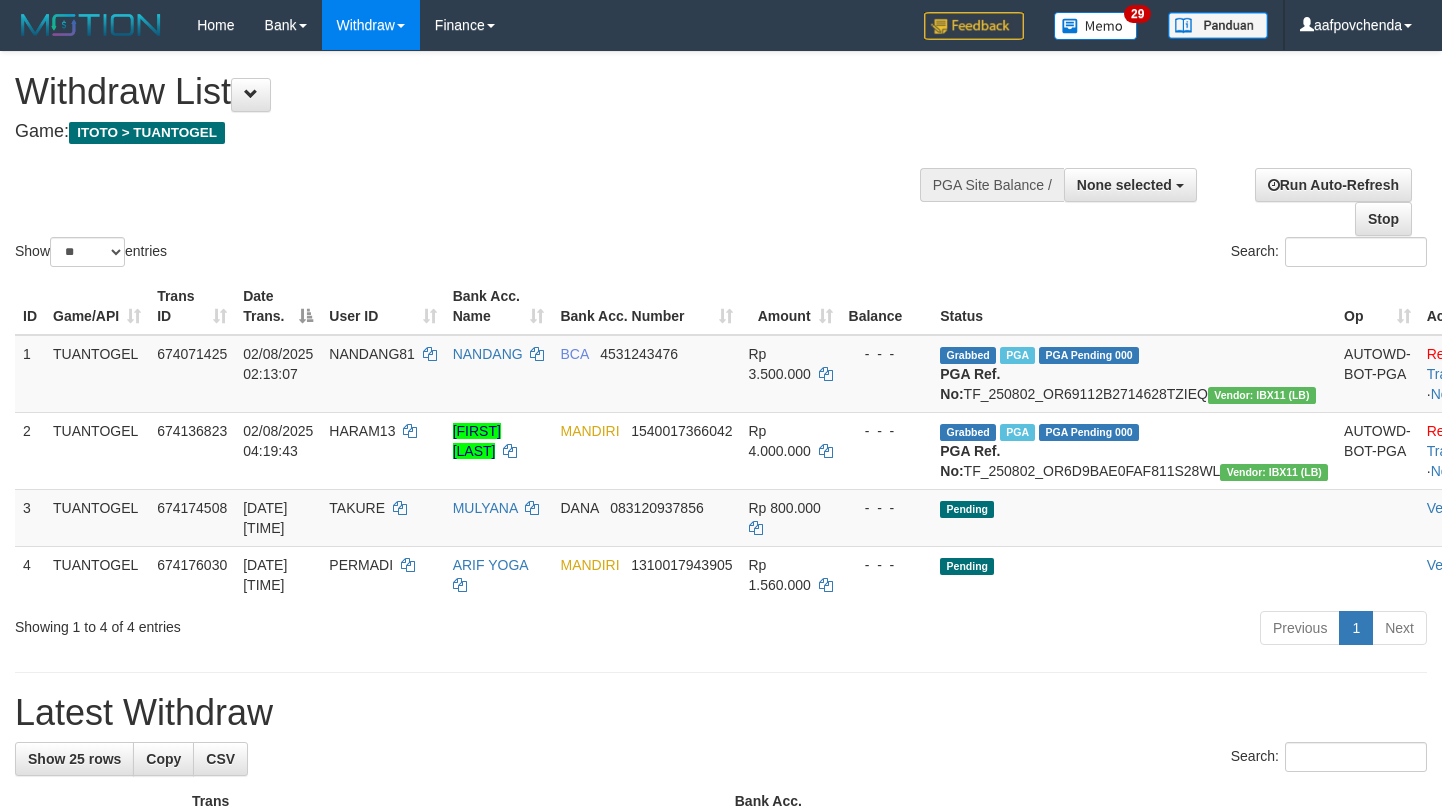 select 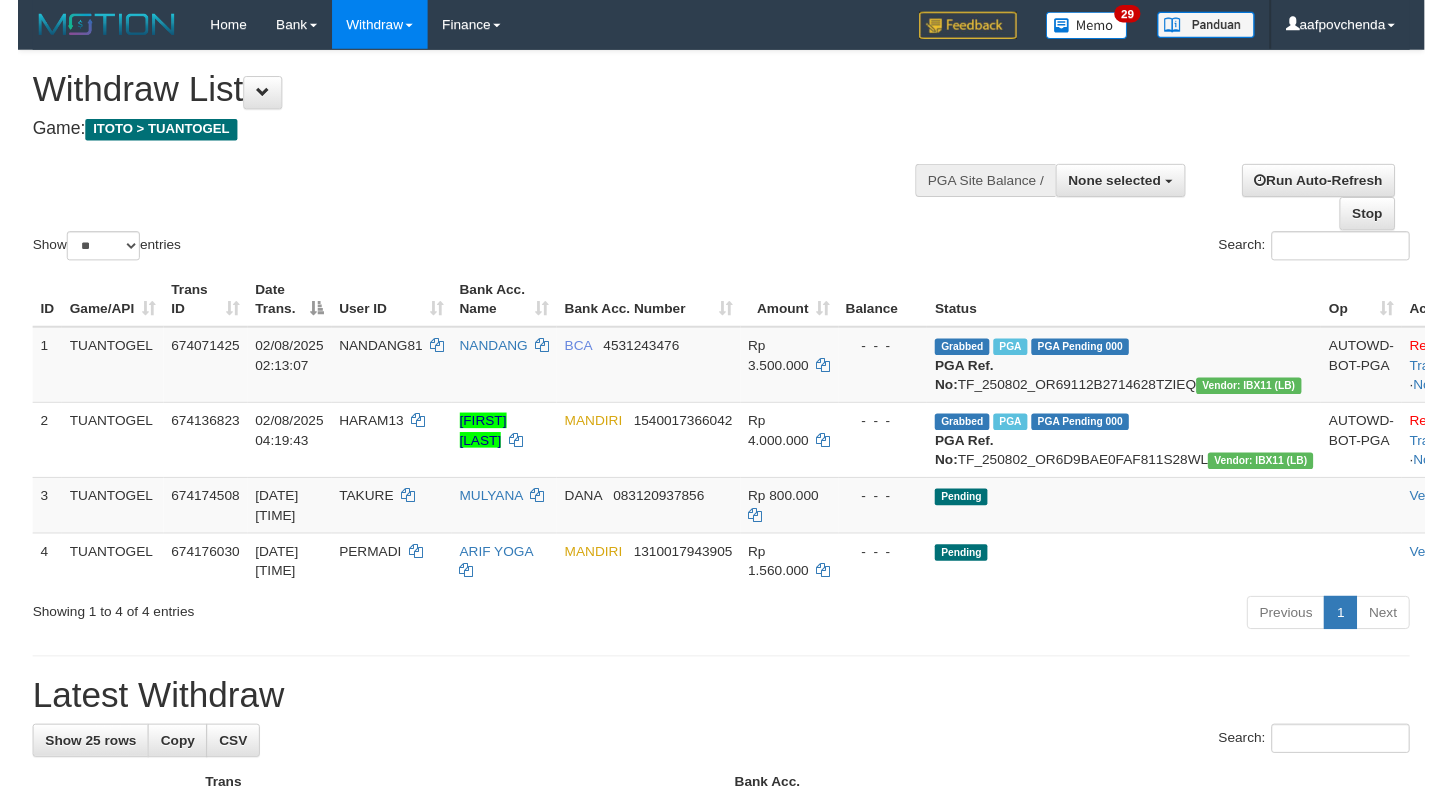 scroll, scrollTop: 0, scrollLeft: 0, axis: both 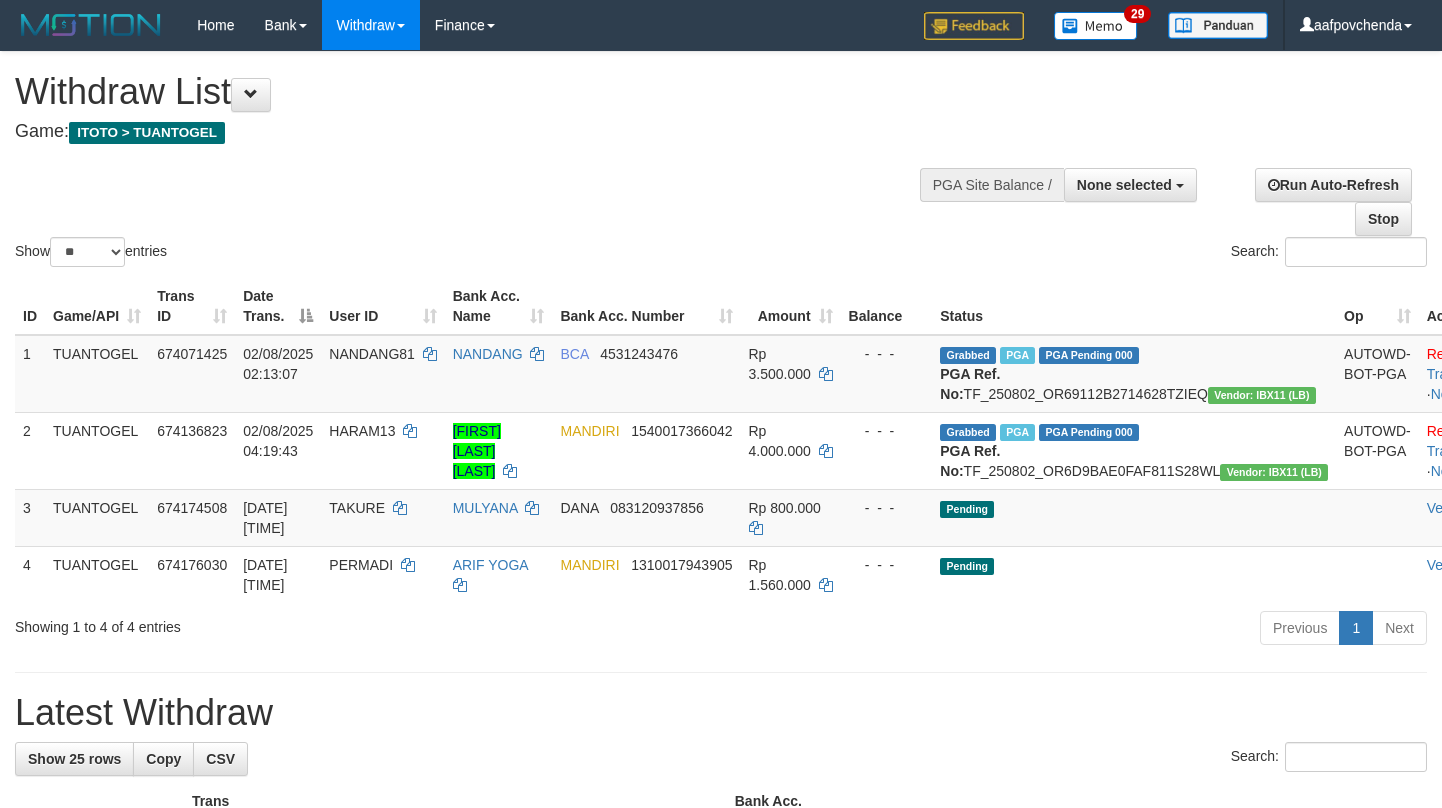 select 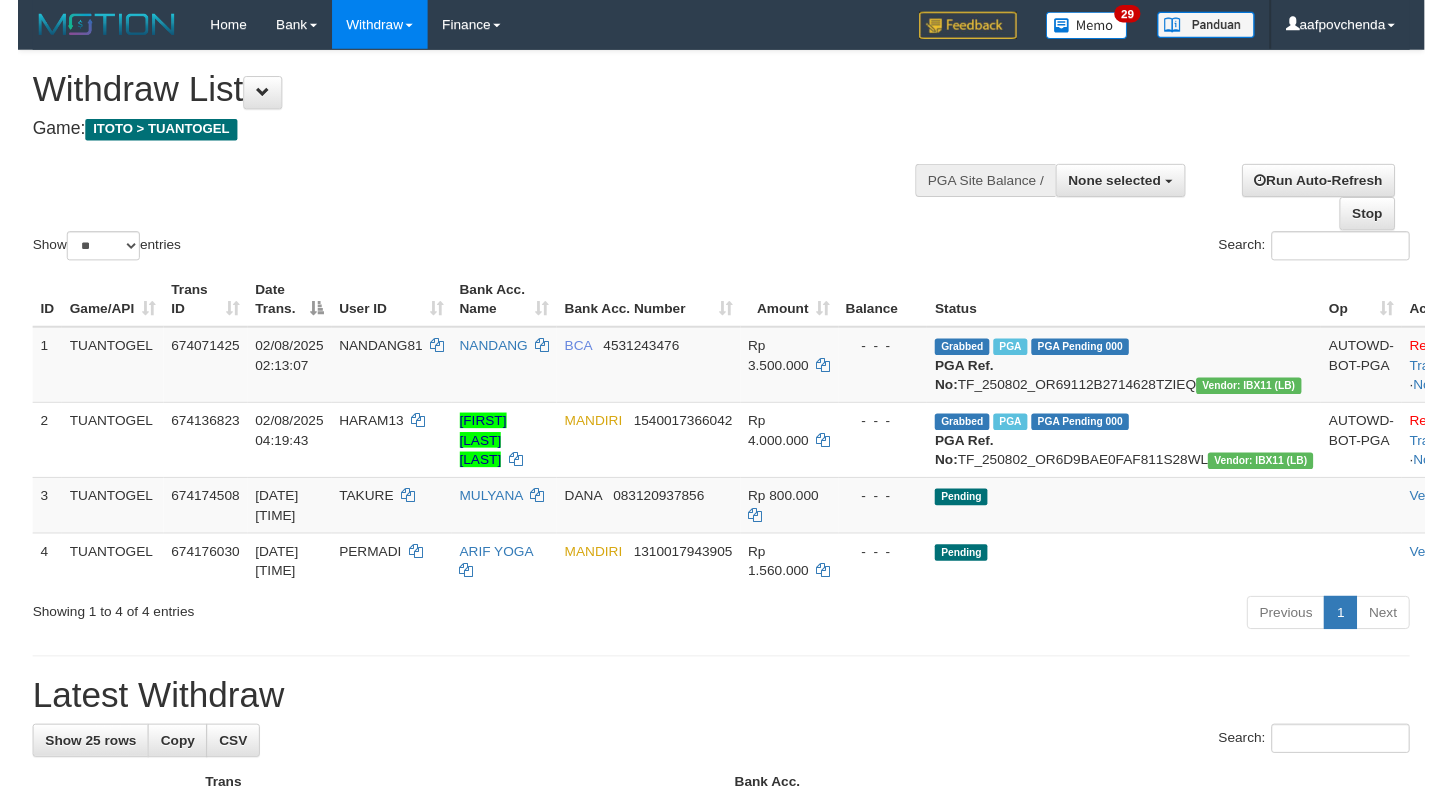 scroll, scrollTop: 0, scrollLeft: 0, axis: both 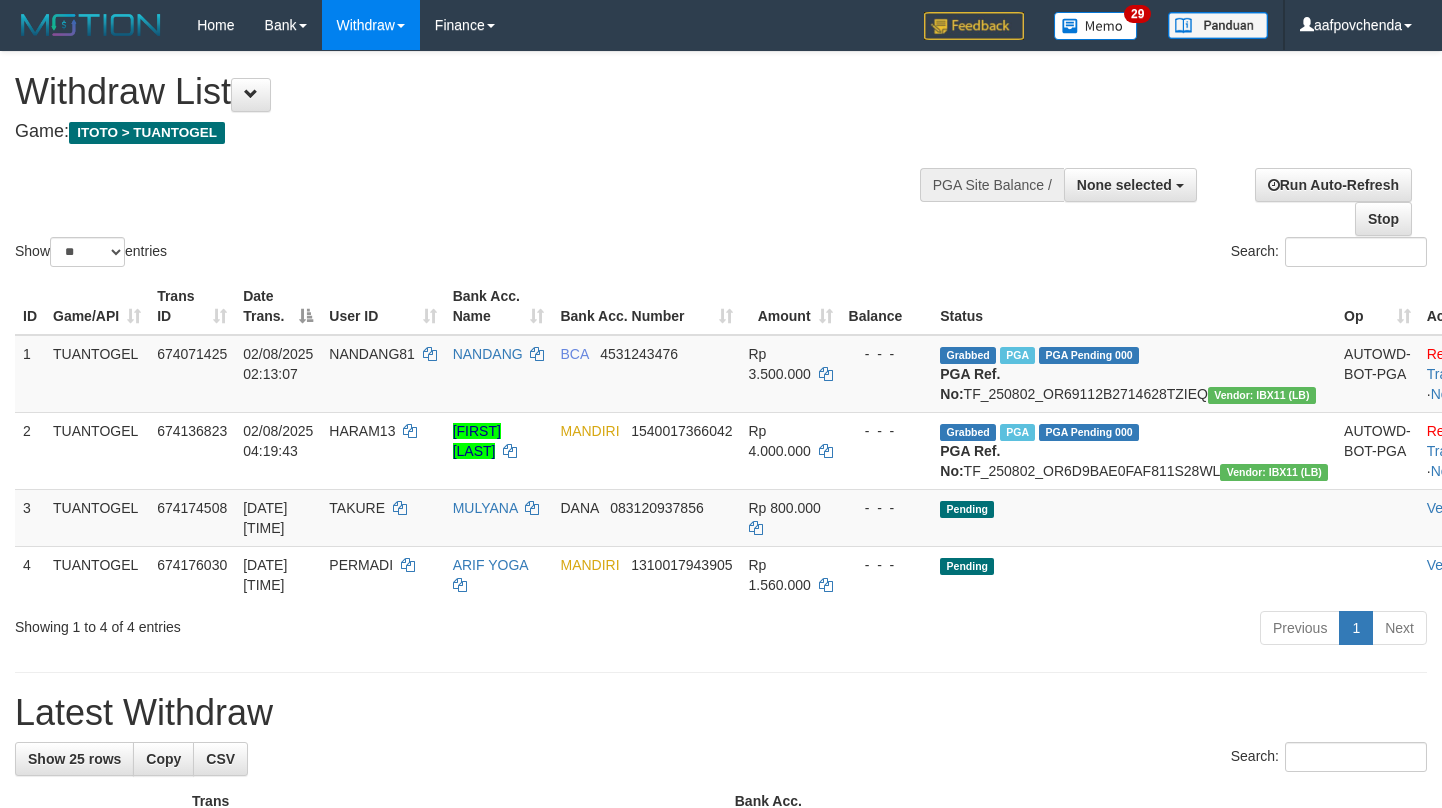 select 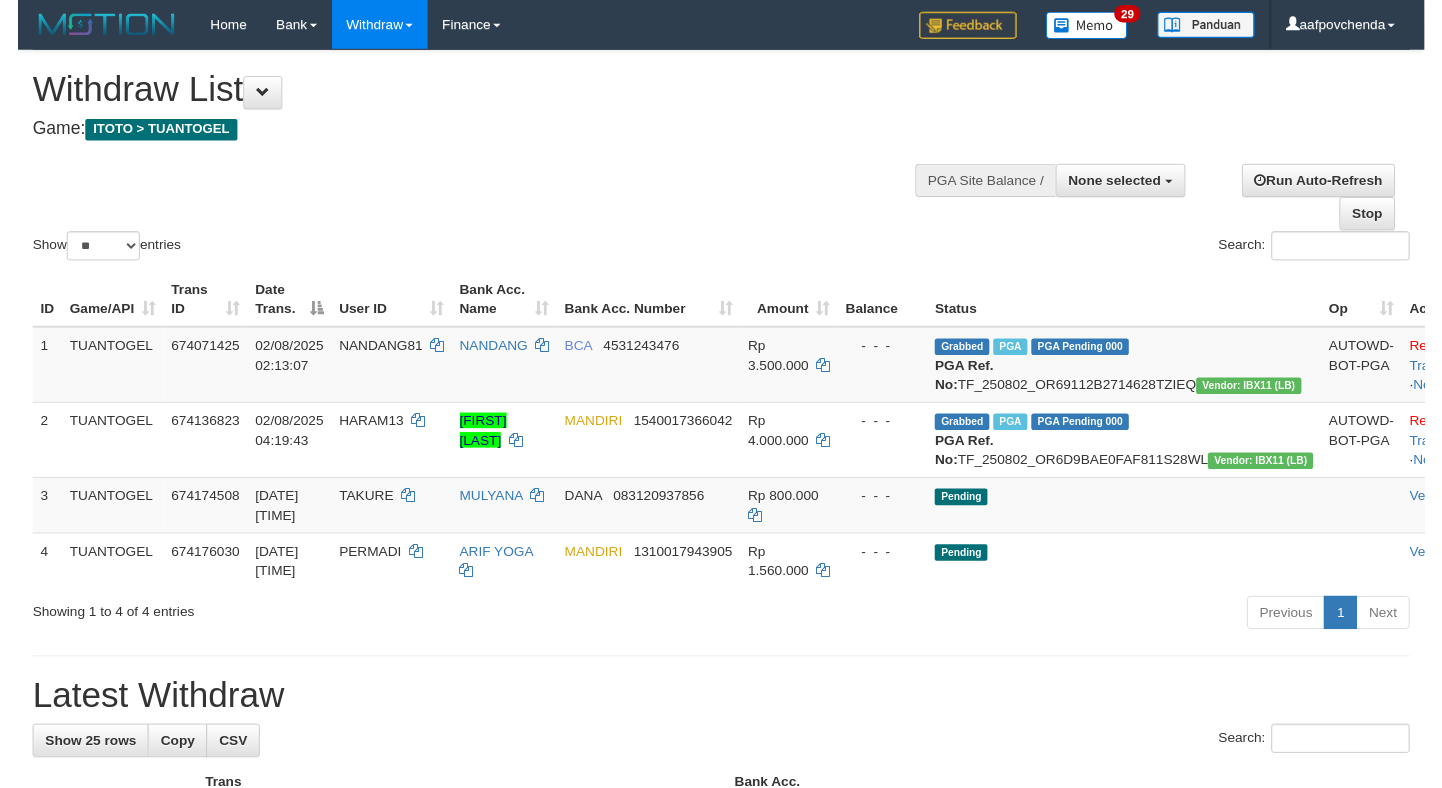 scroll, scrollTop: 0, scrollLeft: 0, axis: both 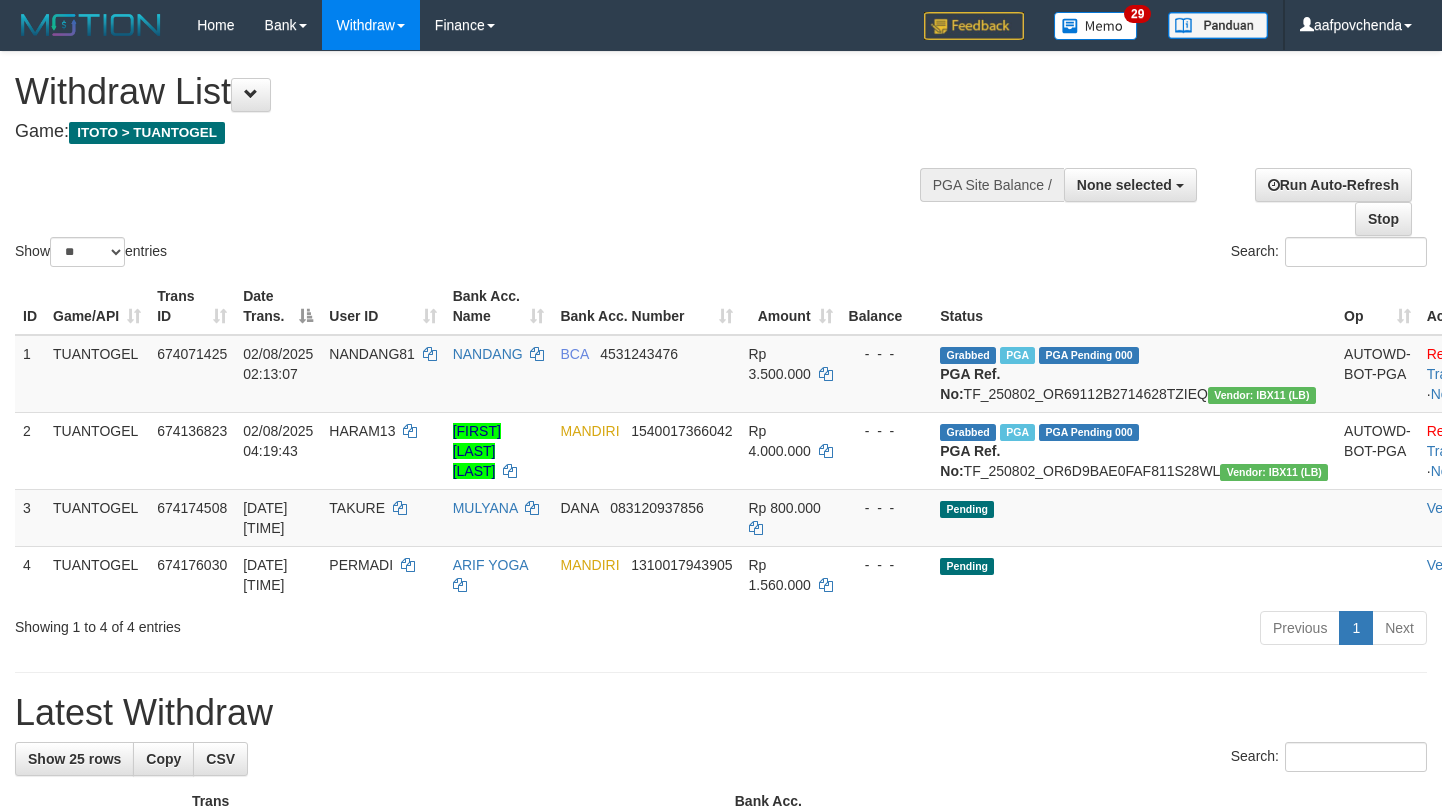 select 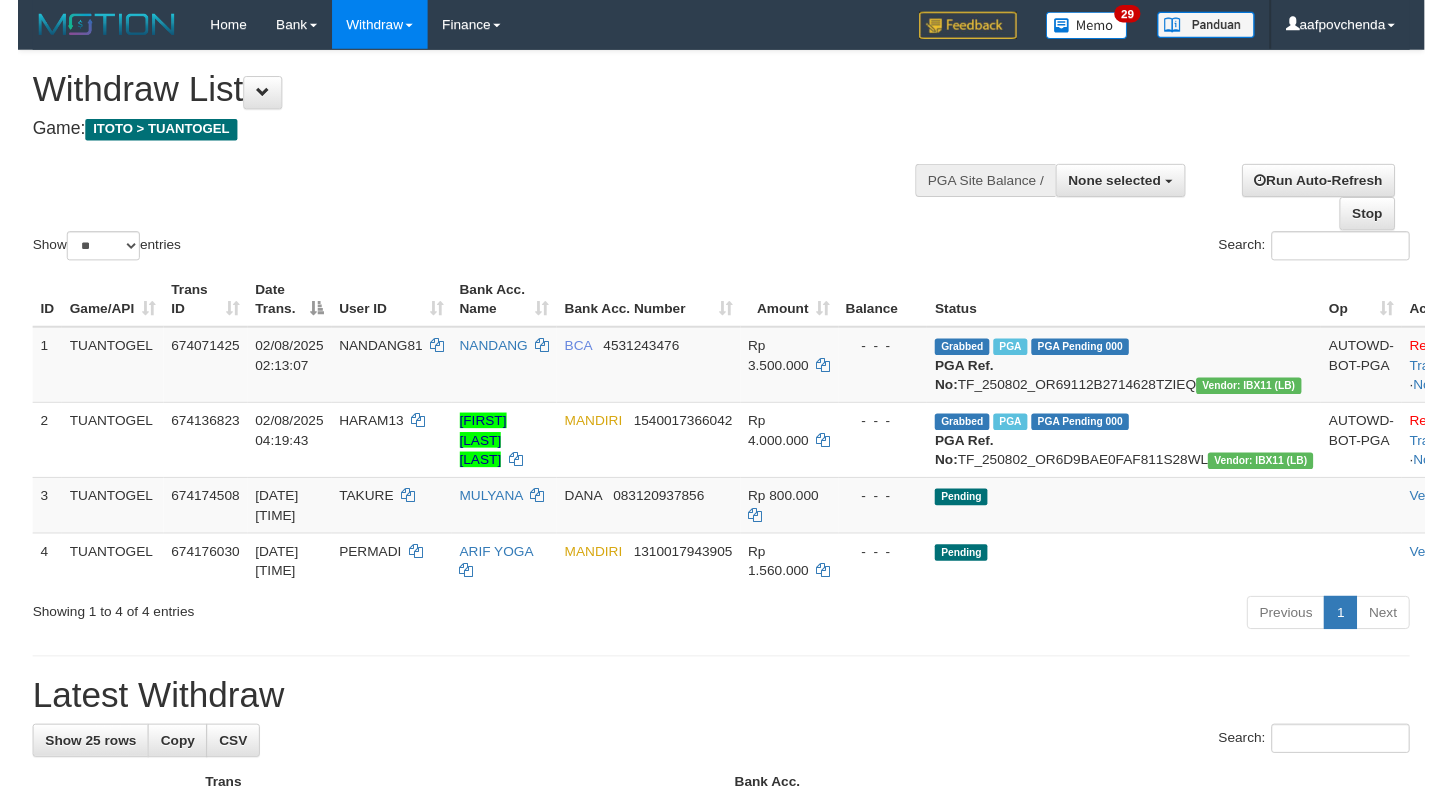 scroll, scrollTop: 0, scrollLeft: 0, axis: both 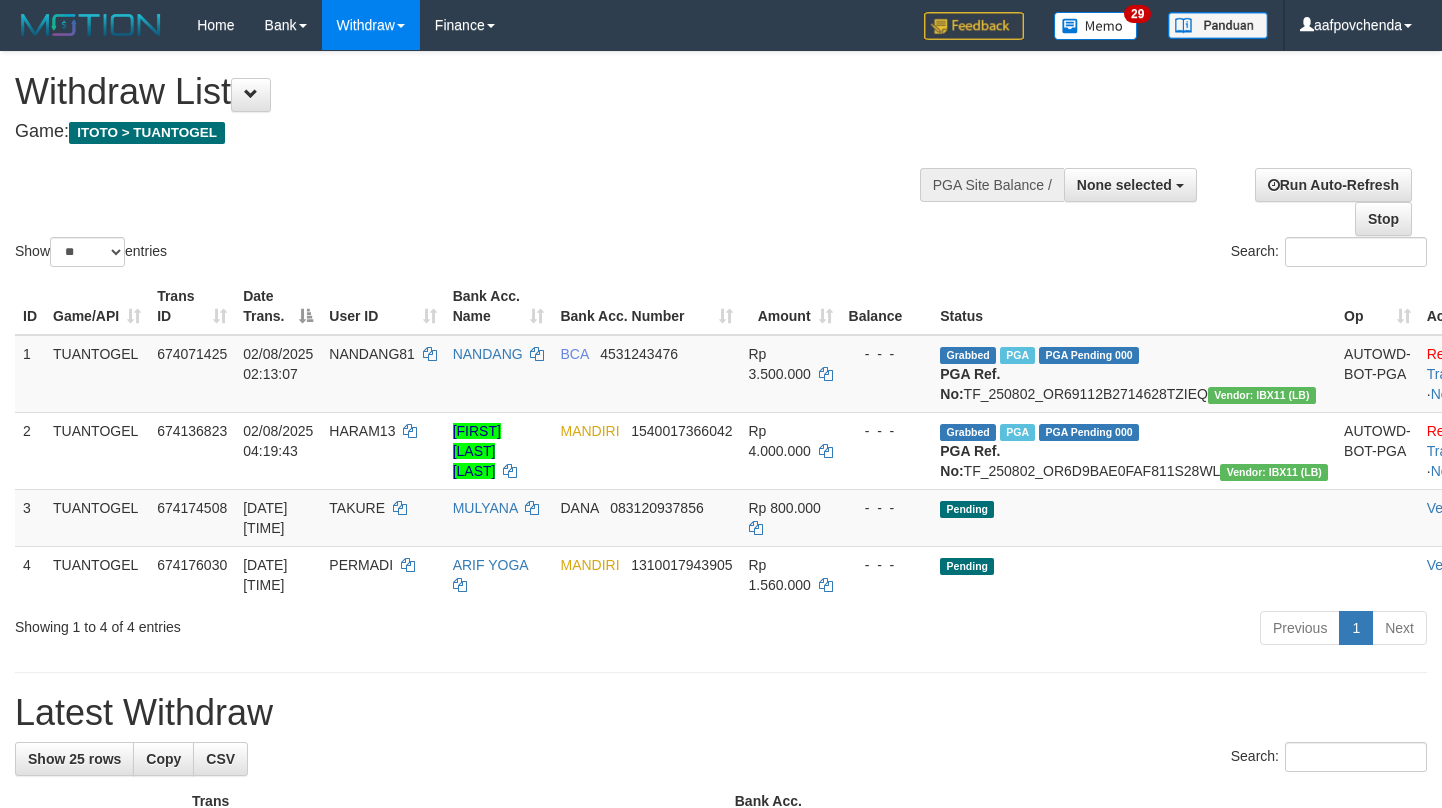 select 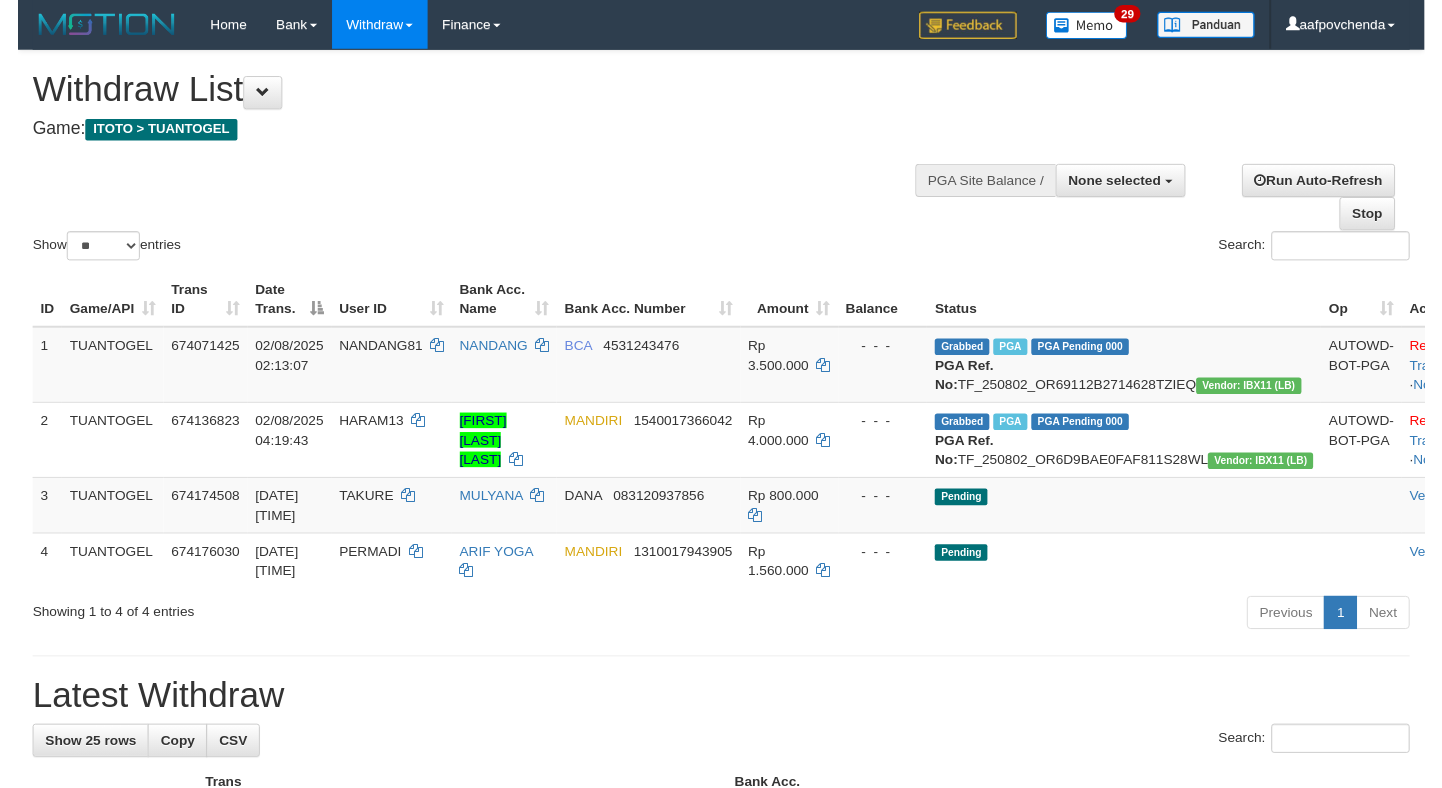 scroll, scrollTop: 0, scrollLeft: 0, axis: both 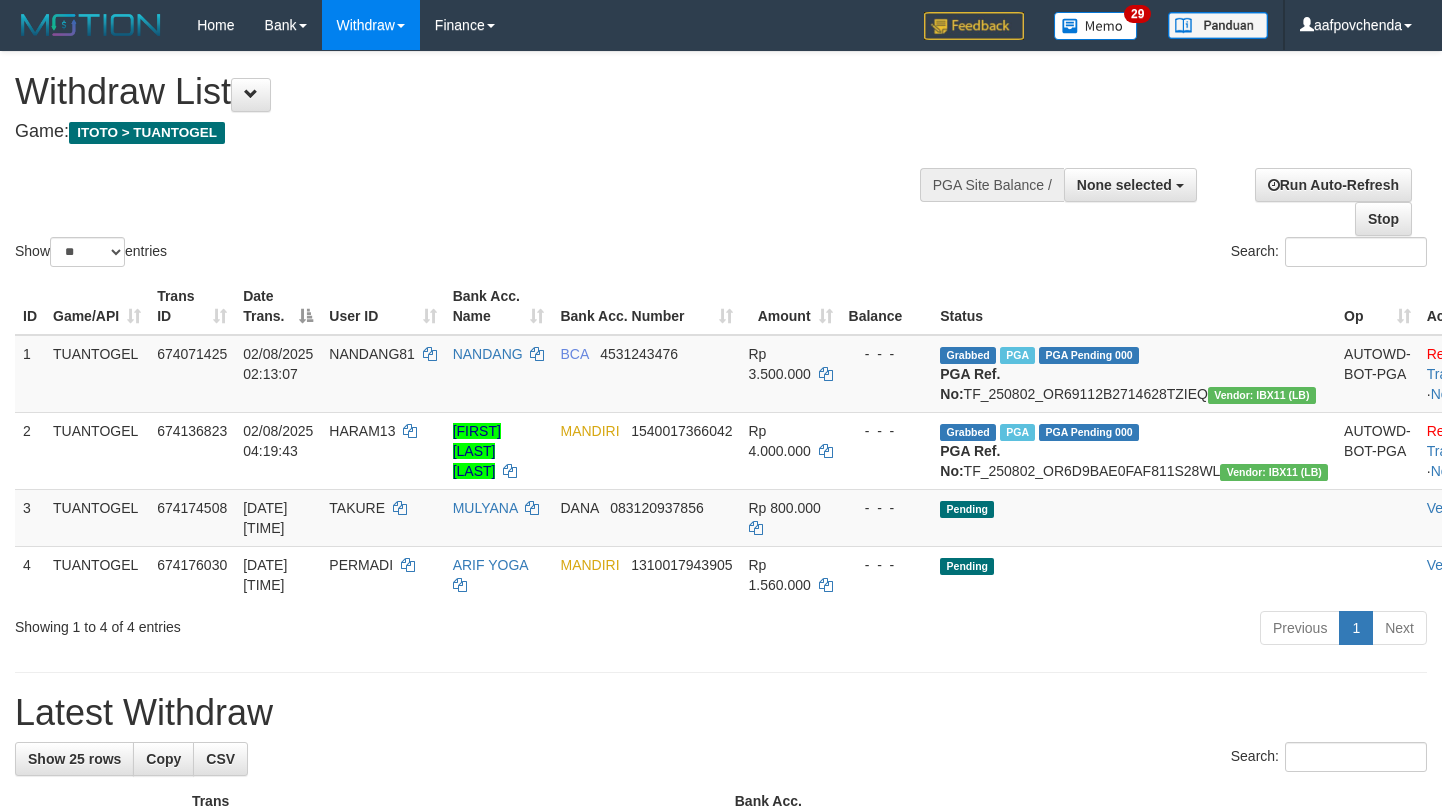 select 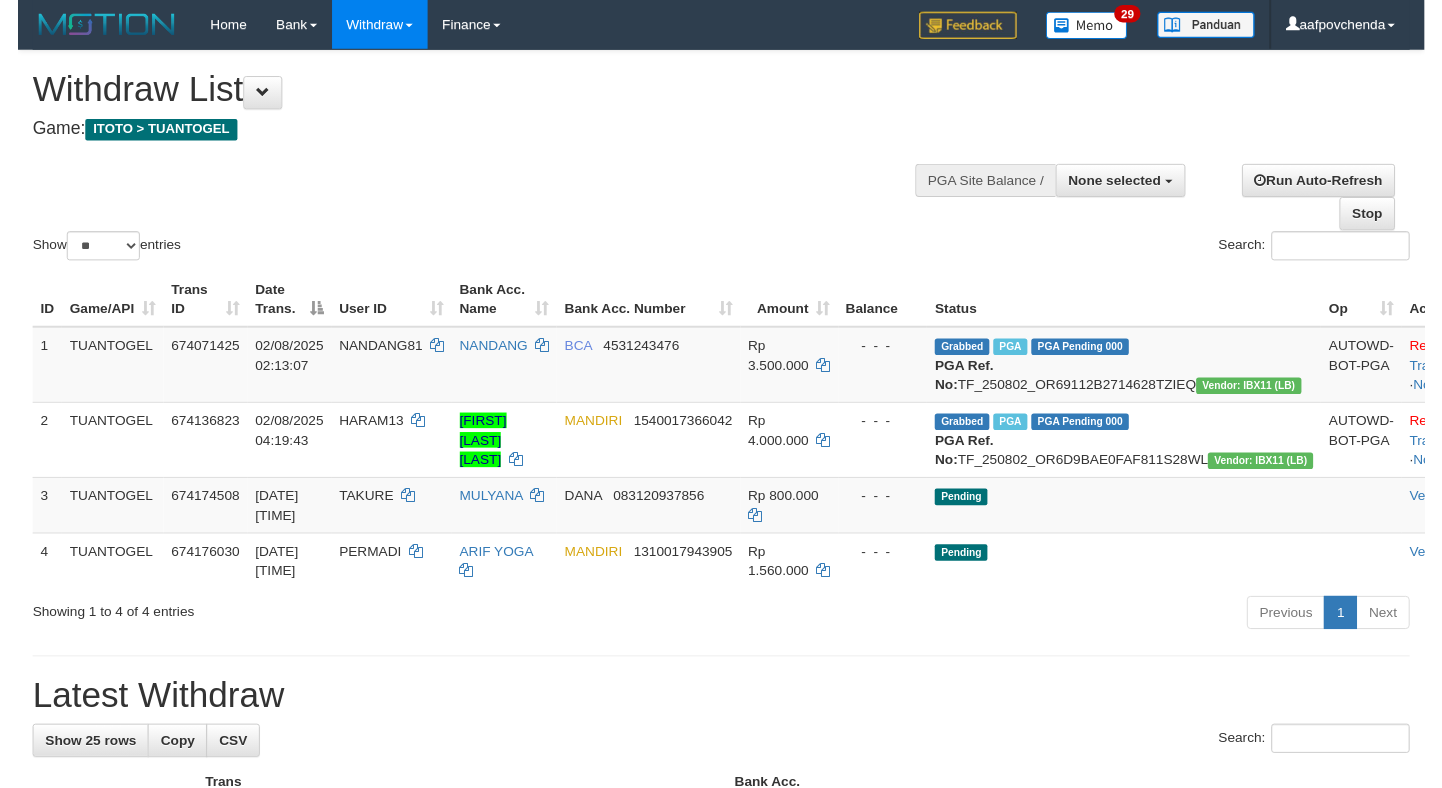 scroll, scrollTop: 0, scrollLeft: 0, axis: both 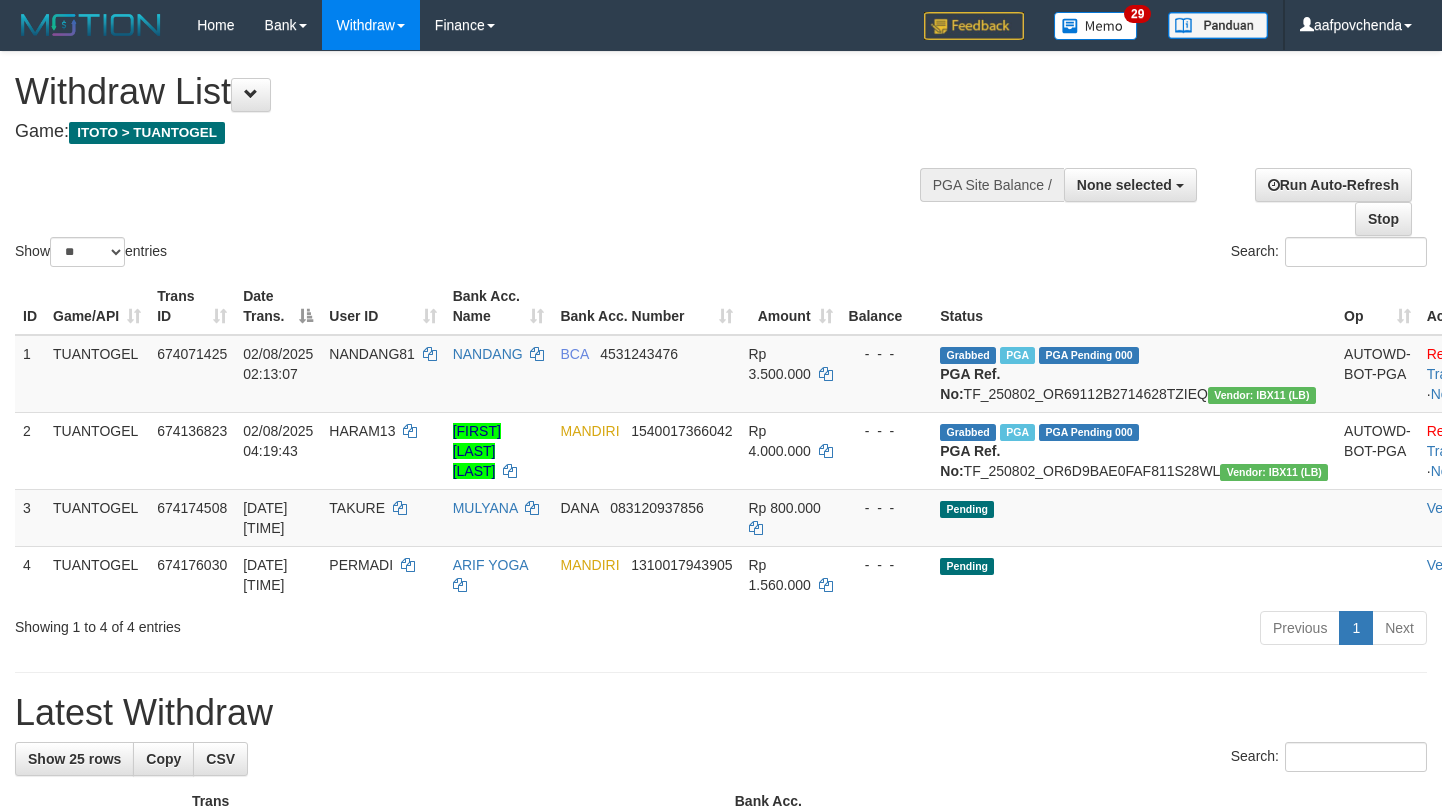 select 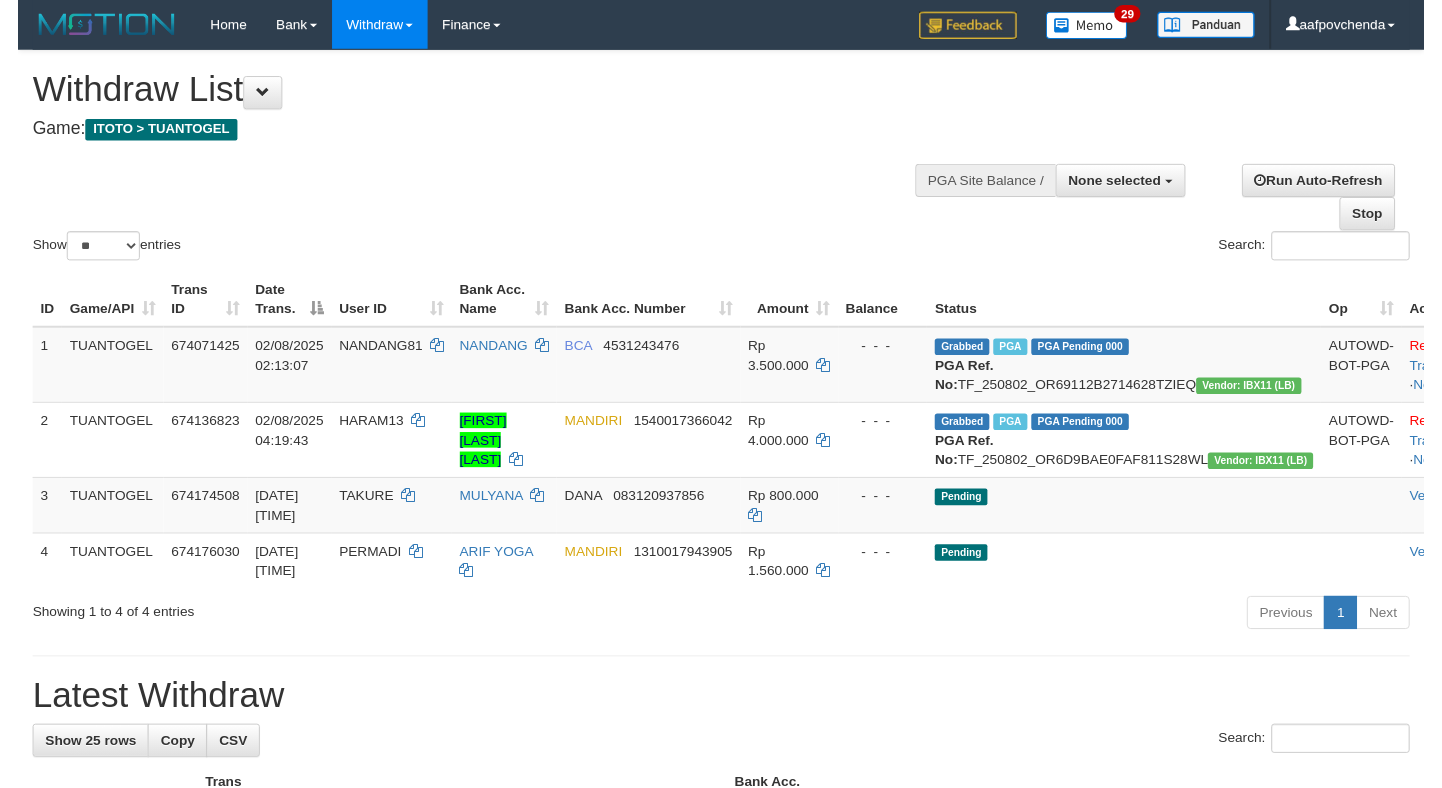scroll, scrollTop: 0, scrollLeft: 0, axis: both 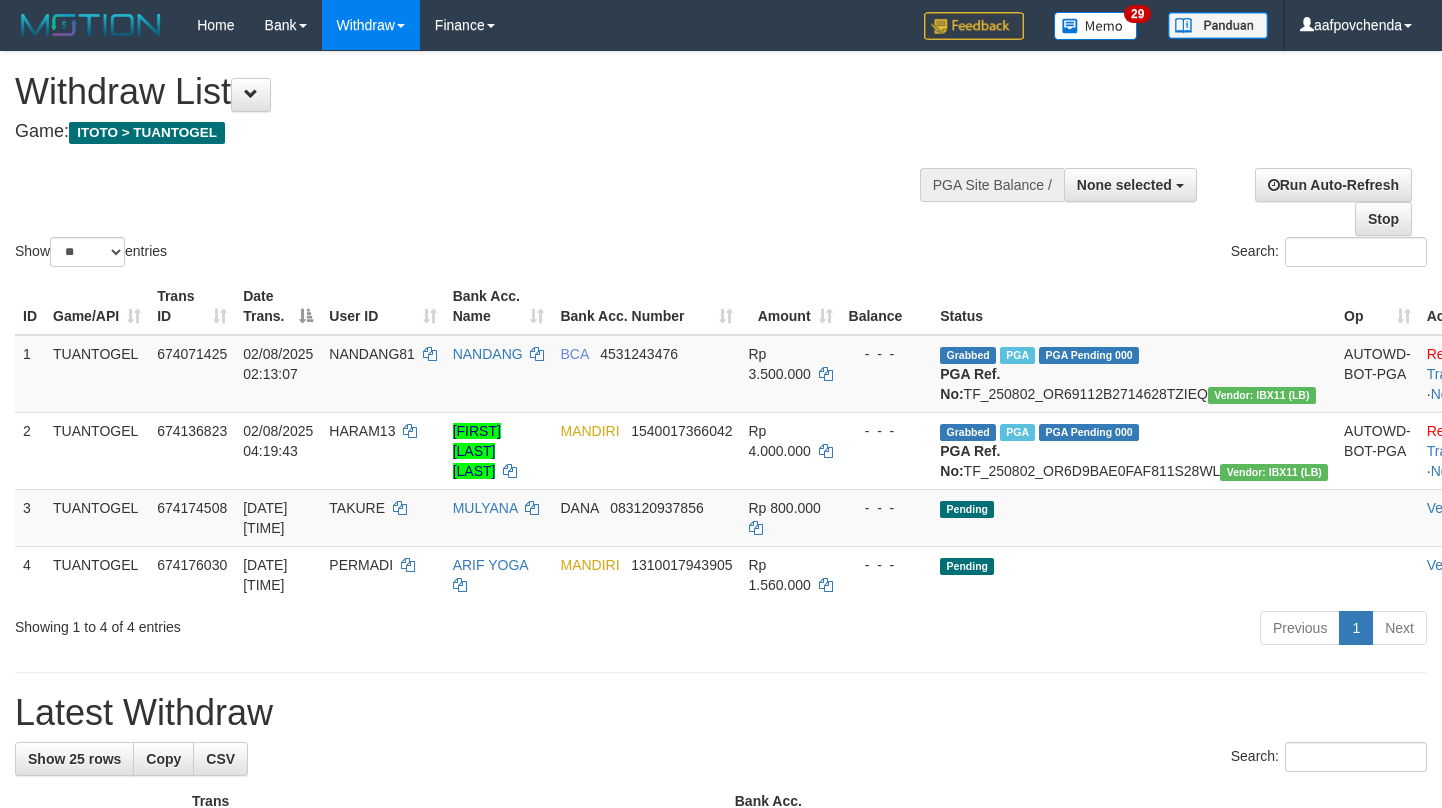select 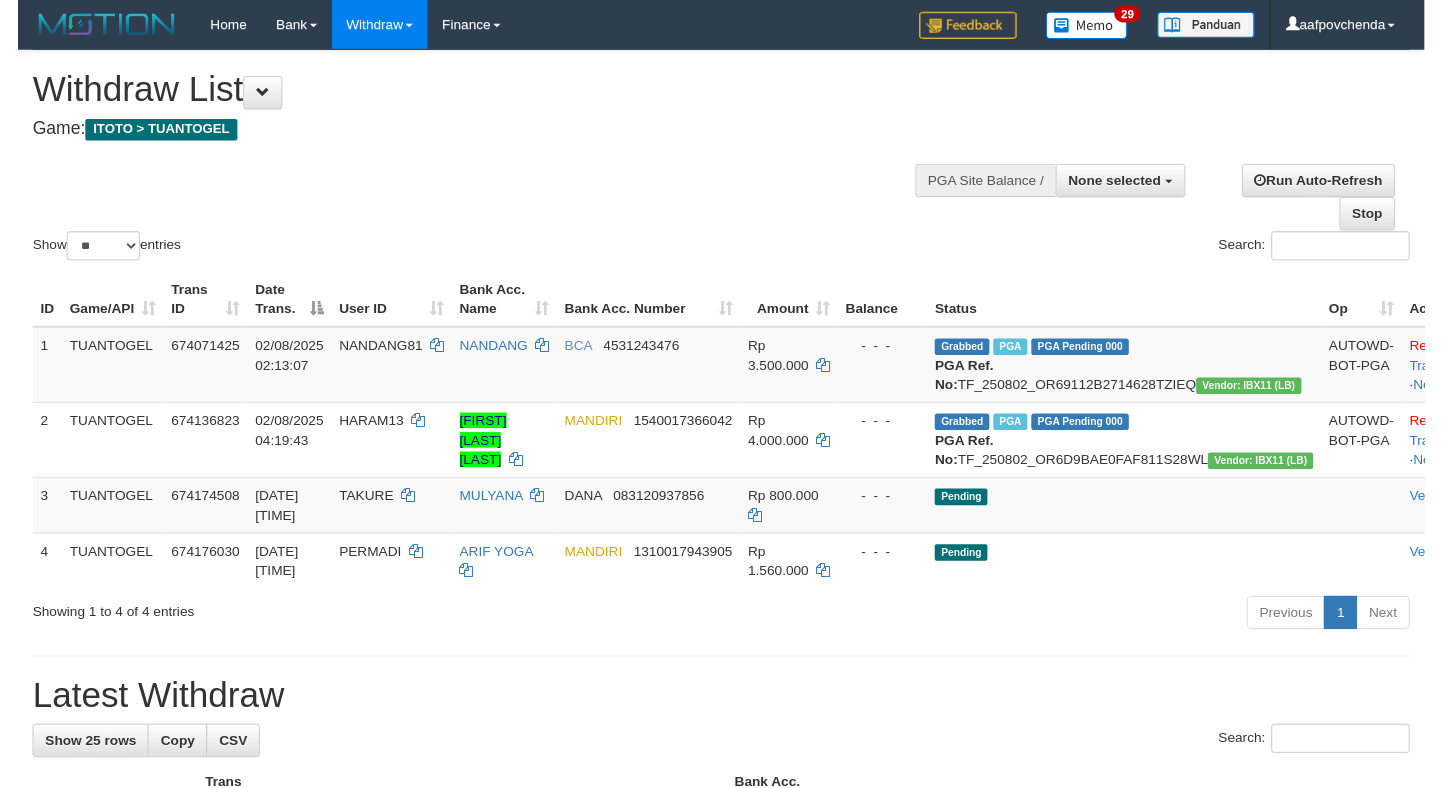 scroll, scrollTop: 0, scrollLeft: 0, axis: both 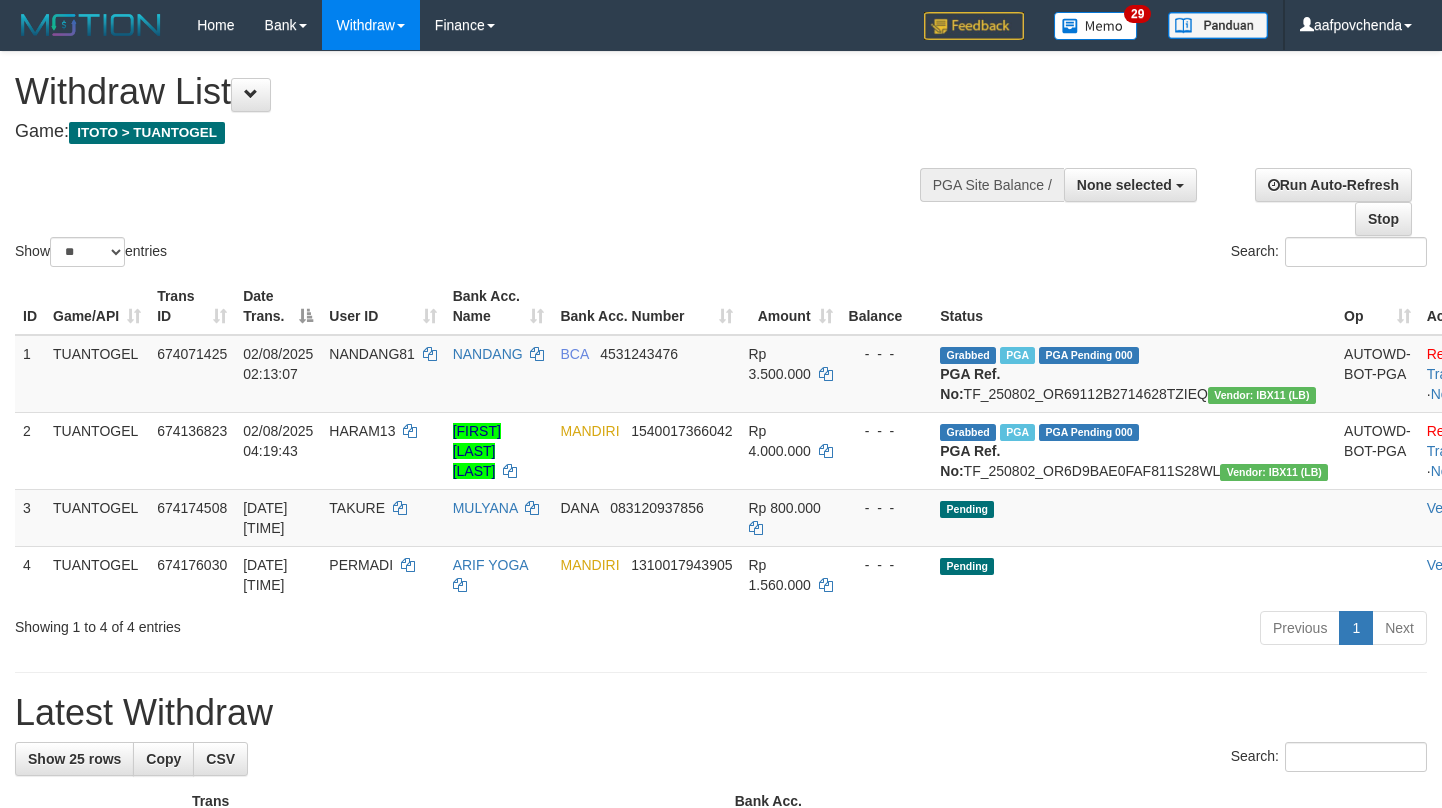 select 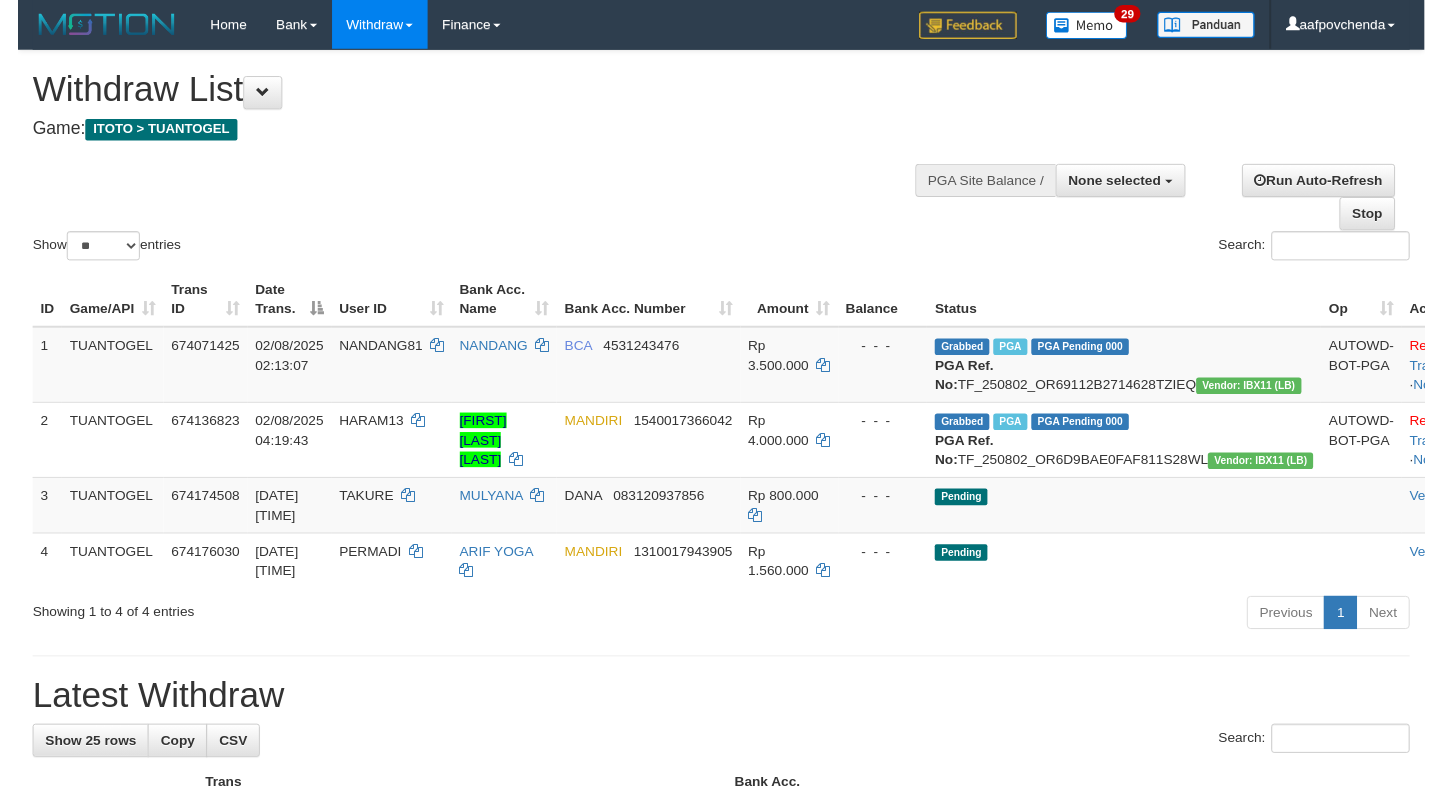 scroll, scrollTop: 0, scrollLeft: 0, axis: both 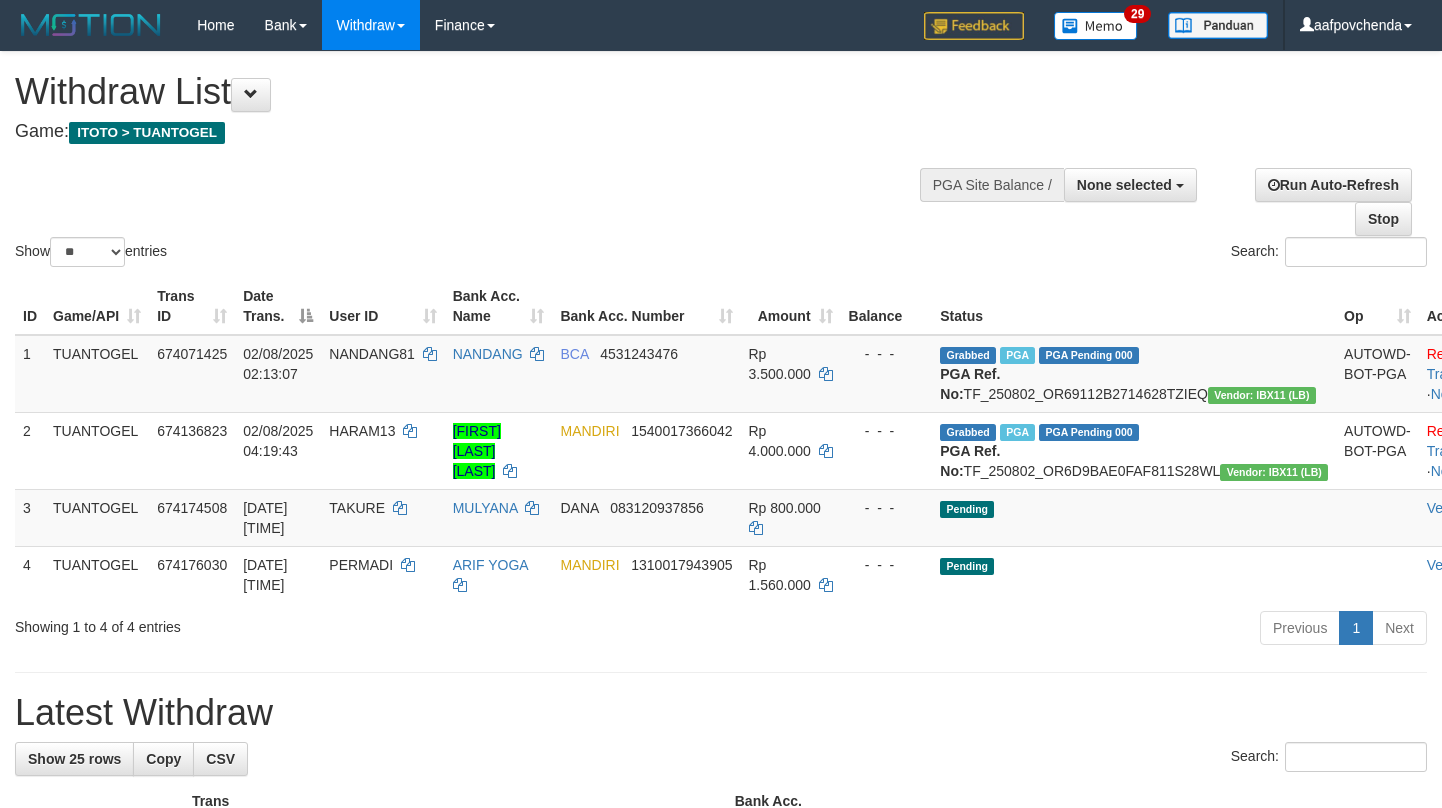 select 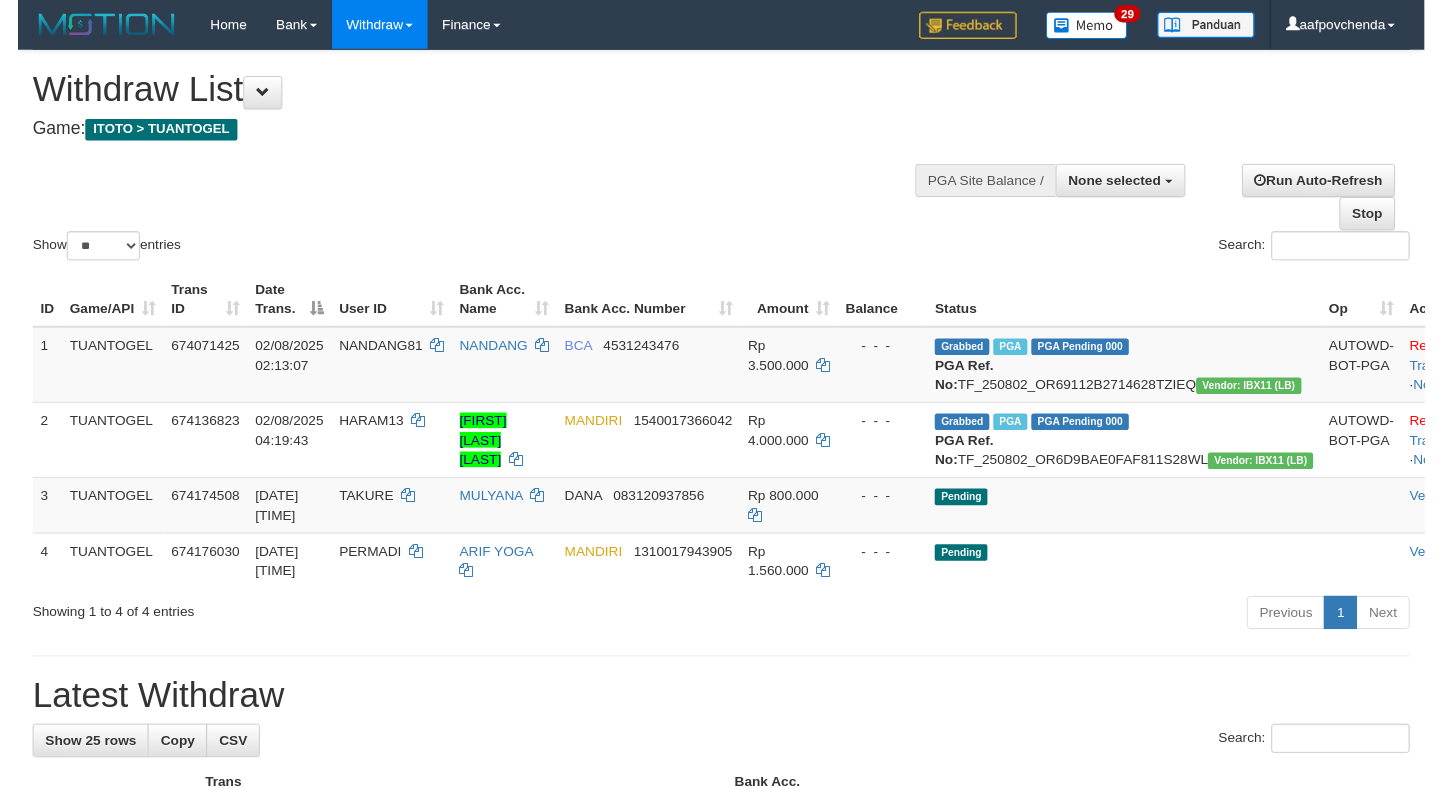 scroll, scrollTop: 0, scrollLeft: 0, axis: both 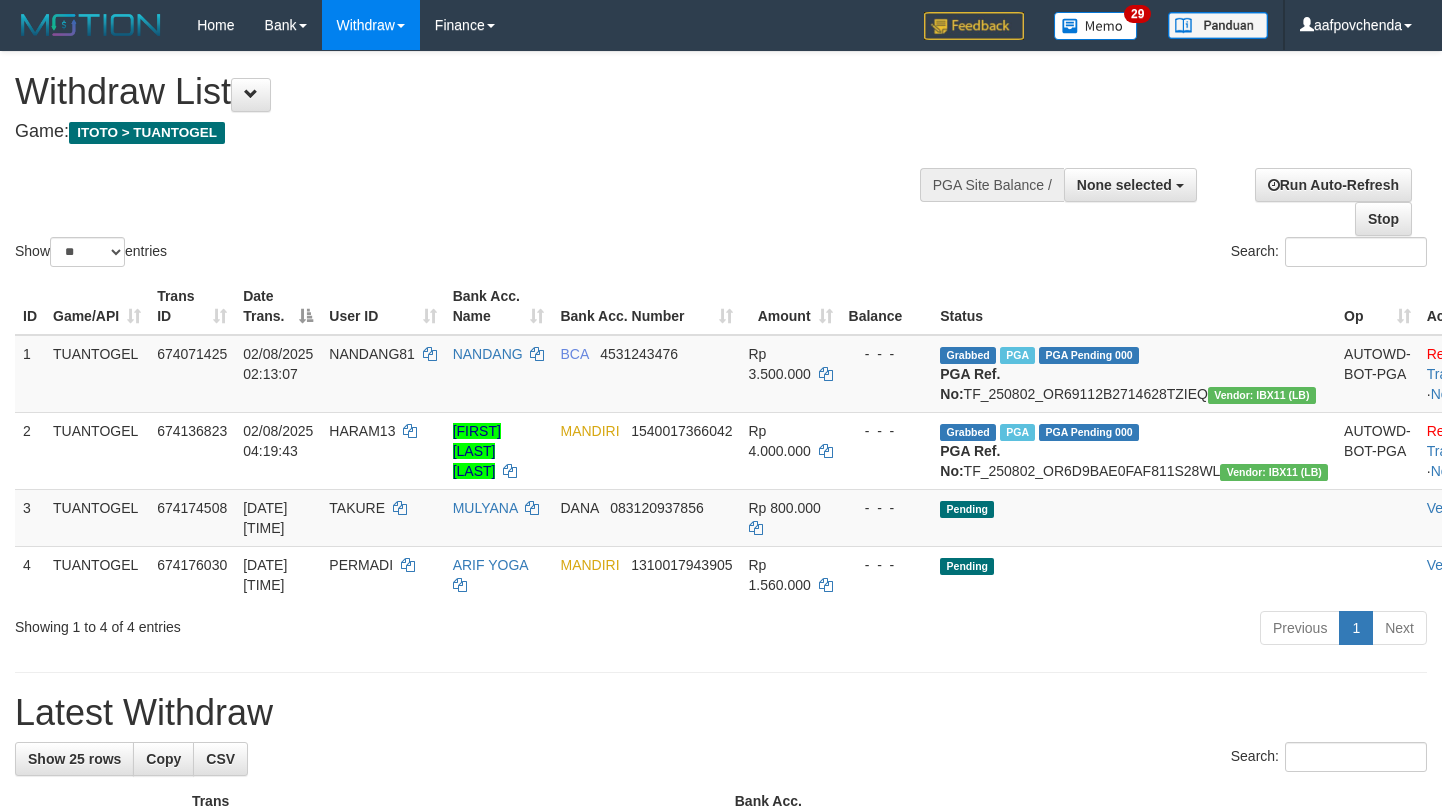 select 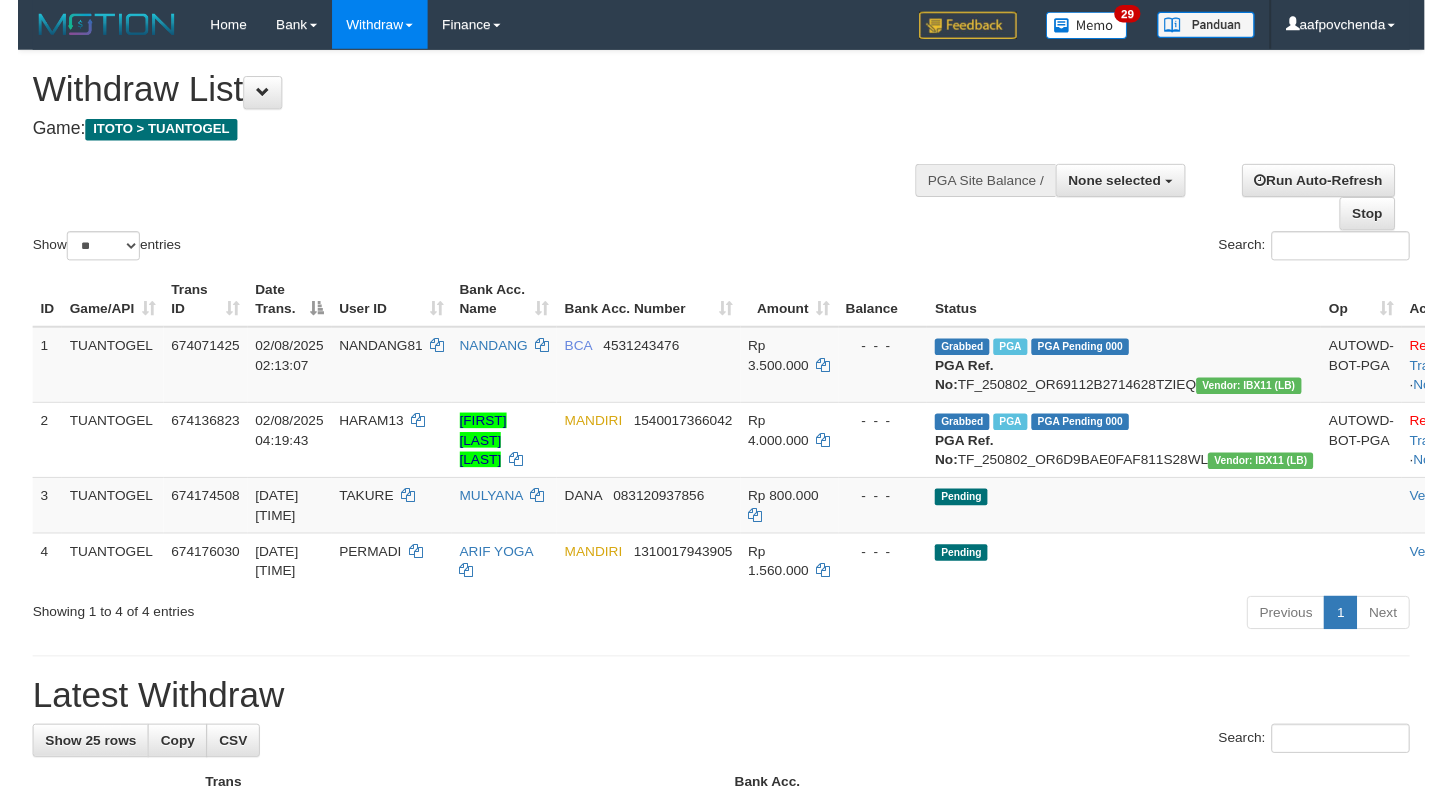 scroll, scrollTop: 0, scrollLeft: 0, axis: both 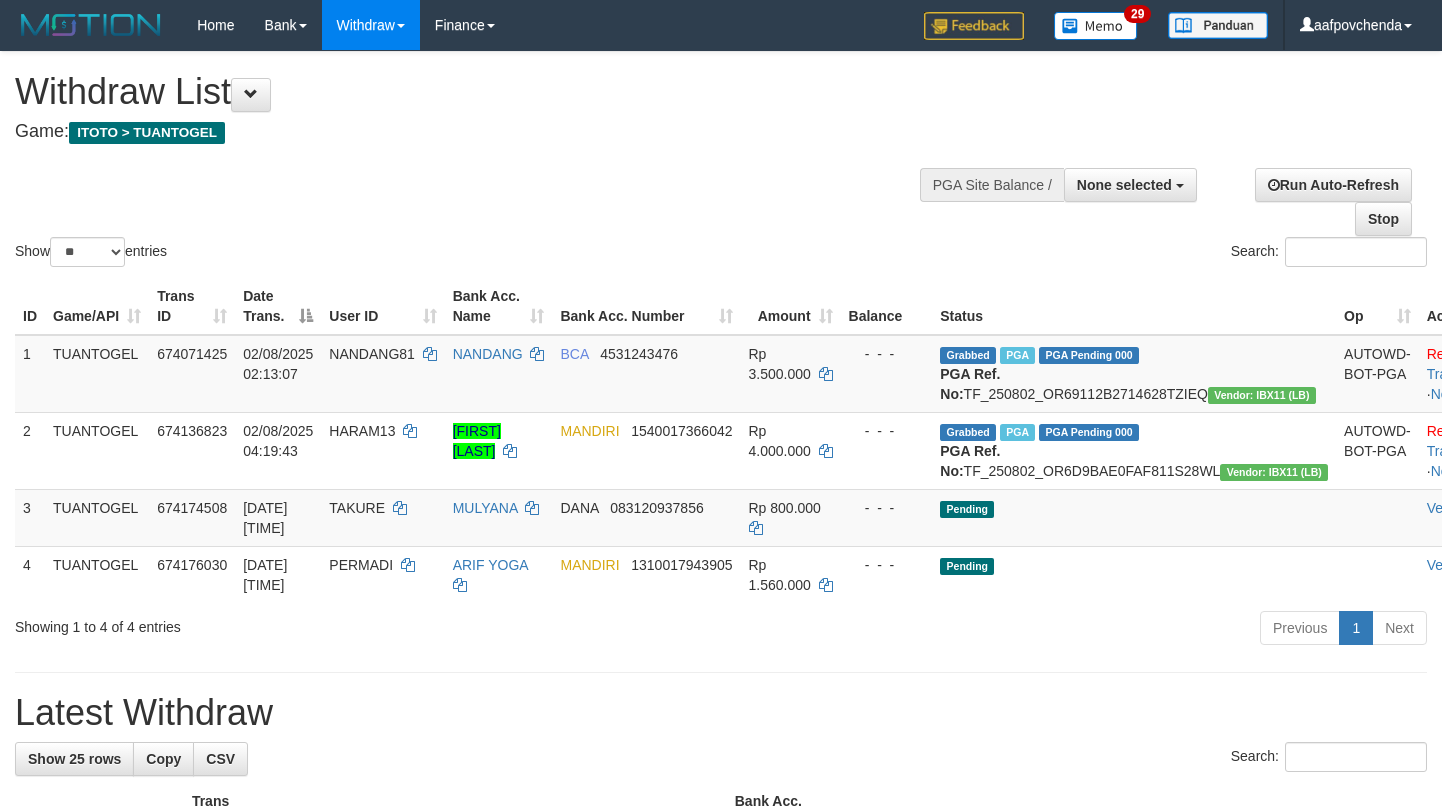 select 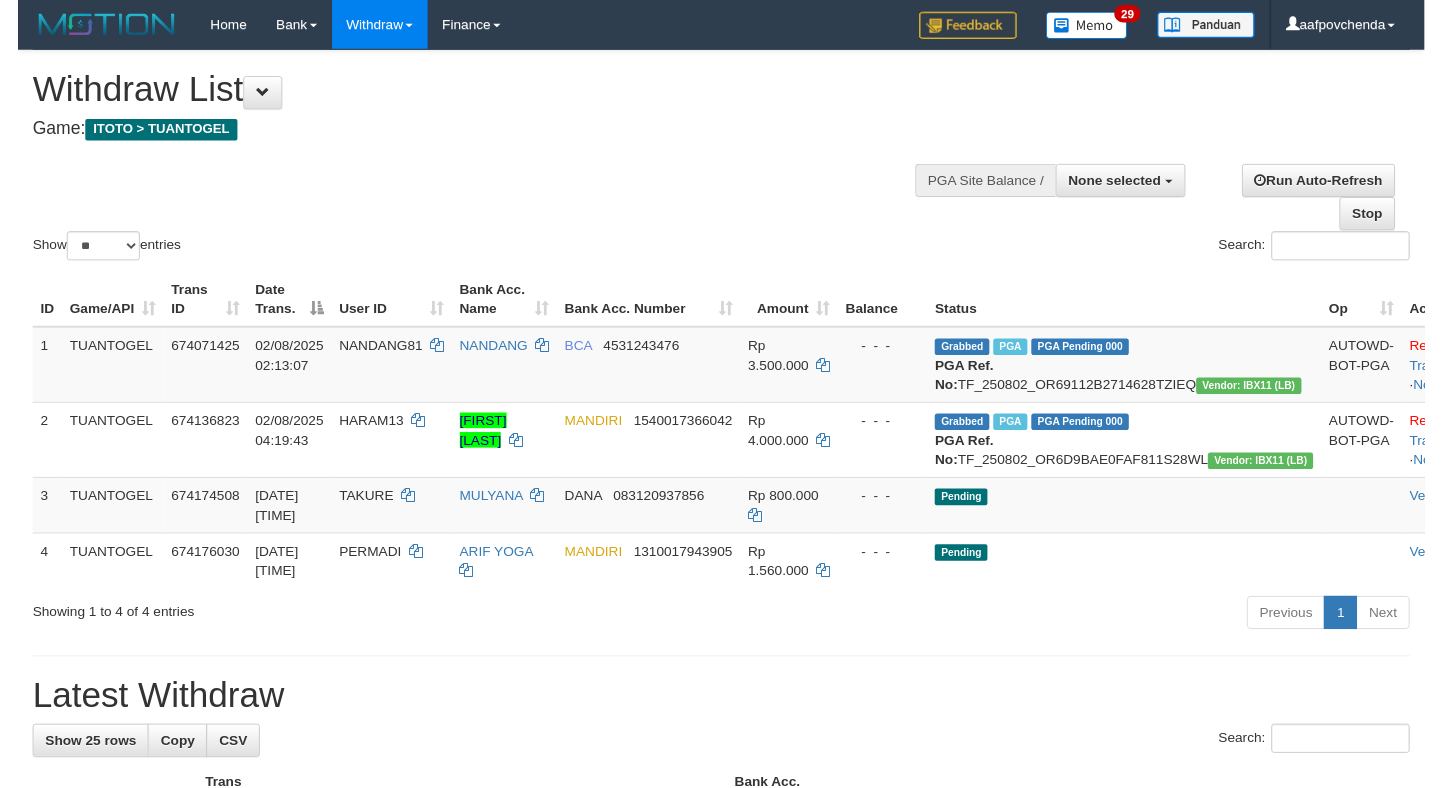 scroll, scrollTop: 0, scrollLeft: 0, axis: both 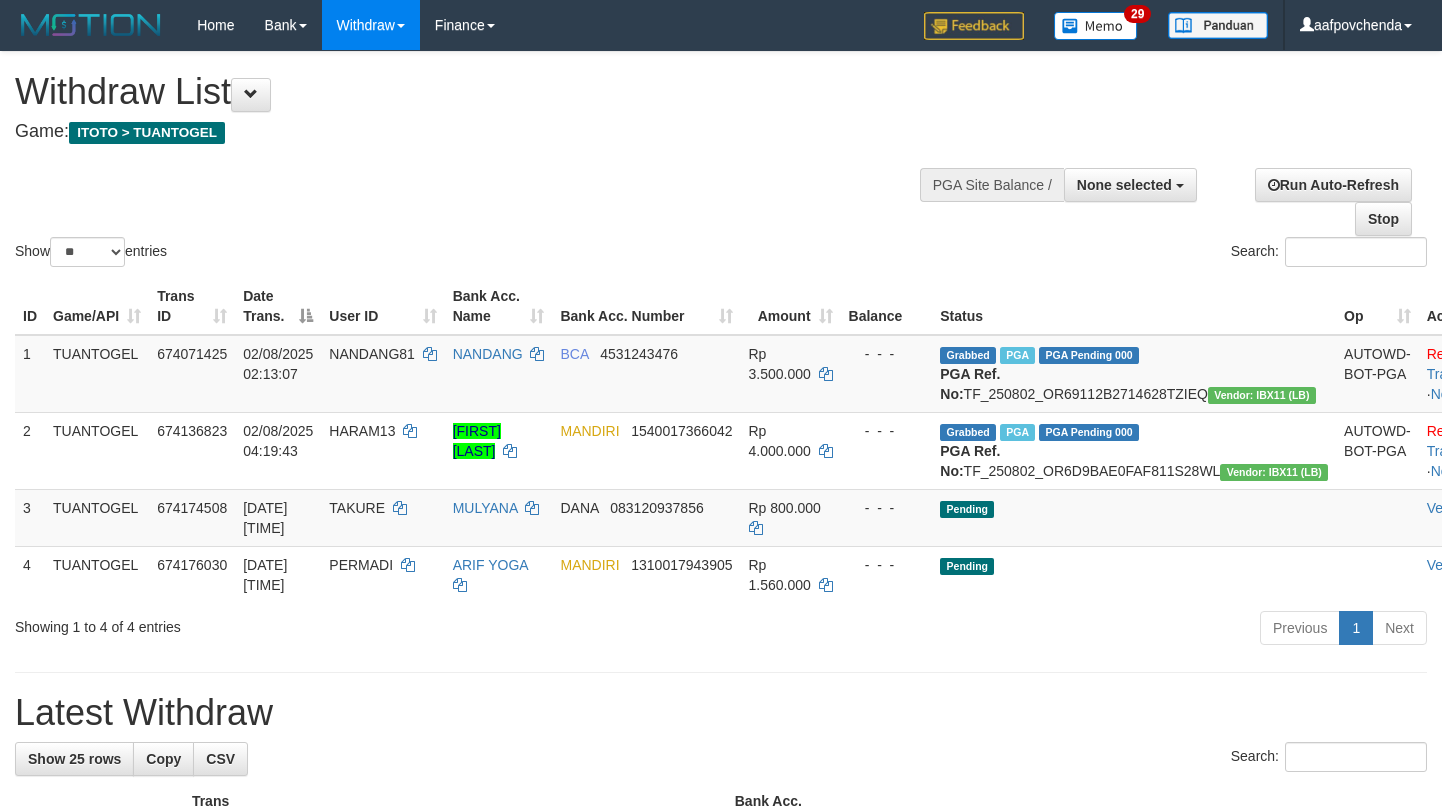 select 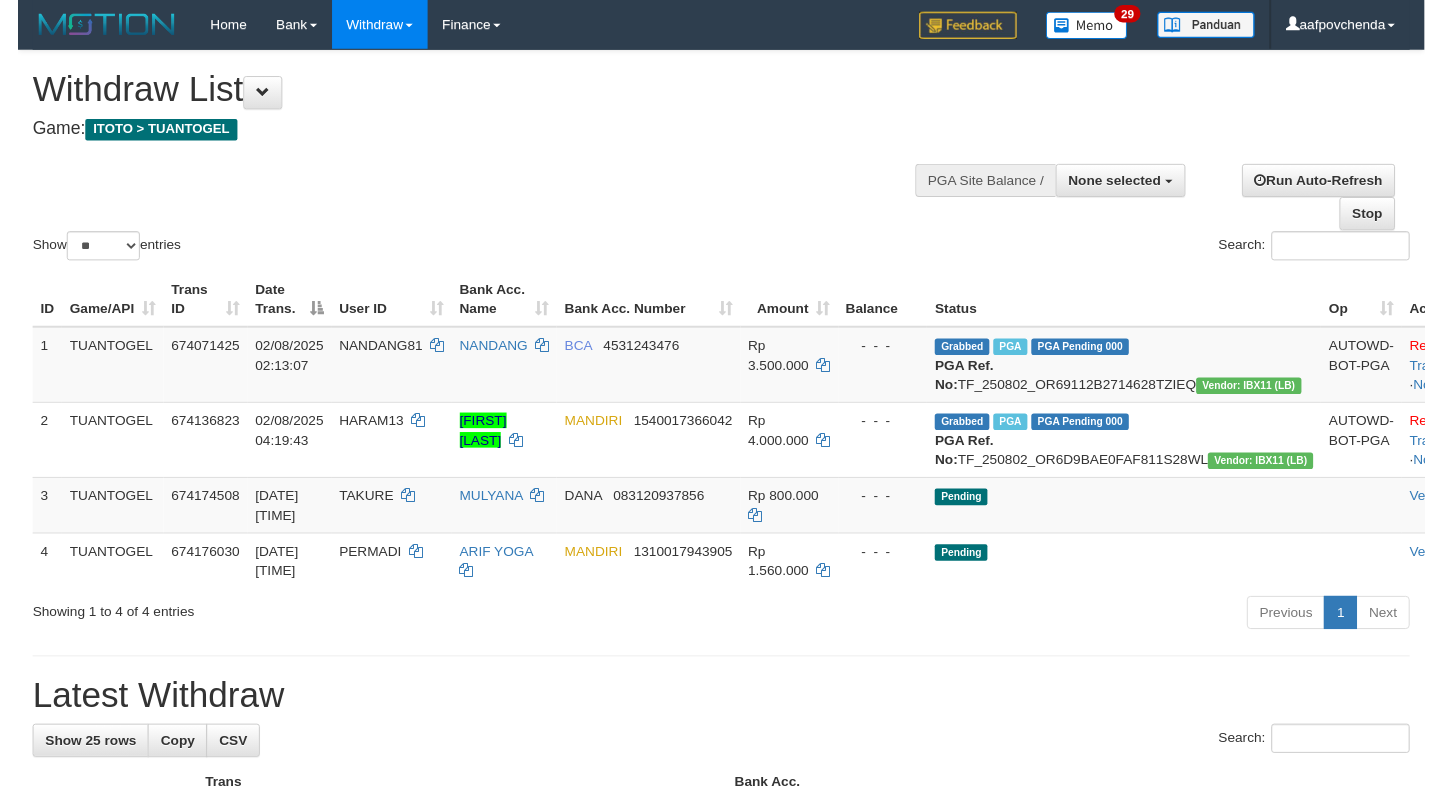 scroll, scrollTop: 0, scrollLeft: 0, axis: both 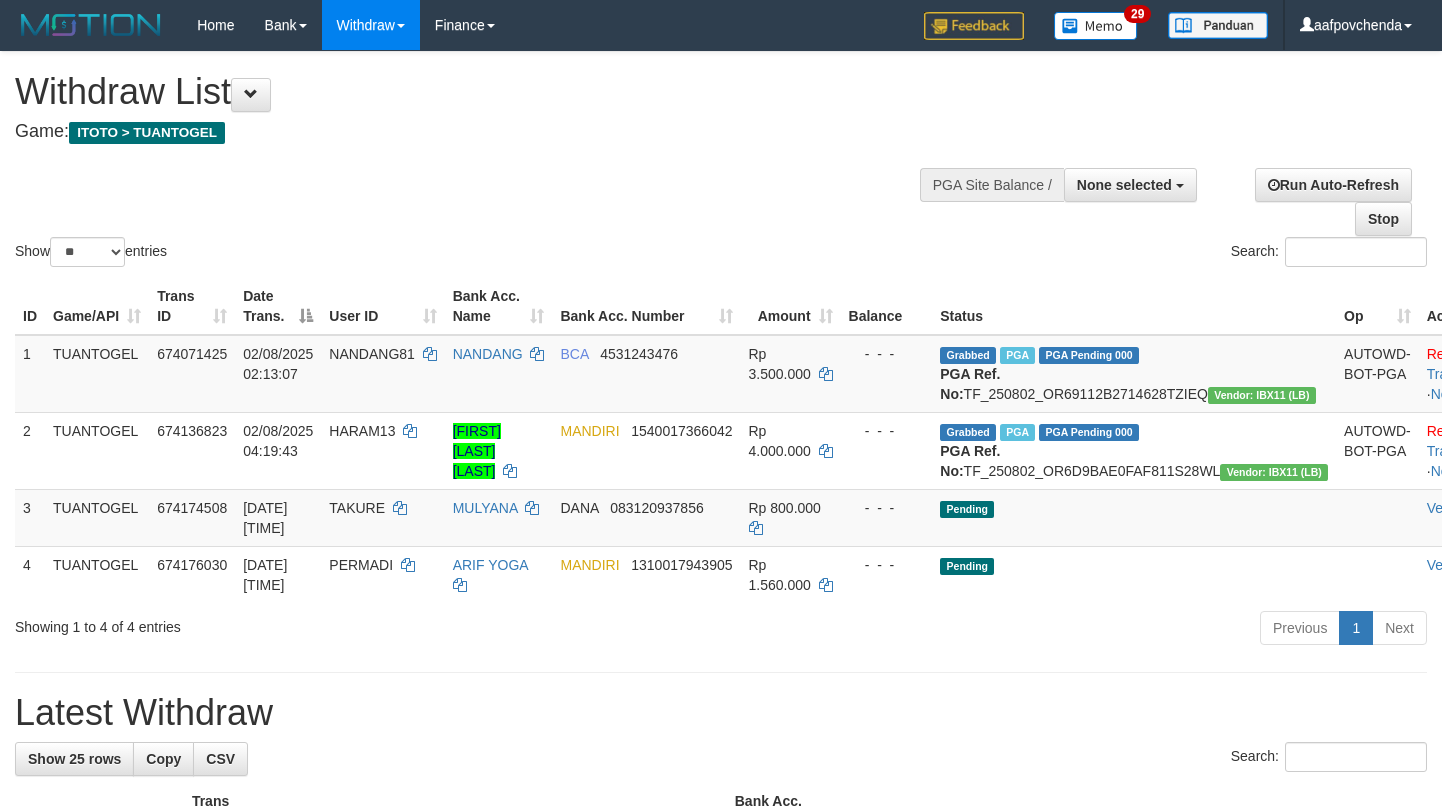 select 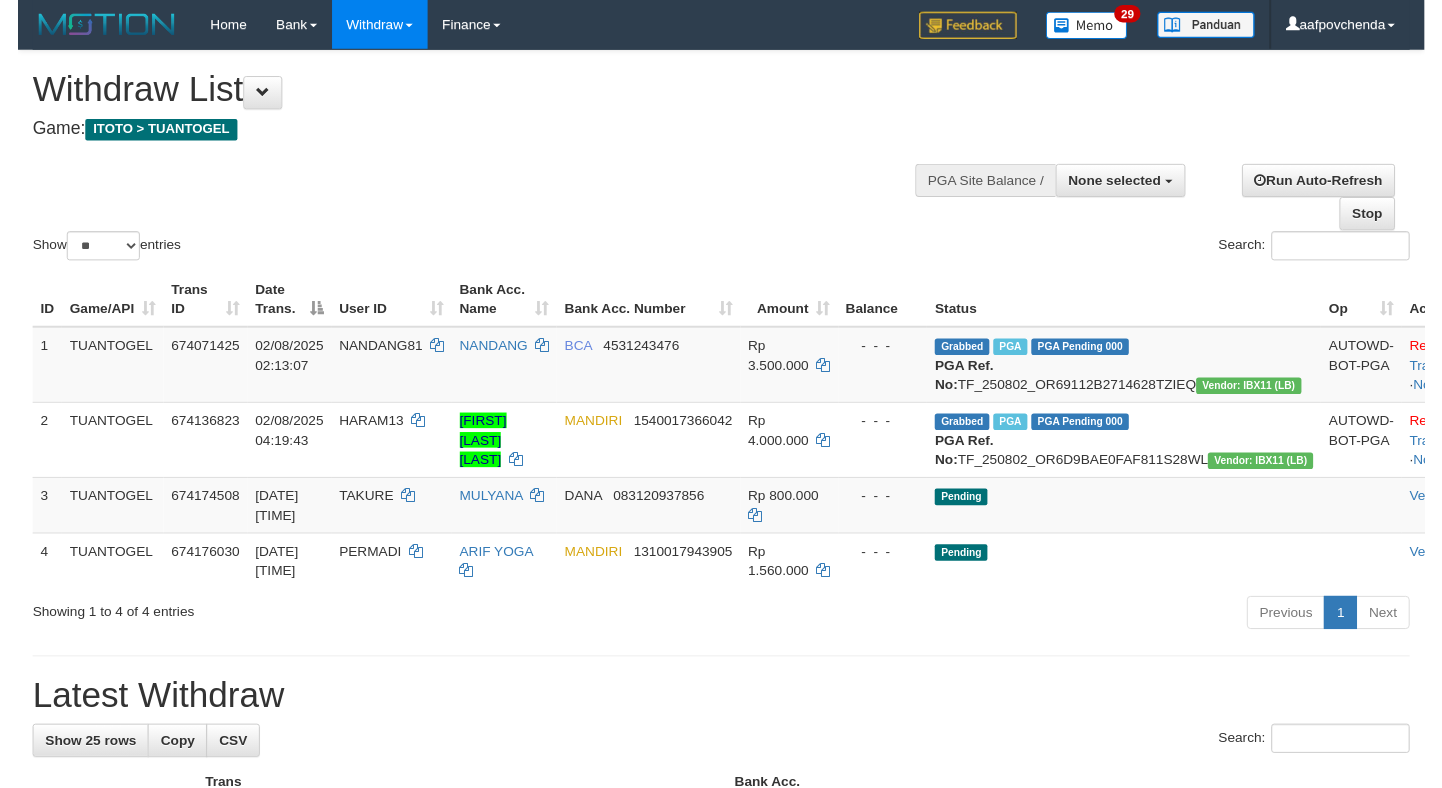 scroll, scrollTop: 0, scrollLeft: 0, axis: both 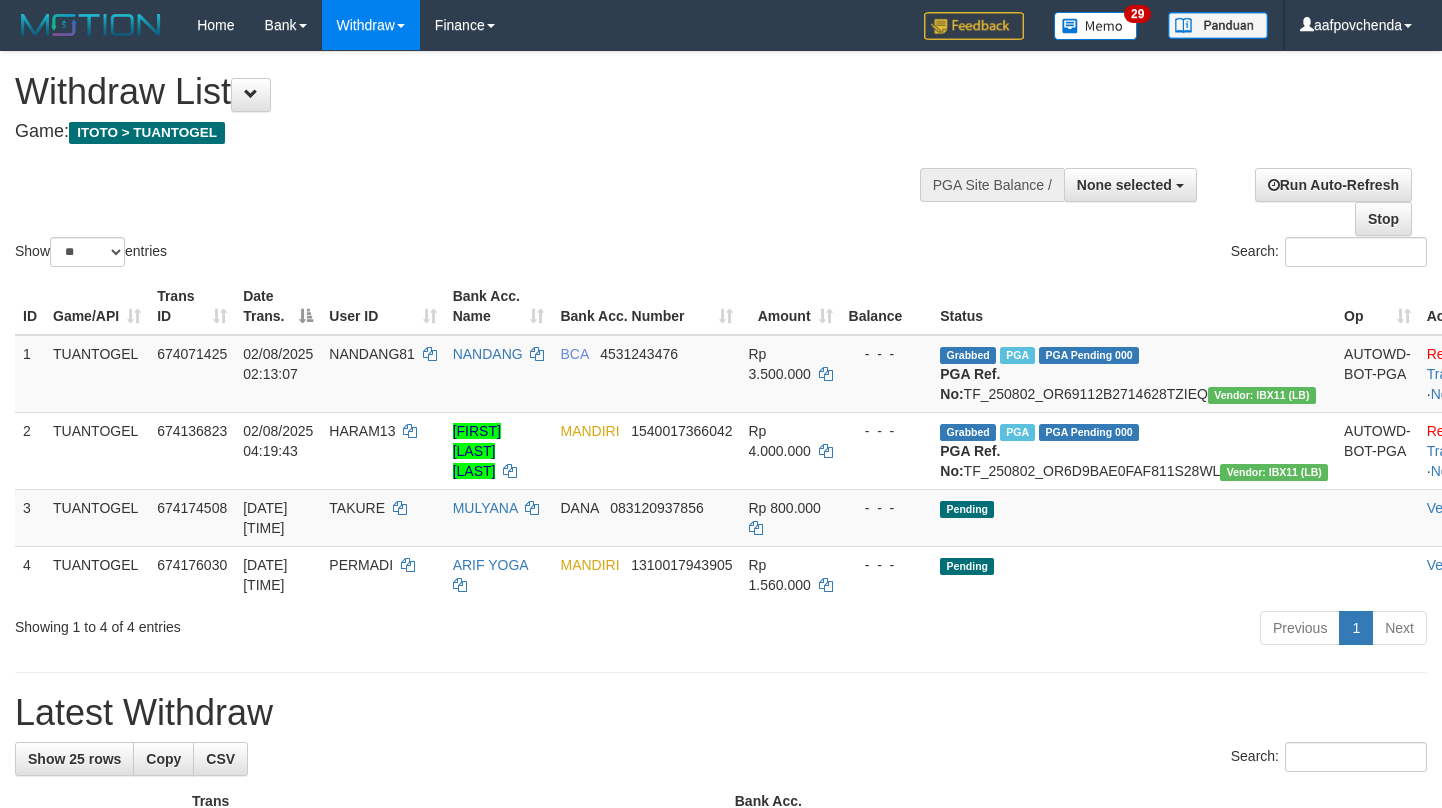 select 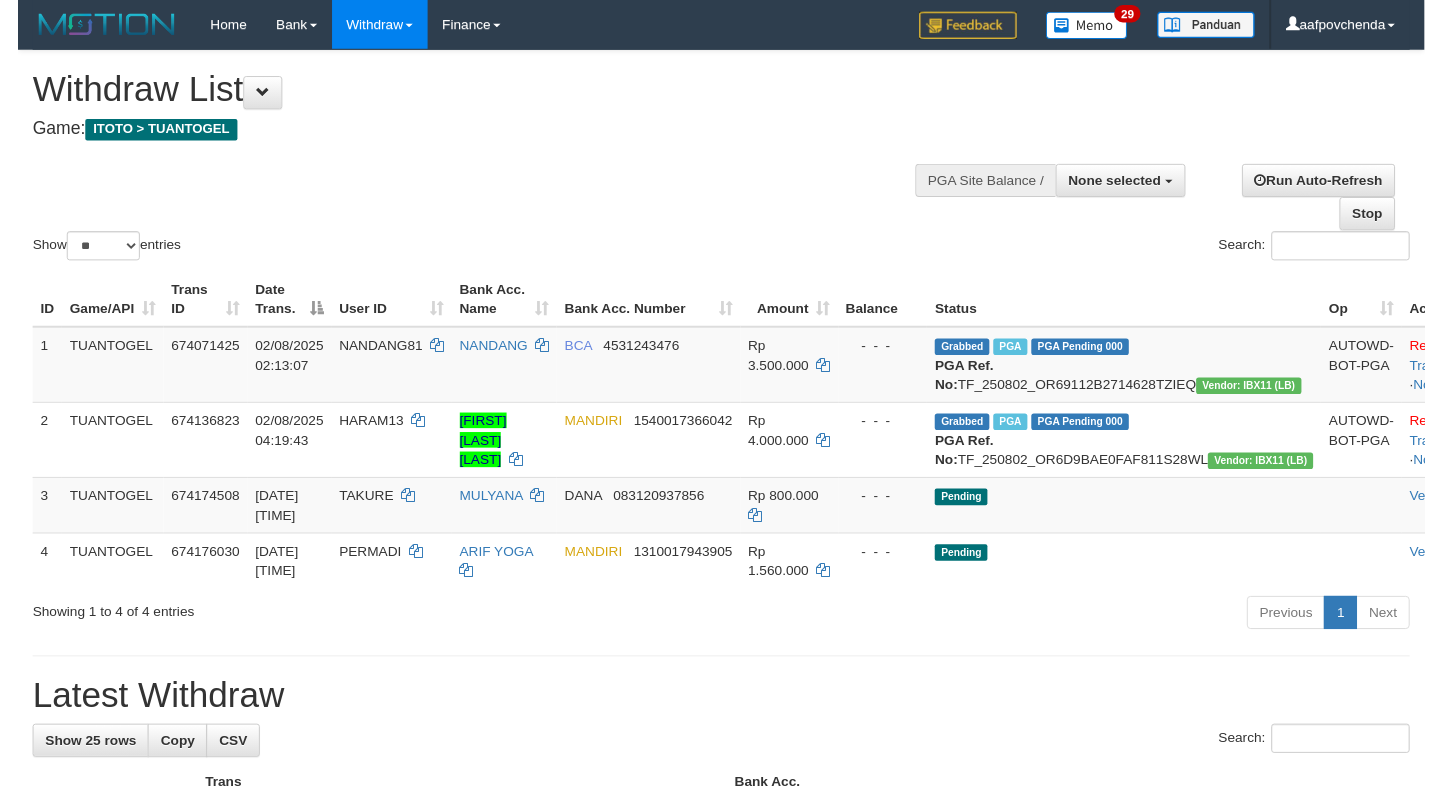 scroll, scrollTop: 0, scrollLeft: 0, axis: both 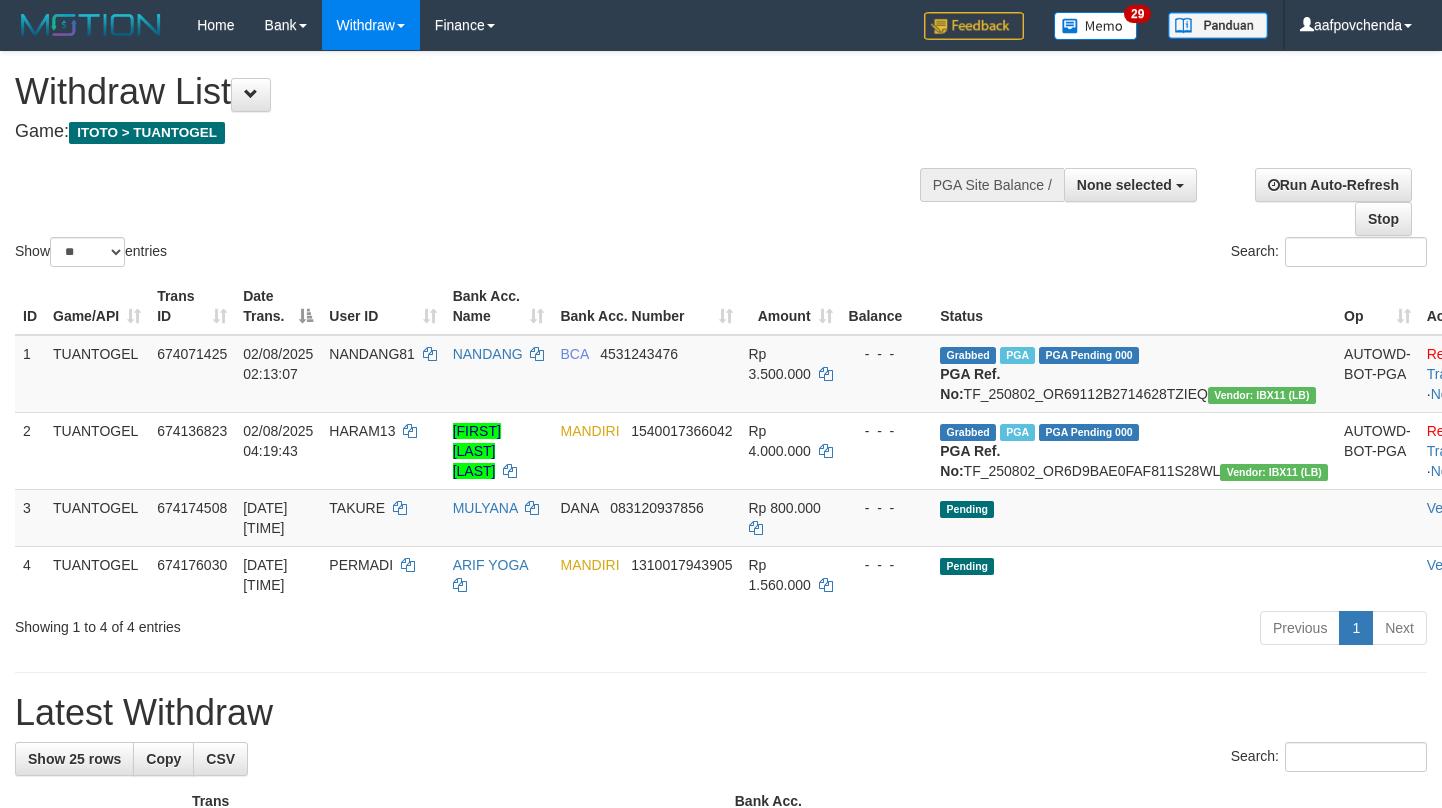 select 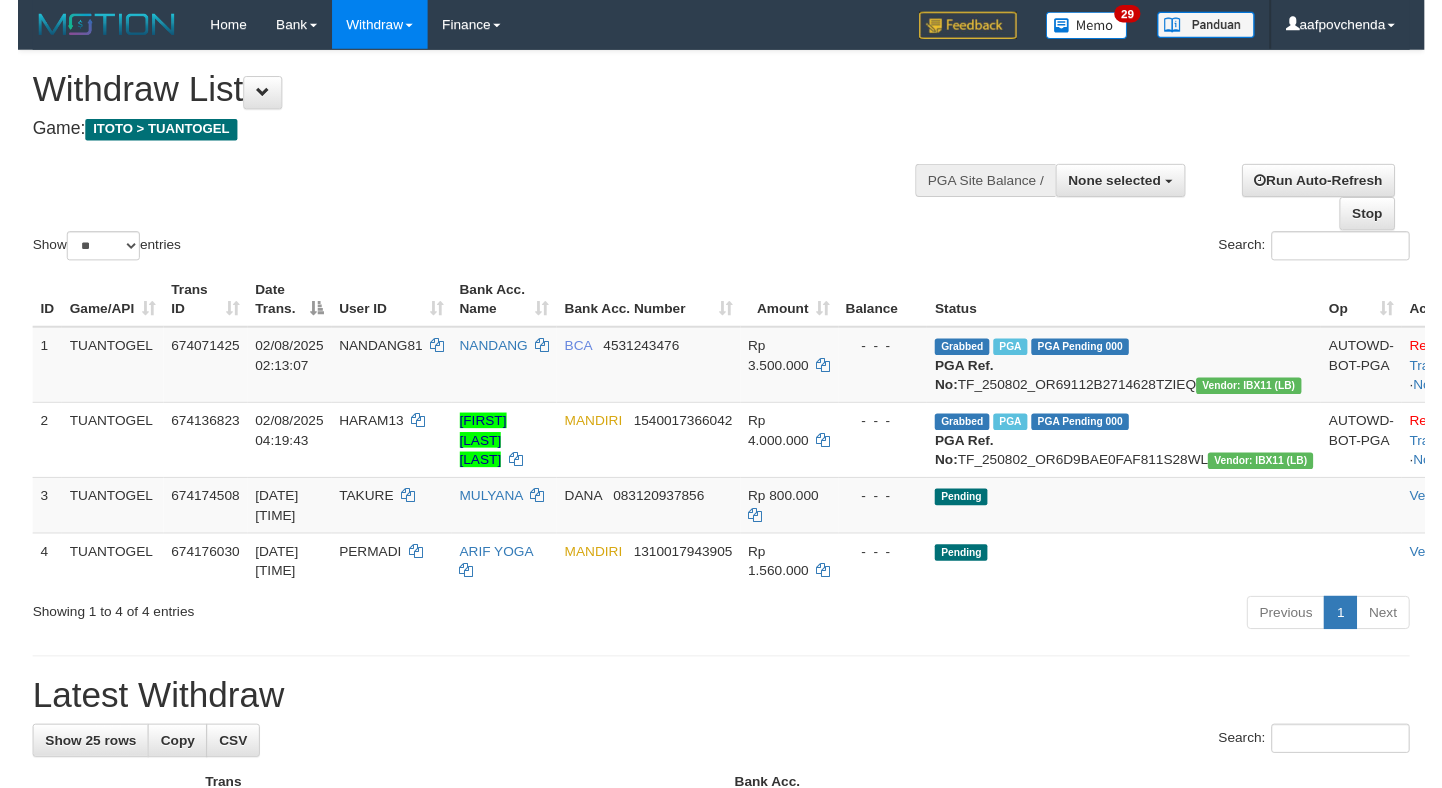 scroll, scrollTop: 0, scrollLeft: 0, axis: both 